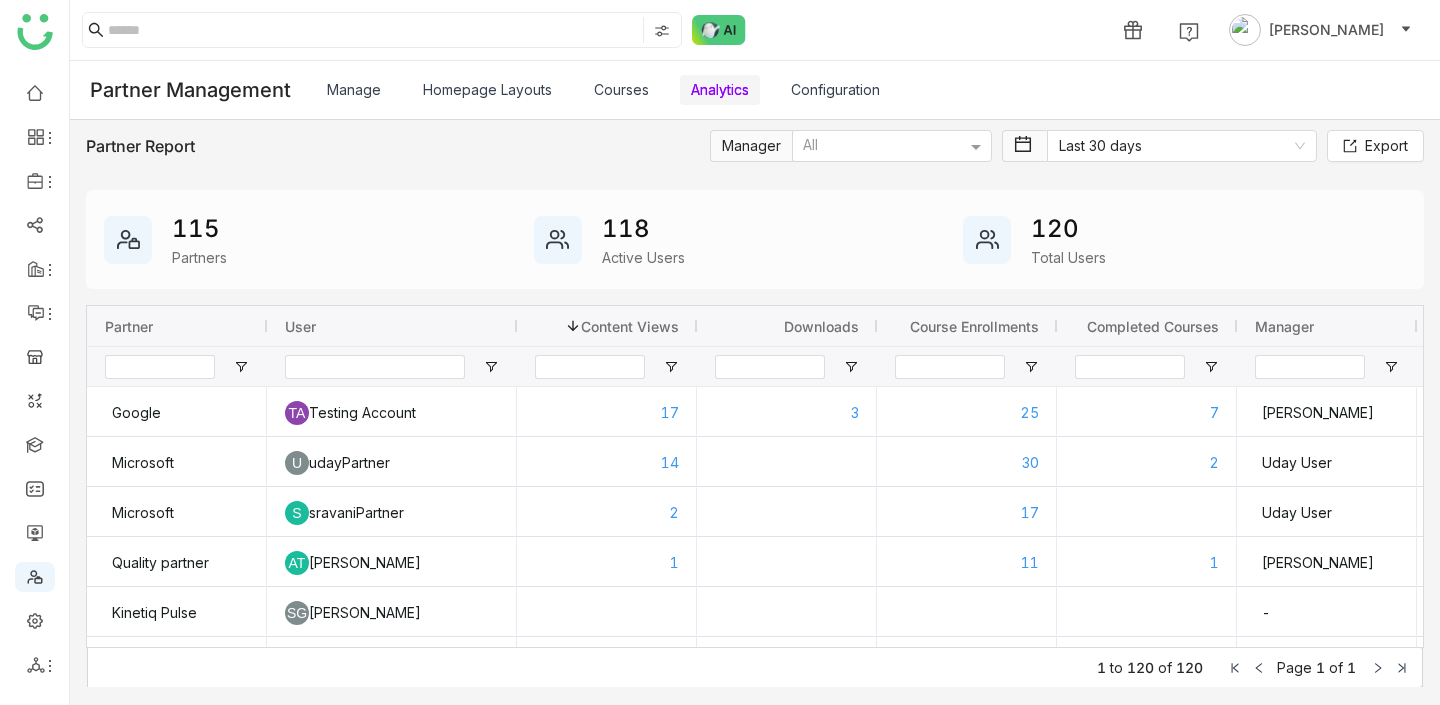 scroll, scrollTop: 0, scrollLeft: 0, axis: both 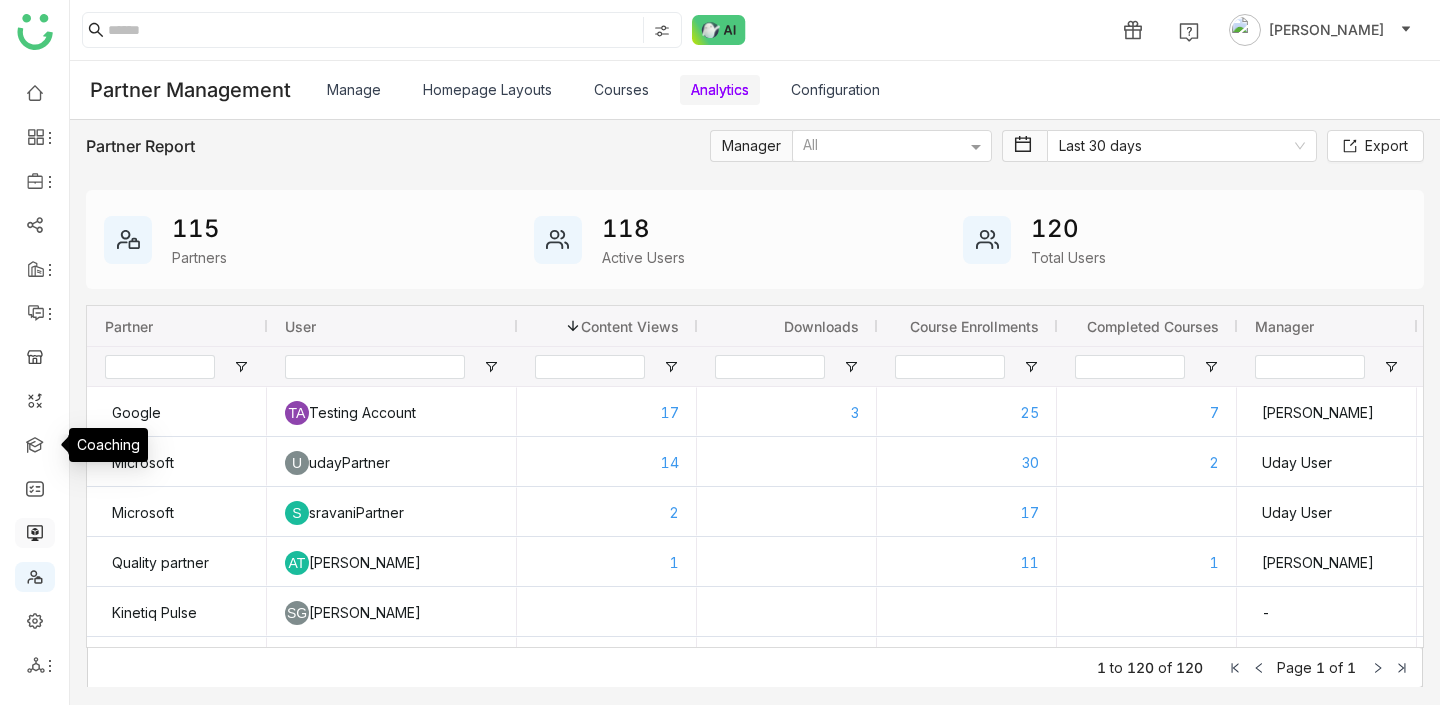 click at bounding box center (35, 531) 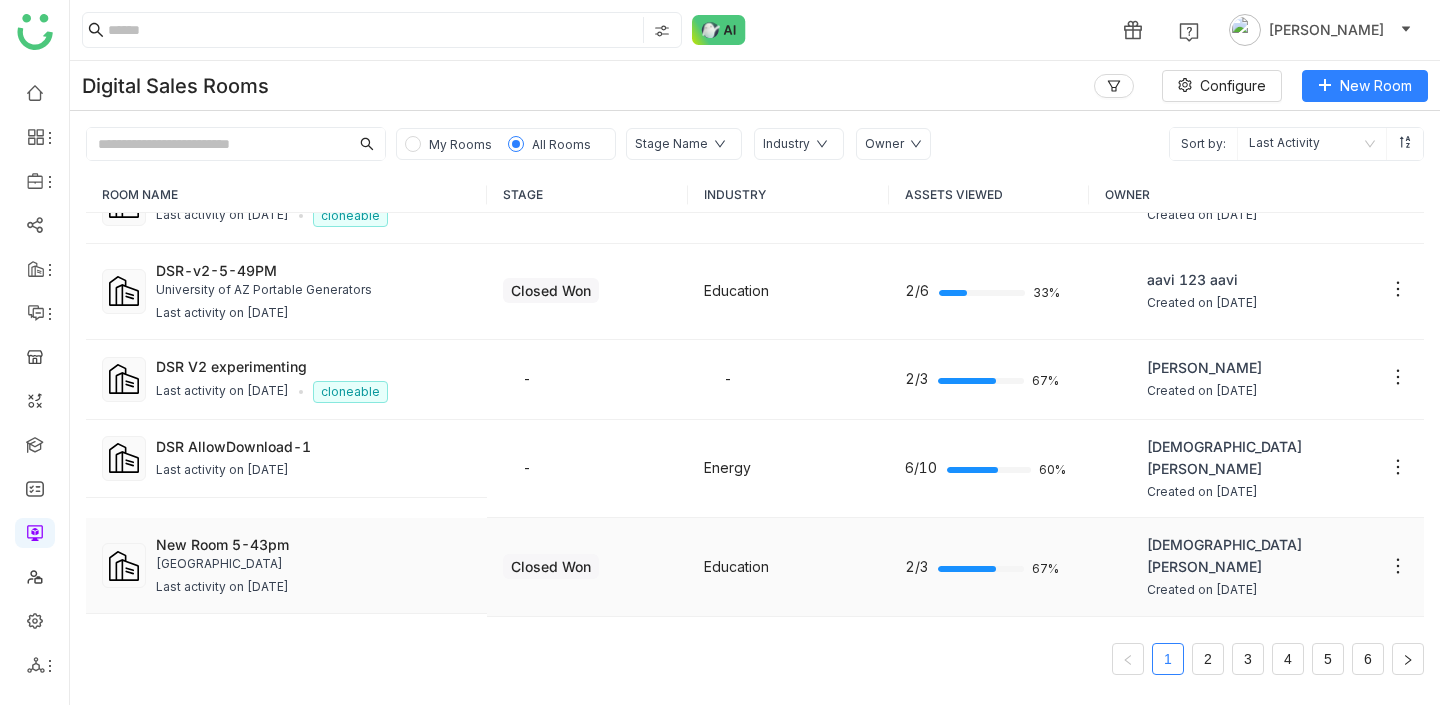 scroll, scrollTop: 0, scrollLeft: 0, axis: both 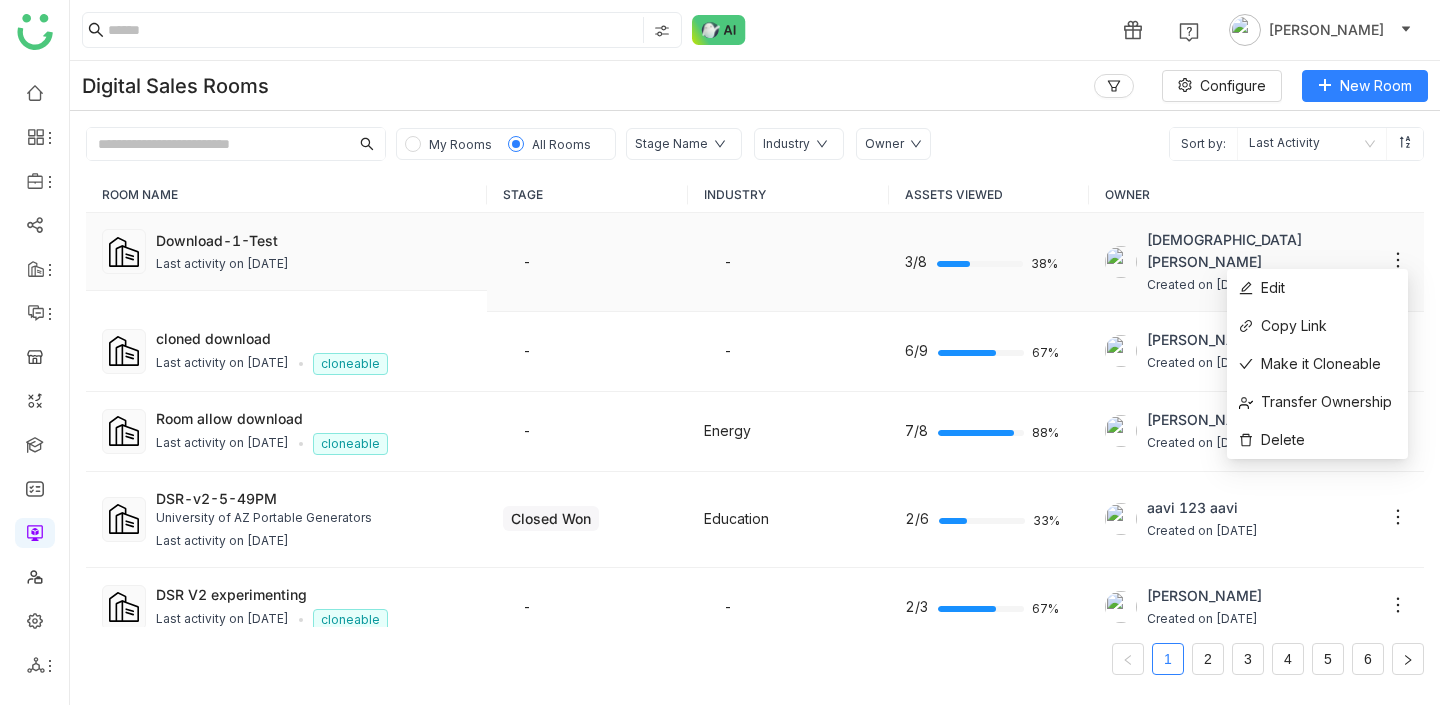 click 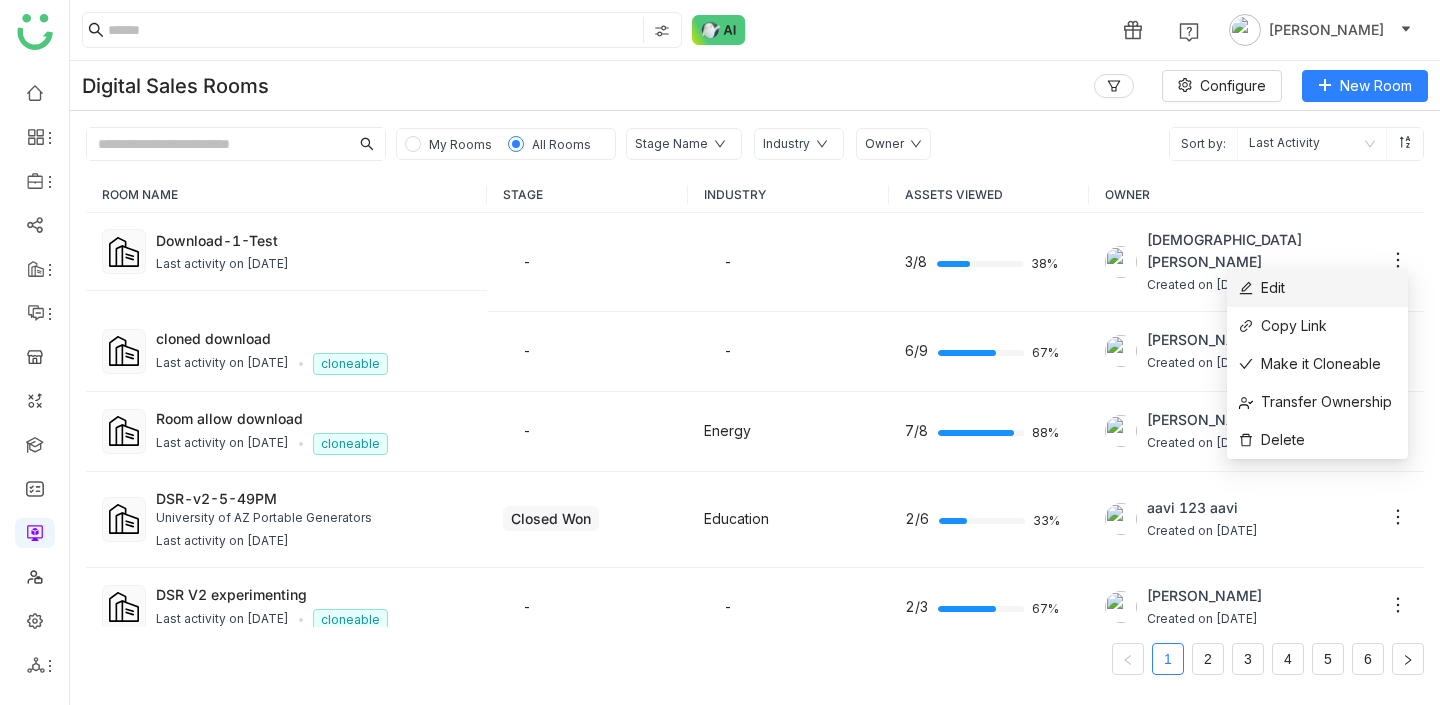 click on "Edit" at bounding box center [1317, 288] 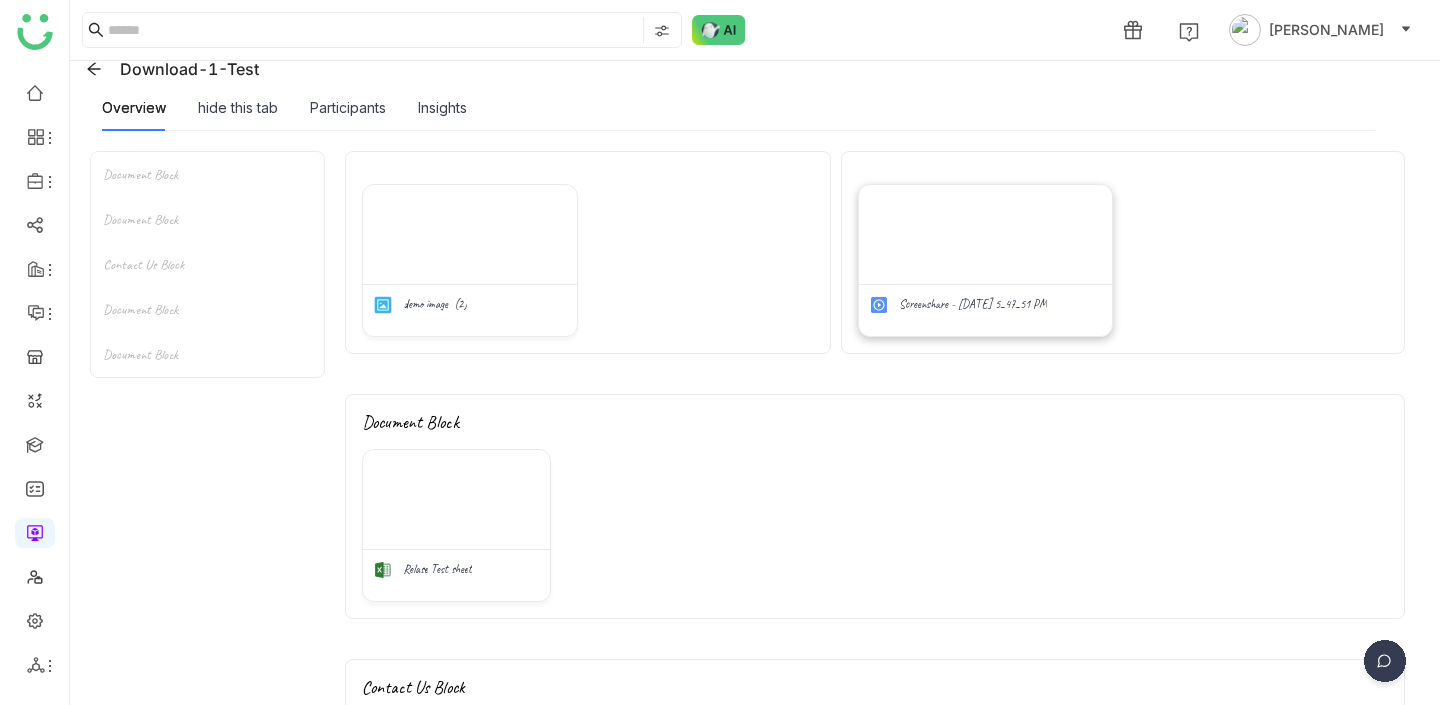 scroll, scrollTop: 240, scrollLeft: 0, axis: vertical 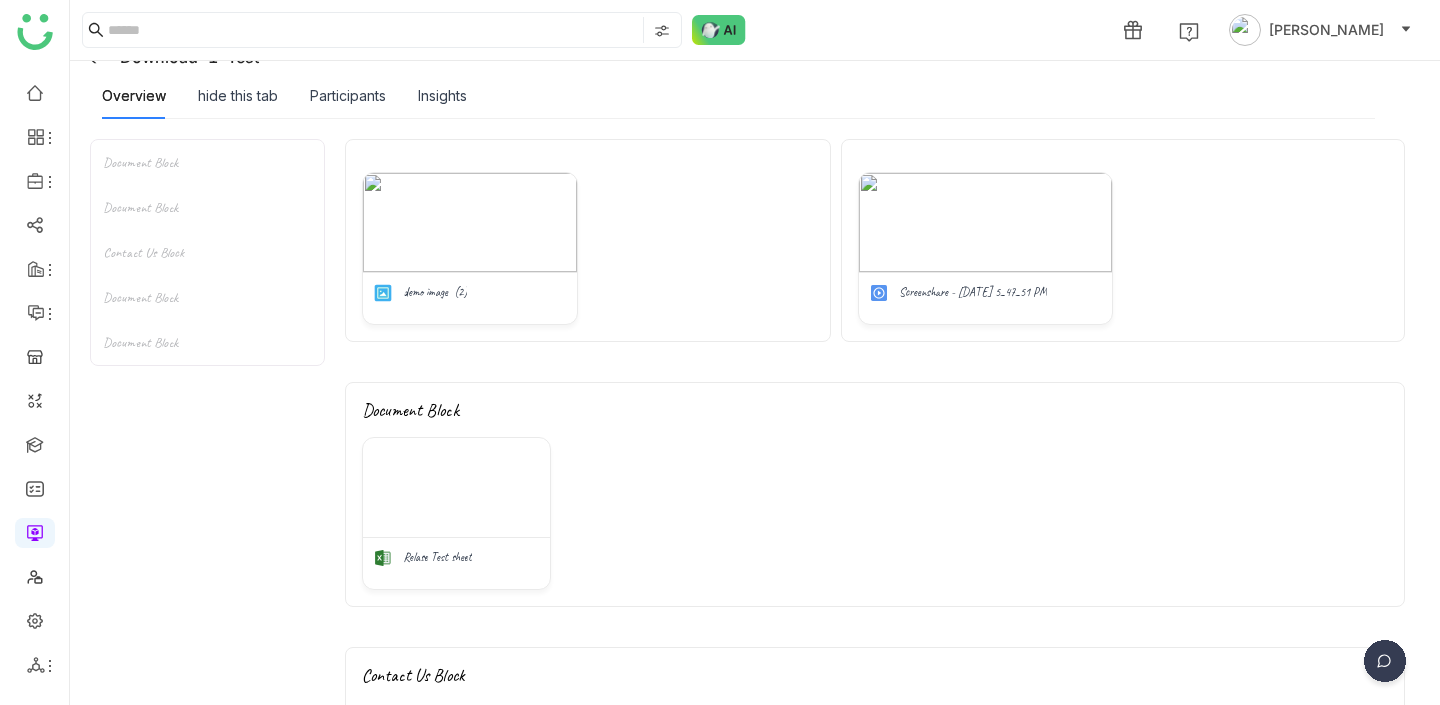 drag, startPoint x: 912, startPoint y: 531, endPoint x: 873, endPoint y: 568, distance: 53.75872 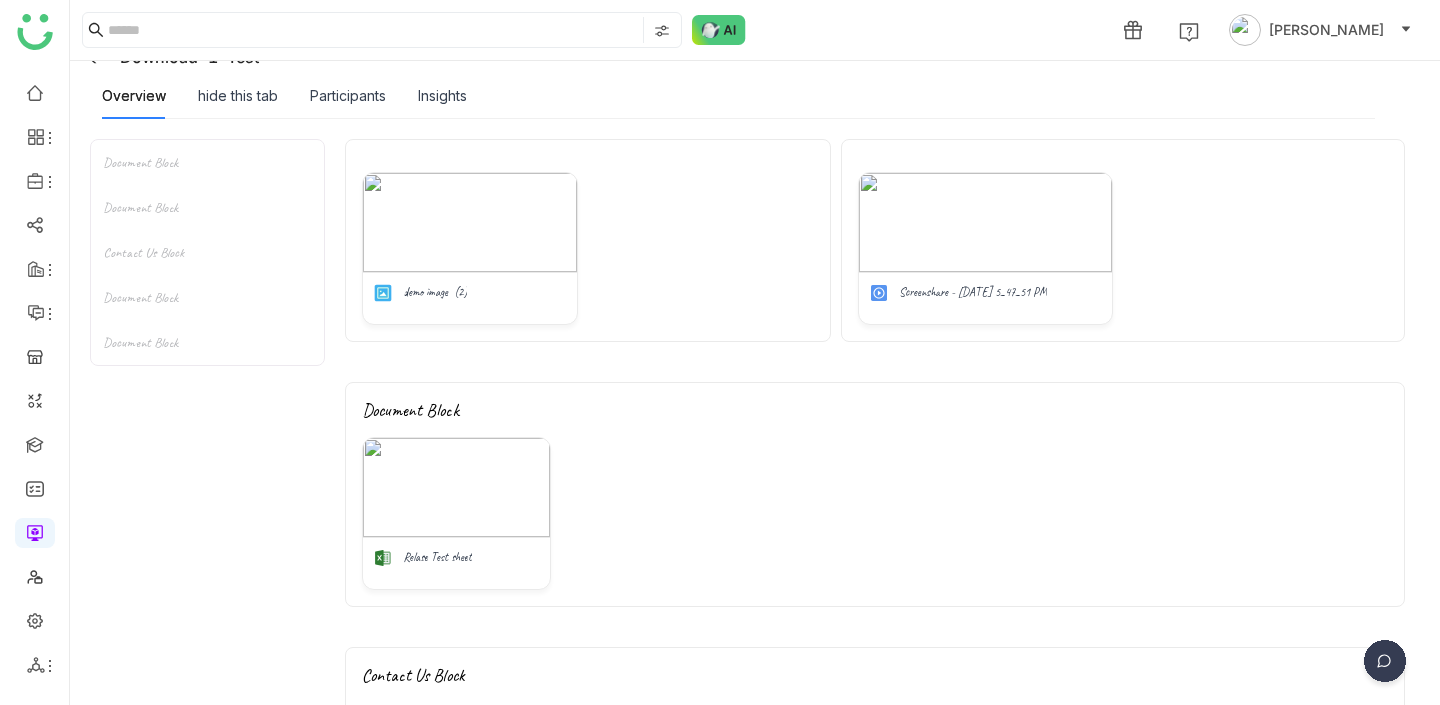 click on "Relase Test sheet" at bounding box center [875, 513] 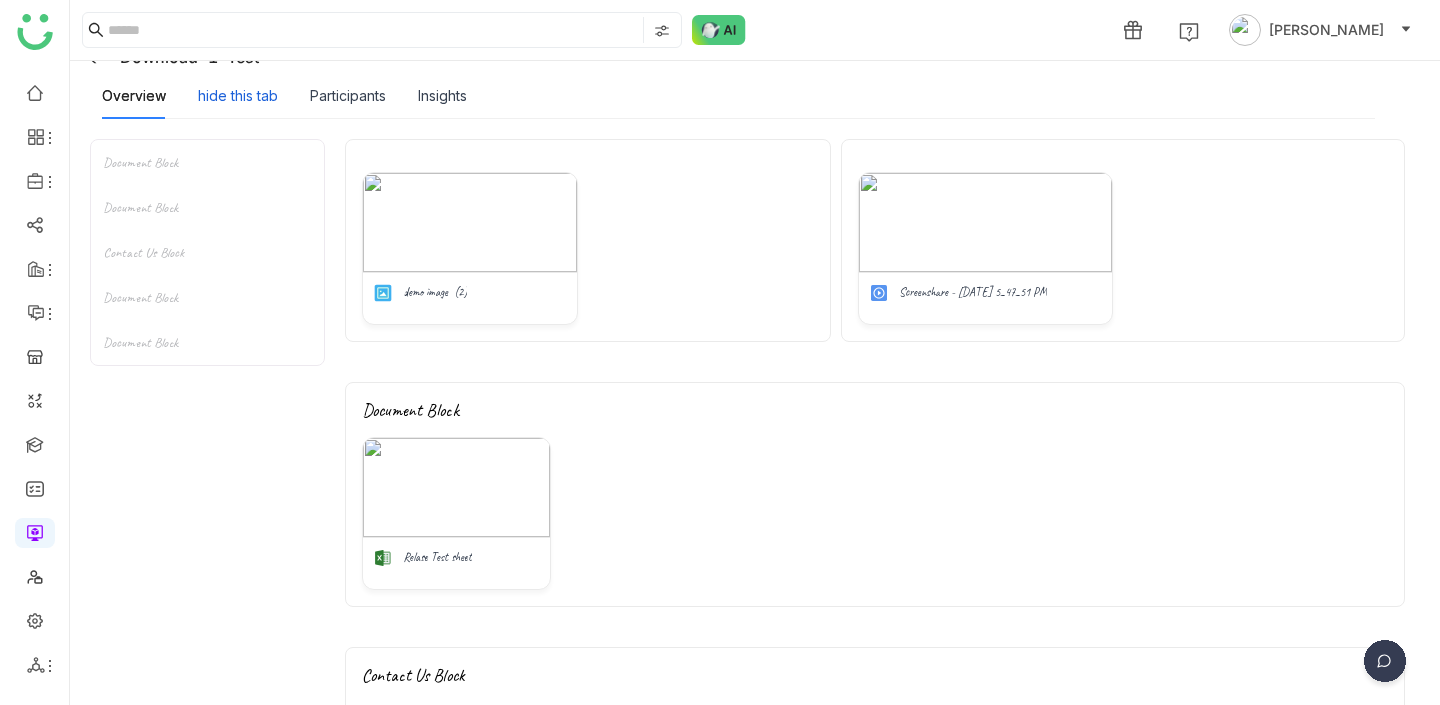 click on "hide this tab" at bounding box center (238, 96) 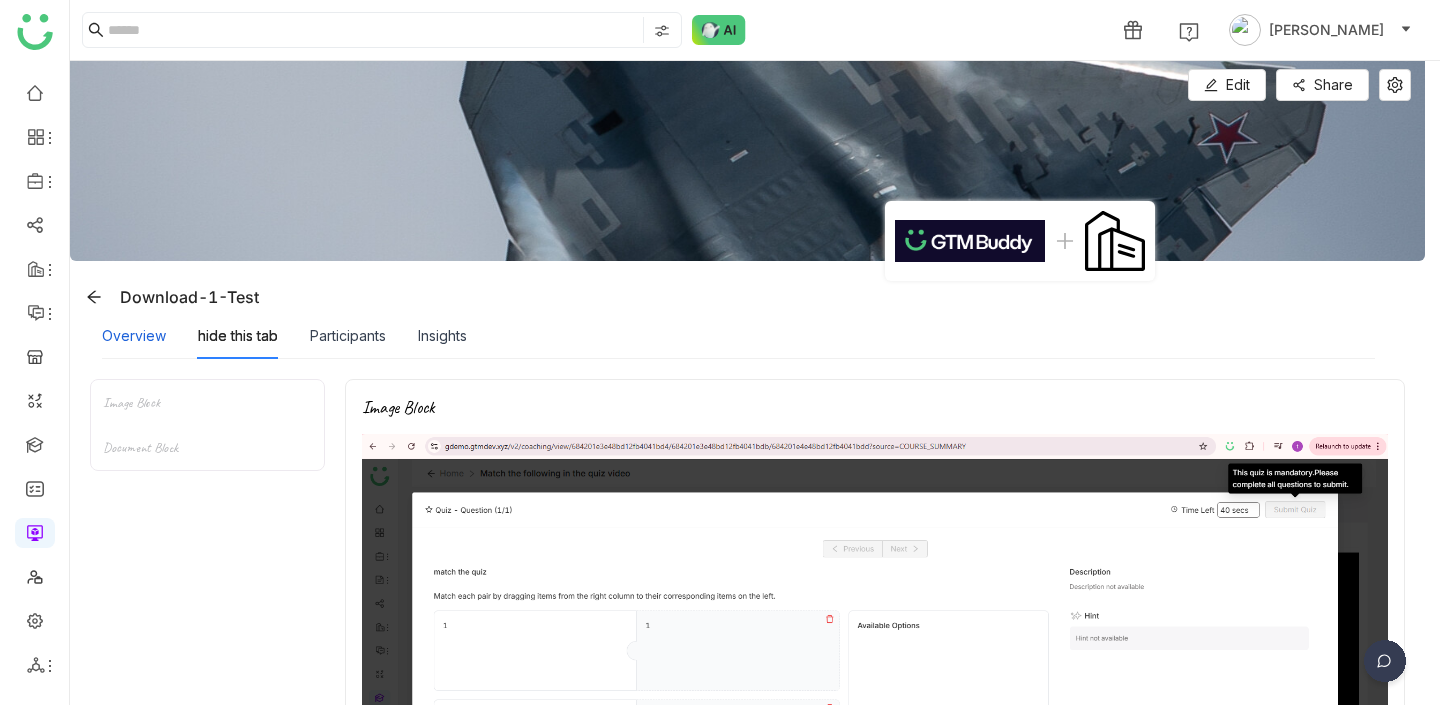 click on "Overview" at bounding box center [134, 336] 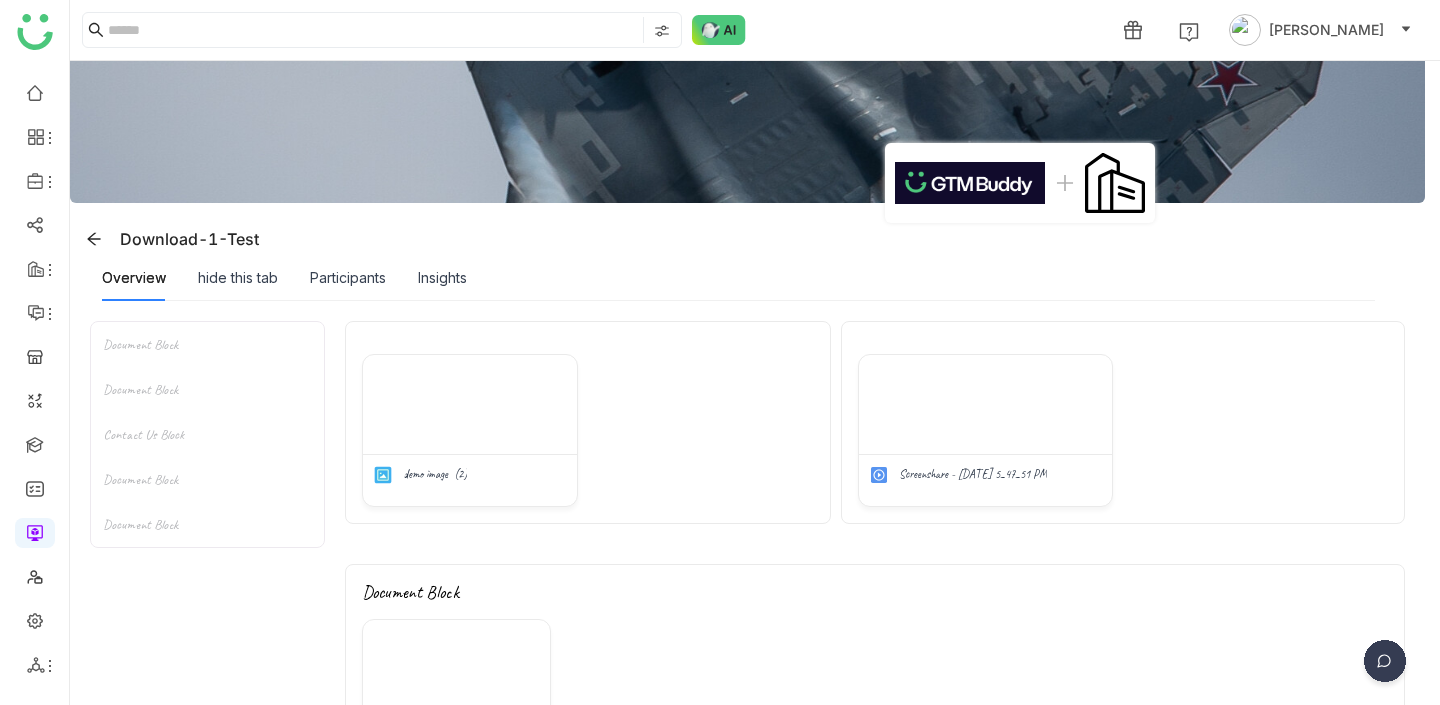 scroll, scrollTop: 0, scrollLeft: 0, axis: both 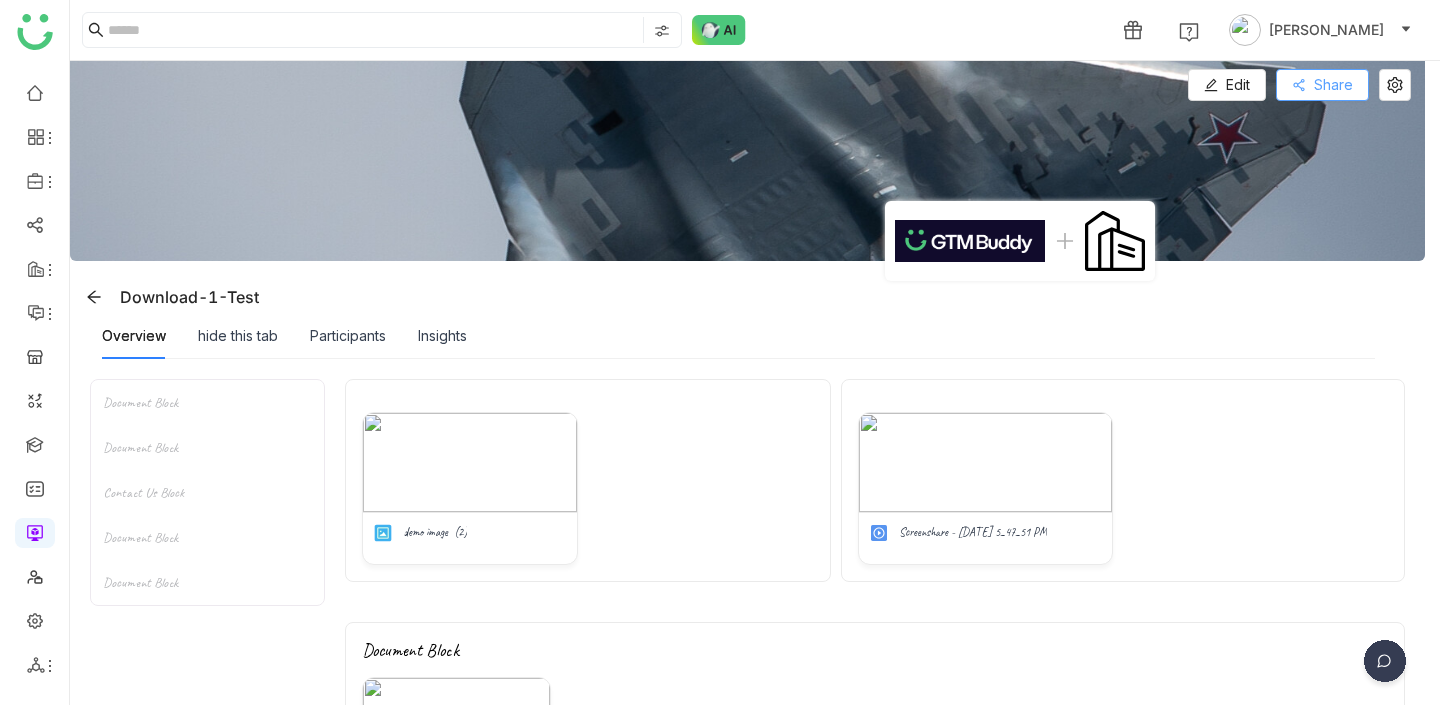 click on "Share" at bounding box center (1333, 85) 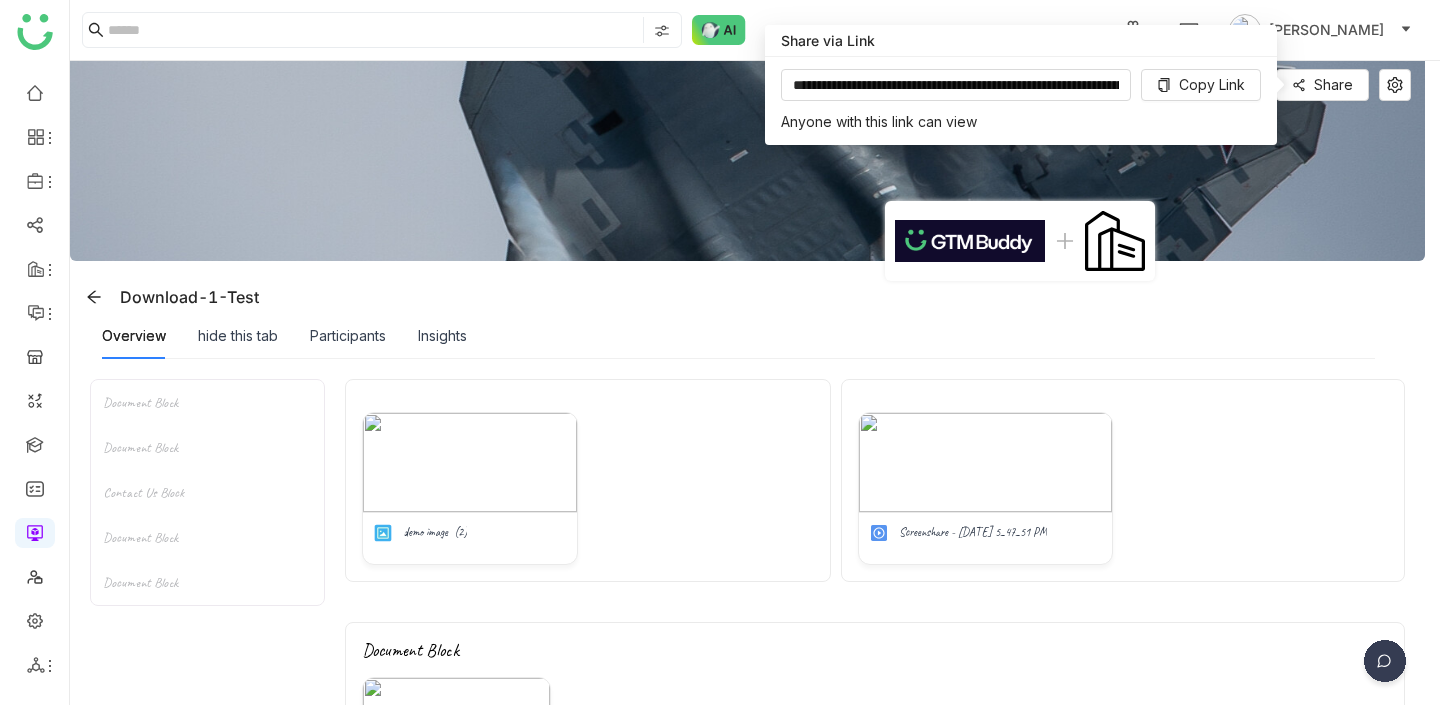 click on "Download-1-Test" at bounding box center [751, 297] 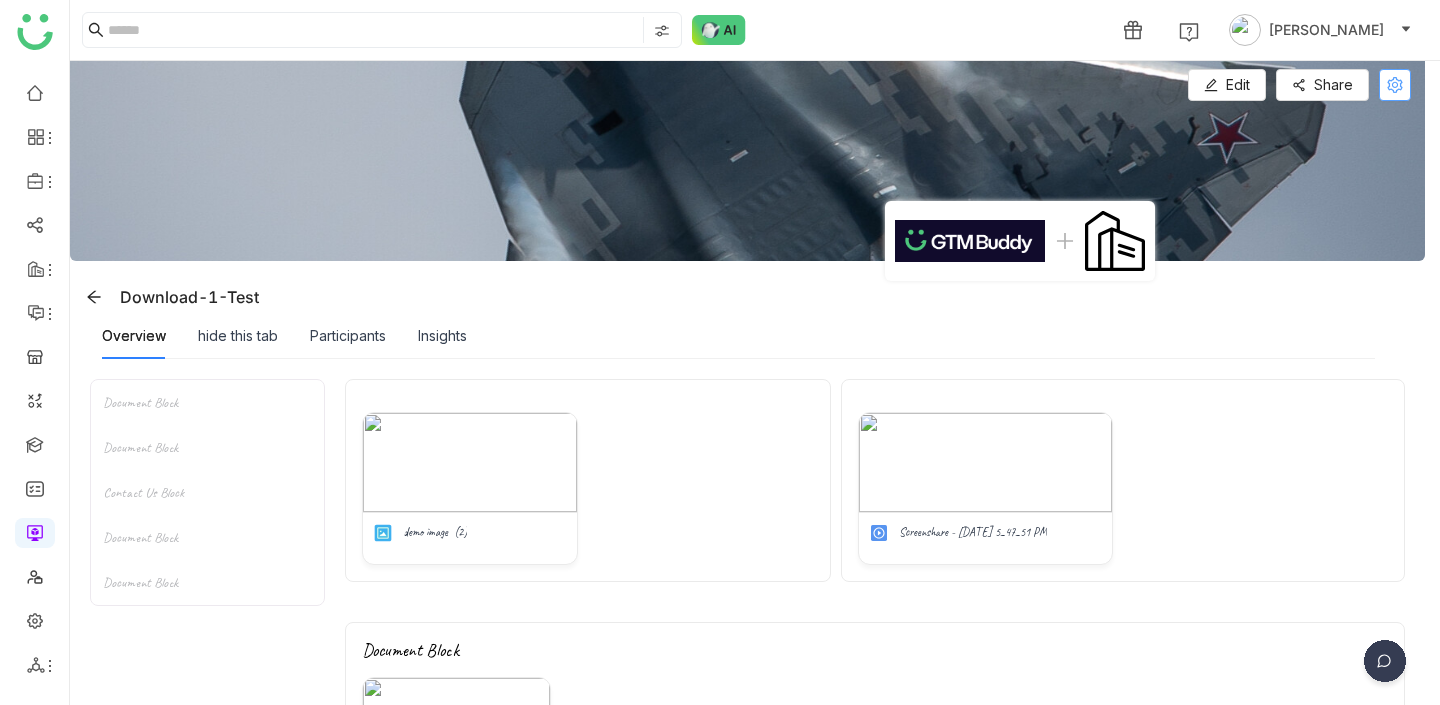 click at bounding box center (1395, 85) 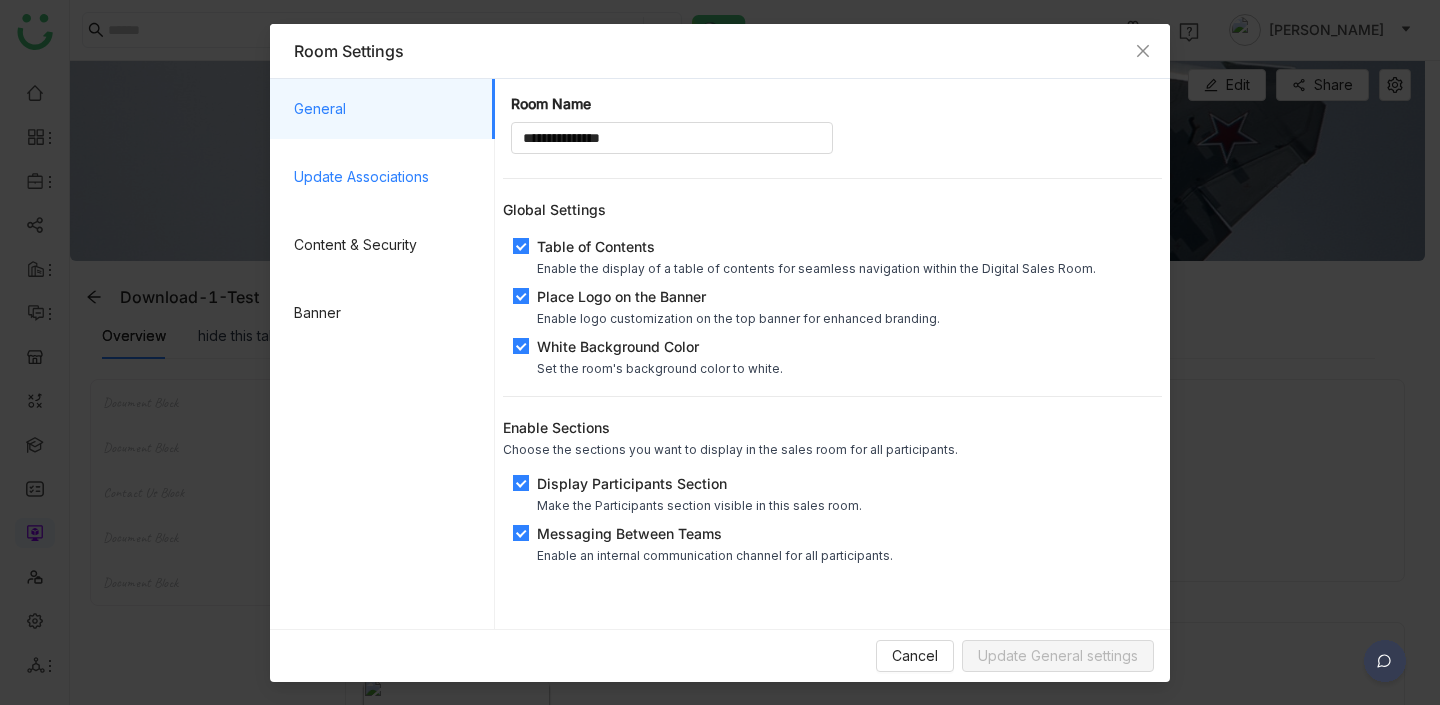 click on "Update Associations" at bounding box center [386, 177] 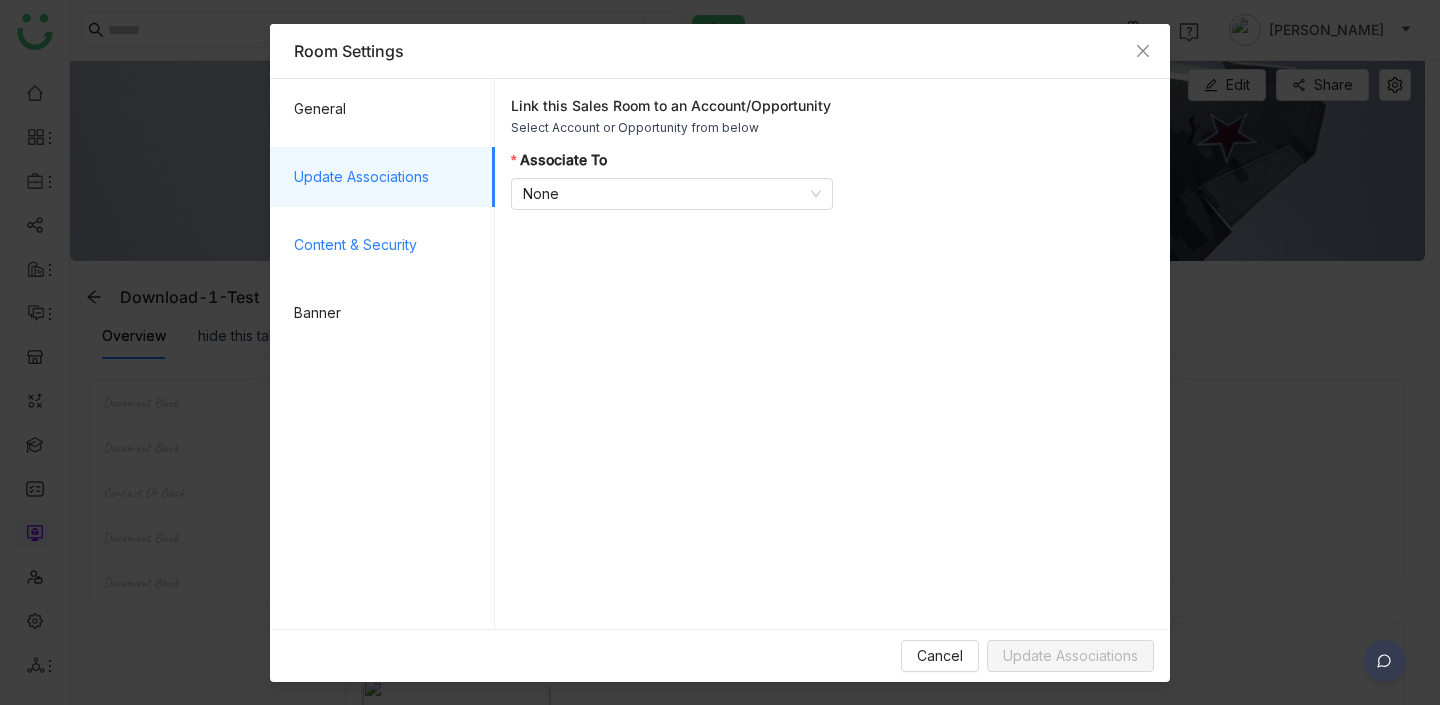 click on "Content & Security" at bounding box center (386, 245) 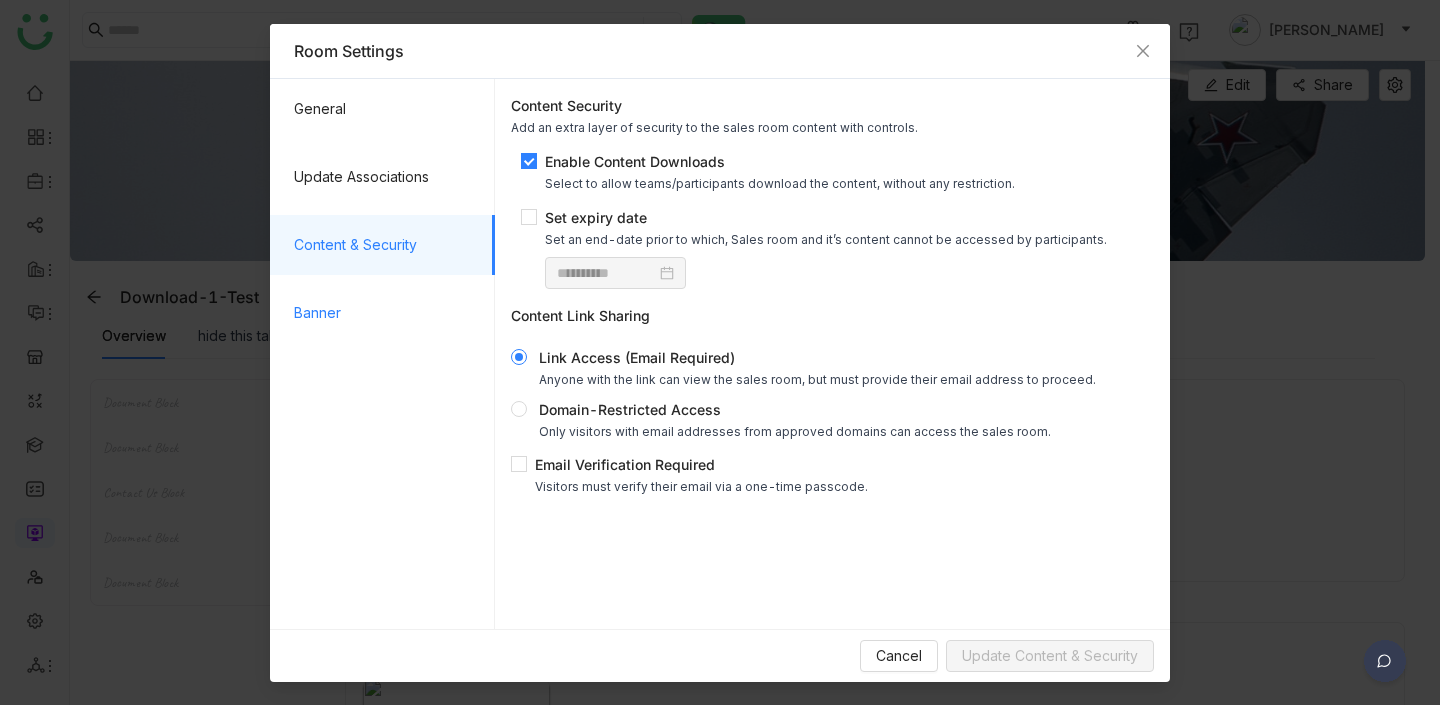 click on "Banner" at bounding box center [386, 313] 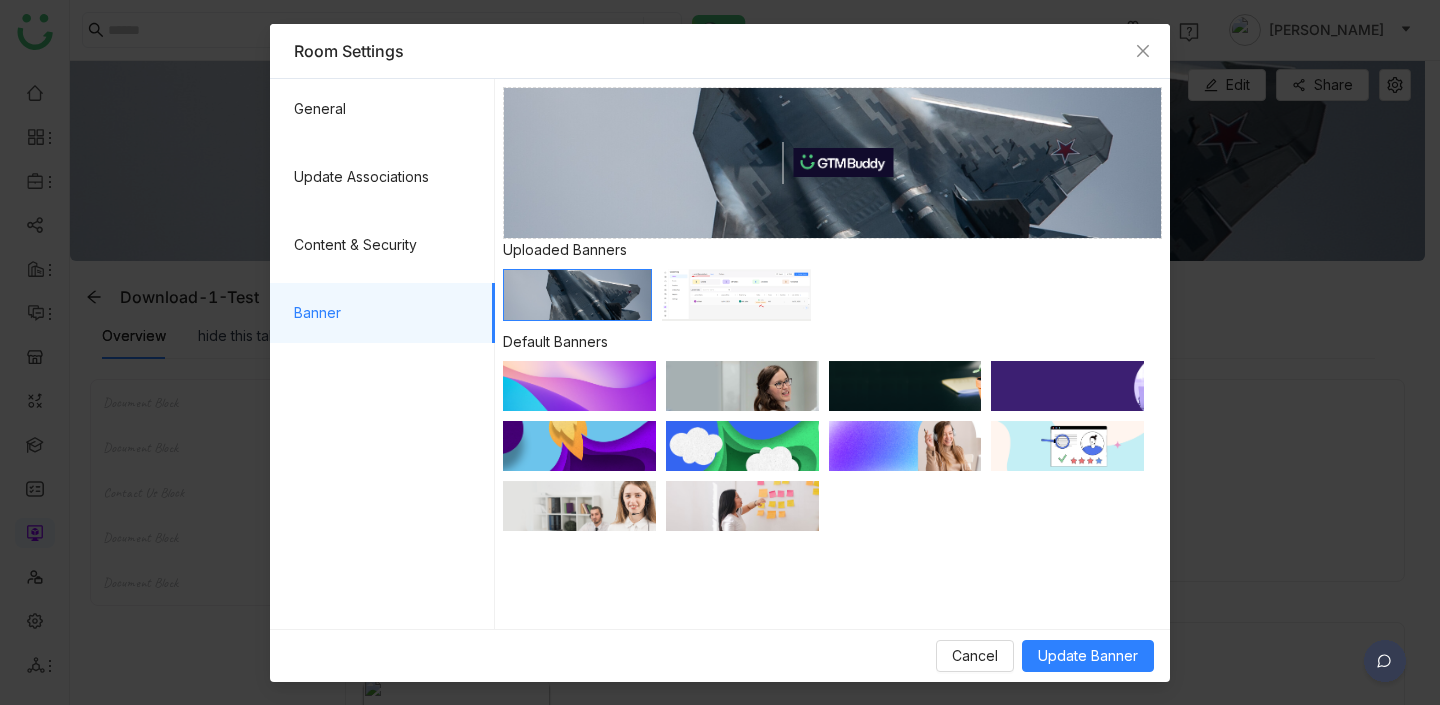 click on "Room Settings General Update Associations Content & Security Banner  Click to upload a image   or drag and drop the file   For best fit image should be 1700*180px   Uploaded Banners   Default Banners  Cancel  Update Banner" at bounding box center (720, 352) 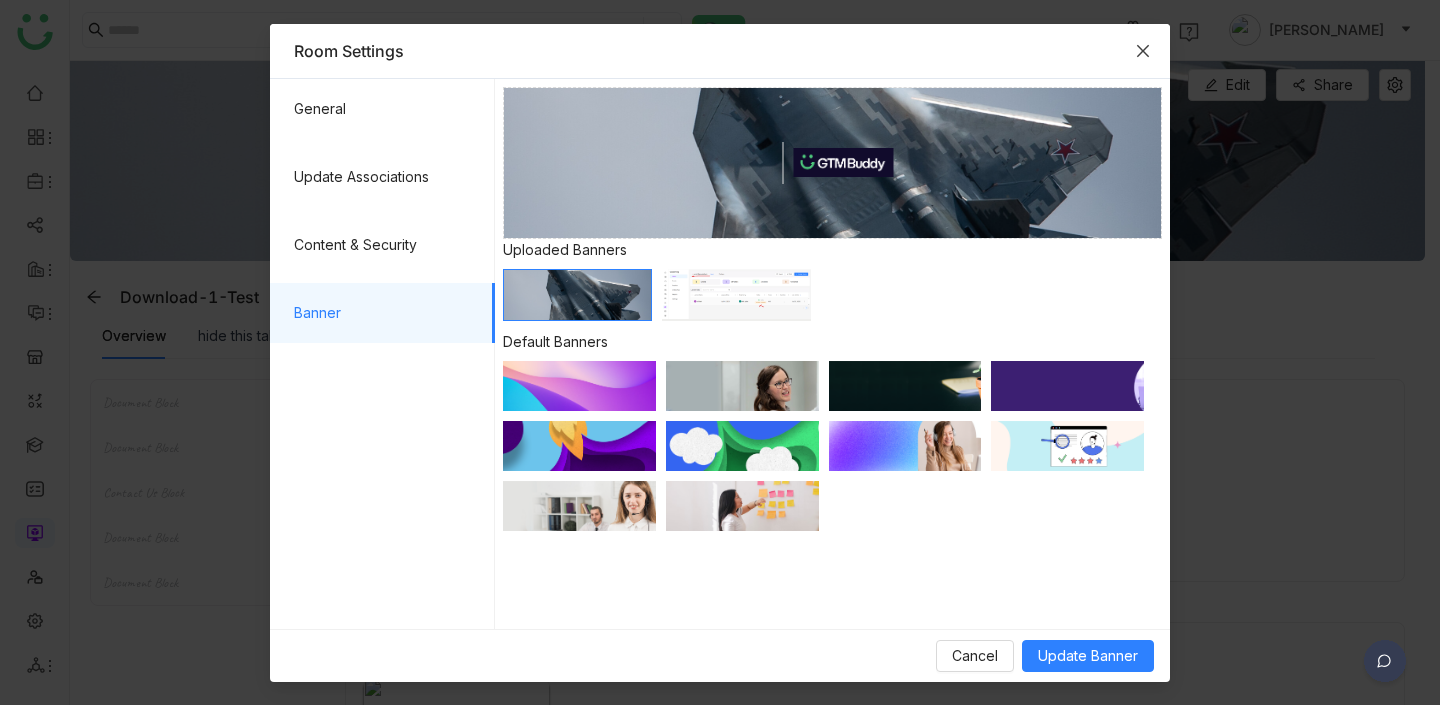 click at bounding box center (1143, 51) 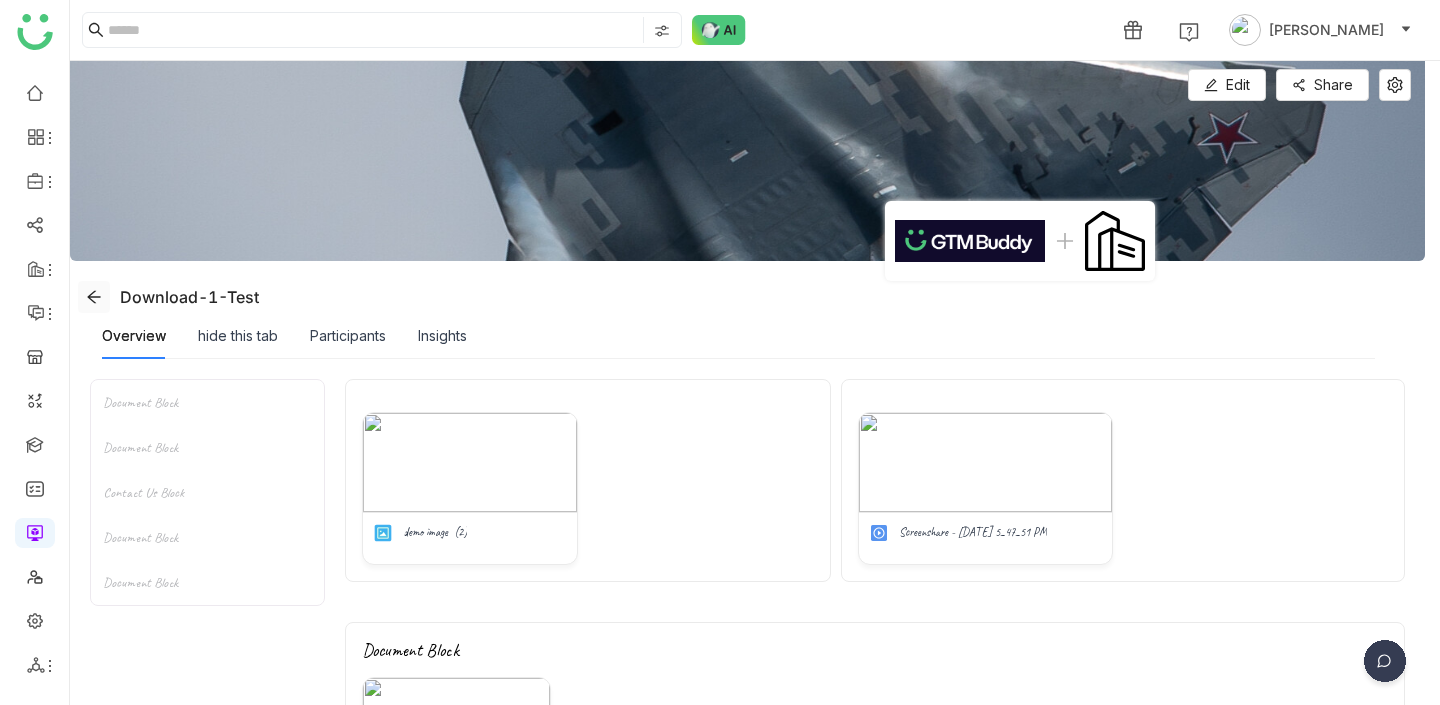 click 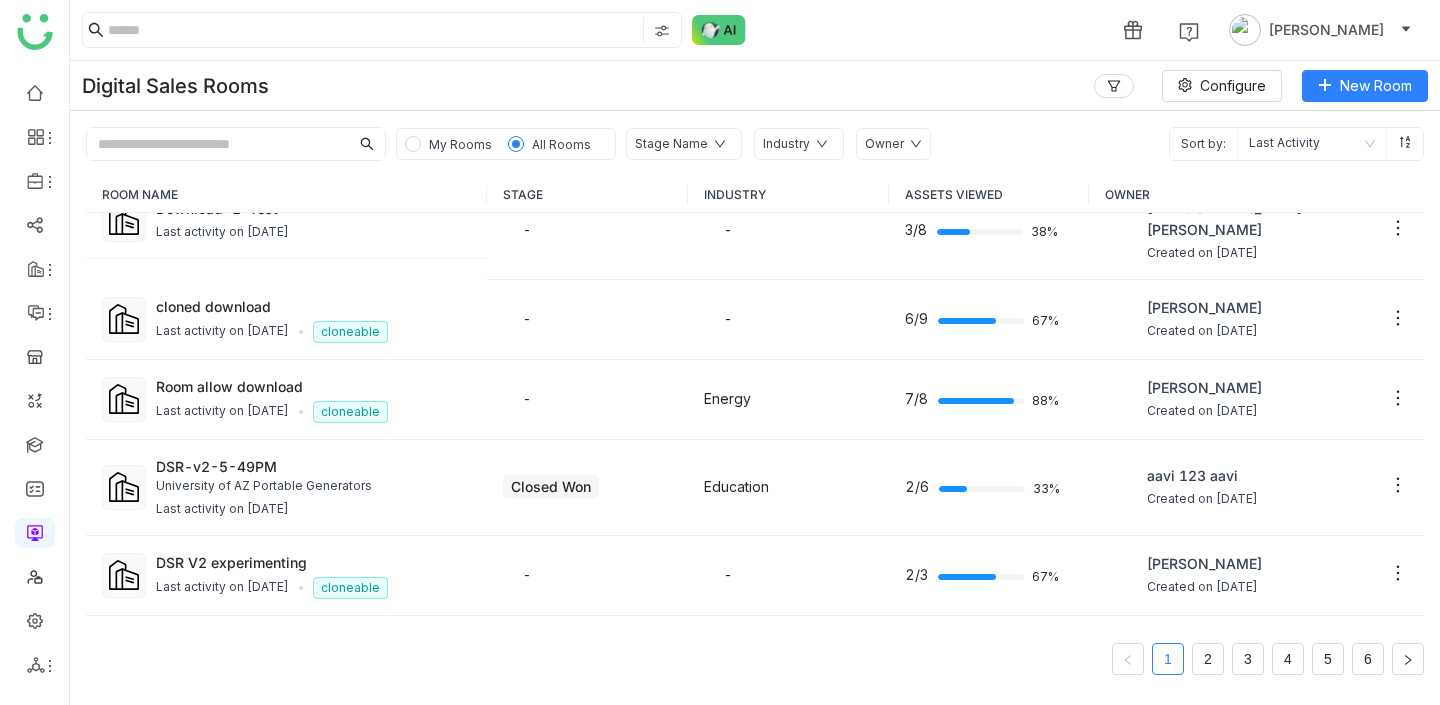 scroll, scrollTop: 0, scrollLeft: 0, axis: both 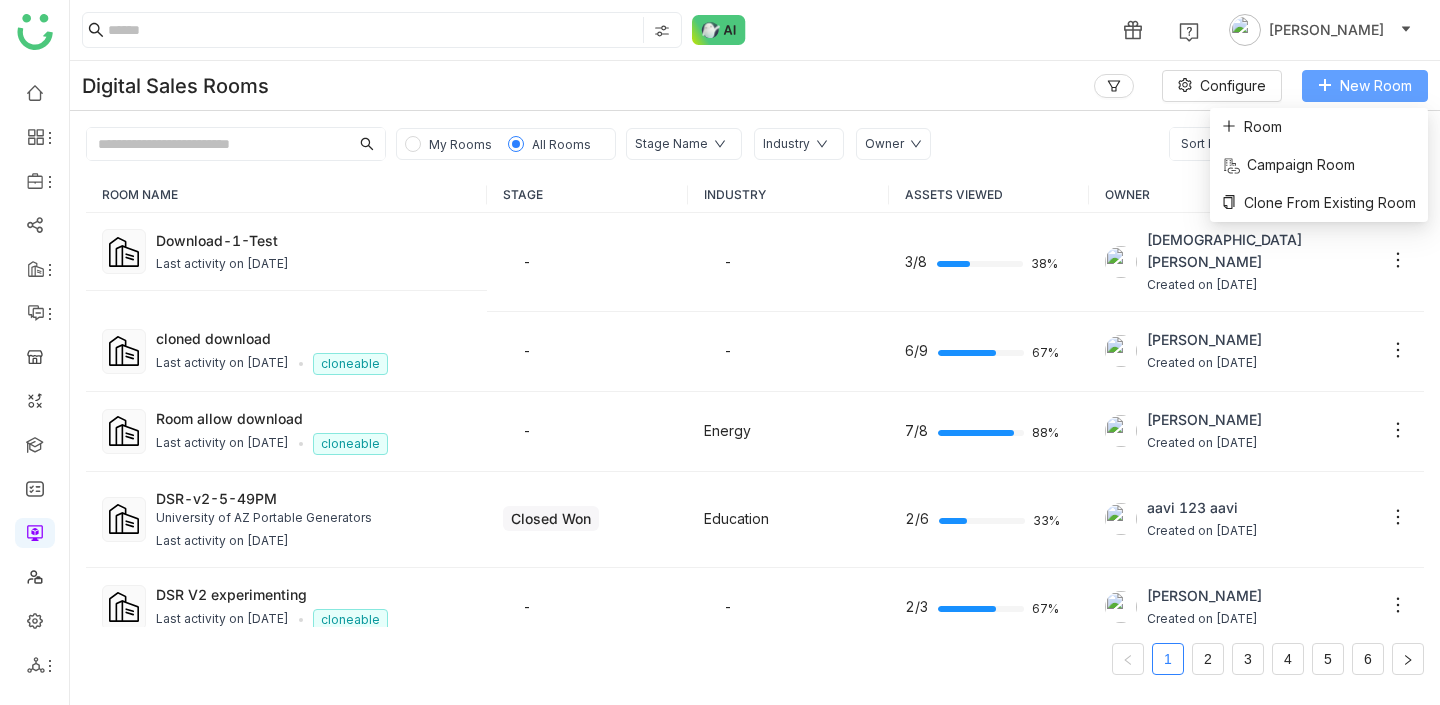 click on "New Room" 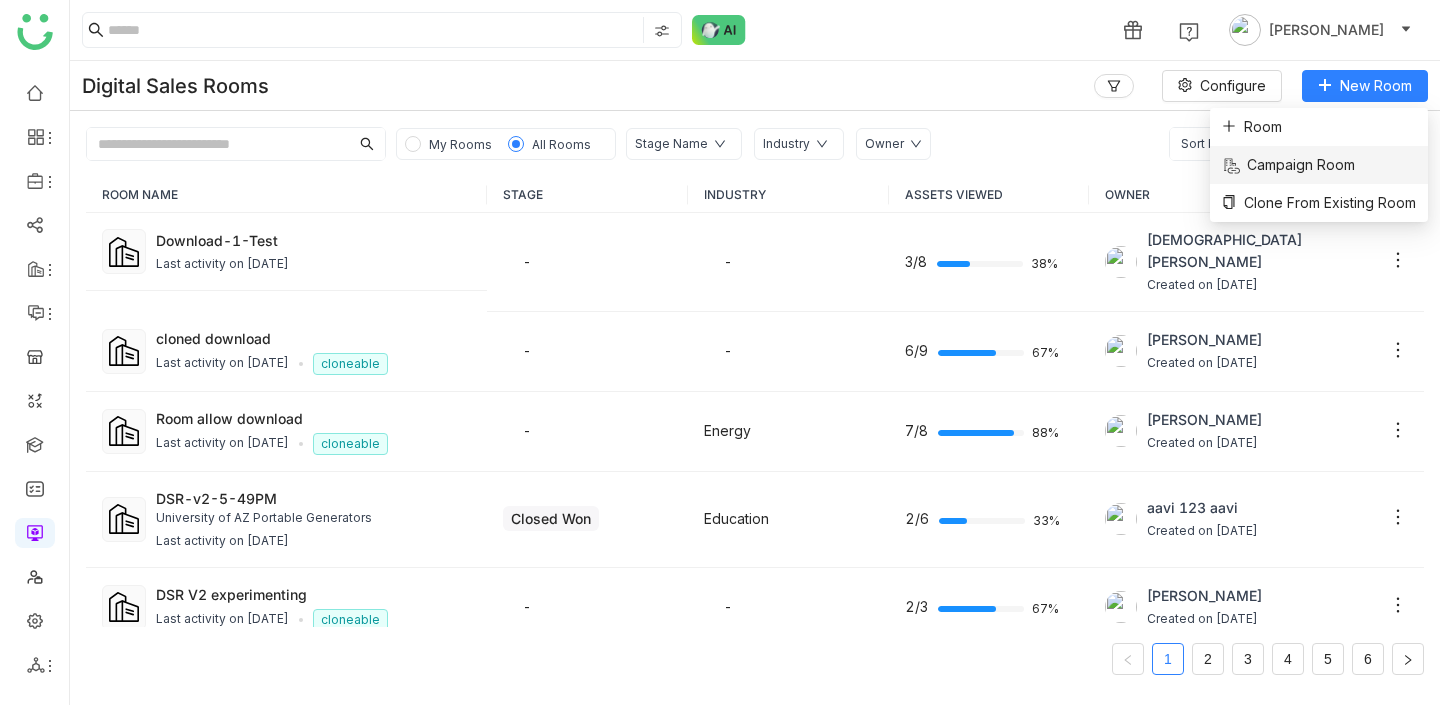 click on "Campaign Room" at bounding box center [1288, 165] 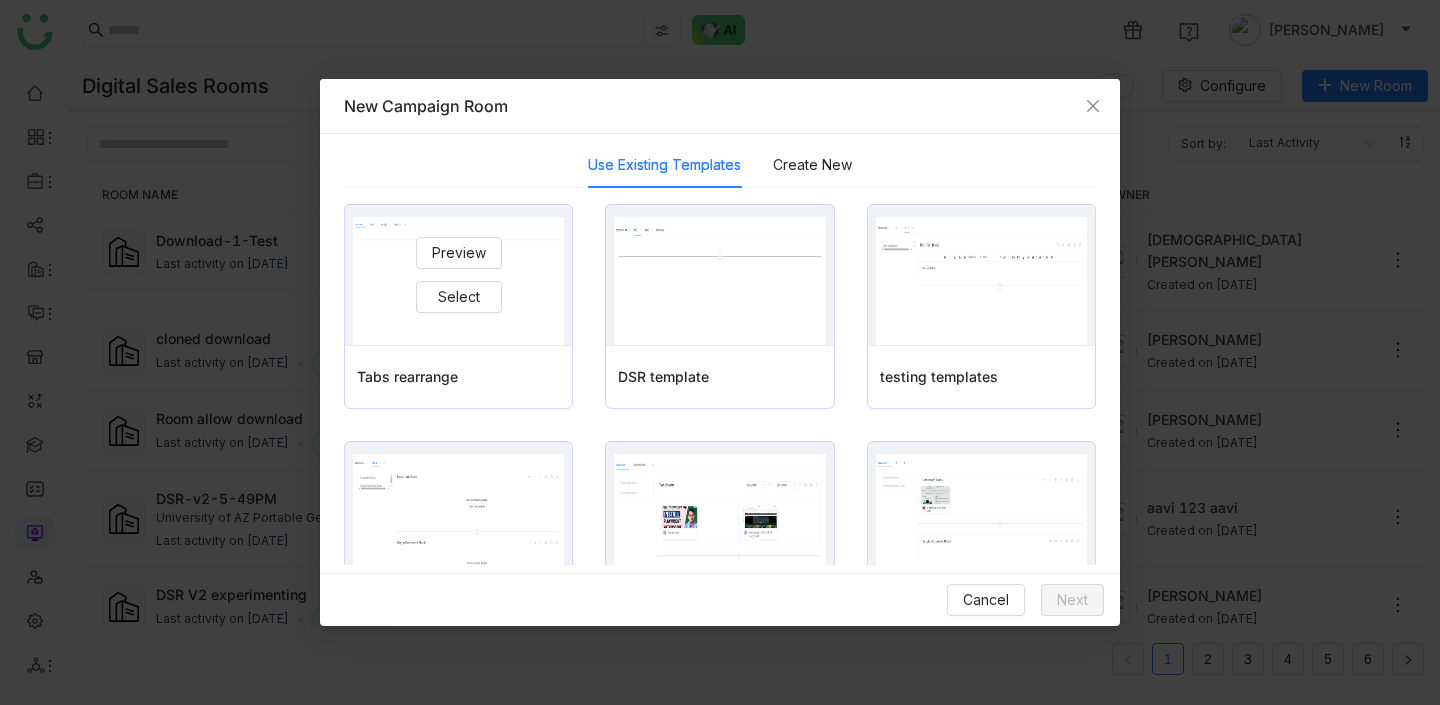 click on "Tabs rearrange" at bounding box center (458, 376) 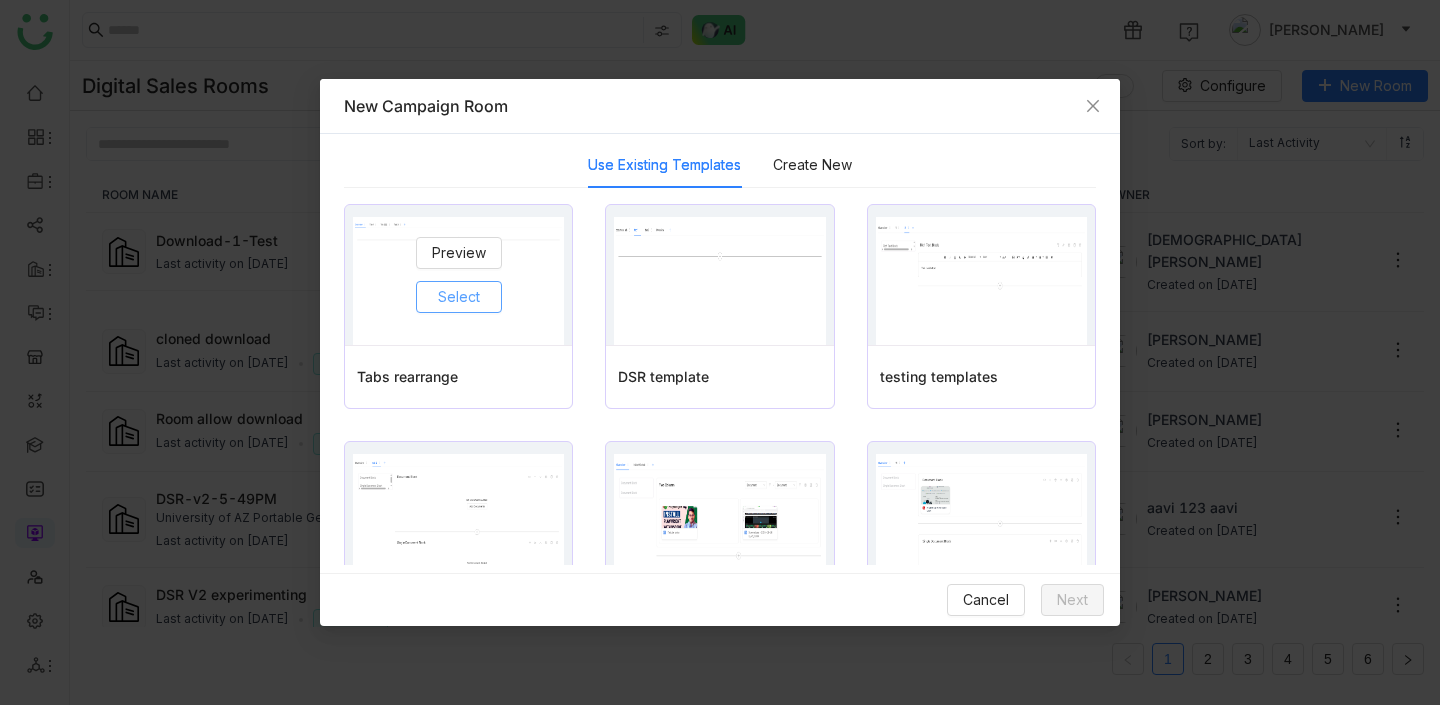 click on "Select" at bounding box center [459, 297] 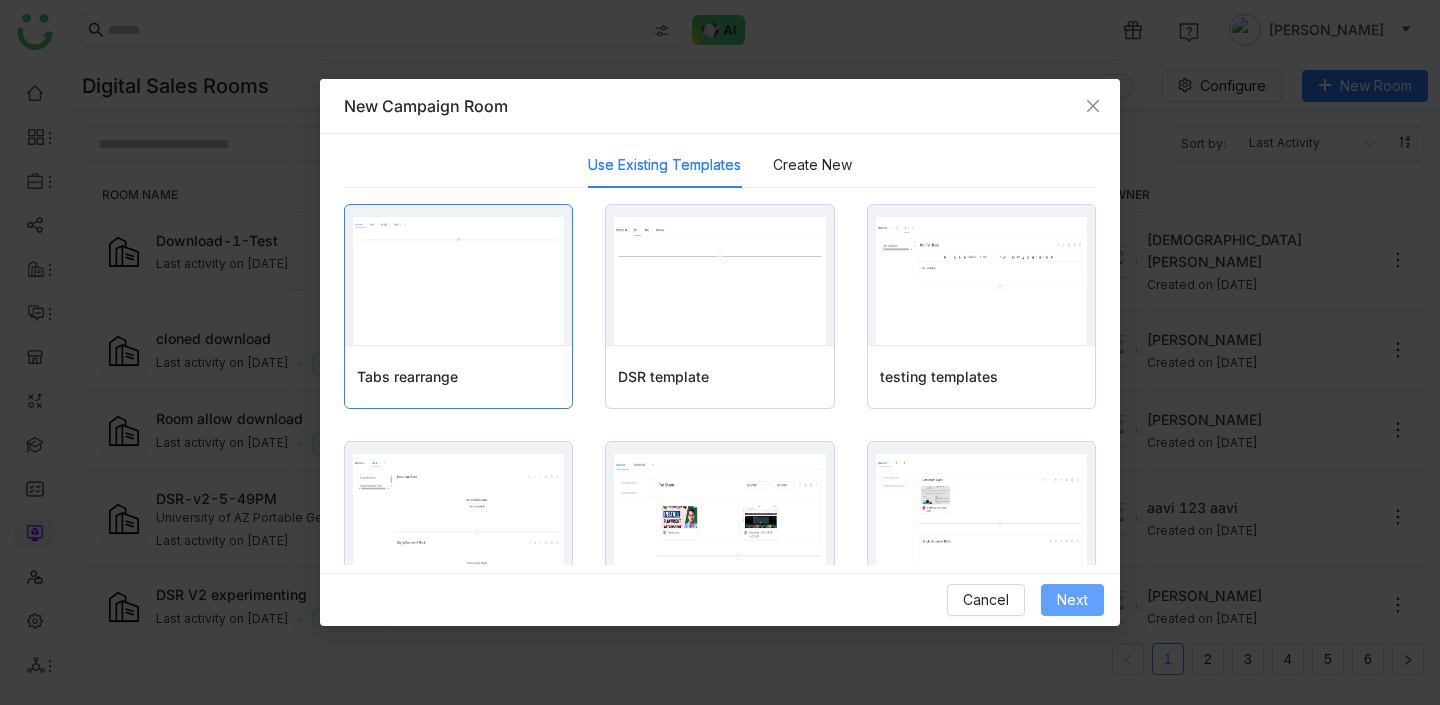 click on "Next" at bounding box center (1072, 600) 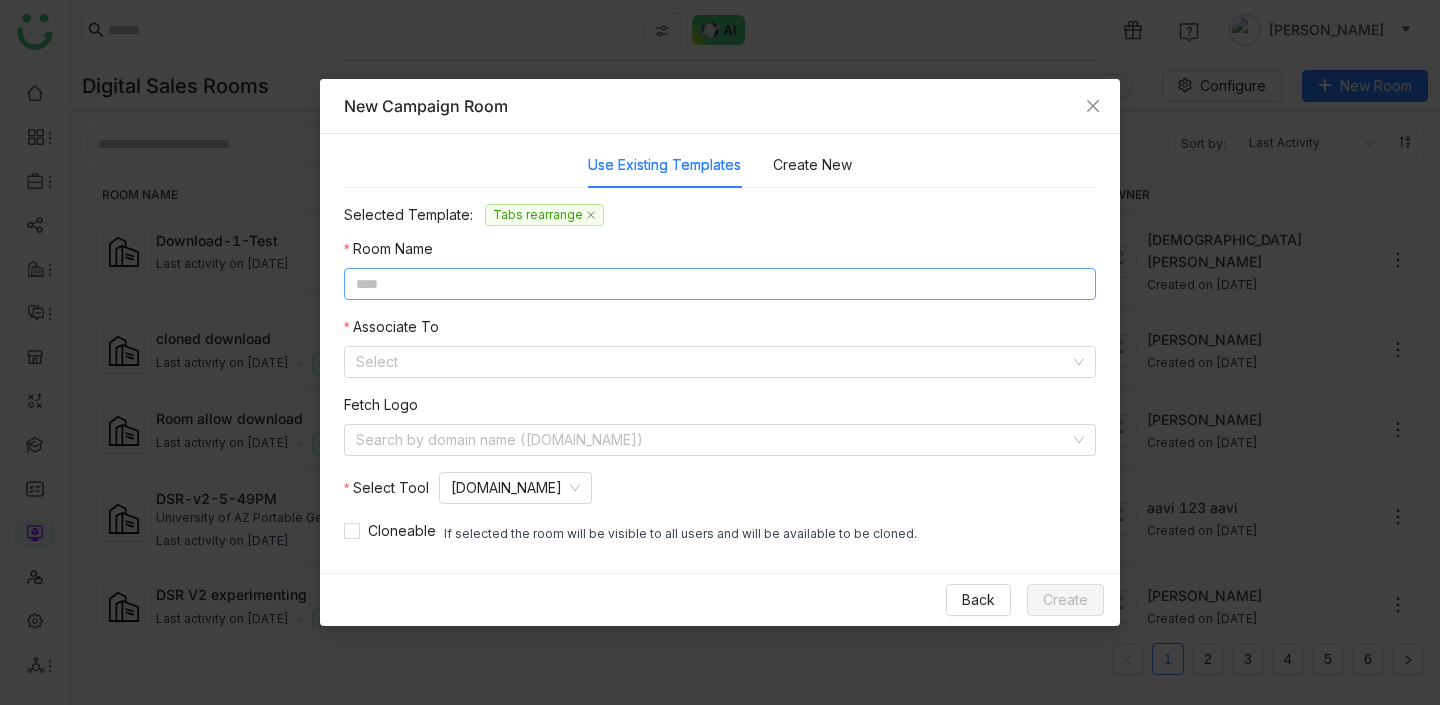 click 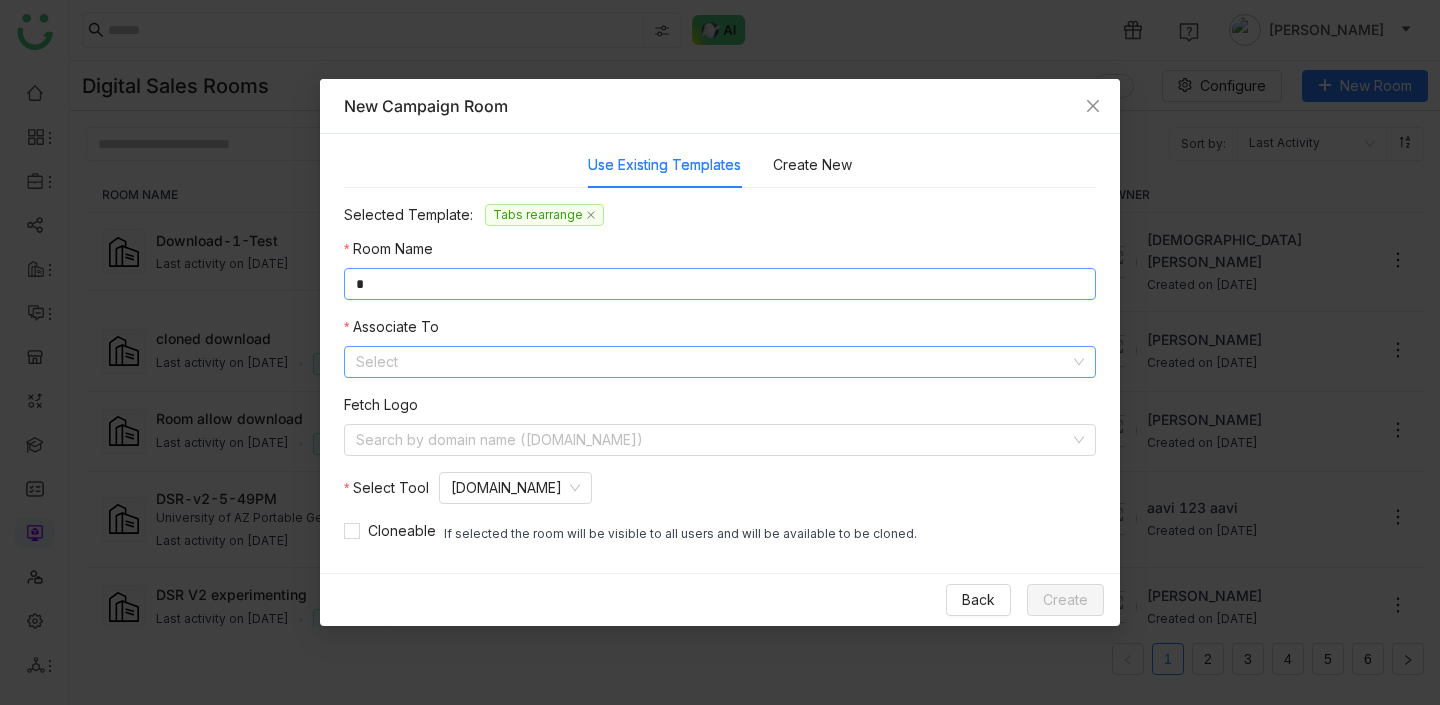 type on "*" 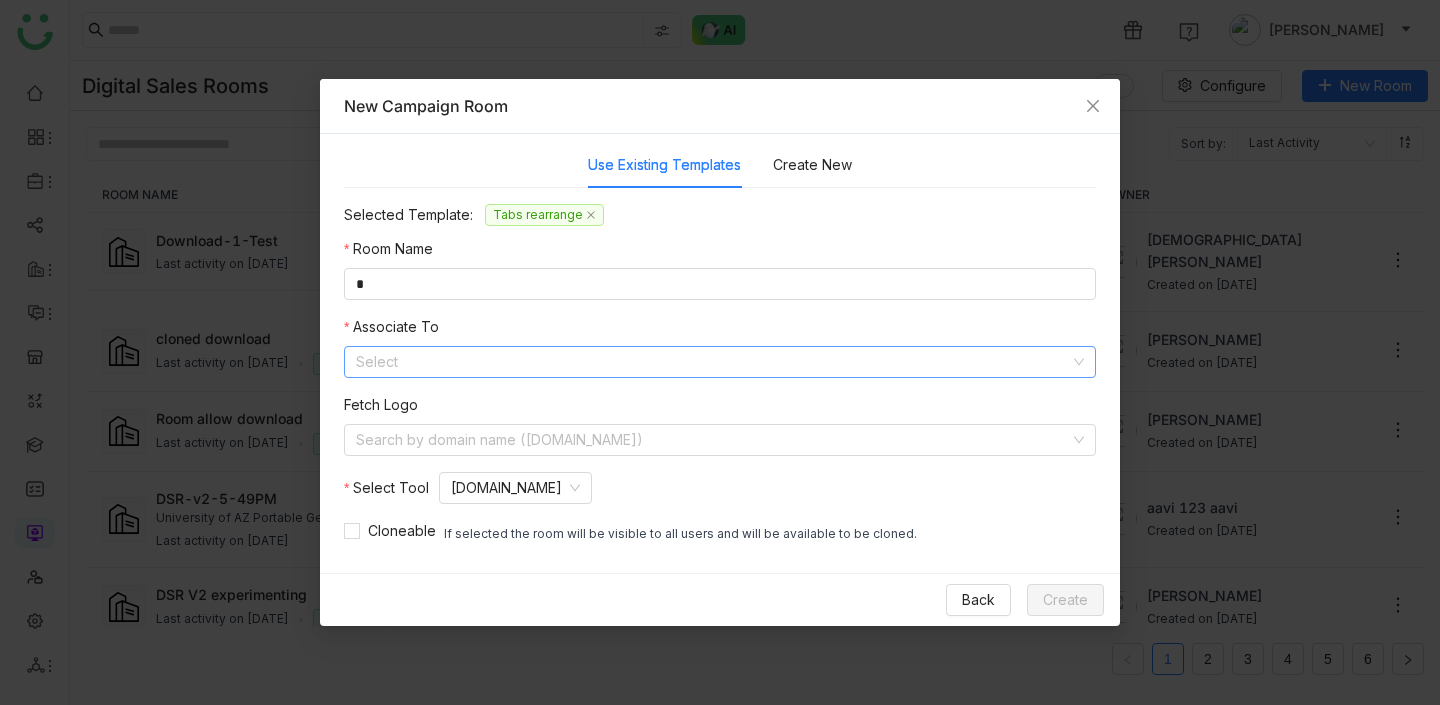 click 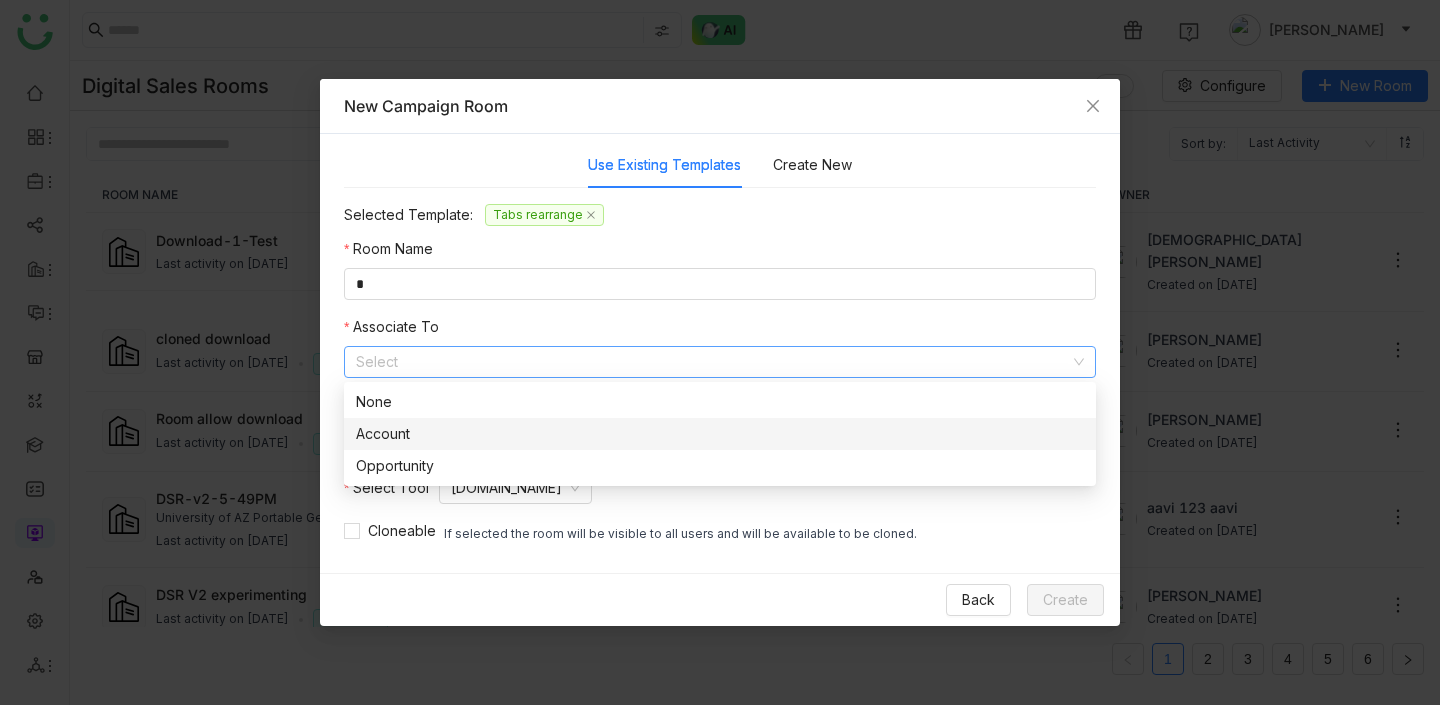 click on "Account" at bounding box center (720, 434) 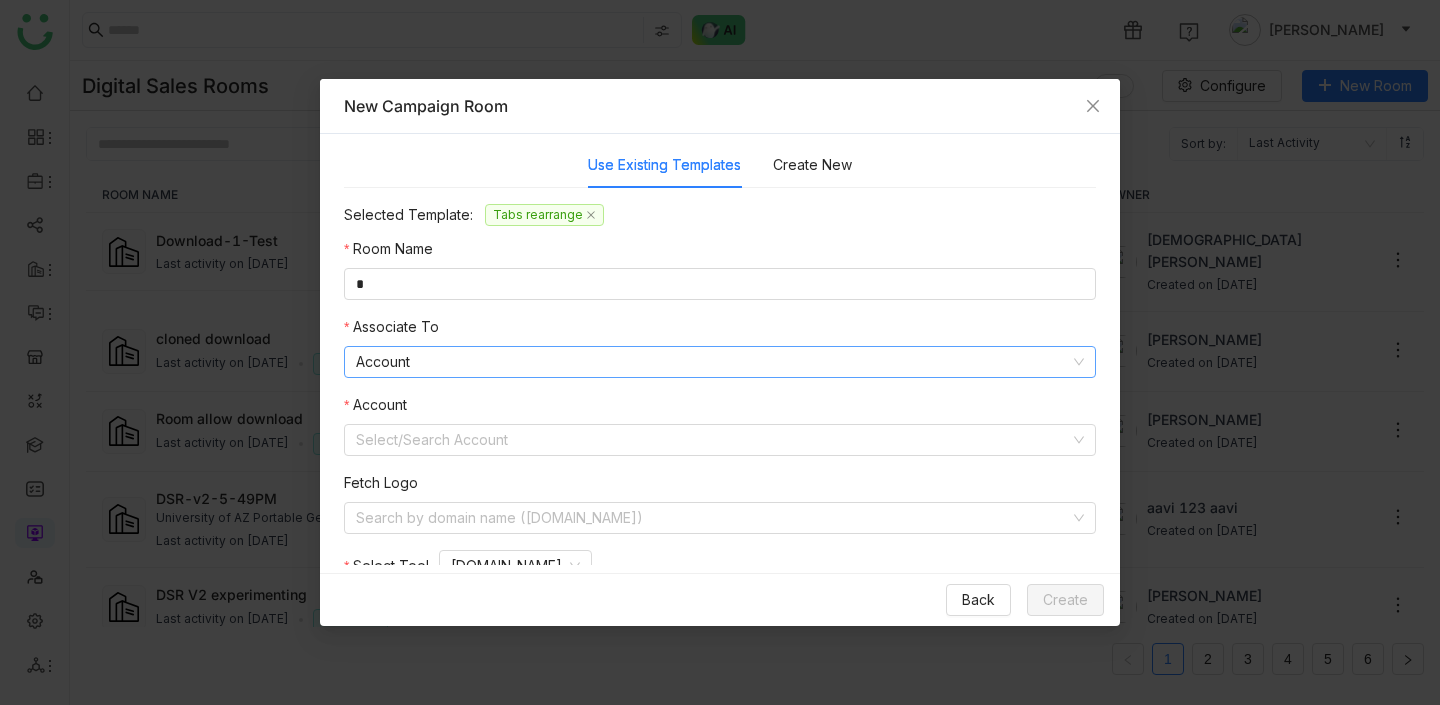 click on "Account" 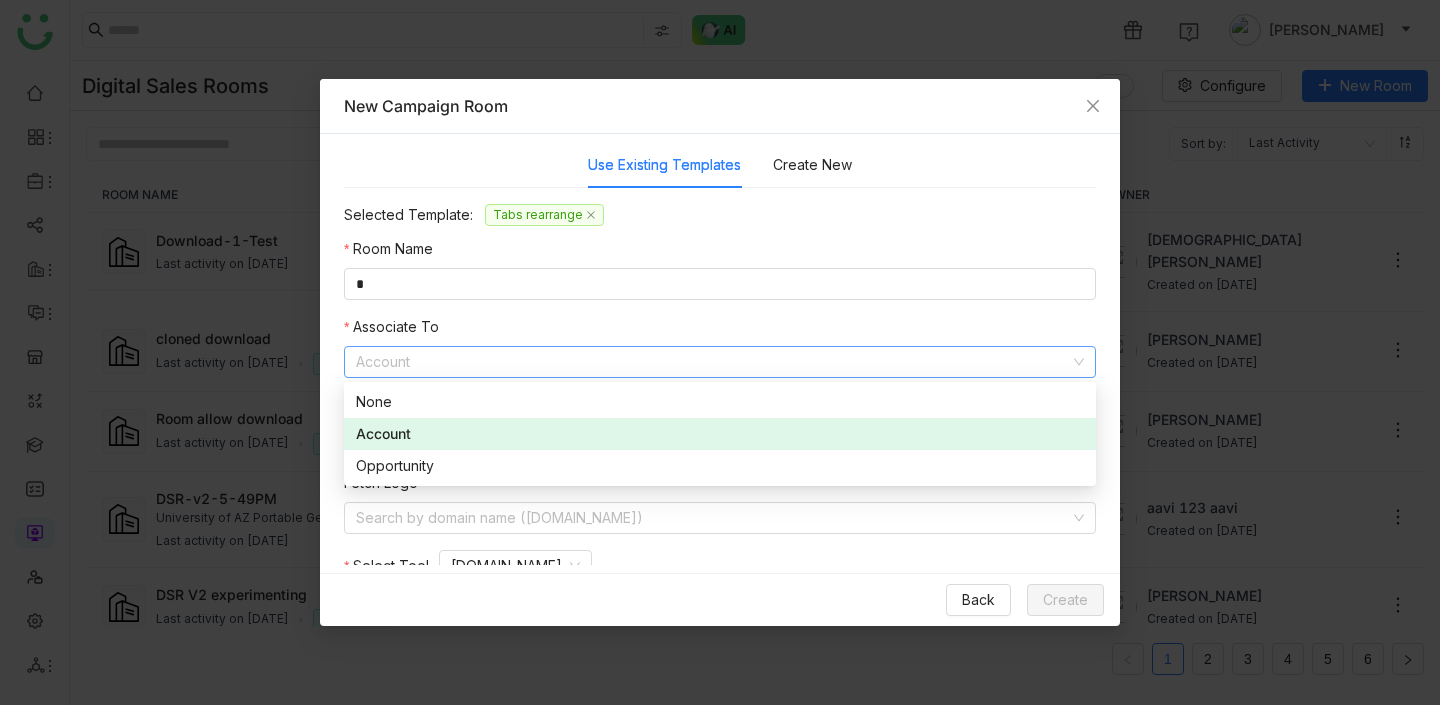 click on "Account" 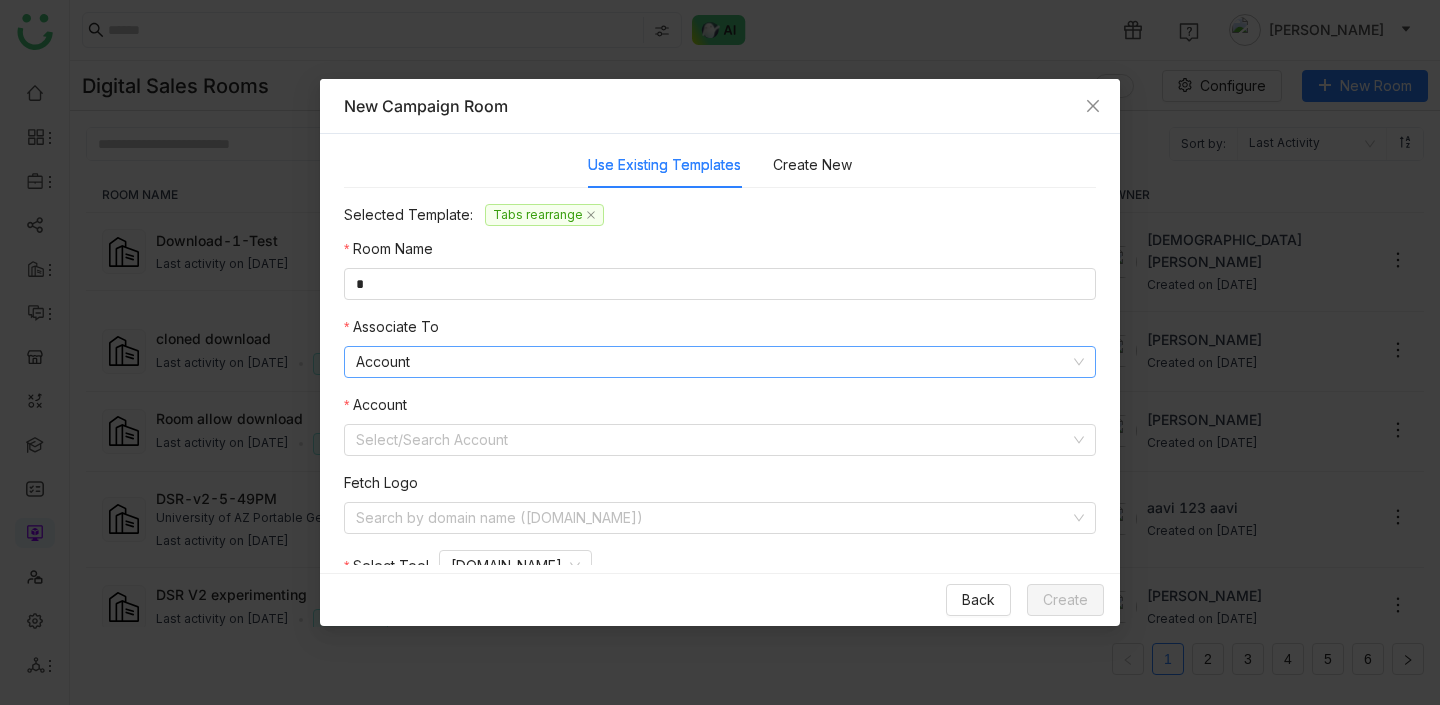 click on "Account   Select/Search Account" at bounding box center (720, 425) 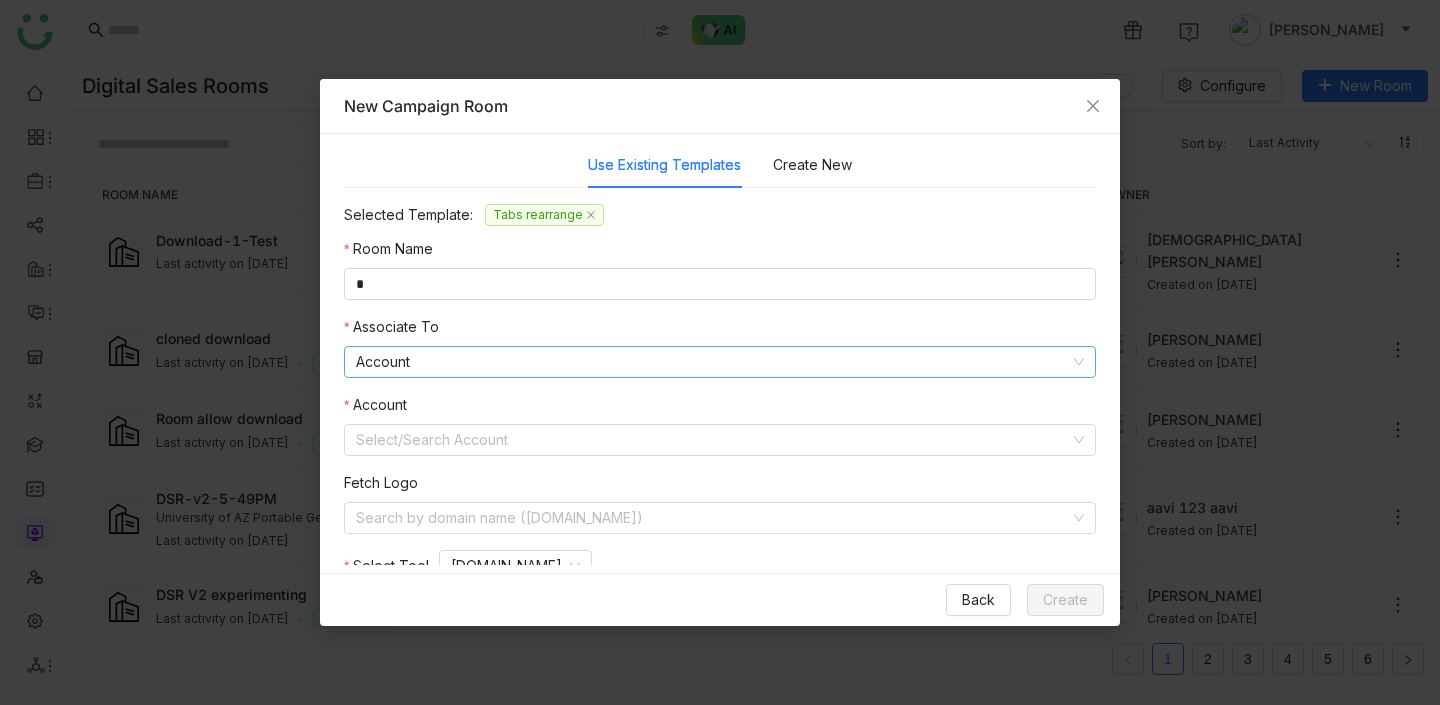 click on "Account" 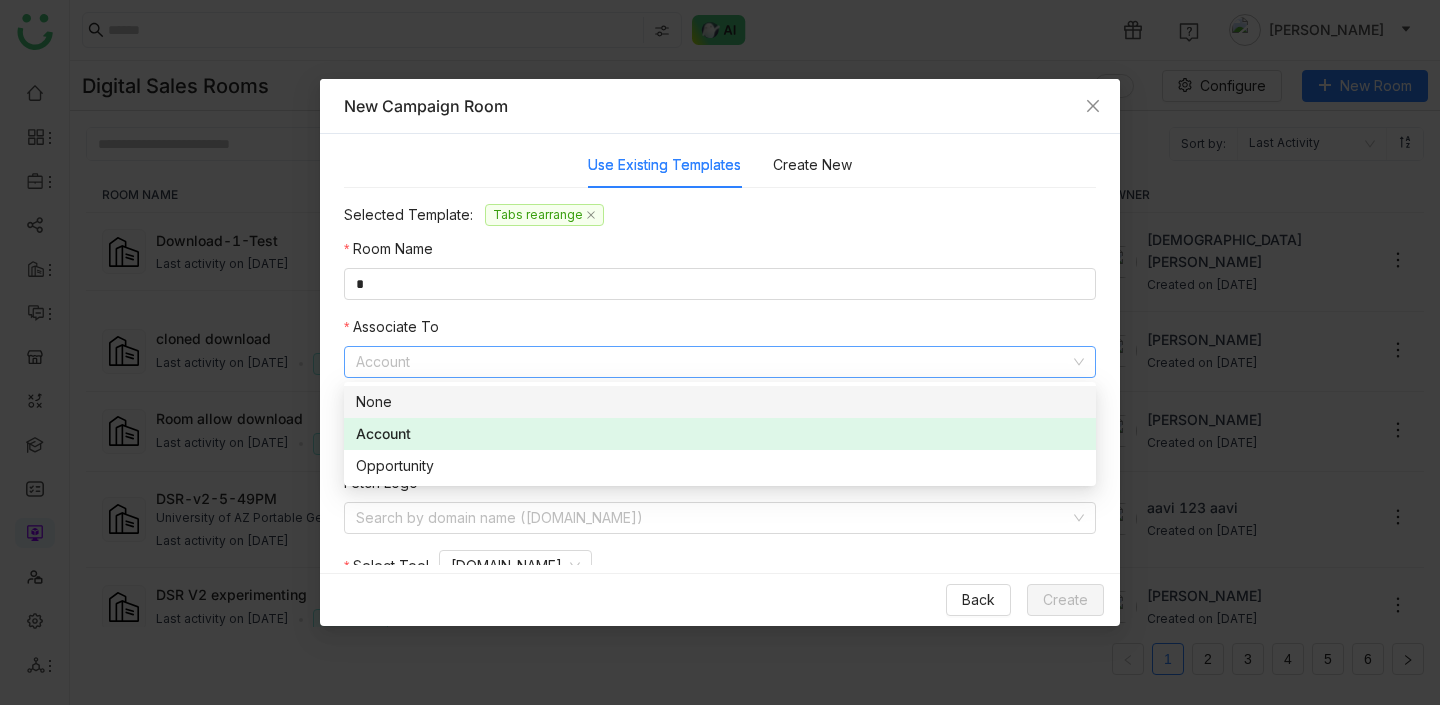 click on "None" at bounding box center [720, 402] 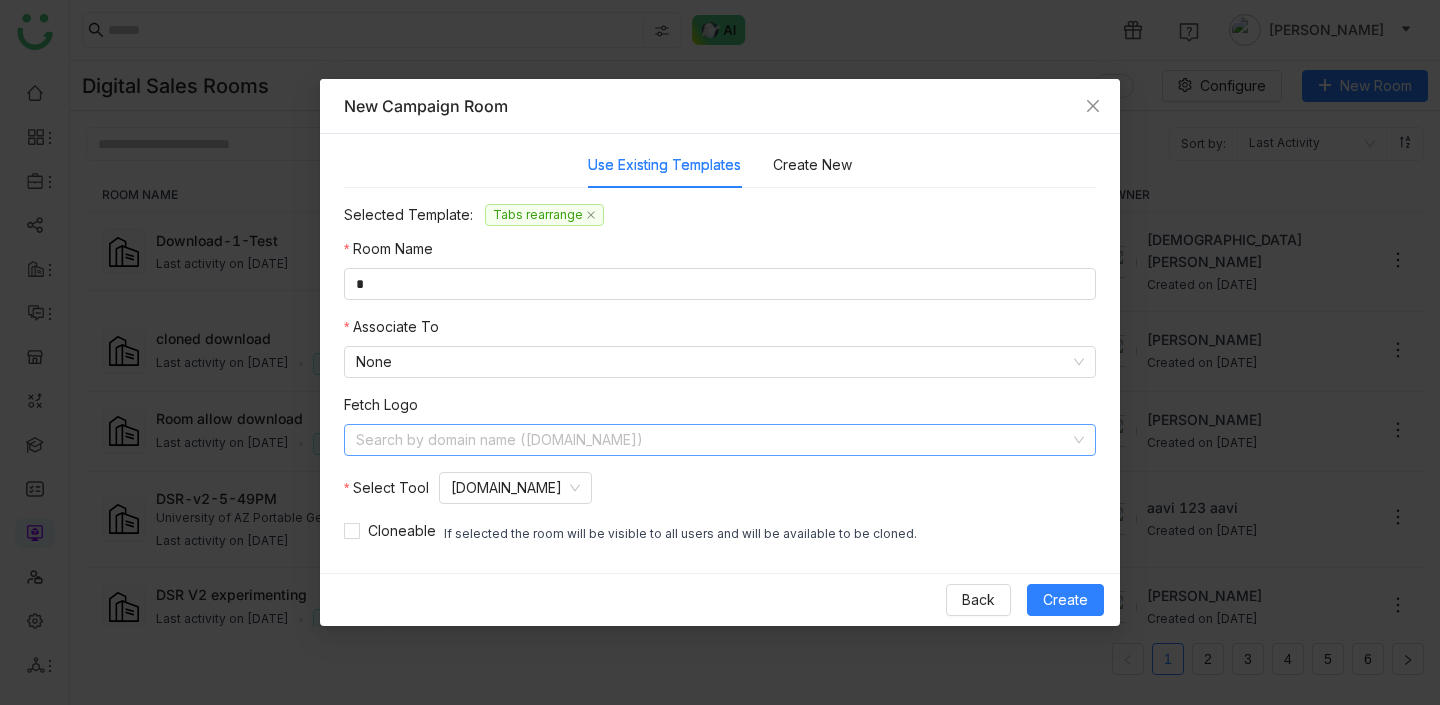 click 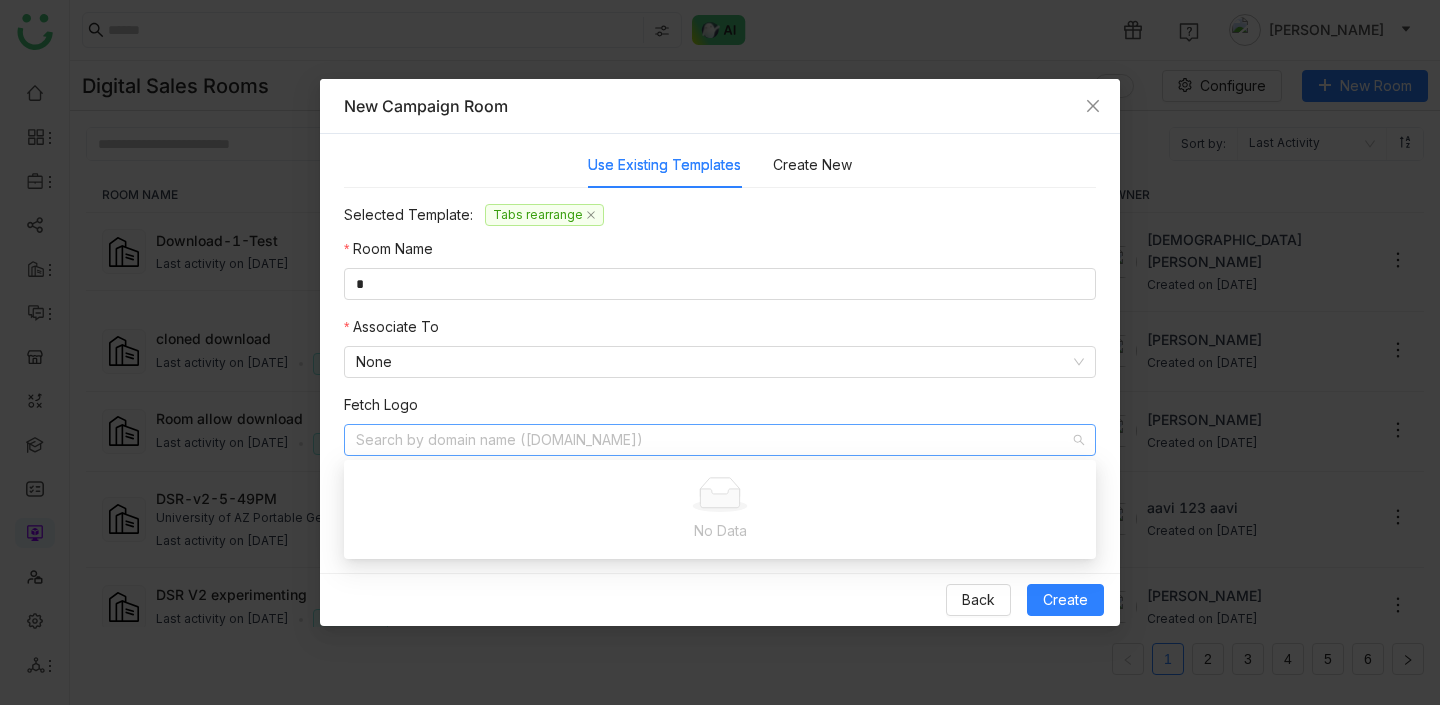 click at bounding box center (720, 494) 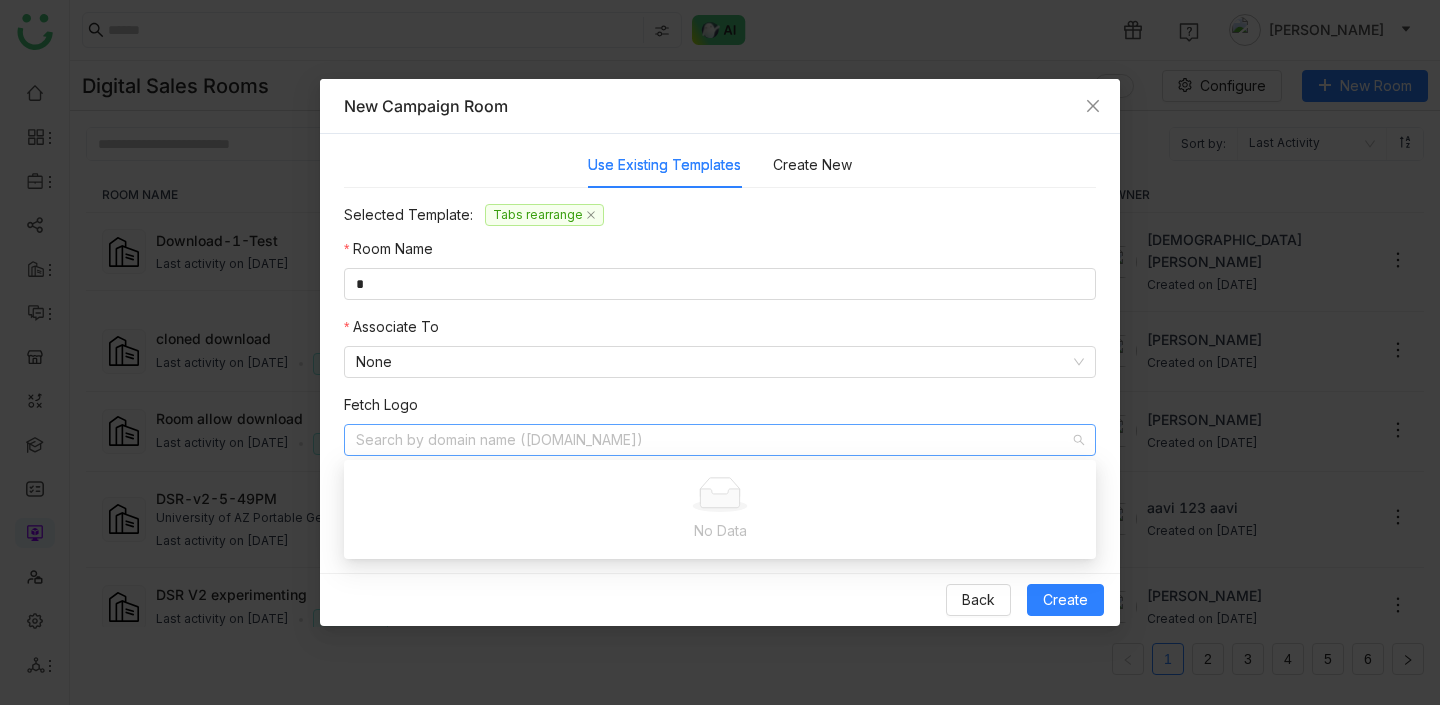 click on "Fetch Logo   Search by domain name (example.com)" at bounding box center (720, 425) 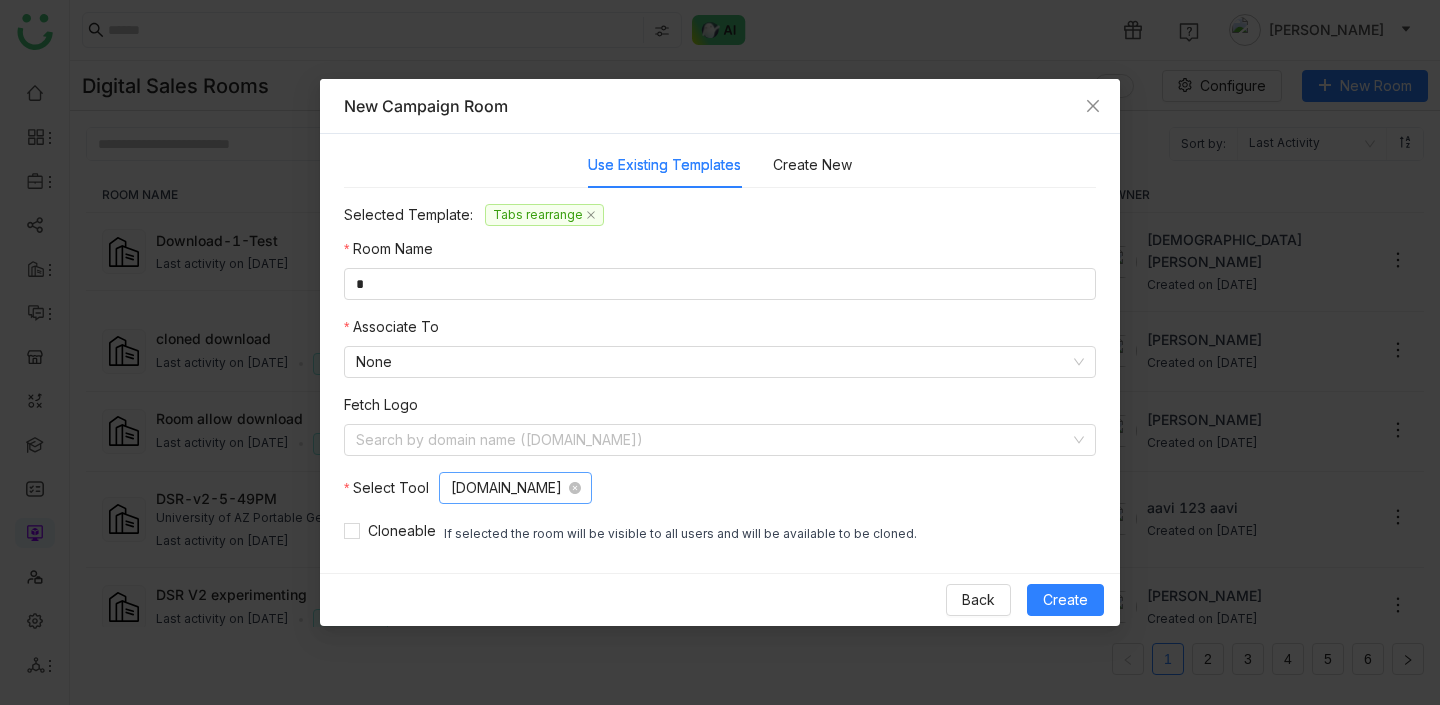 click on "Apollo.io" 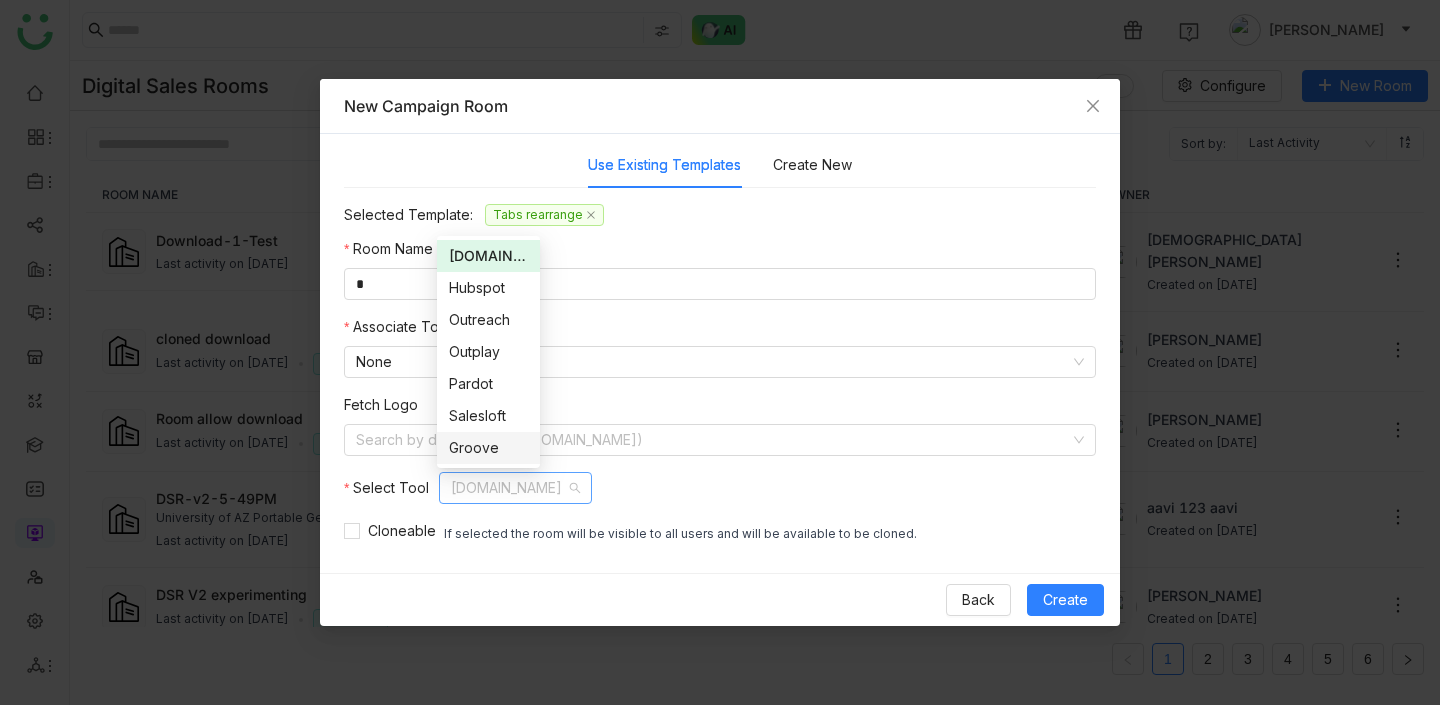 click on "Selected Template:  Tabs rearrange Room Name *  Associate To   None  Fetch Logo   Search by domain name (example.com)   Select Tool   Apollo.io  Cloneable If selected the room will be visible to all users and will be available to be cloned." at bounding box center (720, 374) 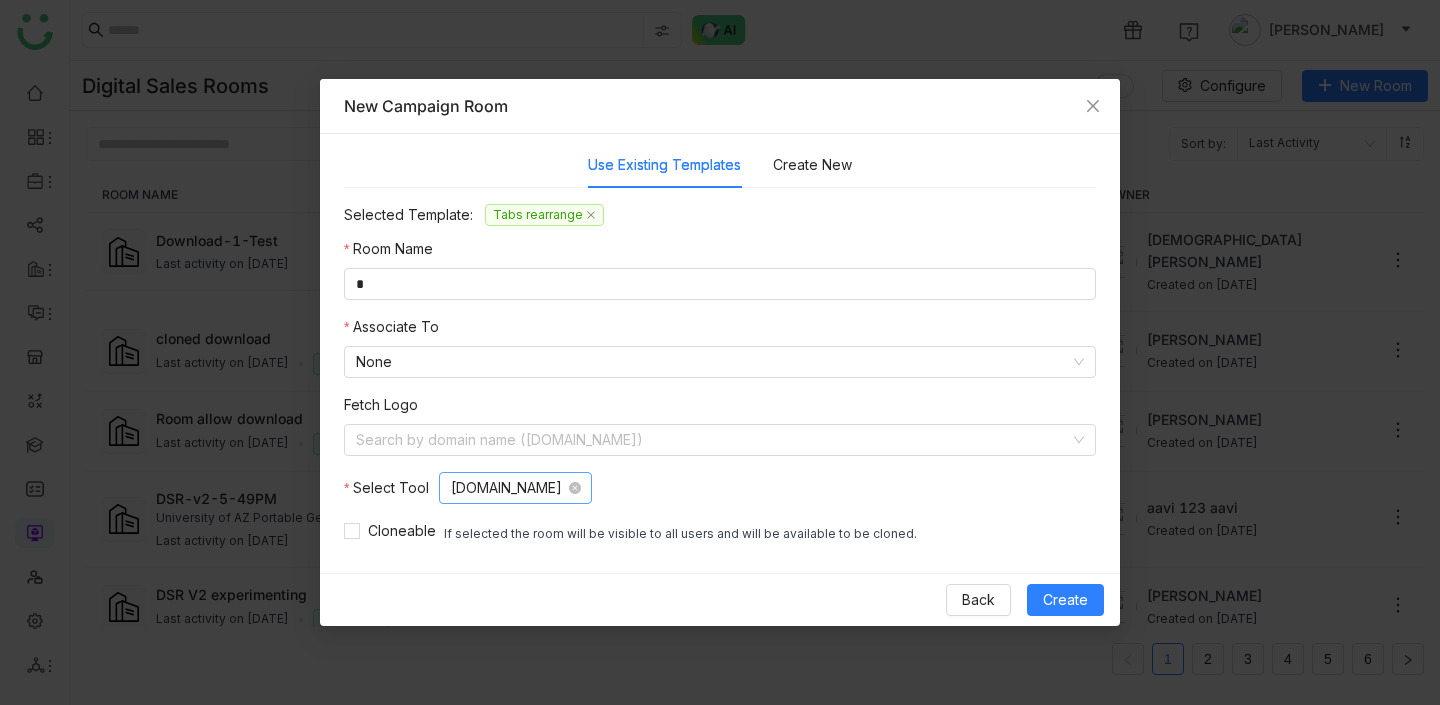 click on "Apollo.io" 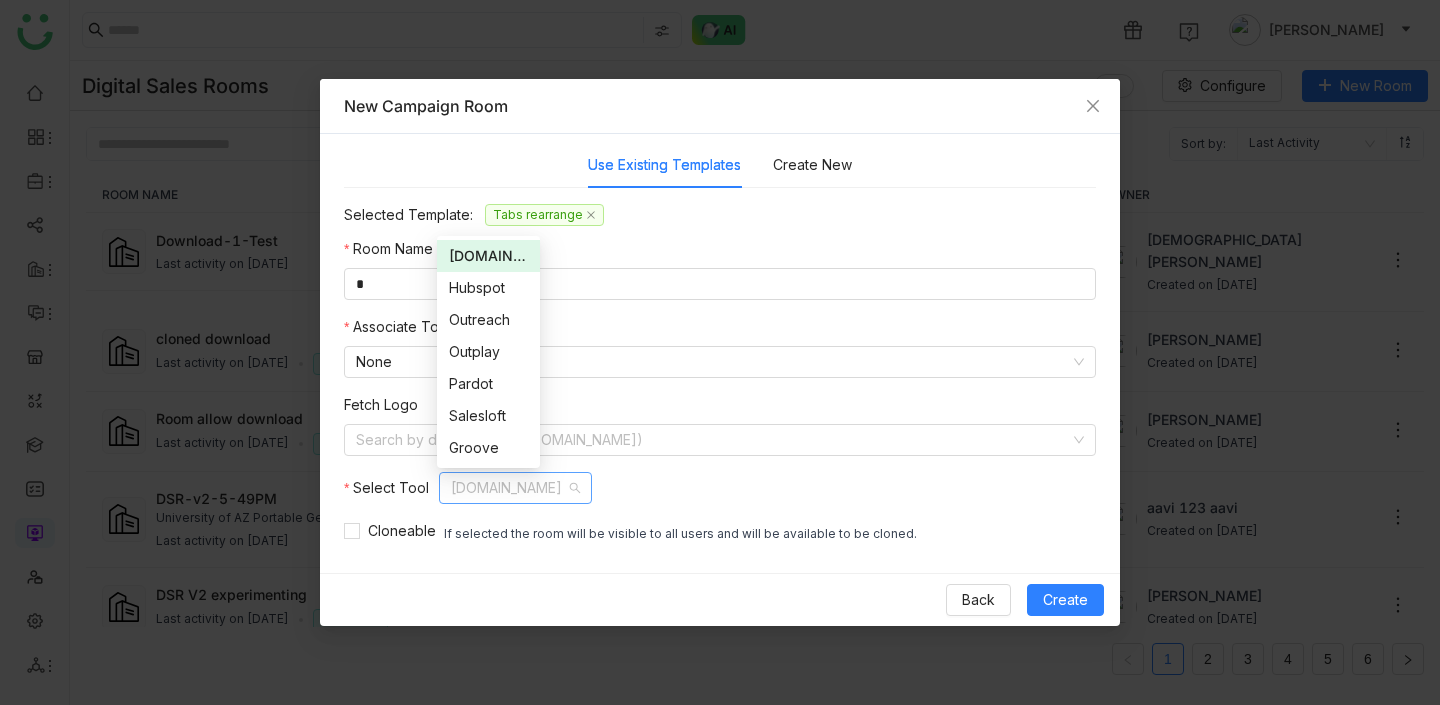 click on "New Campaign  Room   Use Existing Templates   Create New   Selected Template:  Tabs rearrange Room Name *  Associate To   None  Fetch Logo   Search by domain name (example.com)   Select Tool   Apollo.io  Cloneable If selected the room will be visible to all users and will be available to be cloned. Back  Create" at bounding box center [720, 352] 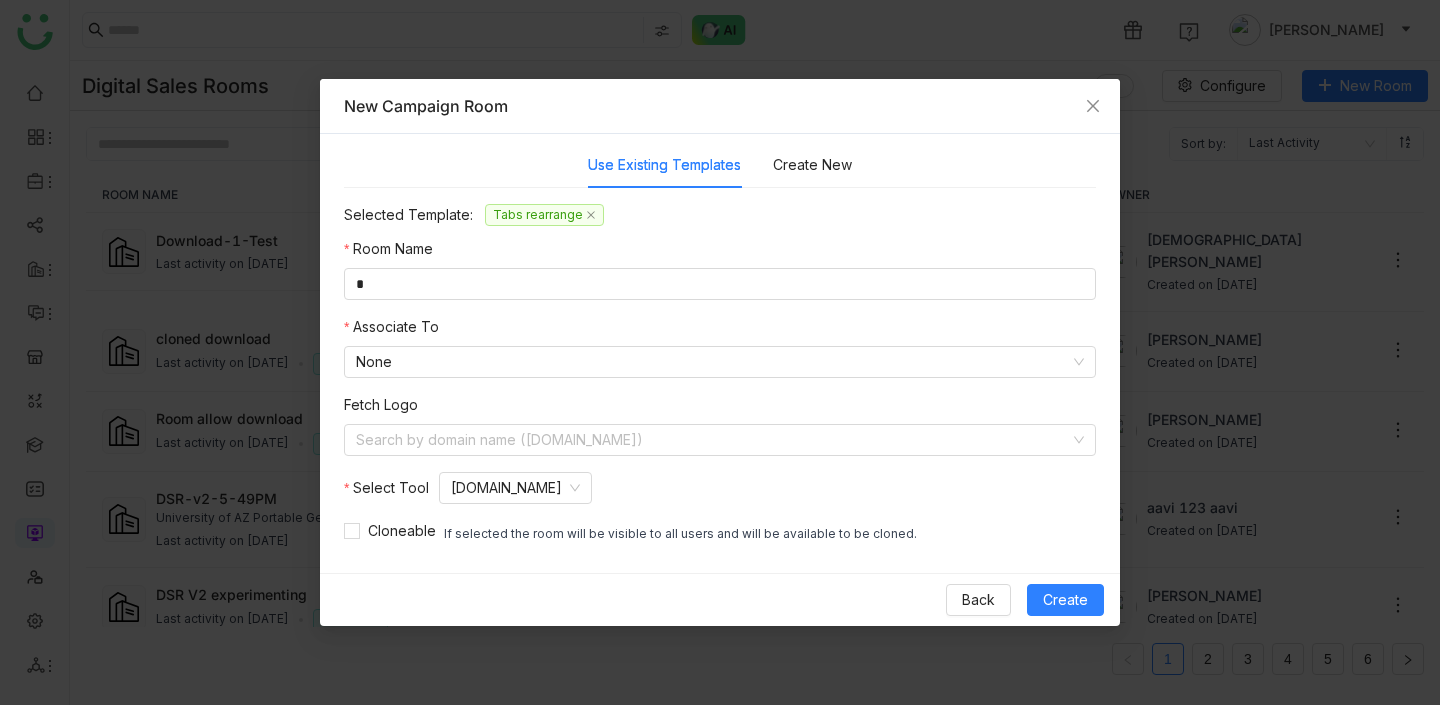 click on "New Campaign  Room   Use Existing Templates   Create New   Selected Template:  Tabs rearrange Room Name *  Associate To   None  Fetch Logo   Search by domain name (example.com)   Select Tool   Apollo.io  Cloneable If selected the room will be visible to all users and will be available to be cloned. Back  Create" at bounding box center [720, 352] 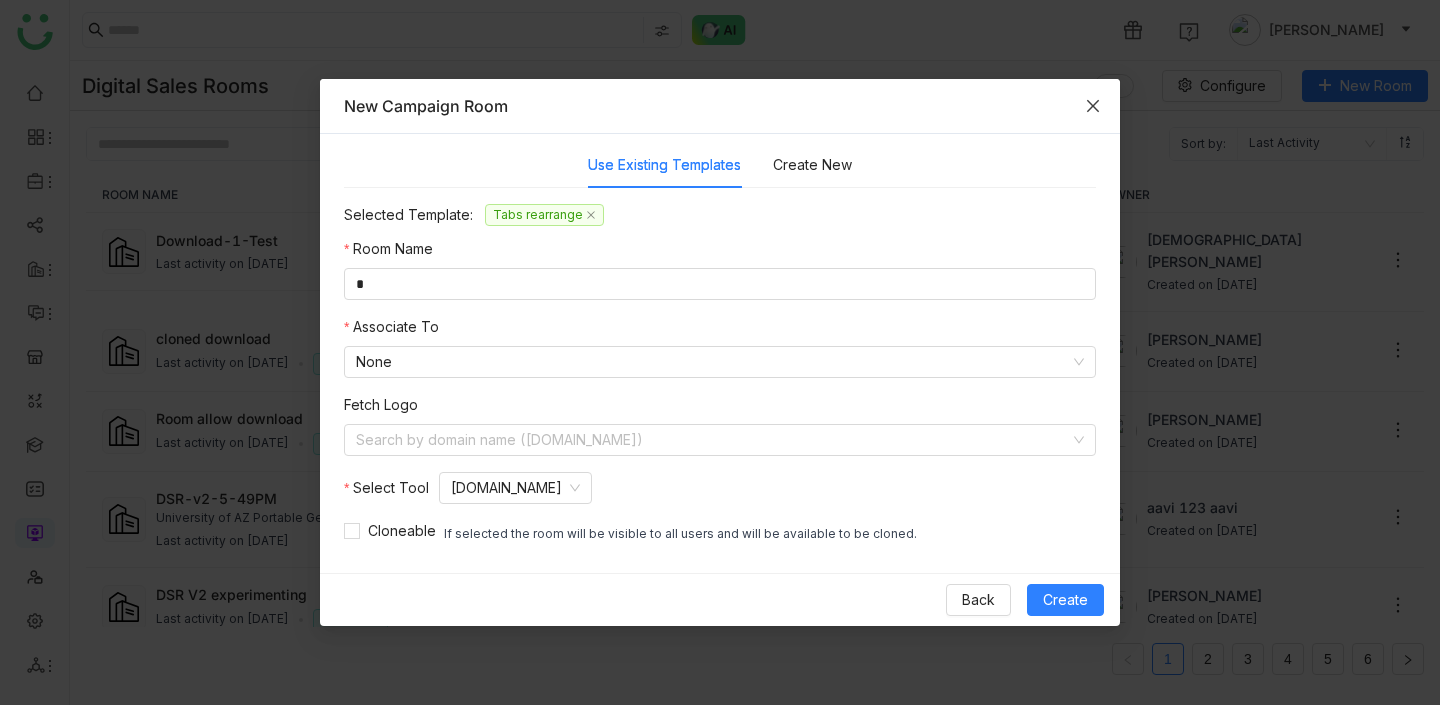 click 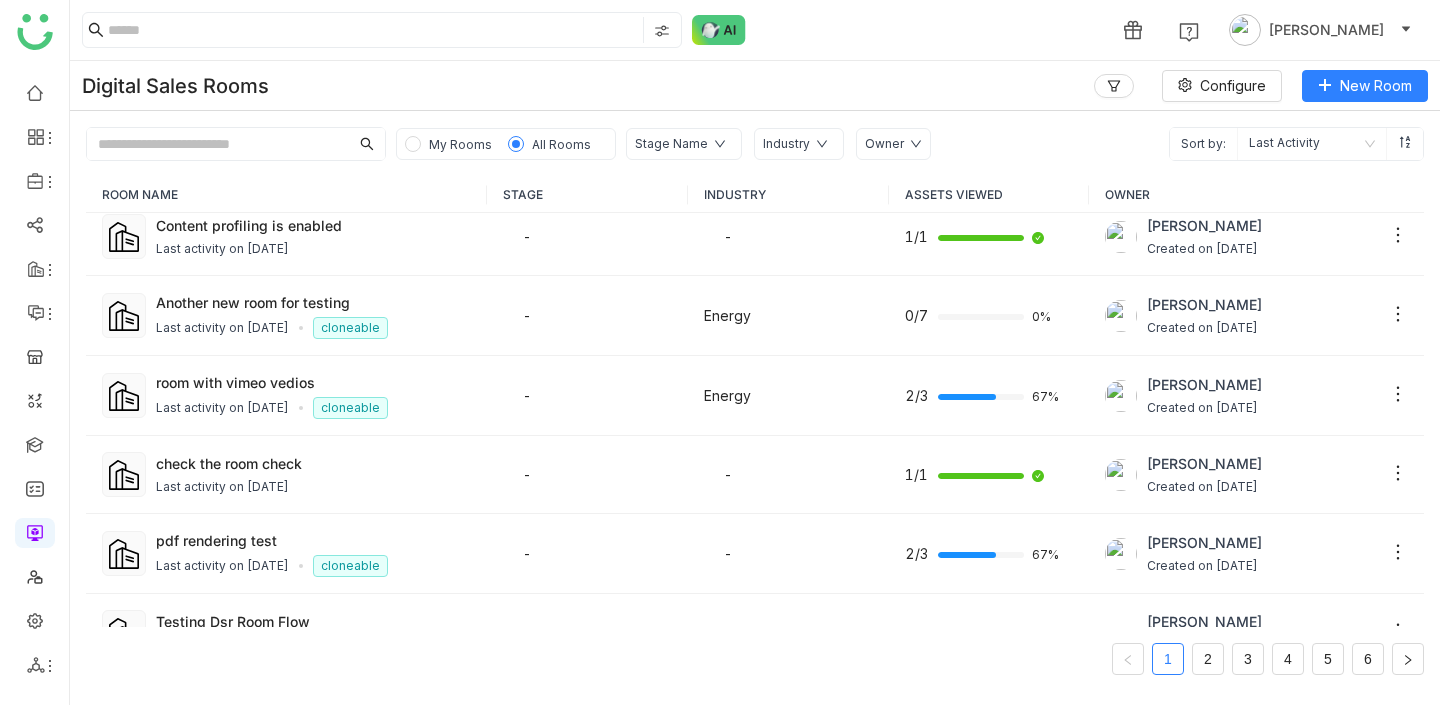 scroll, scrollTop: 1131, scrollLeft: 0, axis: vertical 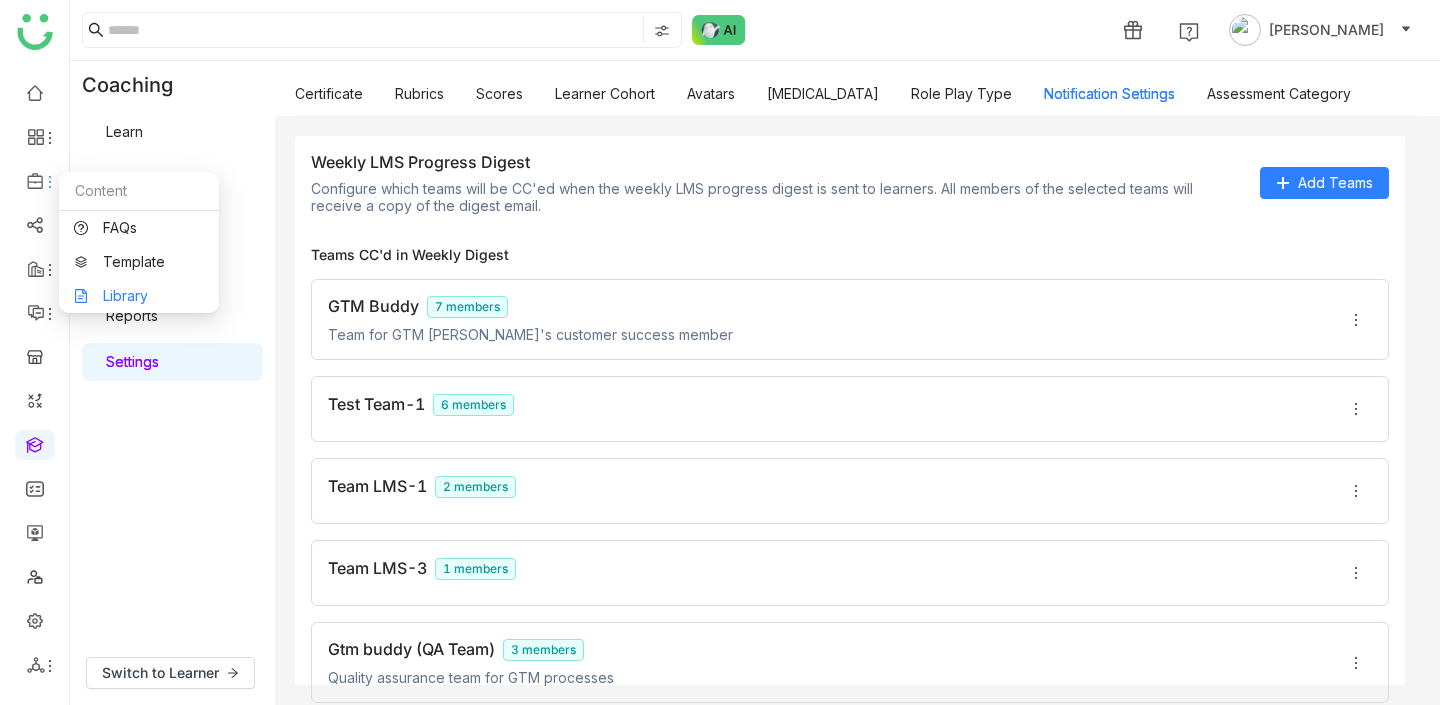 click on "Library" at bounding box center [139, 296] 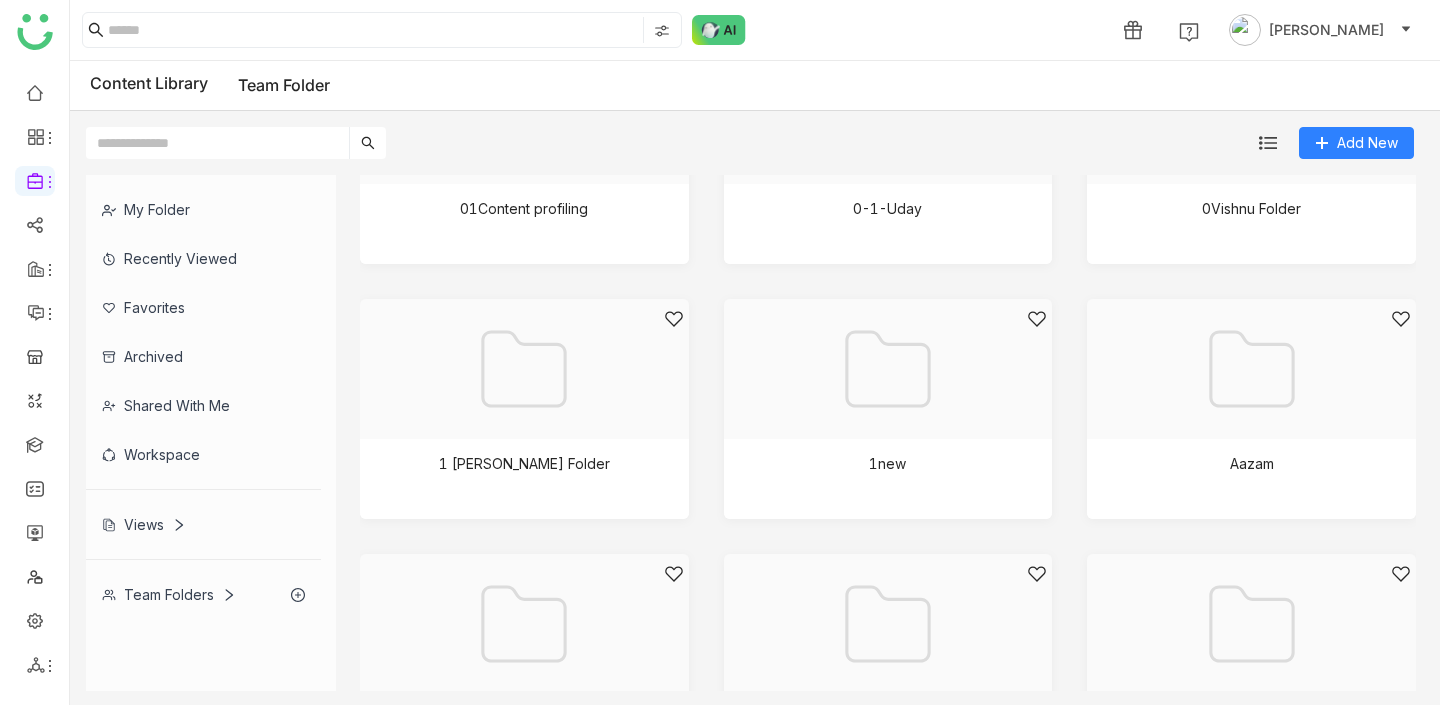 scroll, scrollTop: 0, scrollLeft: 0, axis: both 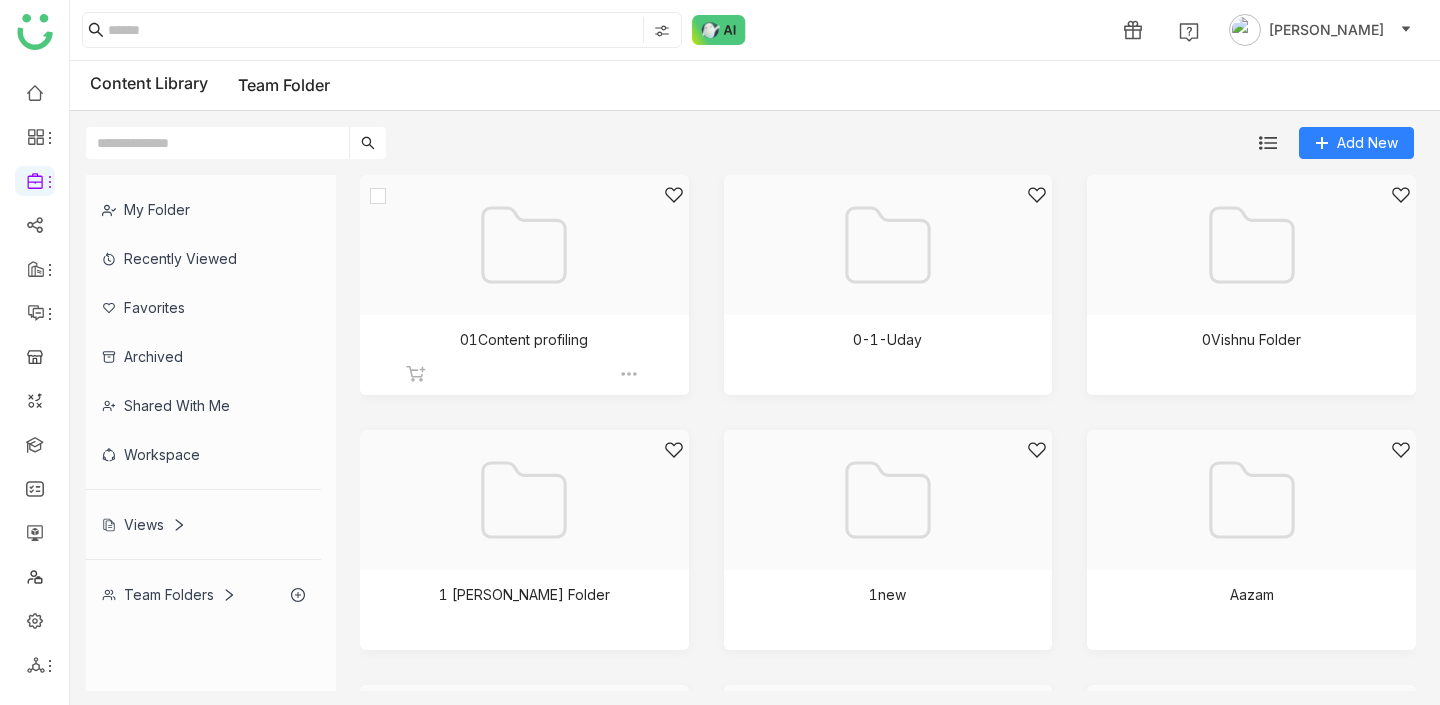 click 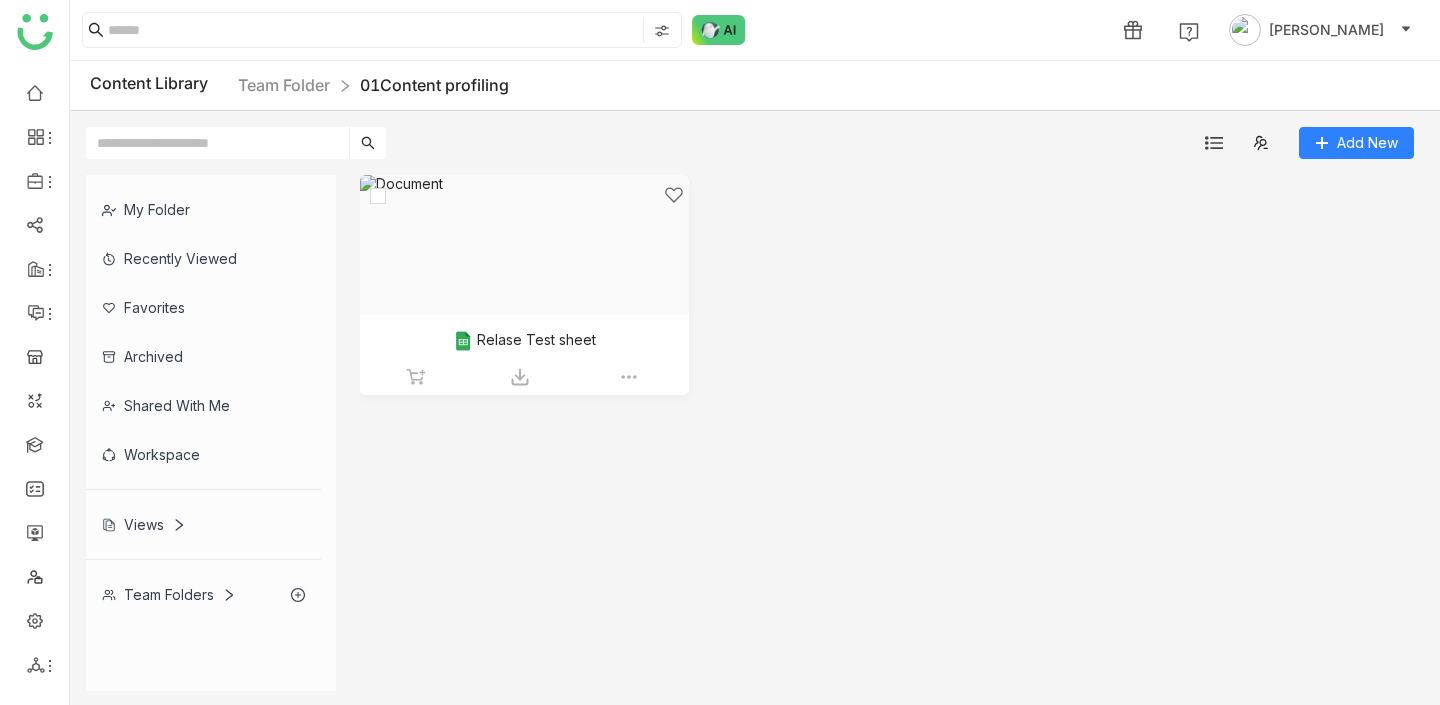 click 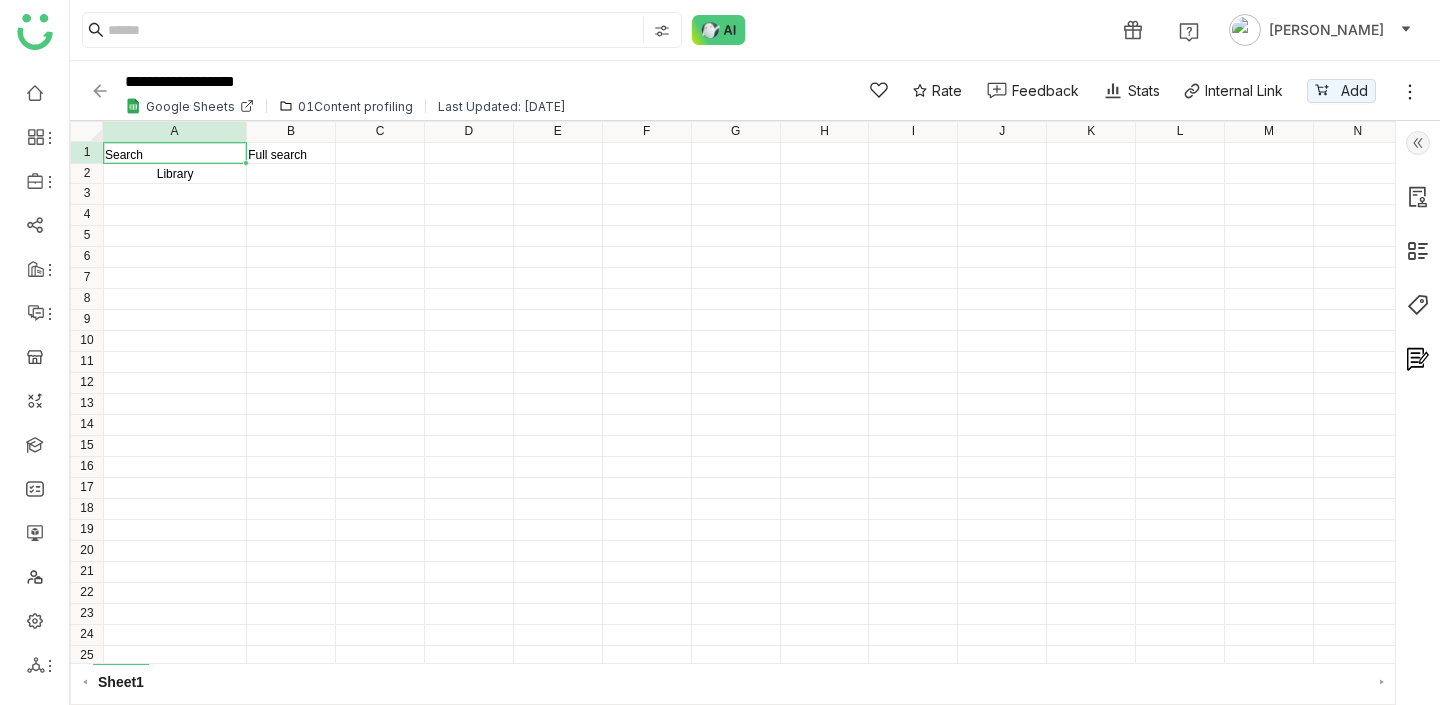 click 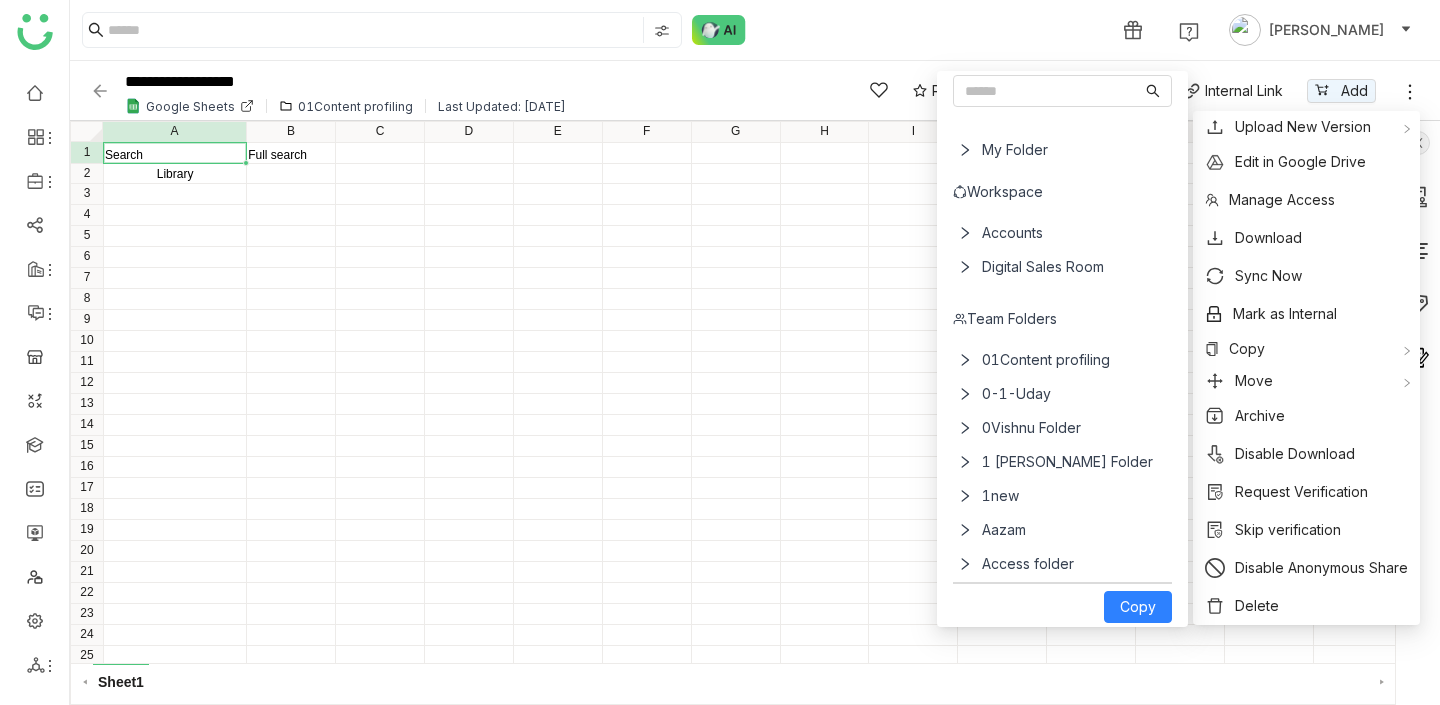 click 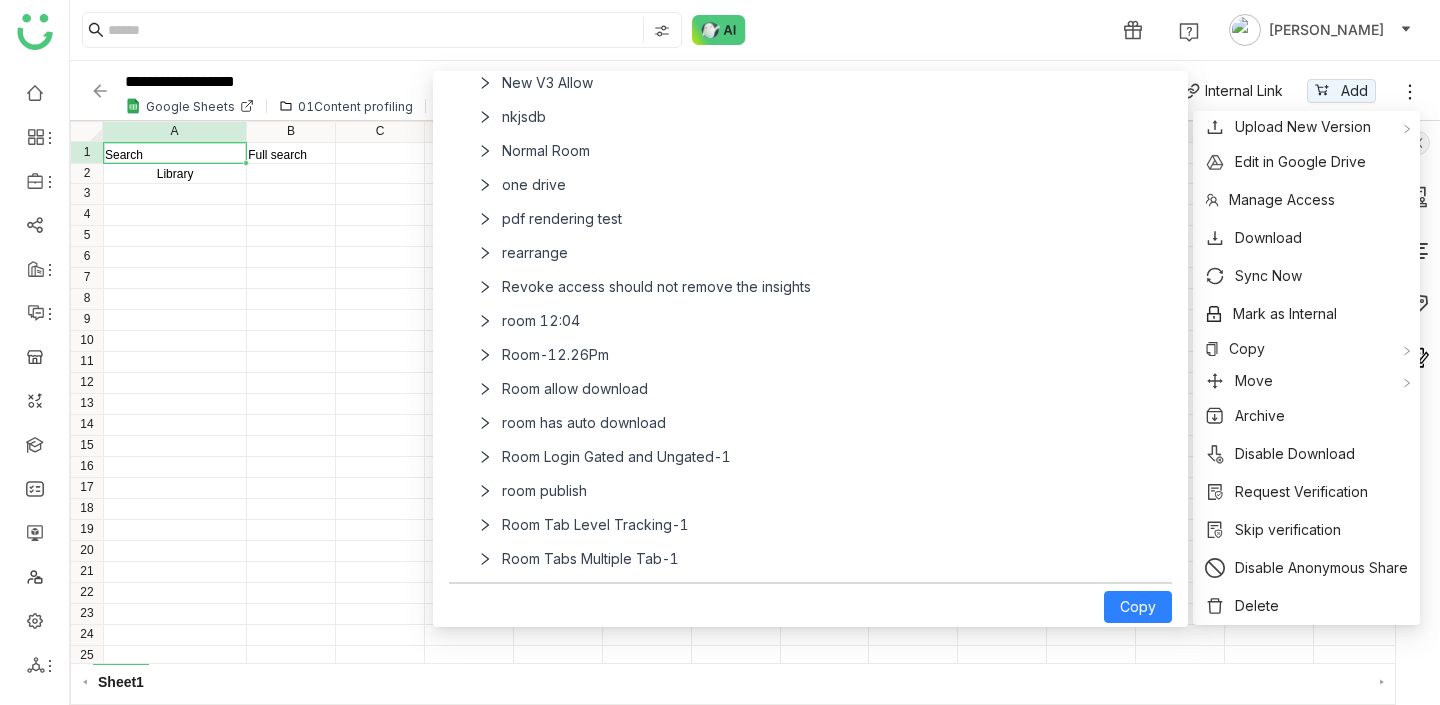 scroll, scrollTop: 3761, scrollLeft: 0, axis: vertical 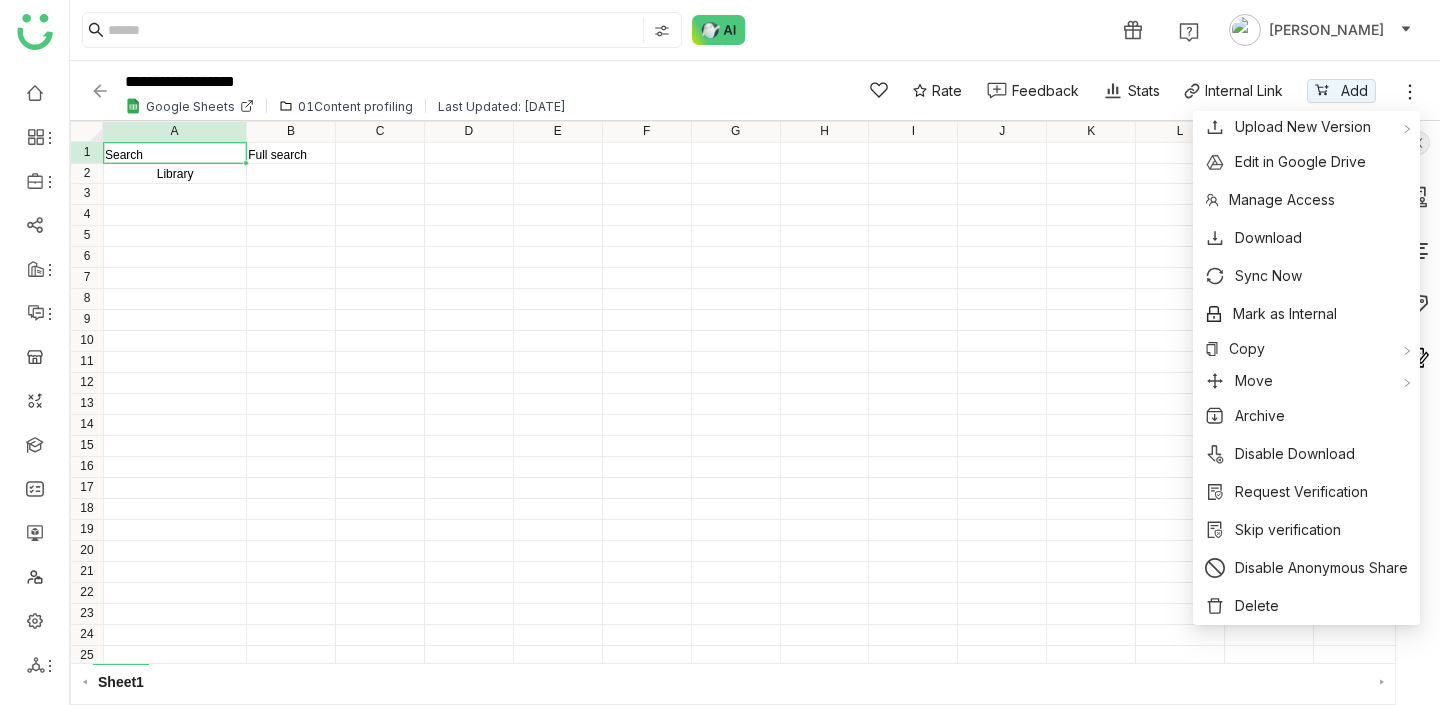 click on "Search Full search Library  1 2 3 4 5 6 7 8 9 10 11 12 13 14 15 16 17 18 19 20 21 22 23 24 25 A B C D E F G H I J K L M N" 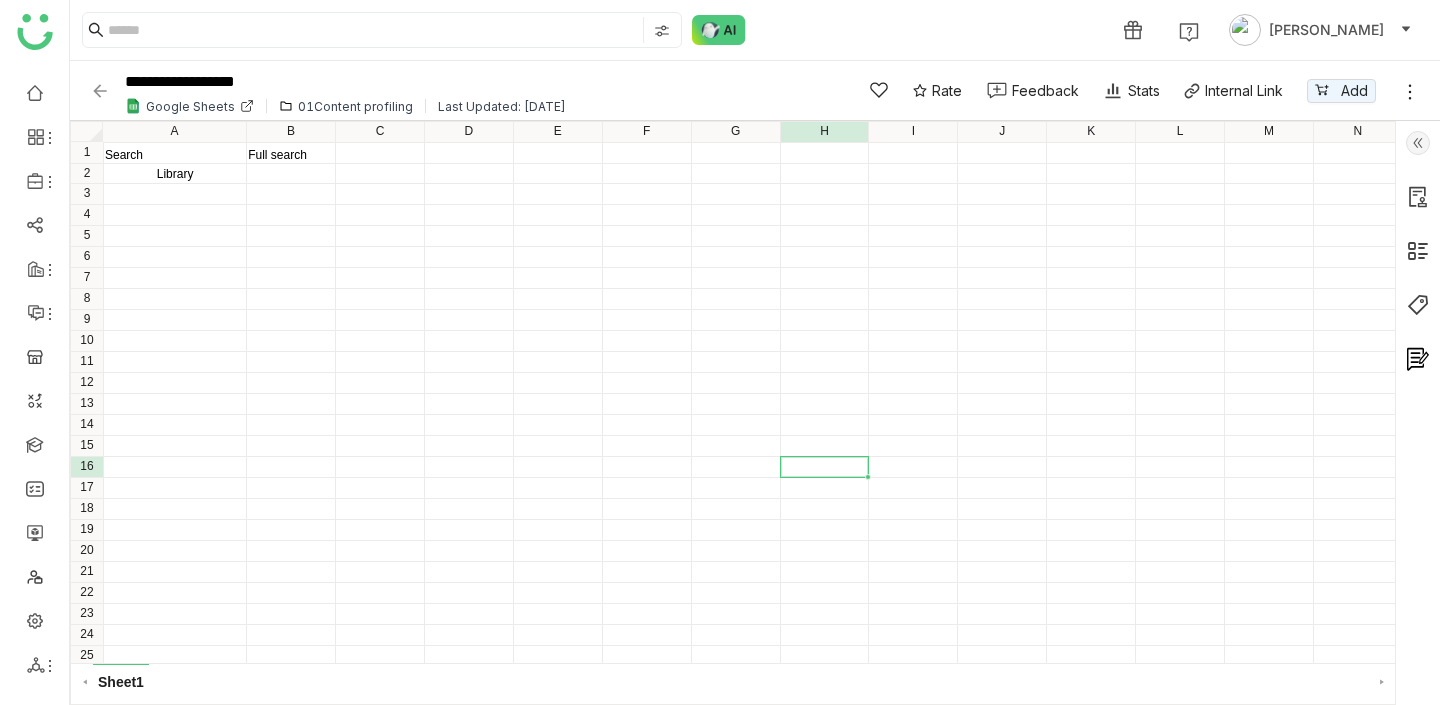 click on "Search Full search Library" 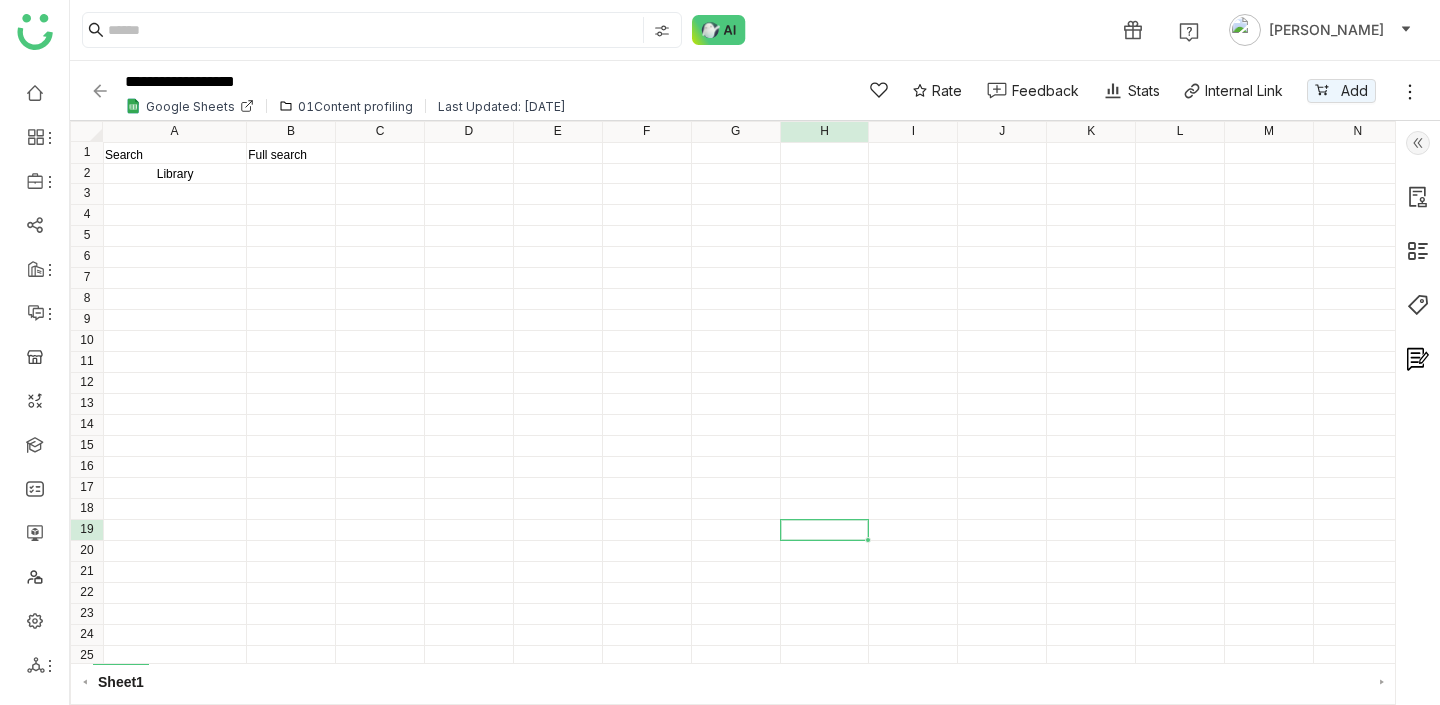 click on "Search Full search Library  1 2 3 4 5 6 7 8 9 10 11 12 13 14 15 16 17 18 19 20 21 22 23 24 25 A B C D E F G H I J K L M N" 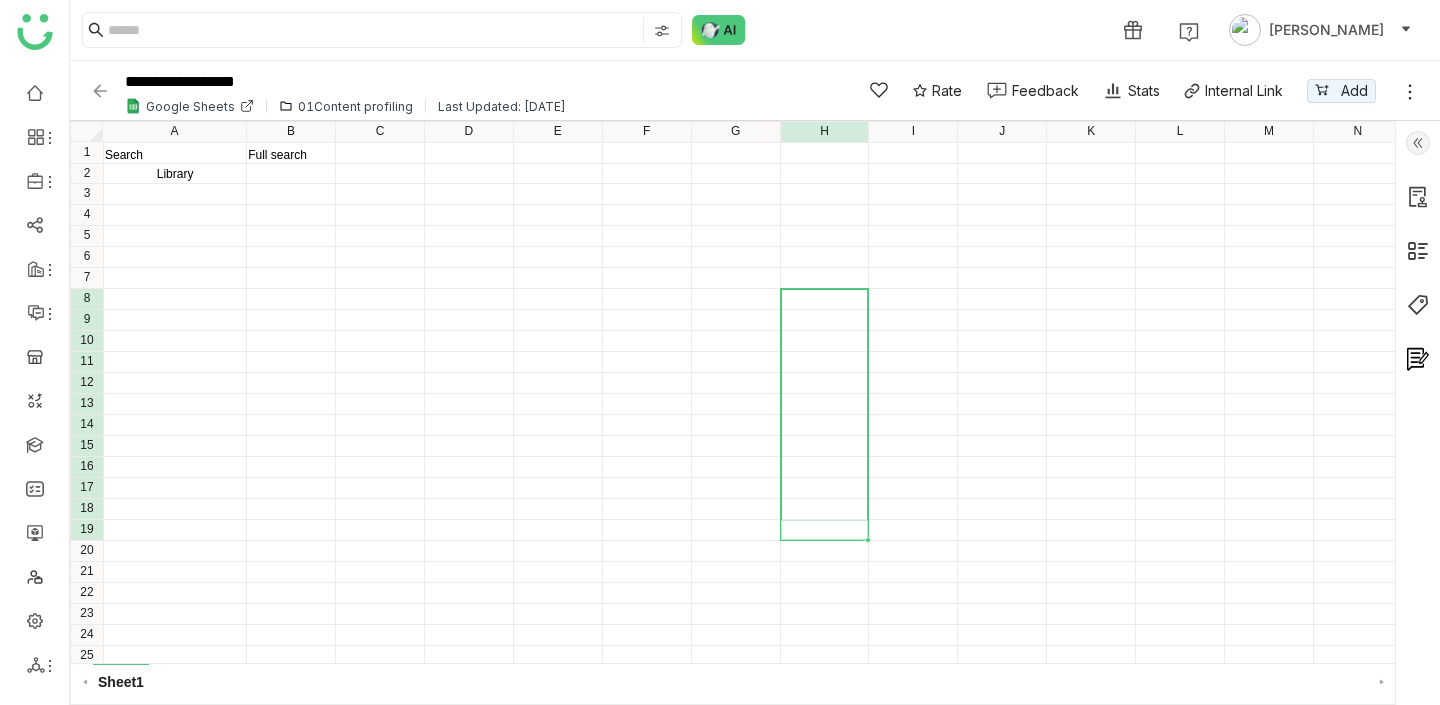 drag, startPoint x: 862, startPoint y: 529, endPoint x: 838, endPoint y: 297, distance: 233.23808 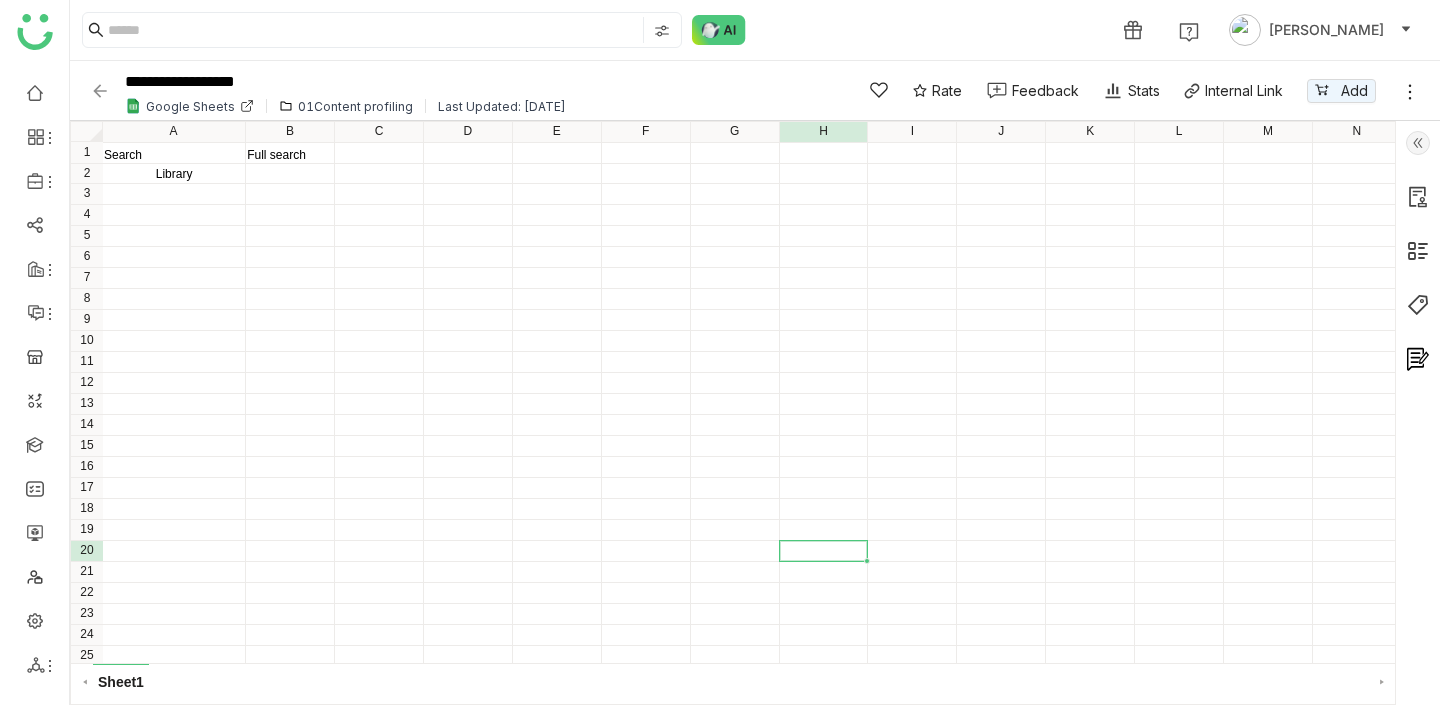 scroll, scrollTop: 0, scrollLeft: 2, axis: horizontal 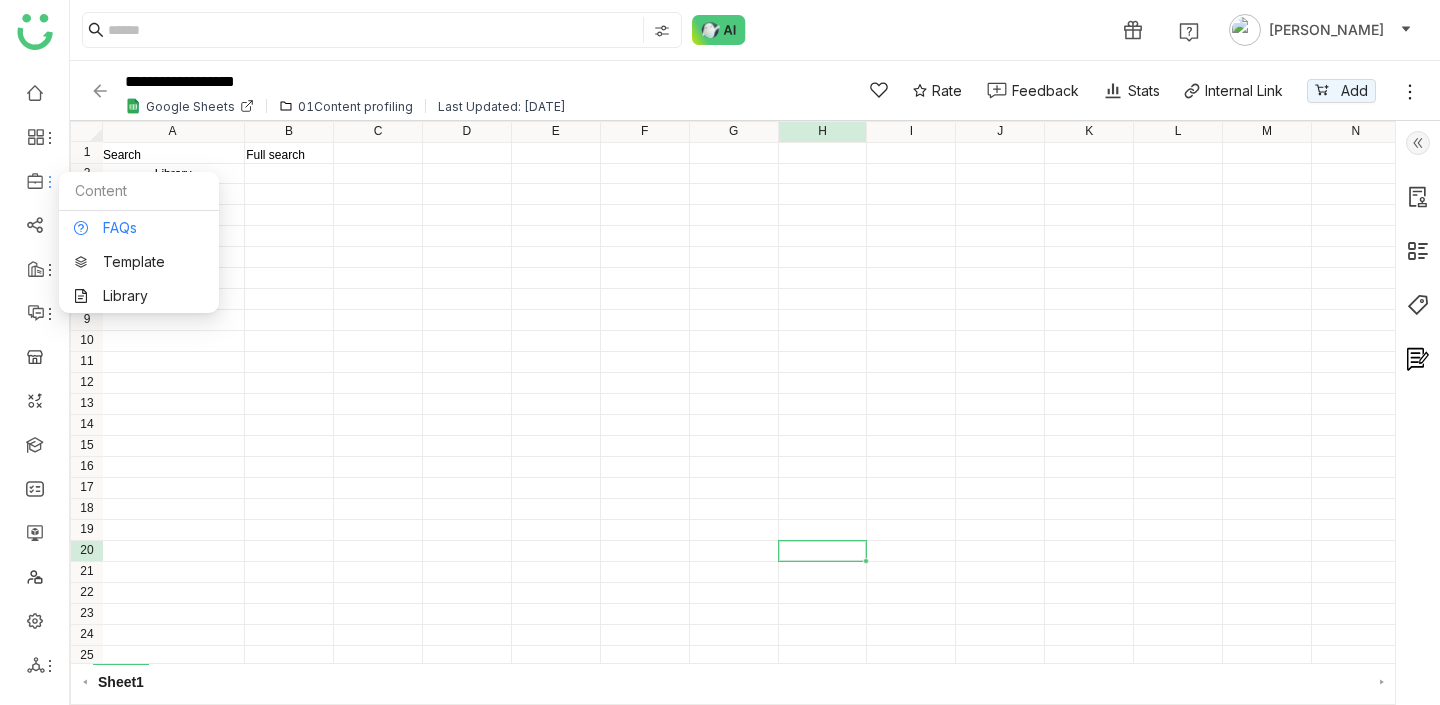 click on "FAQs" at bounding box center (139, 228) 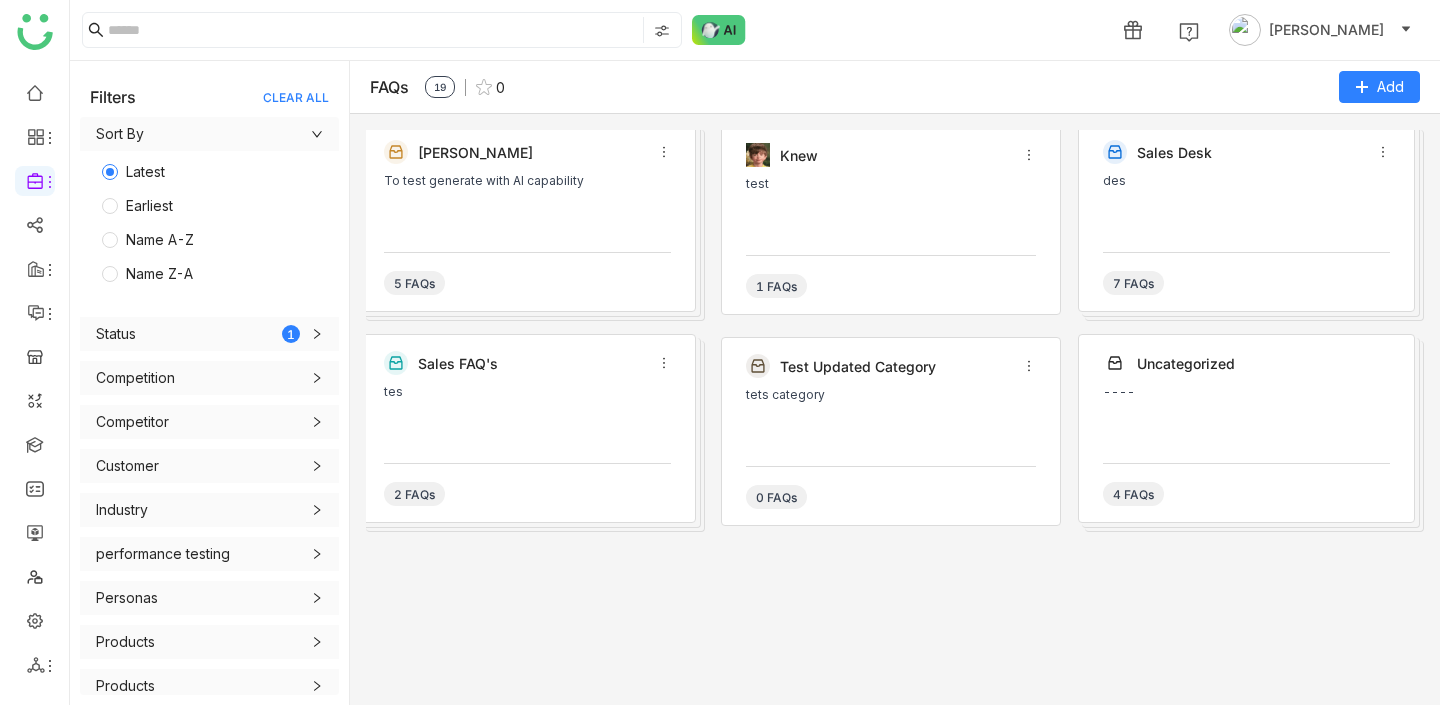 click on "tes" 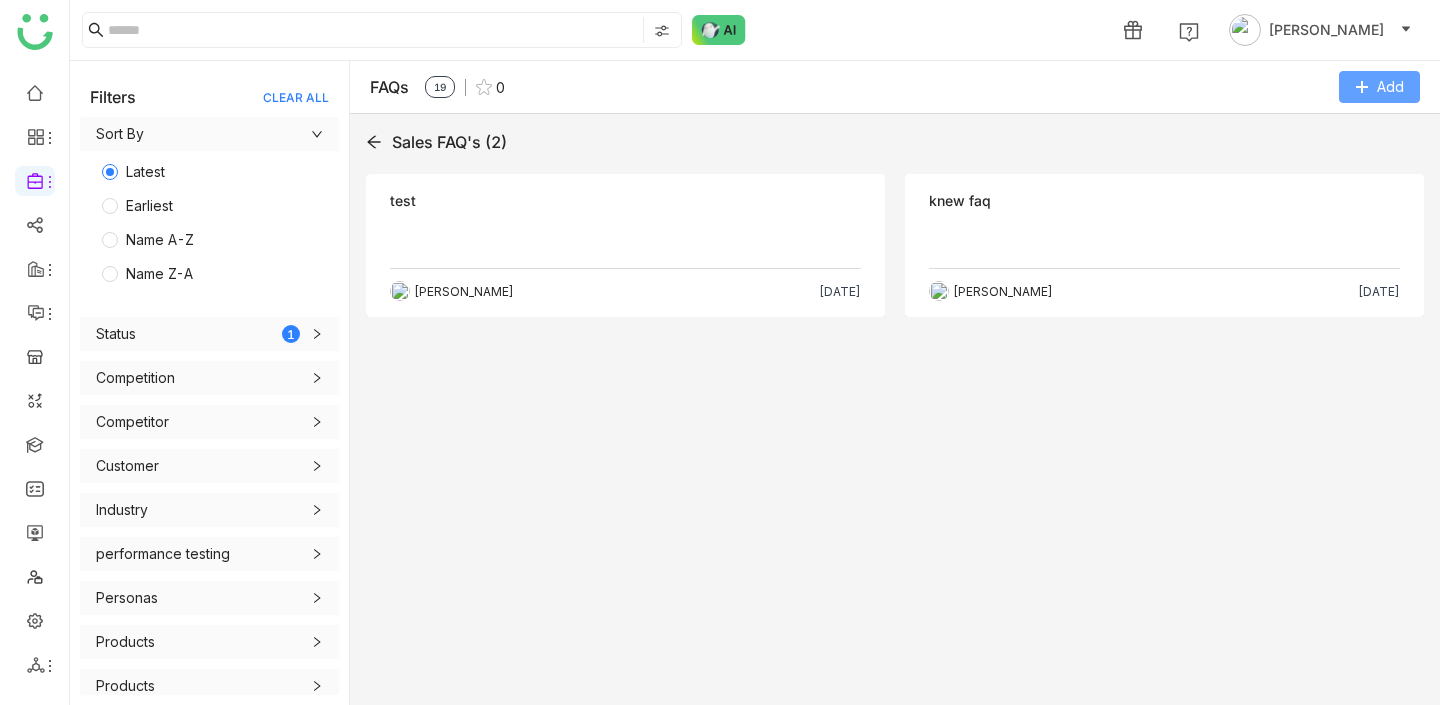 click on "Add" 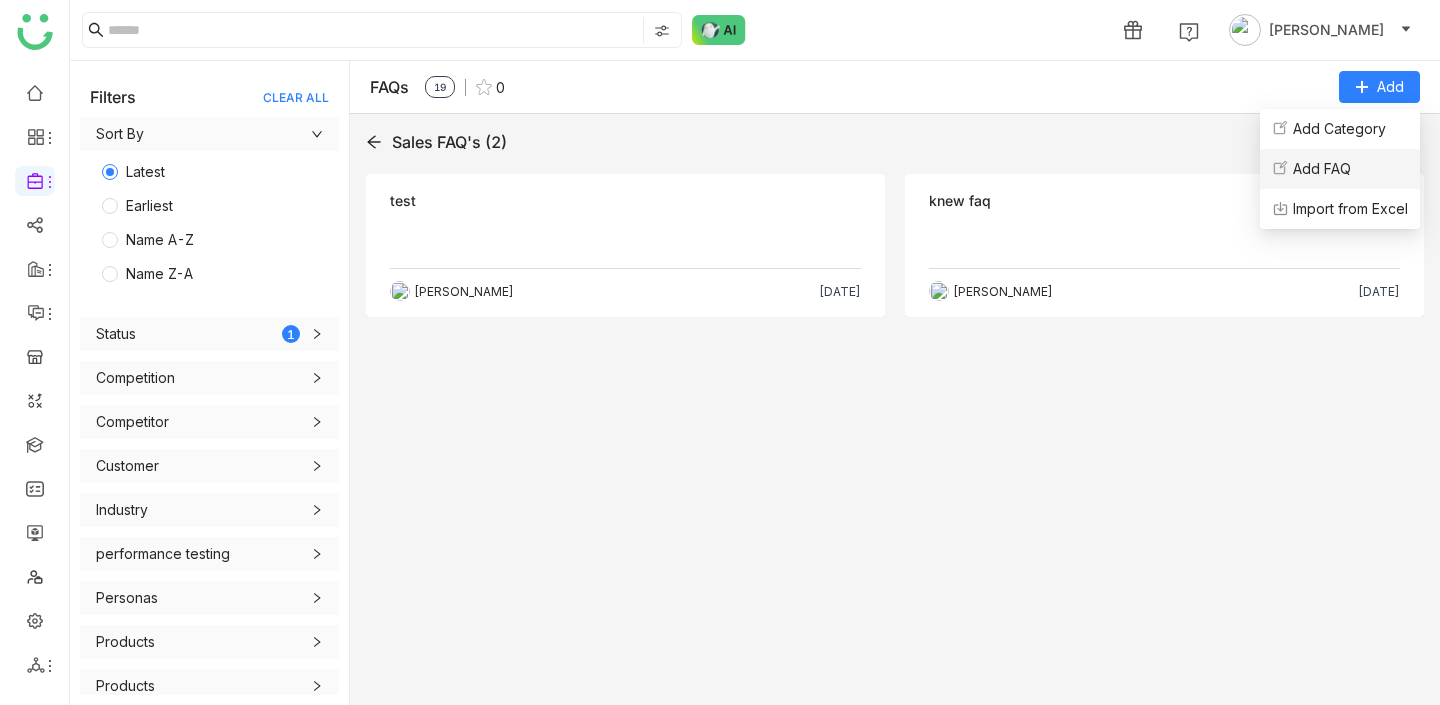 click on "Add FAQ" at bounding box center (1322, 169) 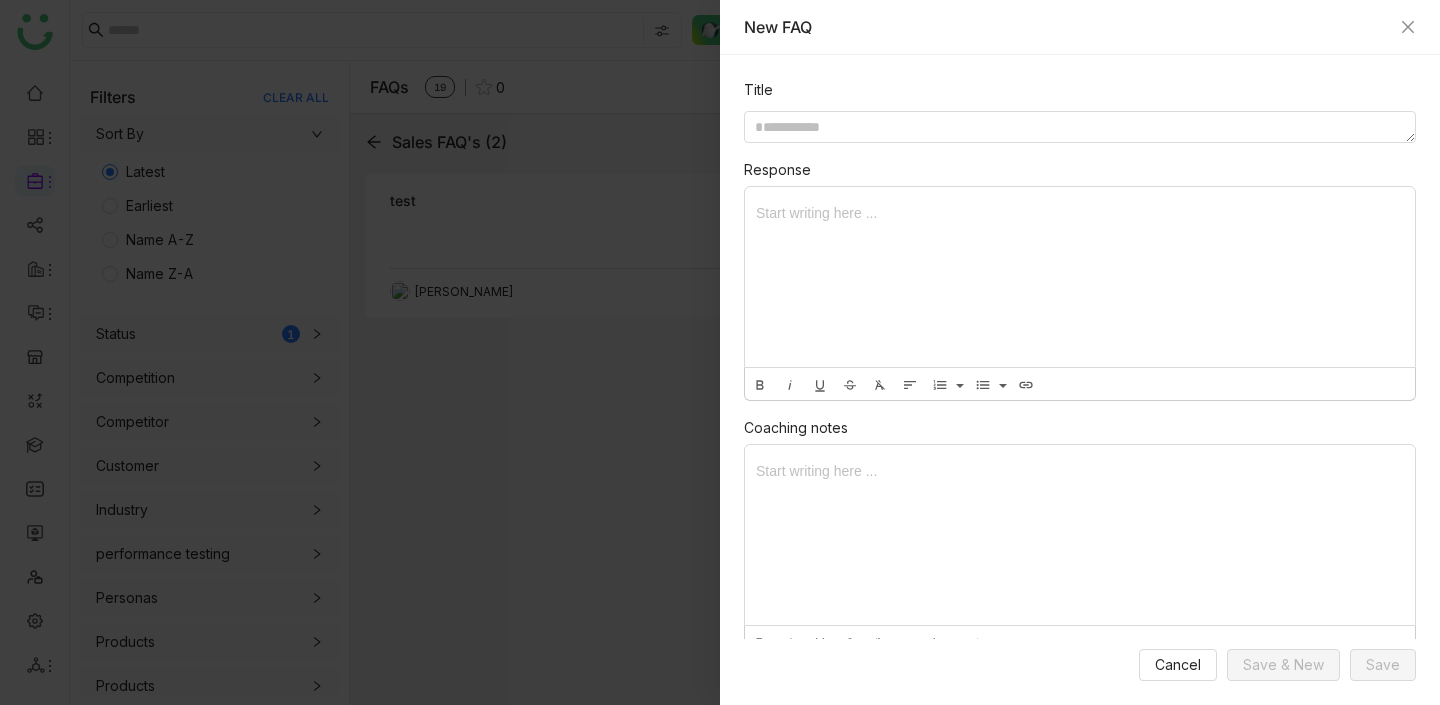 click at bounding box center (720, 352) 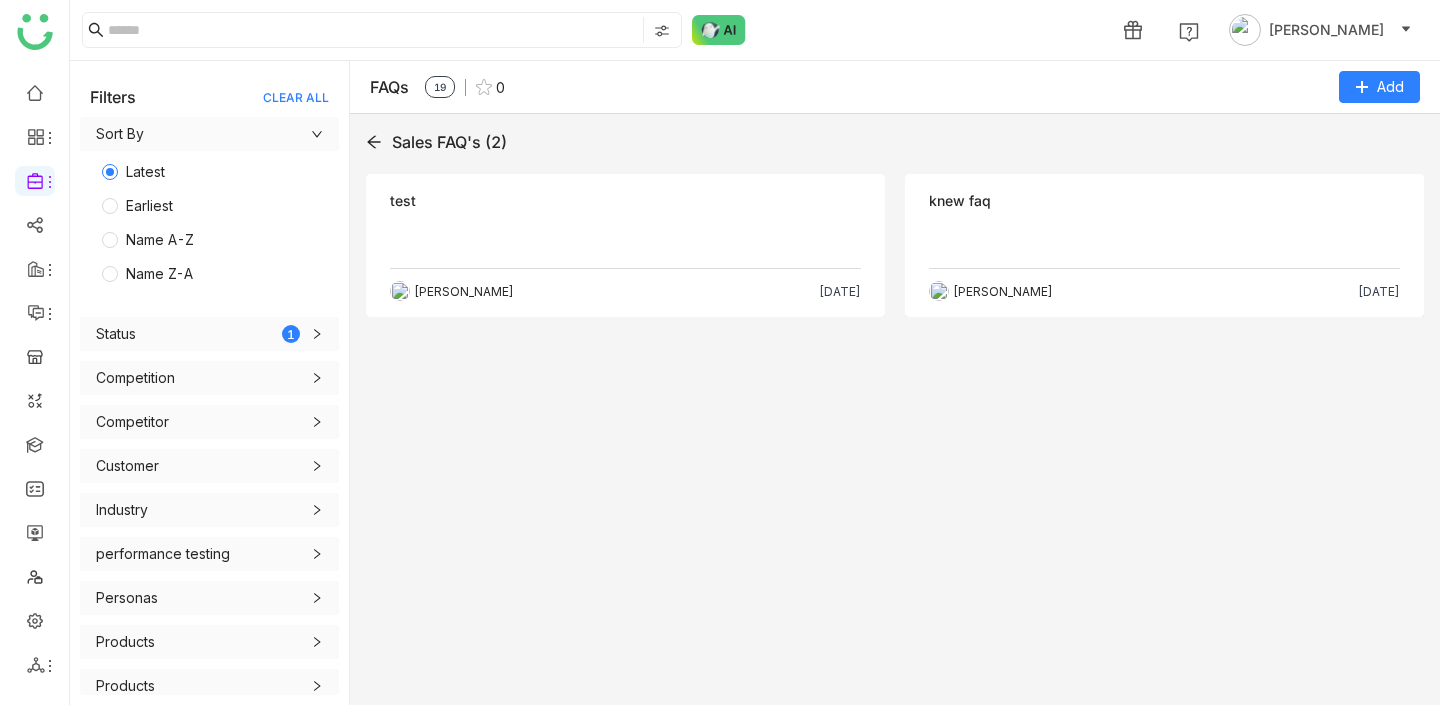 click on "Objection  test   [PERSON_NAME]   [DATE]" 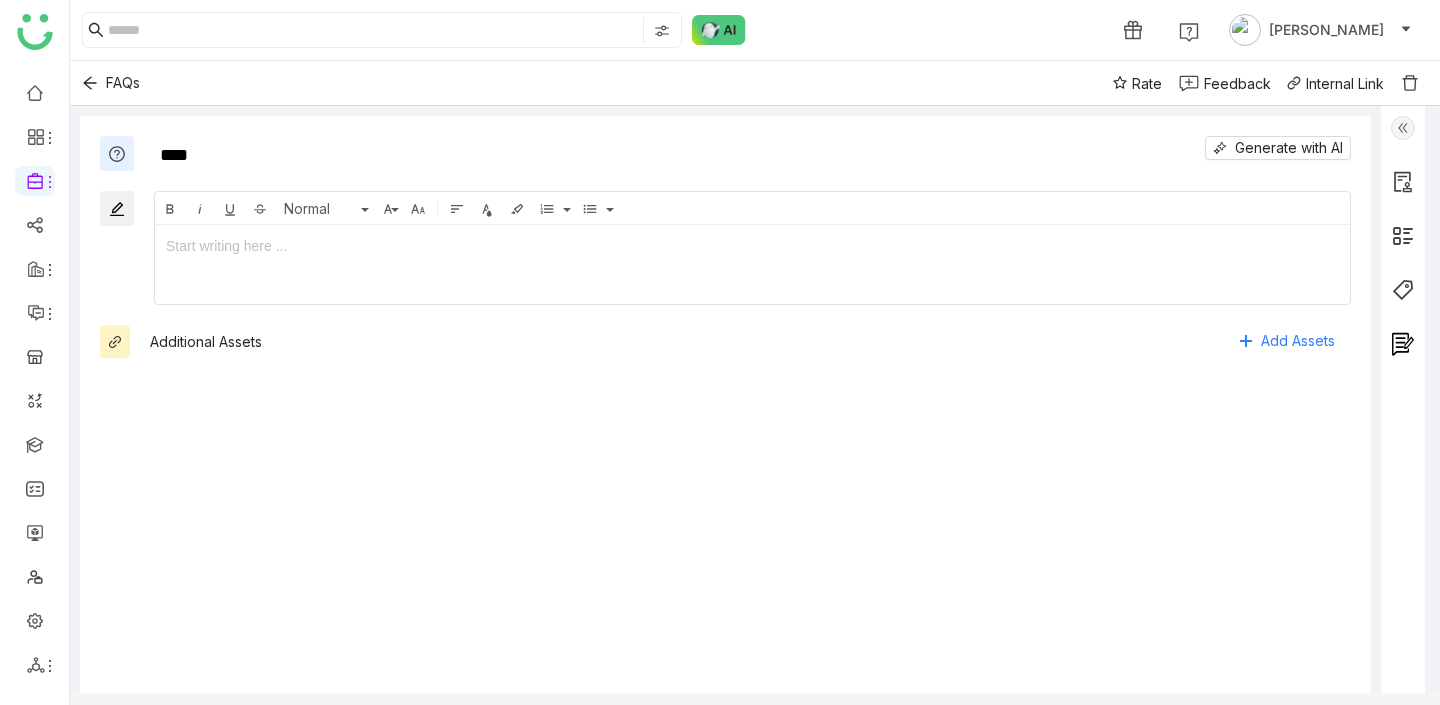 click at bounding box center (752, 265) 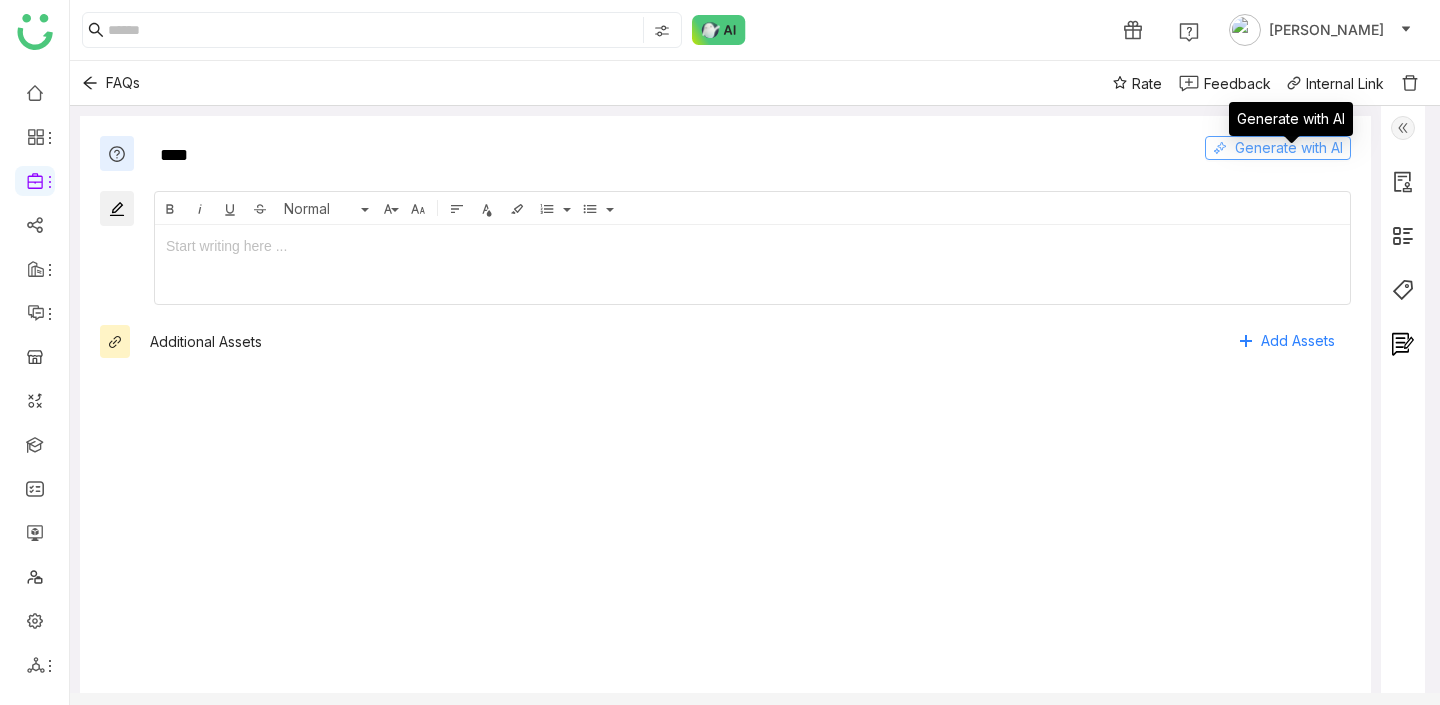 click 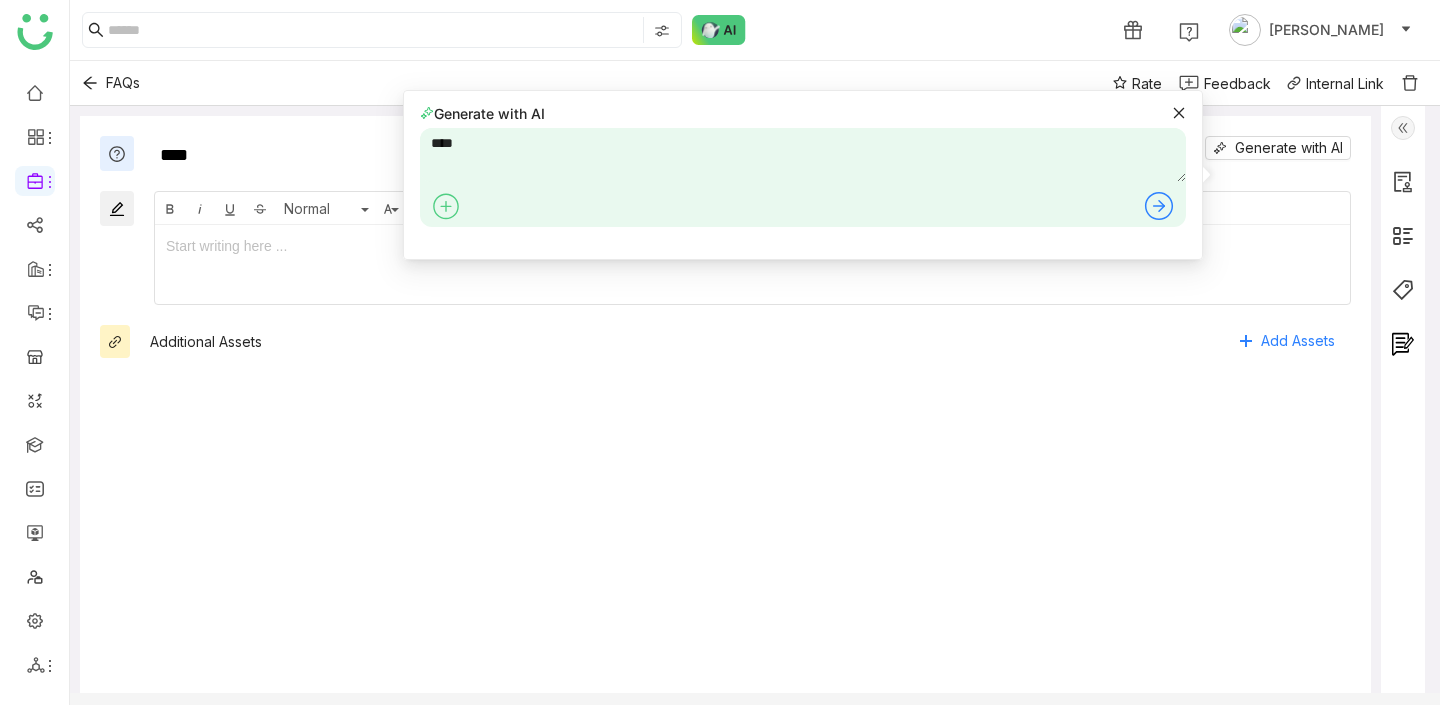 click 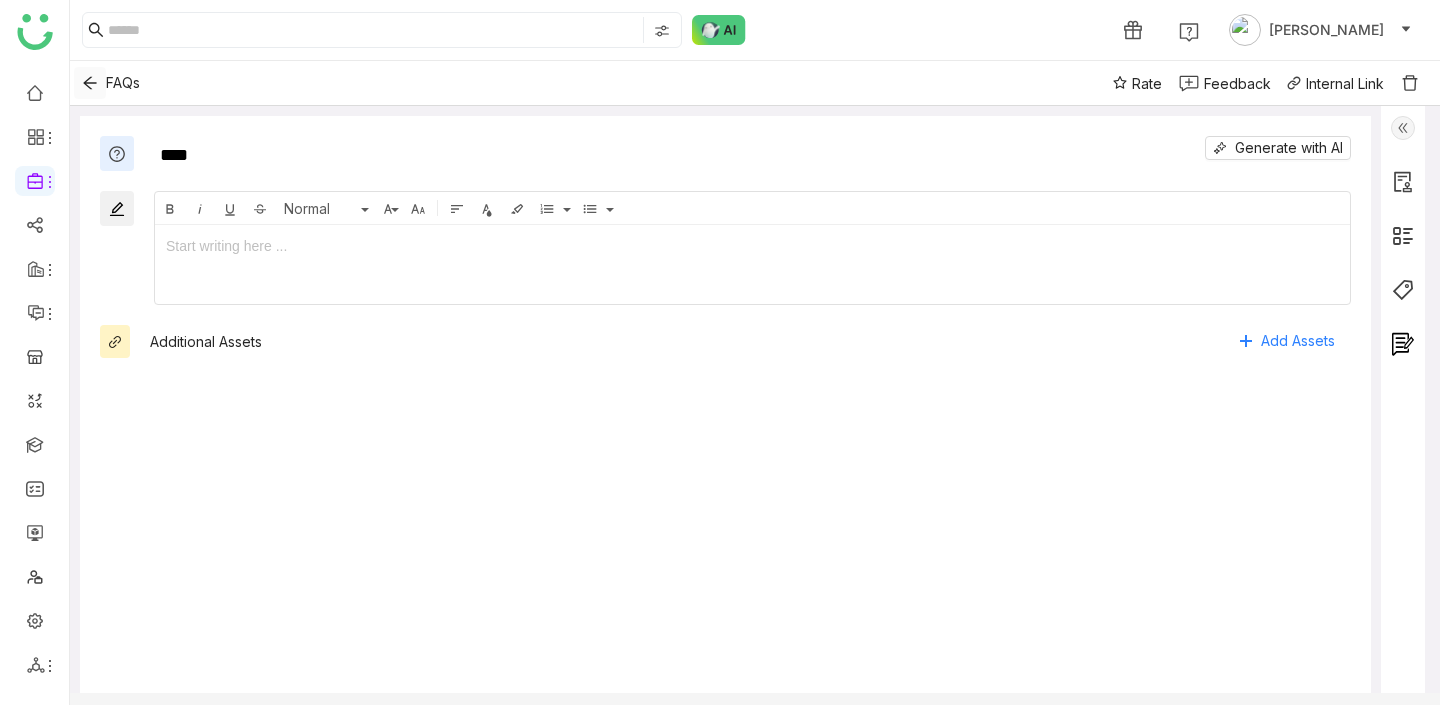 click 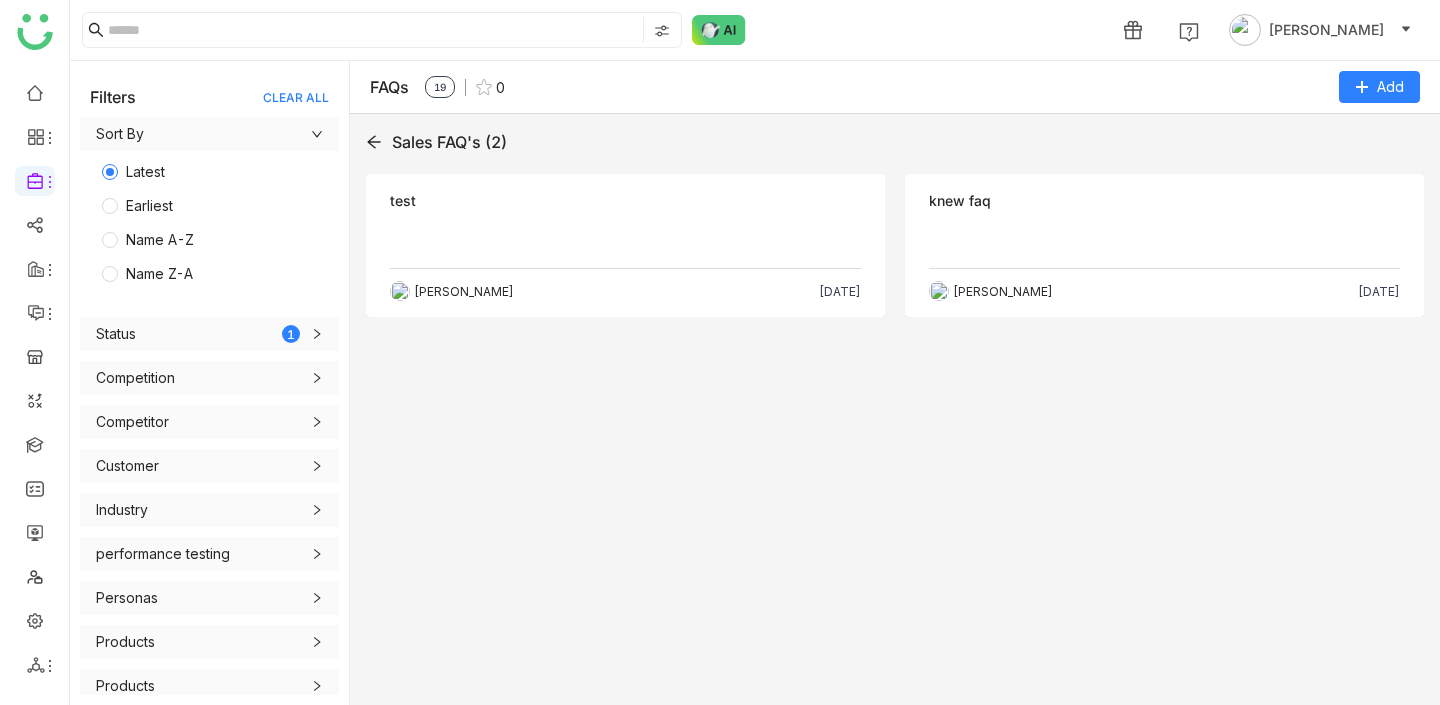 click 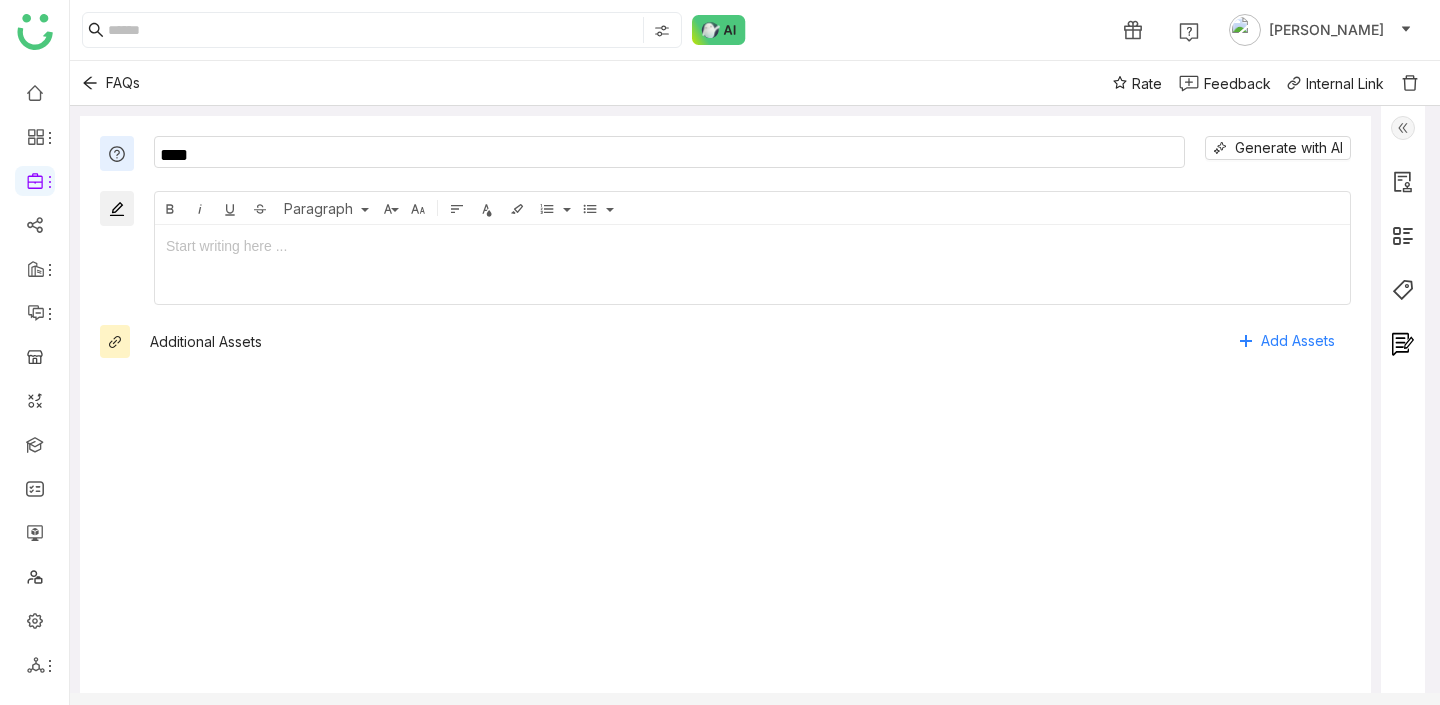 click on "****" 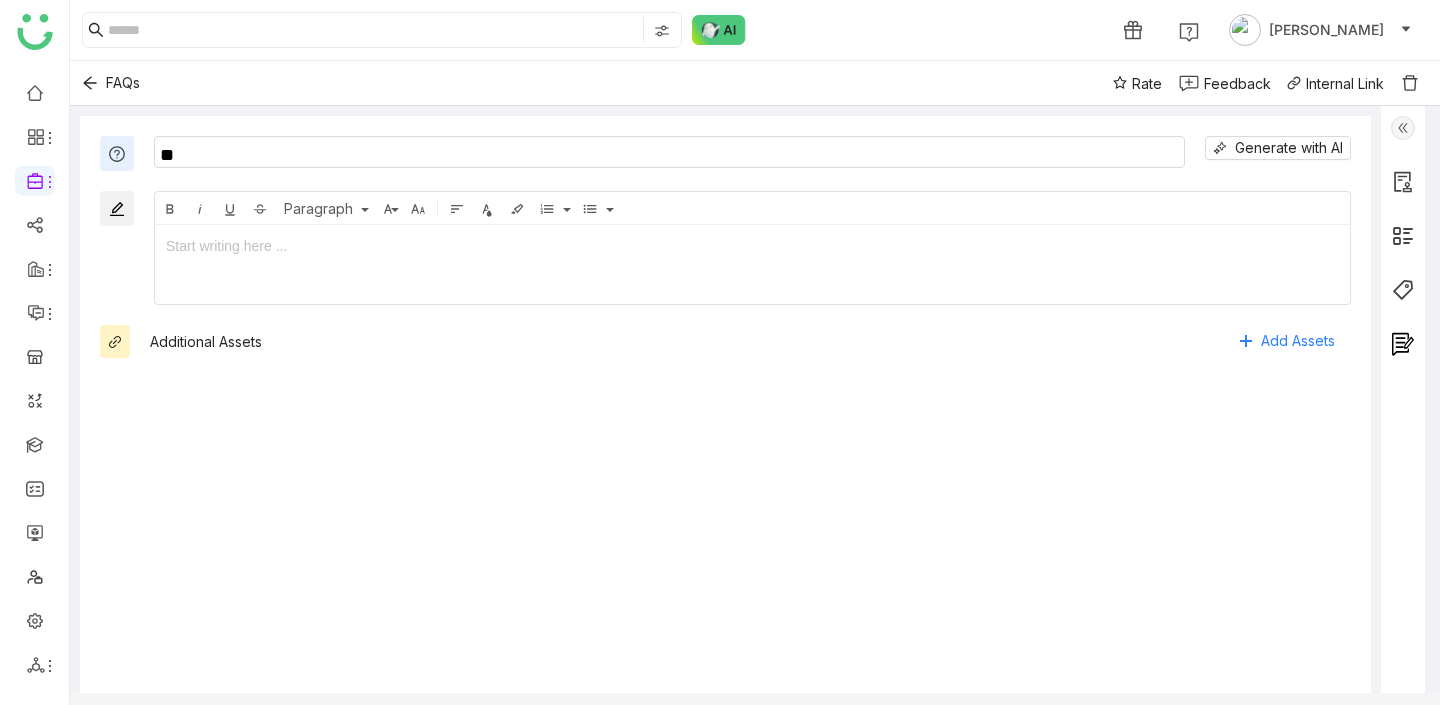 type on "*" 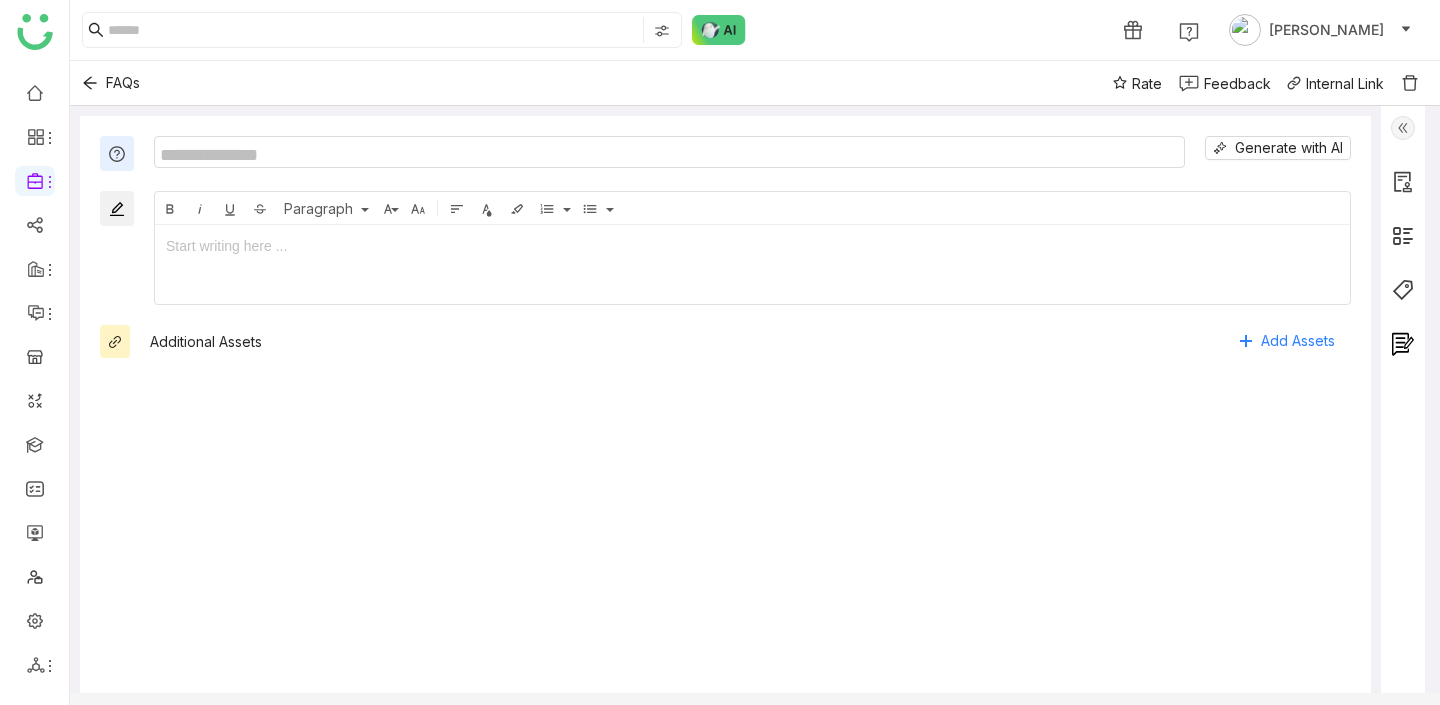 type on "*" 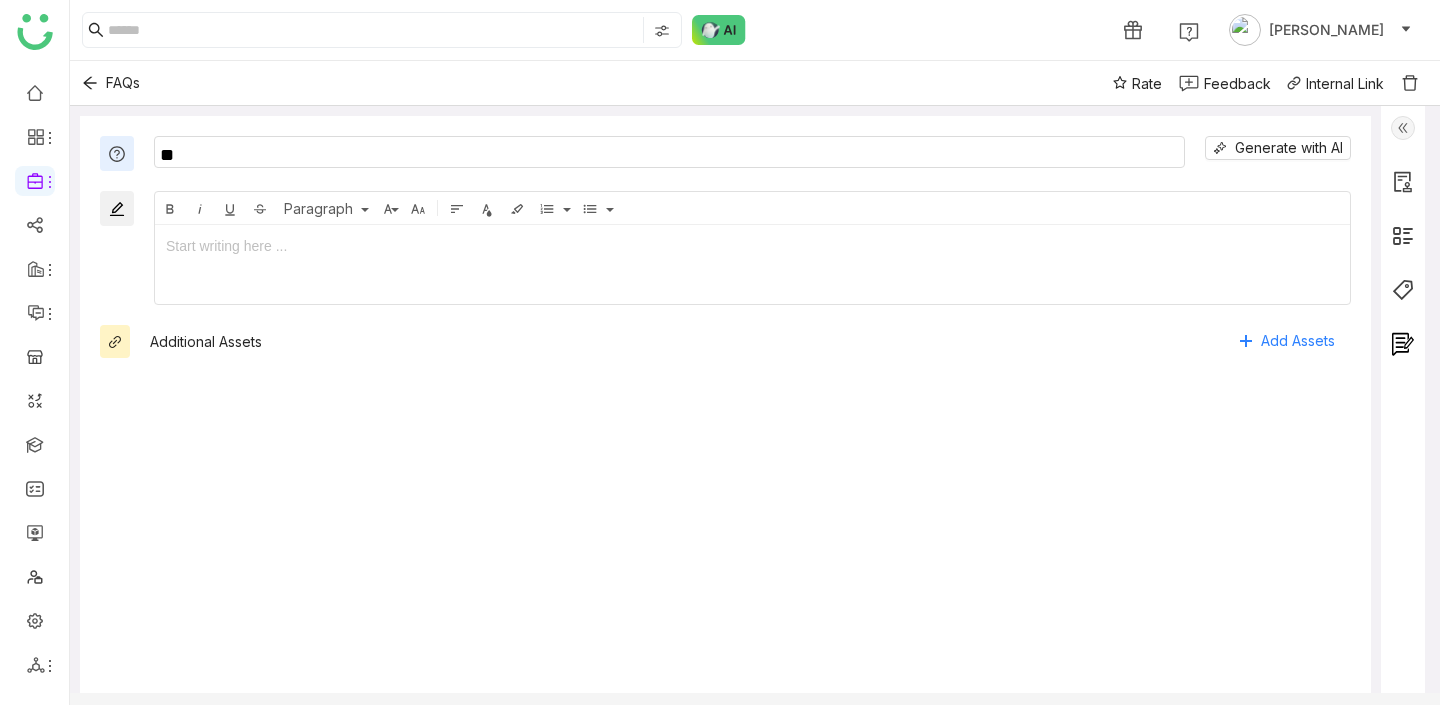 type on "*" 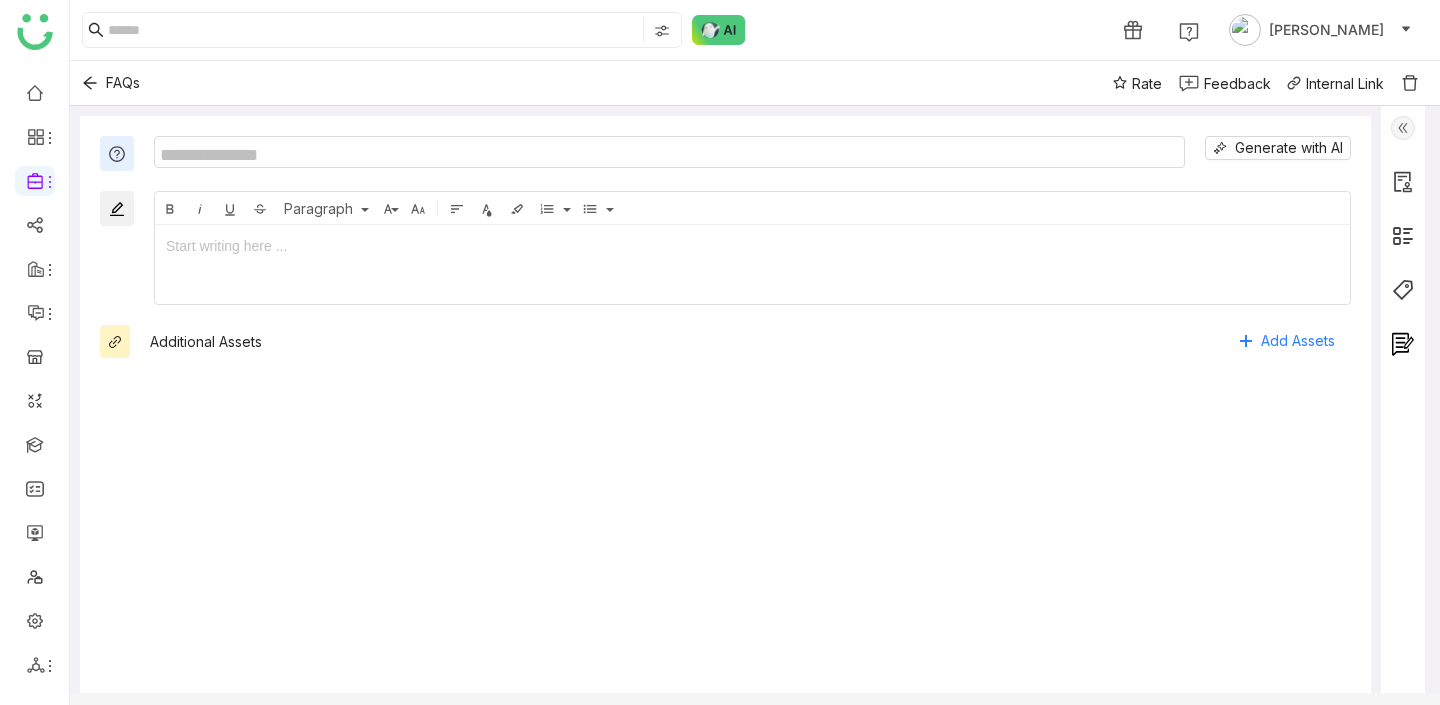 type on "*" 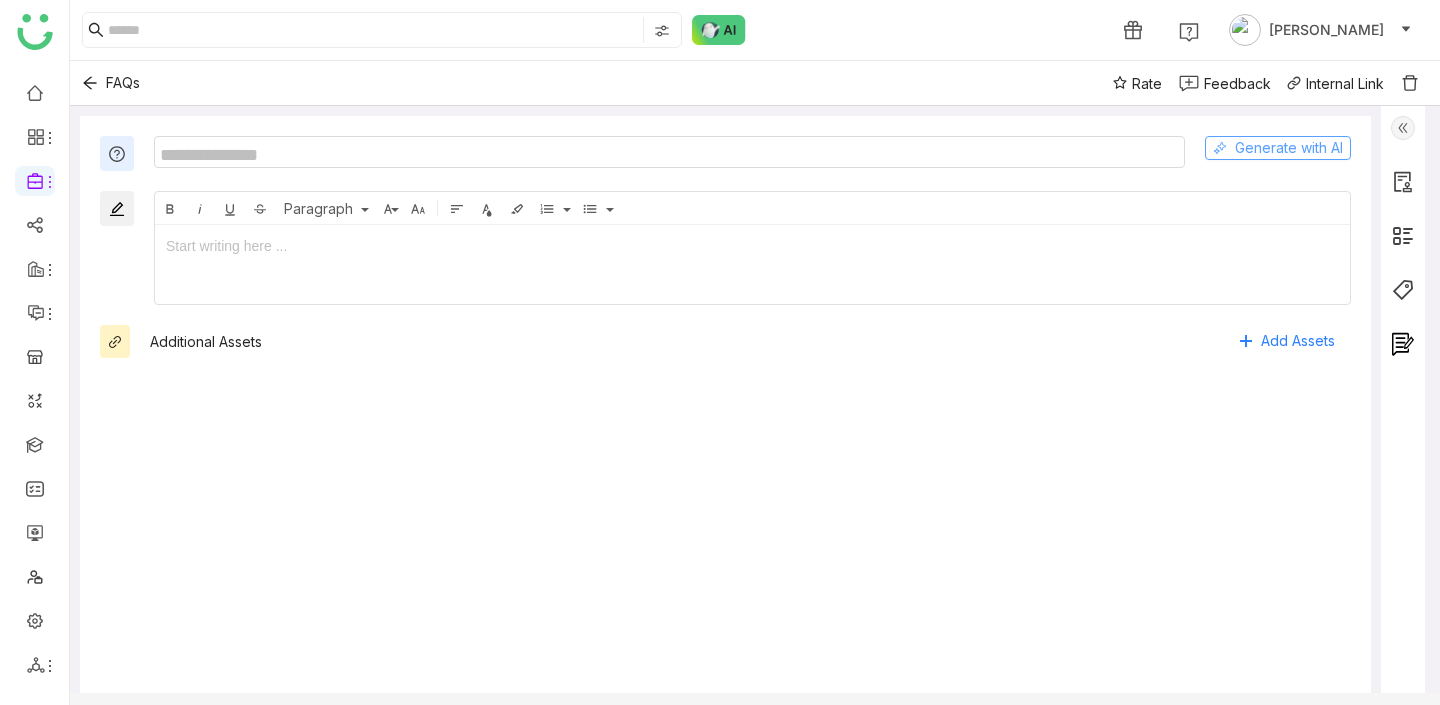 type 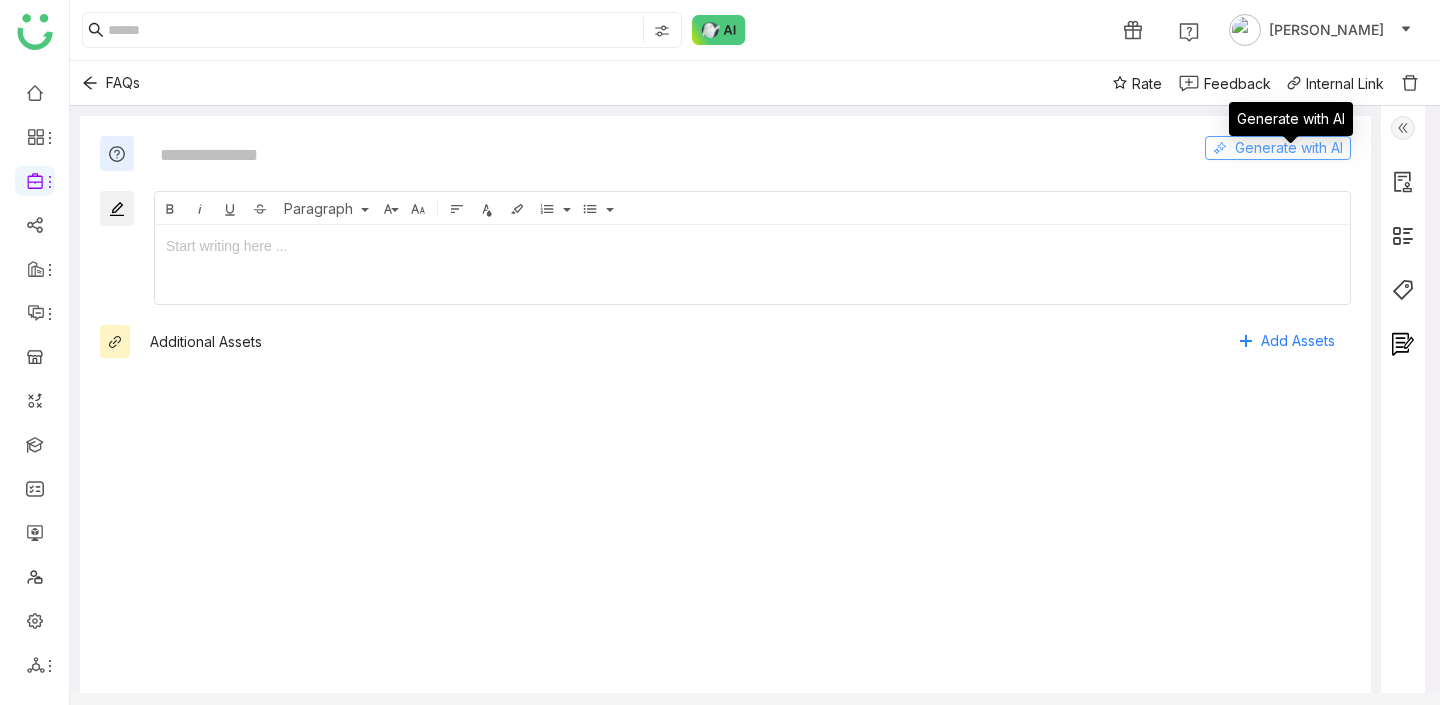 click on "Generate with AI" 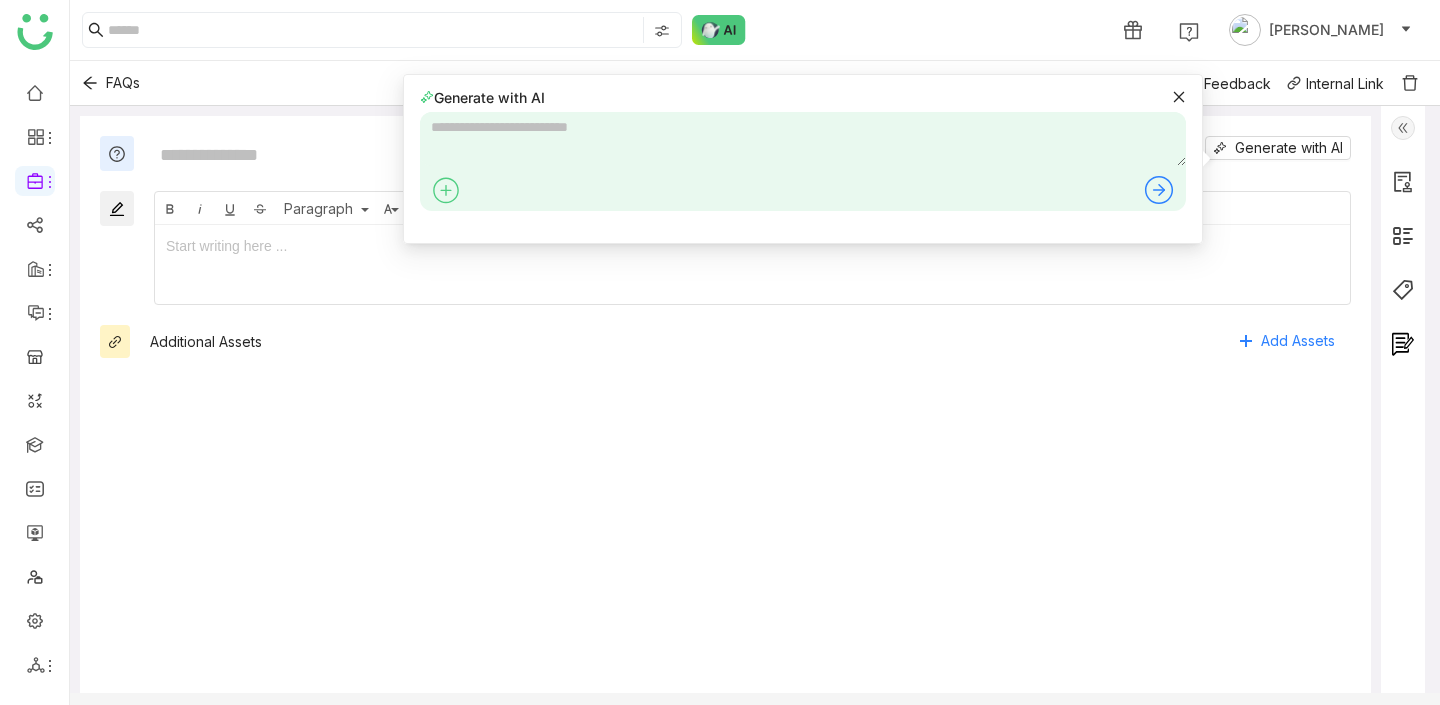 click 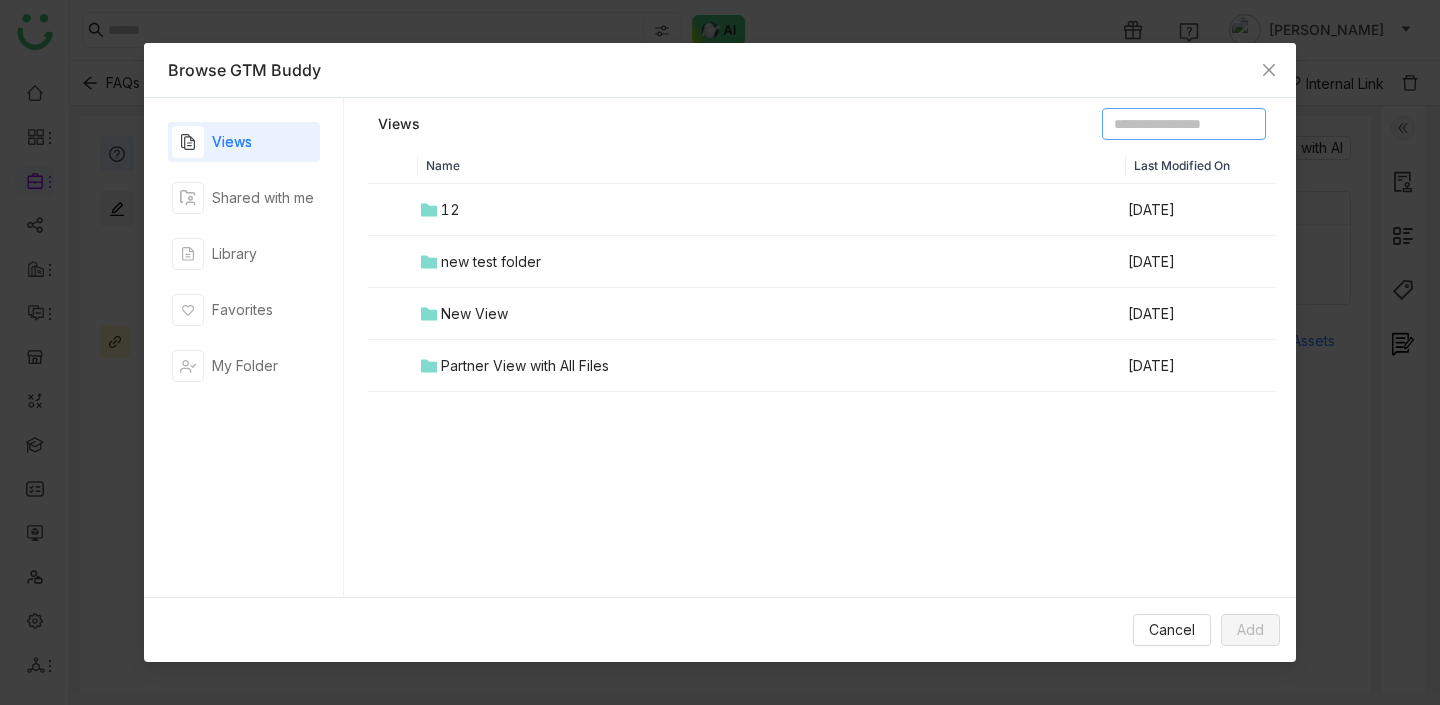 click at bounding box center [1184, 124] 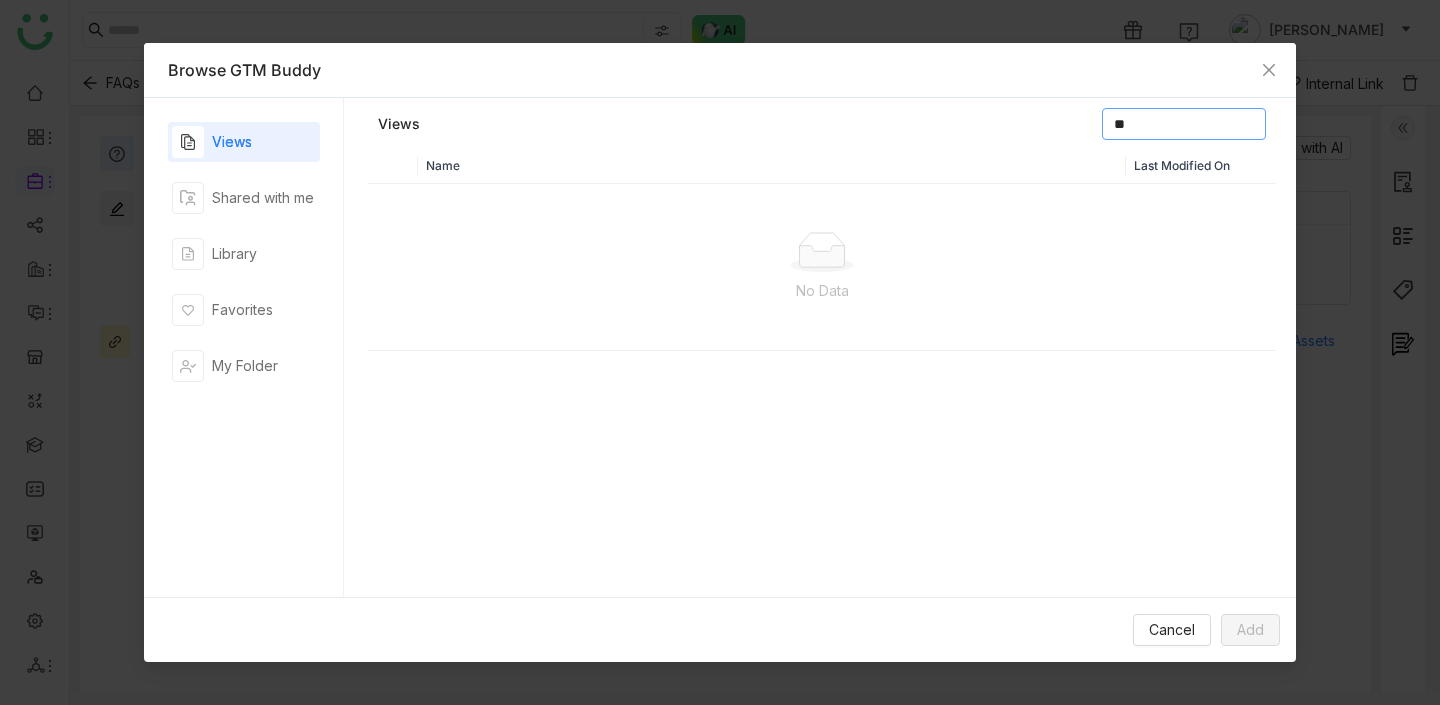 type on "*" 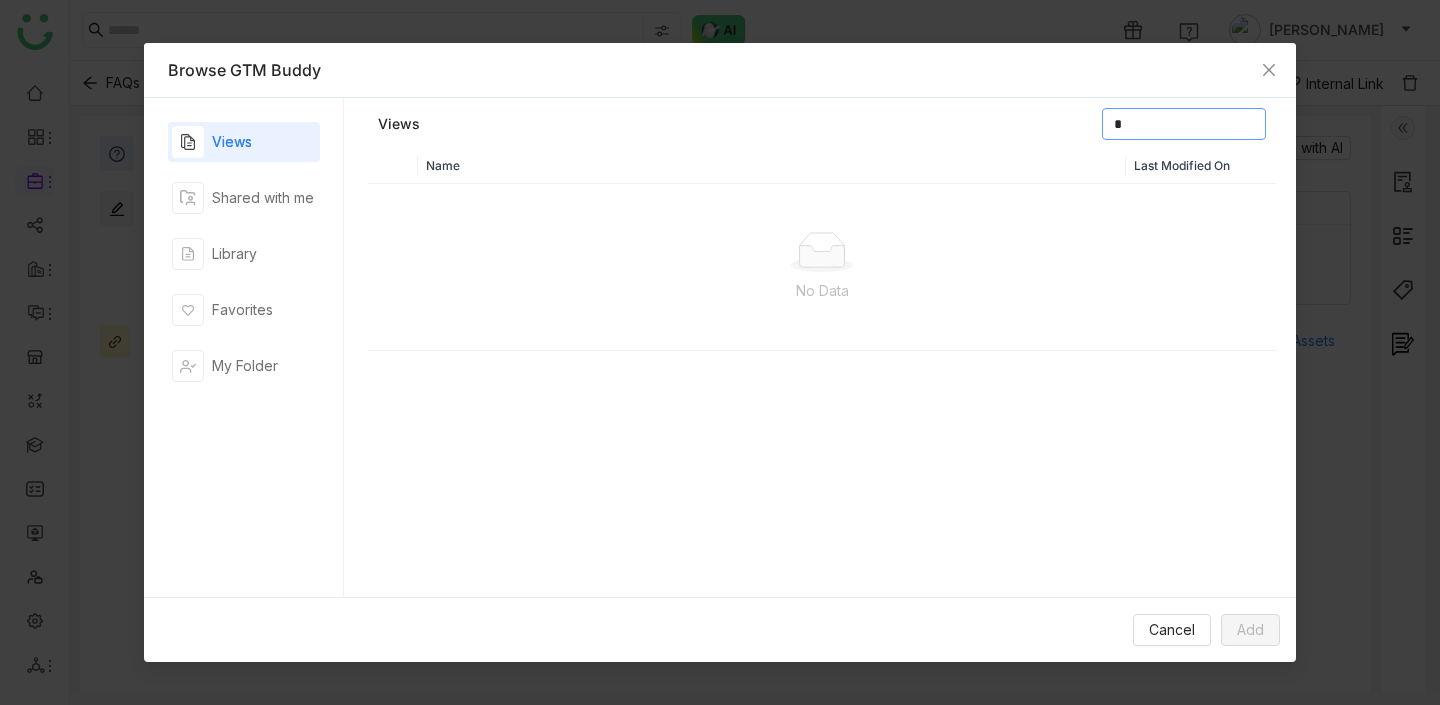 type 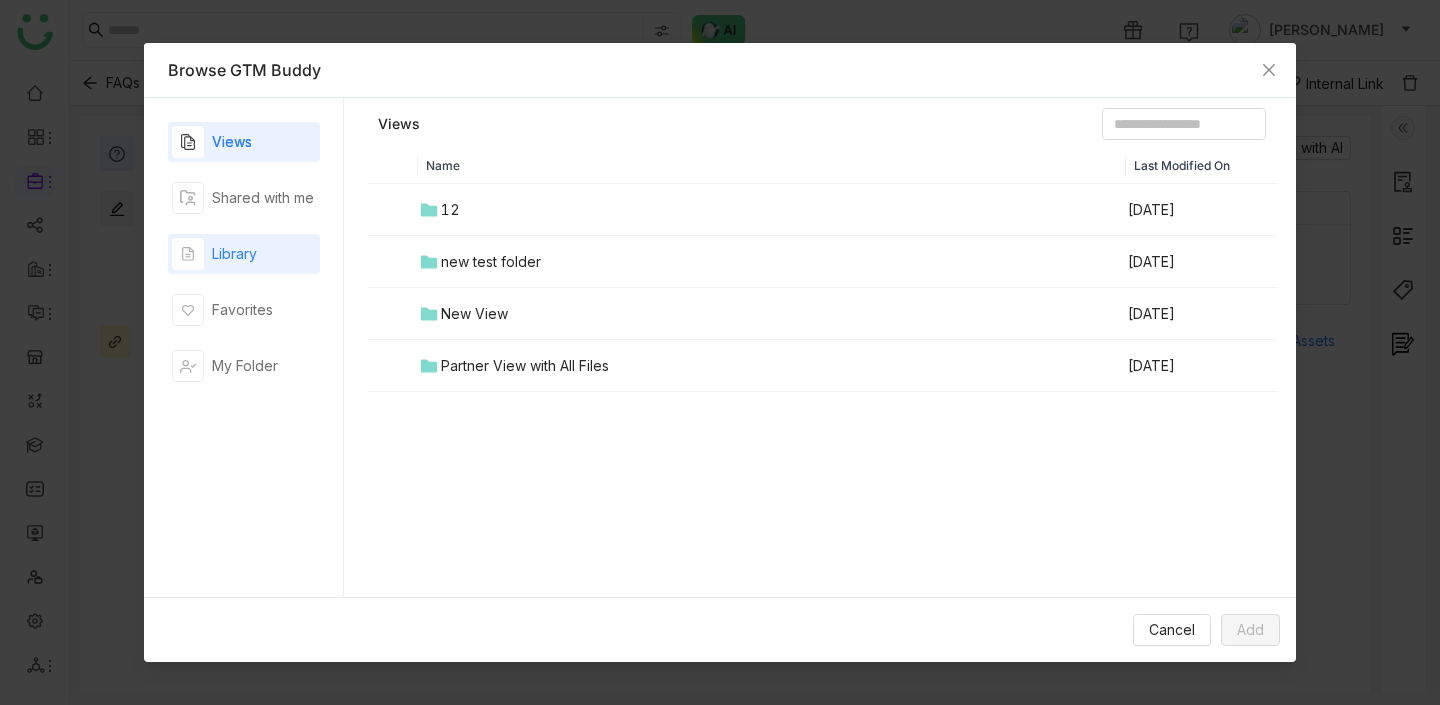 click on "Library" at bounding box center [234, 254] 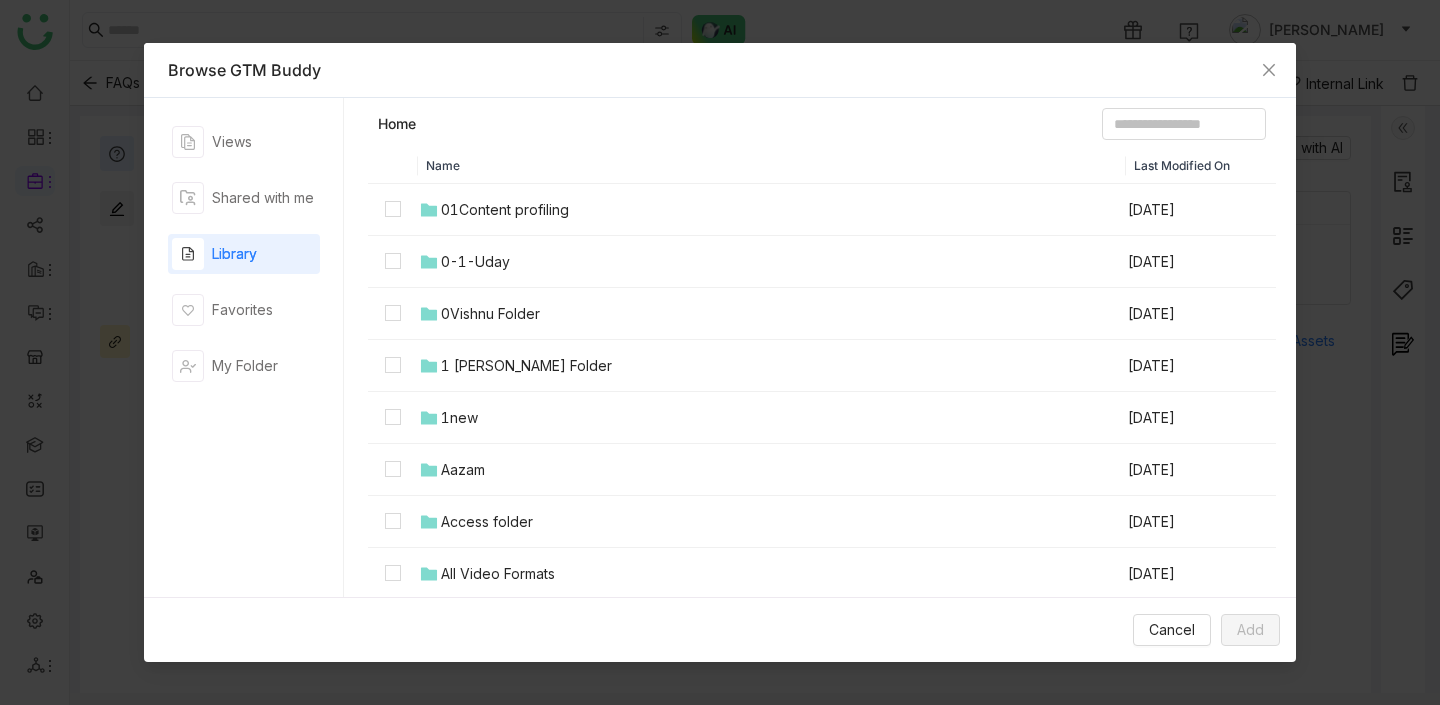 click on "0Vishnu Folder" at bounding box center [772, 314] 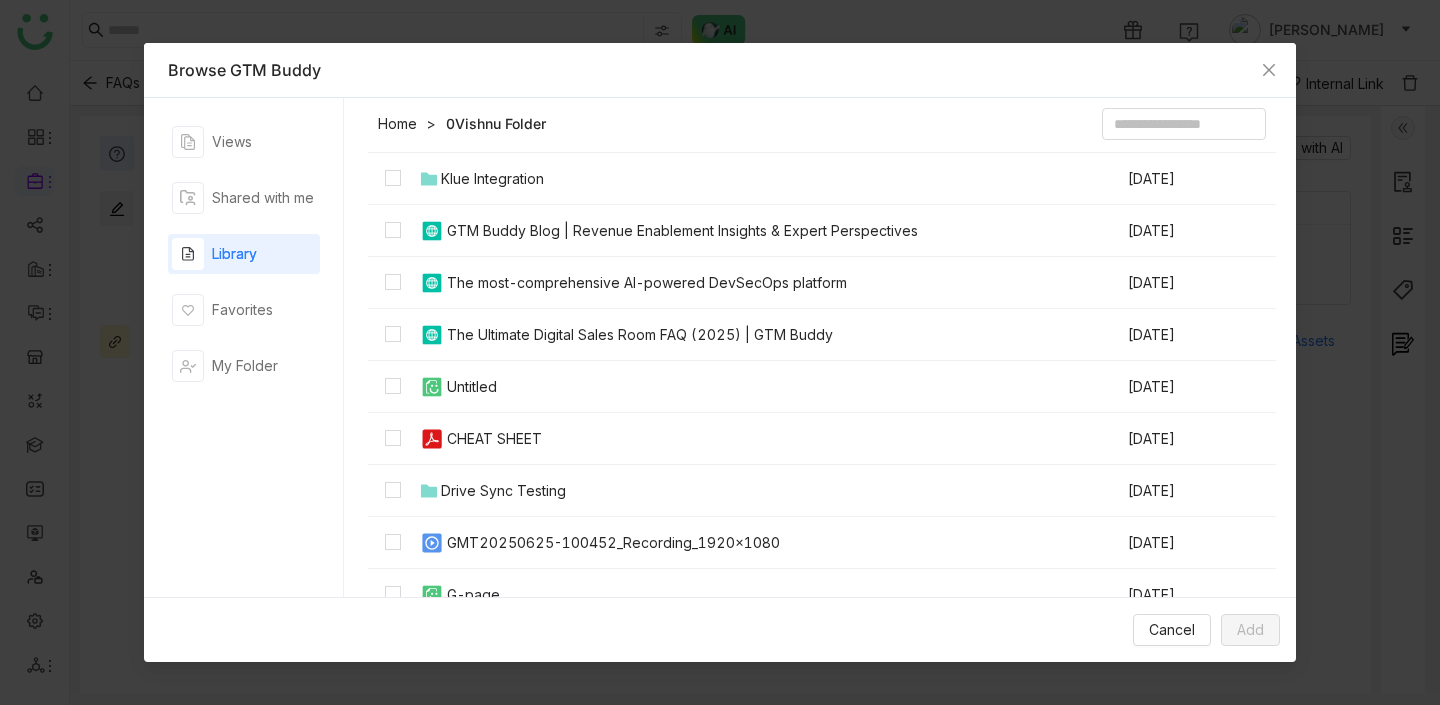 scroll, scrollTop: 149, scrollLeft: 0, axis: vertical 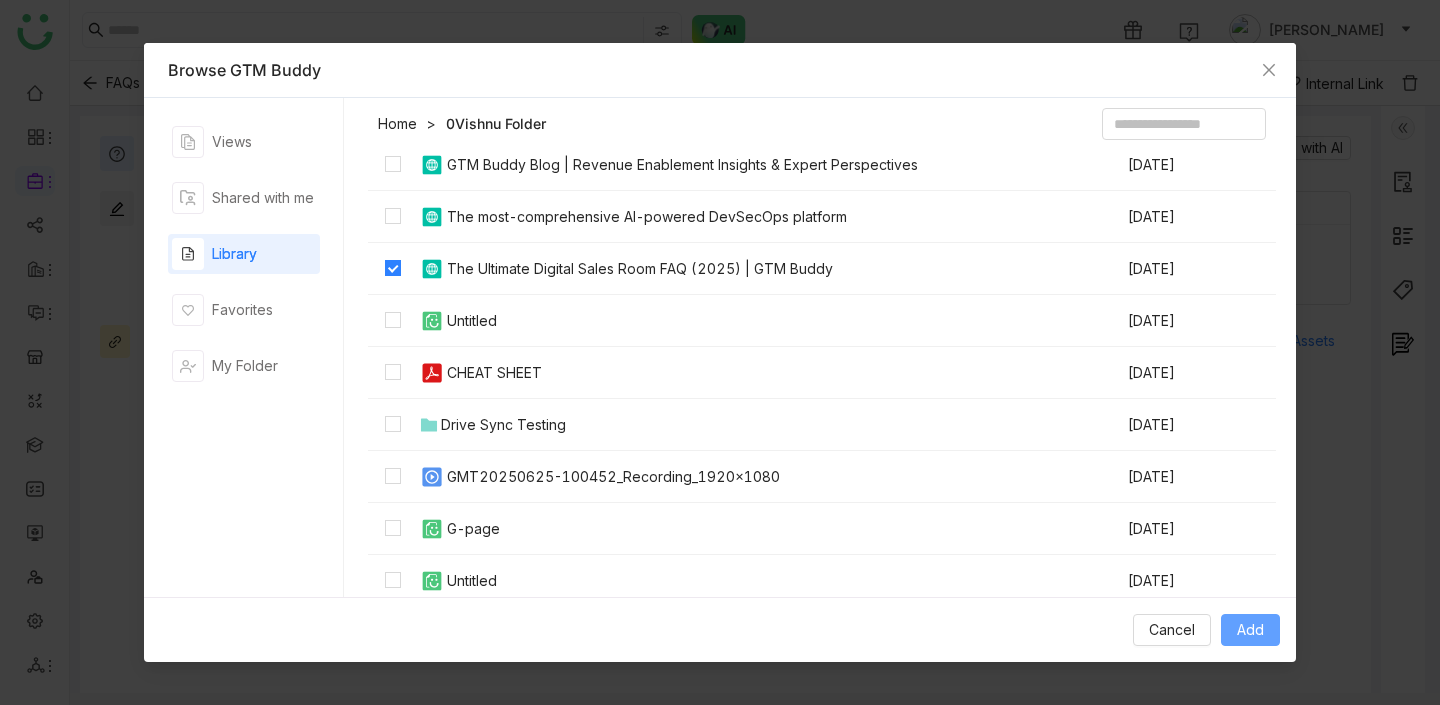 click on "Add" at bounding box center (1250, 630) 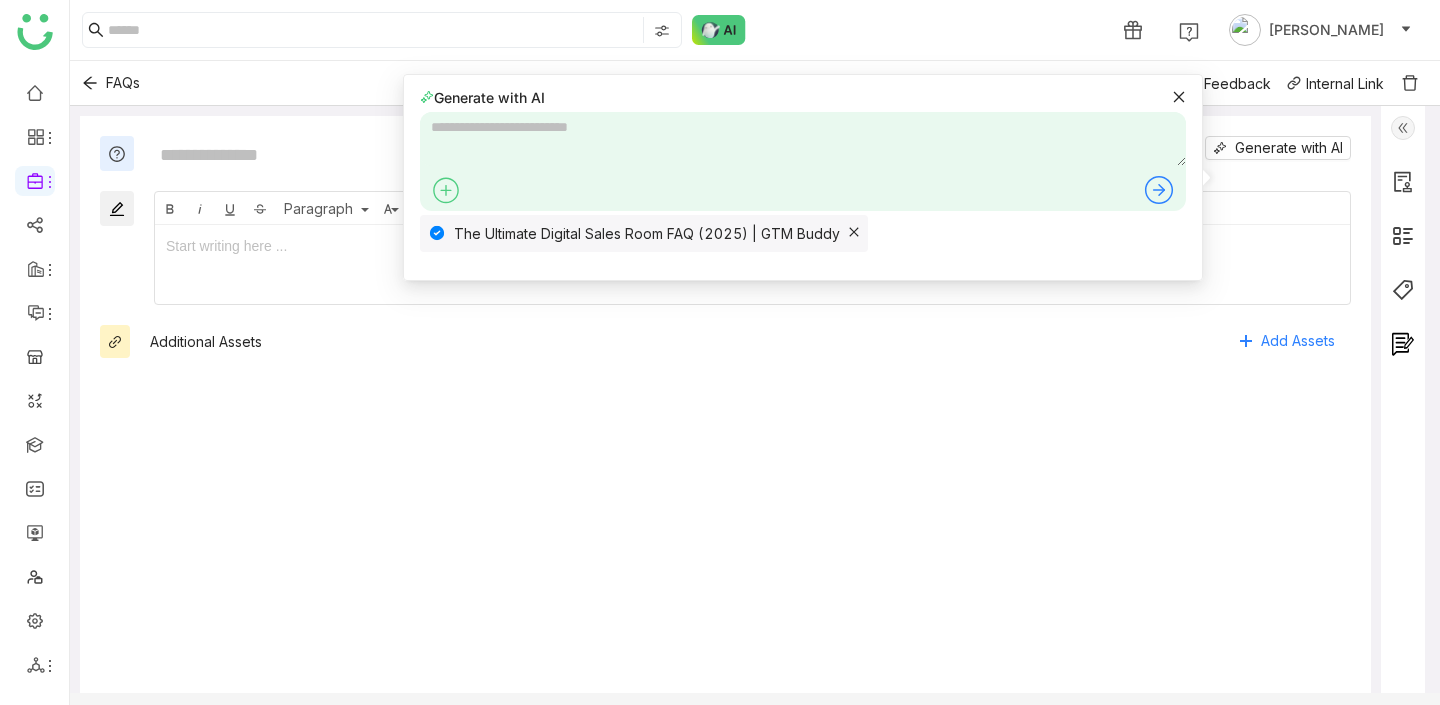 click at bounding box center (803, 139) 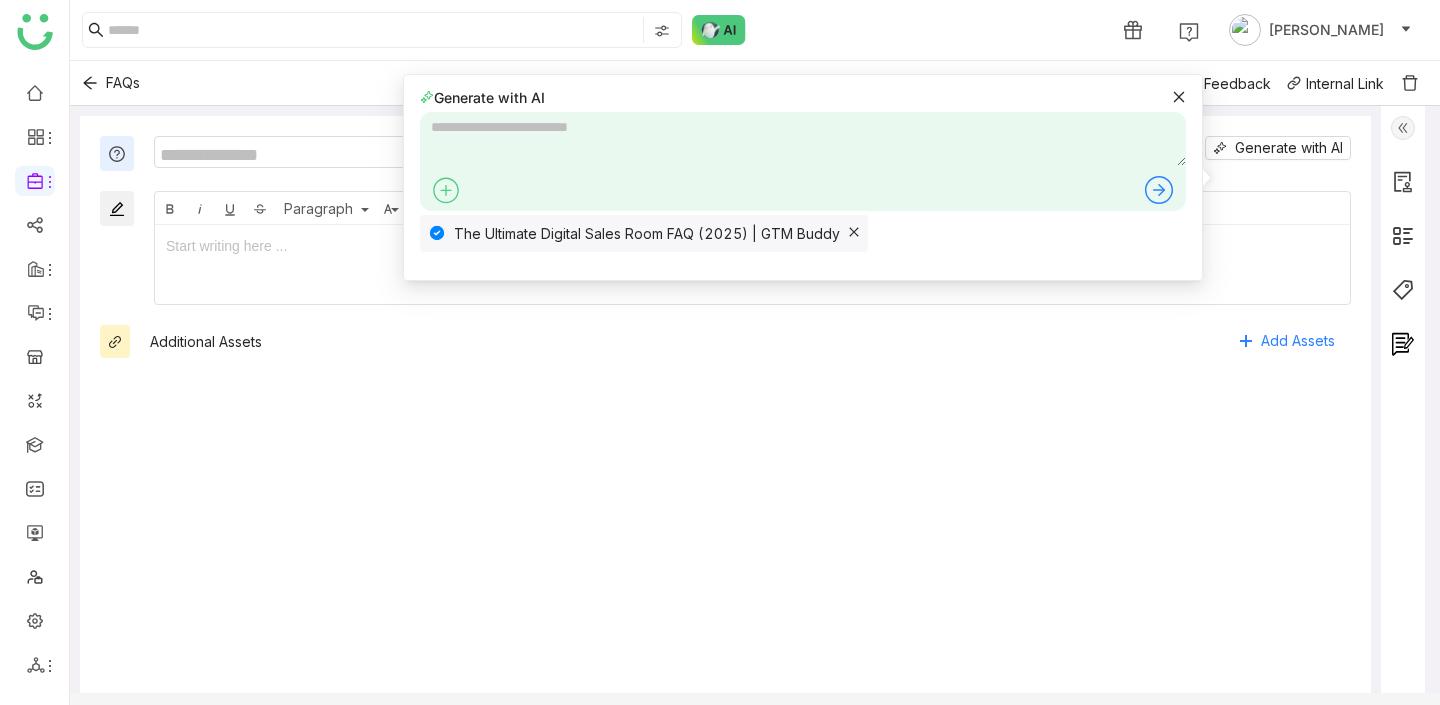 click 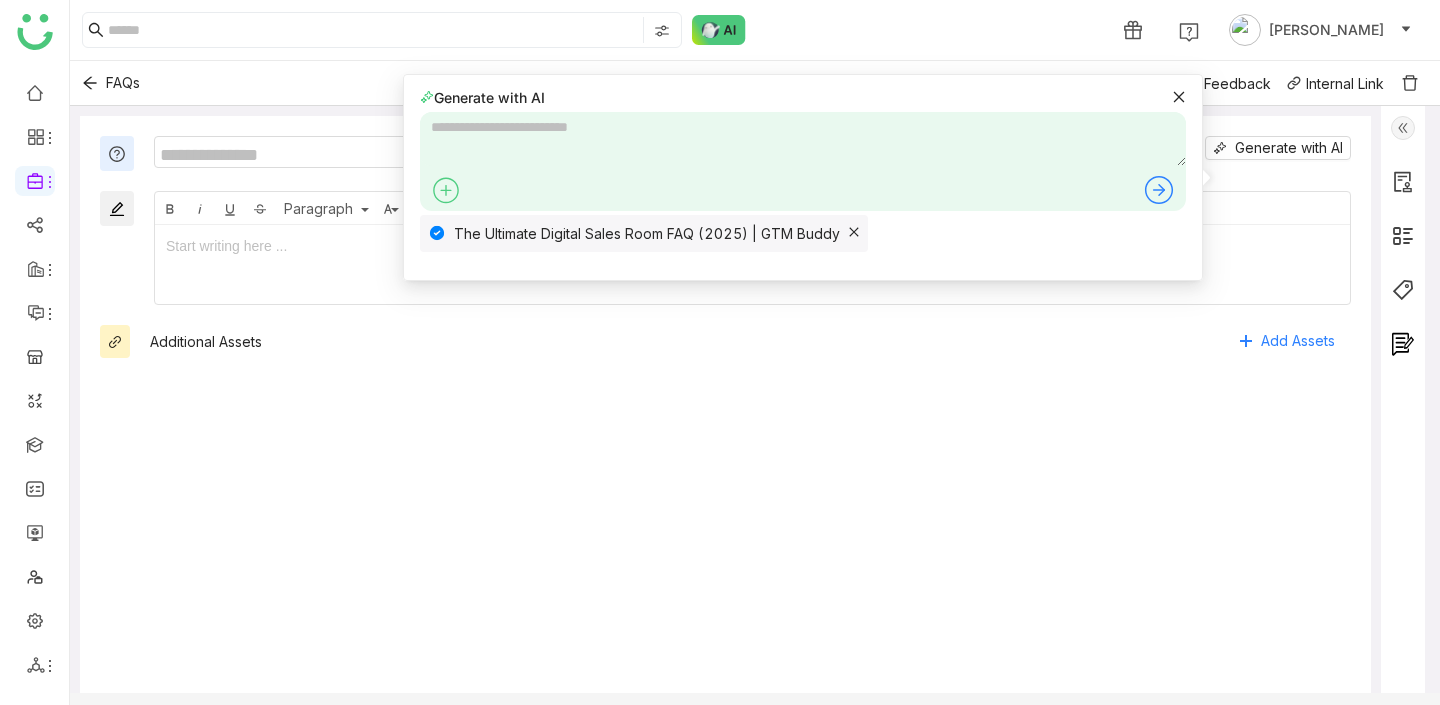 type on "*" 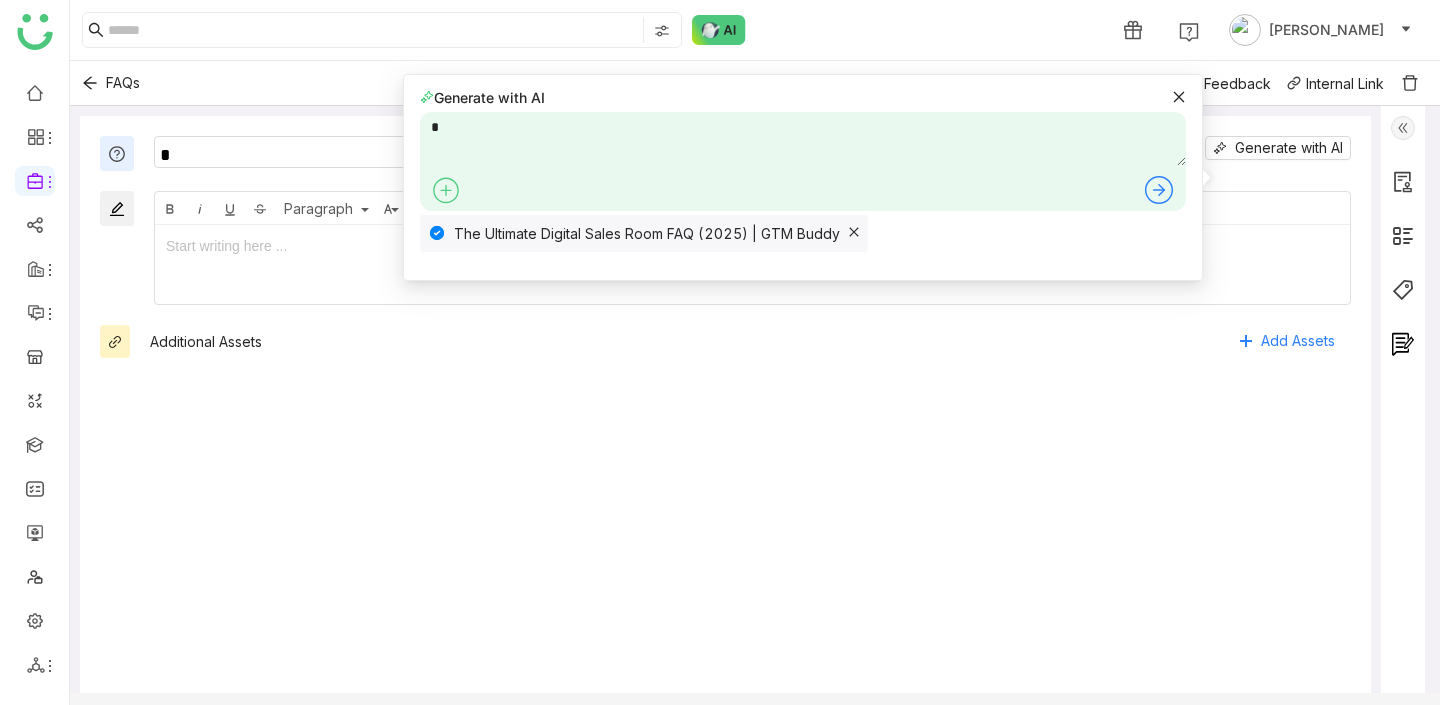 type on "**" 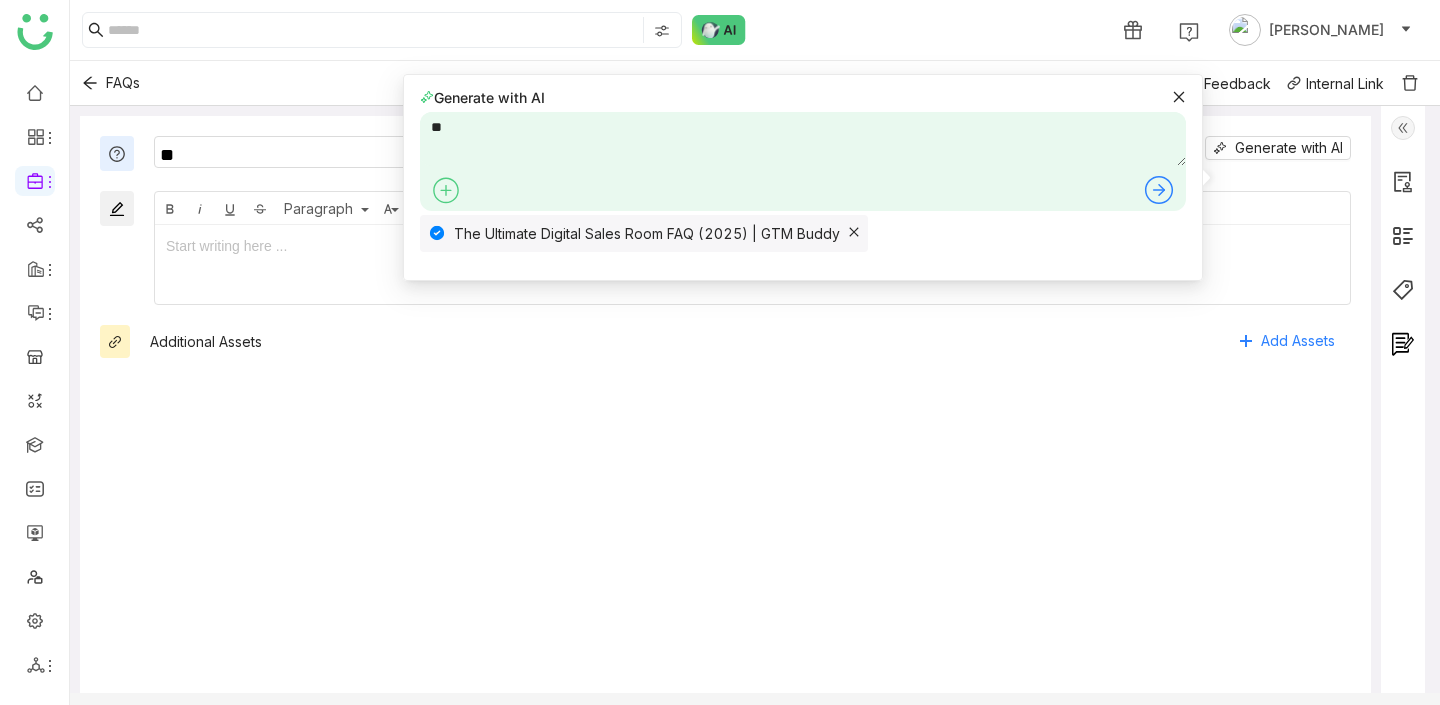 type on "***" 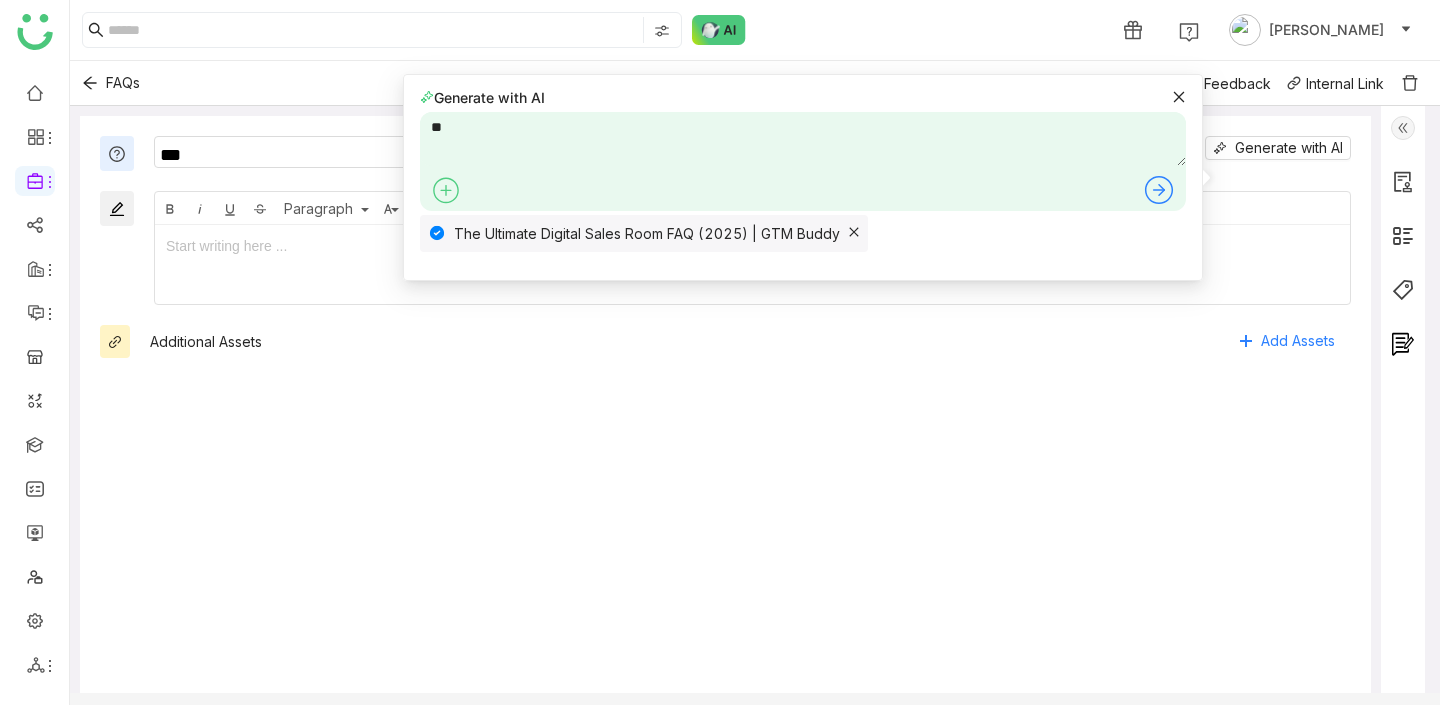 type on "***" 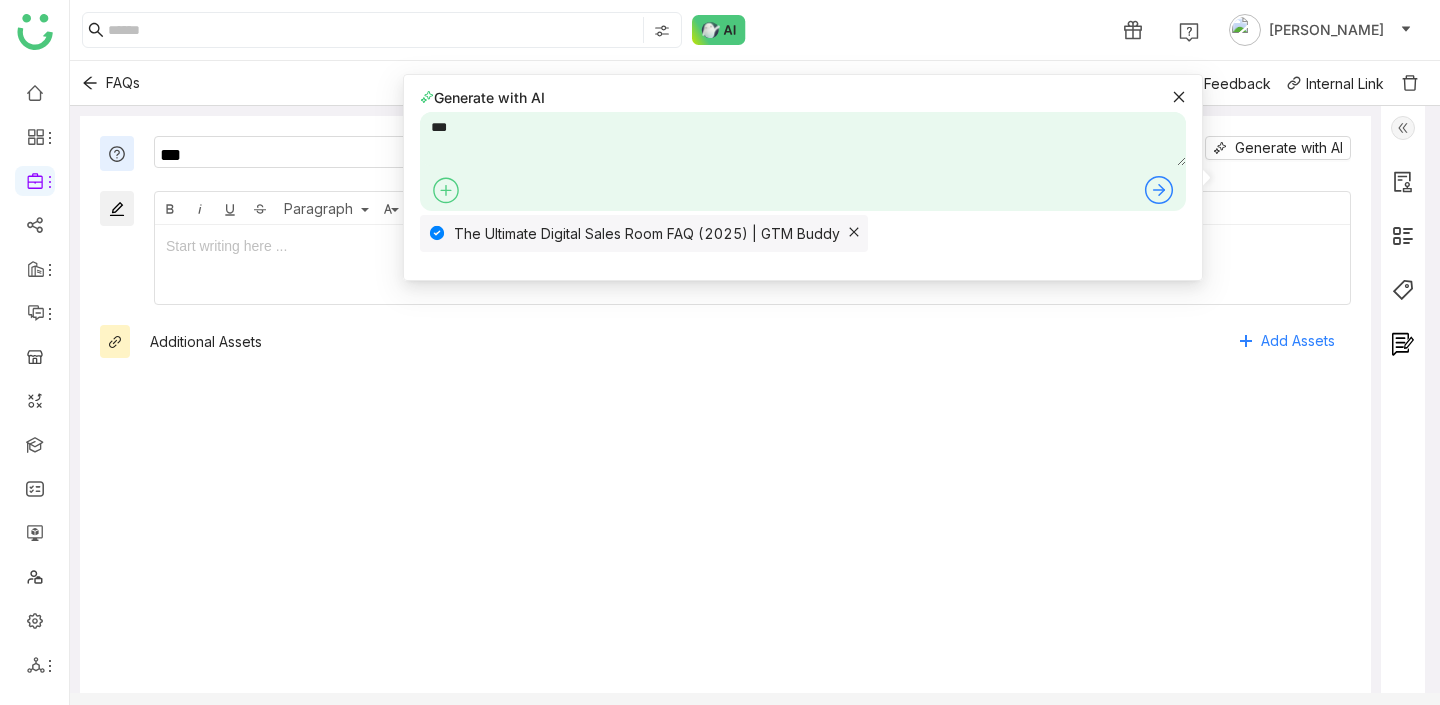 type on "****" 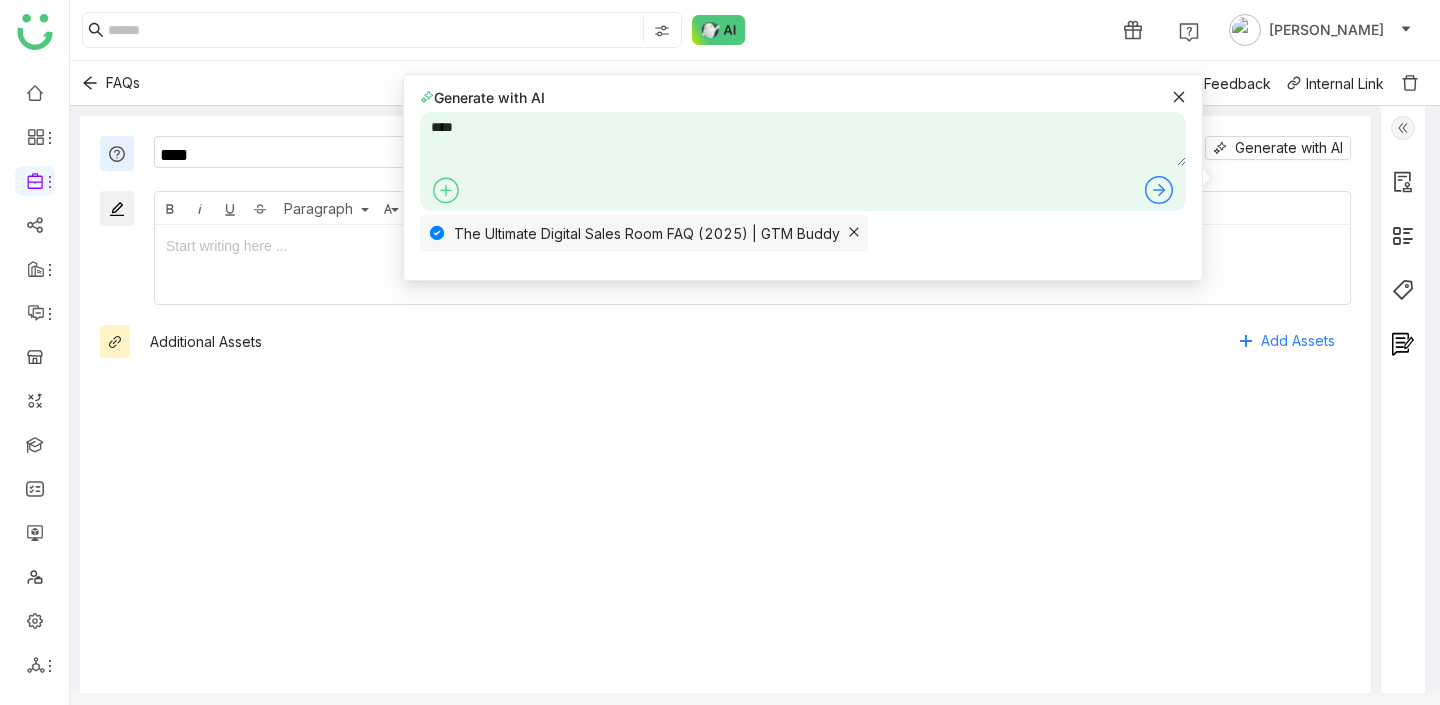 type on "*****" 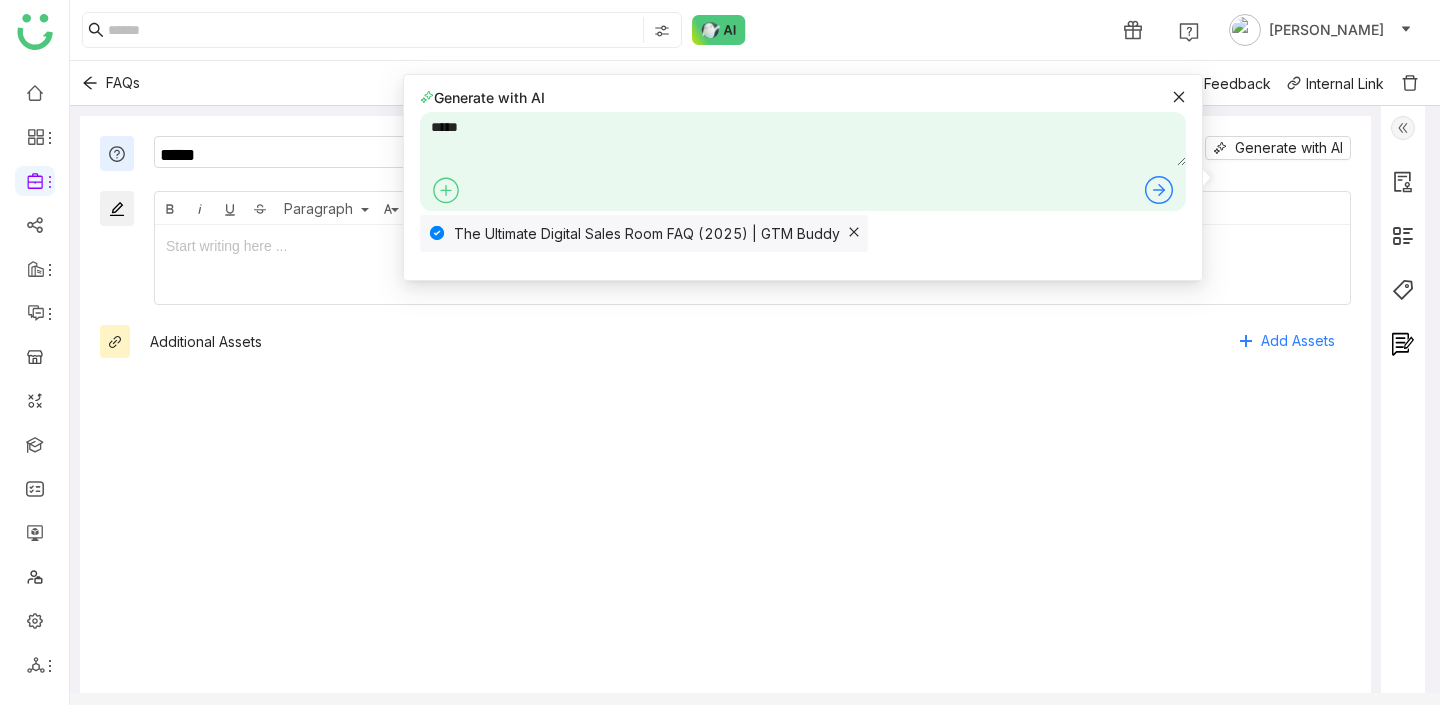type on "******" 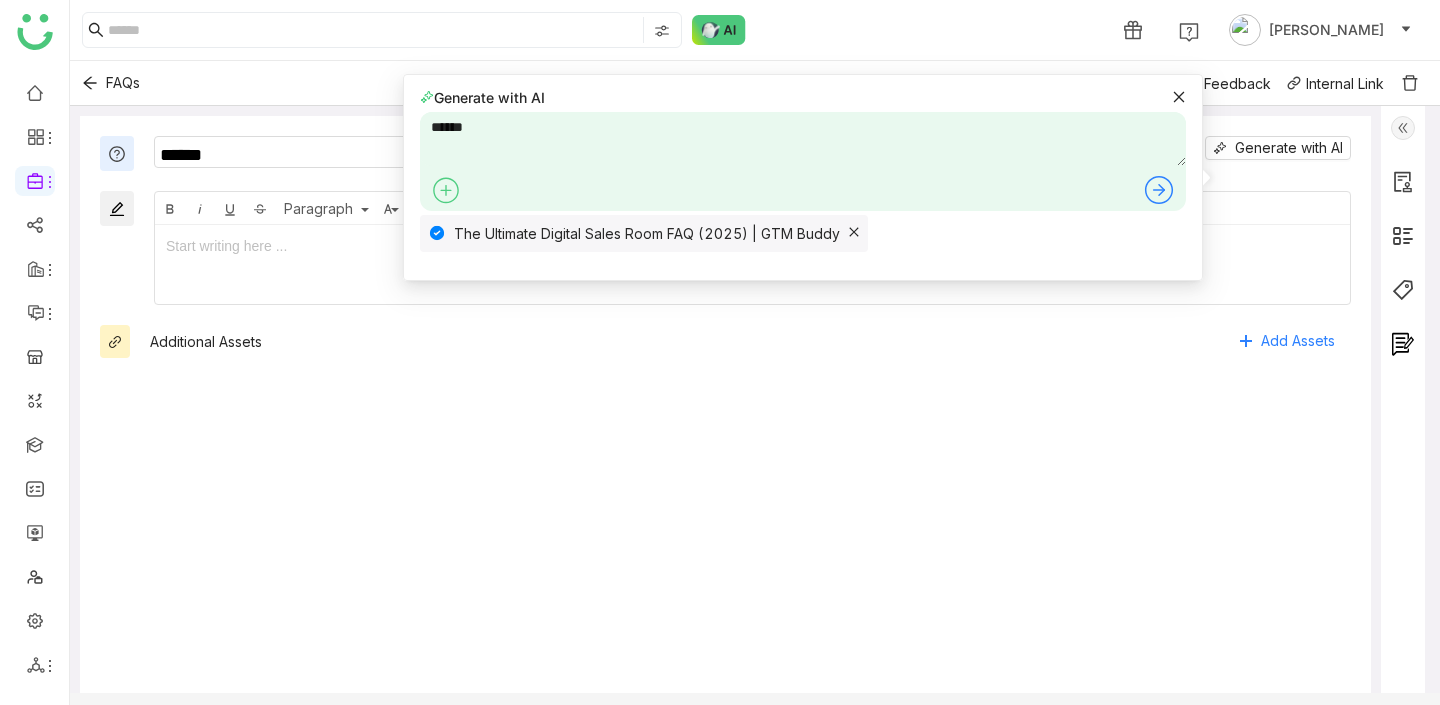 type on "*******" 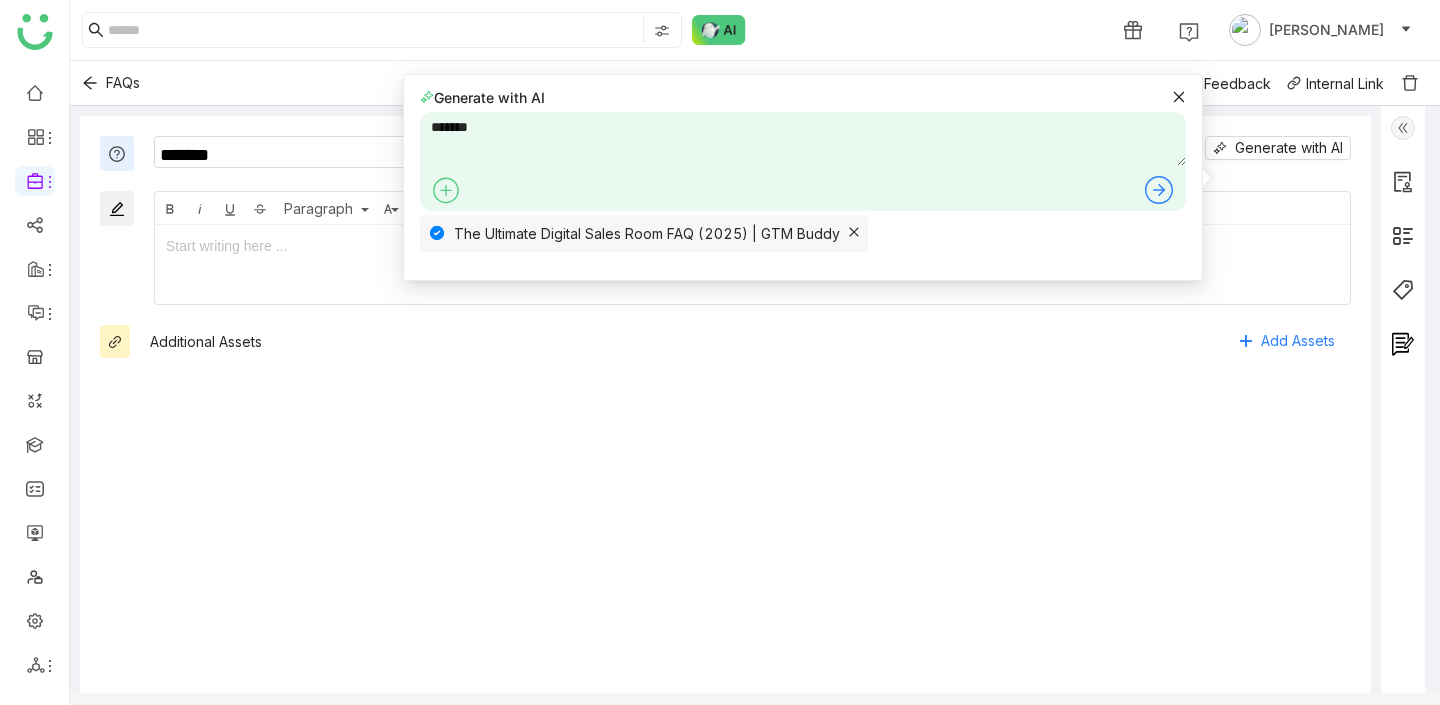 type on "*******" 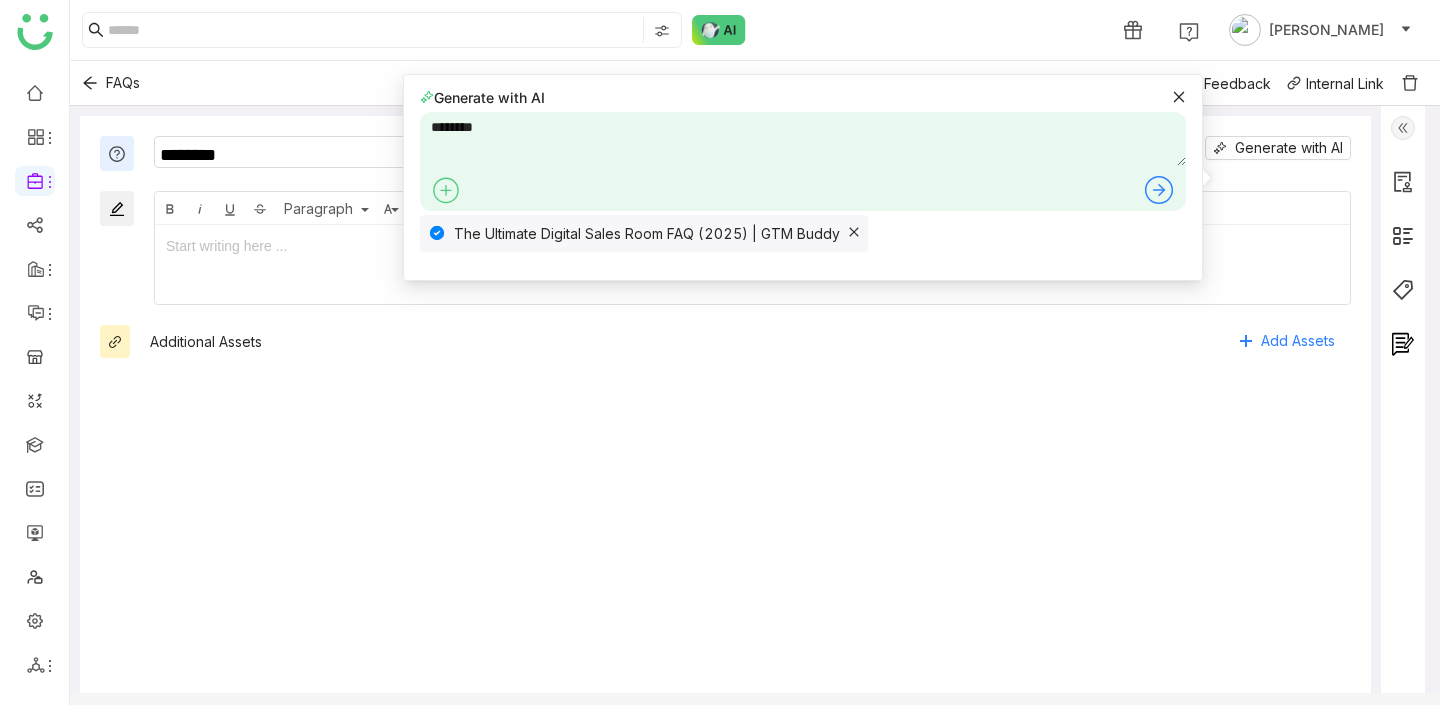 type on "*********" 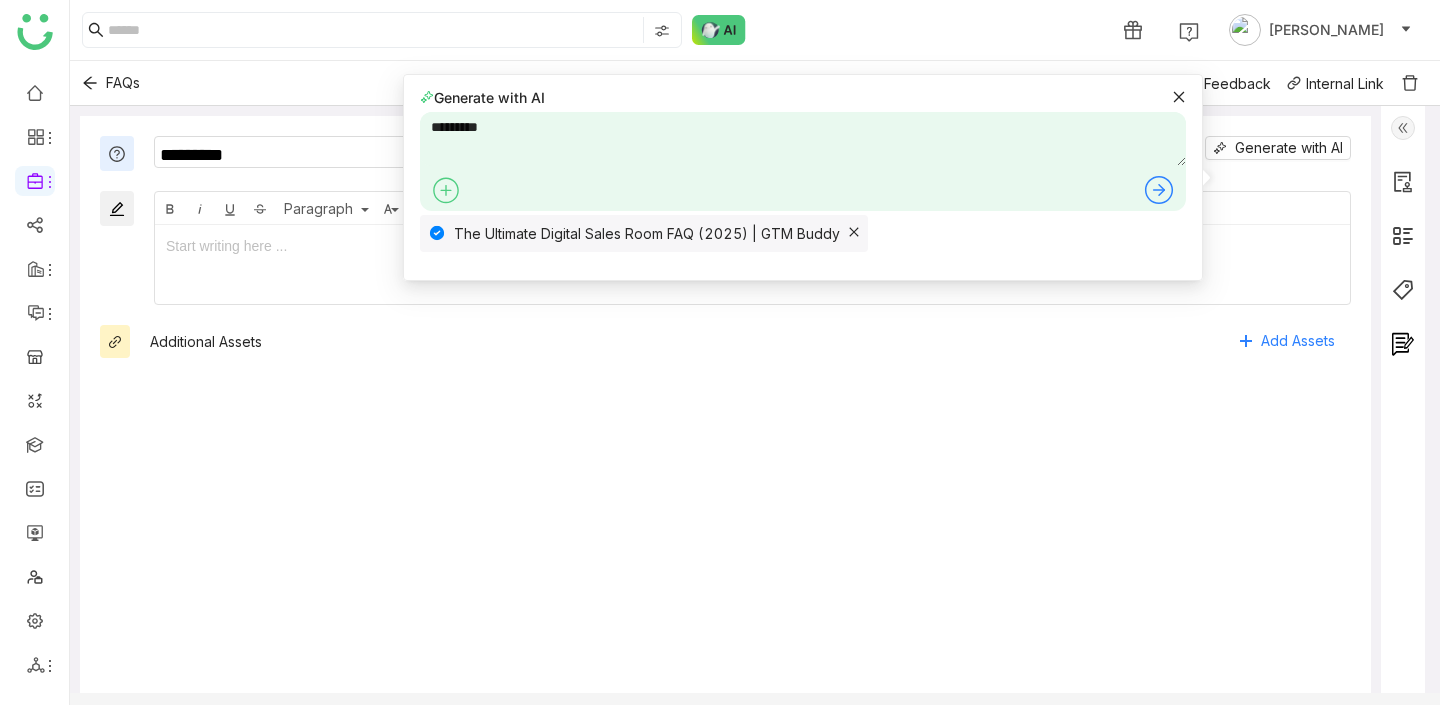 type on "**********" 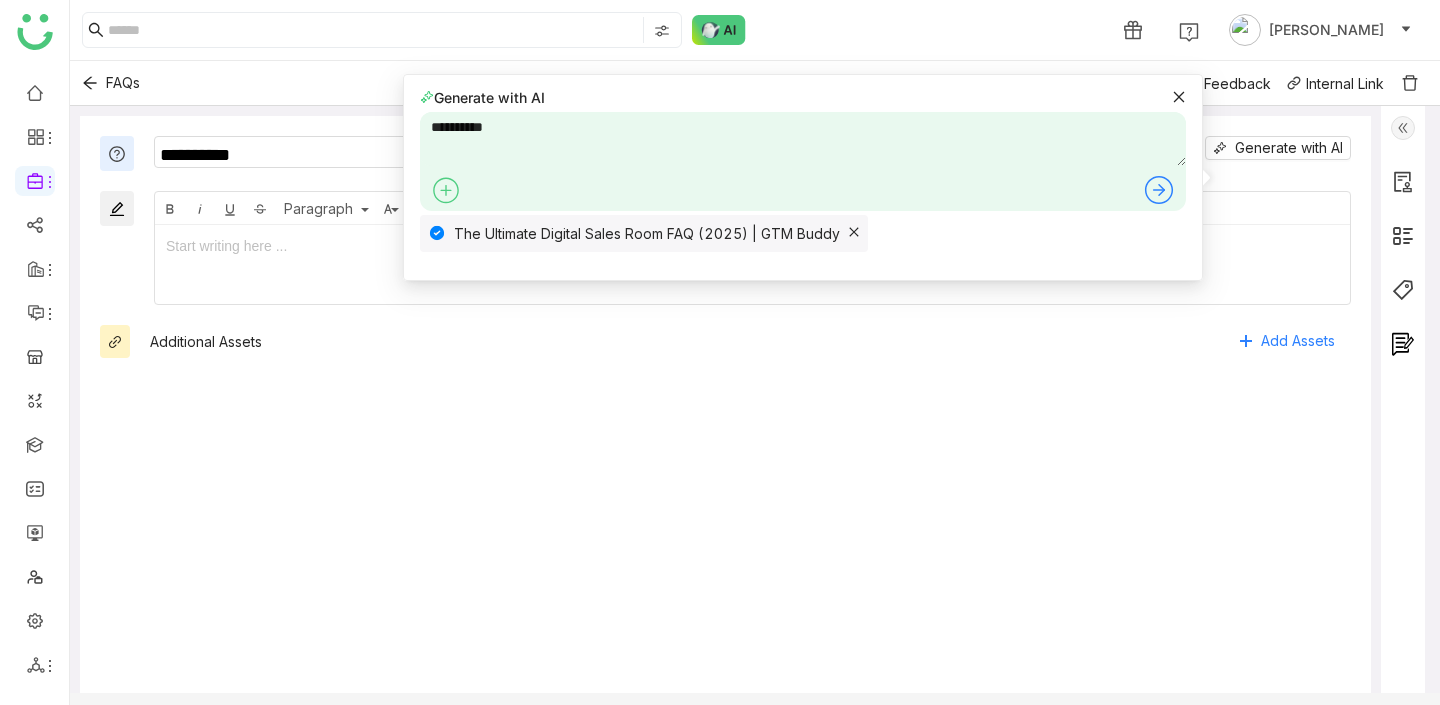 type on "**********" 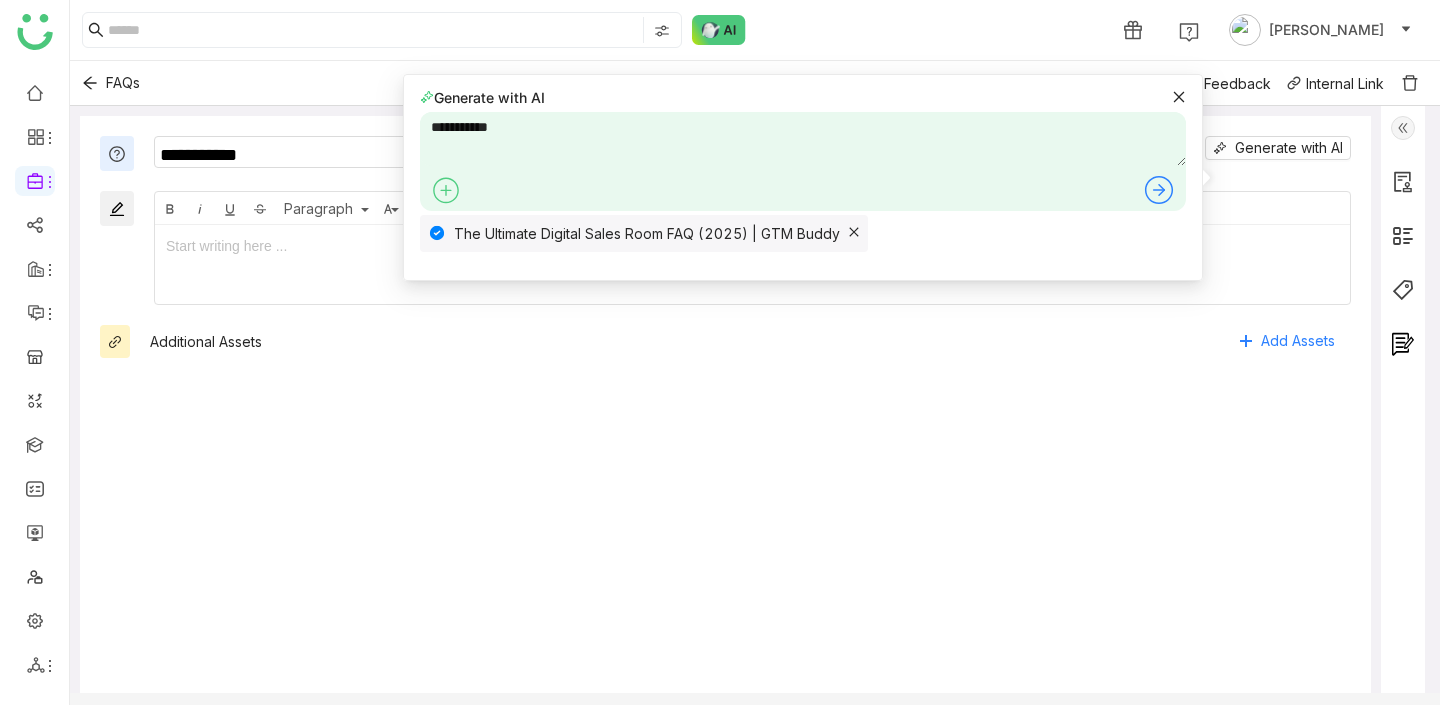 type on "**********" 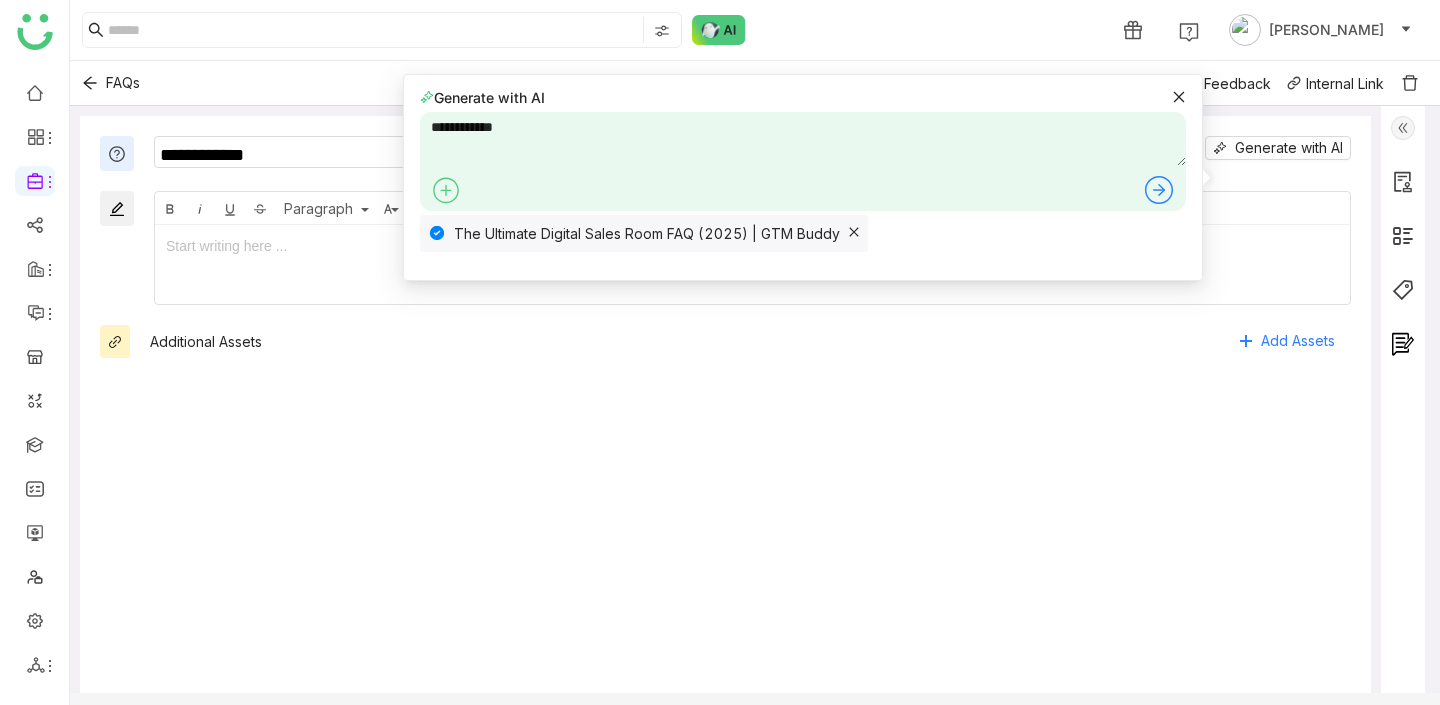 type on "**********" 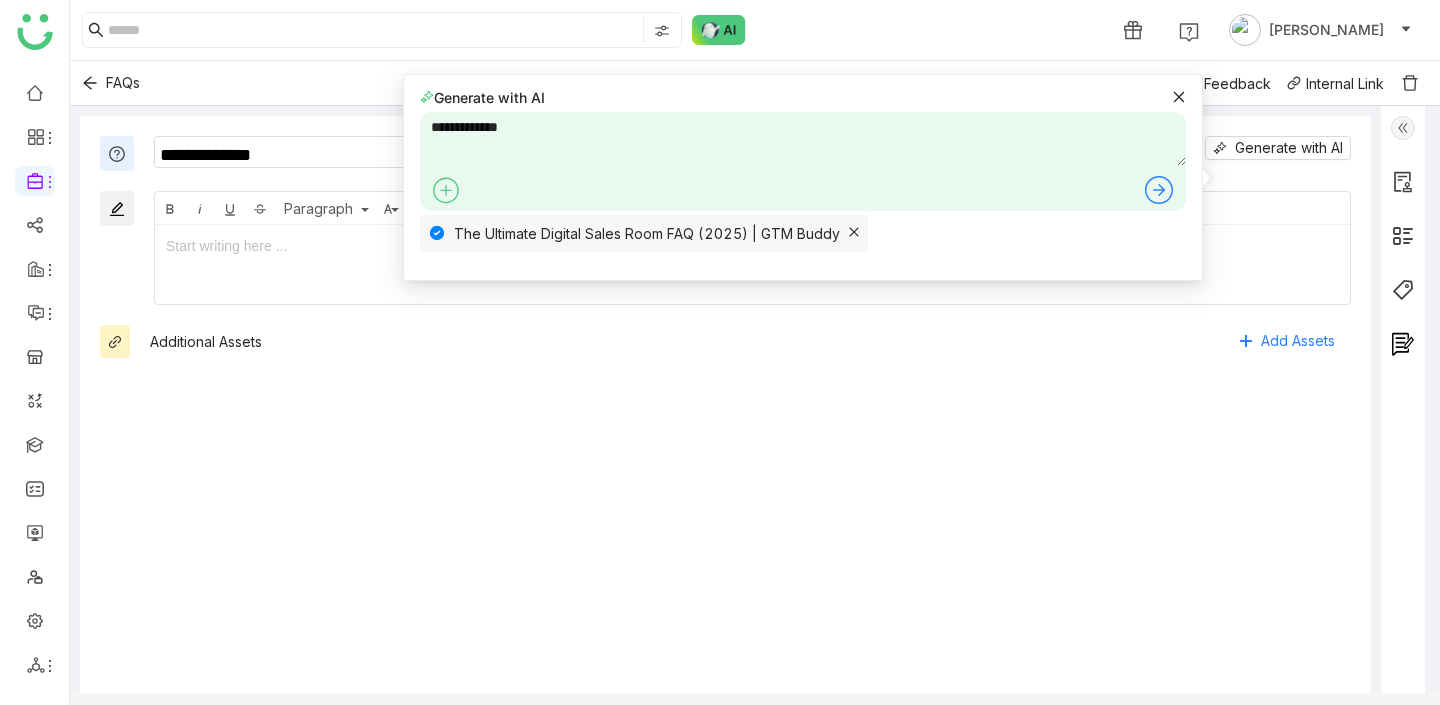 type on "**********" 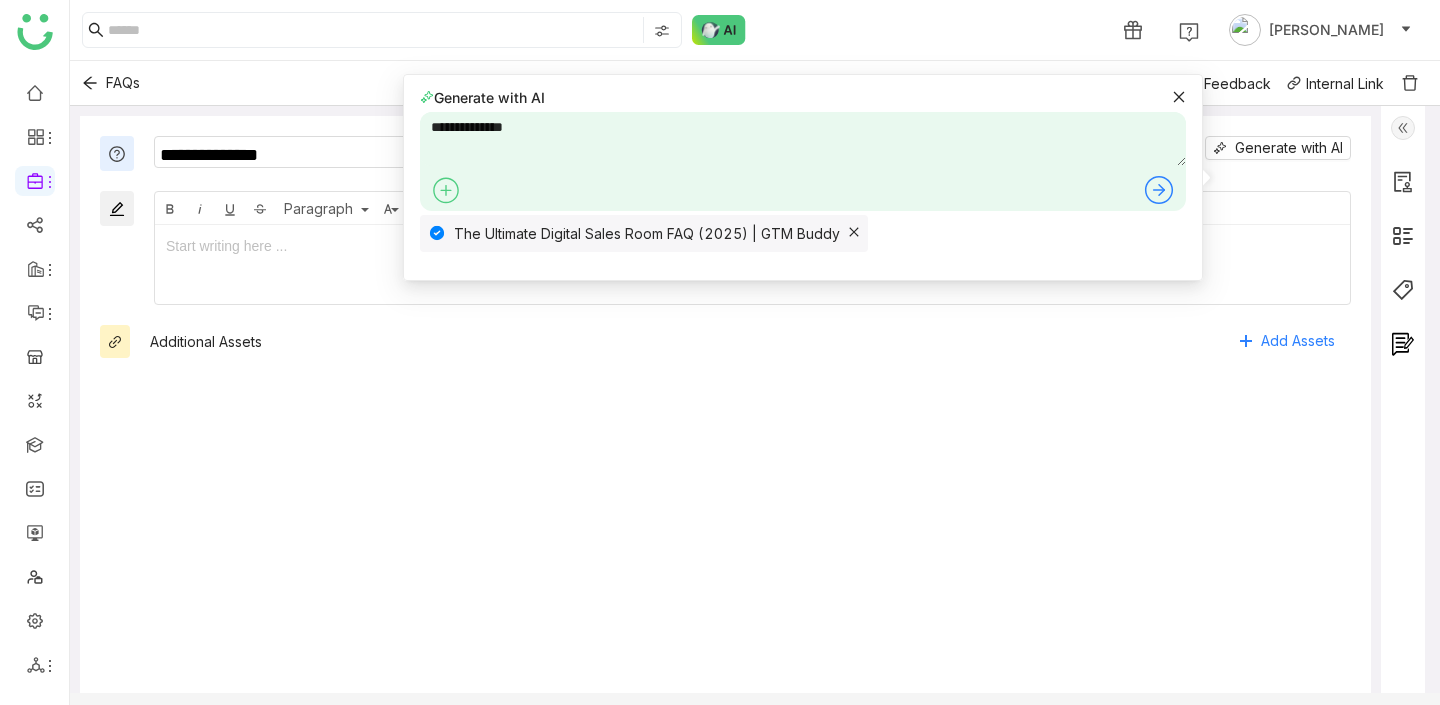 type on "**********" 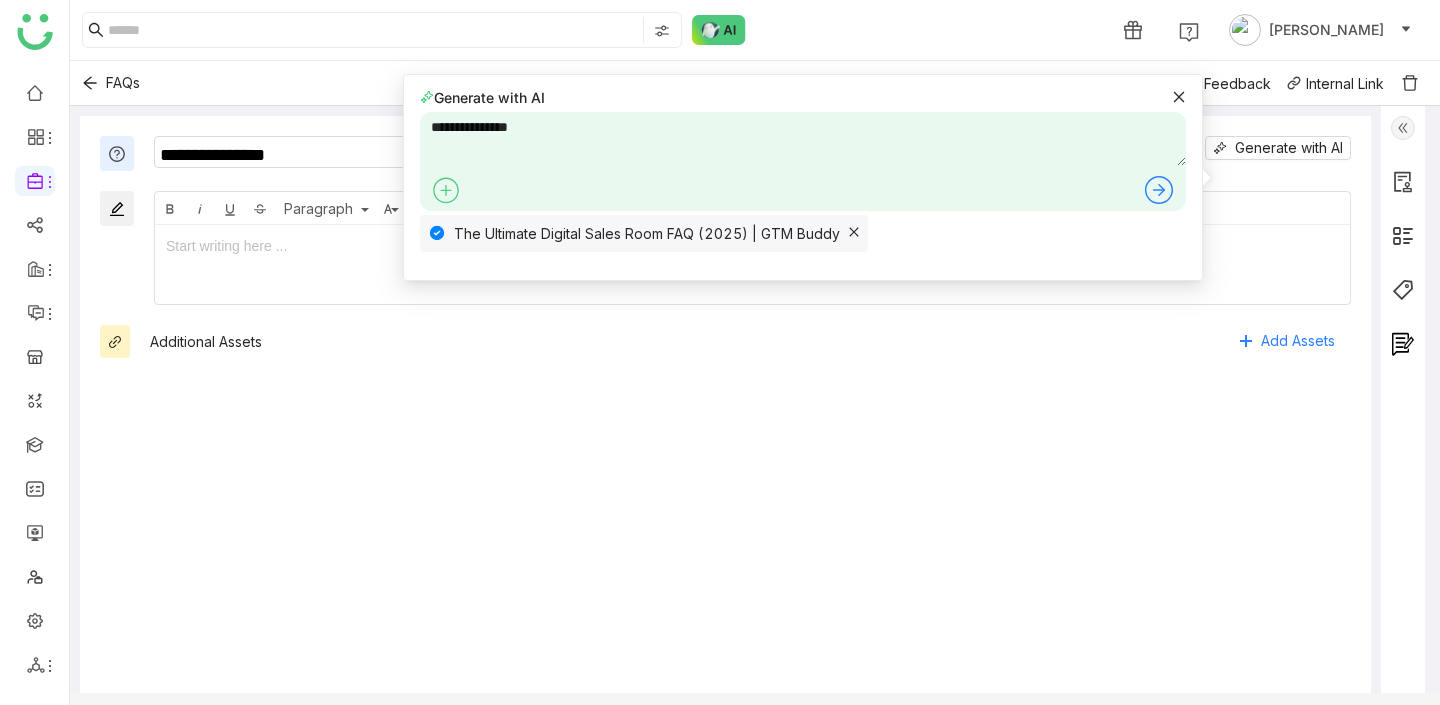 type on "**********" 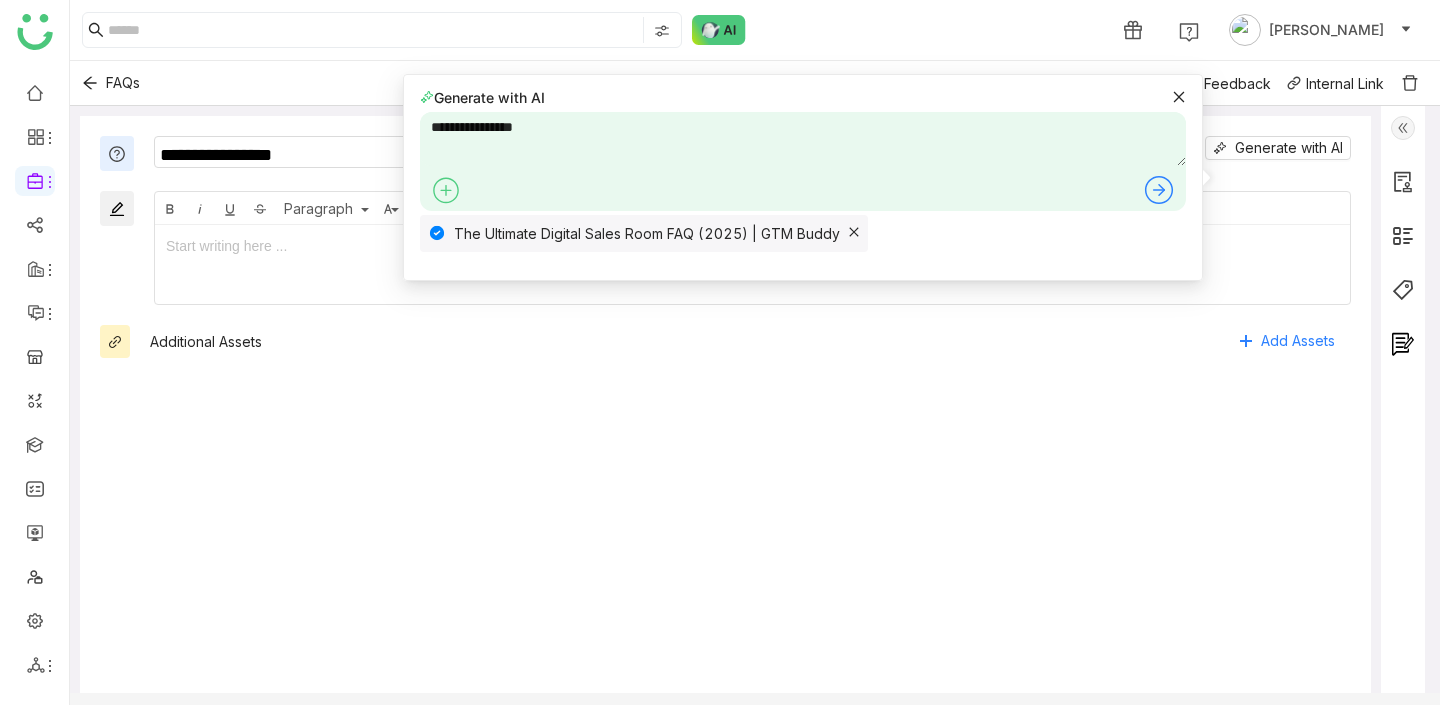 type on "**********" 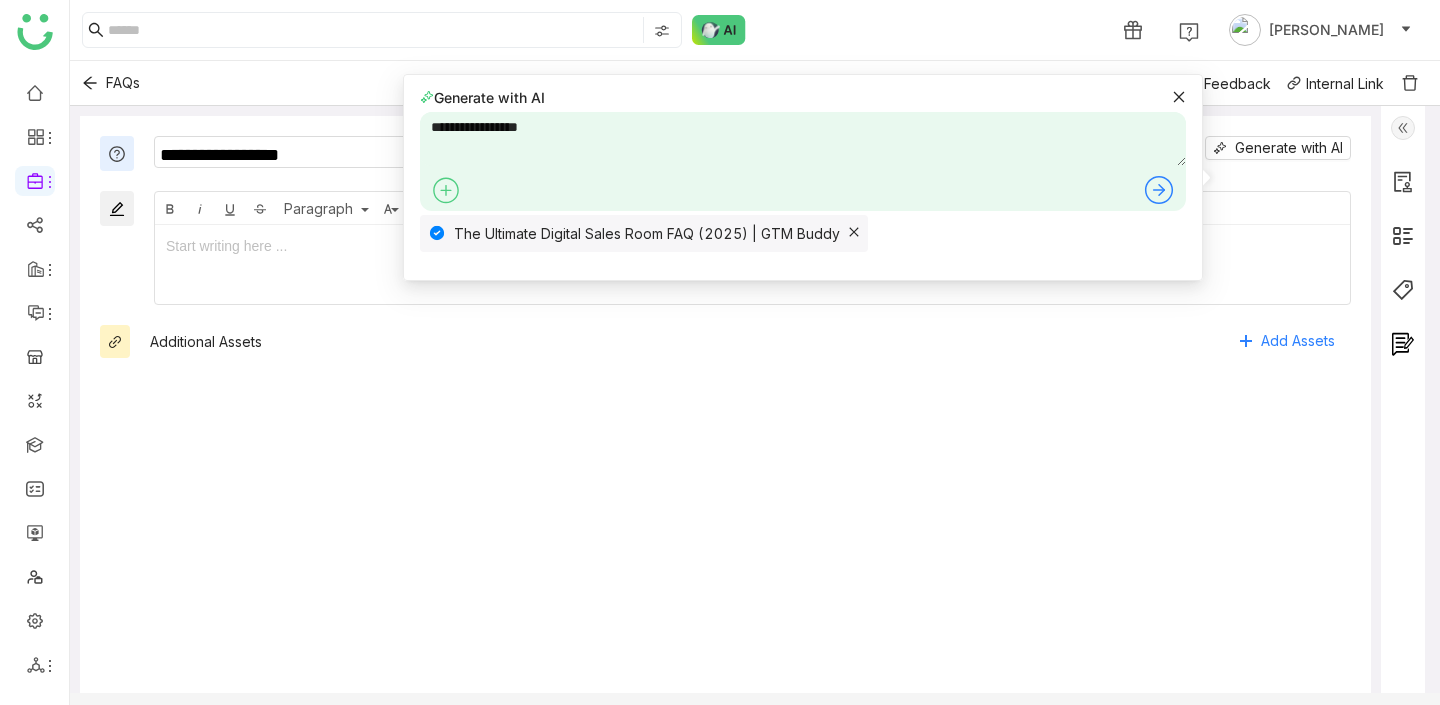 type on "**********" 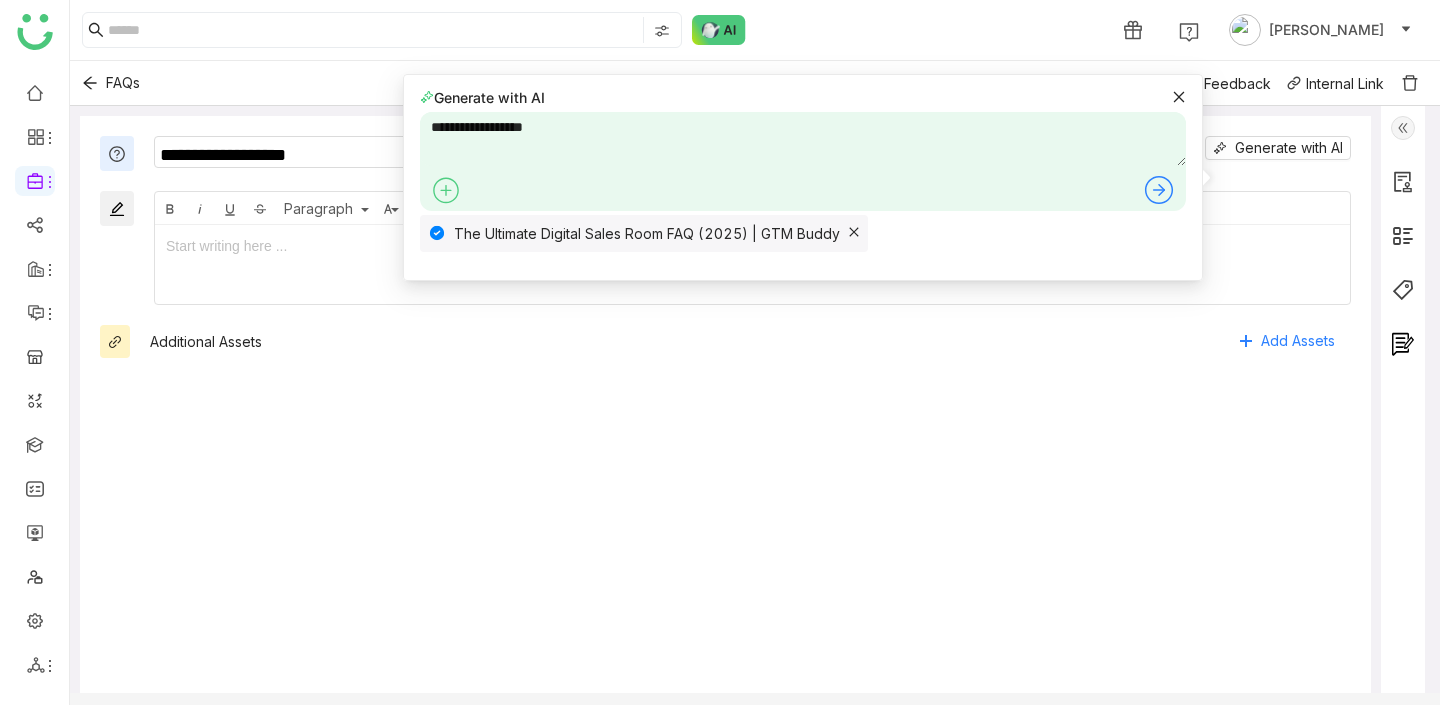 type on "**********" 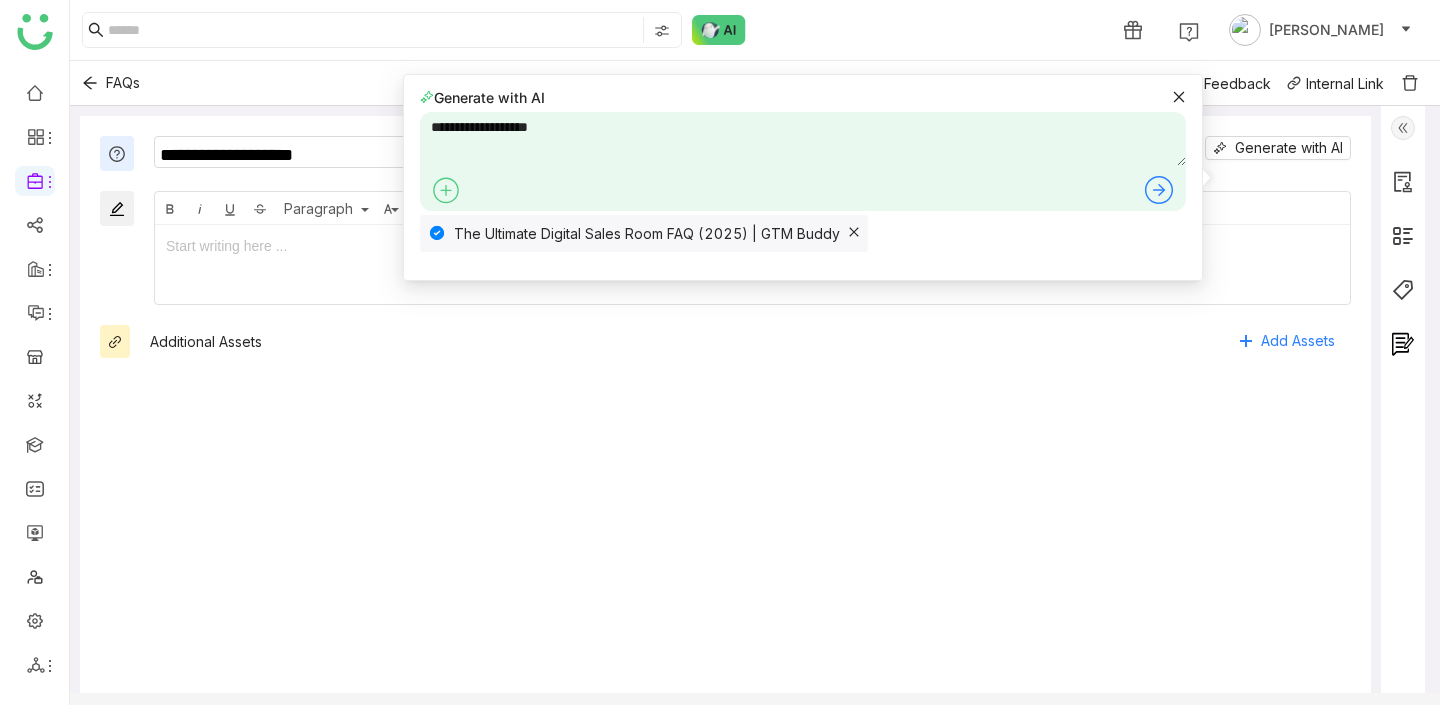 type on "**********" 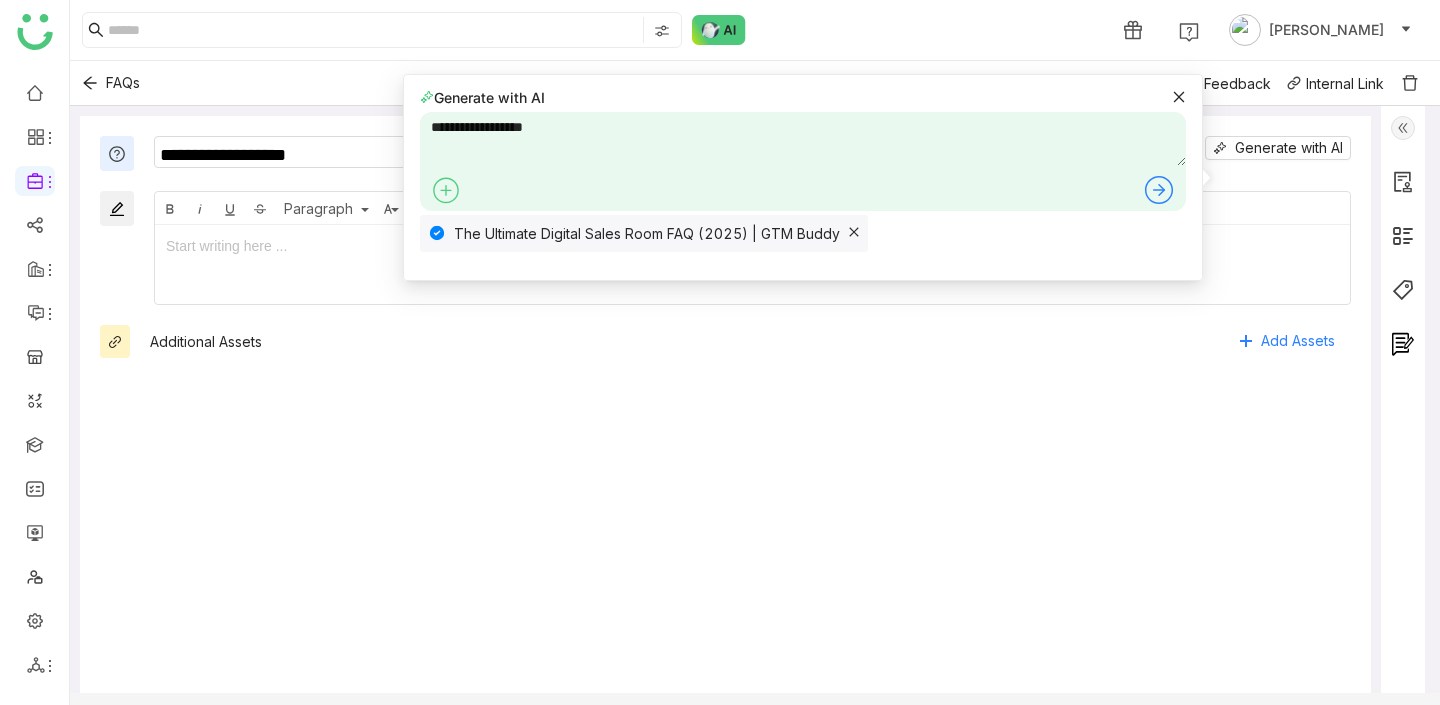 type on "**********" 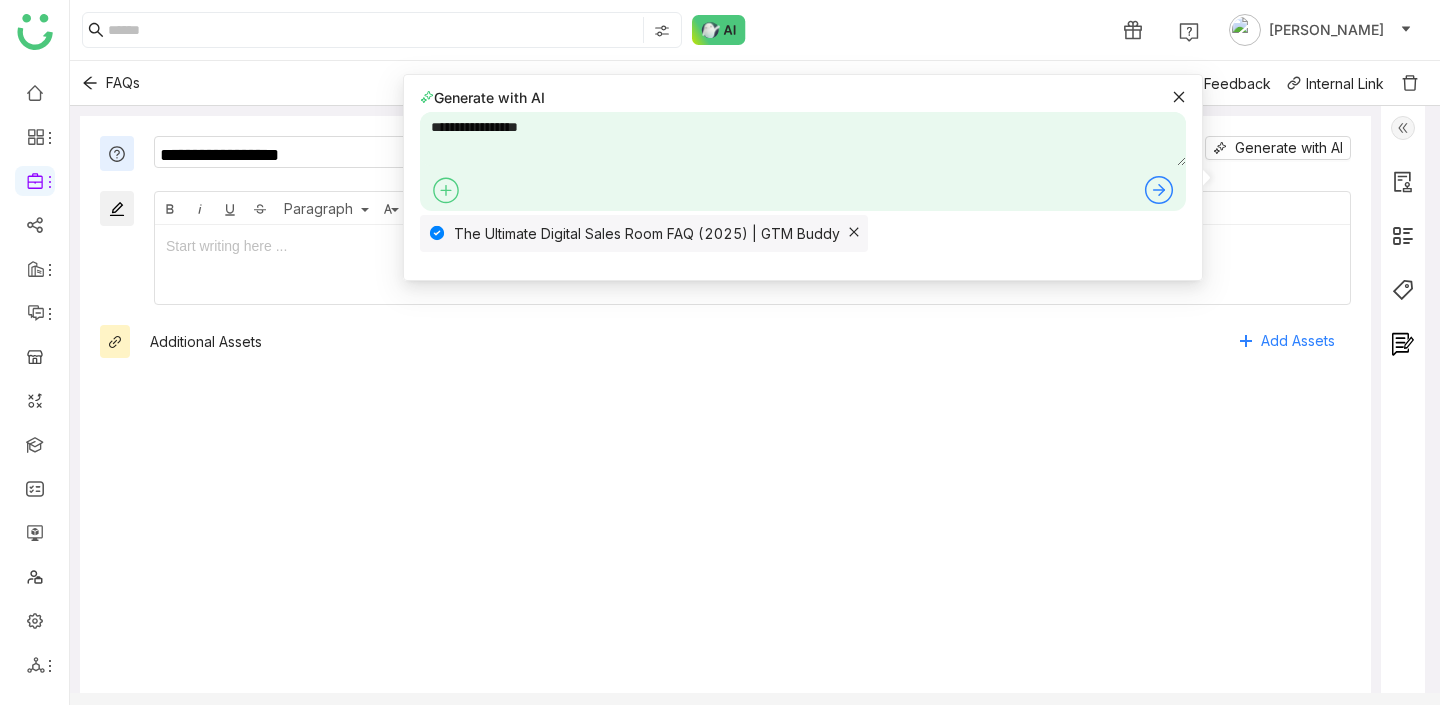 type on "**********" 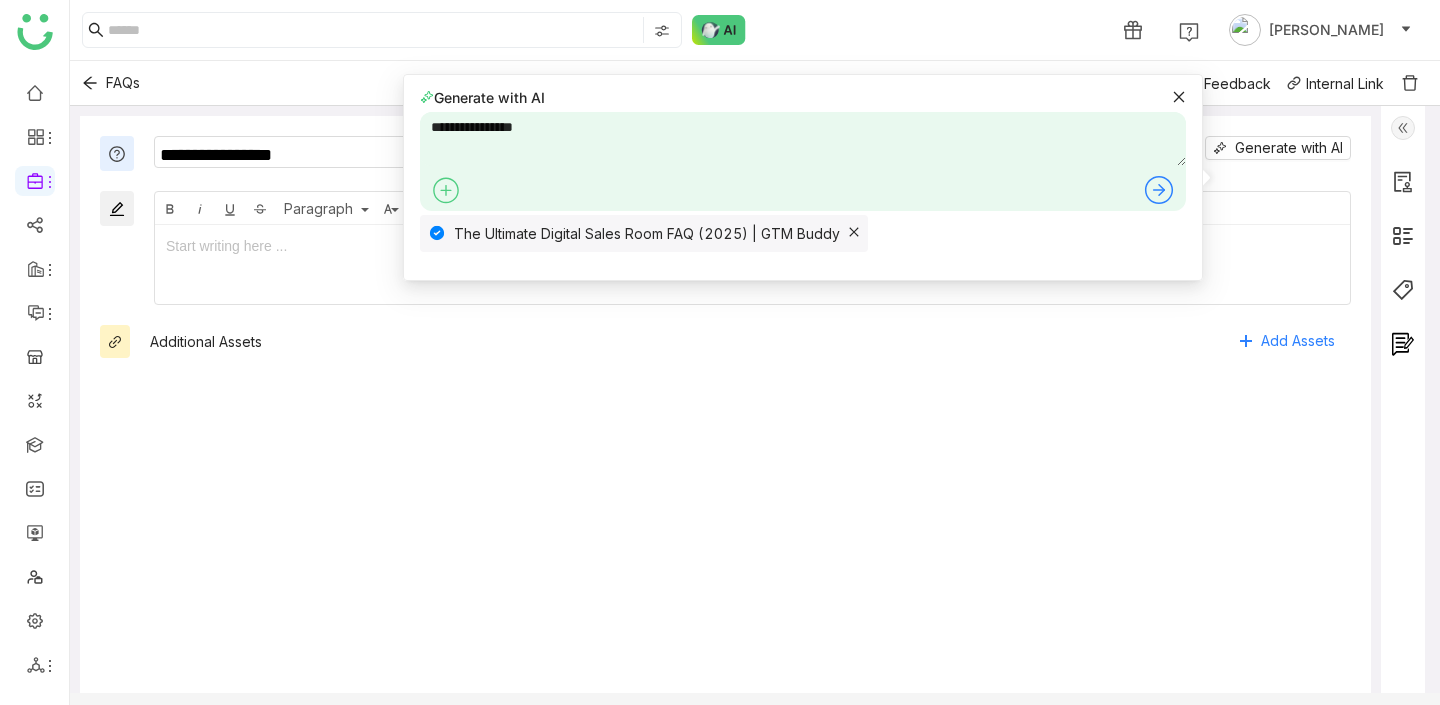 type on "**********" 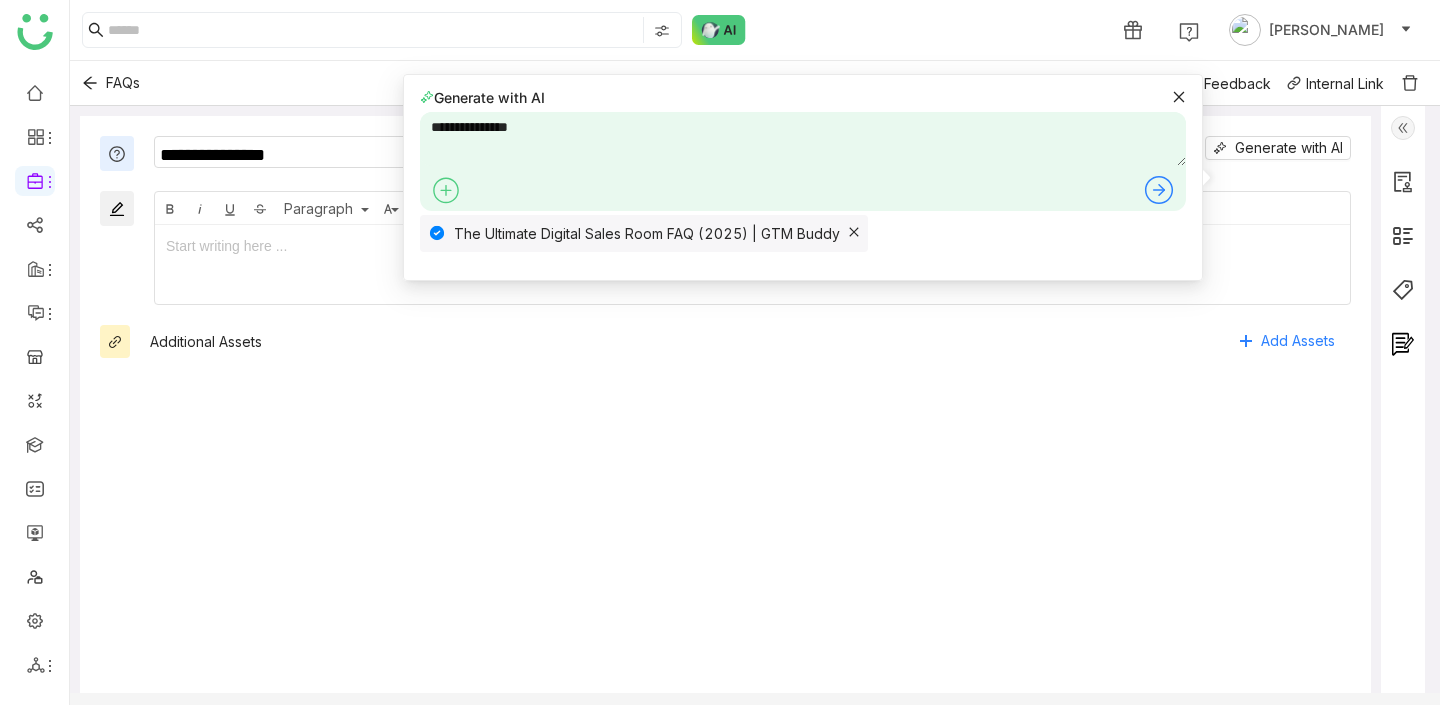 type on "**********" 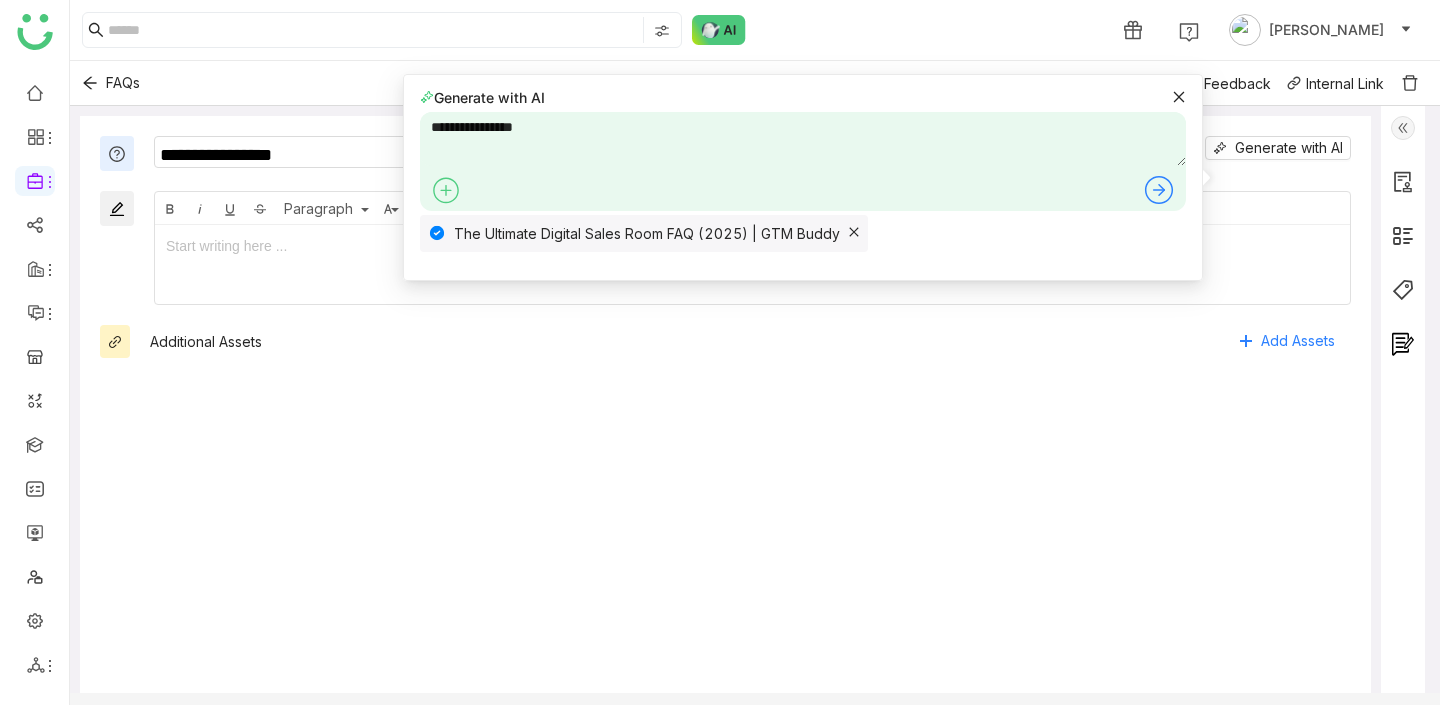 type on "**********" 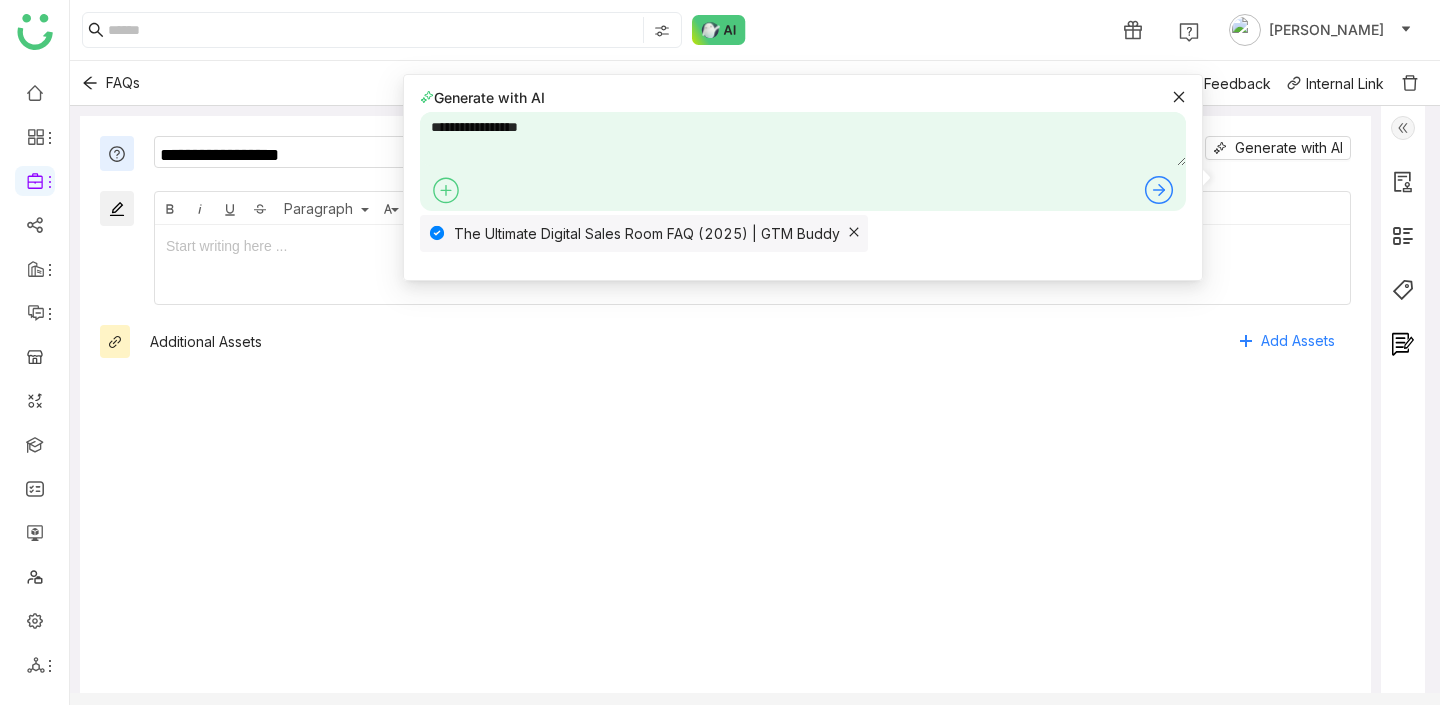type on "**********" 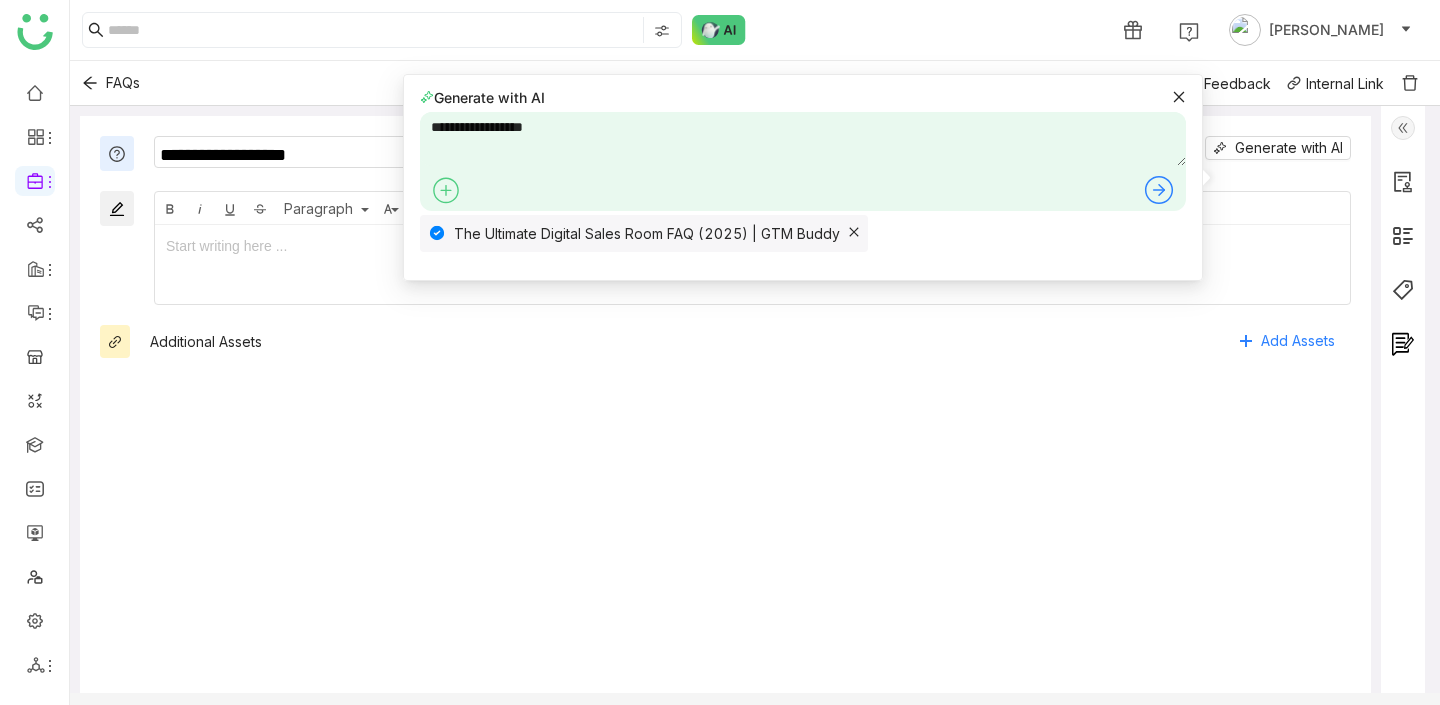 type on "**********" 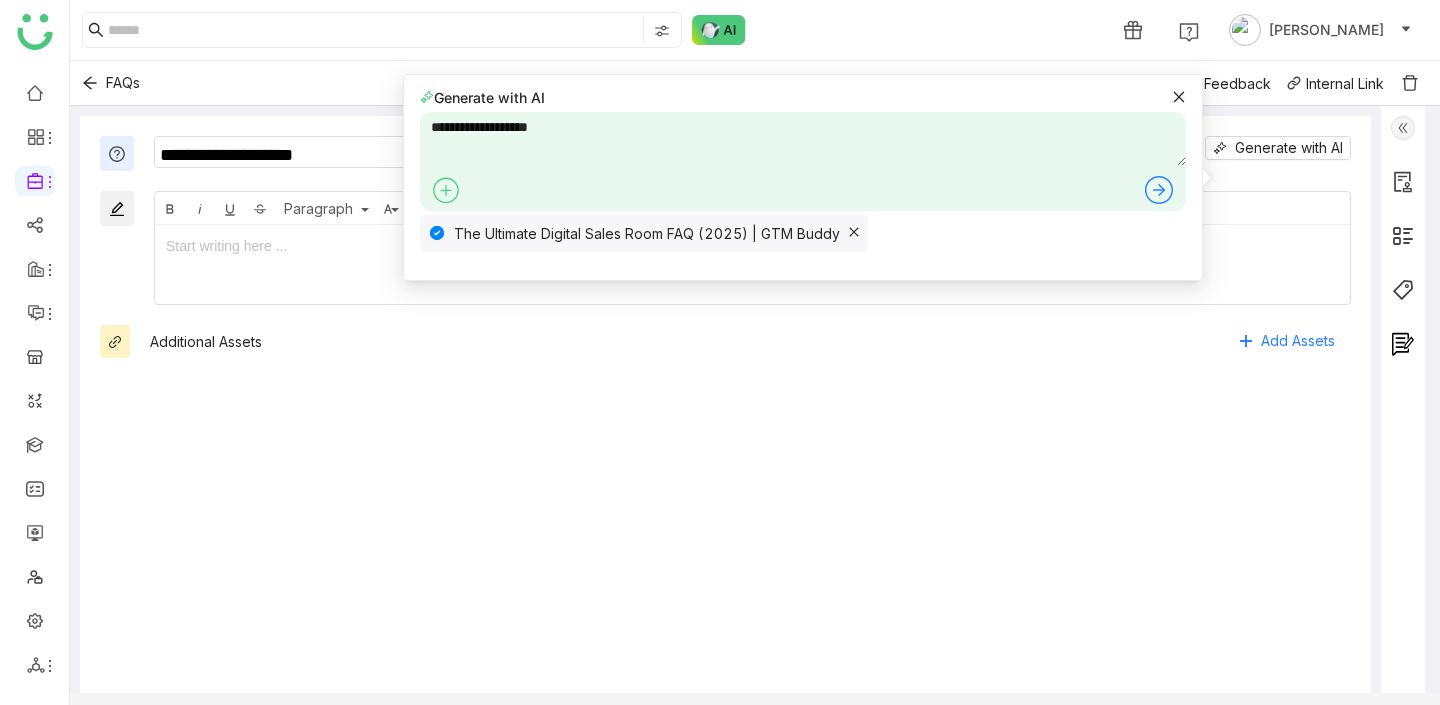 type on "**********" 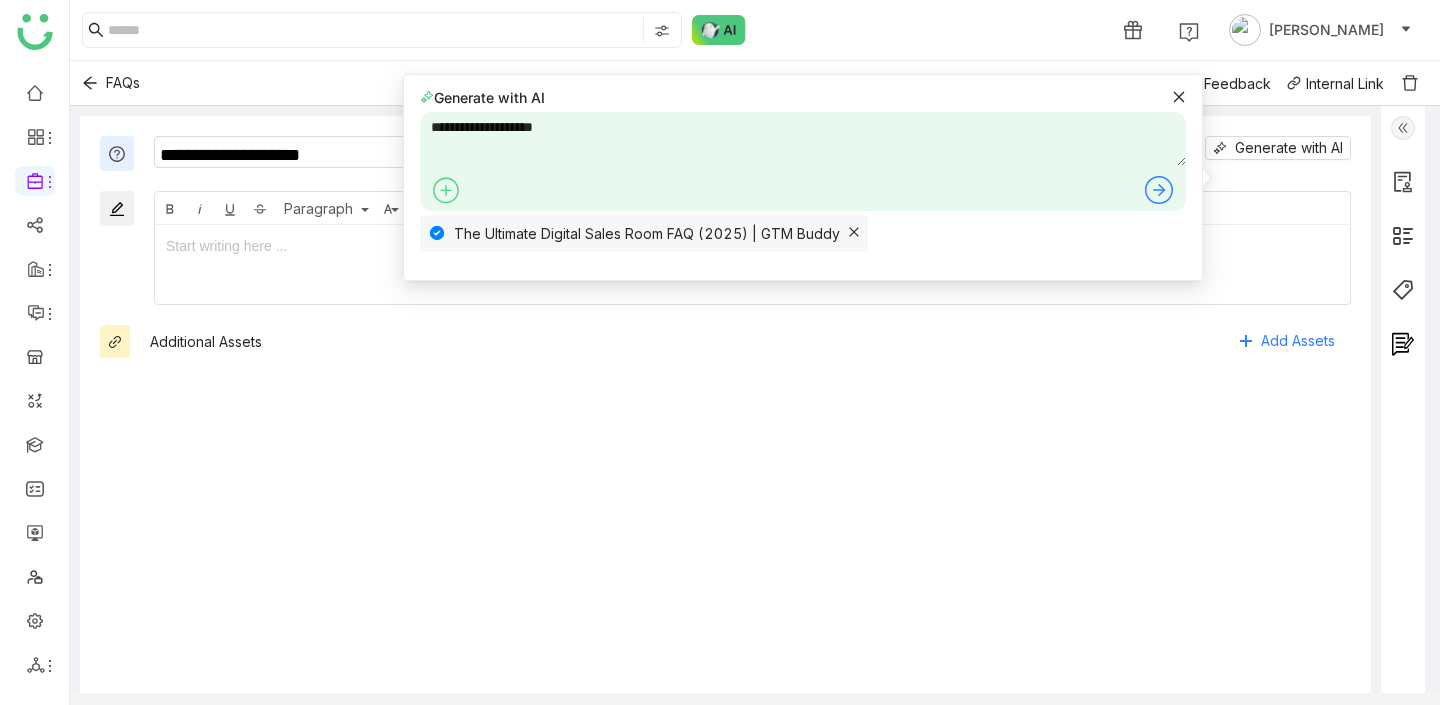 type on "**********" 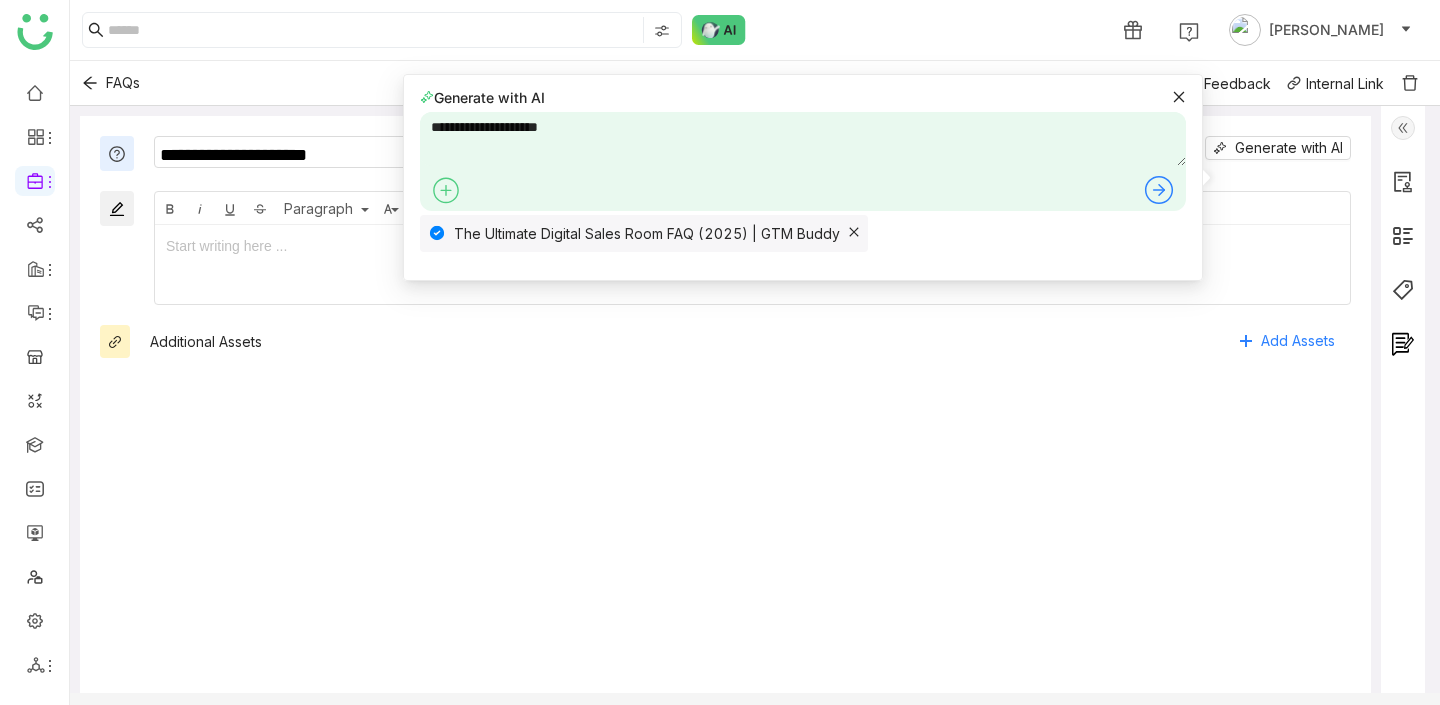 type on "**********" 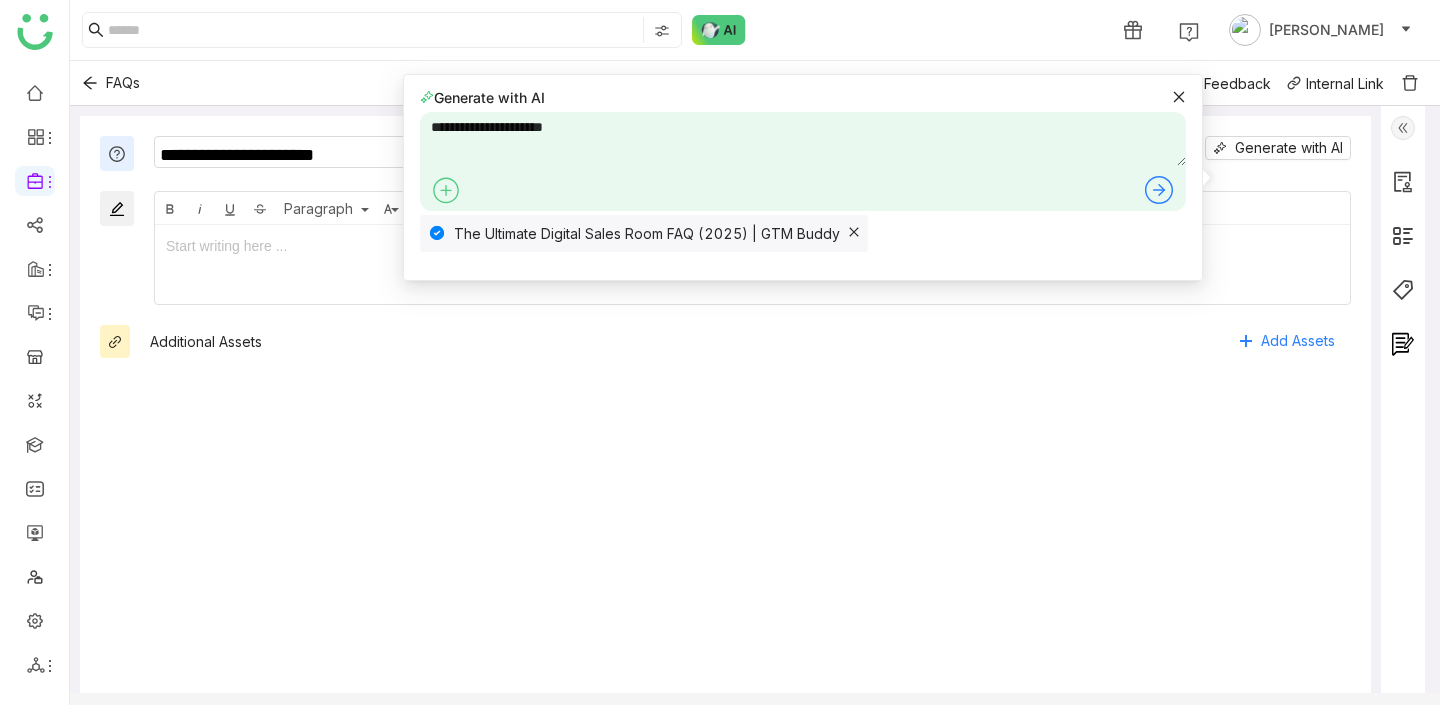 type on "**********" 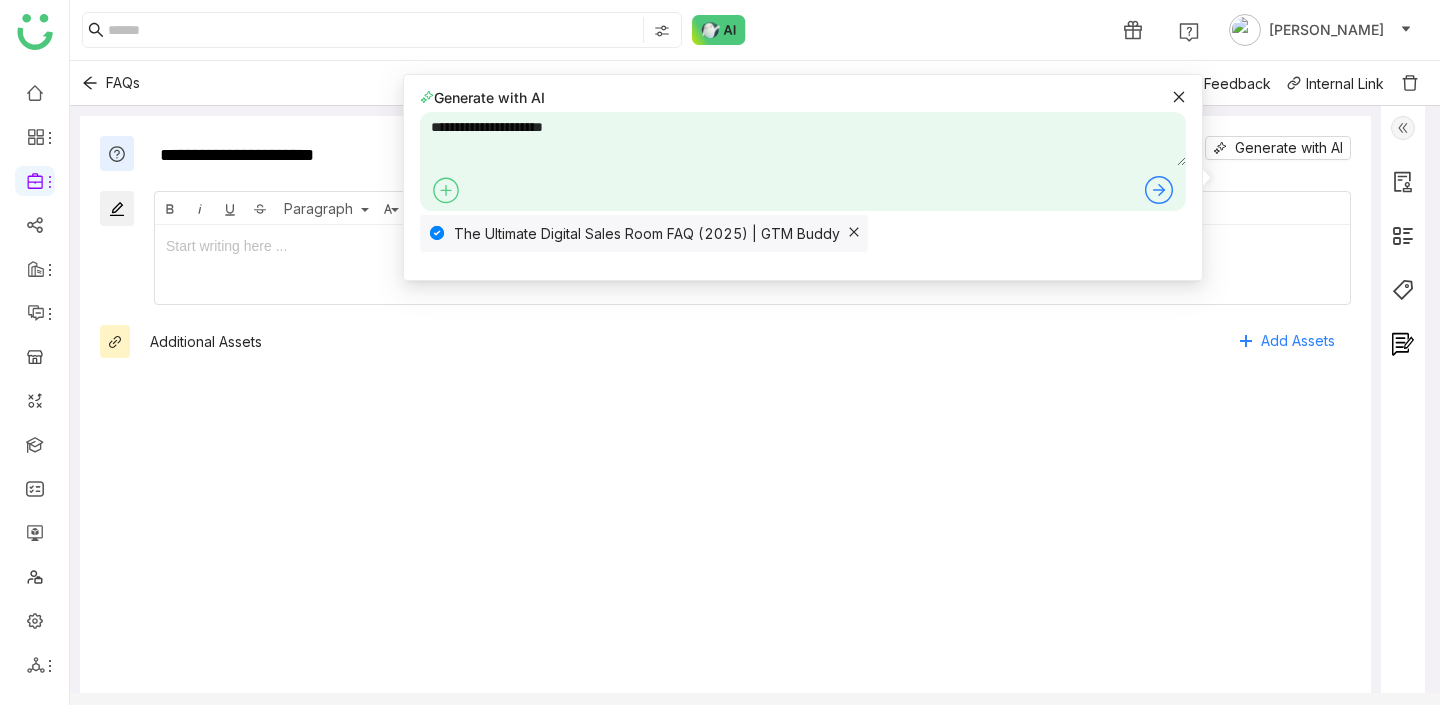 click on "**********" at bounding box center (803, 139) 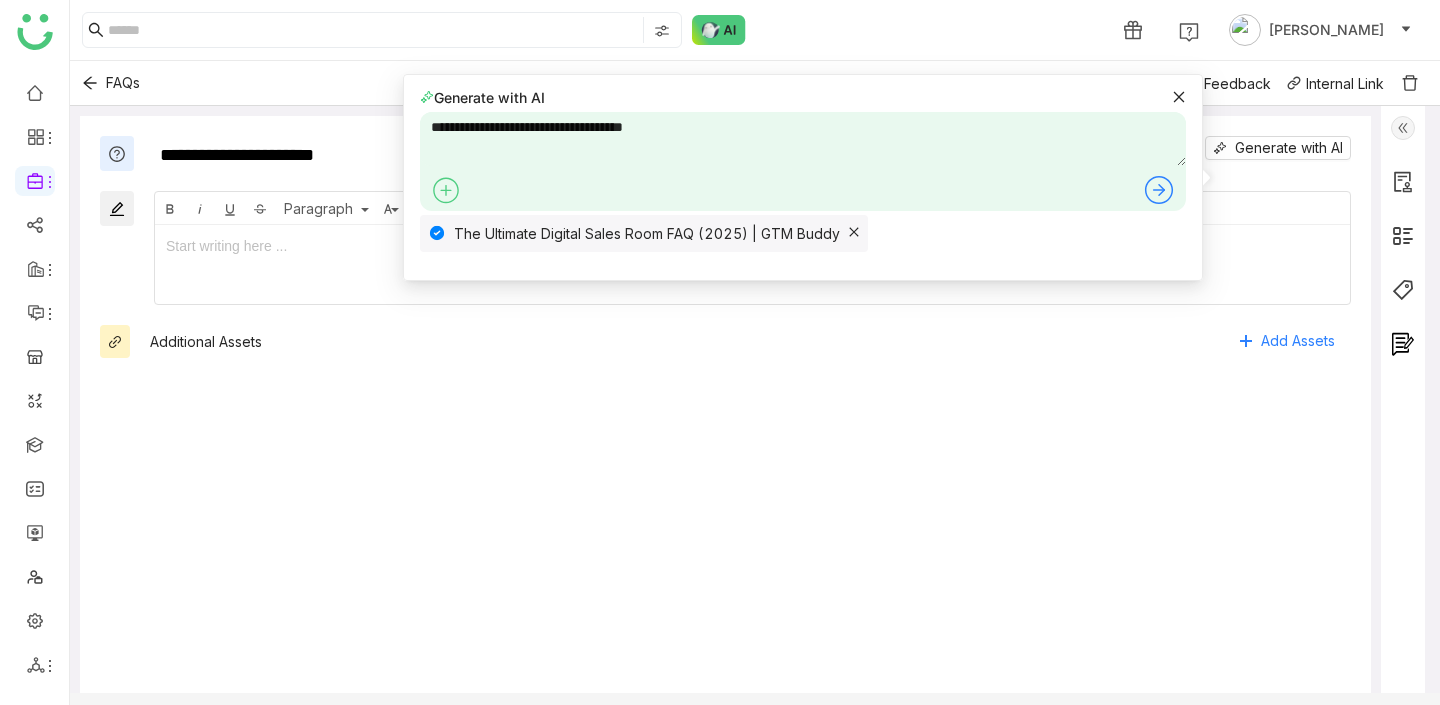click on "**********" at bounding box center [803, 139] 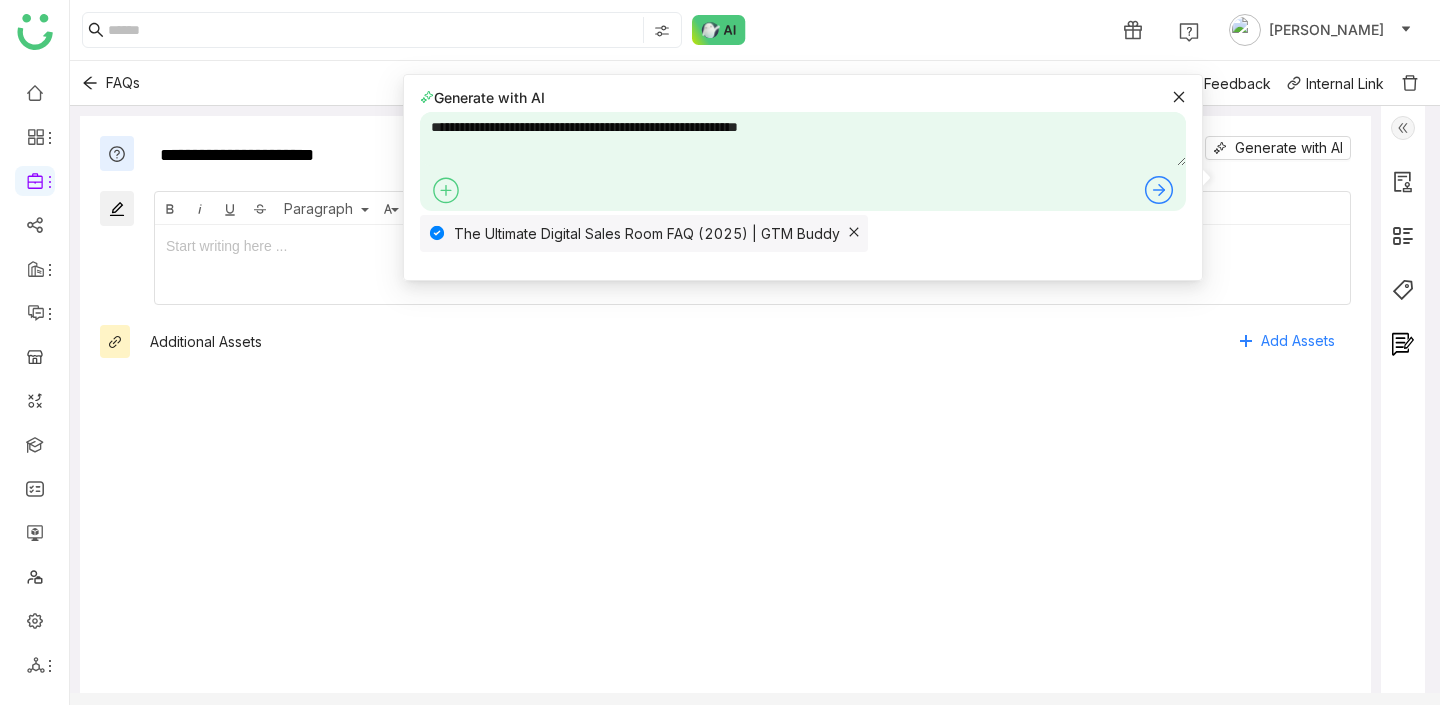 type on "**********" 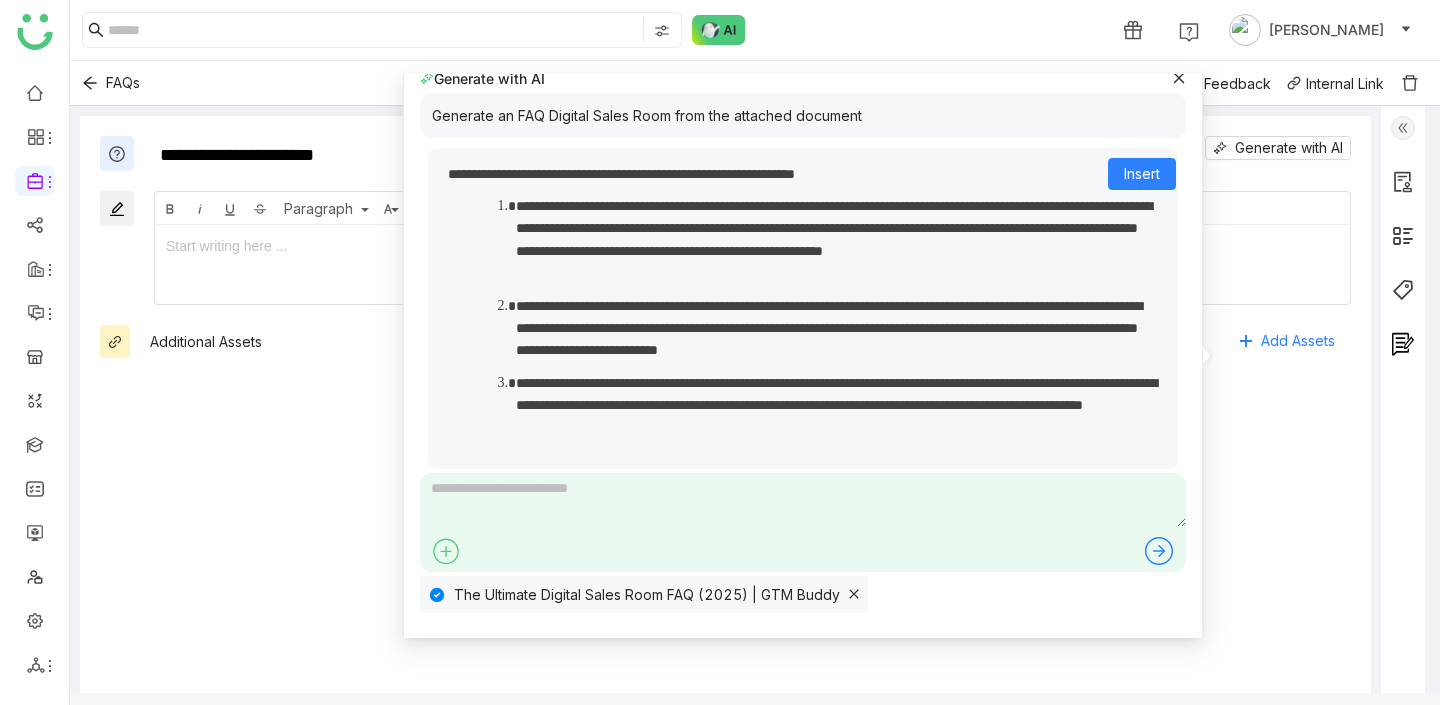 scroll, scrollTop: 23, scrollLeft: 0, axis: vertical 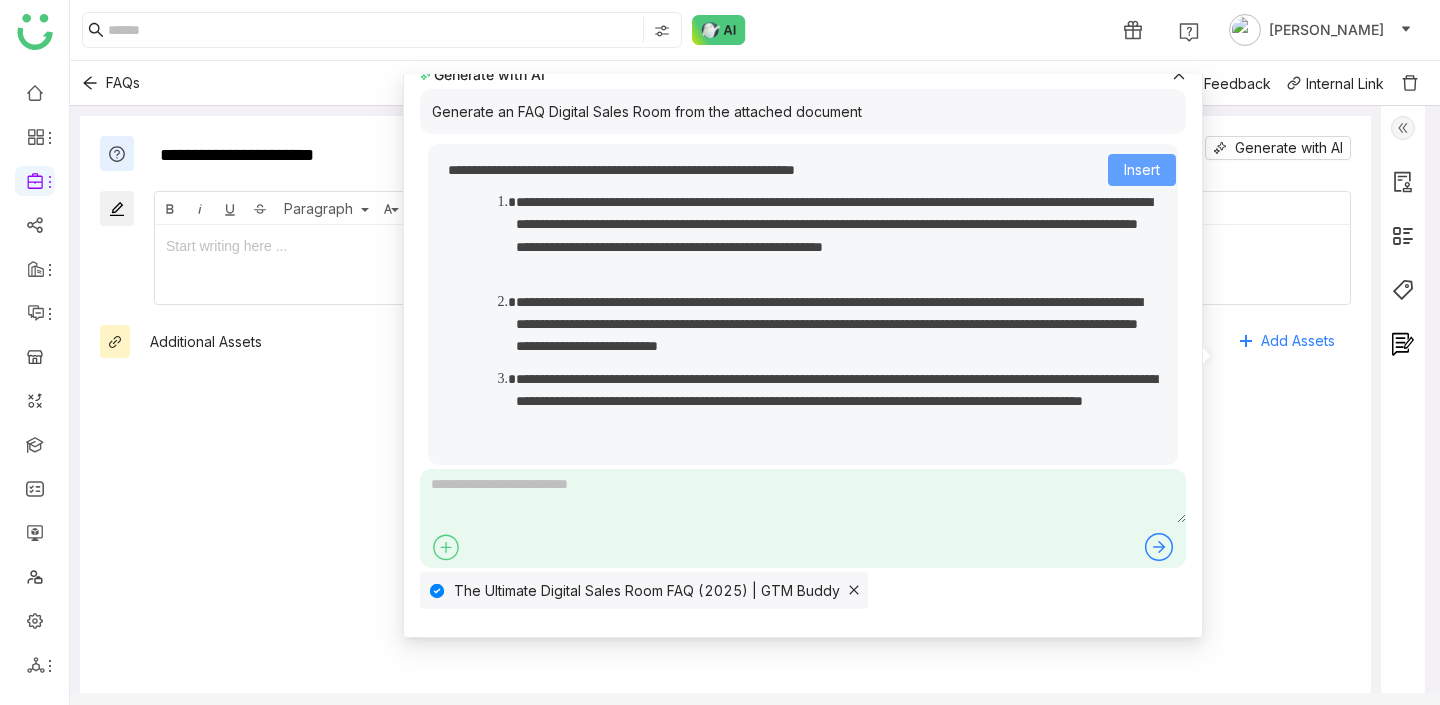 click on "Insert" at bounding box center (1142, 170) 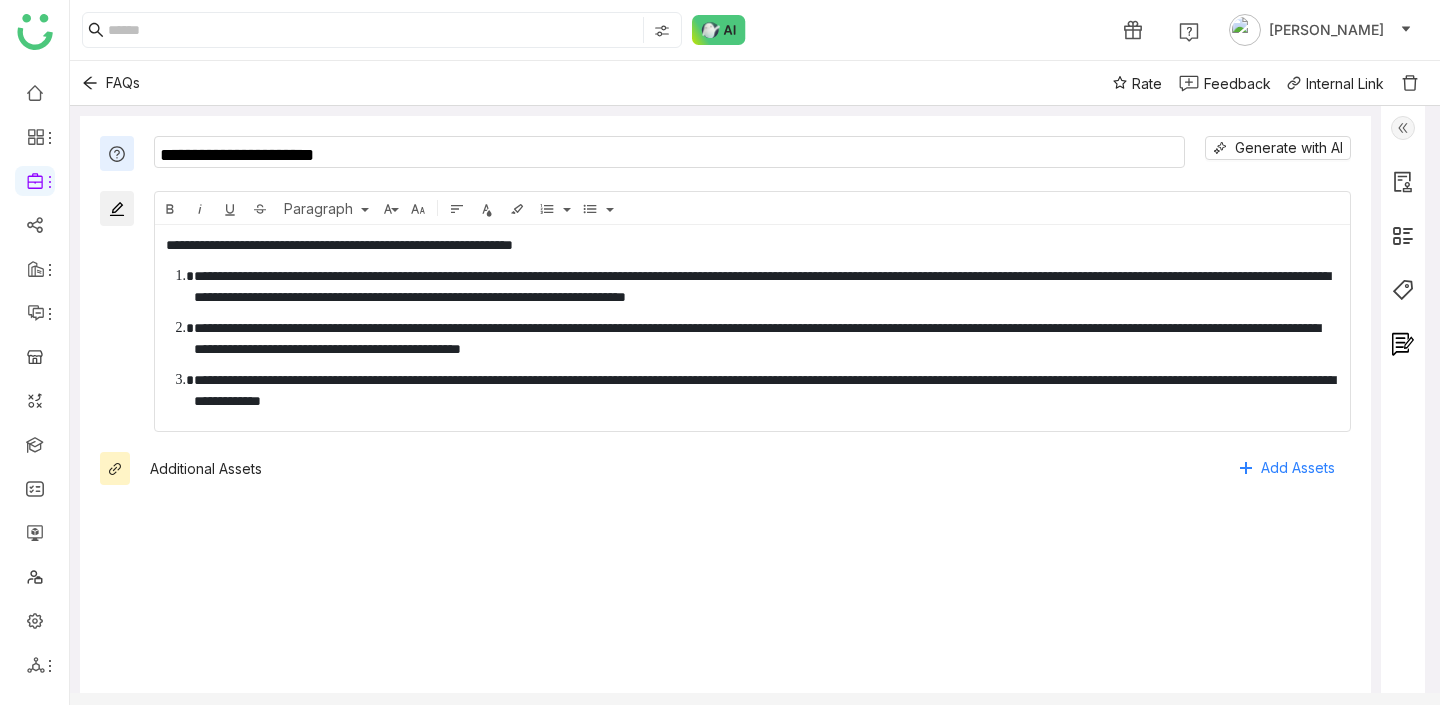 scroll, scrollTop: 0, scrollLeft: 0, axis: both 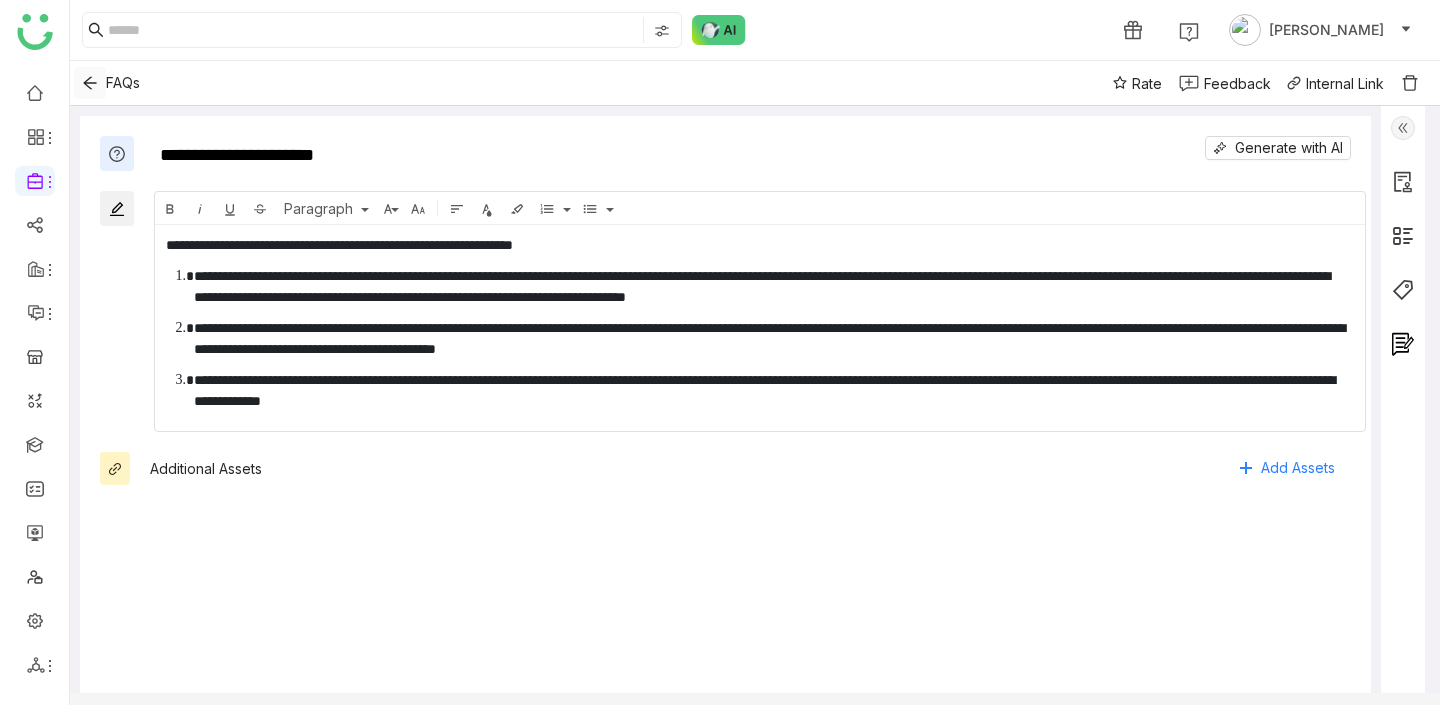 click 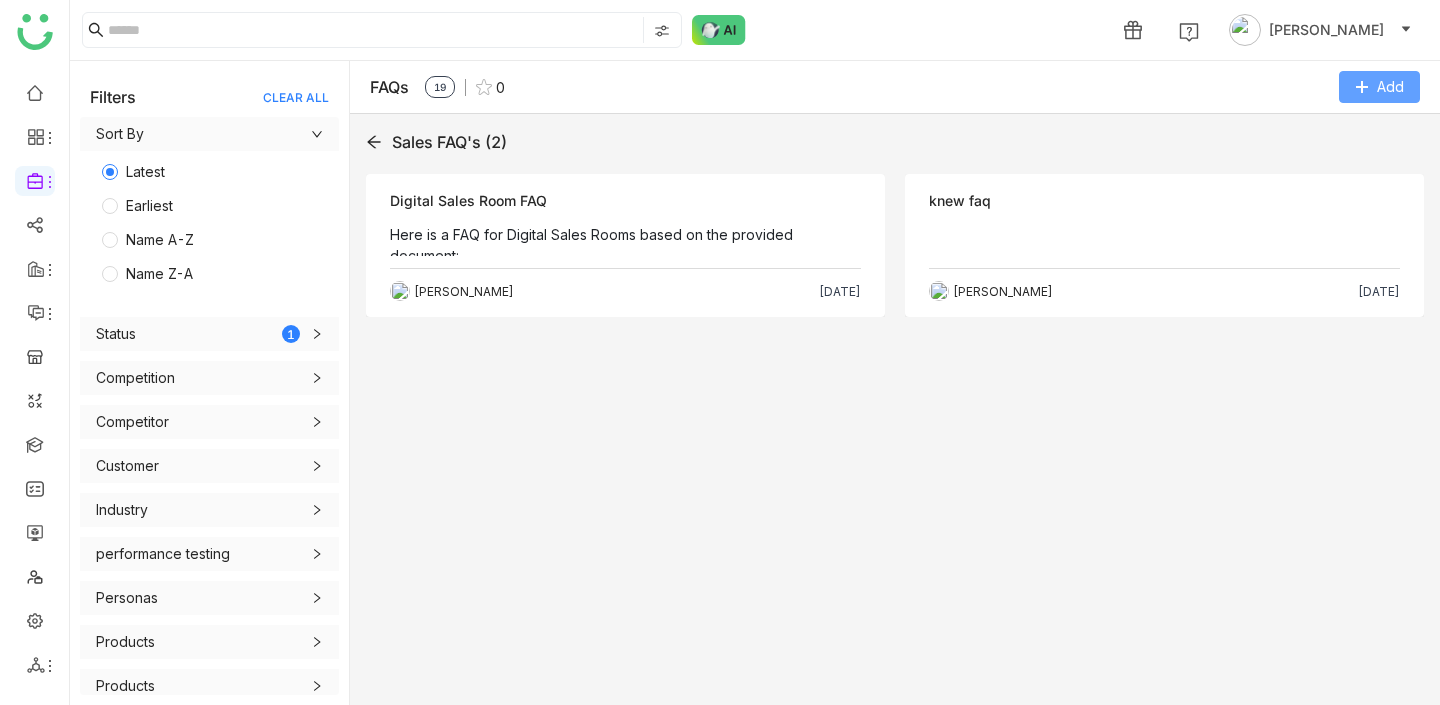 click on "Add" 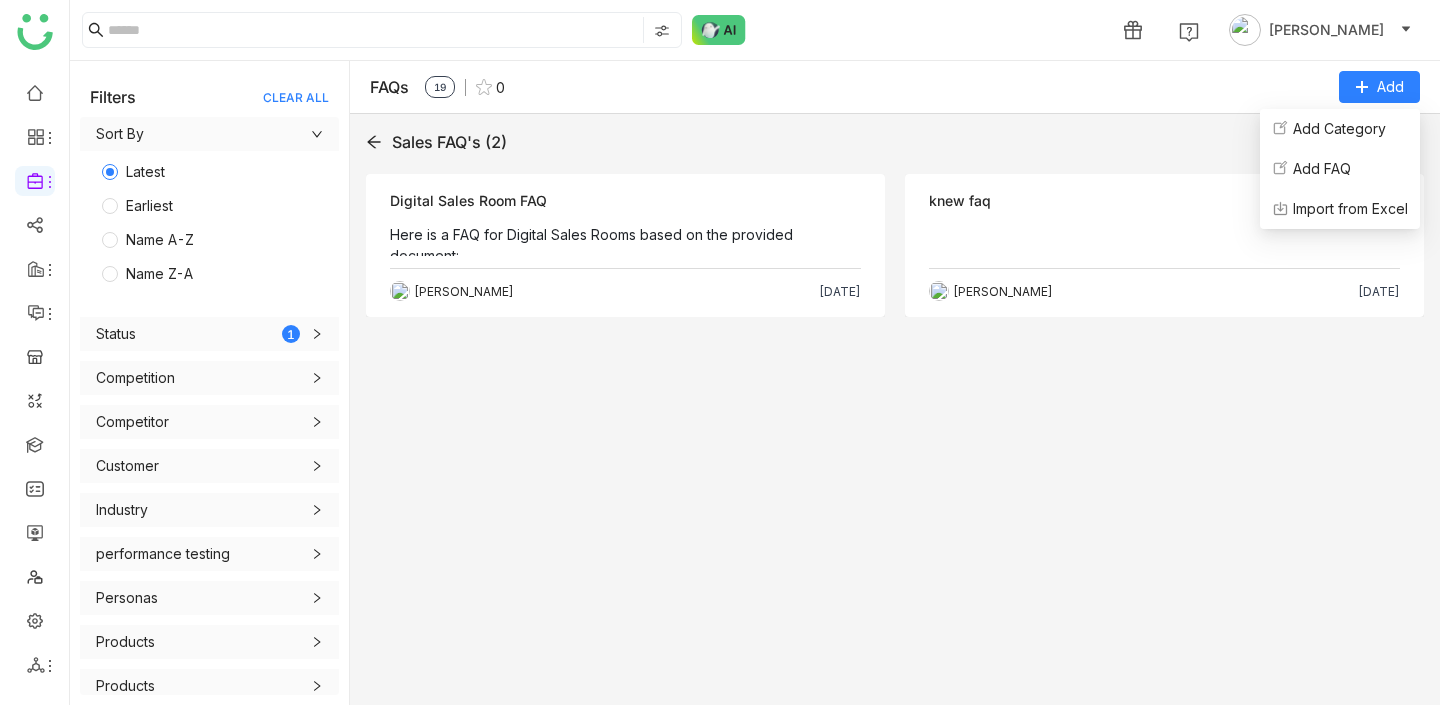 click on "Here is a FAQ for Digital Sales Rooms based on the provided document:" 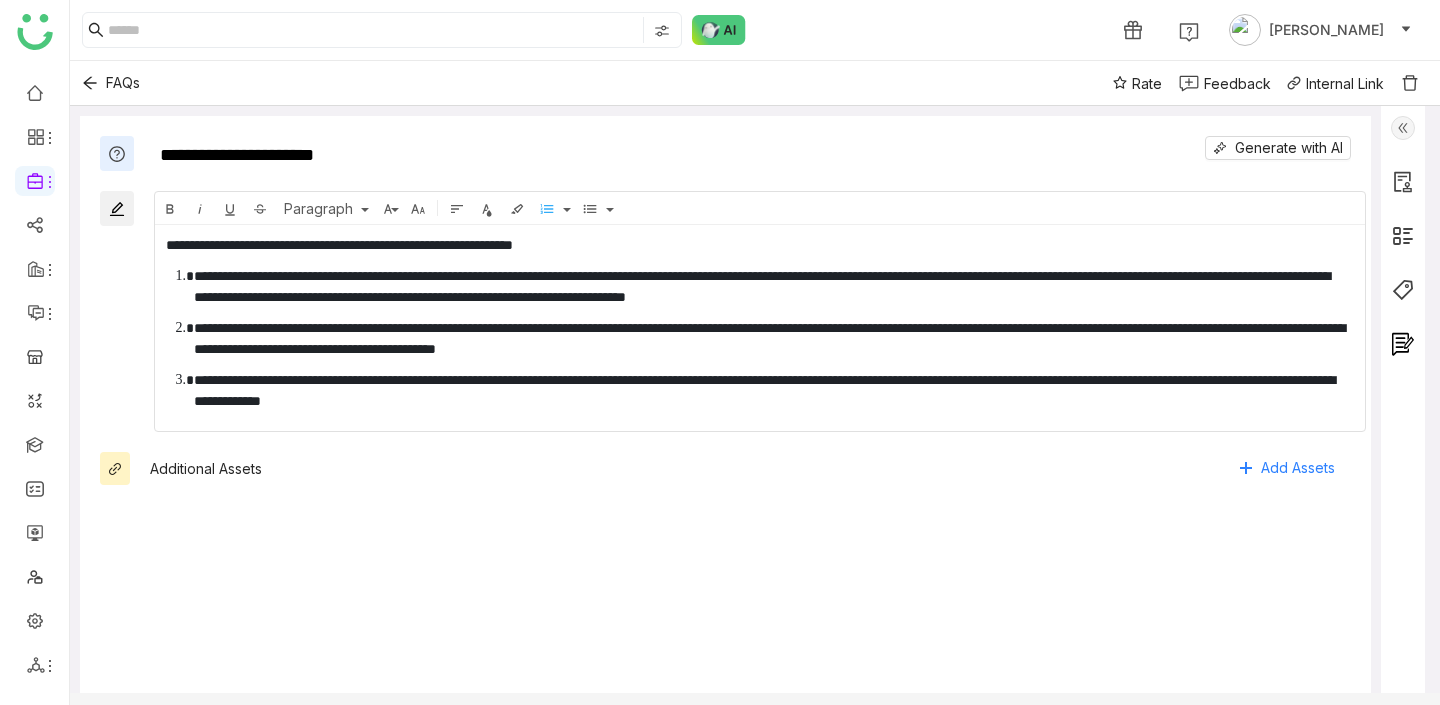 click on "**********" at bounding box center [774, 339] 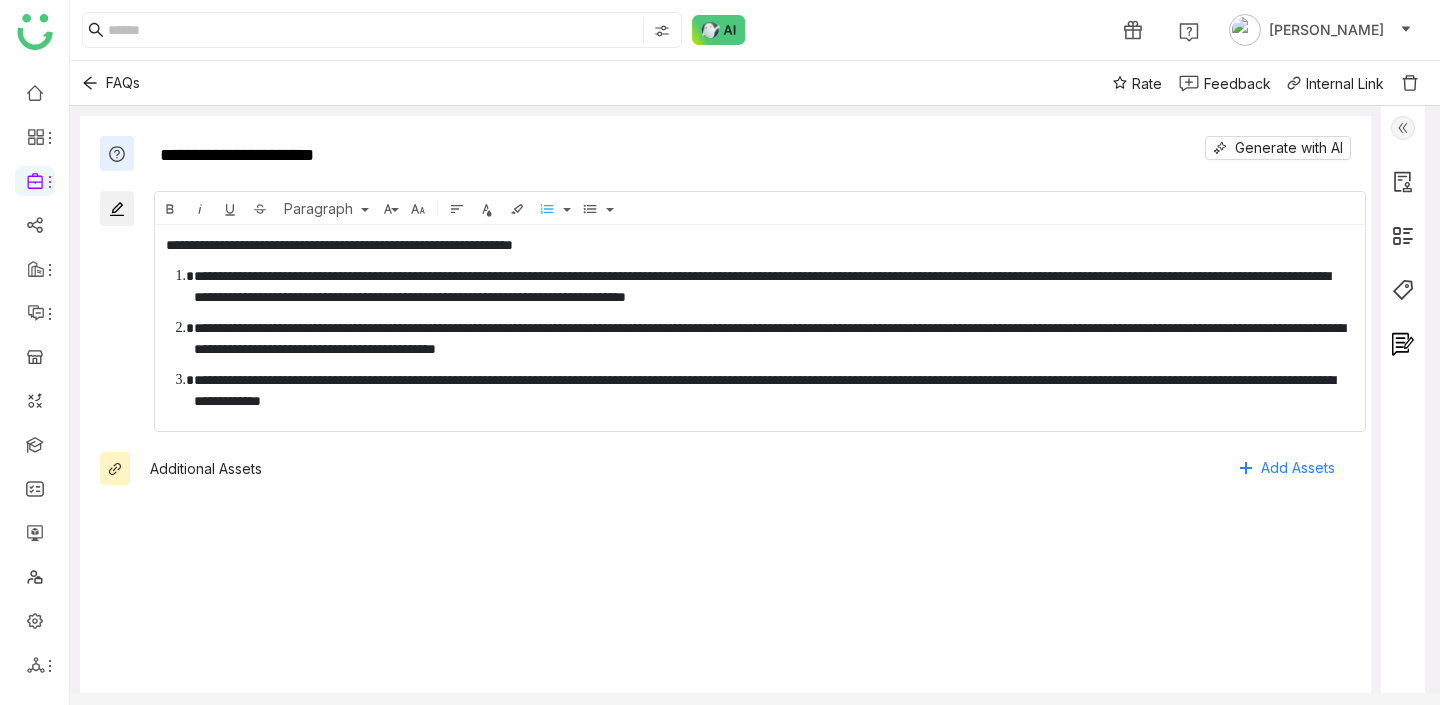 drag, startPoint x: 200, startPoint y: 373, endPoint x: 599, endPoint y: 368, distance: 399.03134 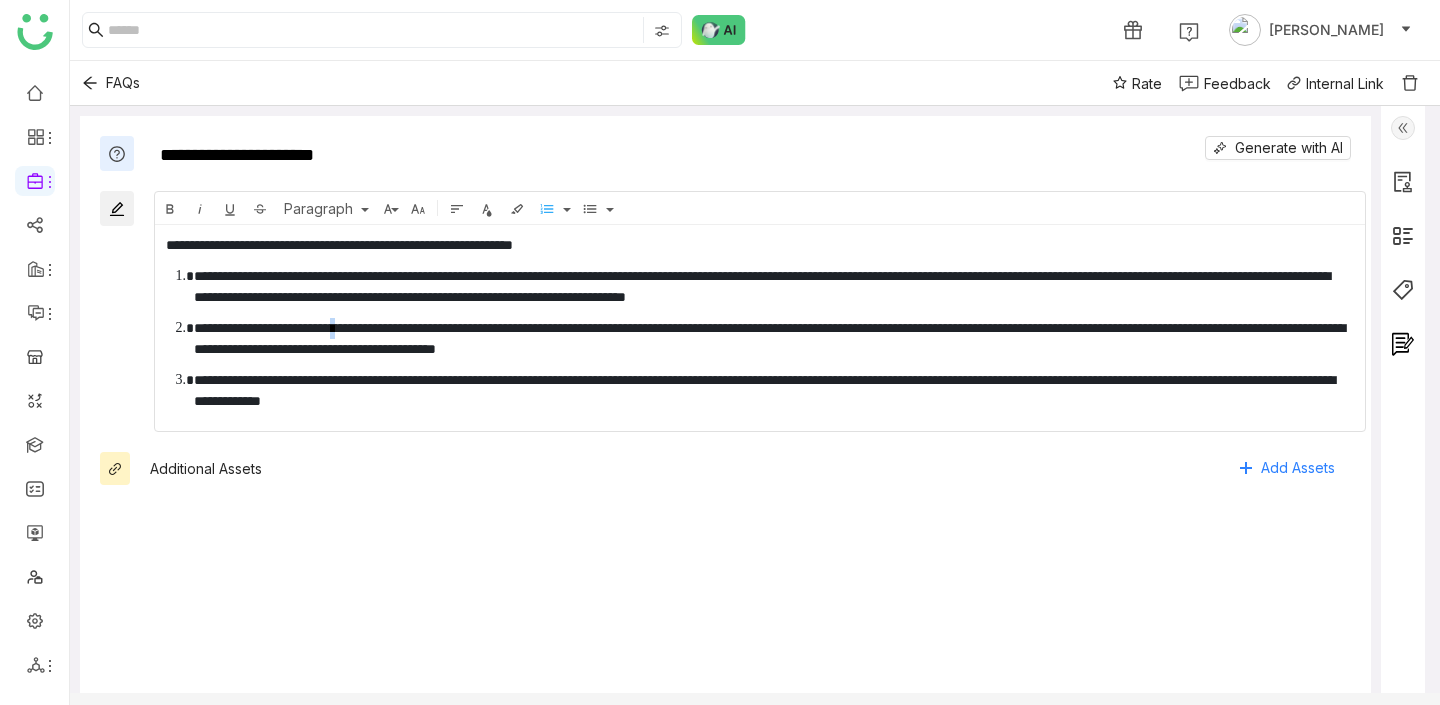 click on "**********" at bounding box center (774, 339) 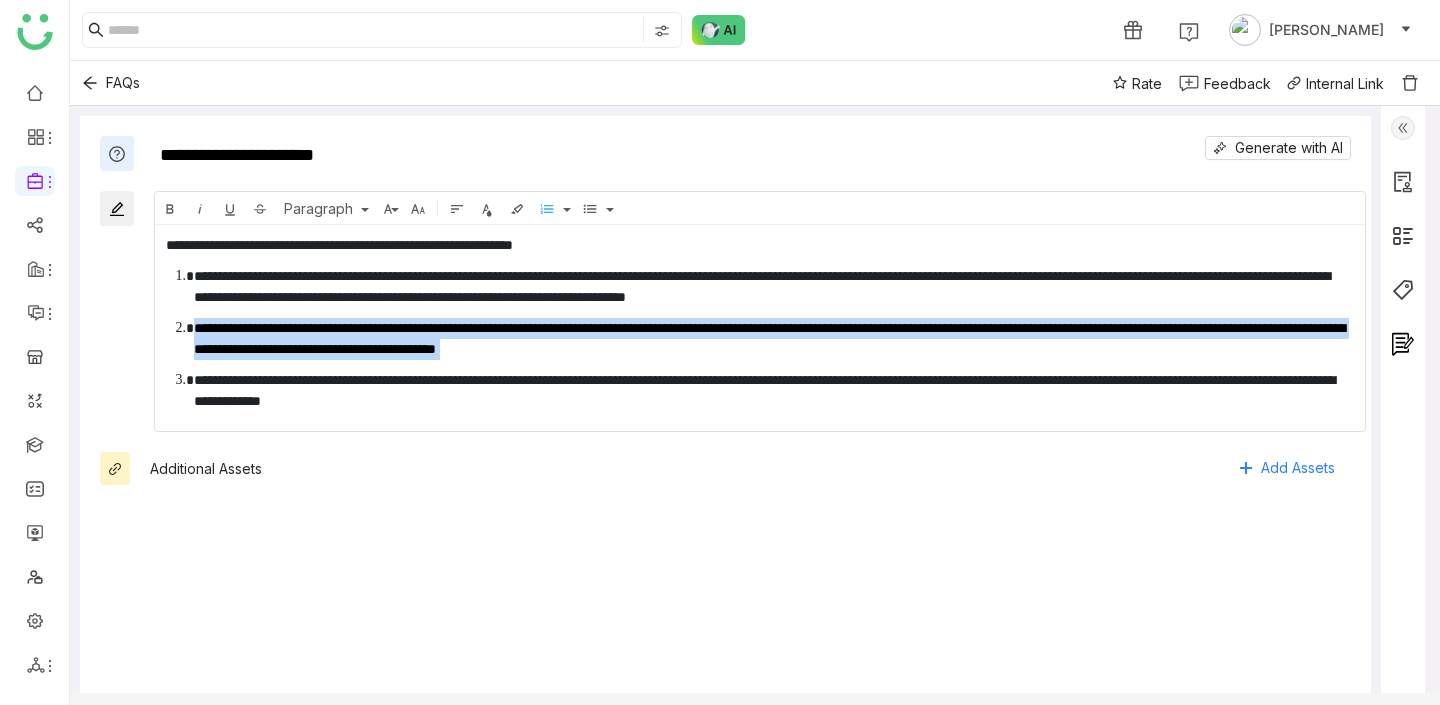 drag, startPoint x: 376, startPoint y: 336, endPoint x: 492, endPoint y: 325, distance: 116.520386 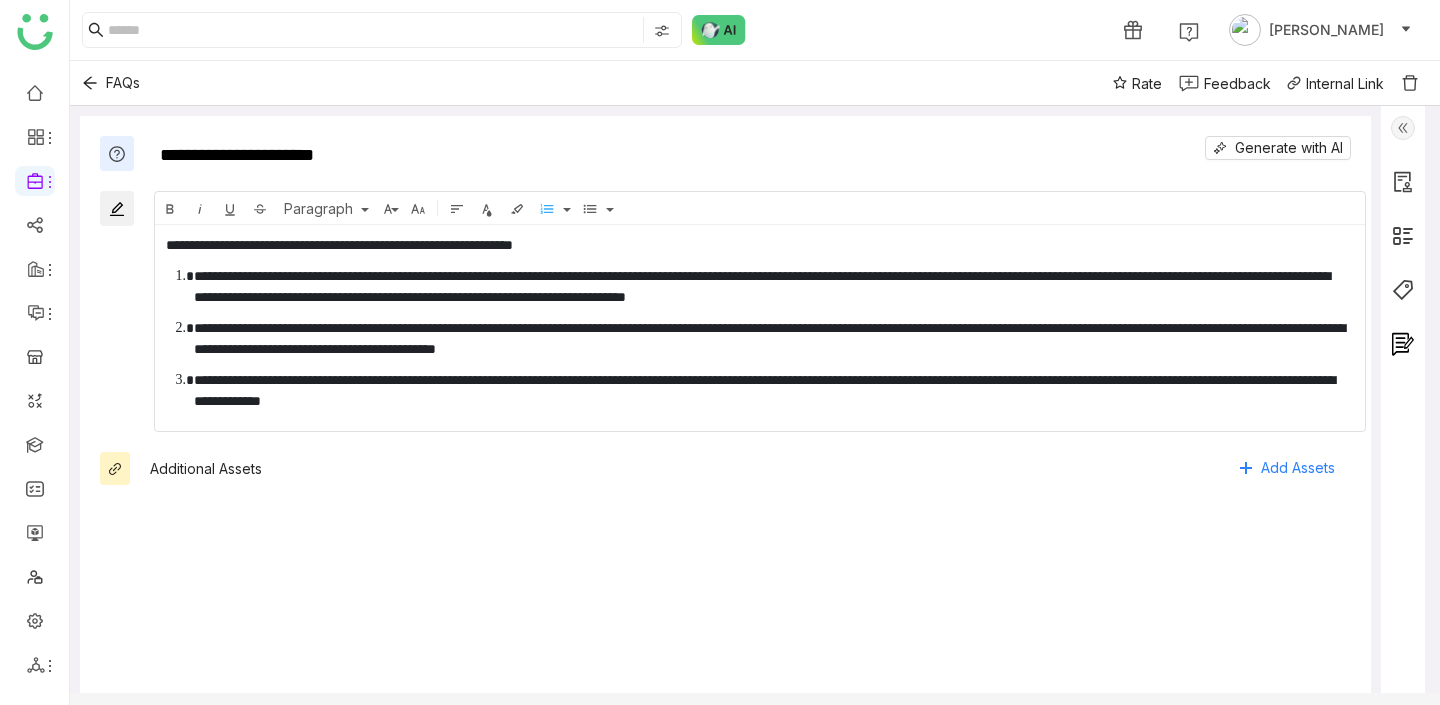 click on "**********" at bounding box center (774, 339) 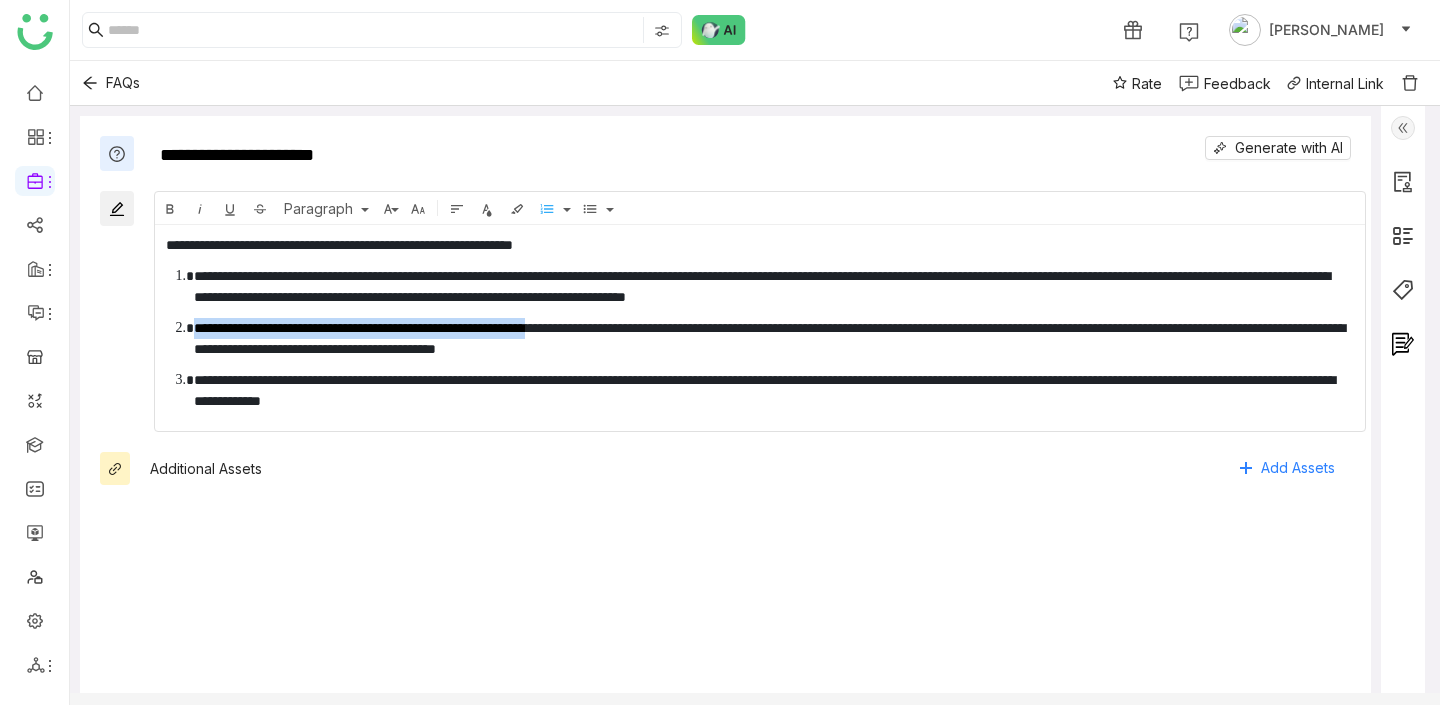 drag, startPoint x: 631, startPoint y: 326, endPoint x: 188, endPoint y: 328, distance: 443.00452 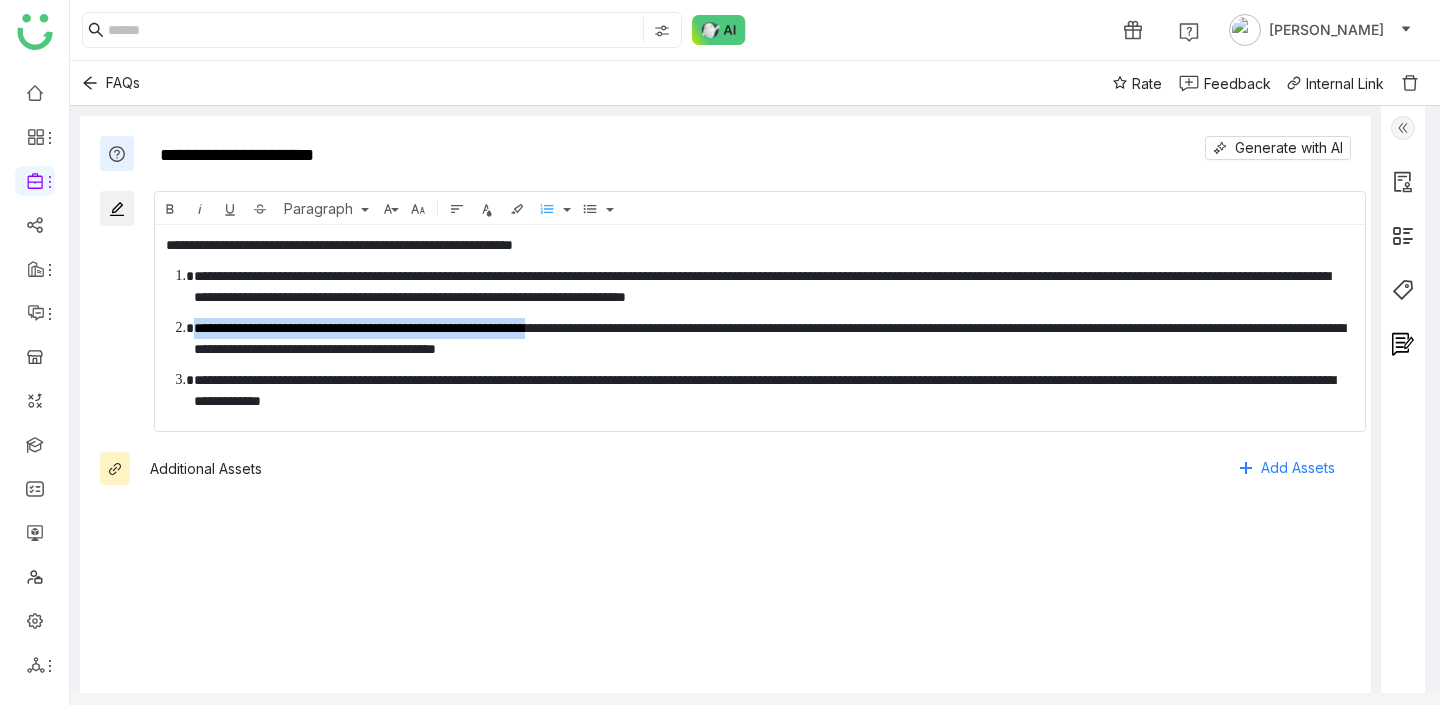 type 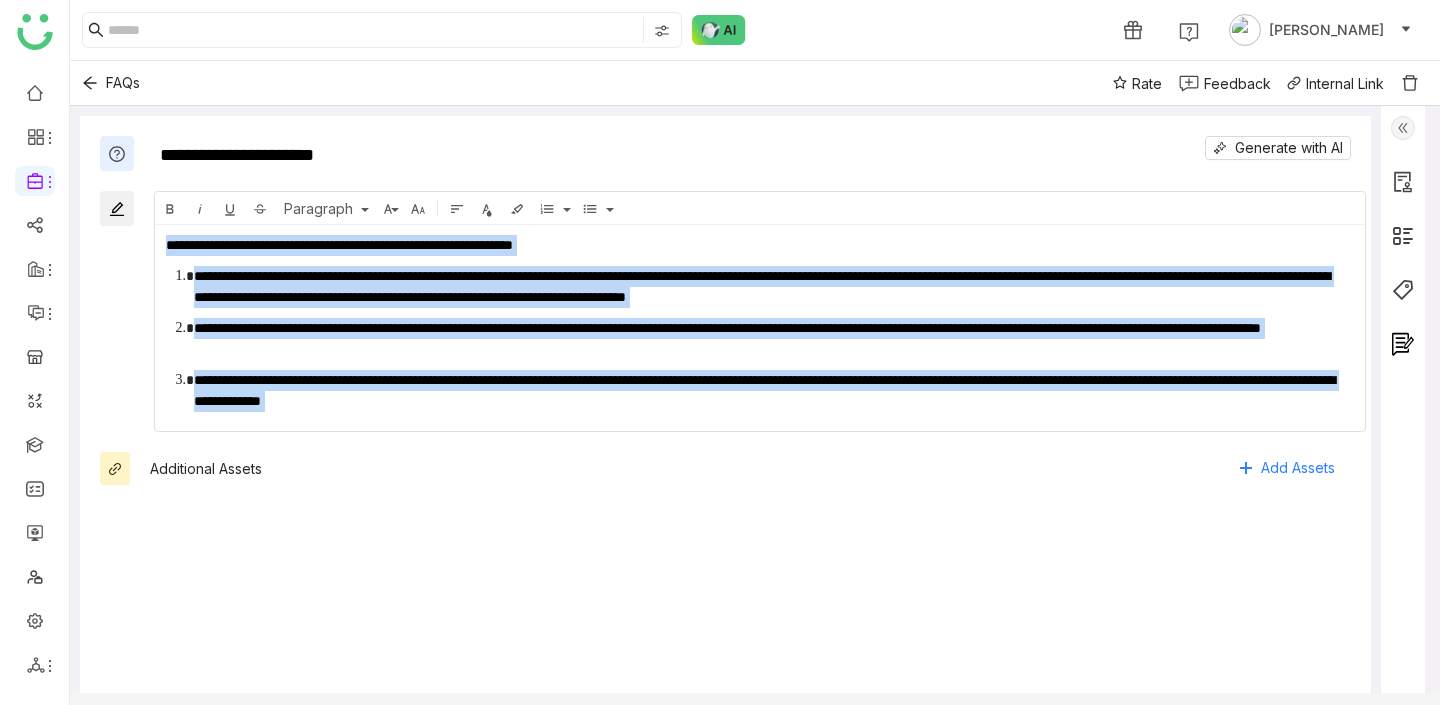 drag, startPoint x: 732, startPoint y: 435, endPoint x: 678, endPoint y: 389, distance: 70.93659 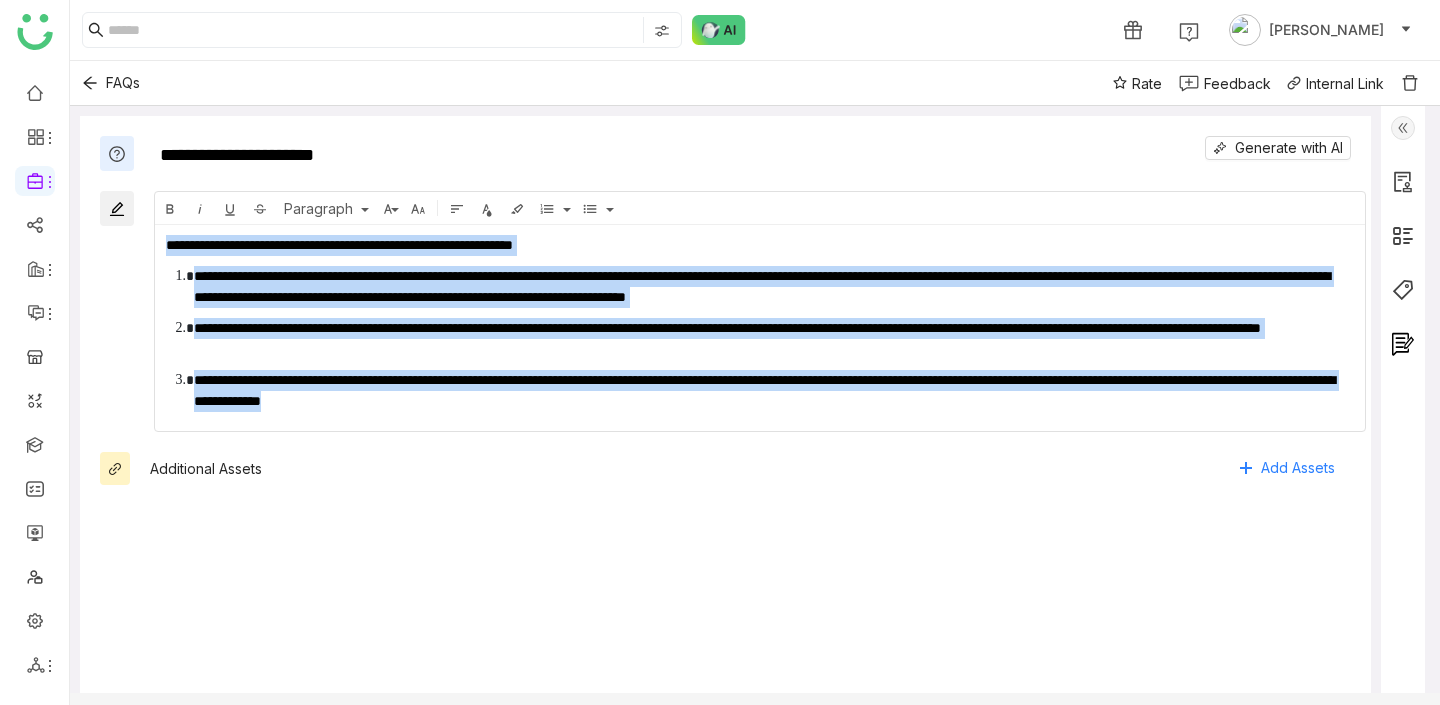 drag, startPoint x: 688, startPoint y: 400, endPoint x: 100, endPoint y: 201, distance: 620.76166 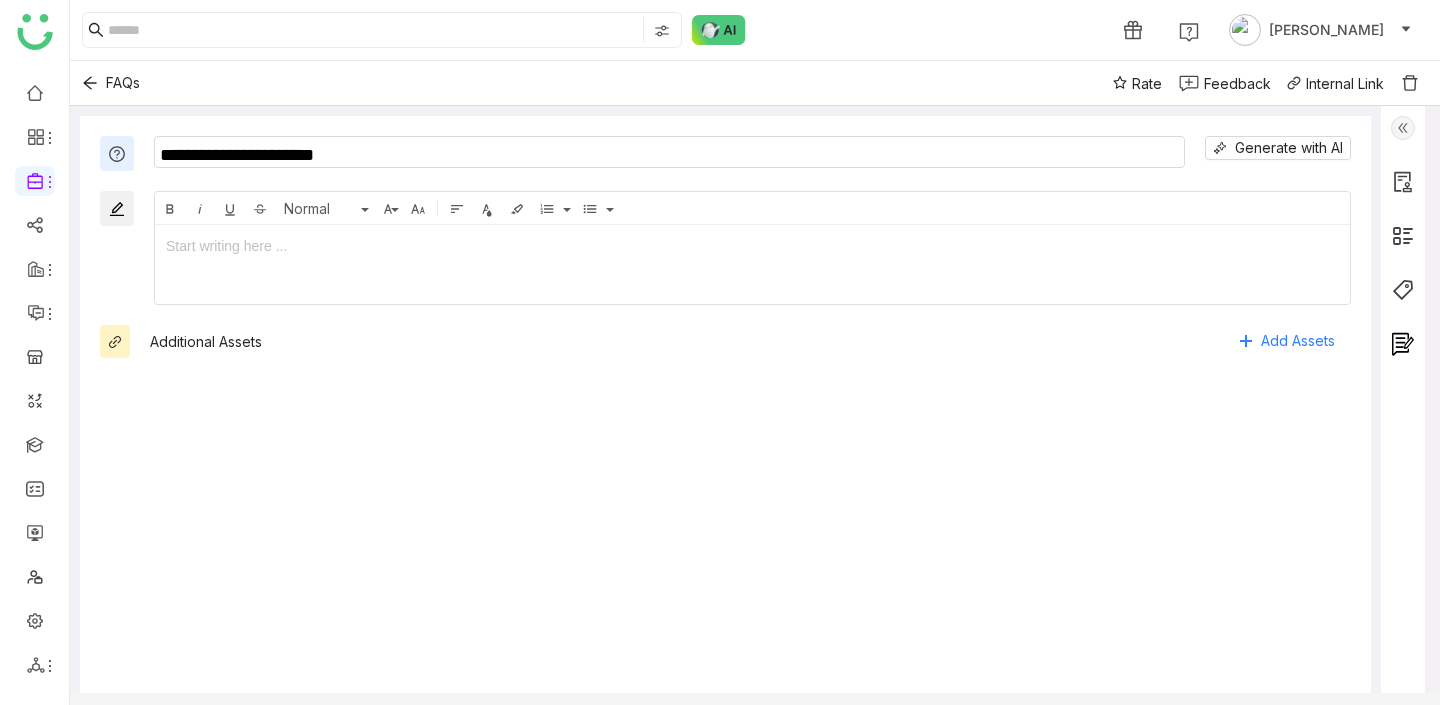 click on "**********" 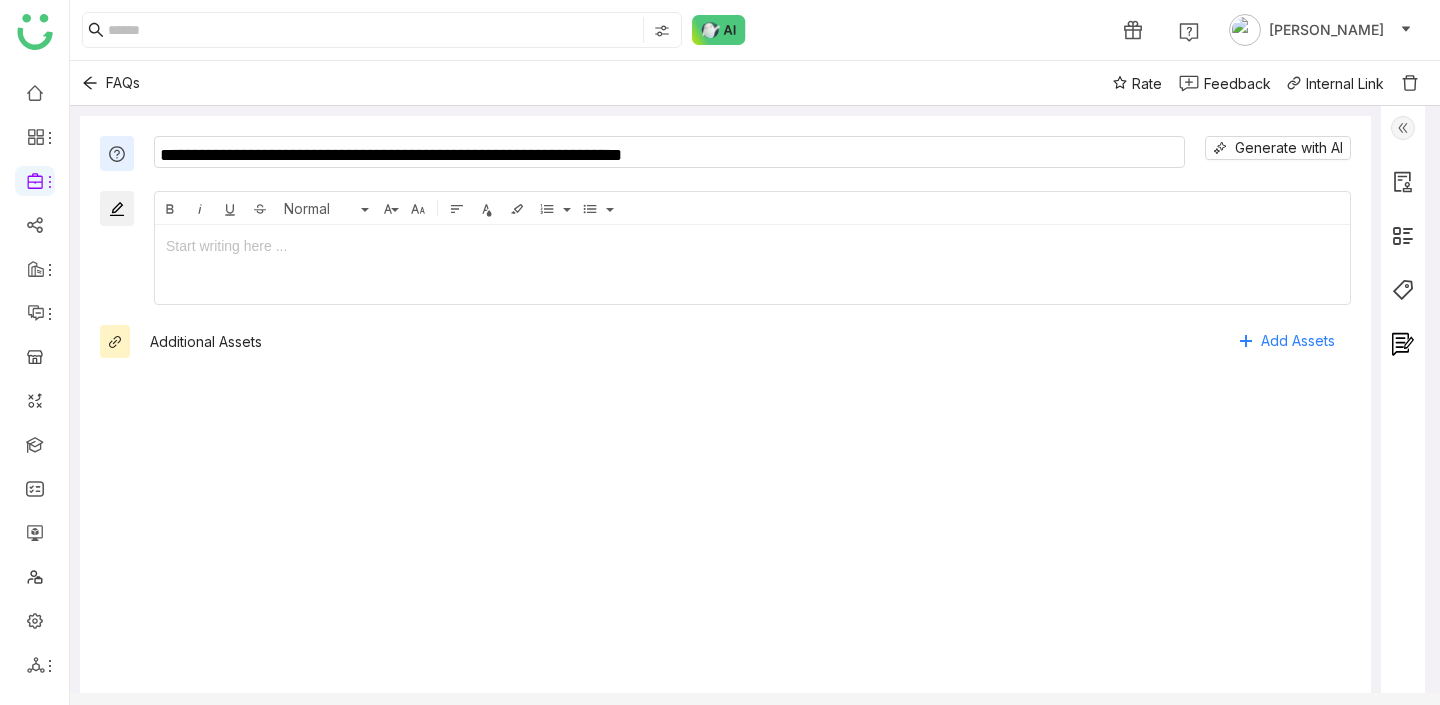type on "**********" 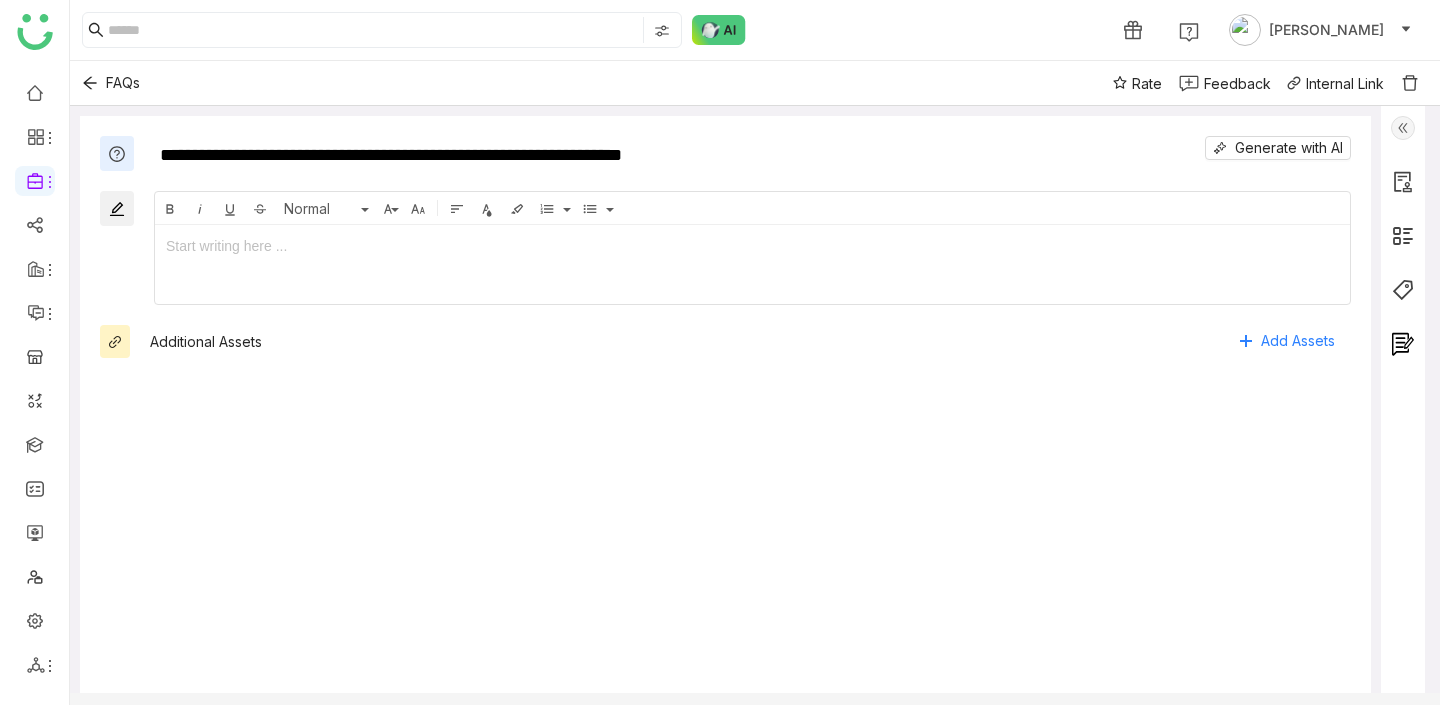 click on "**********" 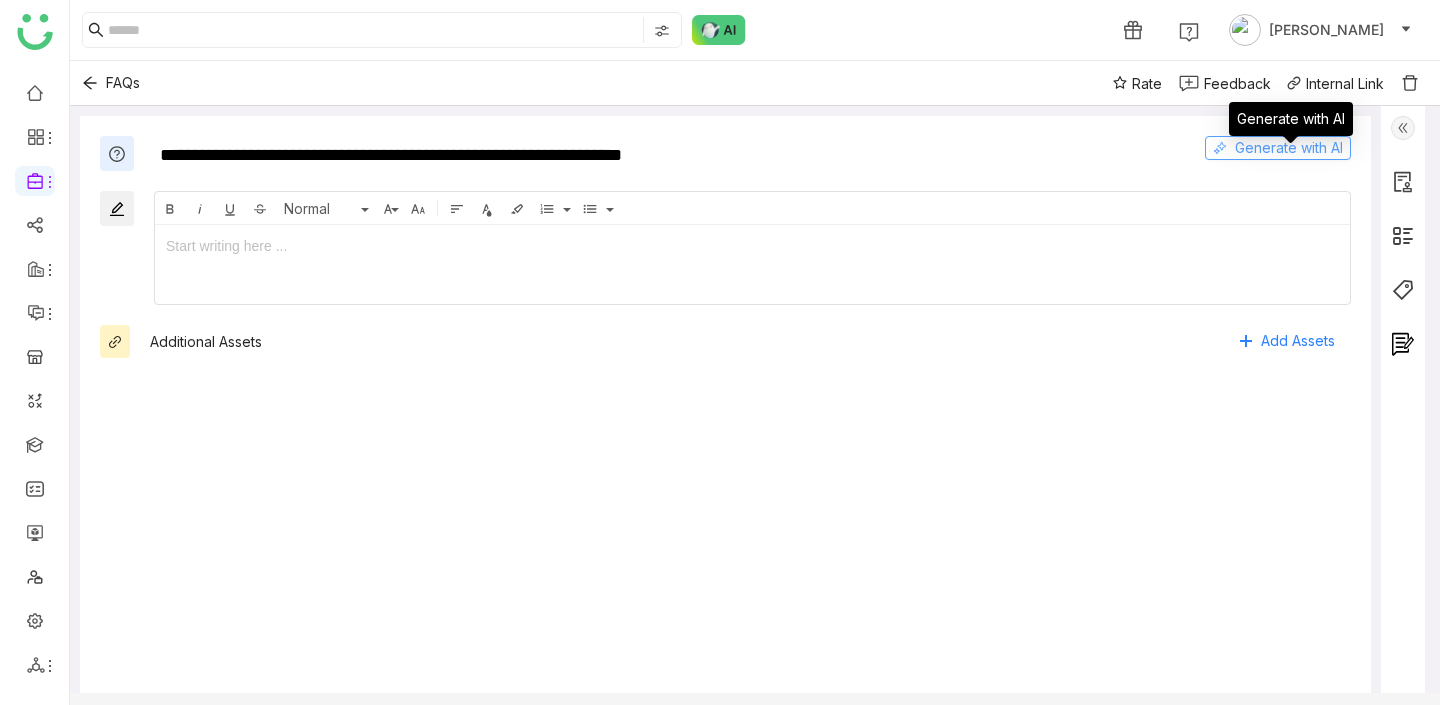 click on "Generate with AI" 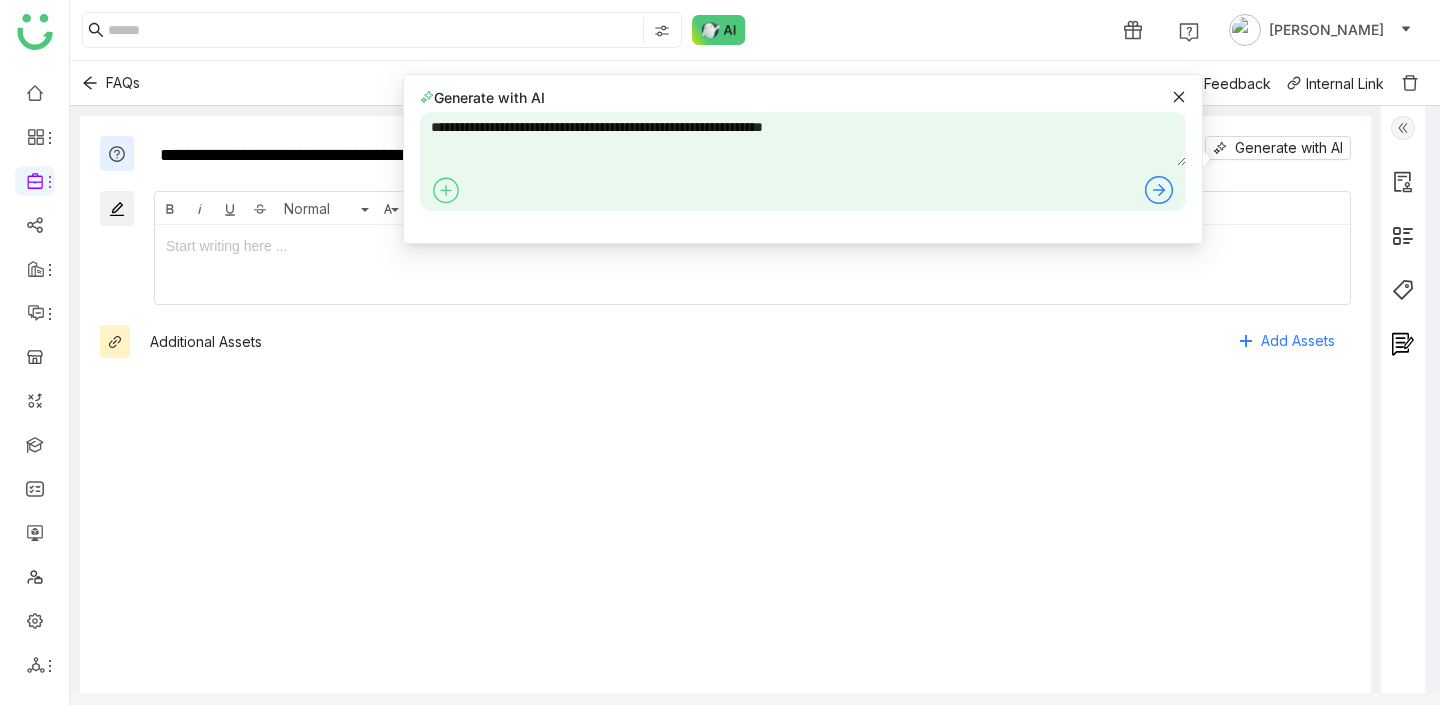 click on "**********" 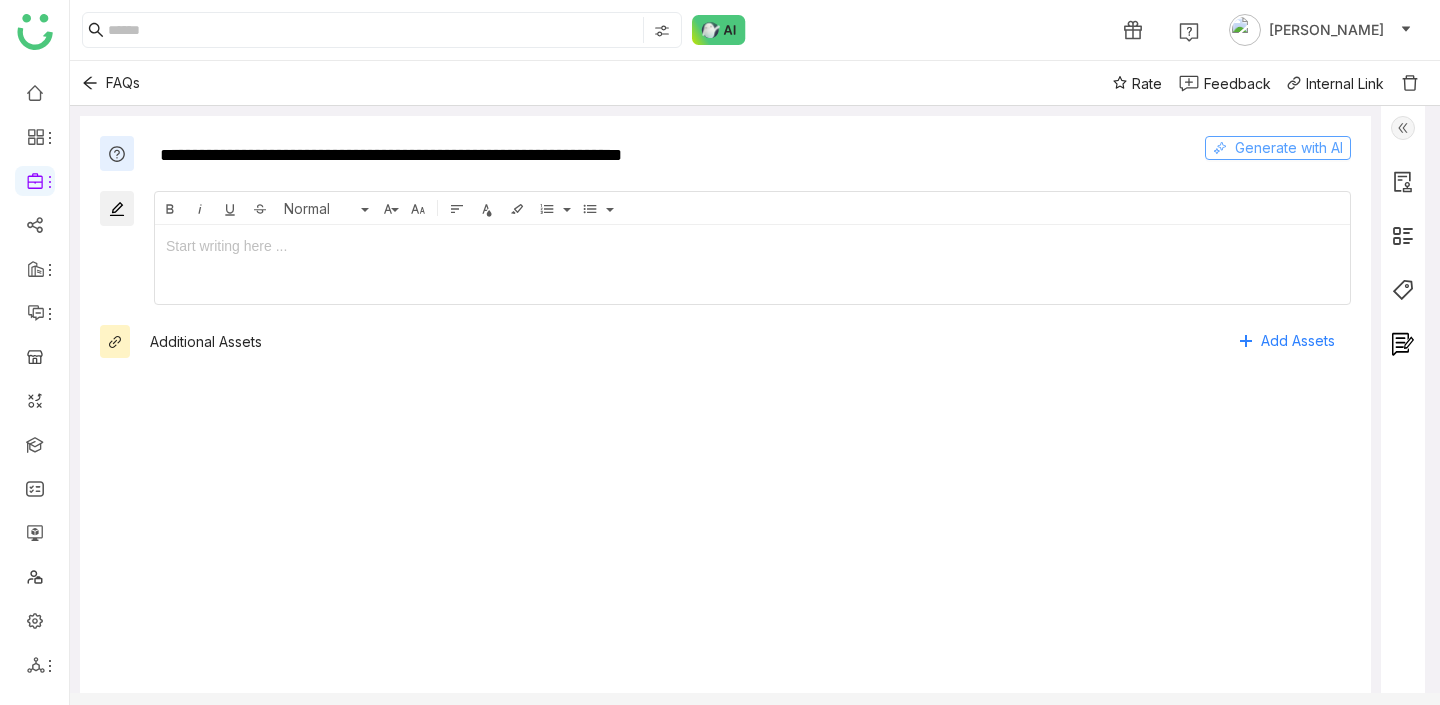 click on "Generate with AI" 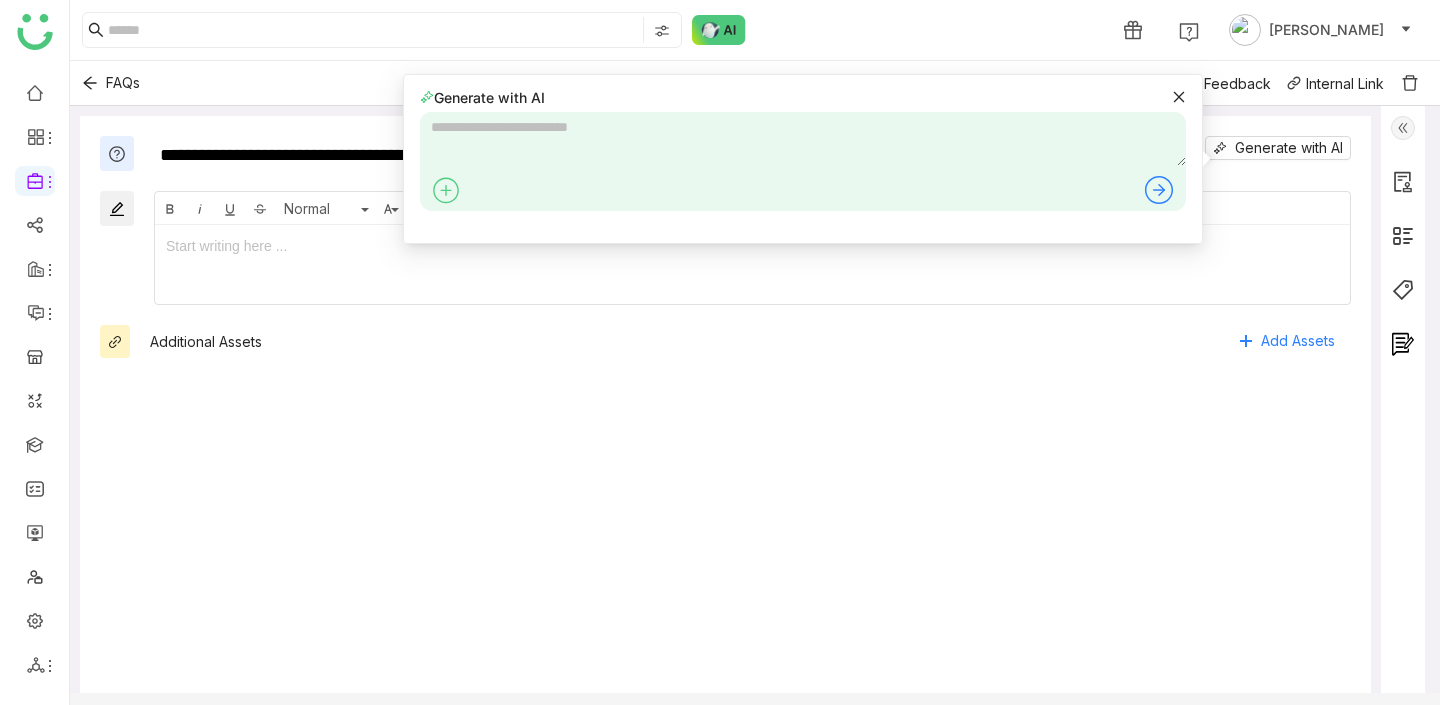 click 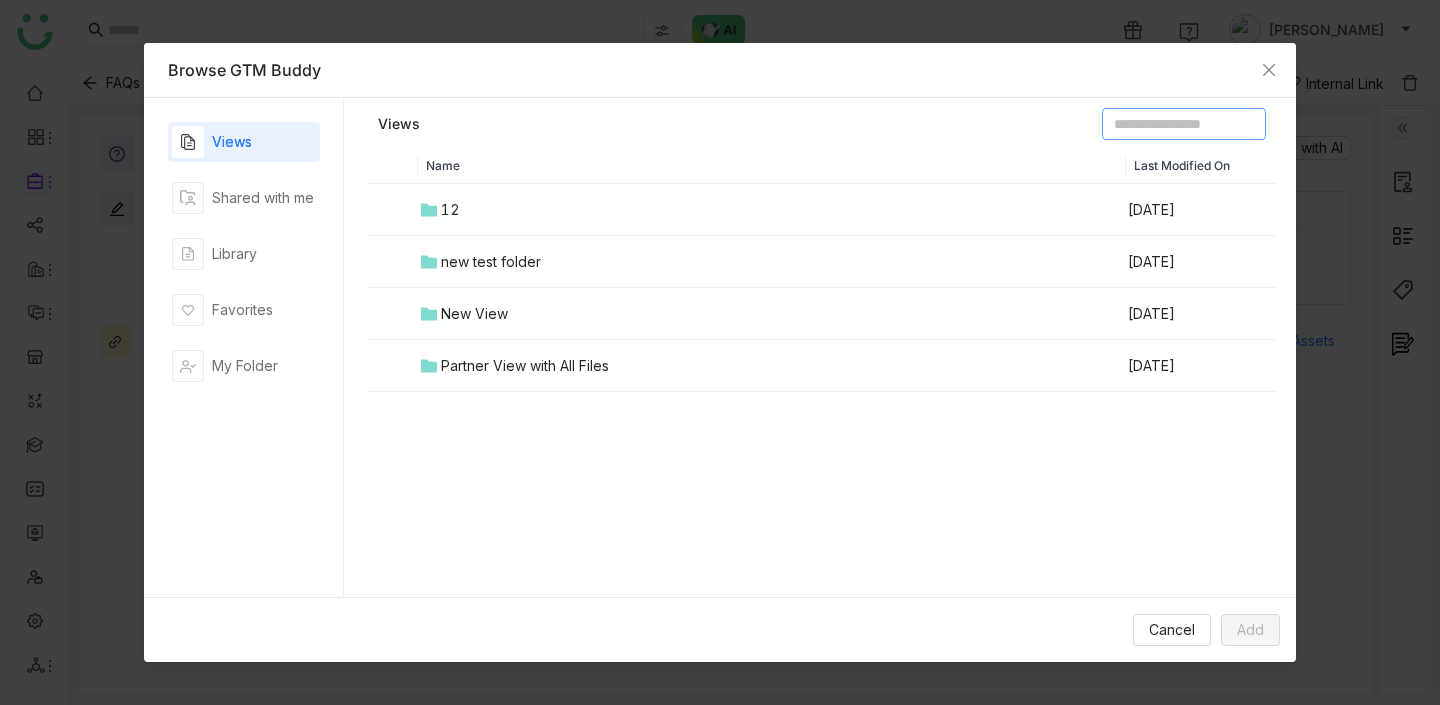 click at bounding box center (1184, 124) 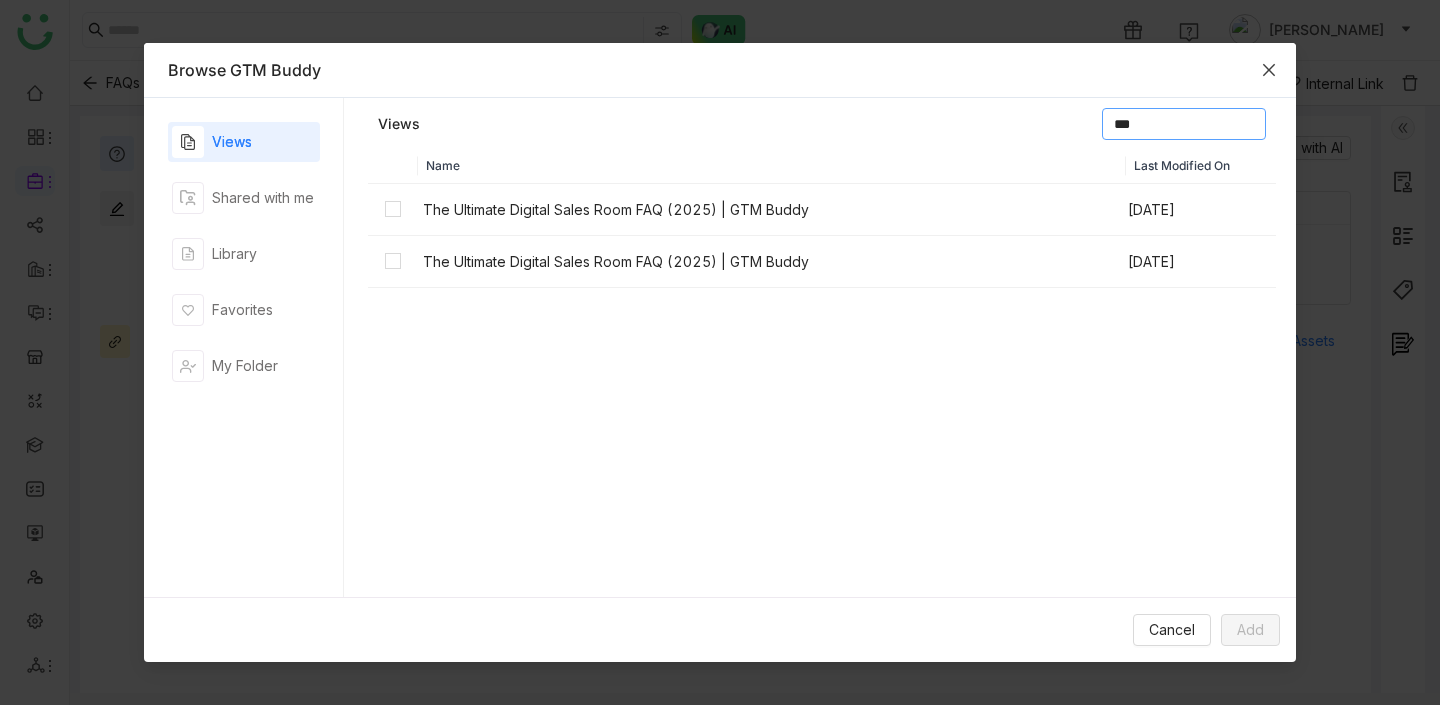 type on "***" 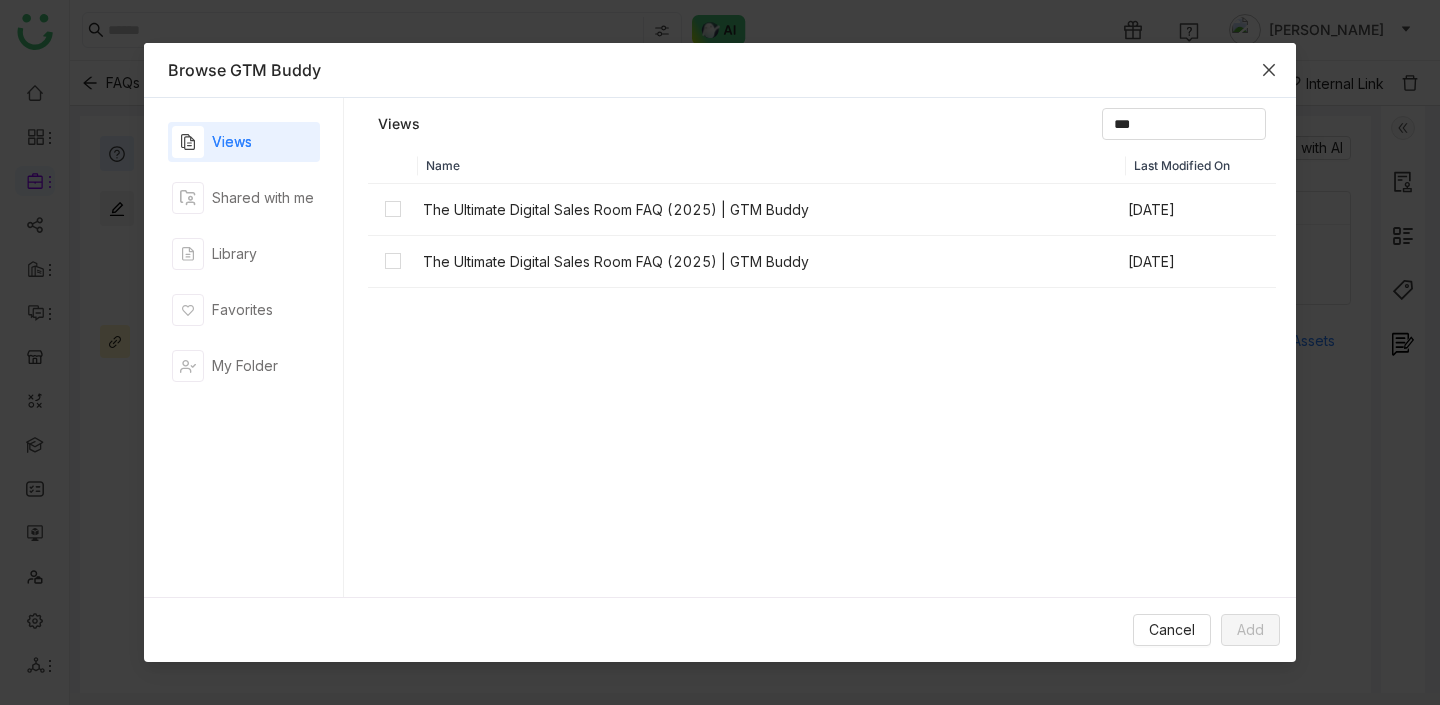 click 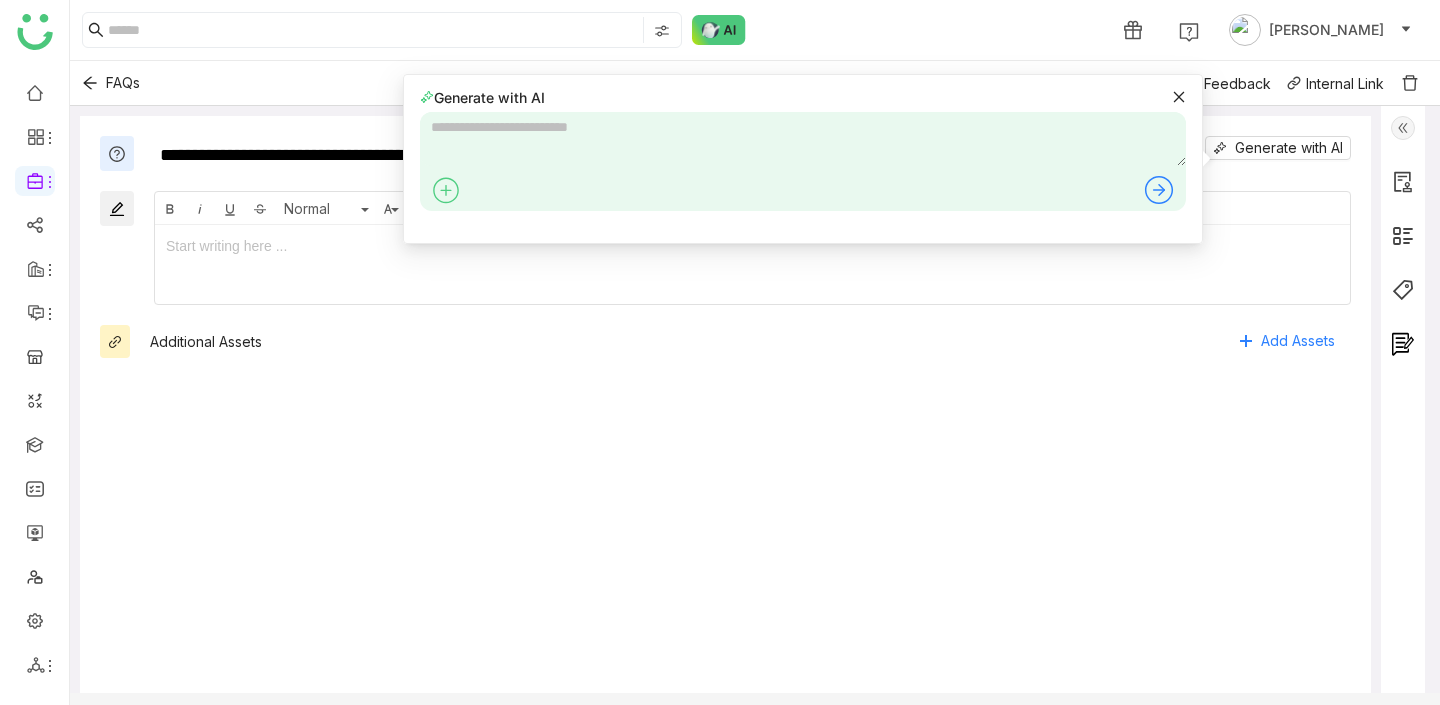 click on "Additional Assets   Add Assets" 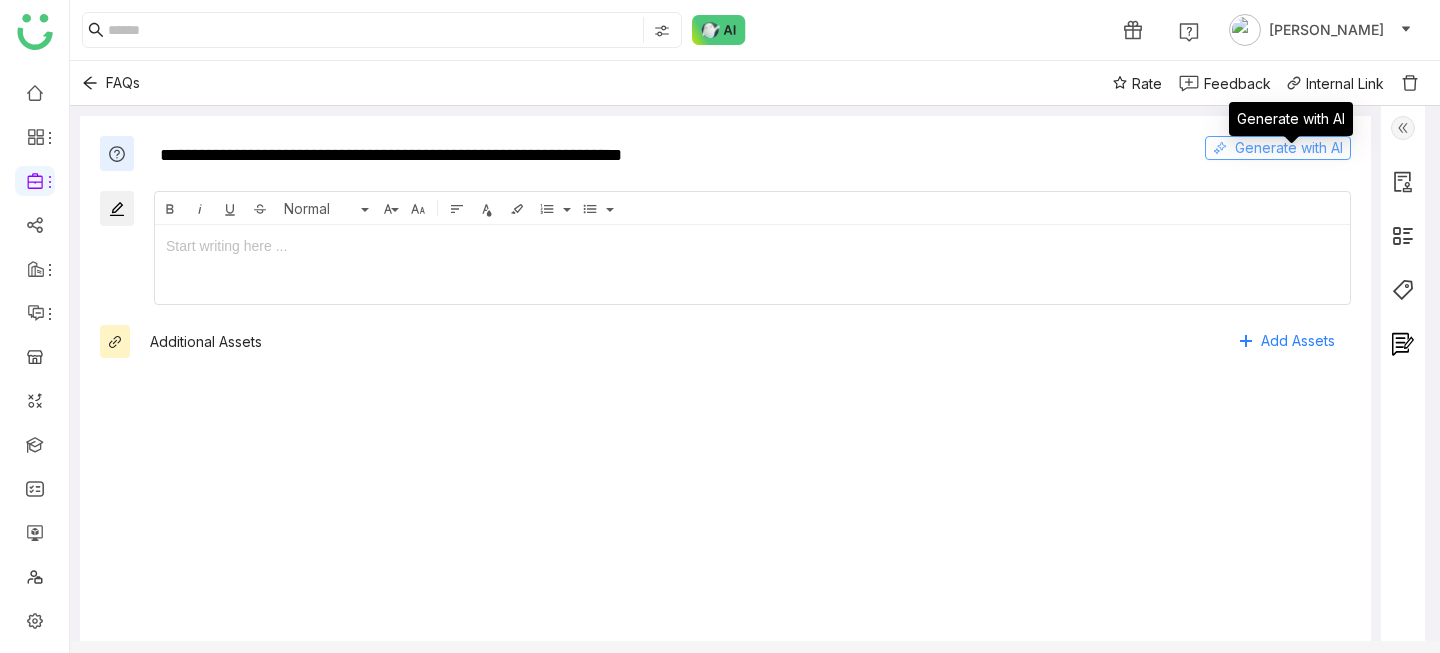 click on "Generate with AI" 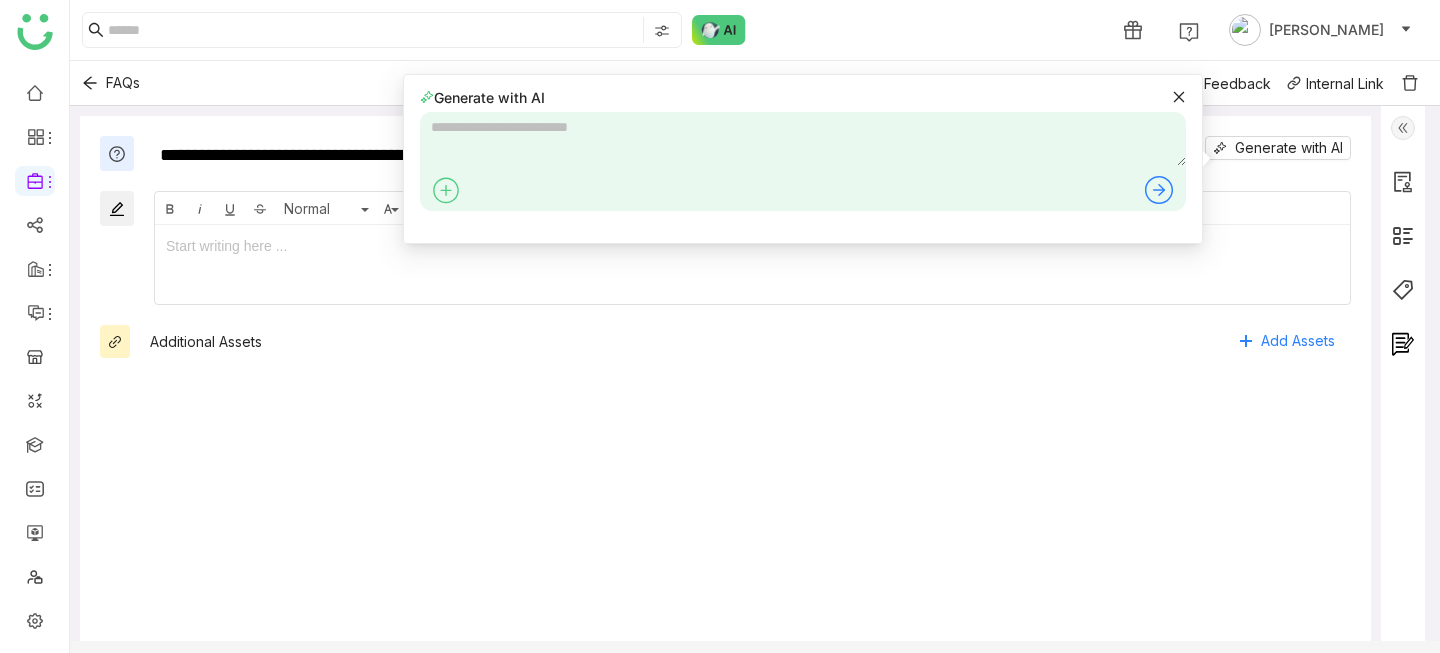 click 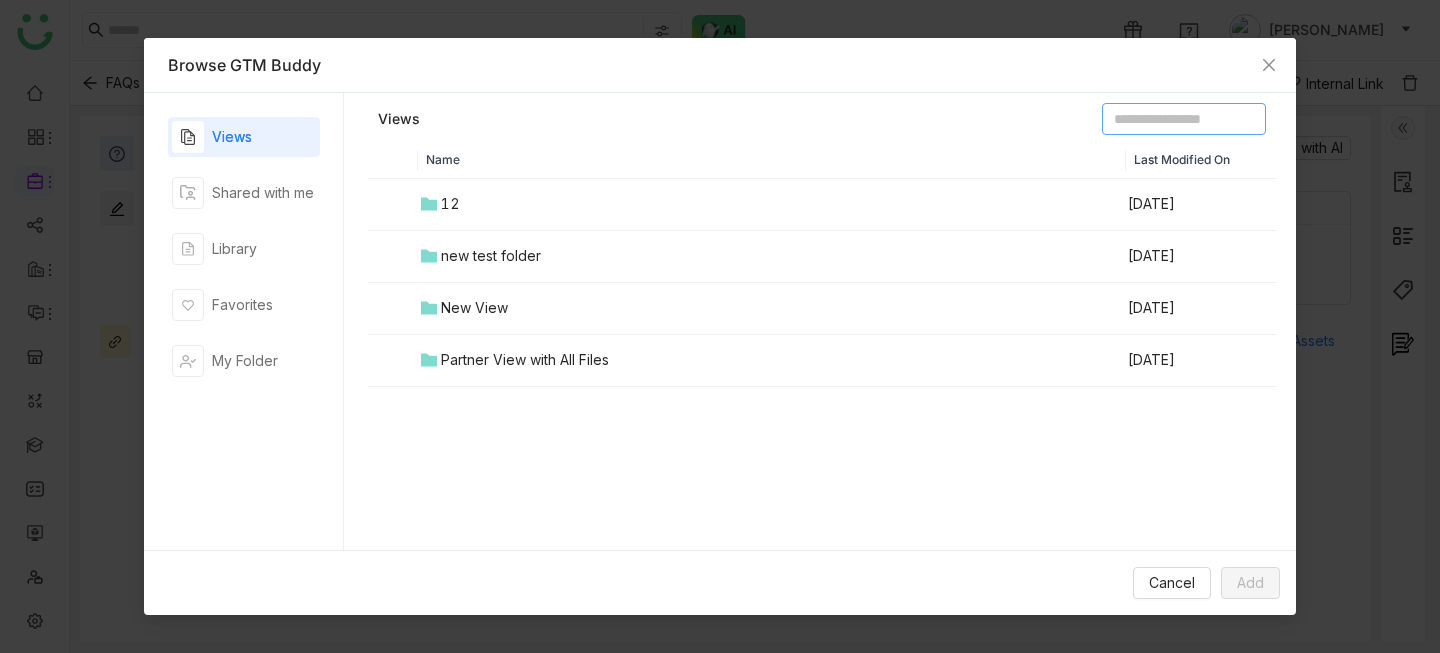 click at bounding box center [1184, 119] 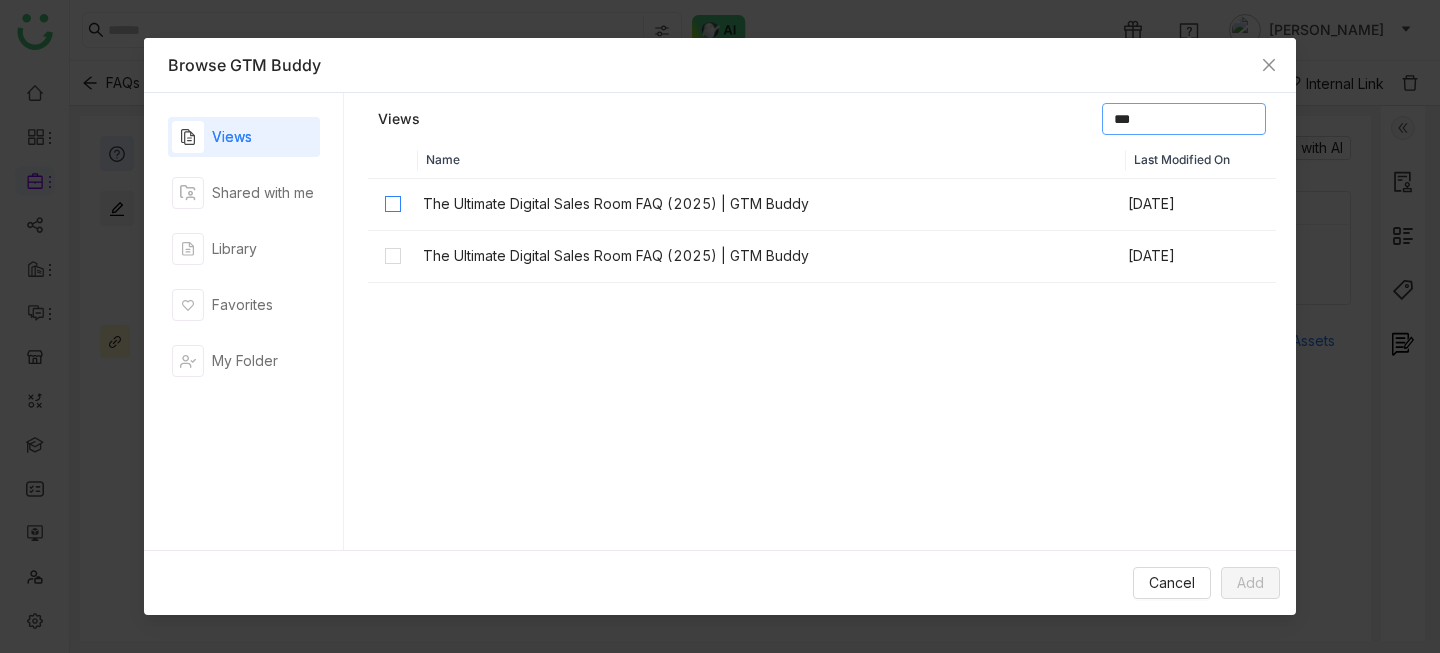type on "***" 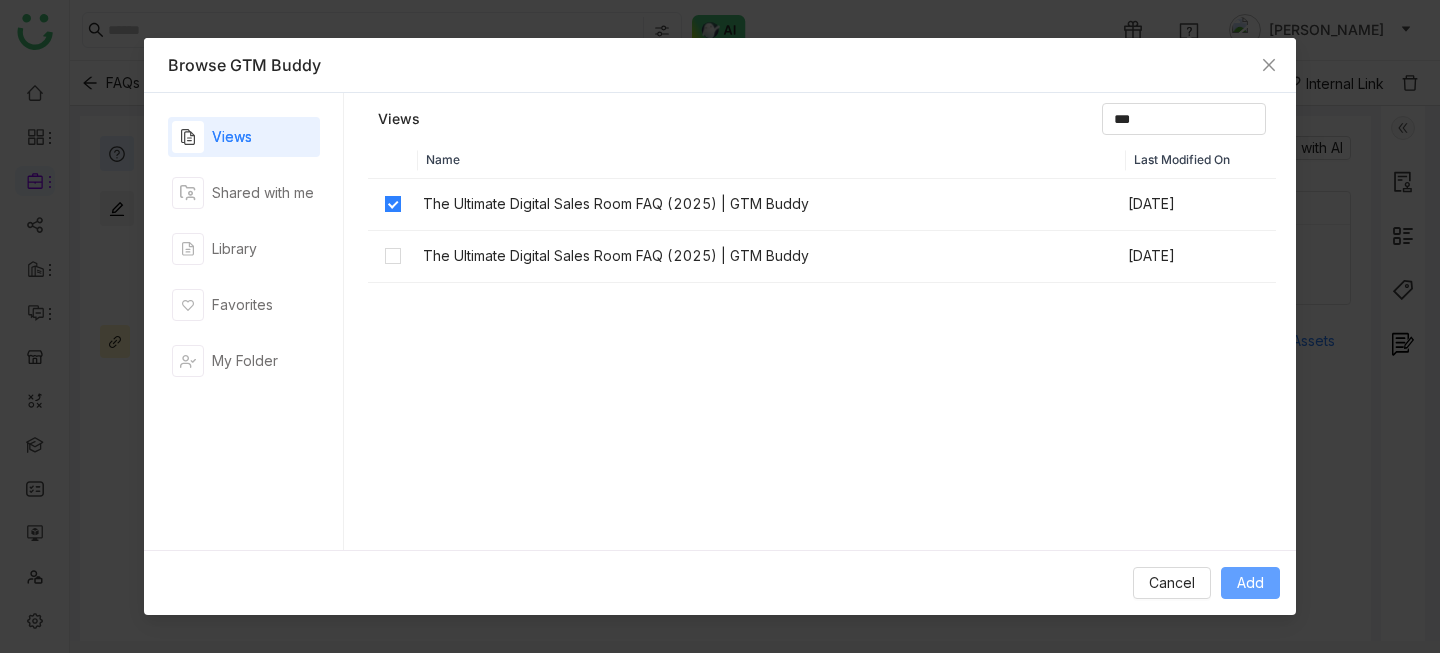 click on "Add" at bounding box center (1250, 583) 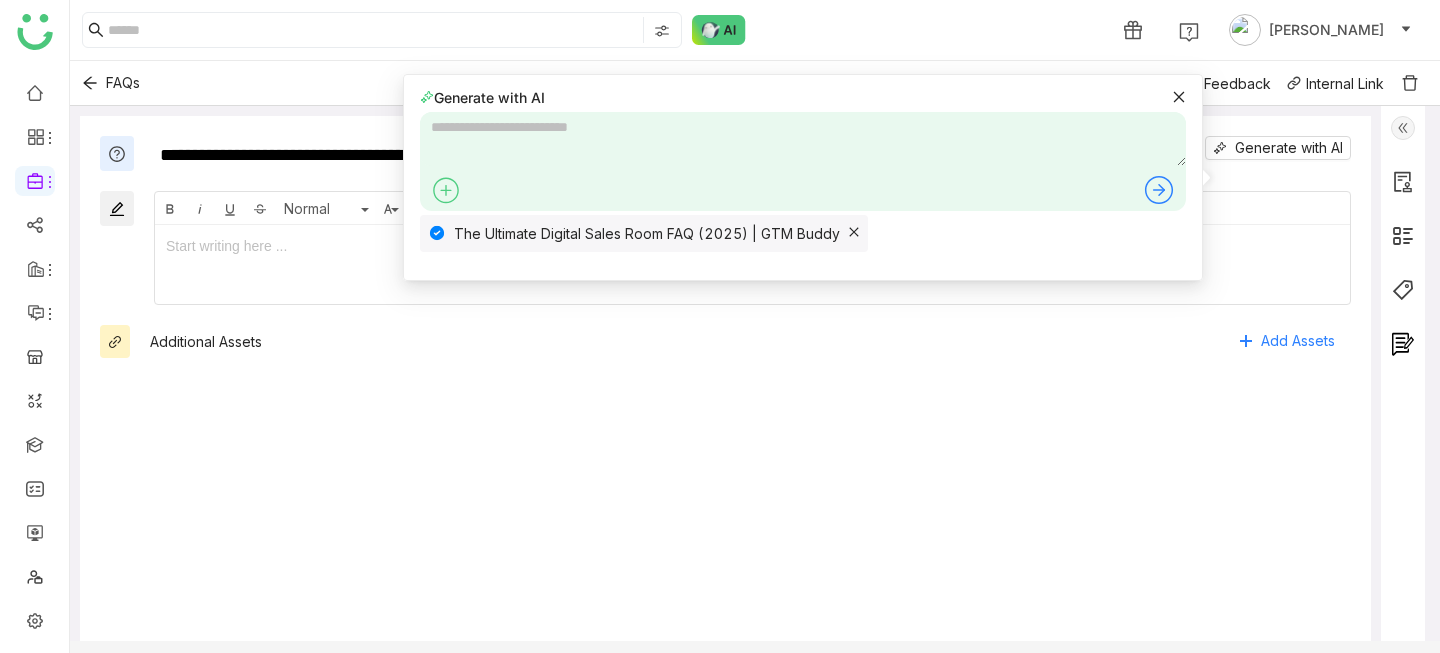 click at bounding box center [803, 139] 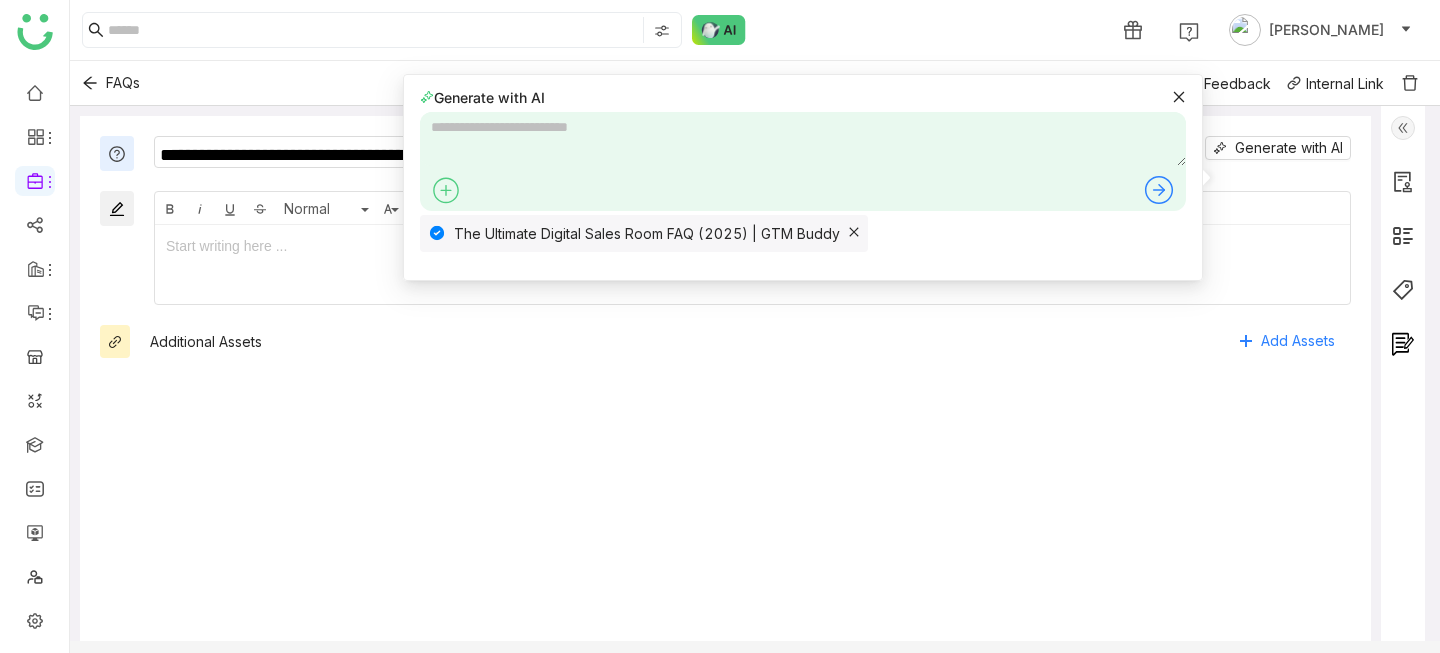 click on "**********" 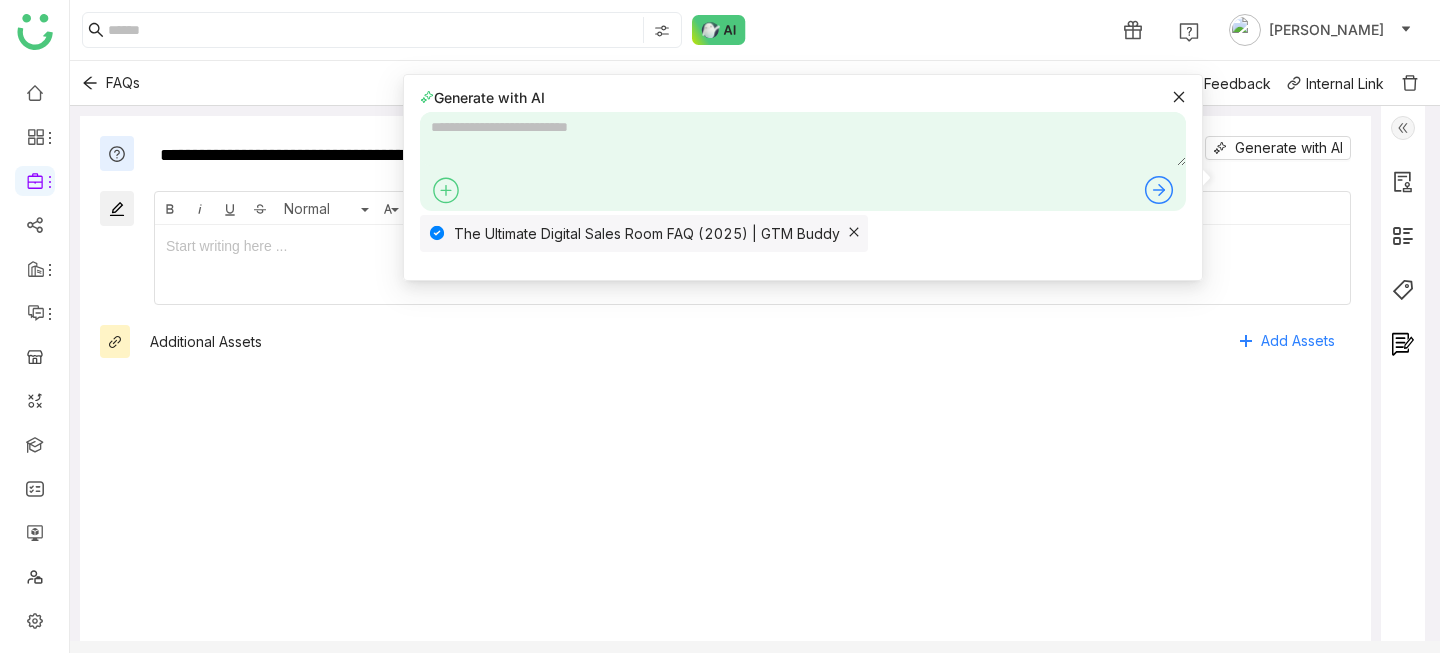 click at bounding box center (803, 139) 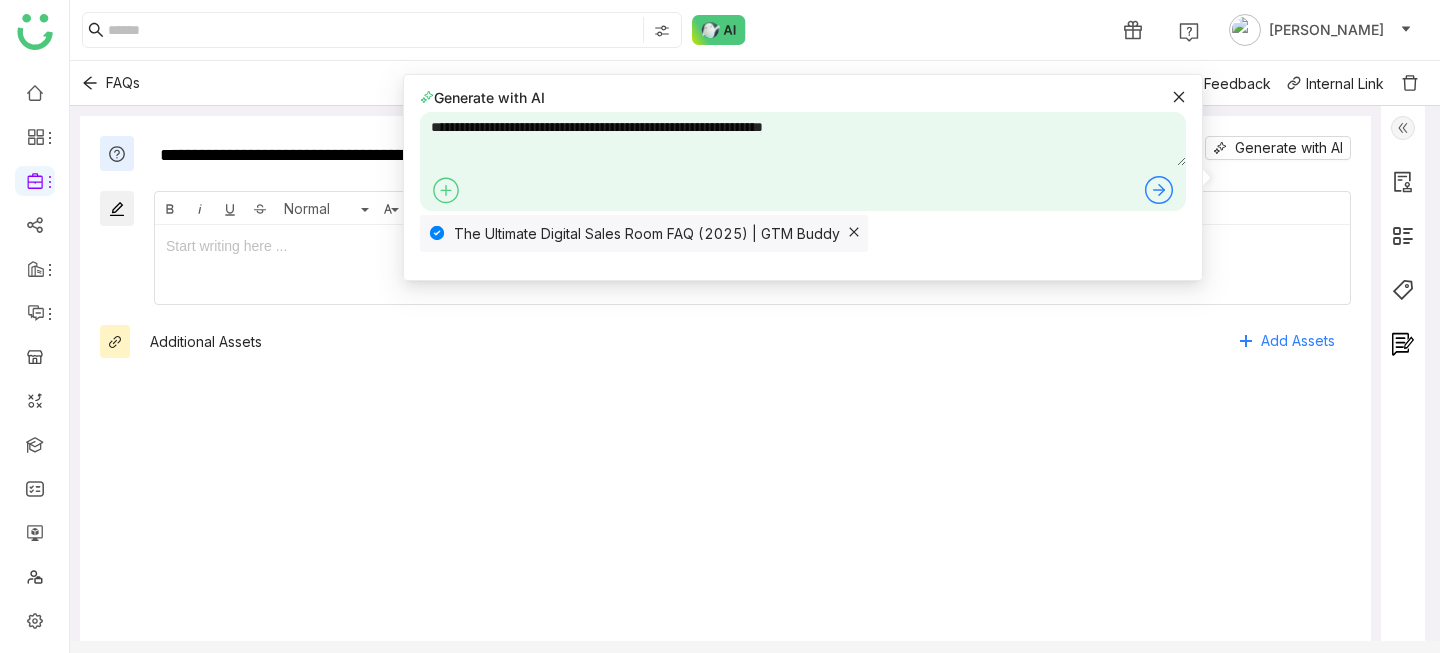 type on "**********" 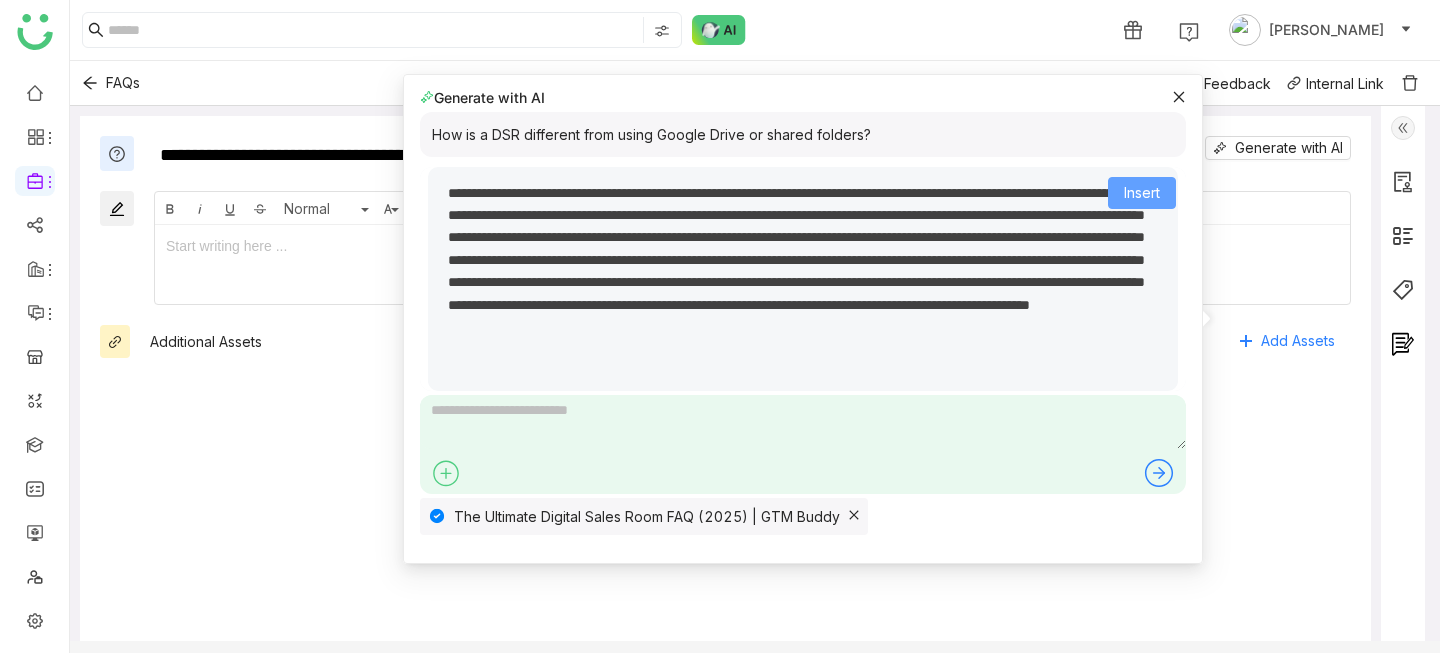 click on "Insert" at bounding box center [1142, 193] 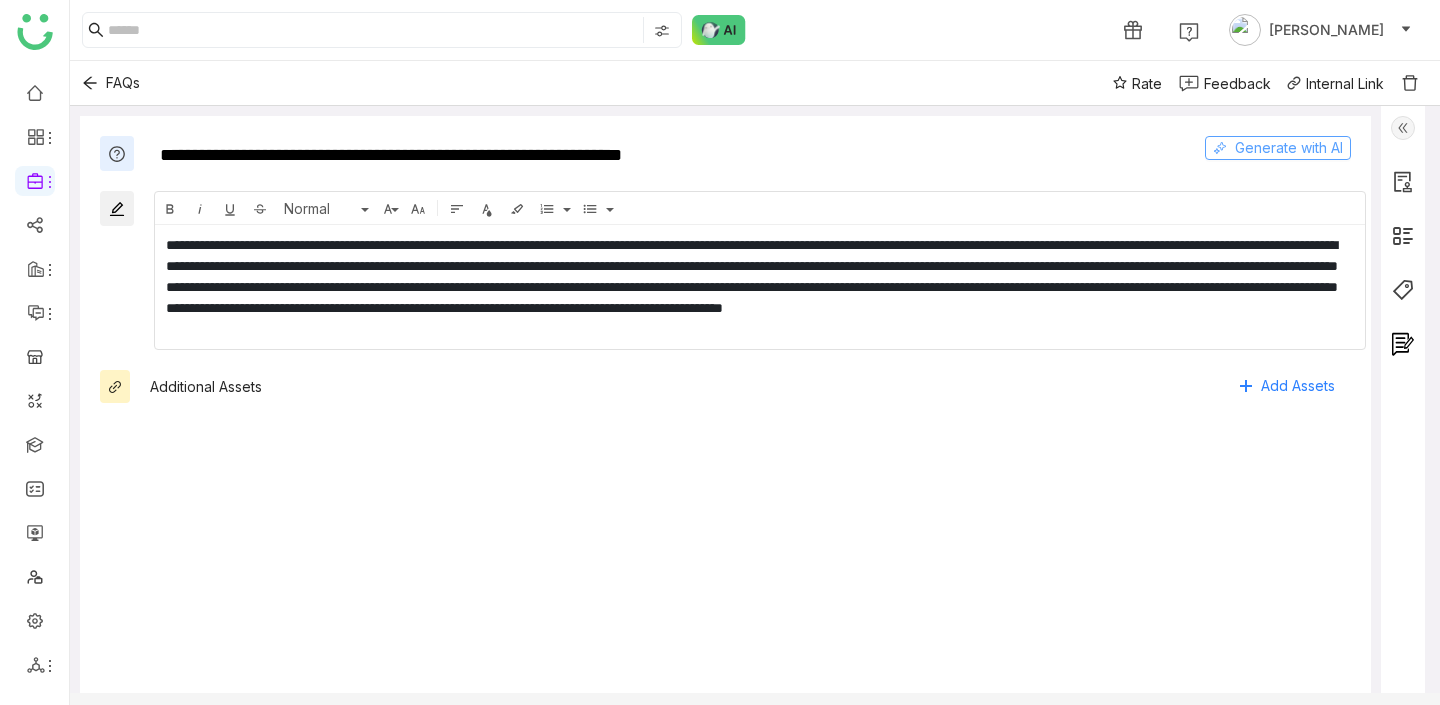 click on "Generate with AI" 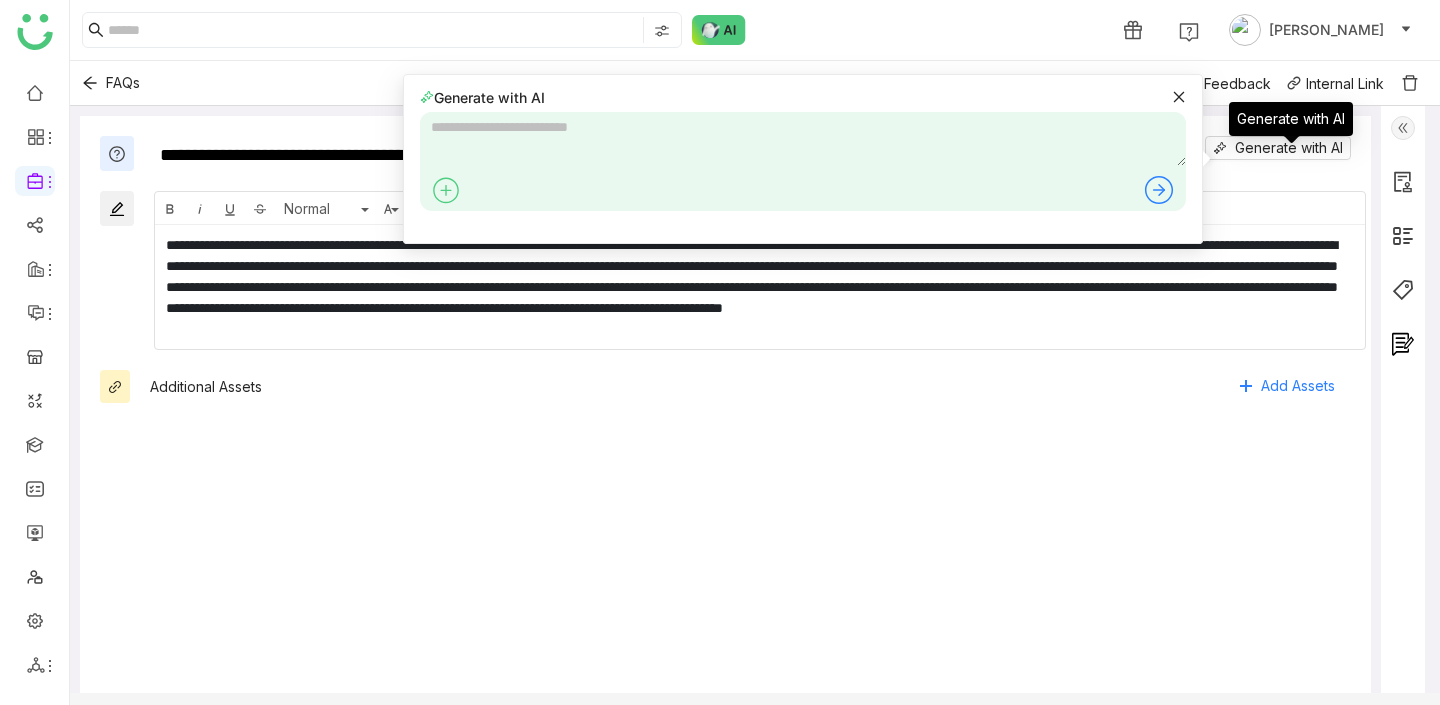 click on "Additional Assets   Add Assets" 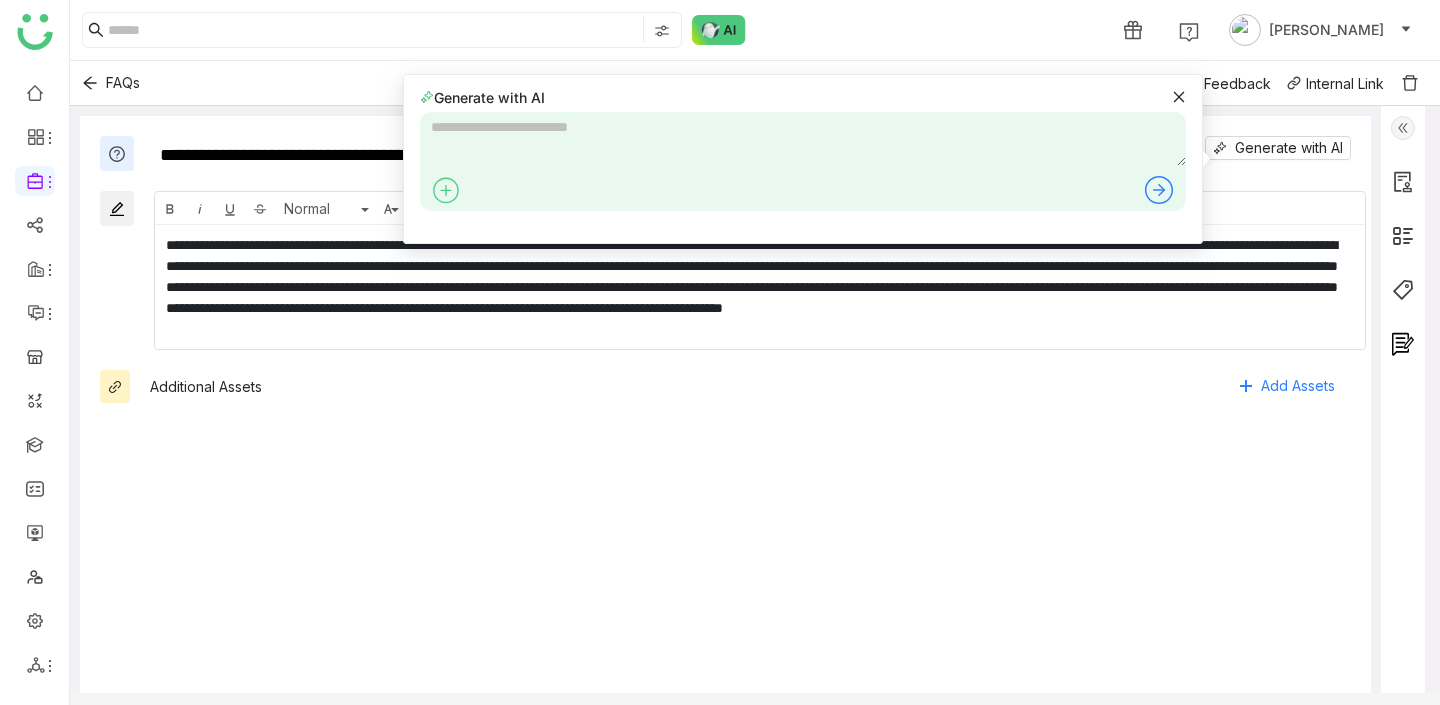 click on "Generate with AI" at bounding box center (803, 97) 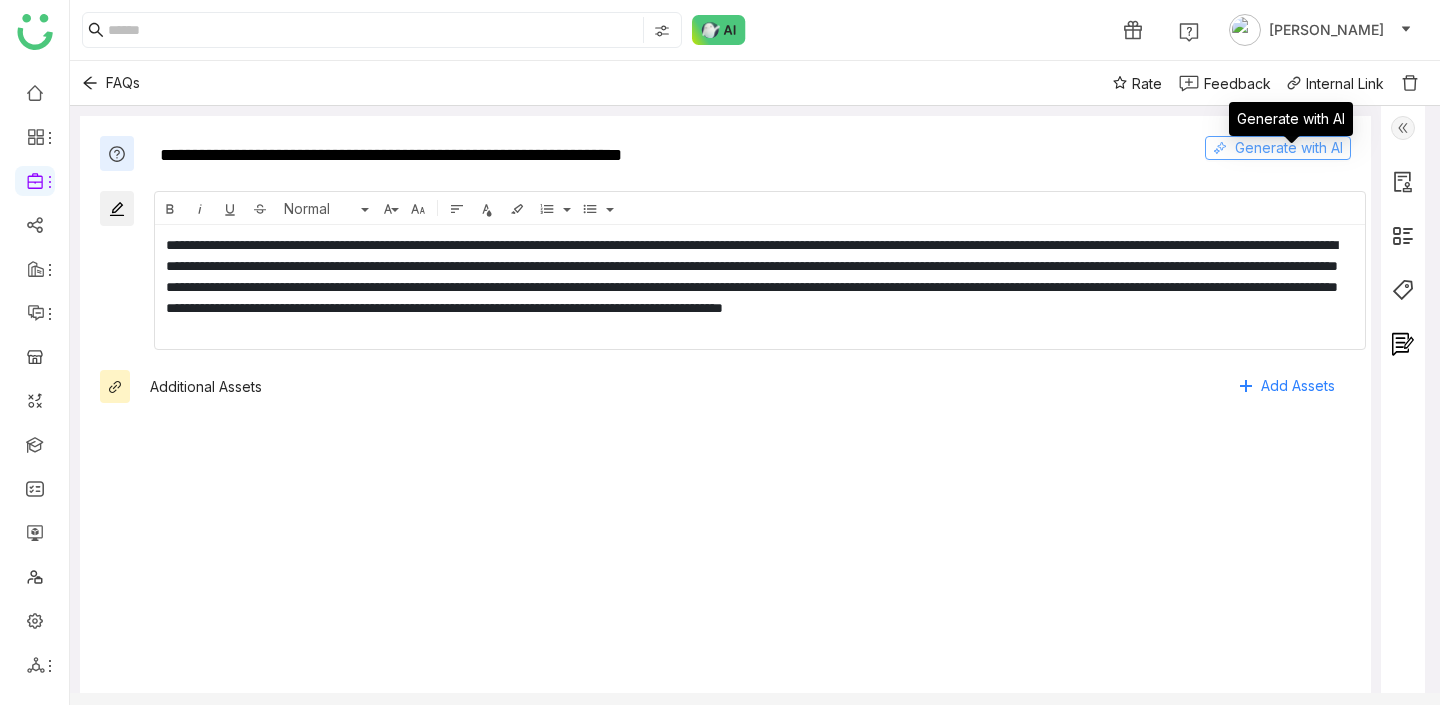 click on "Generate with AI" 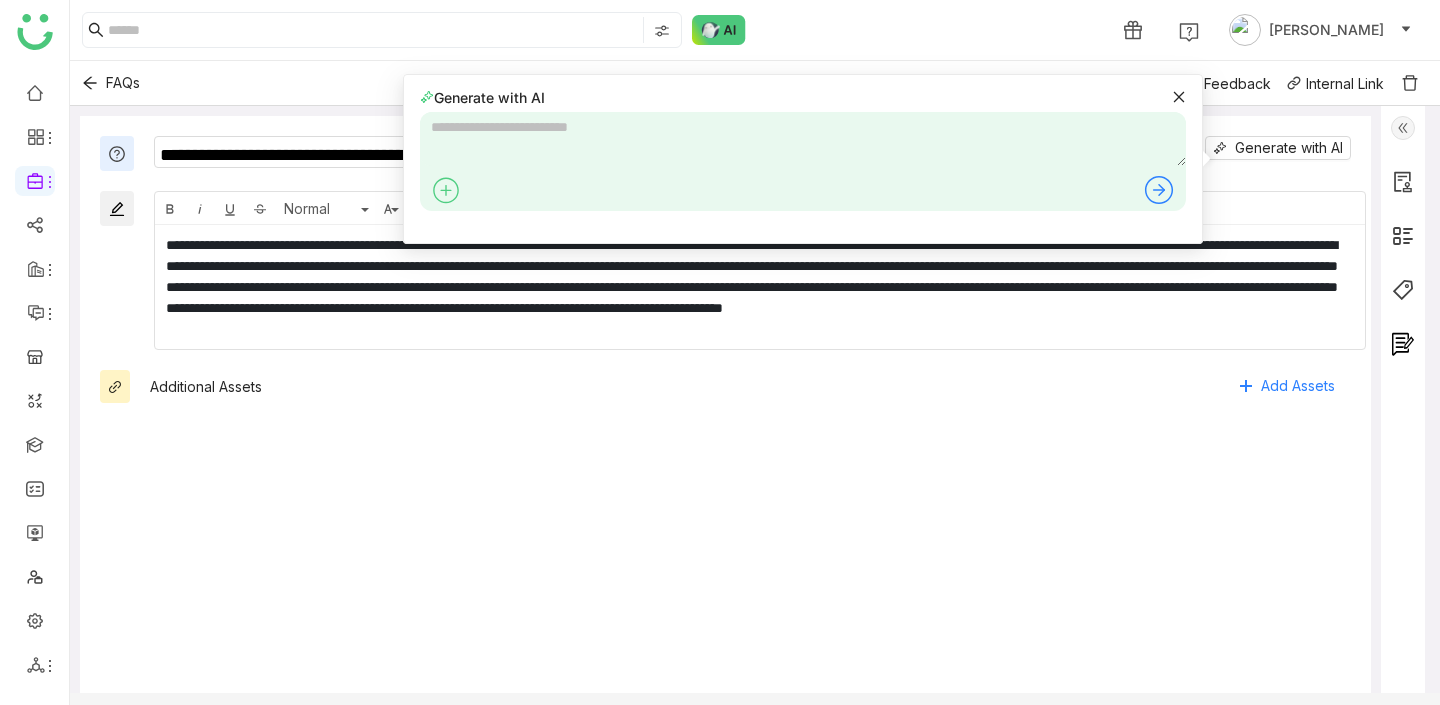 click on "**********" 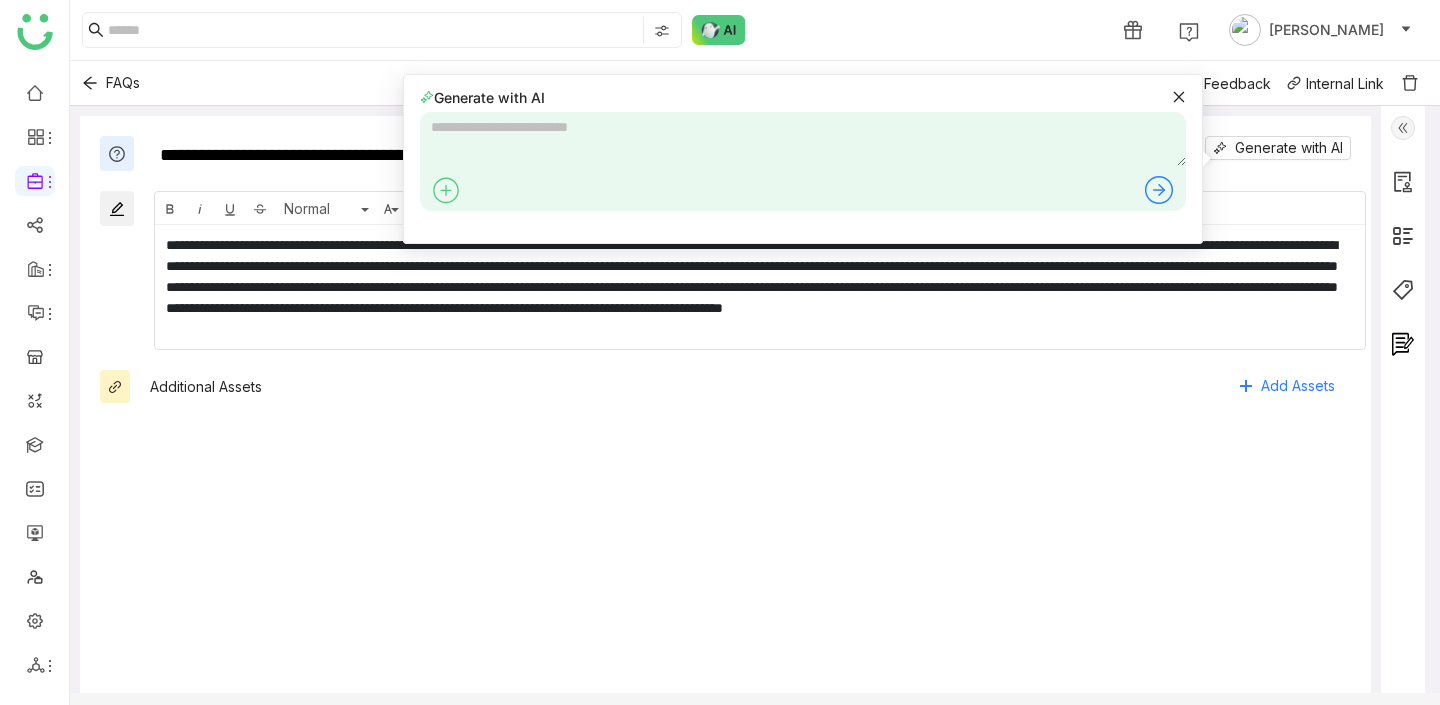 click on "**********" 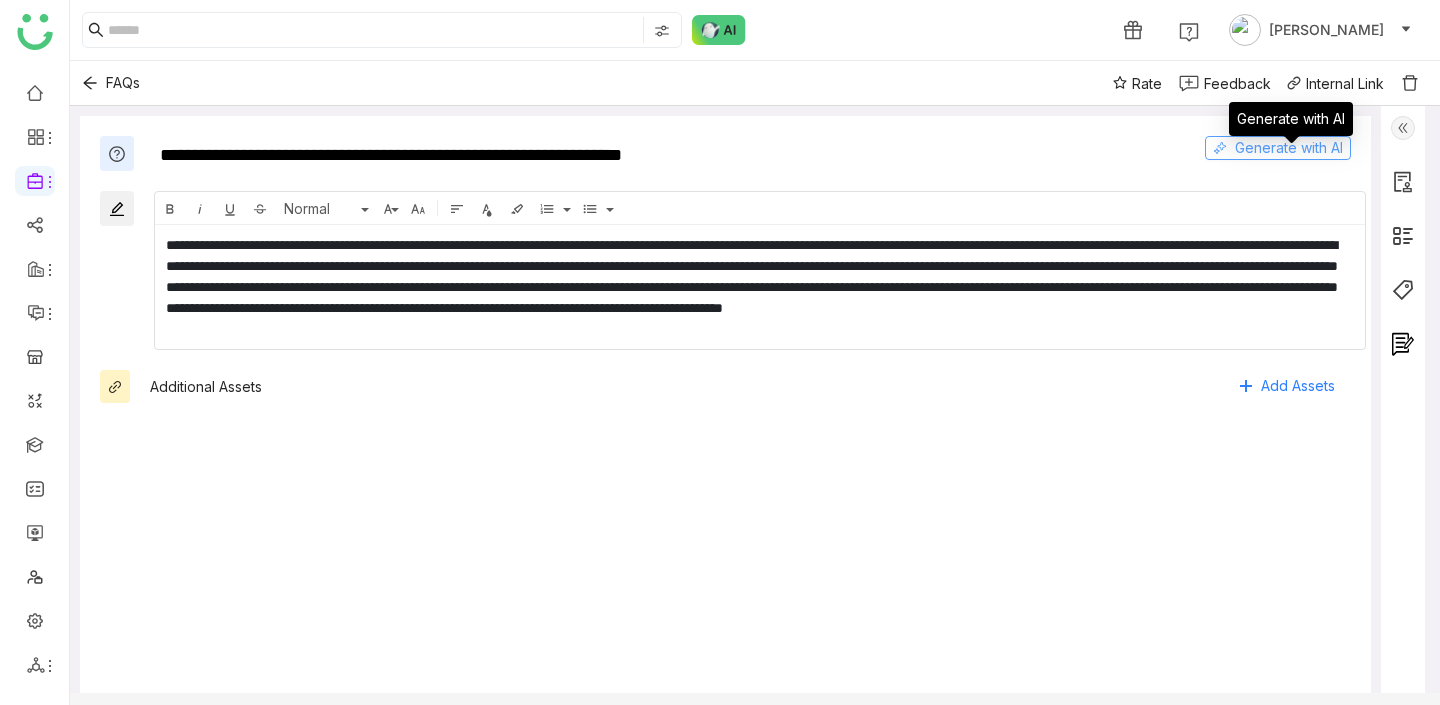click on "Generate with AI" 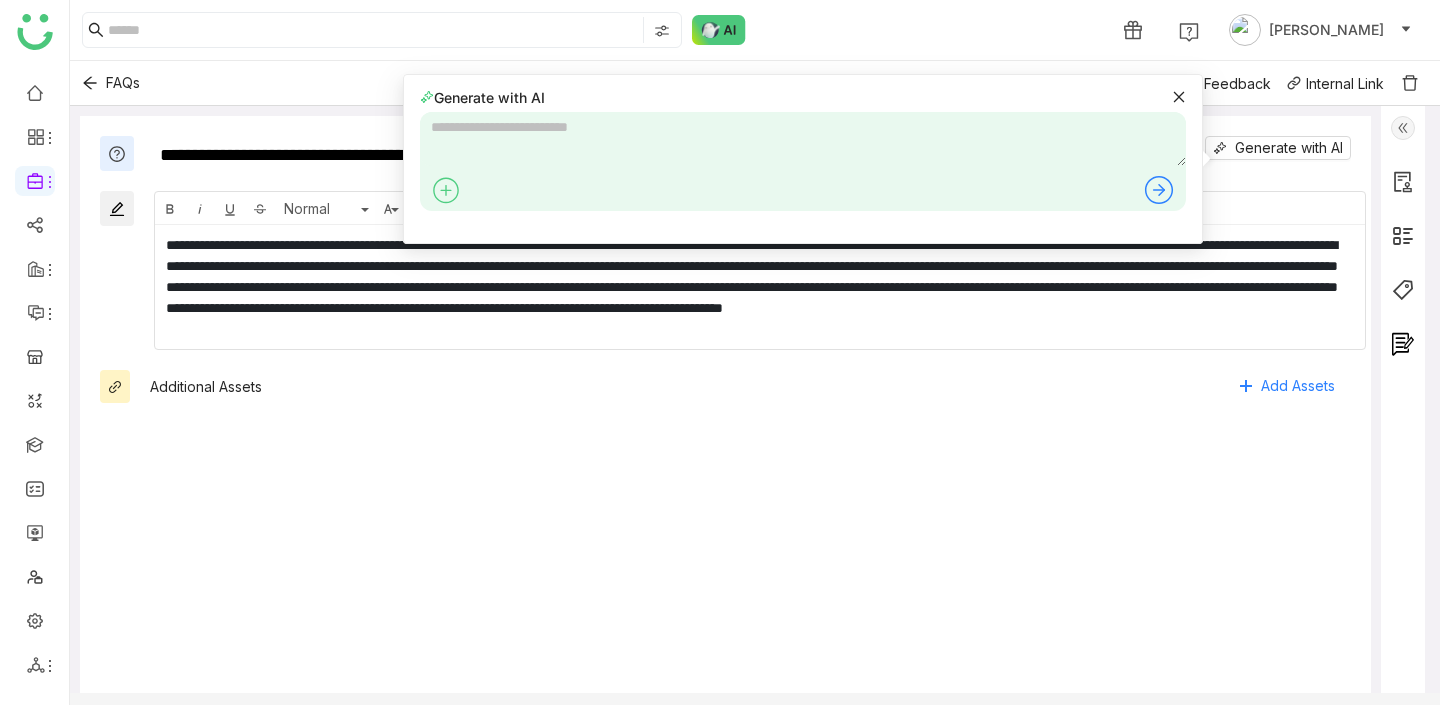 click on "**********" 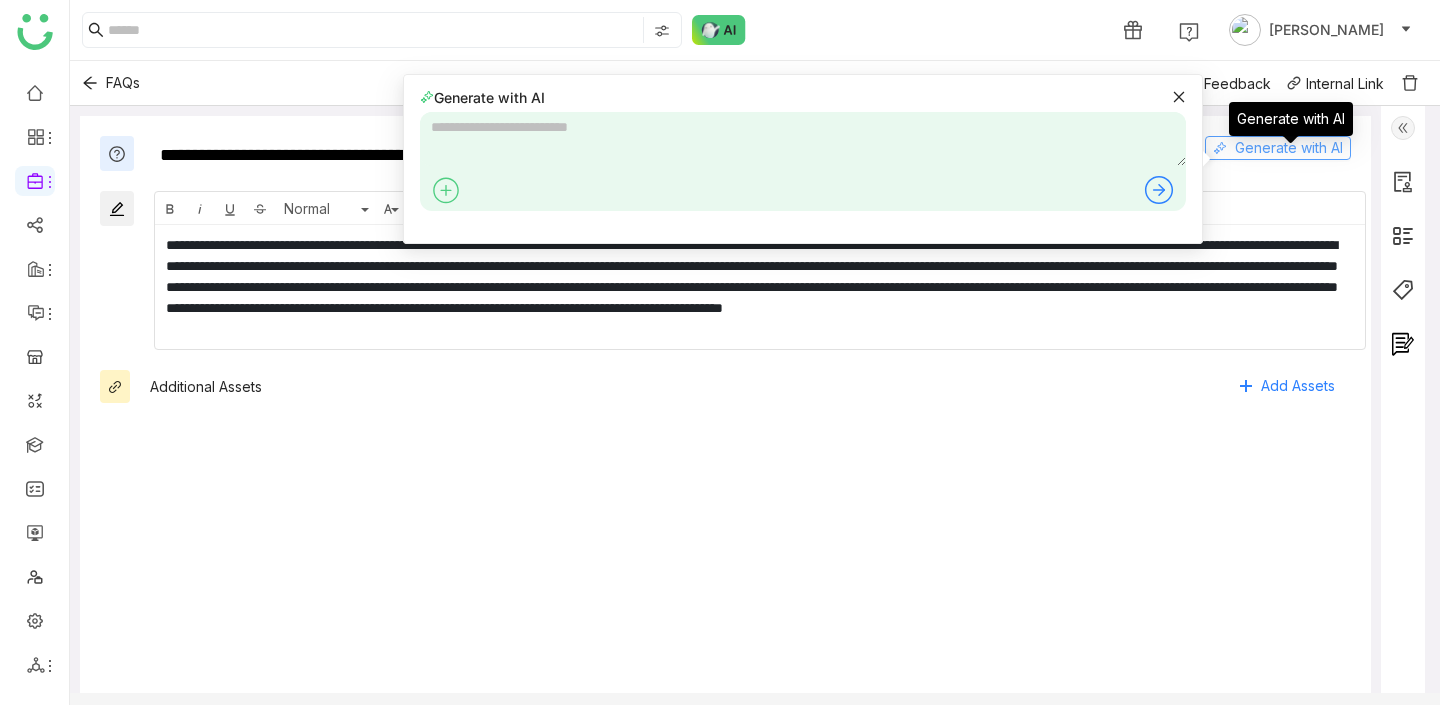 click on "Generate with AI" at bounding box center [1291, 126] 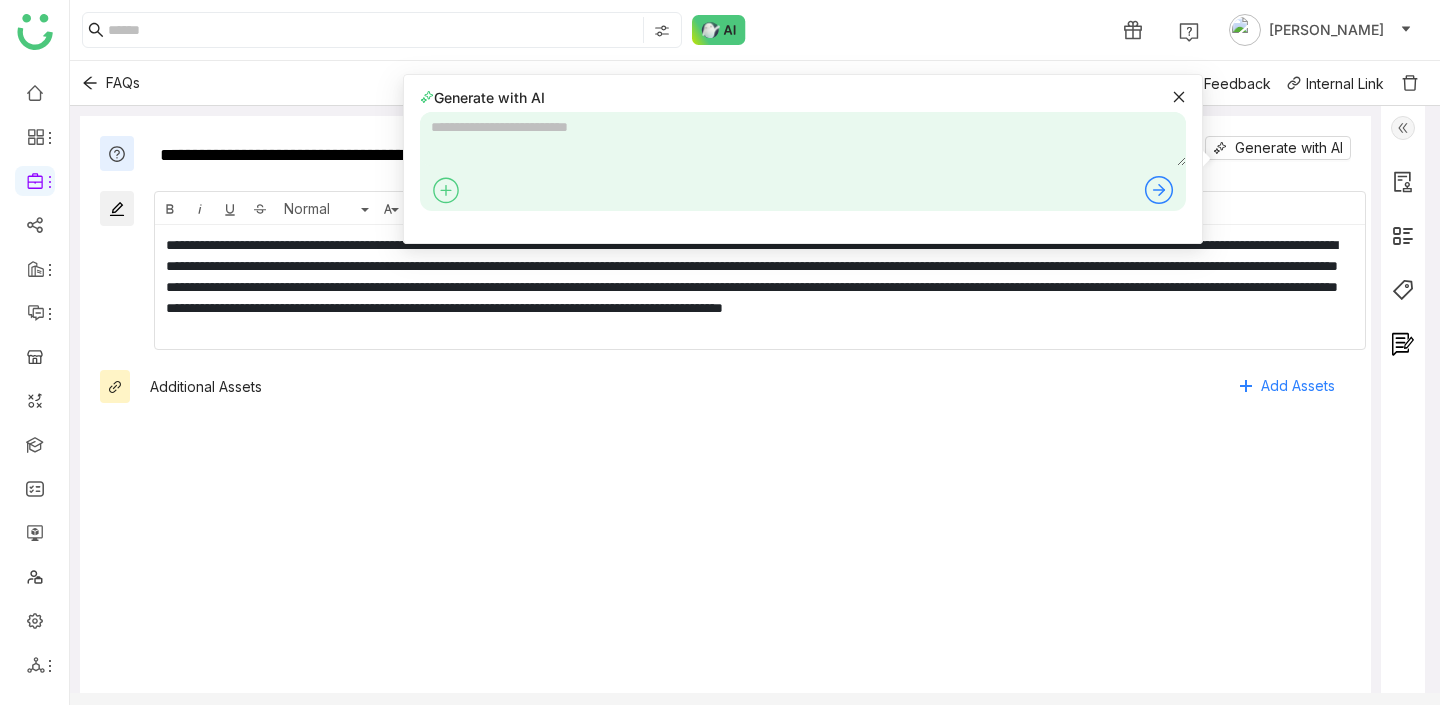click at bounding box center (803, 139) 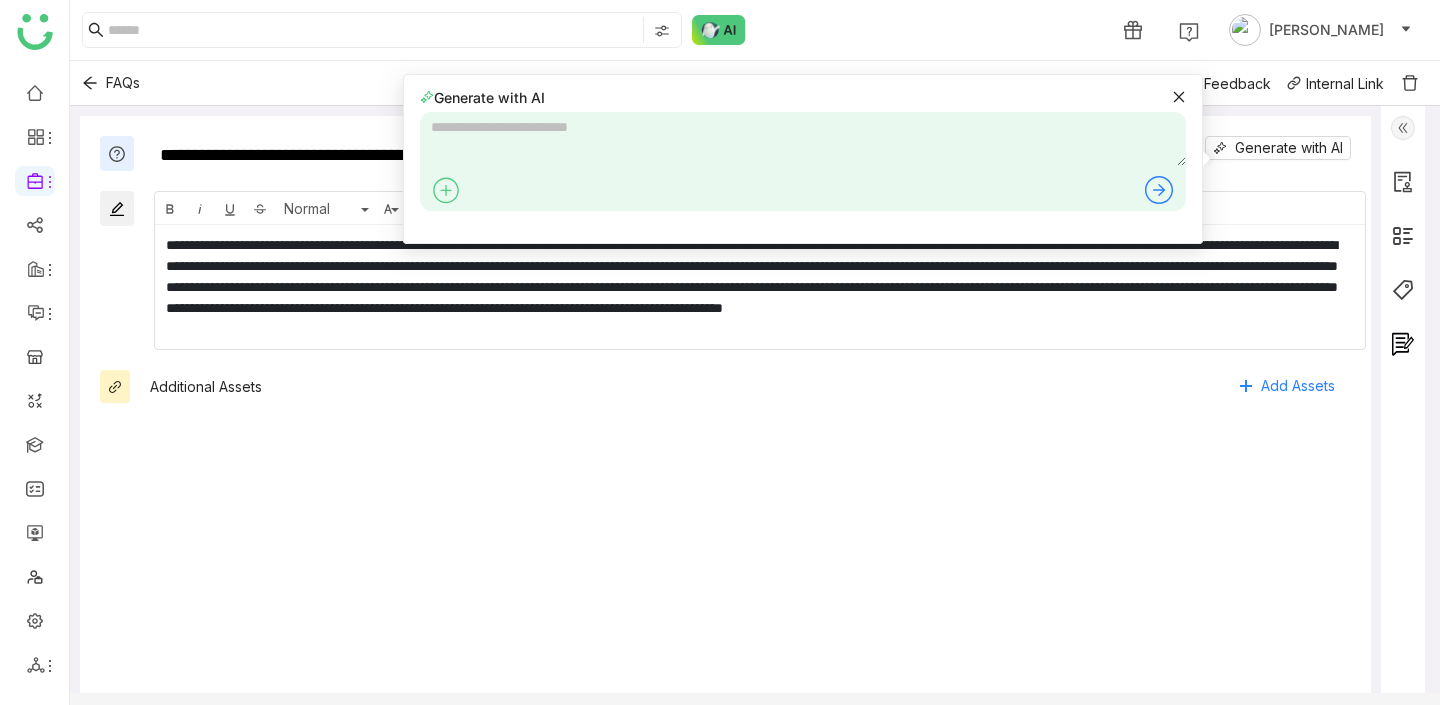 click 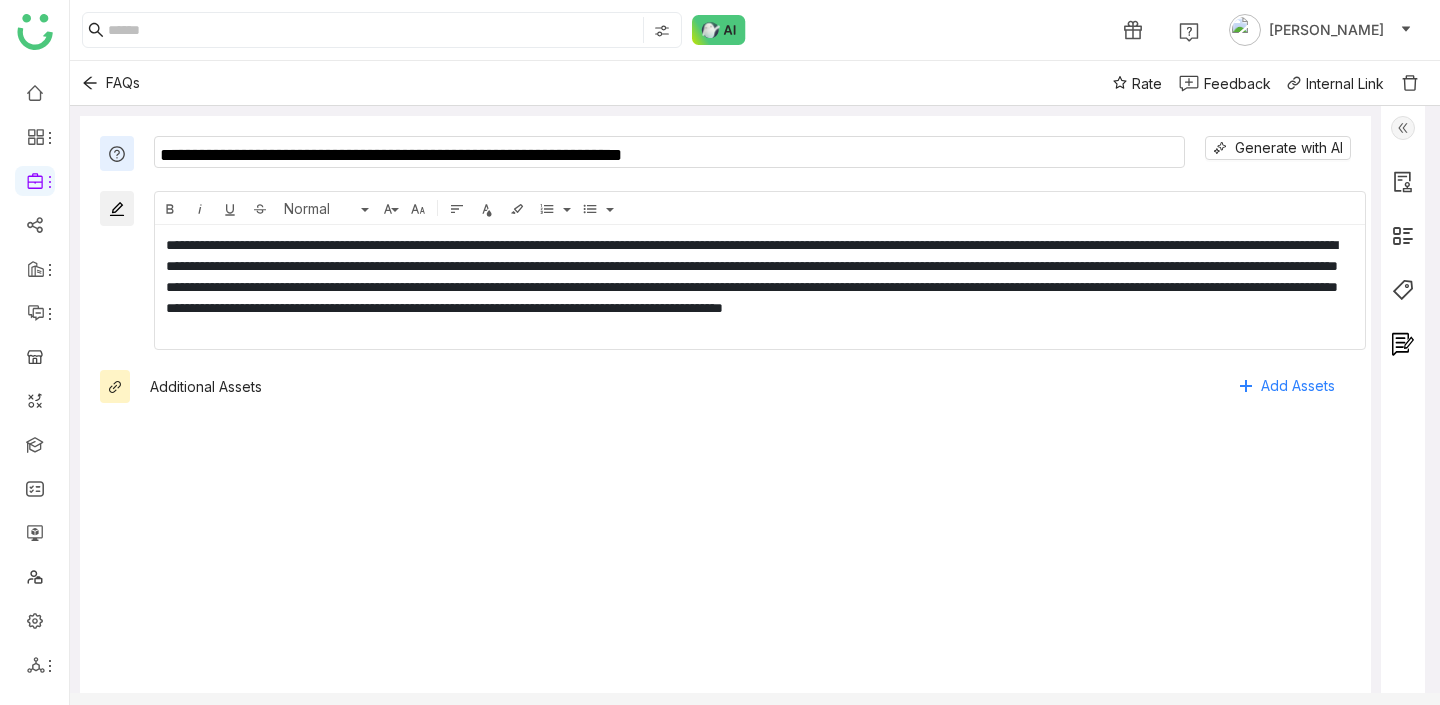click on "**********" 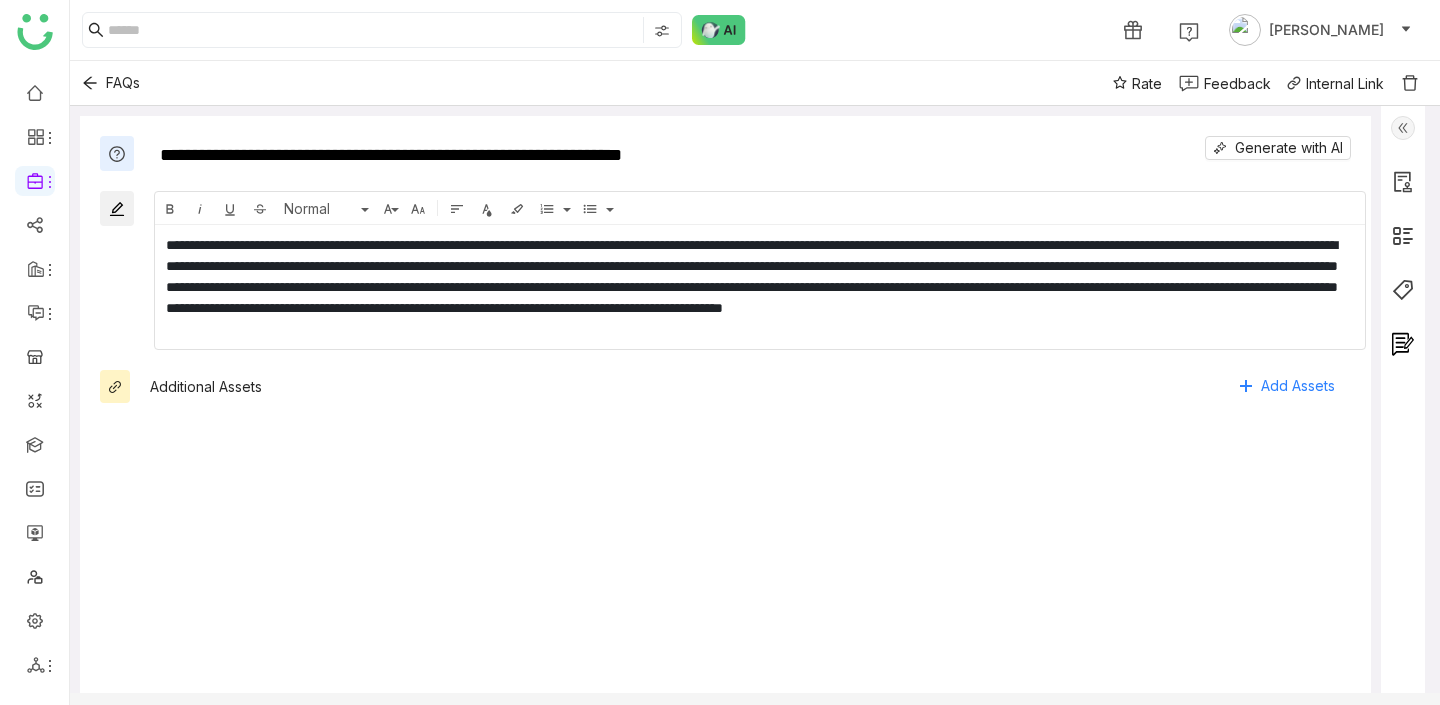 click on "FAQs  Rate Feedback
Internal Link" 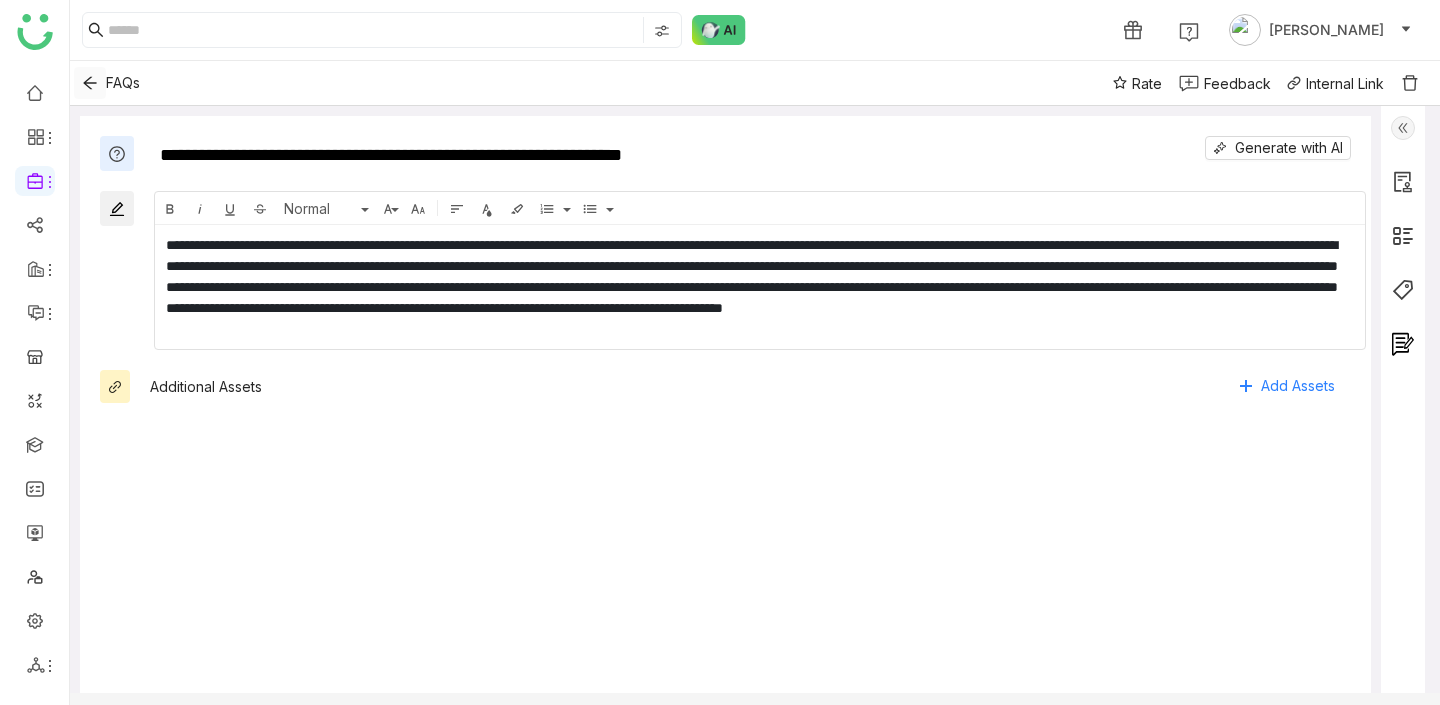 click 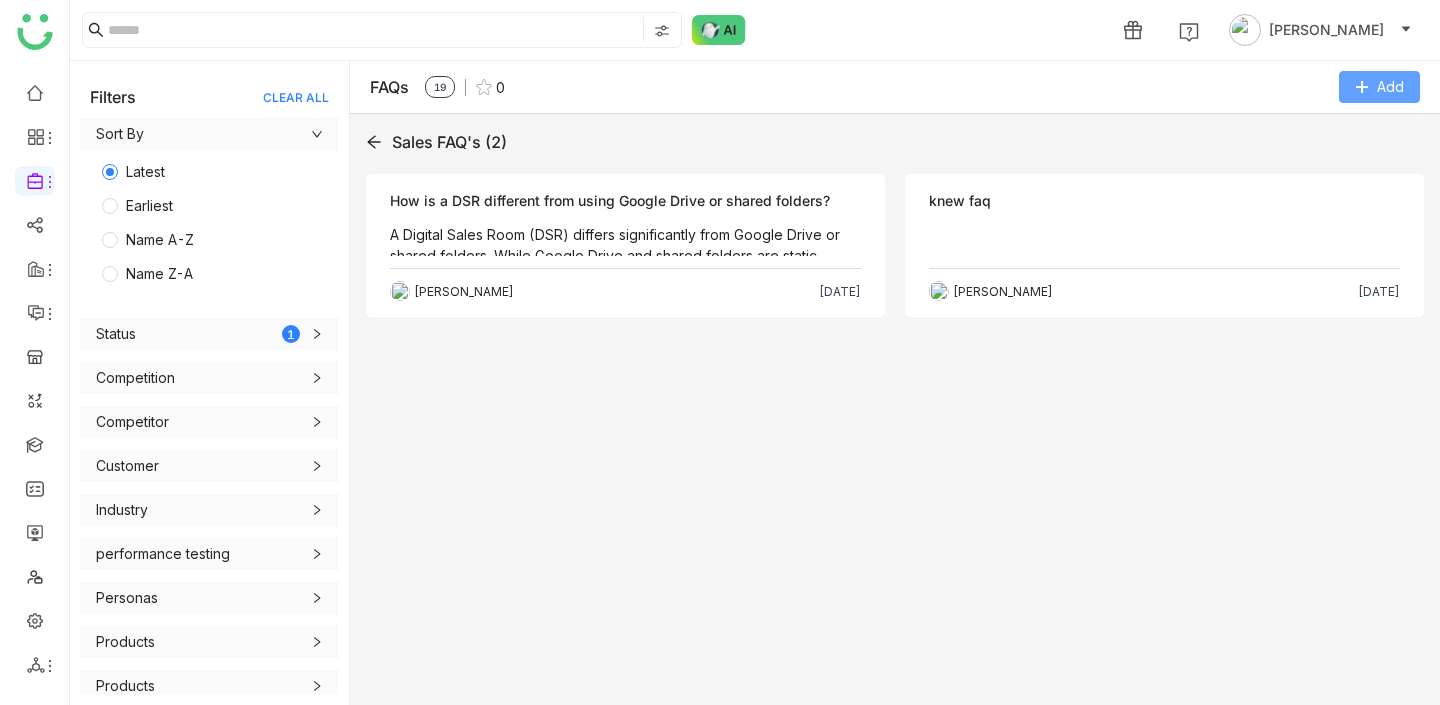 click on "Add" 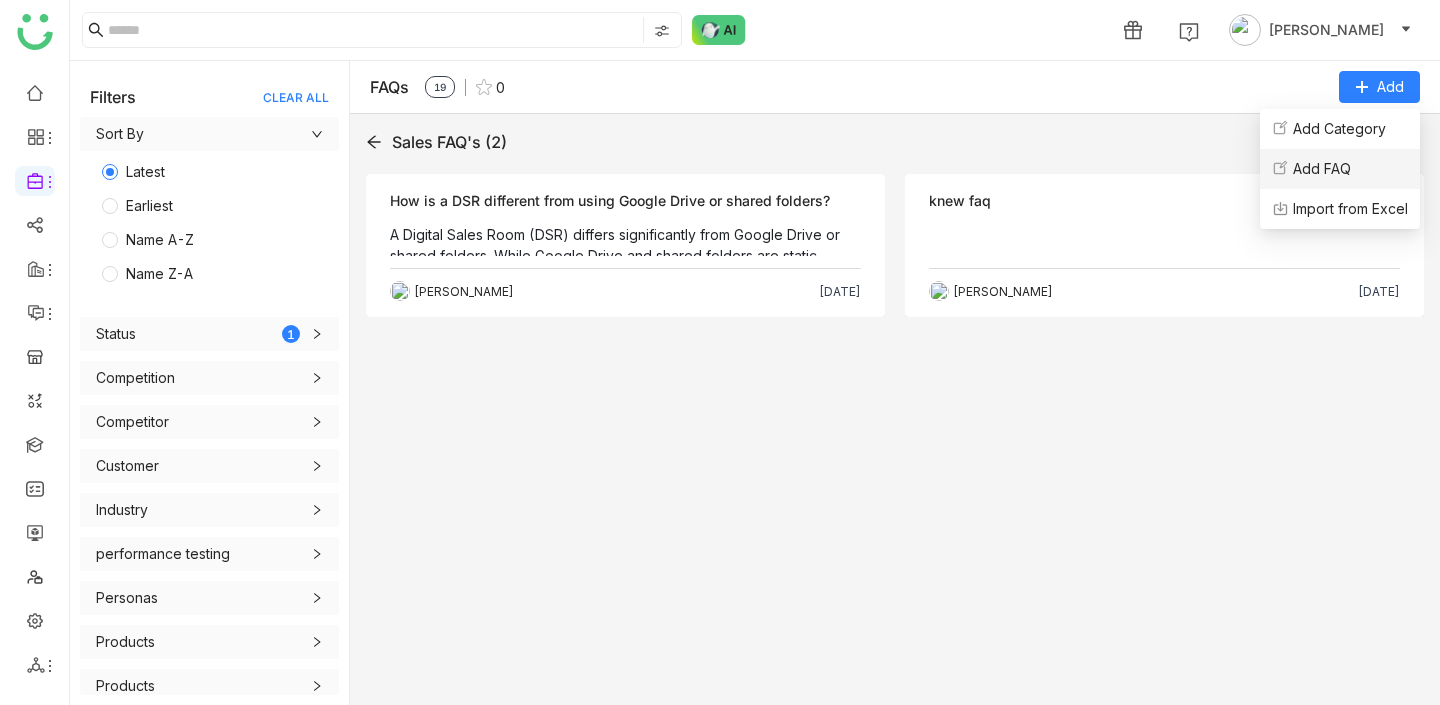click on "Add FAQ" at bounding box center [1340, 169] 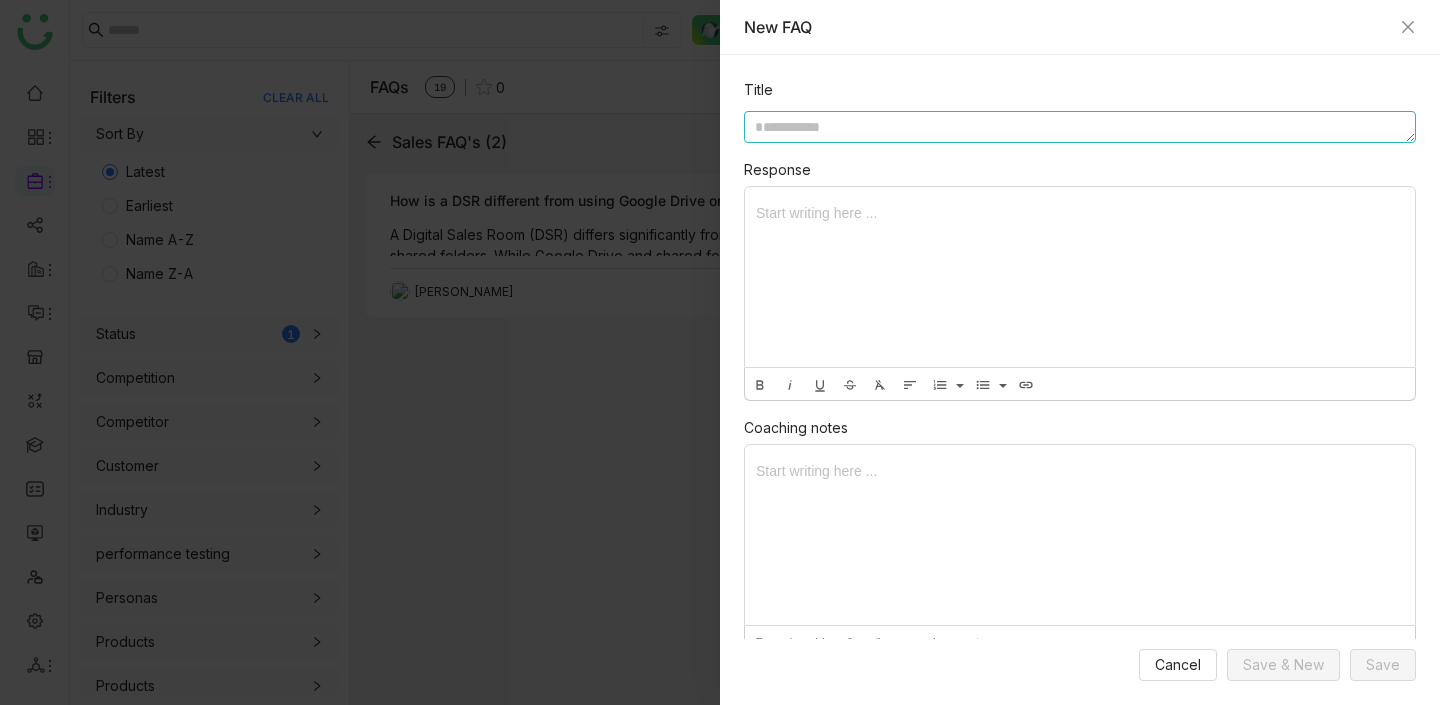 click at bounding box center [1080, 127] 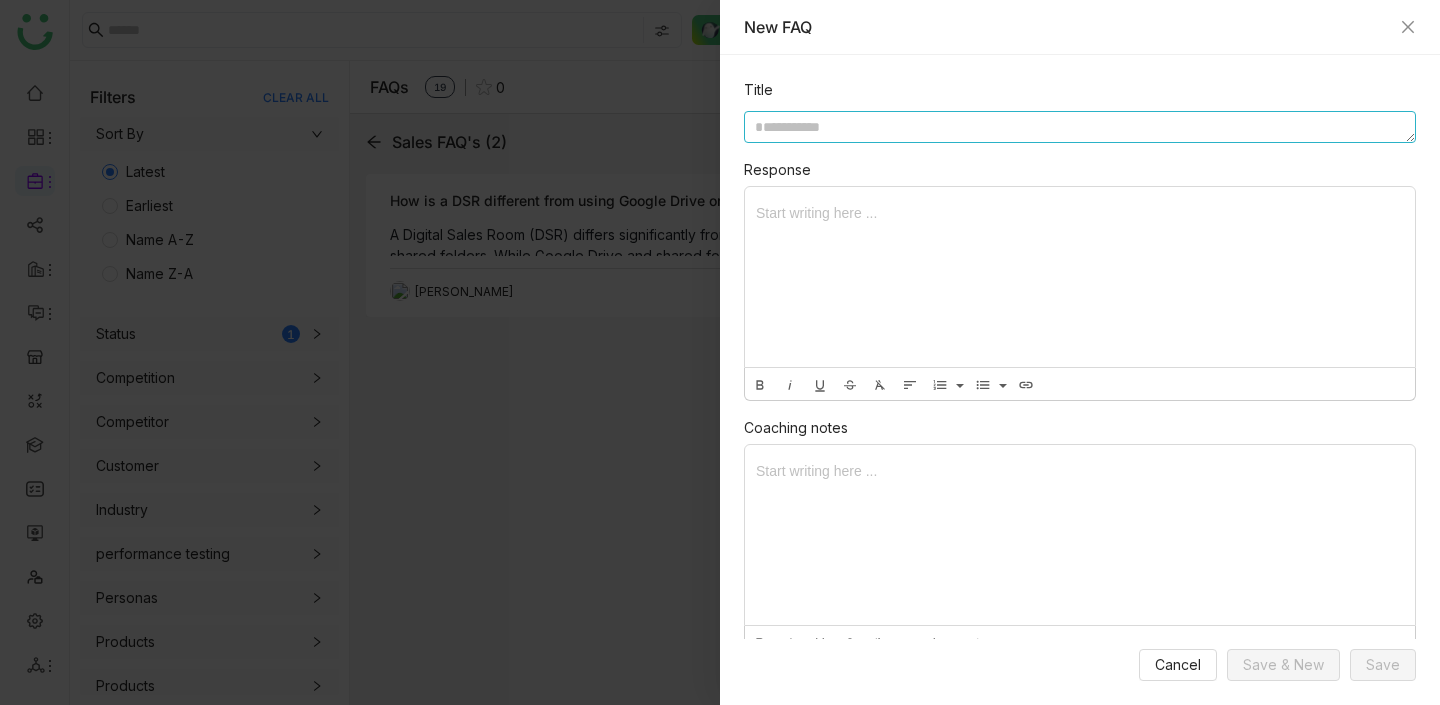 paste on "**********" 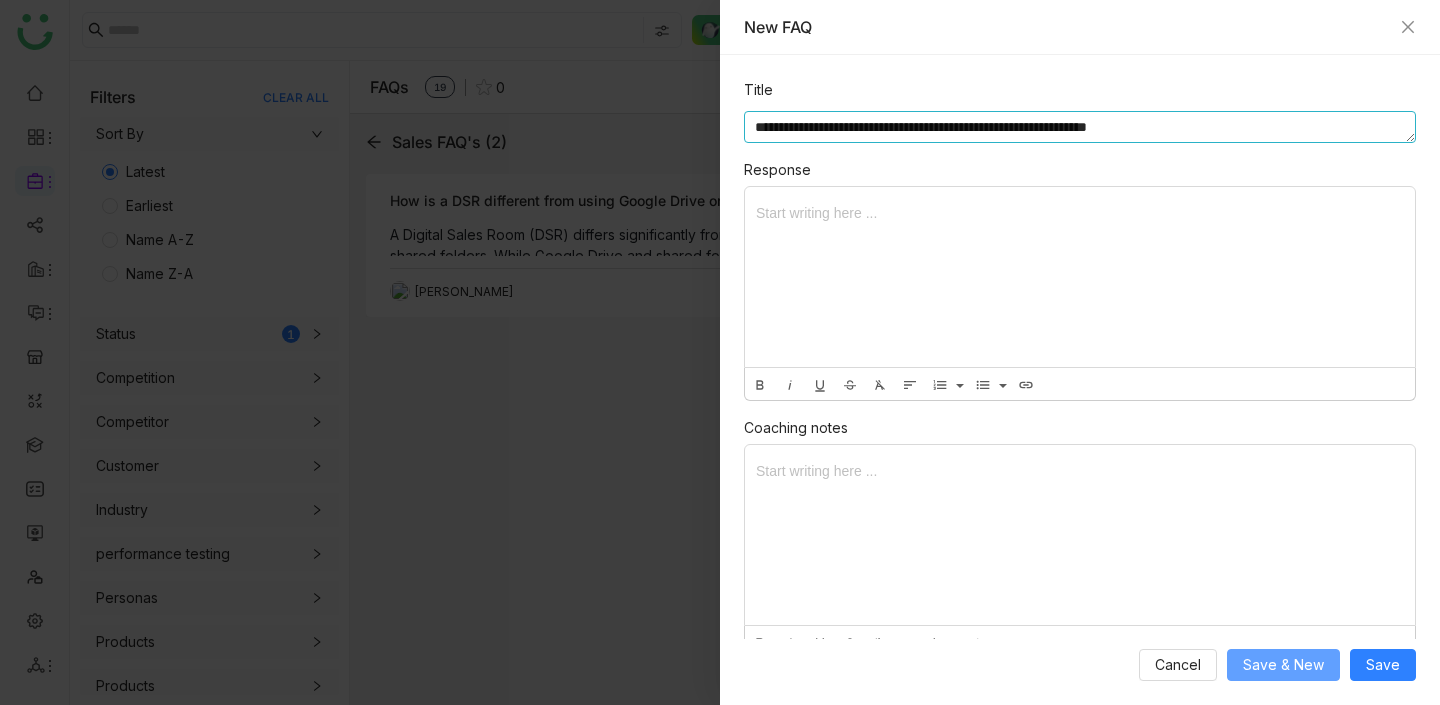 type on "**********" 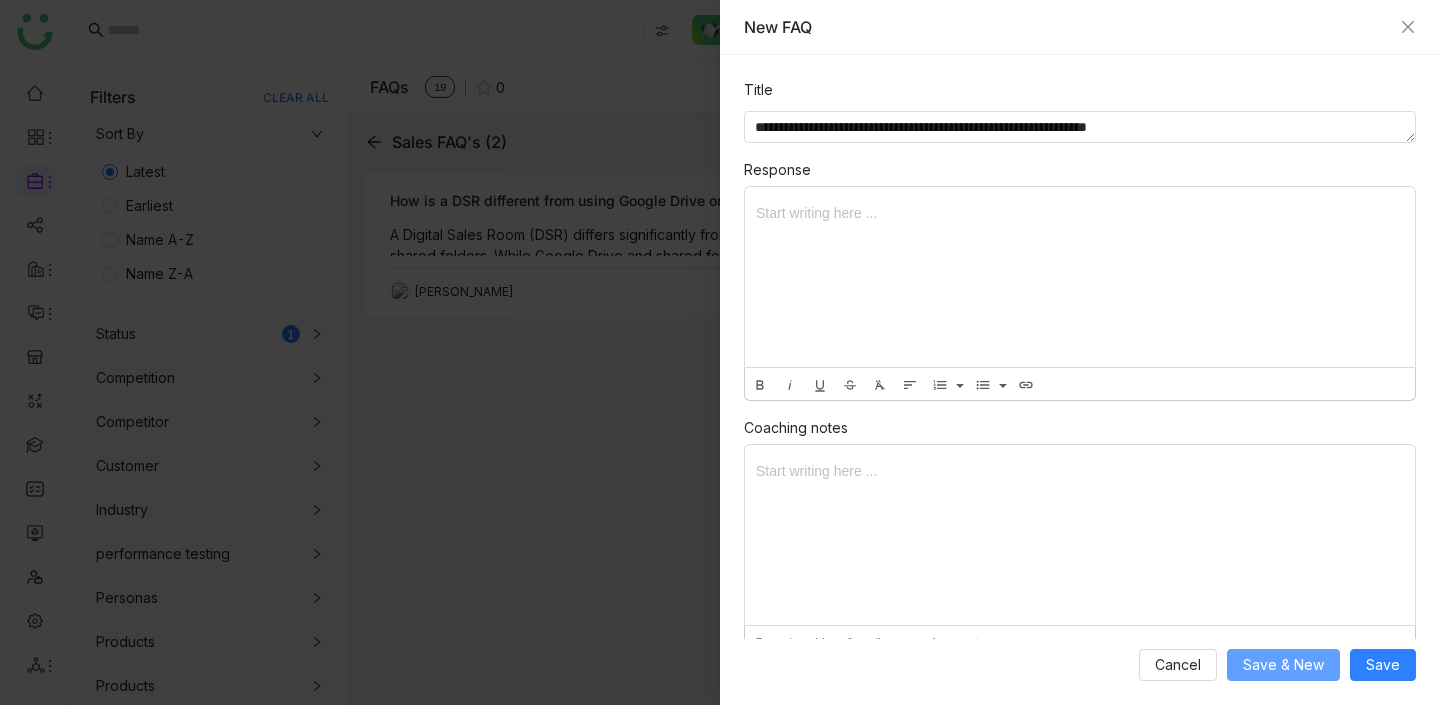 click on "Save & New" at bounding box center [1283, 665] 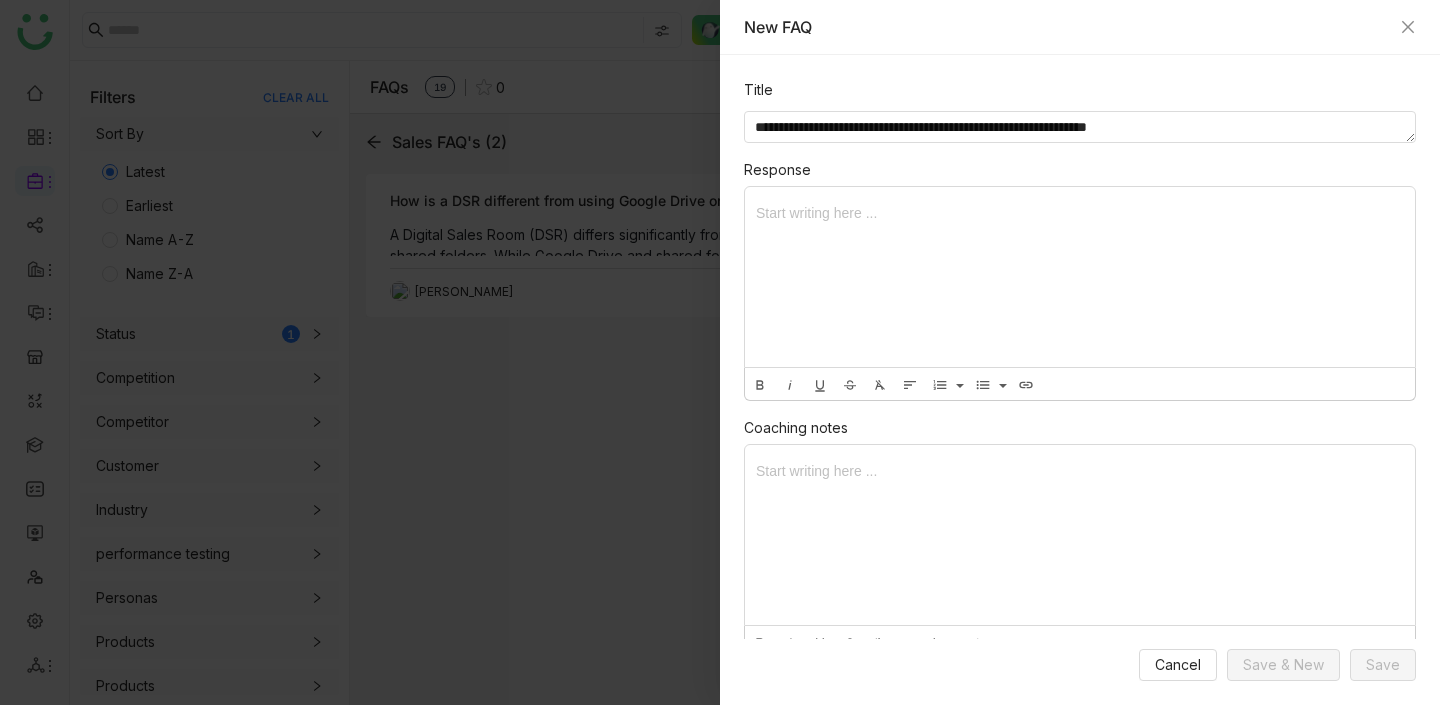 type 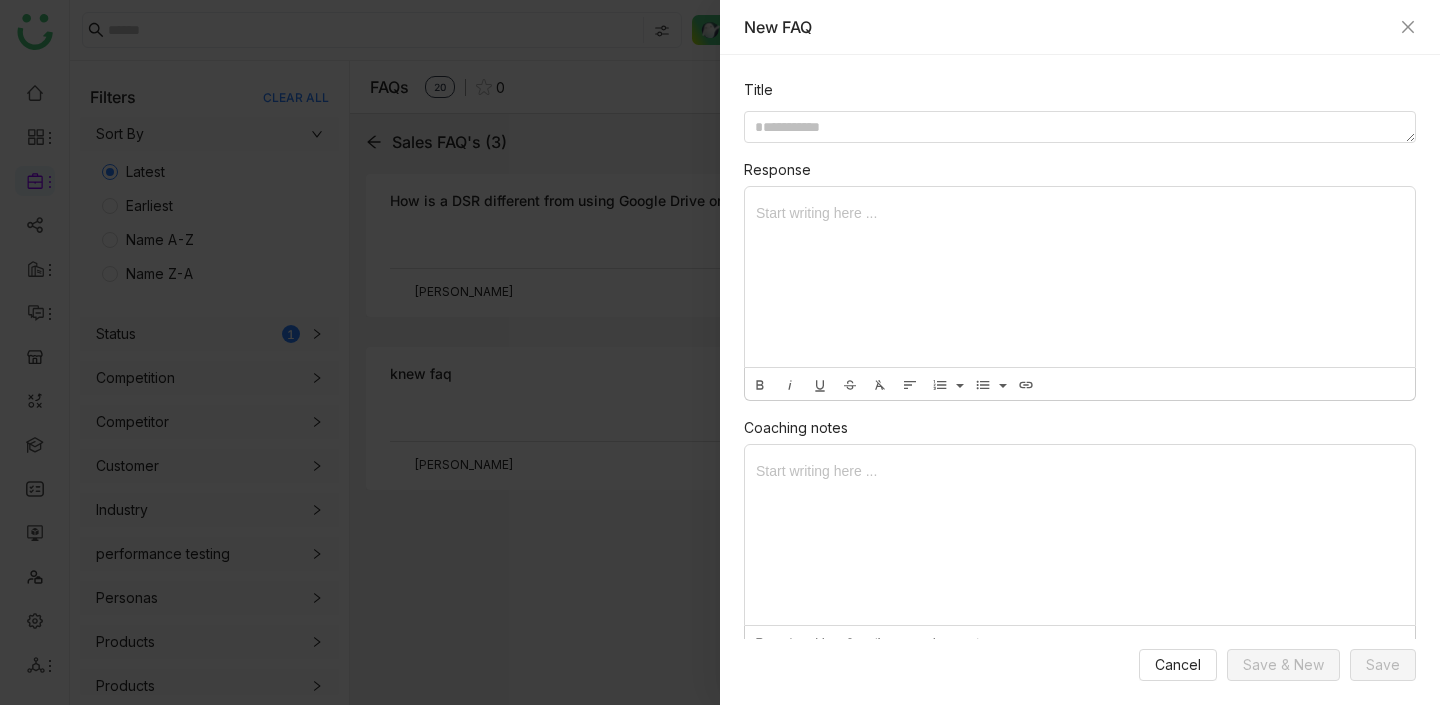 click at bounding box center [720, 352] 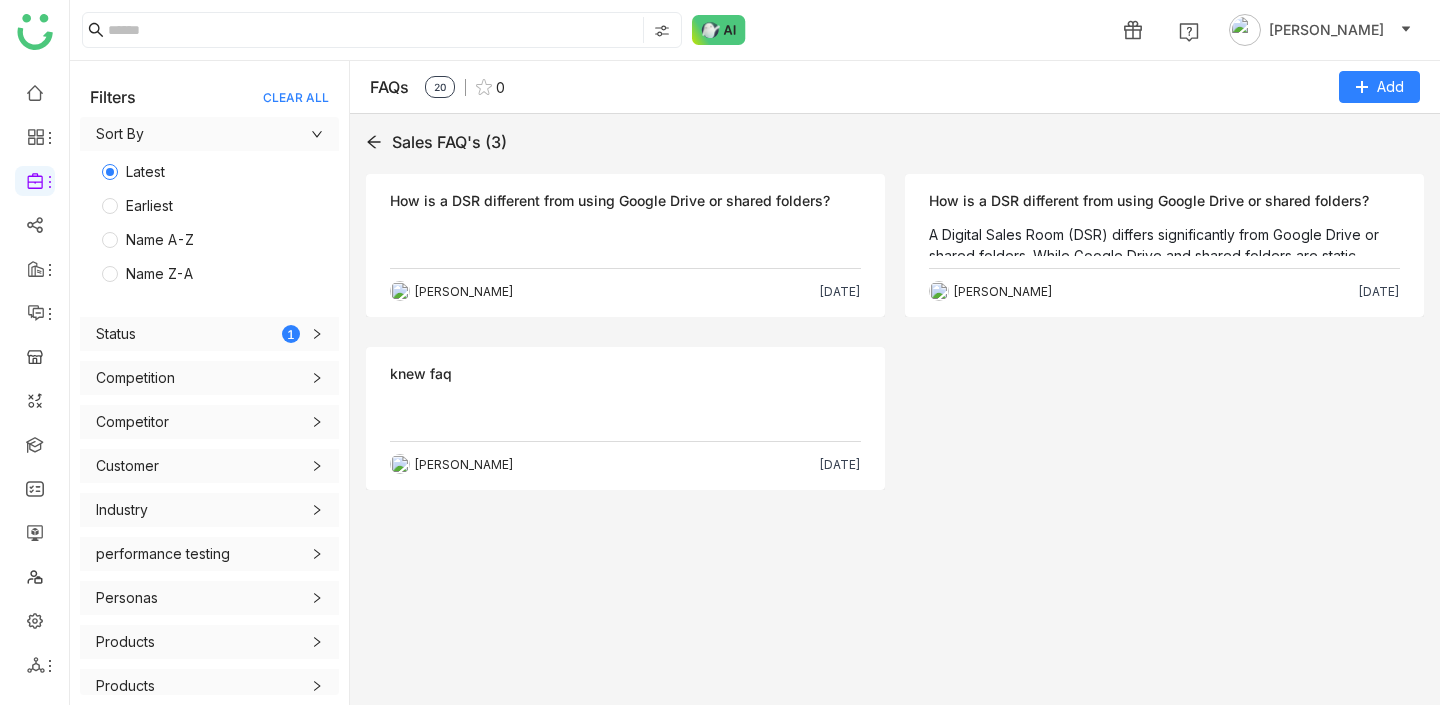 click 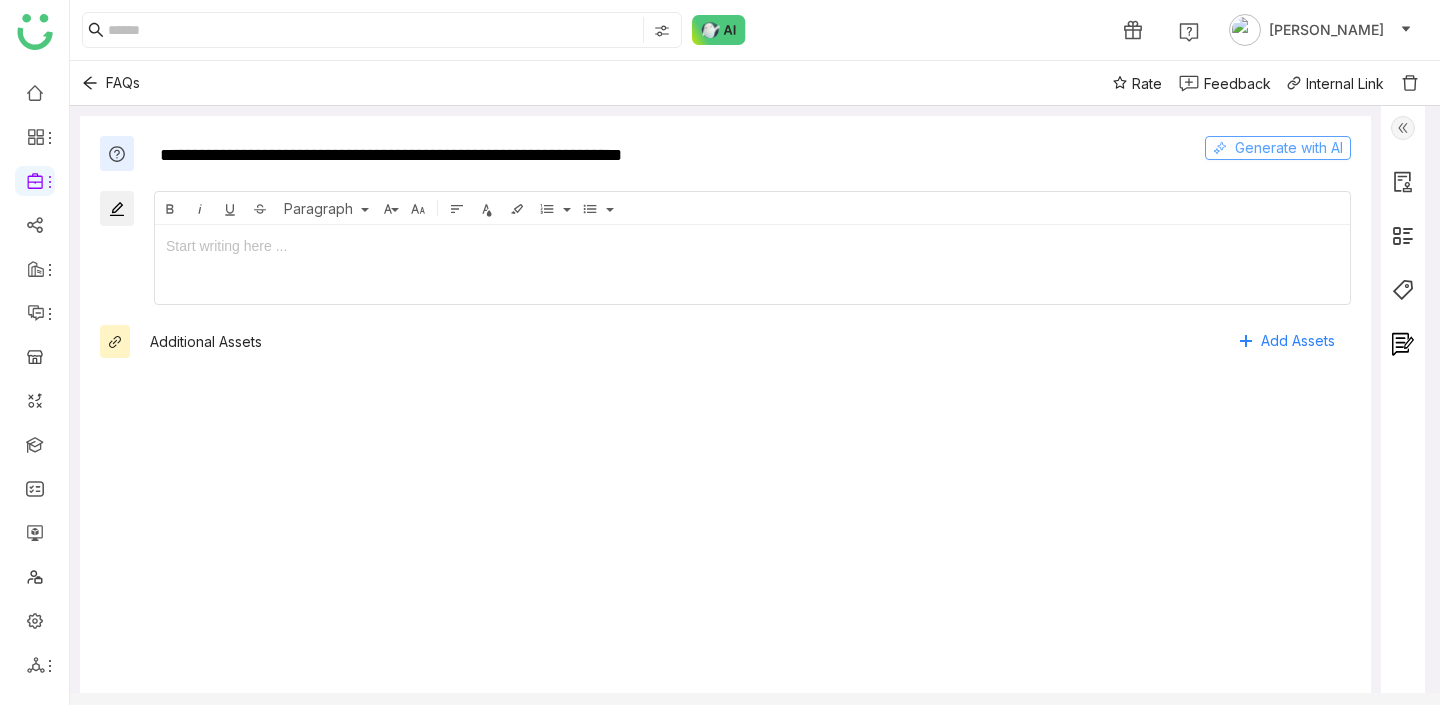 click on "Generate with AI" 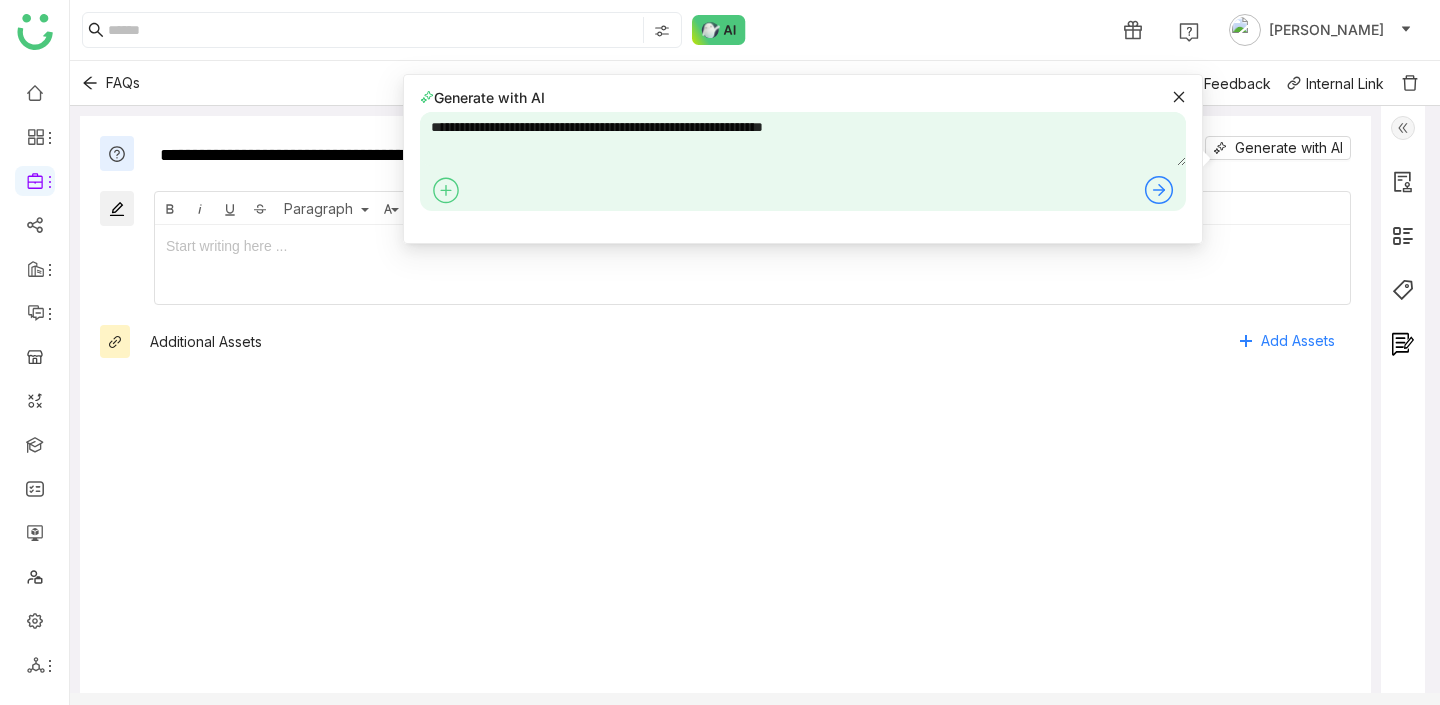 click 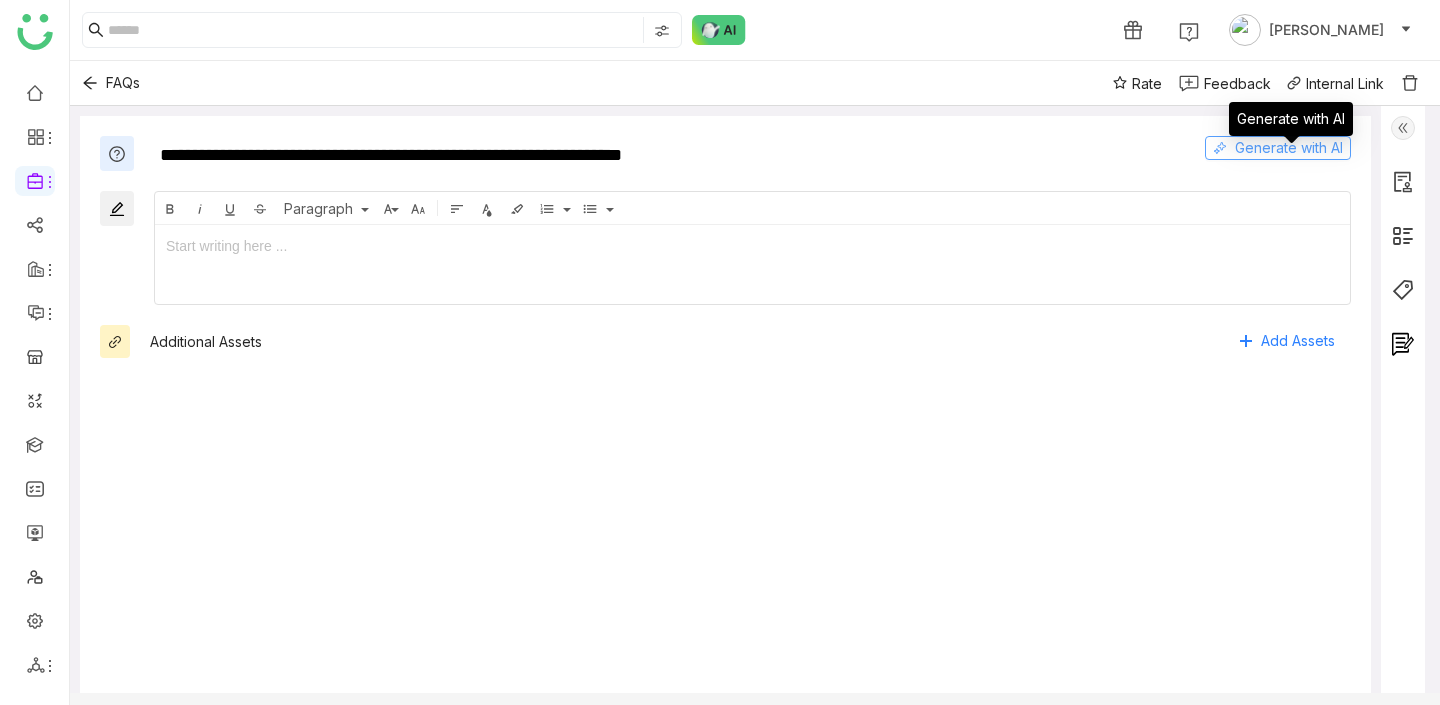 click on "Generate with AI" 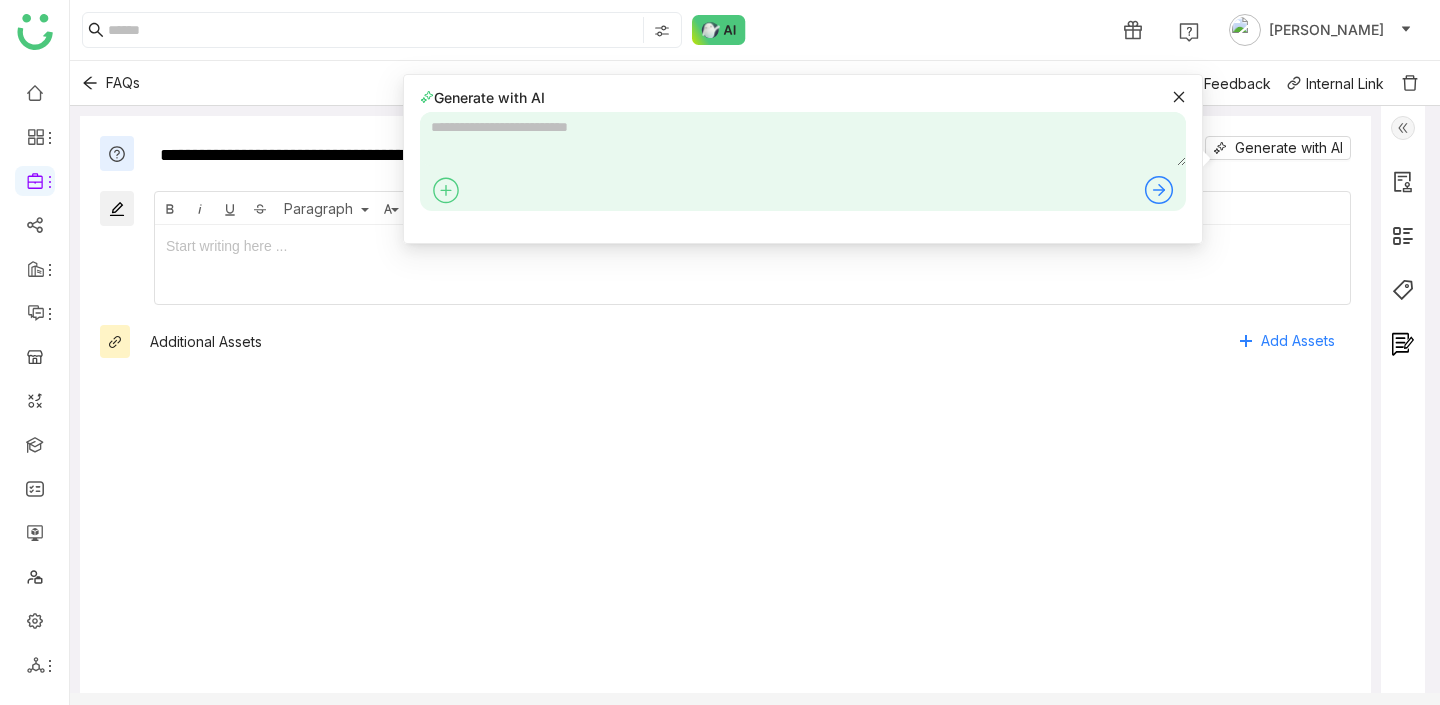click on "**********" 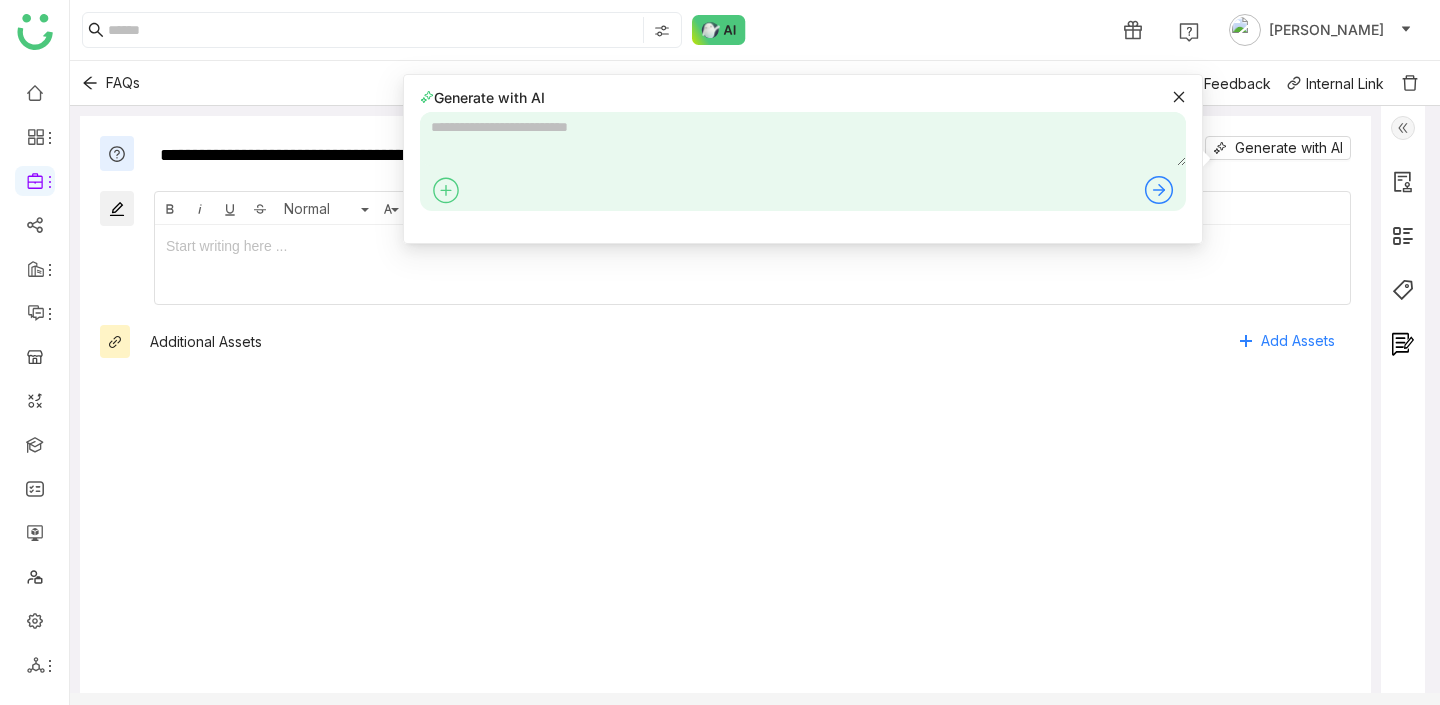 click on "FAQs  Rate Feedback
Internal Link" 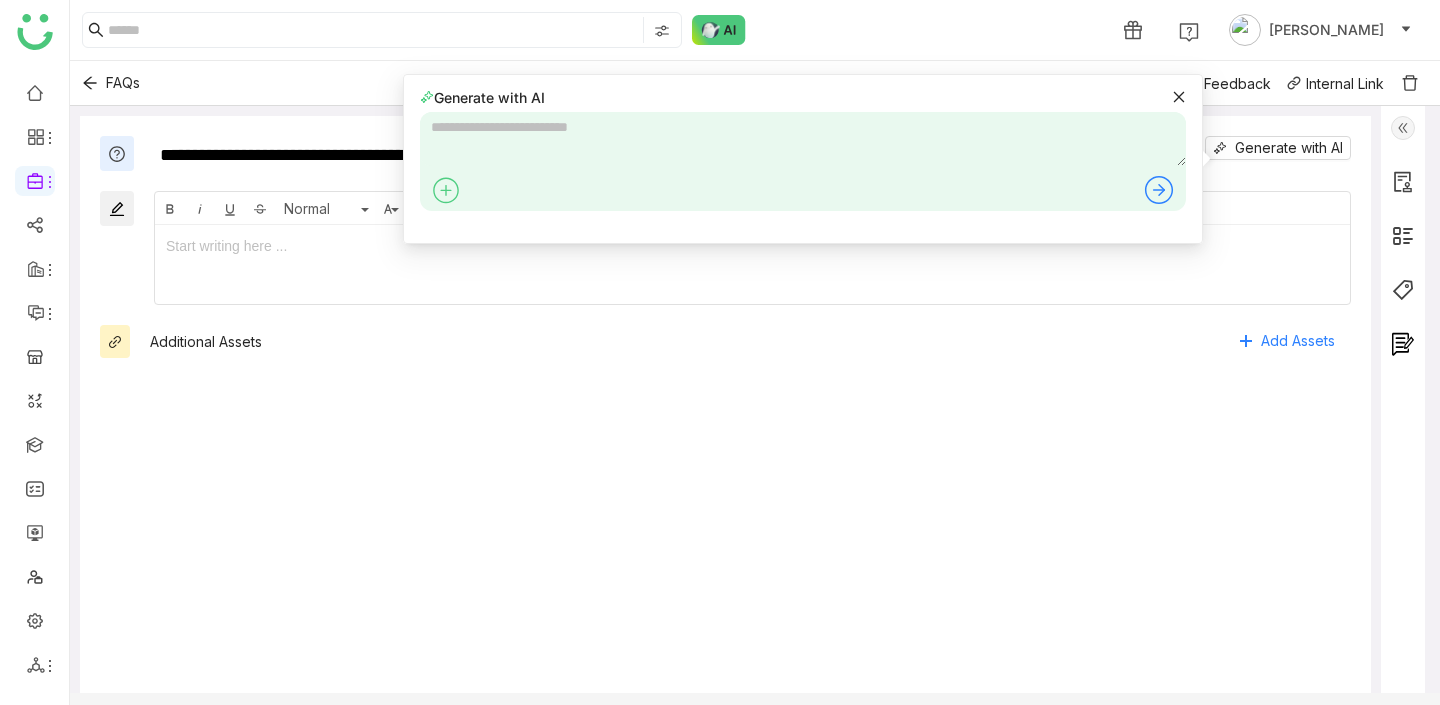 click on "Additional Assets   Add Assets" 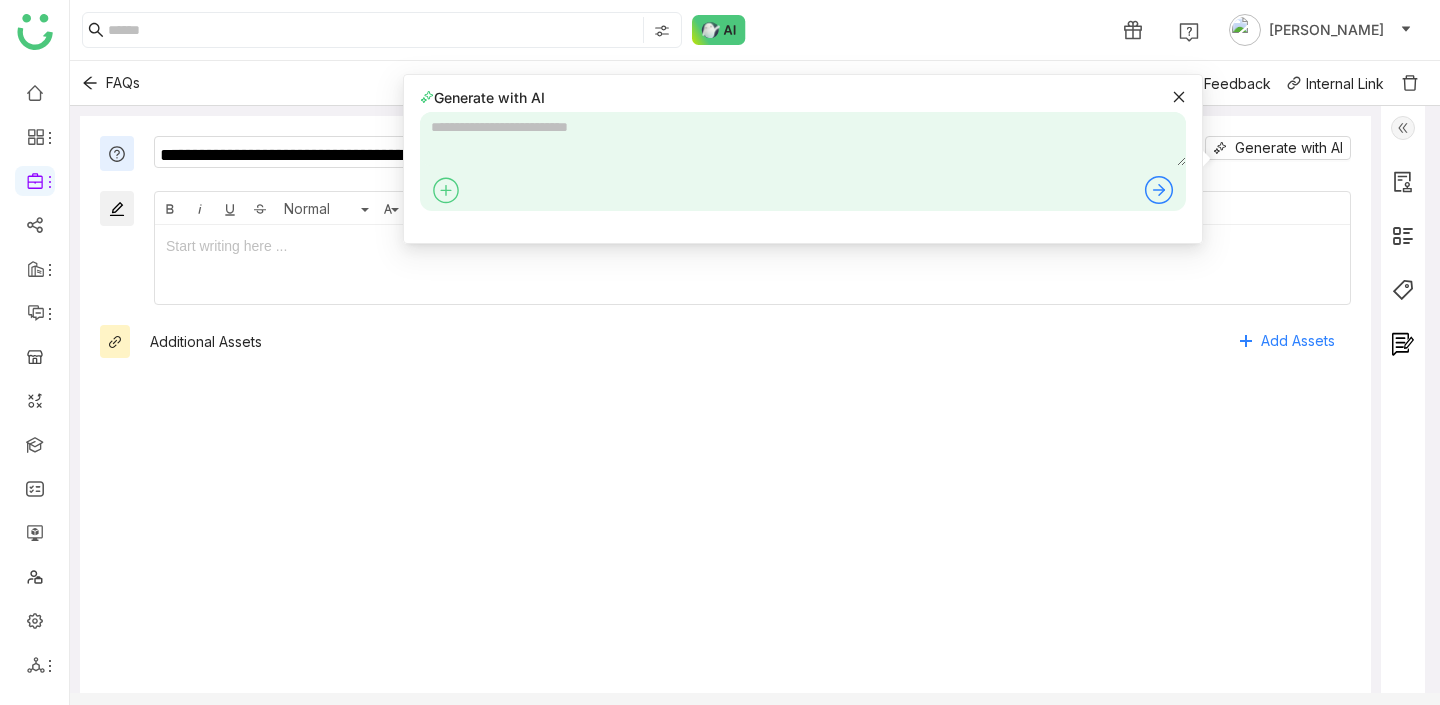 click on "**********" 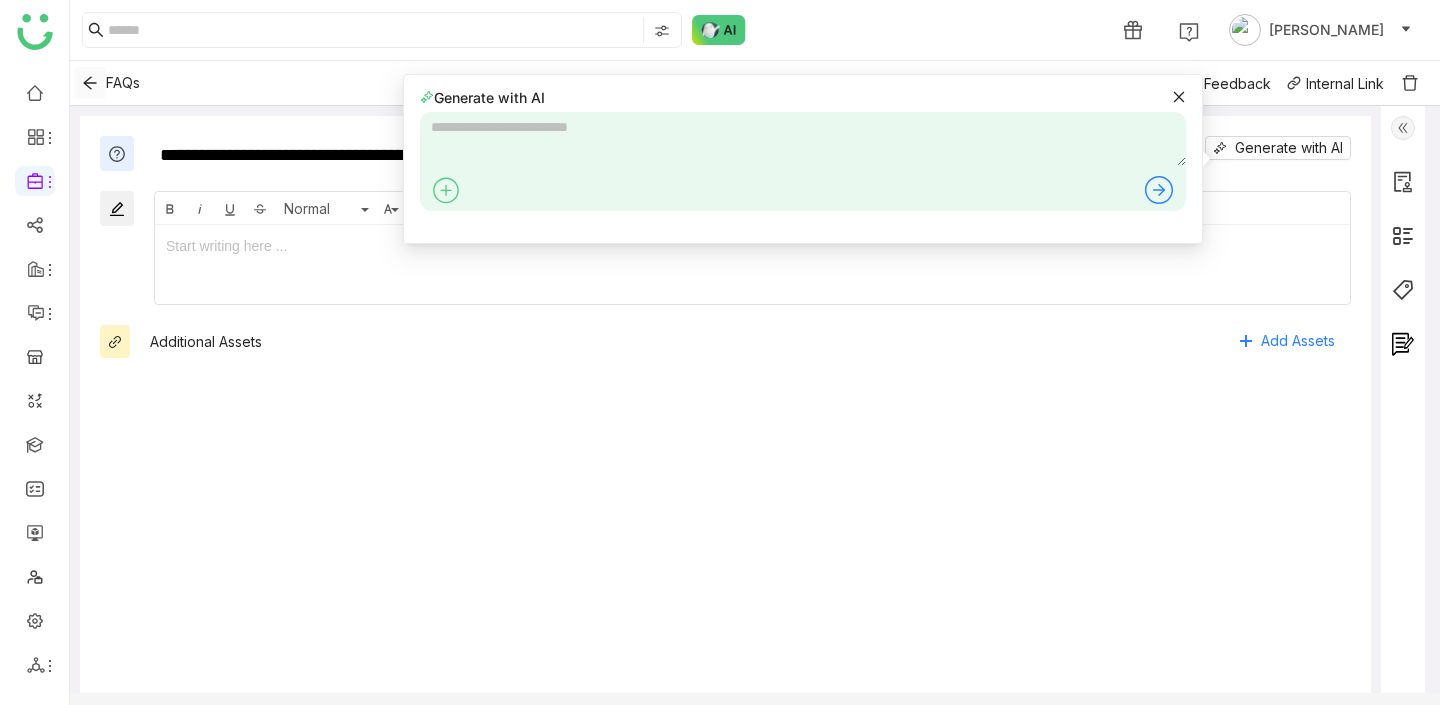 click 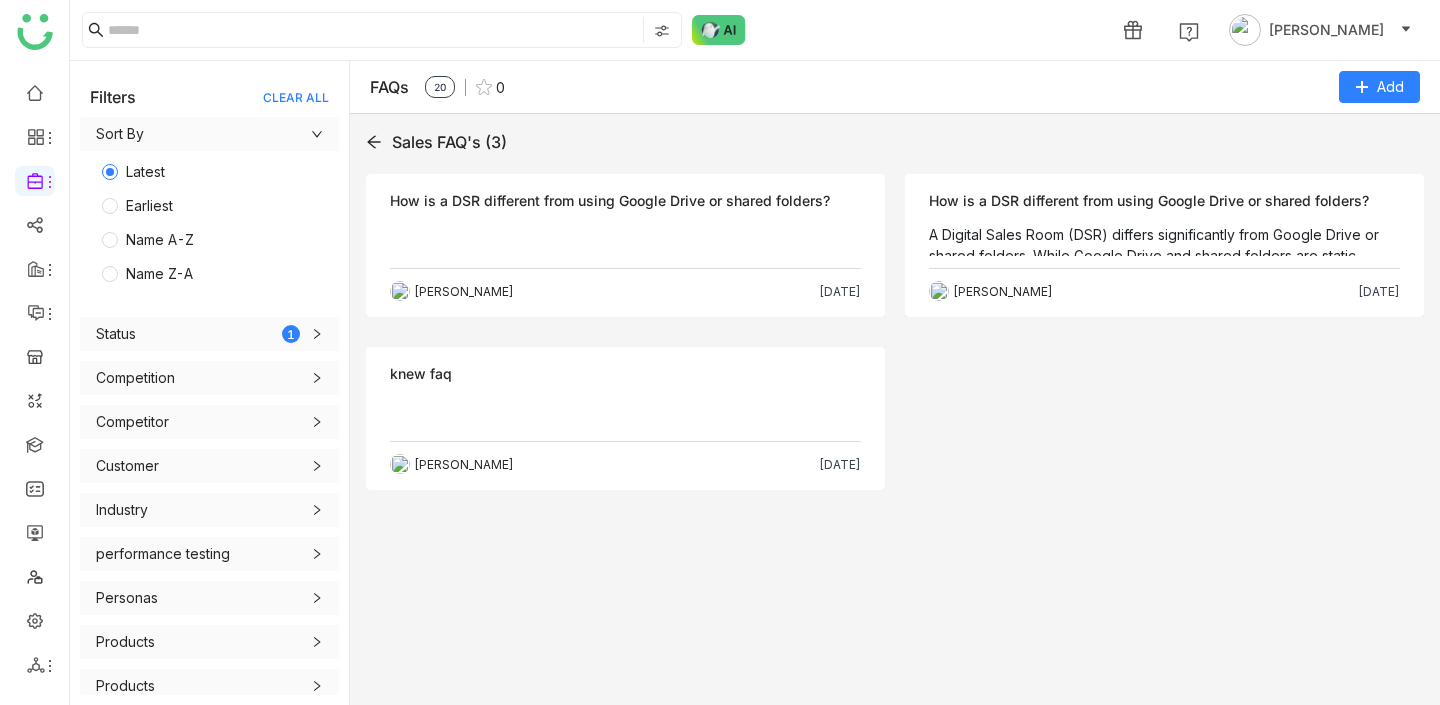 click on "How is a DSR different from using Google Drive or shared folders?" 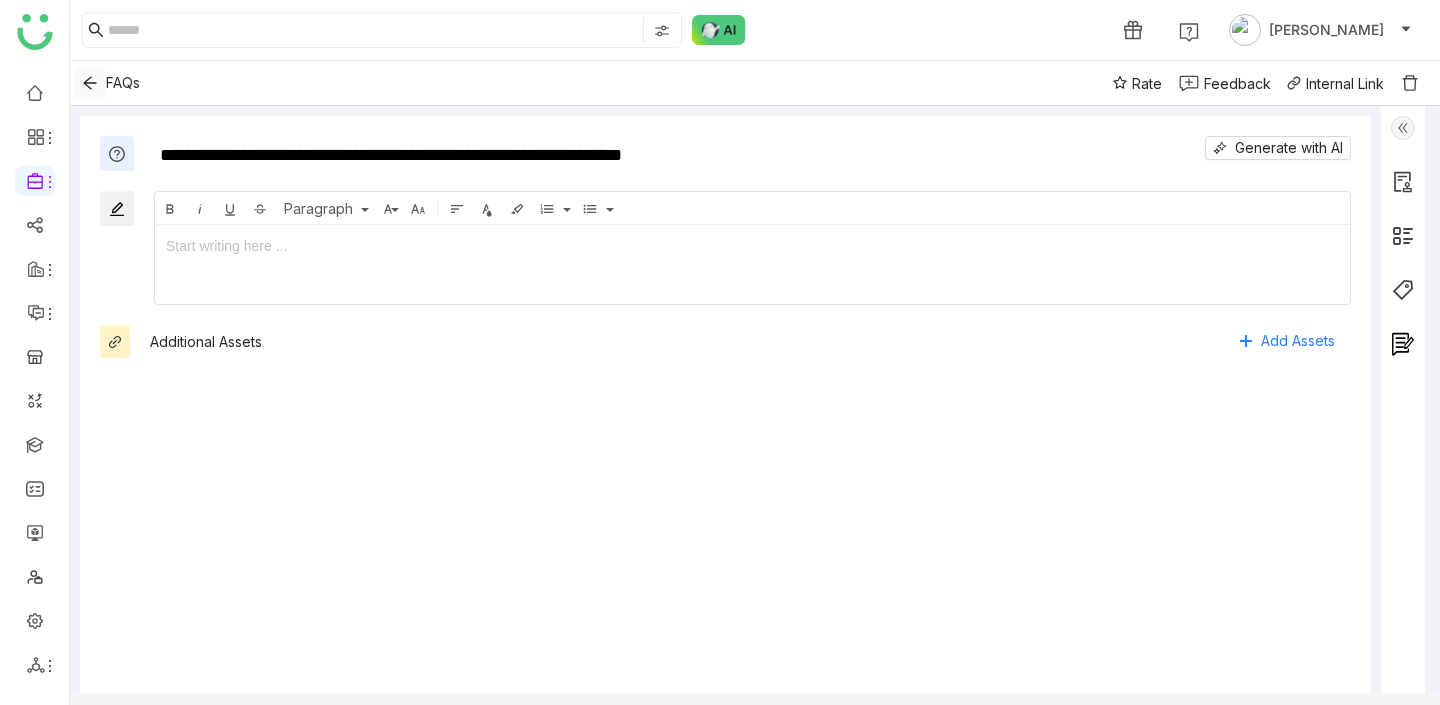 click 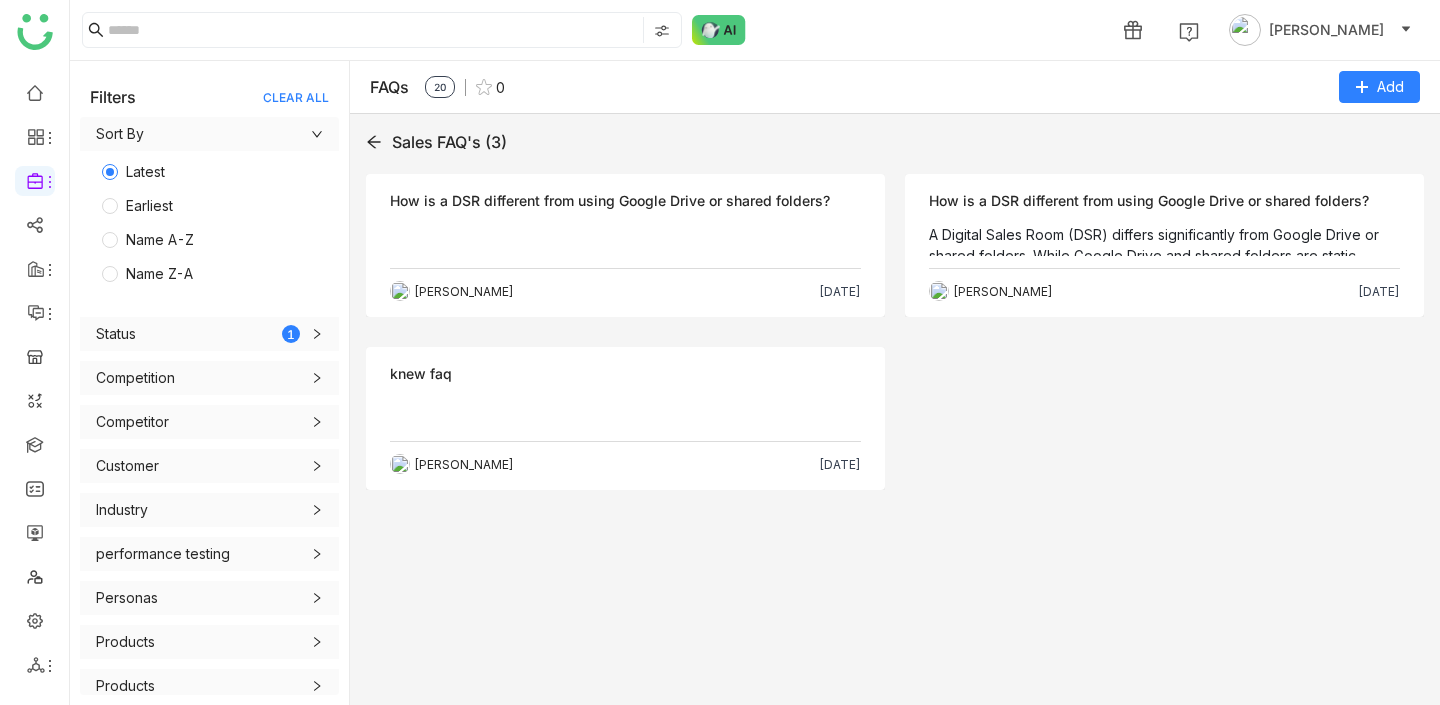 click 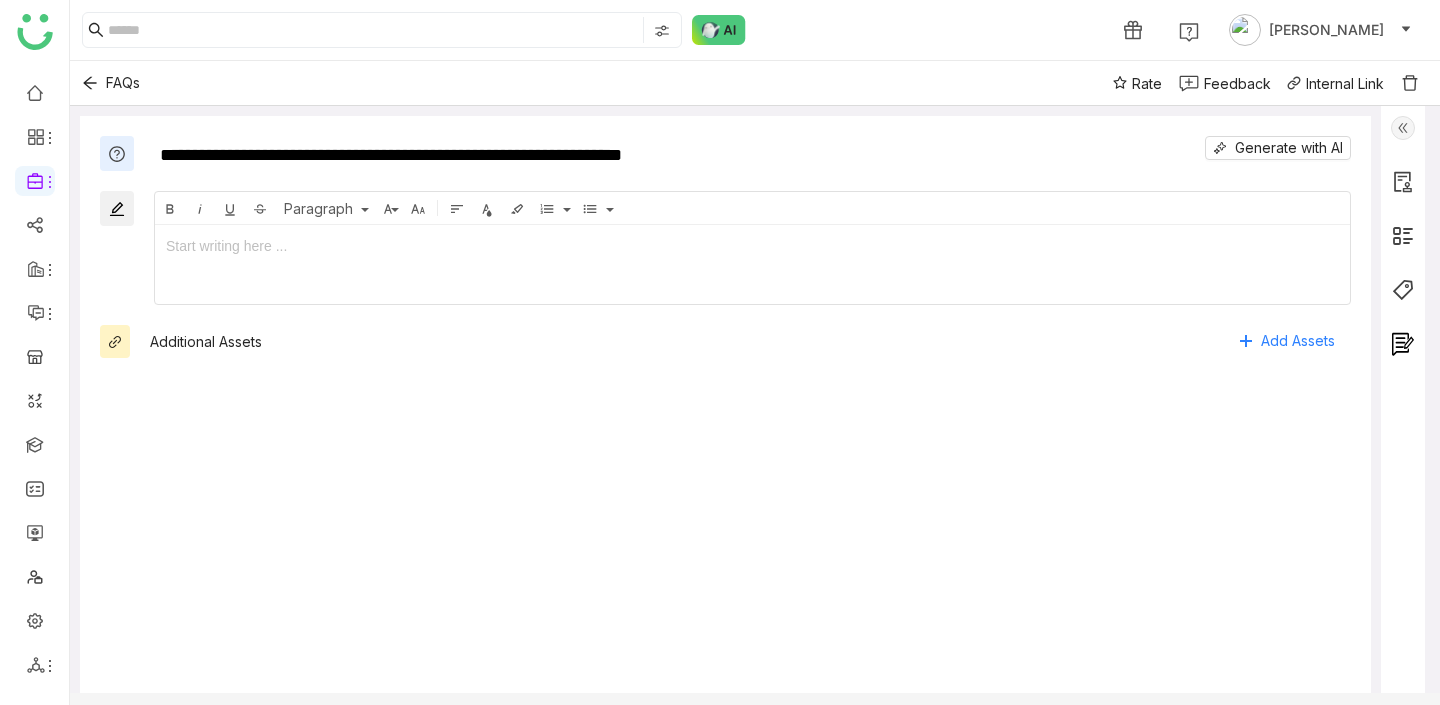 click on "**********" 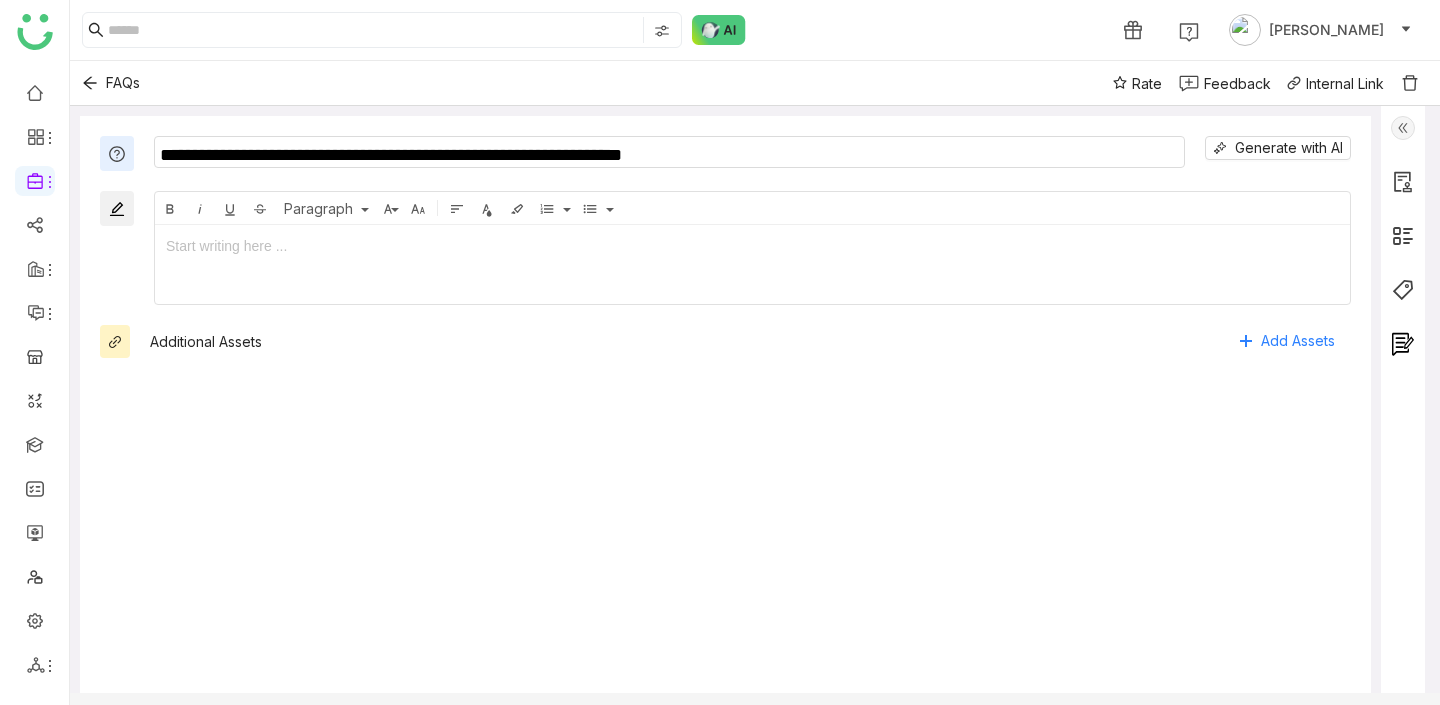 click on "**********" 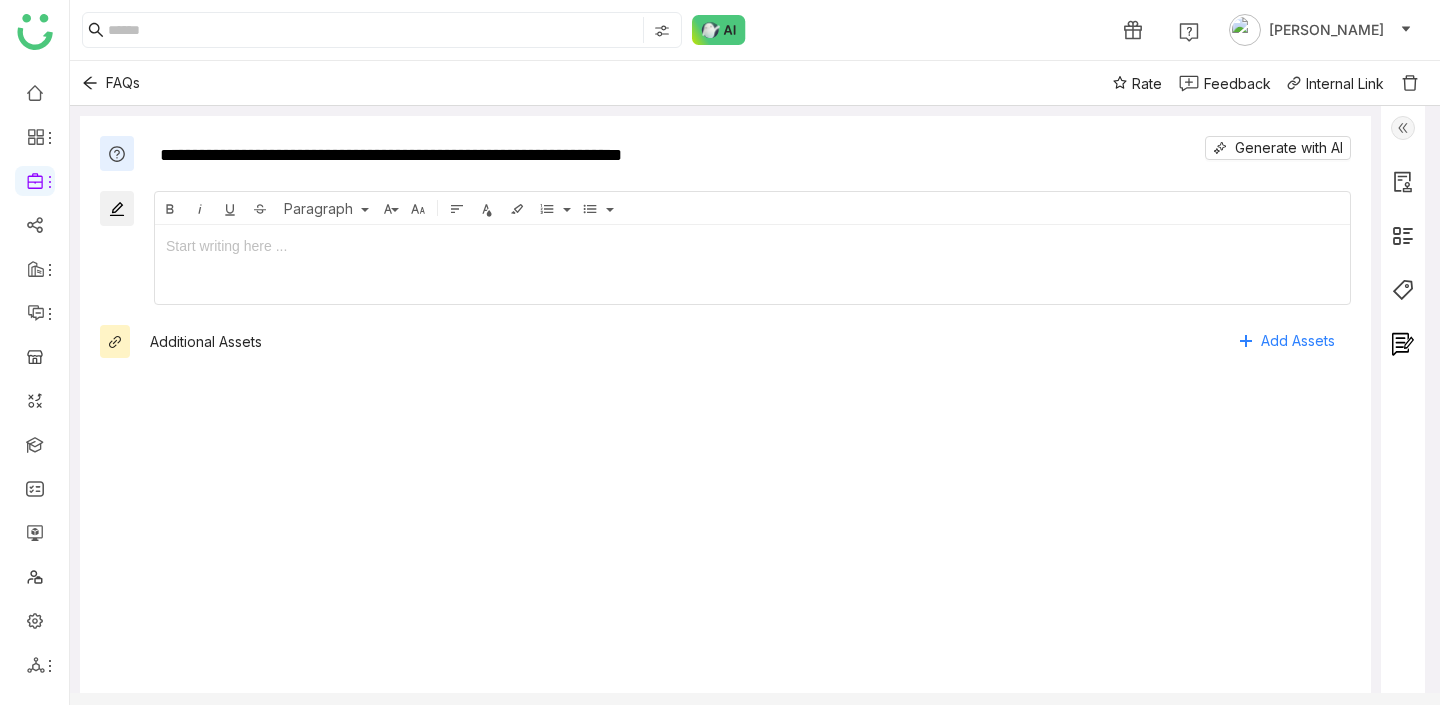 click on "Additional Assets   Add Assets" 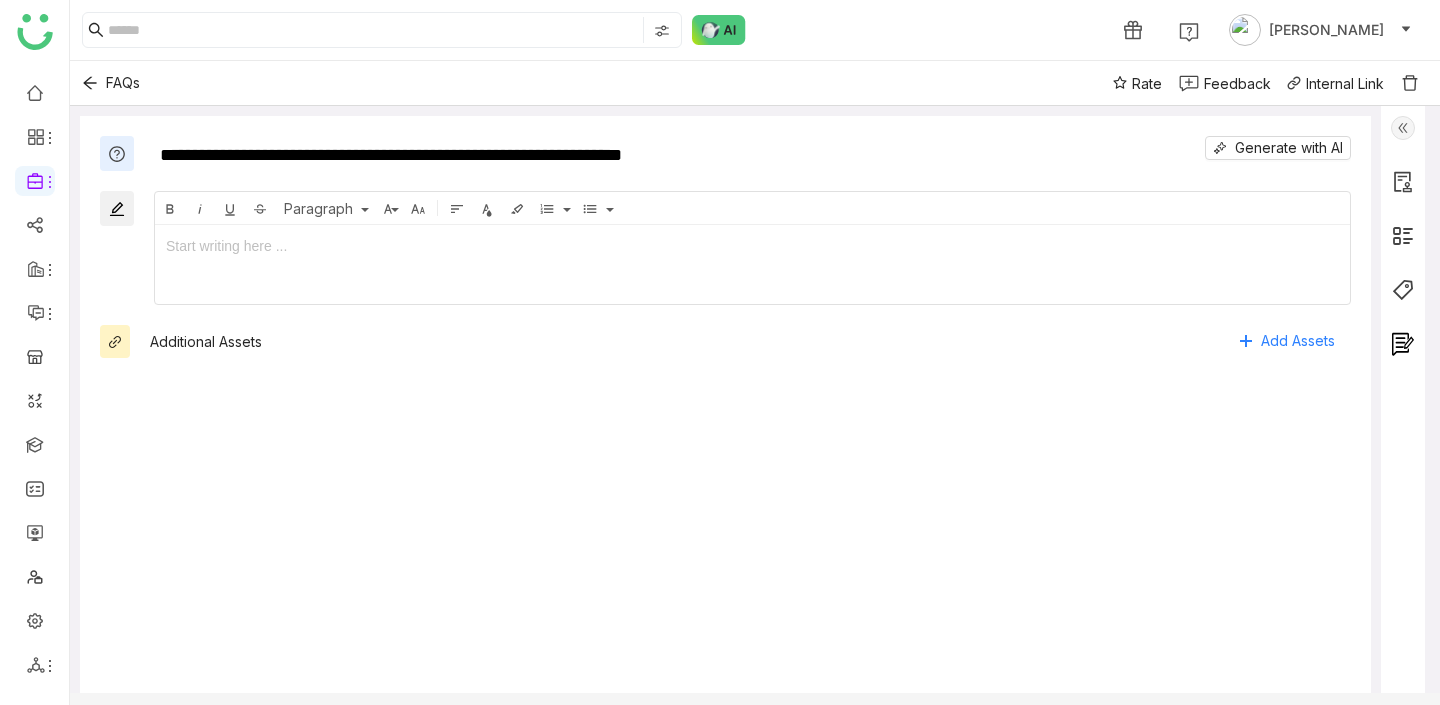 click 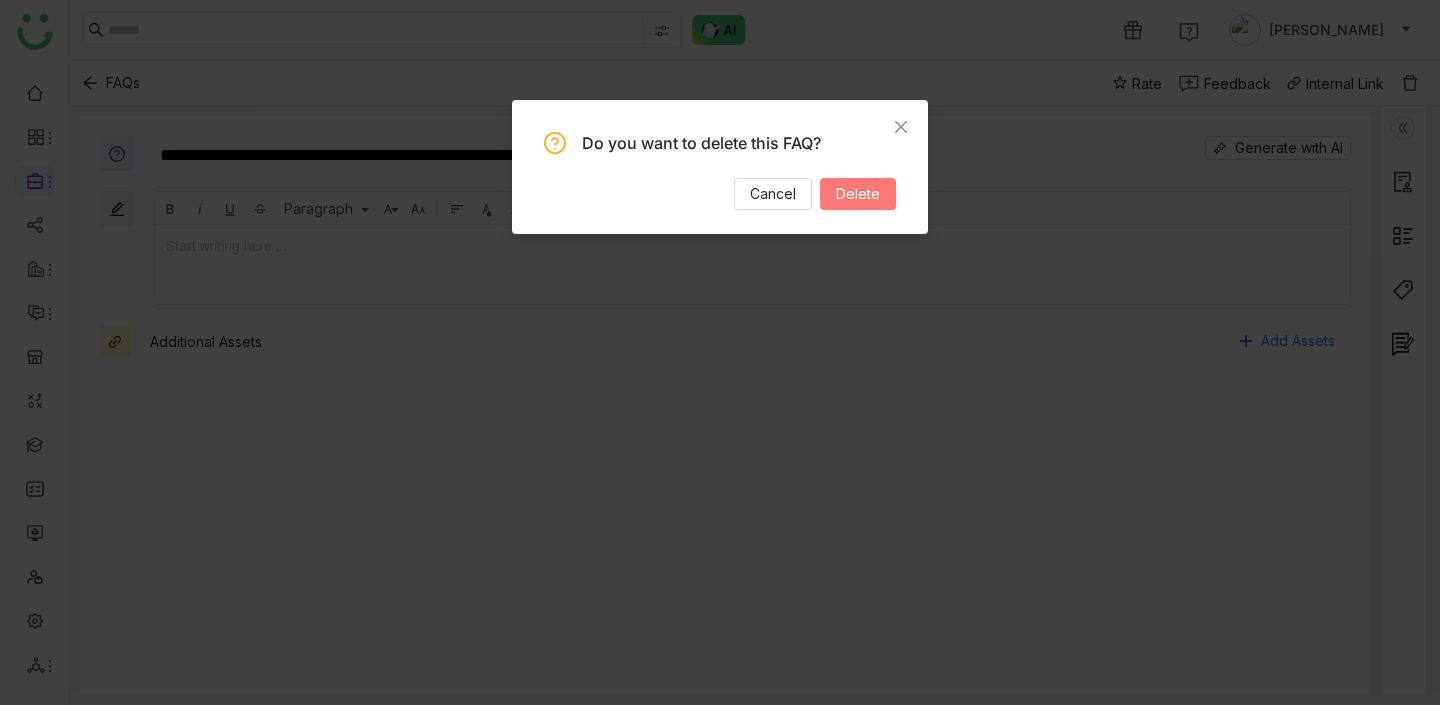 click on "Delete" at bounding box center (858, 194) 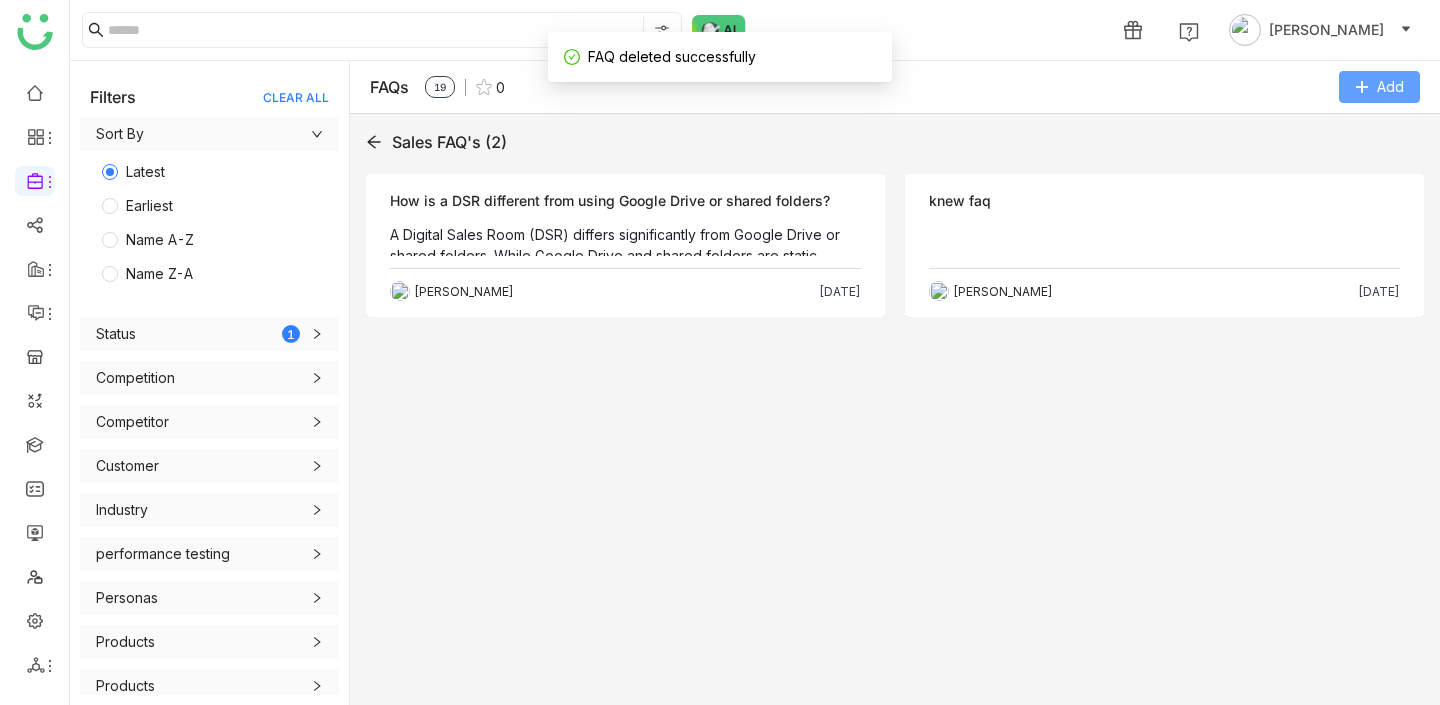 click on "Add" 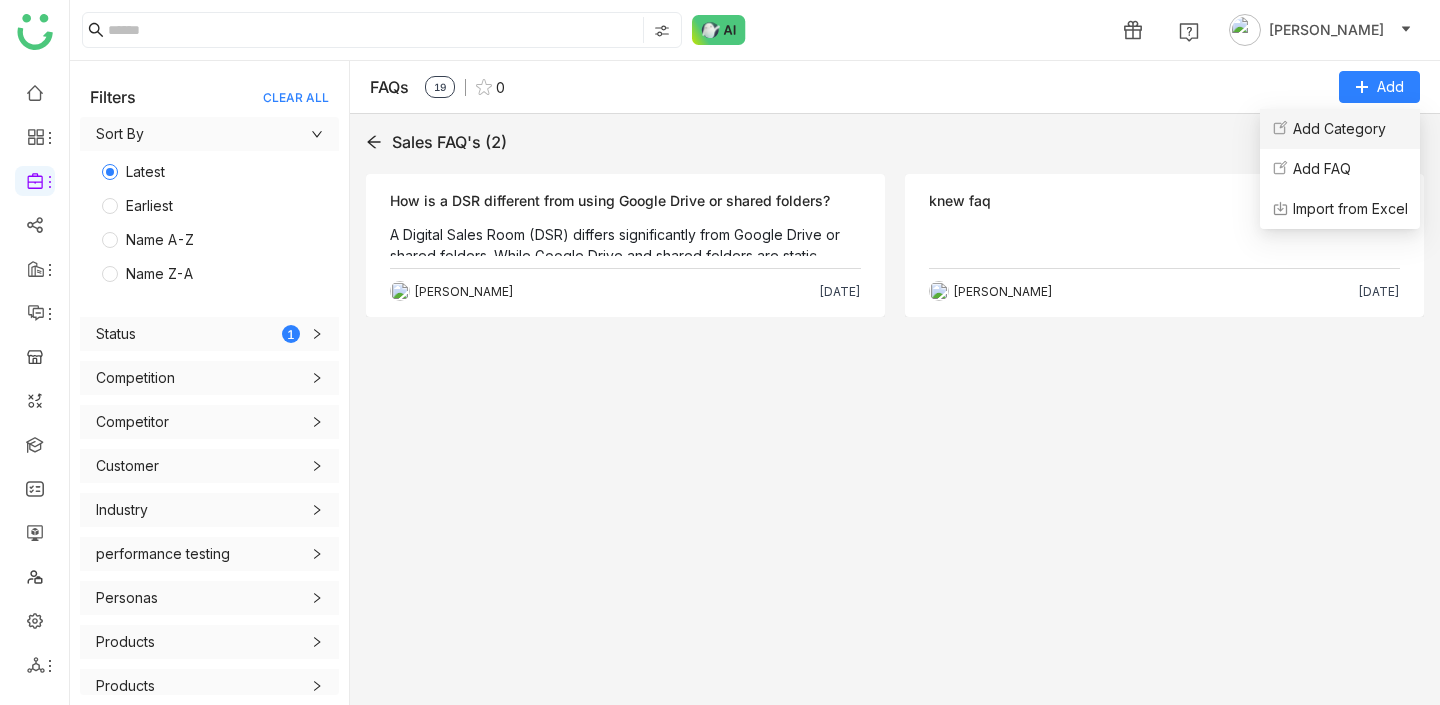 click on "Add Category" at bounding box center (1340, 129) 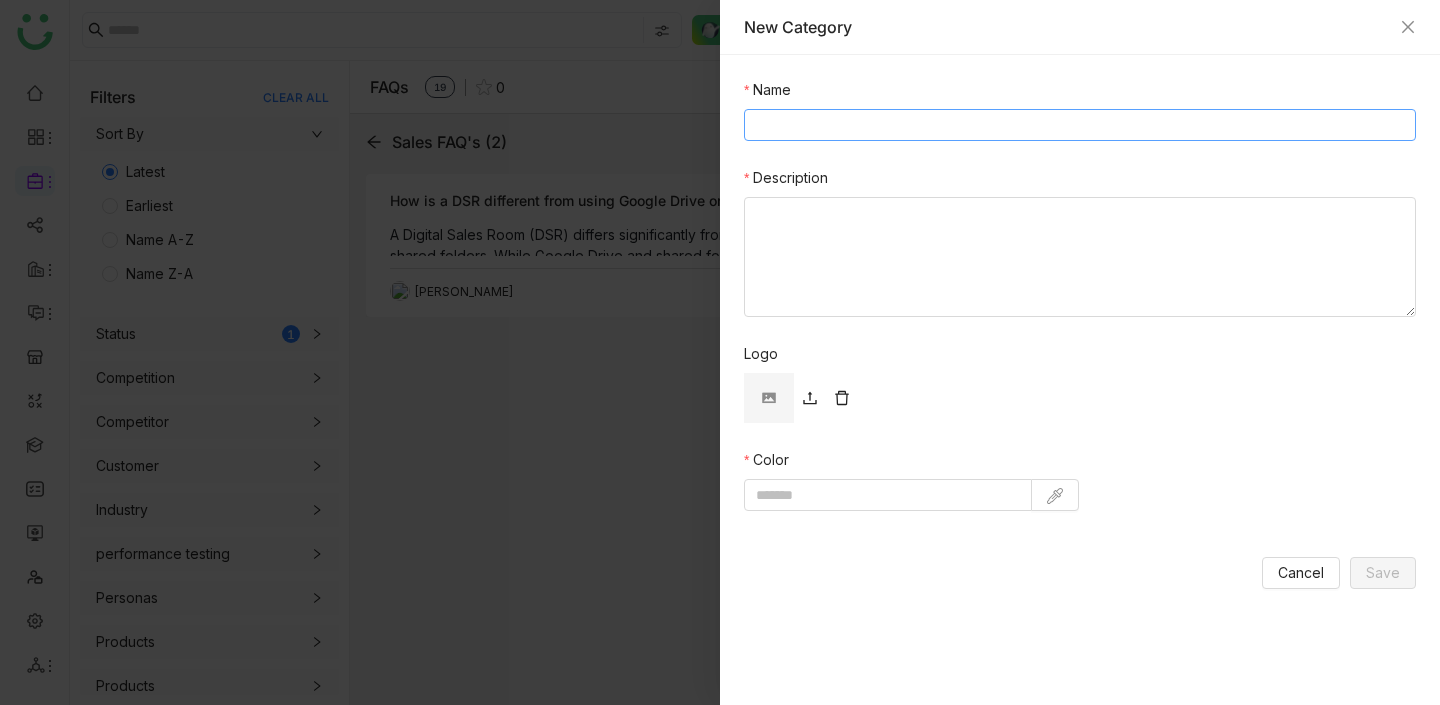 click on "Name" at bounding box center (1080, 125) 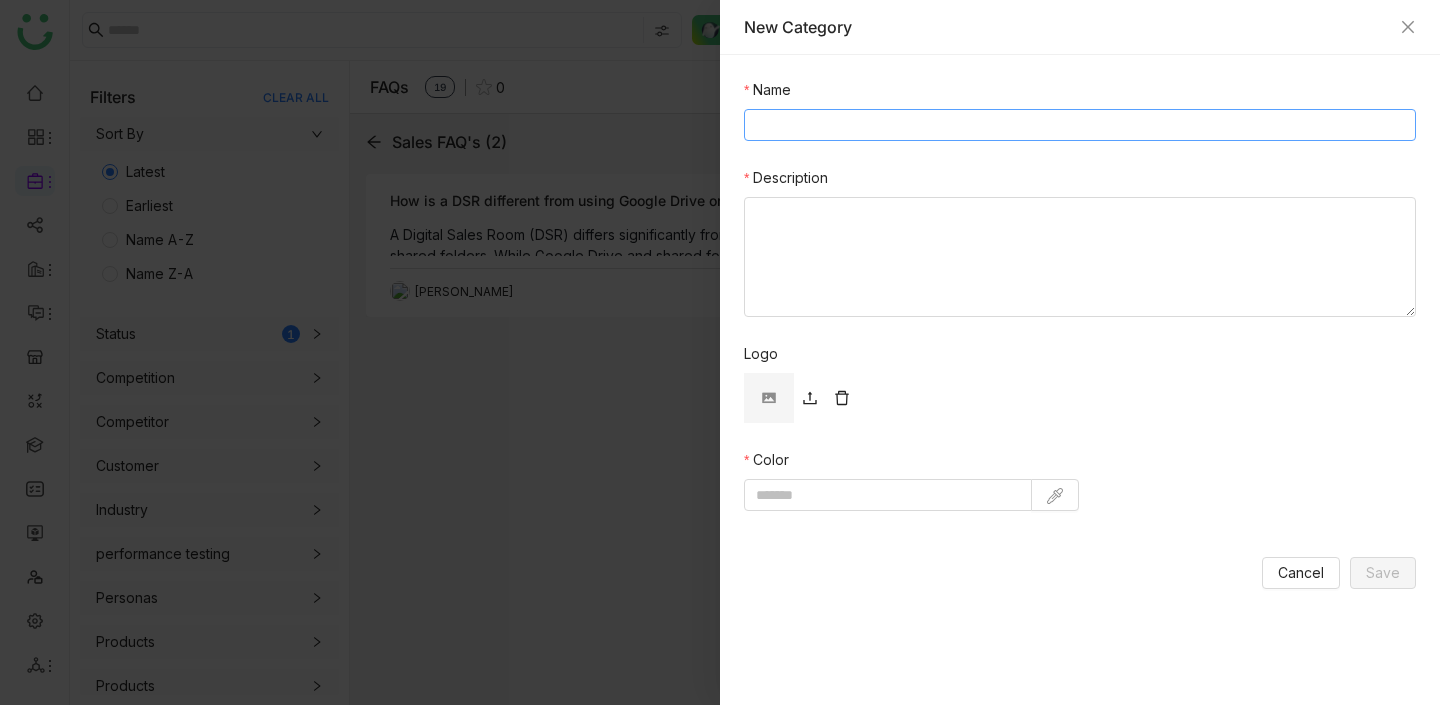 paste on "**********" 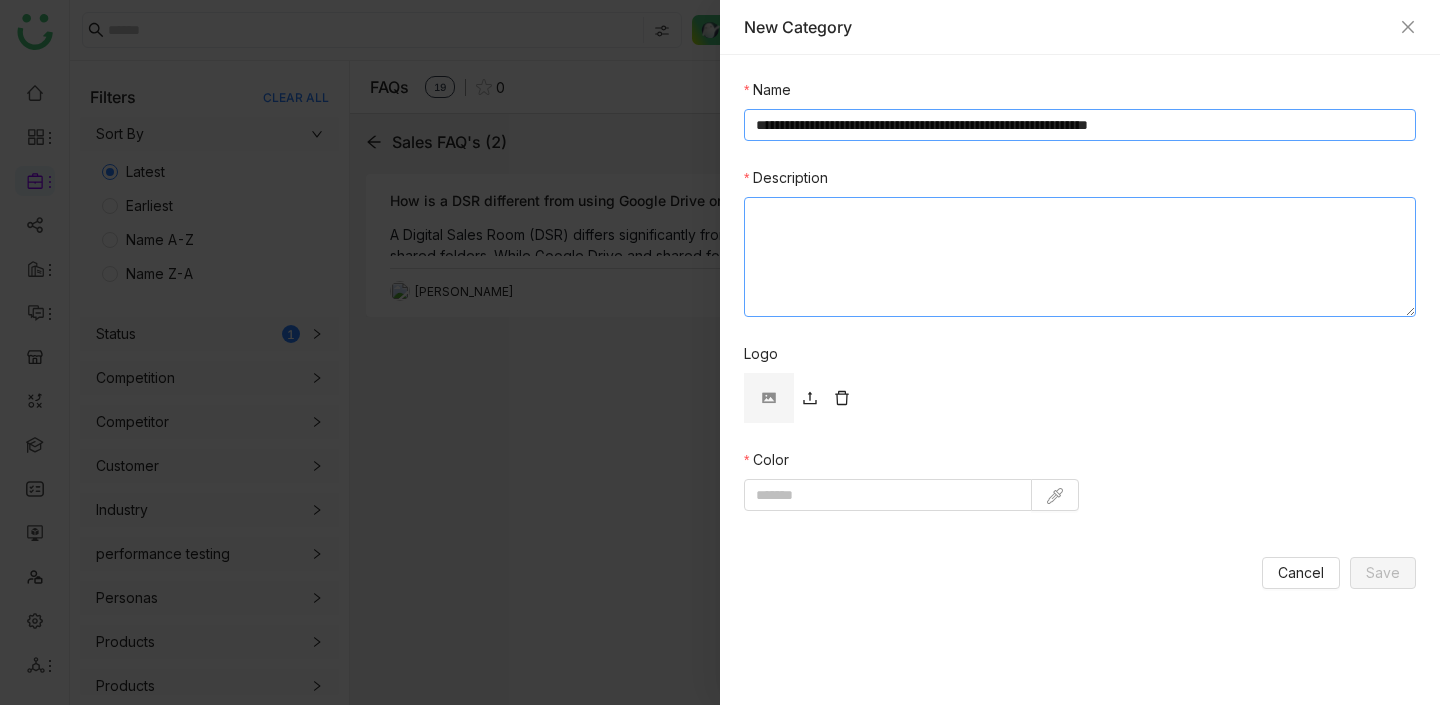 type on "**********" 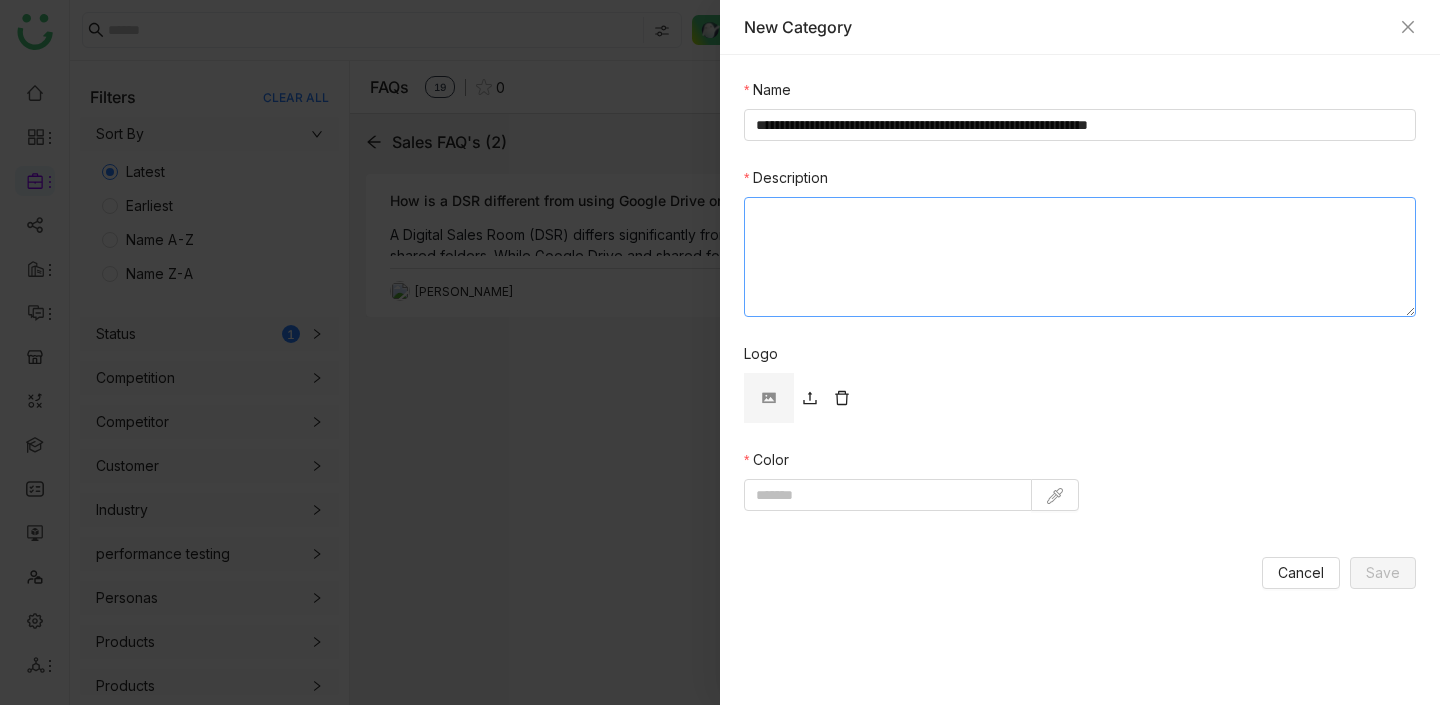 click on "Description" at bounding box center [1080, 257] 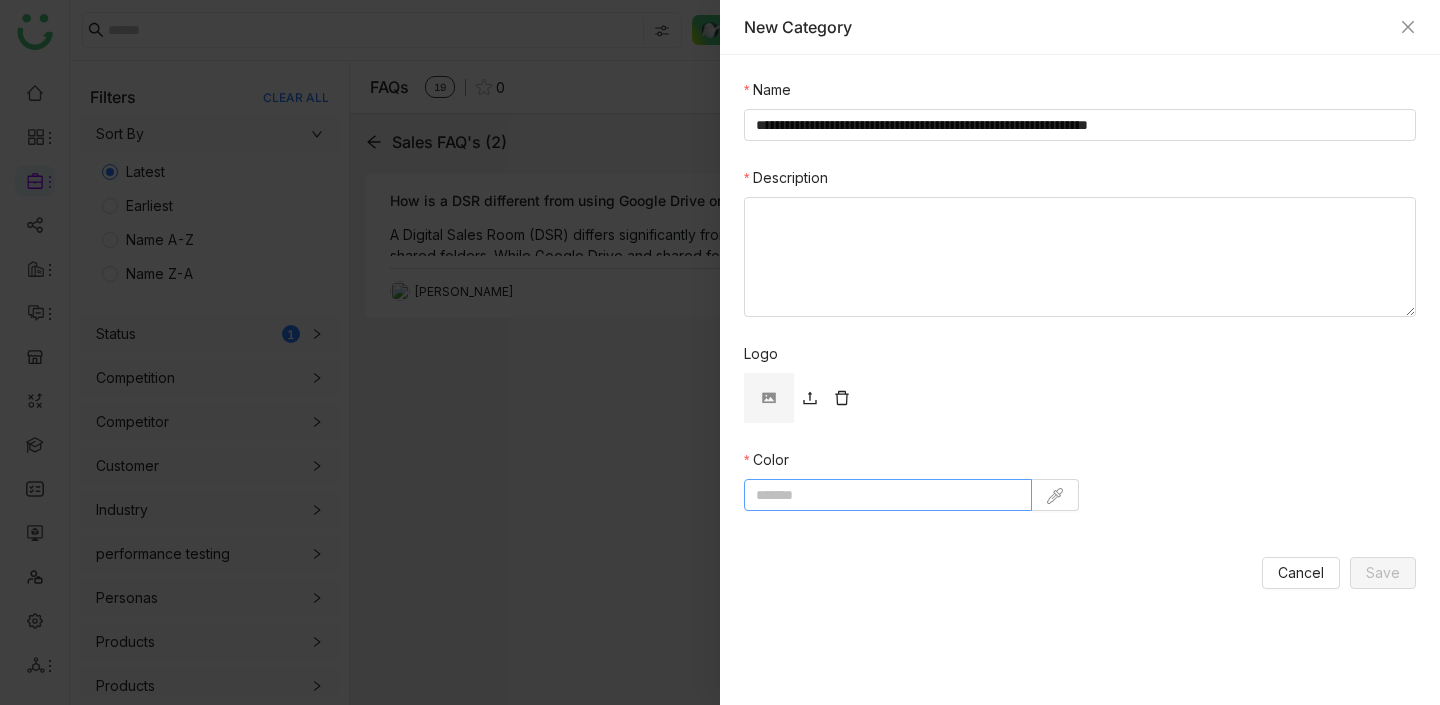 click 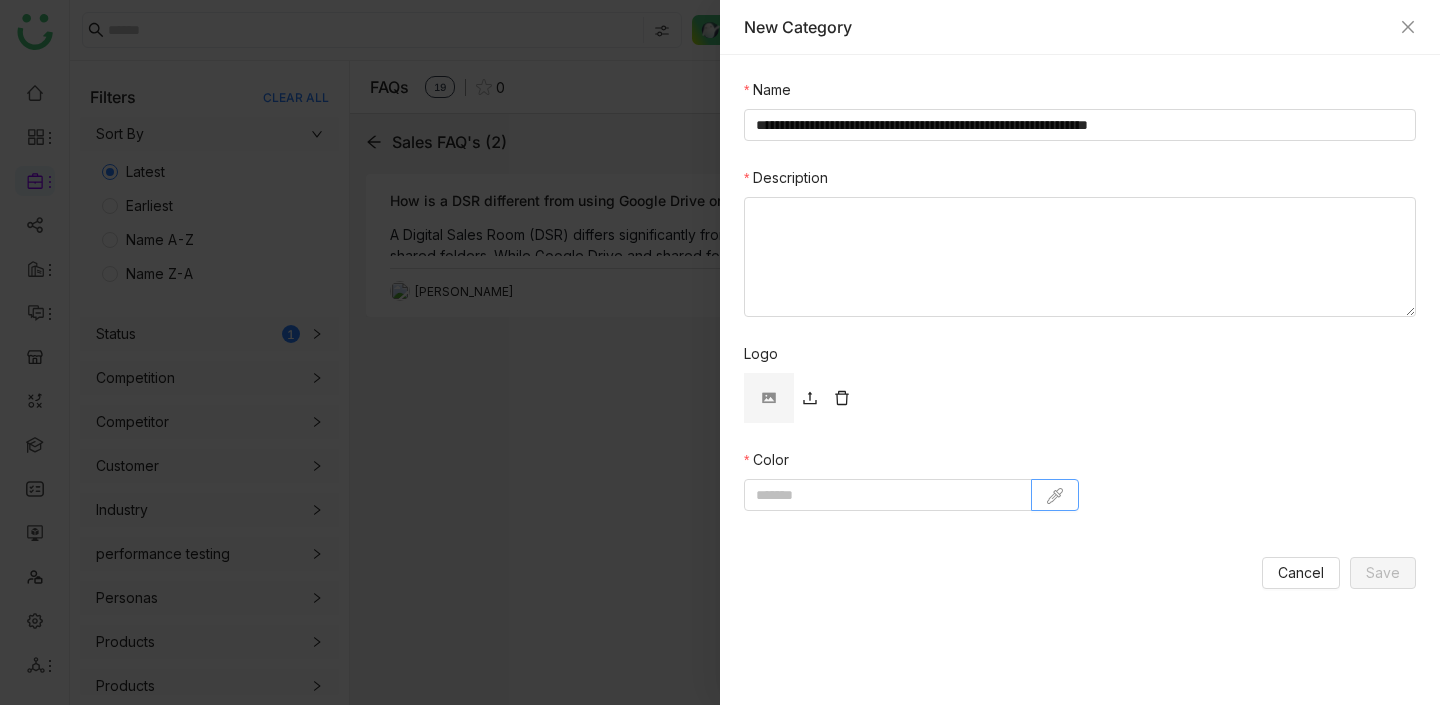 click 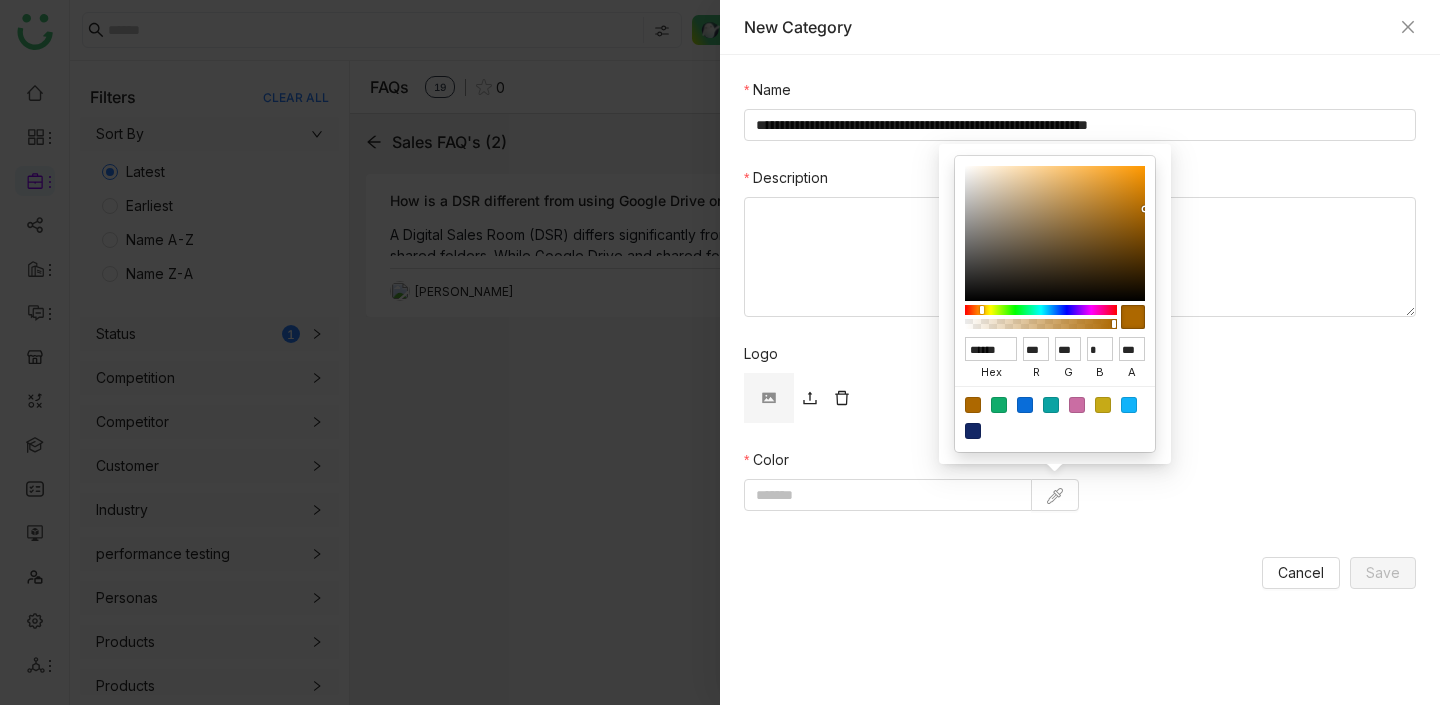click at bounding box center (1077, 405) 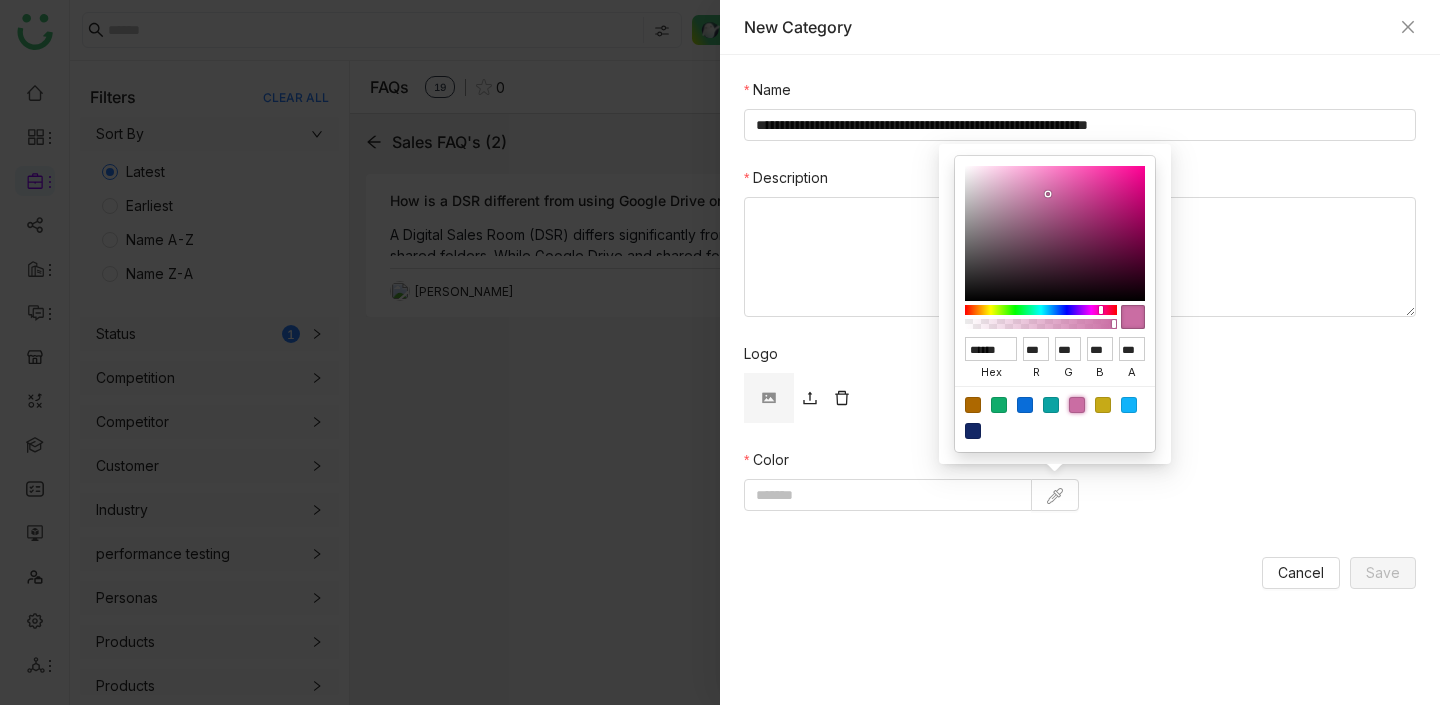 type on "*******" 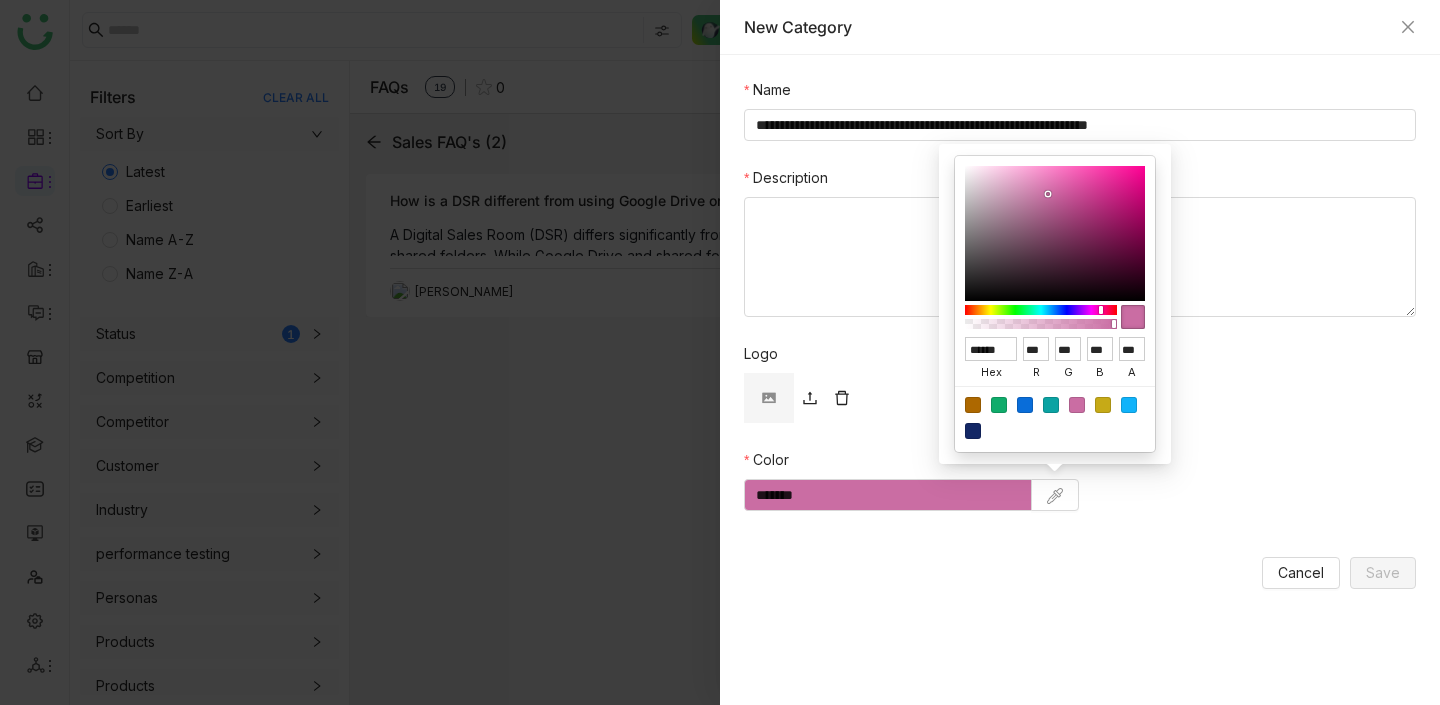 click on "**********" at bounding box center [1080, 334] 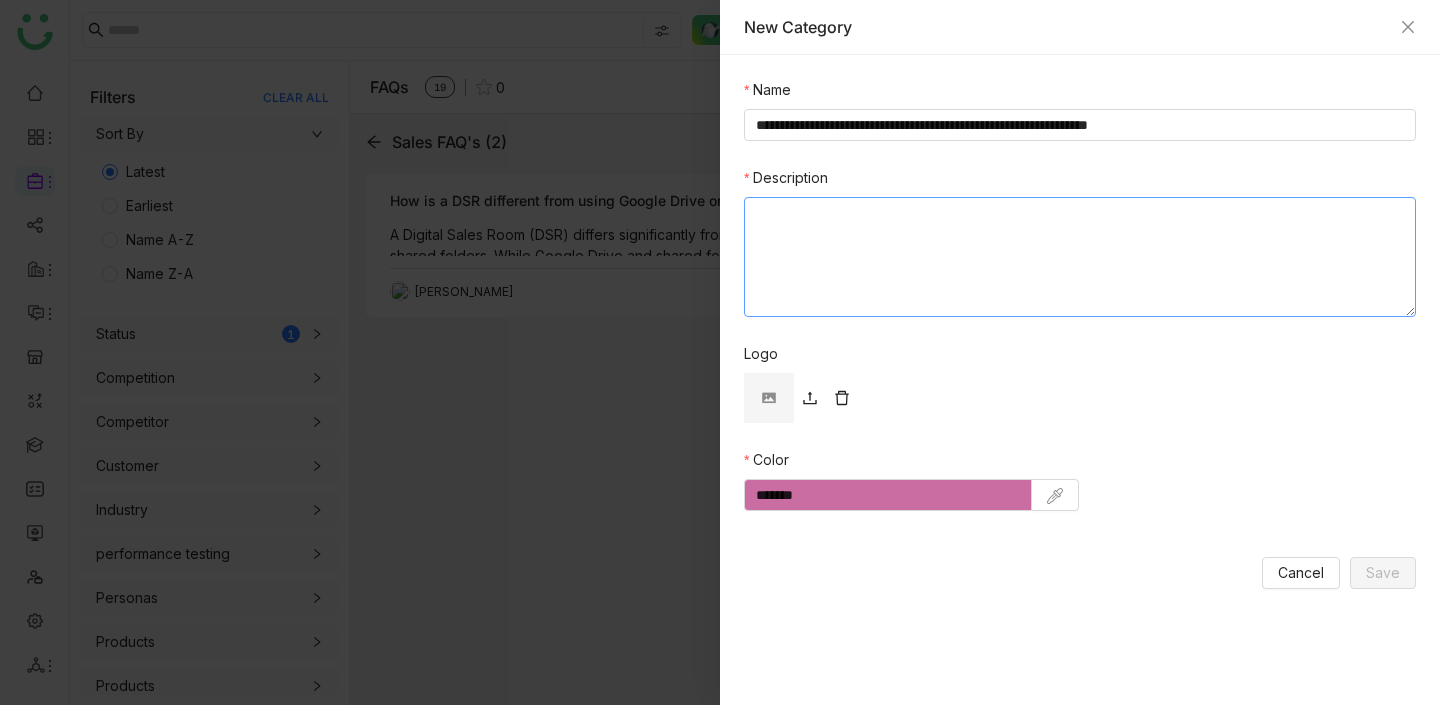 click on "Description" at bounding box center (1080, 257) 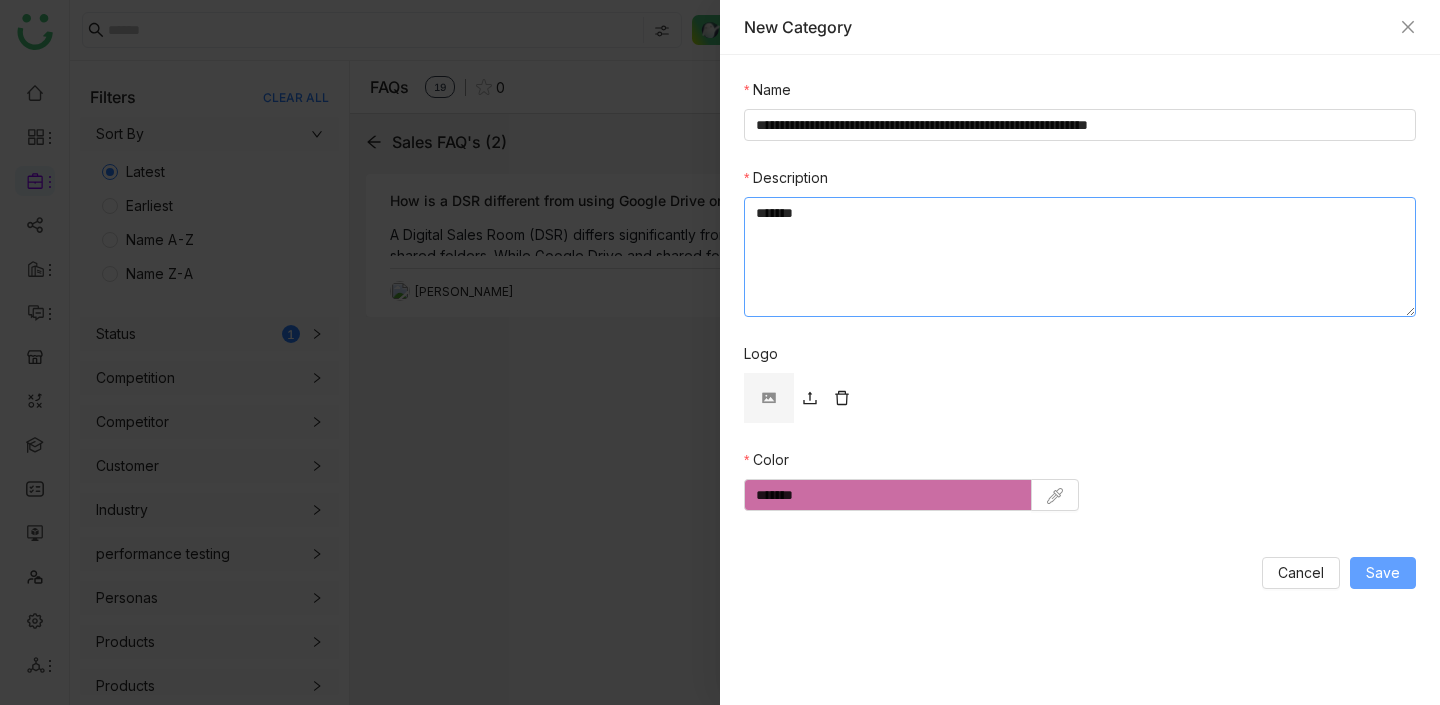 type on "*******" 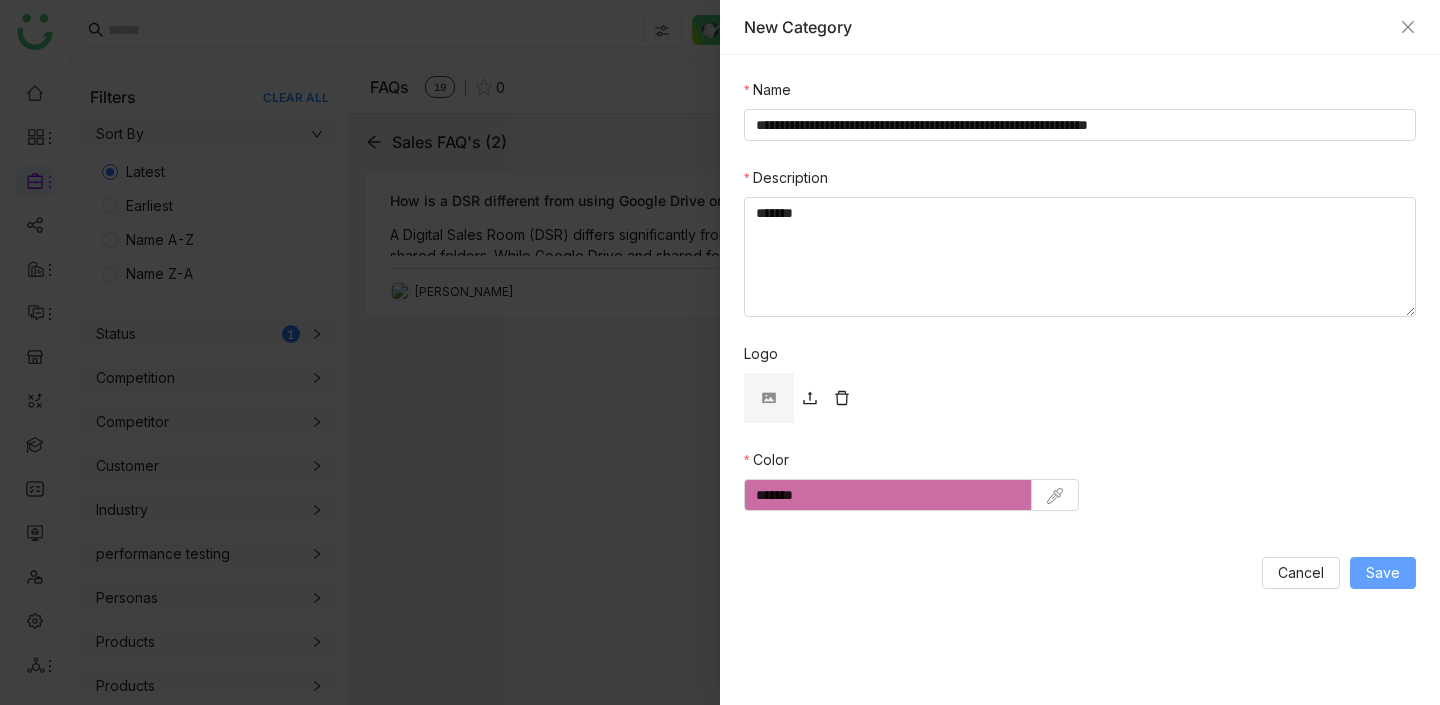 click on "Save" at bounding box center [1383, 573] 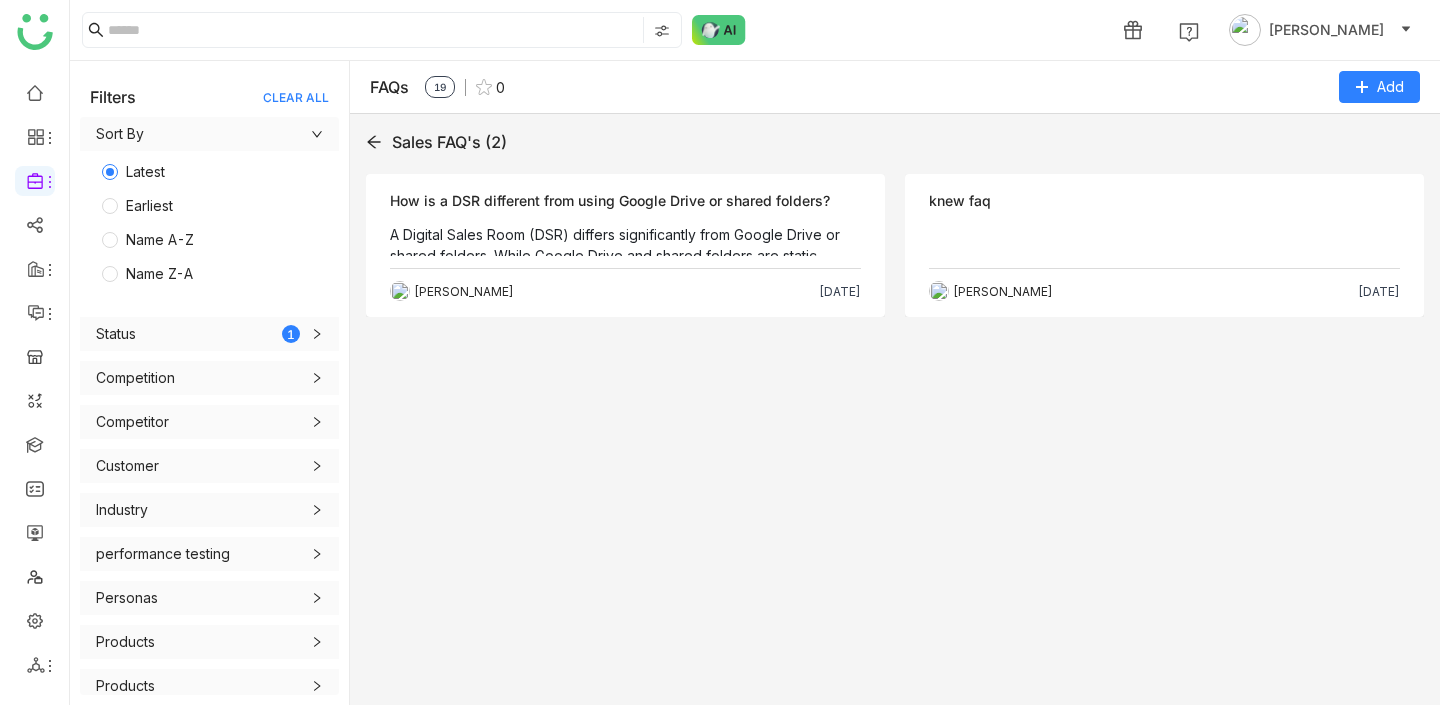 click on "How is a DSR different from using Google Drive or shared folders?" 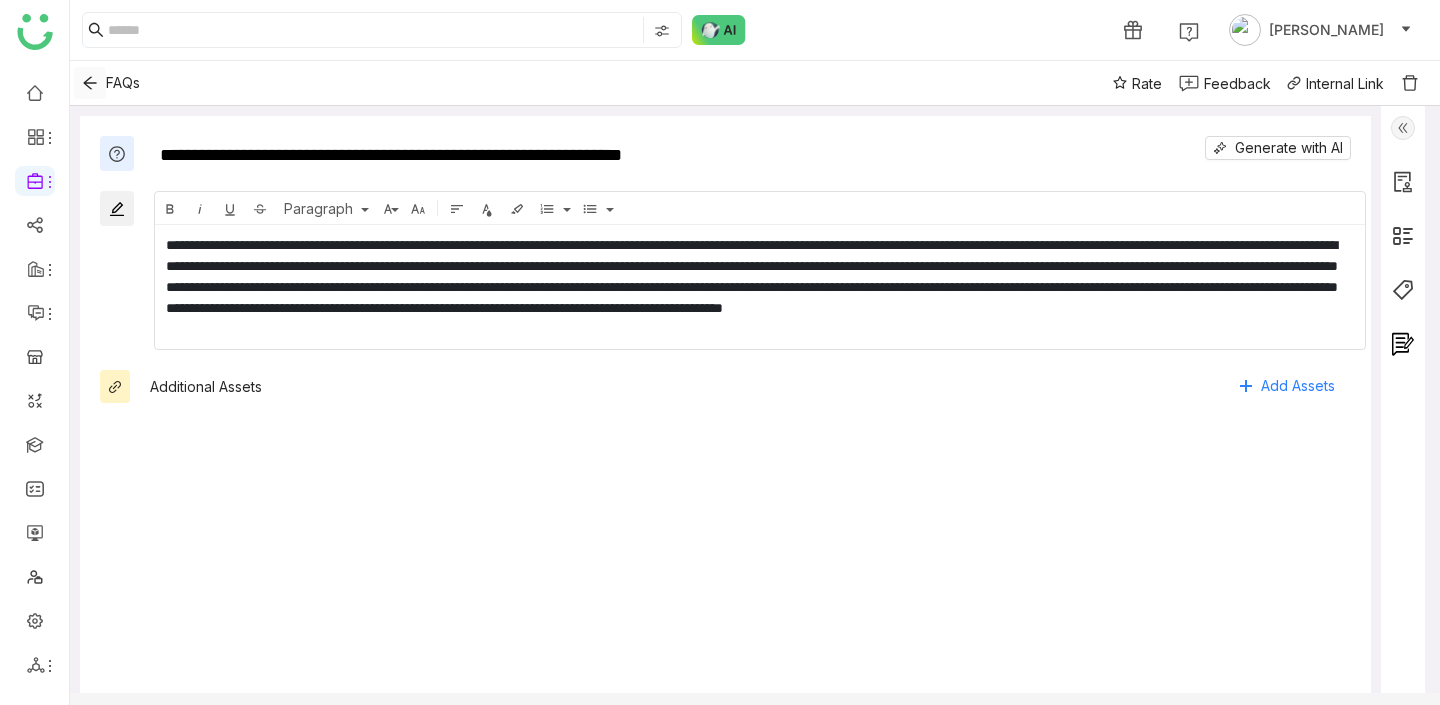 click 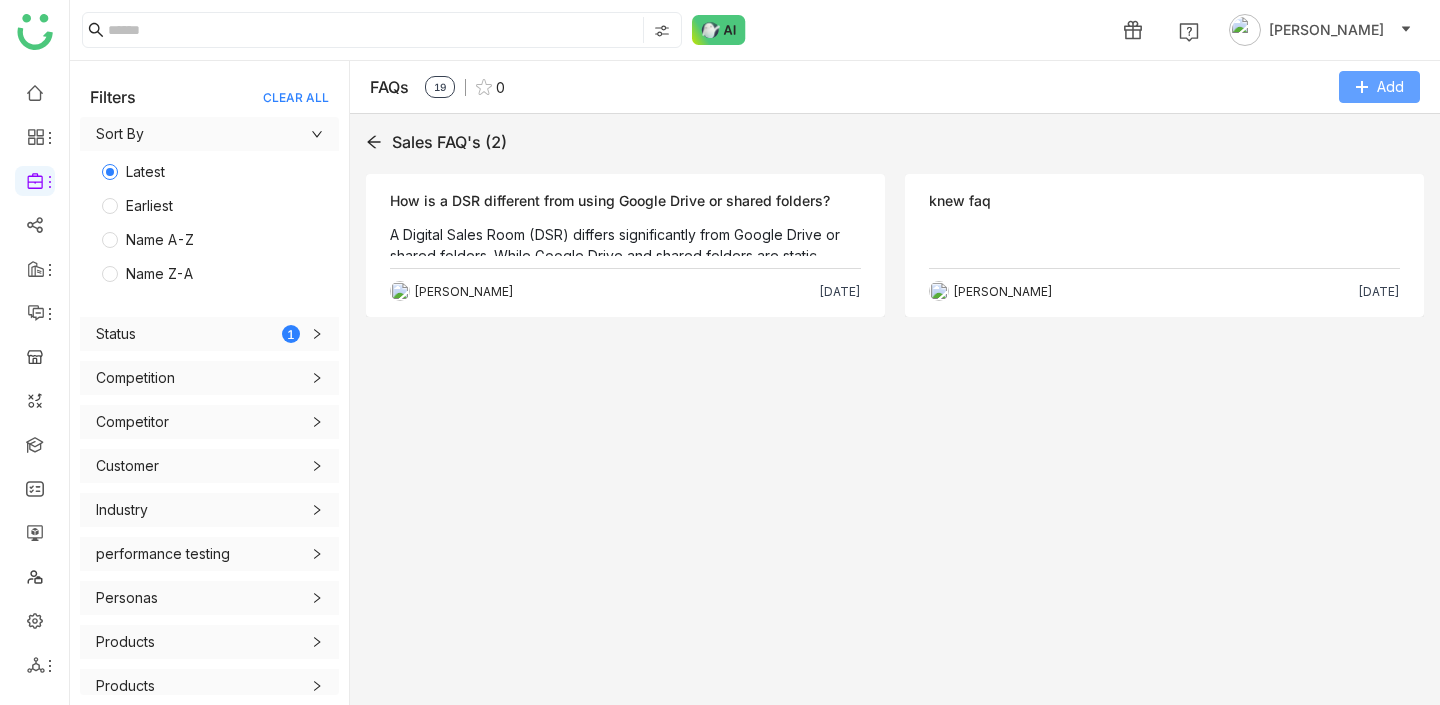 click on "Add" 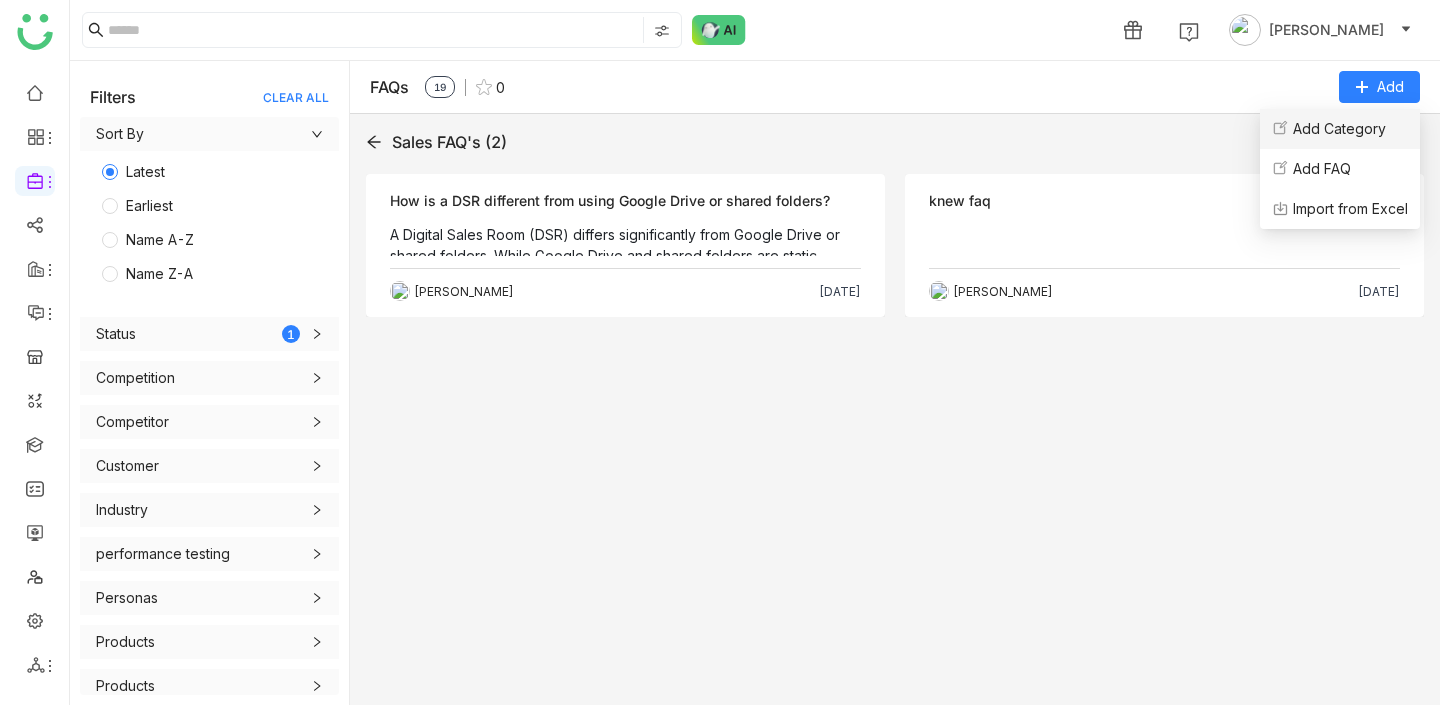 click on "Add Category" at bounding box center (1339, 129) 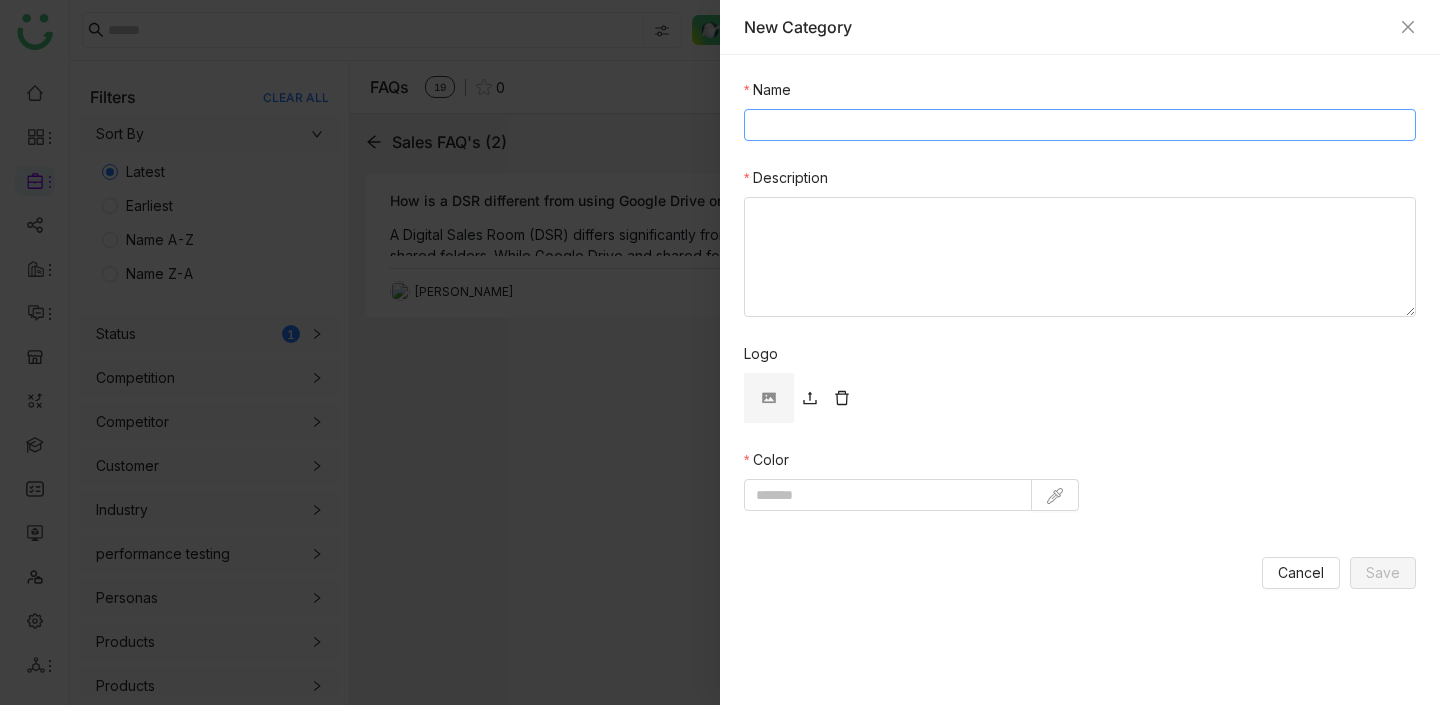 click on "Name" at bounding box center (1080, 125) 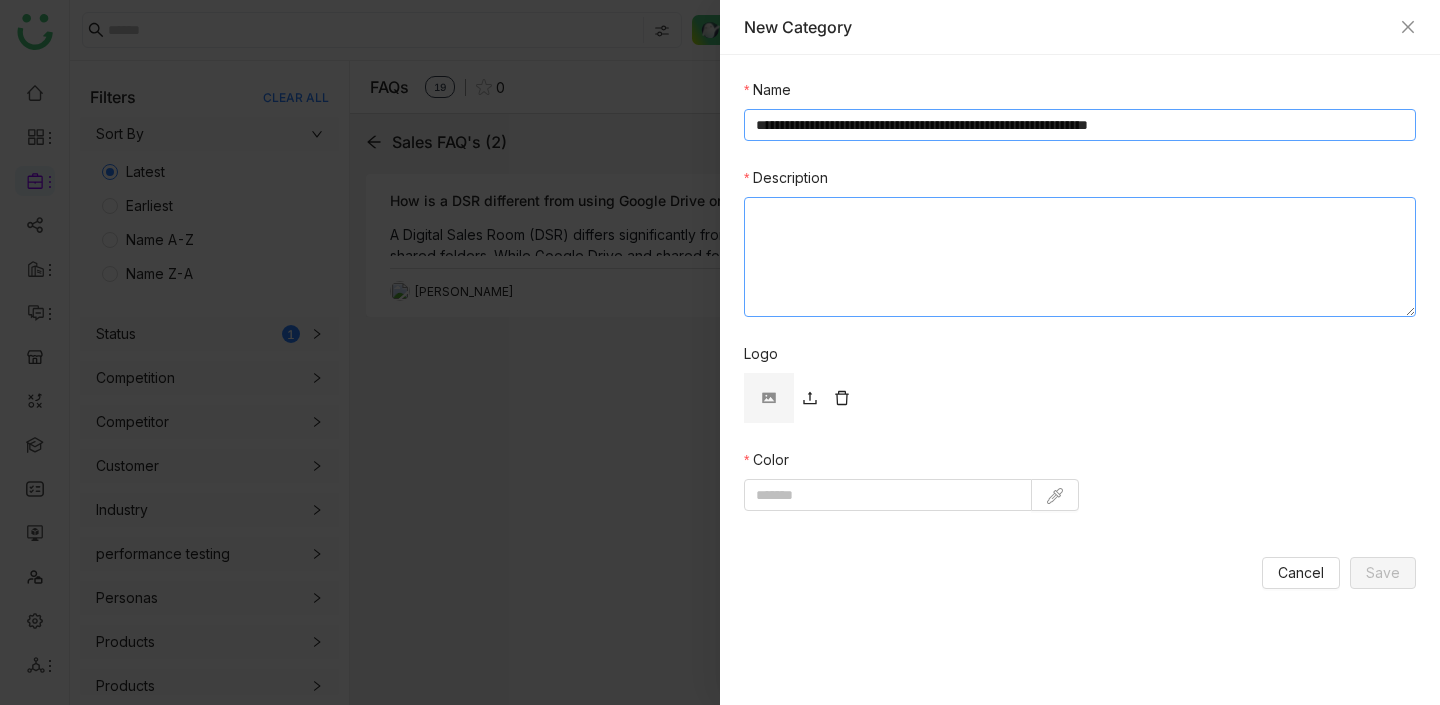 type on "**********" 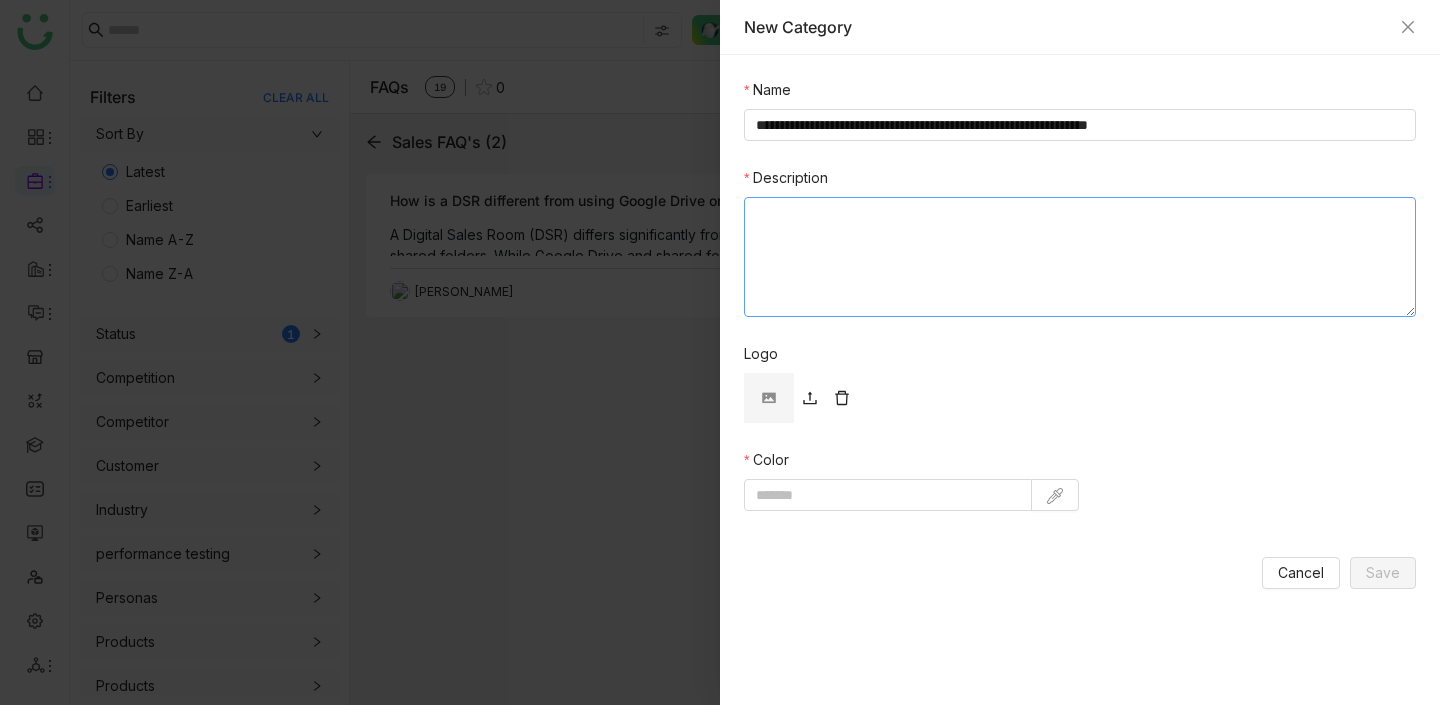 click on "Description" at bounding box center [1080, 257] 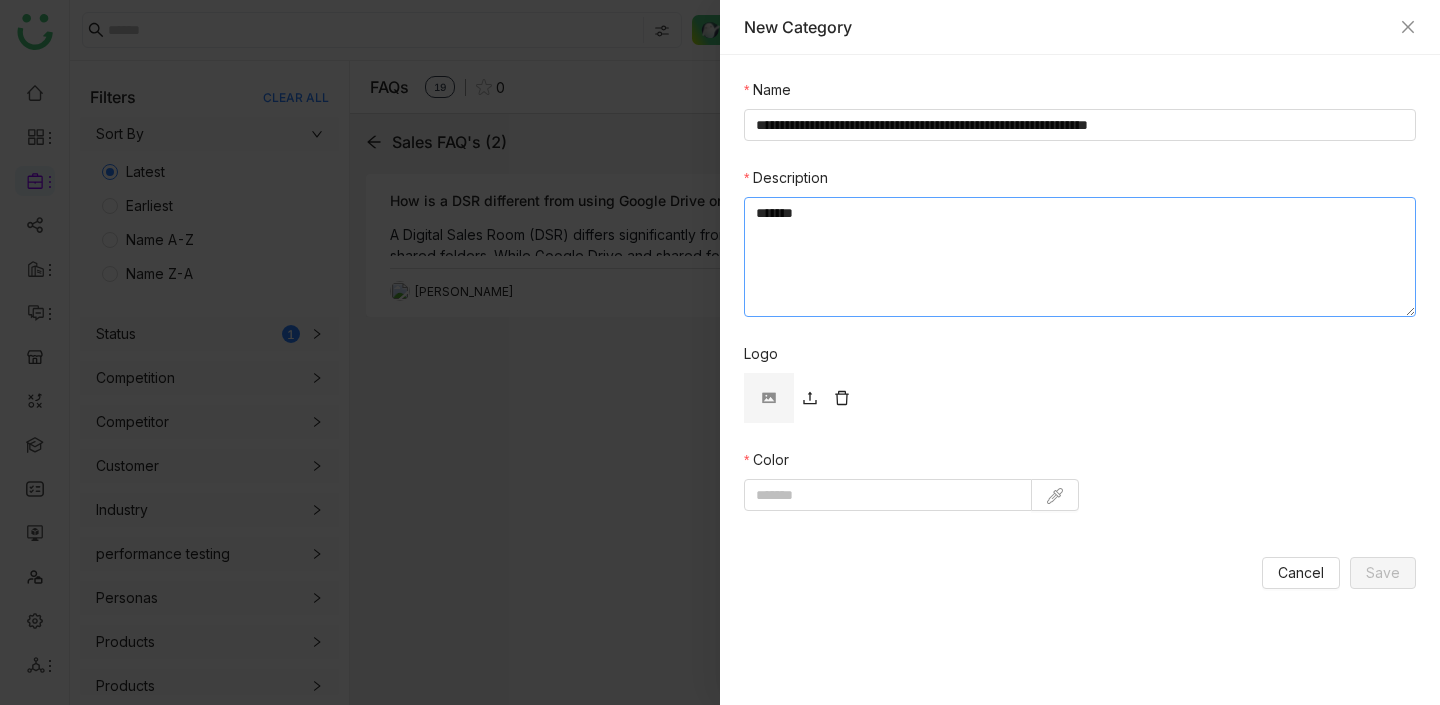 type on "*******" 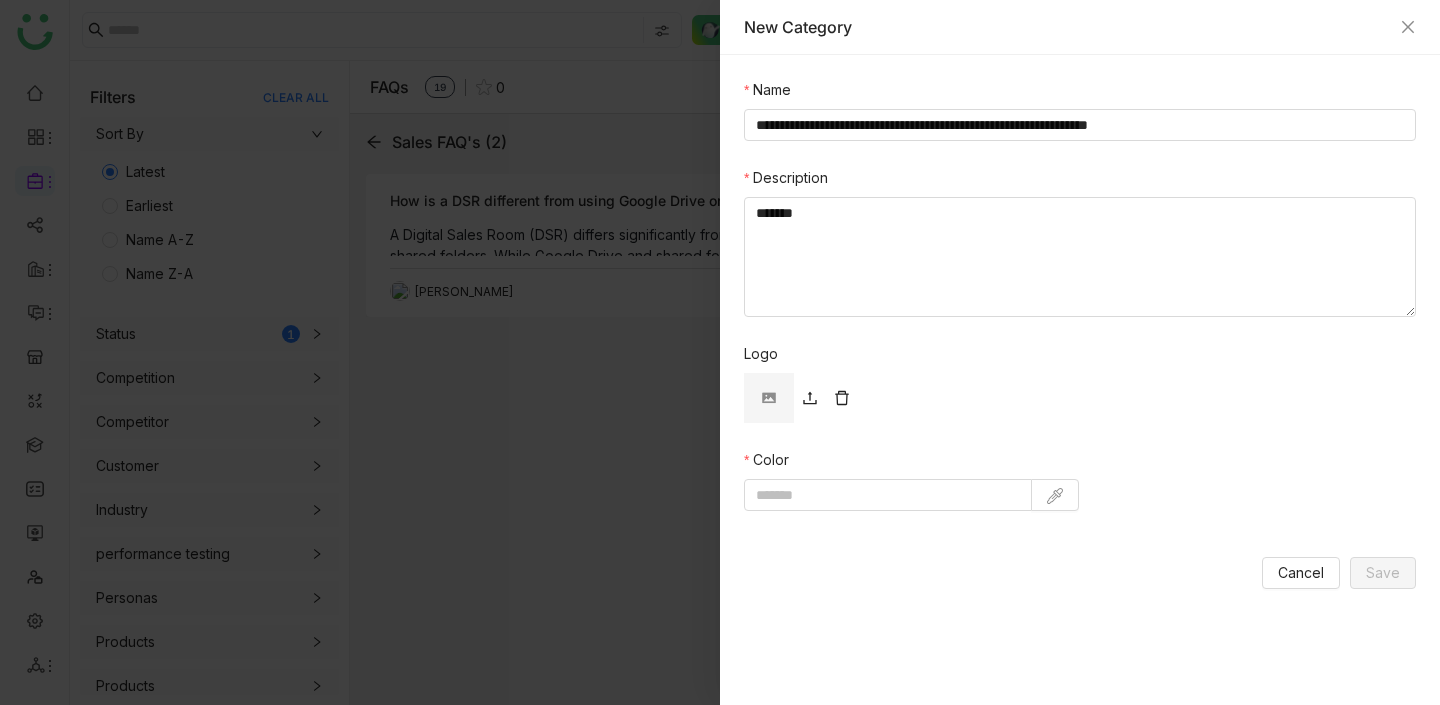 click at bounding box center [720, 352] 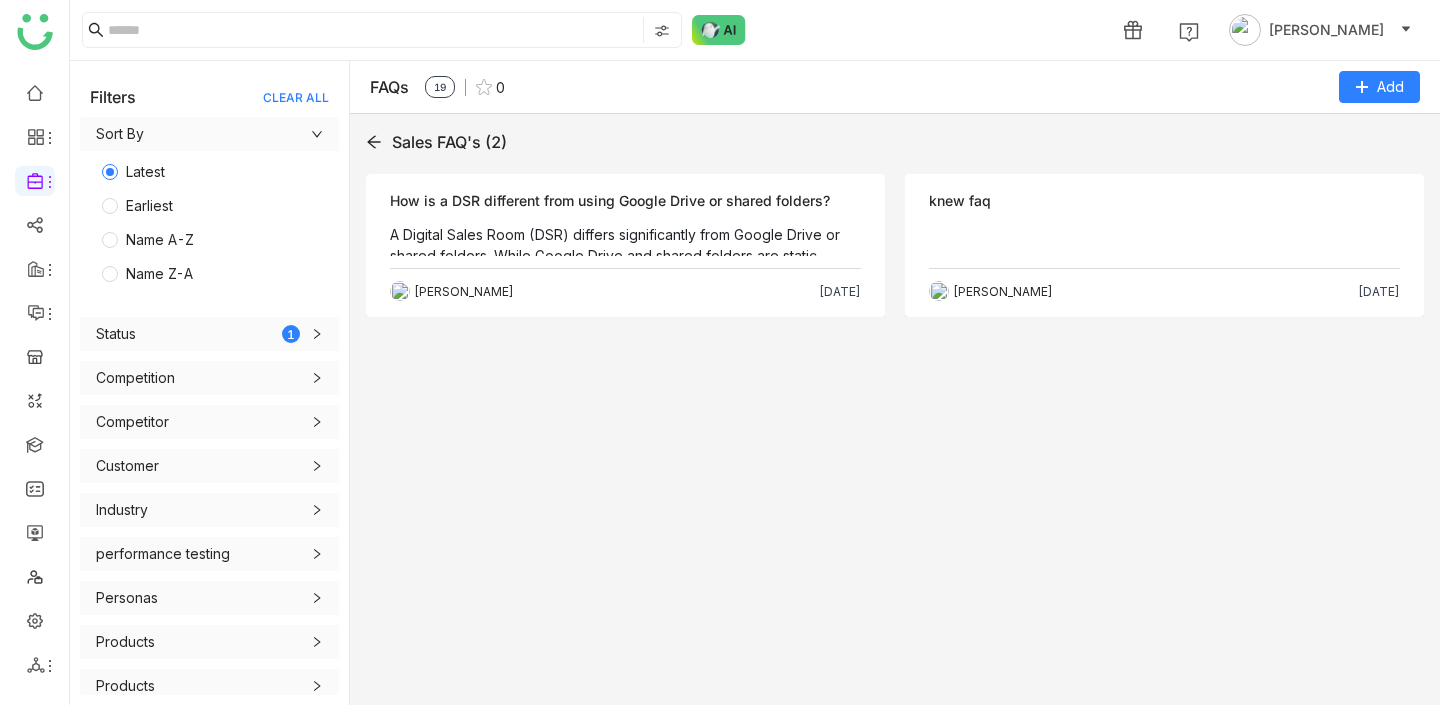click 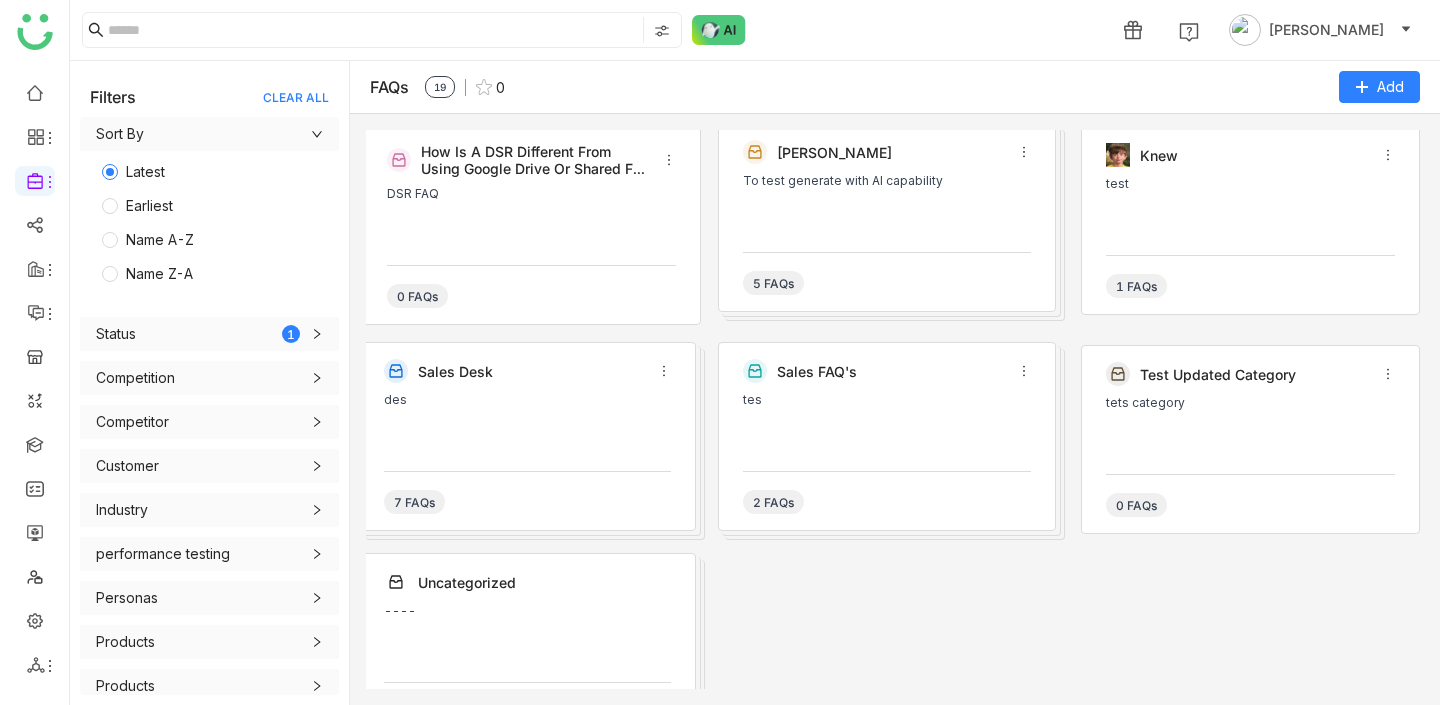 click 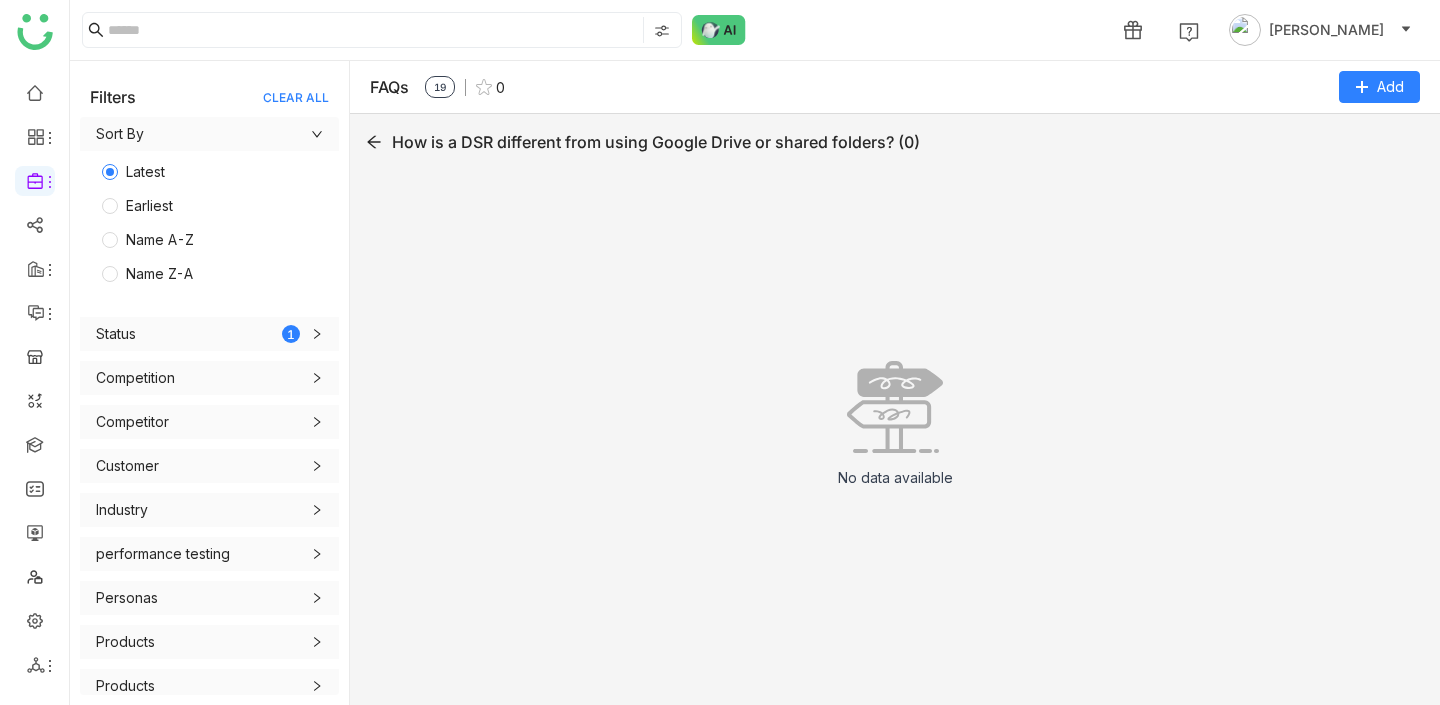 click 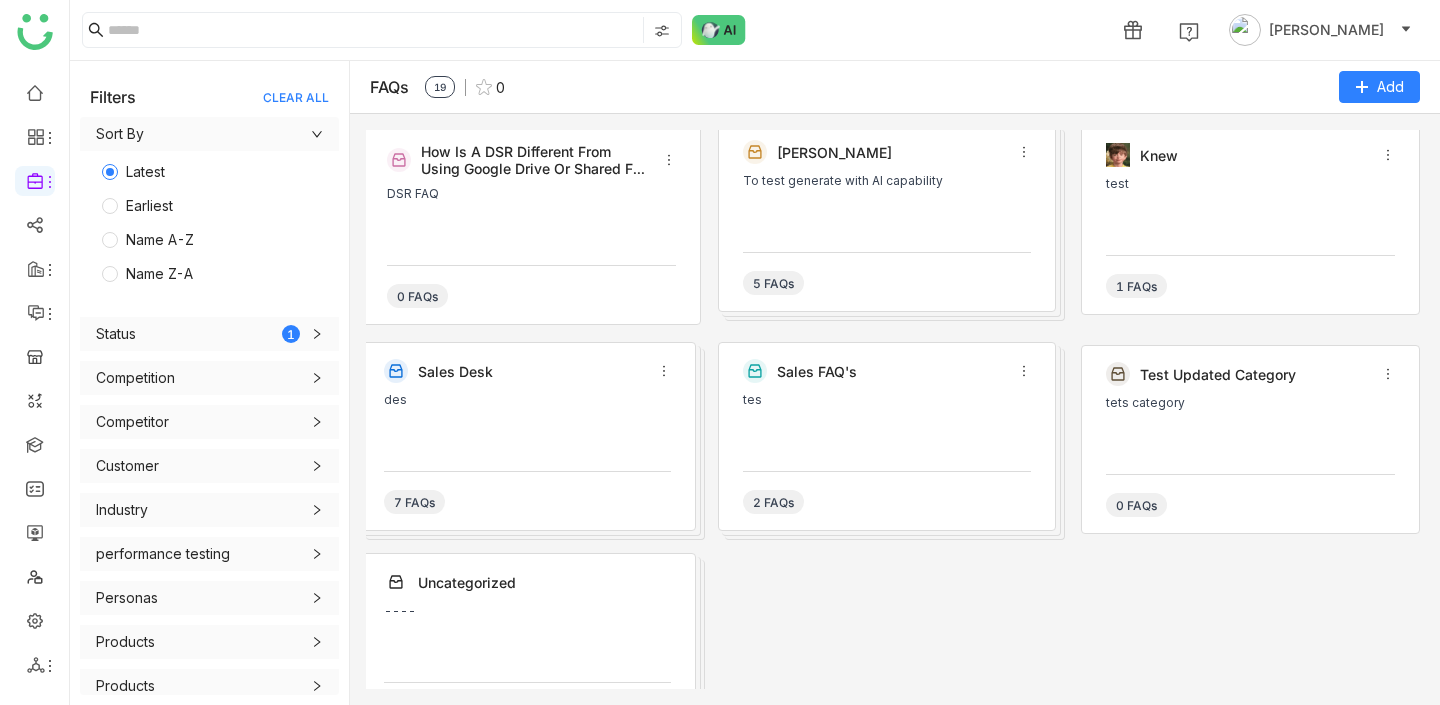 click 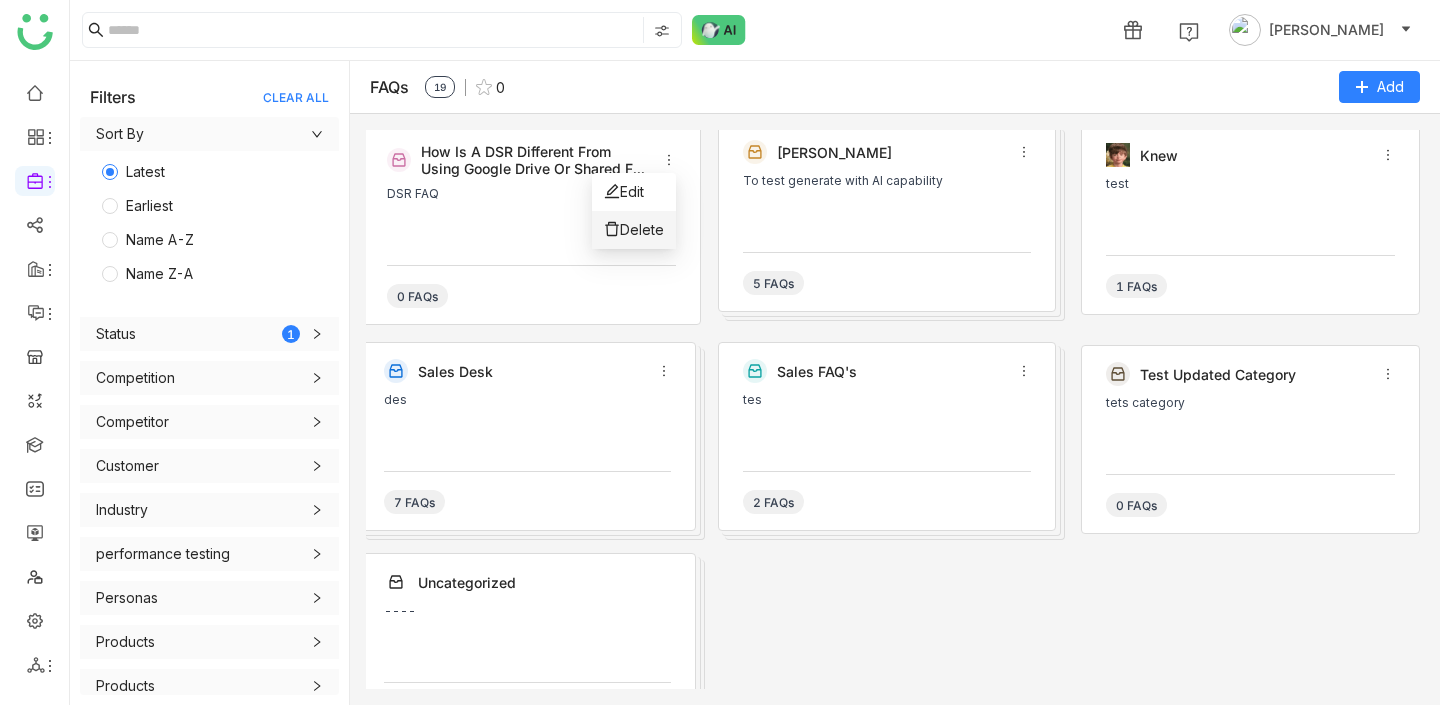 click on "Delete" at bounding box center (642, 229) 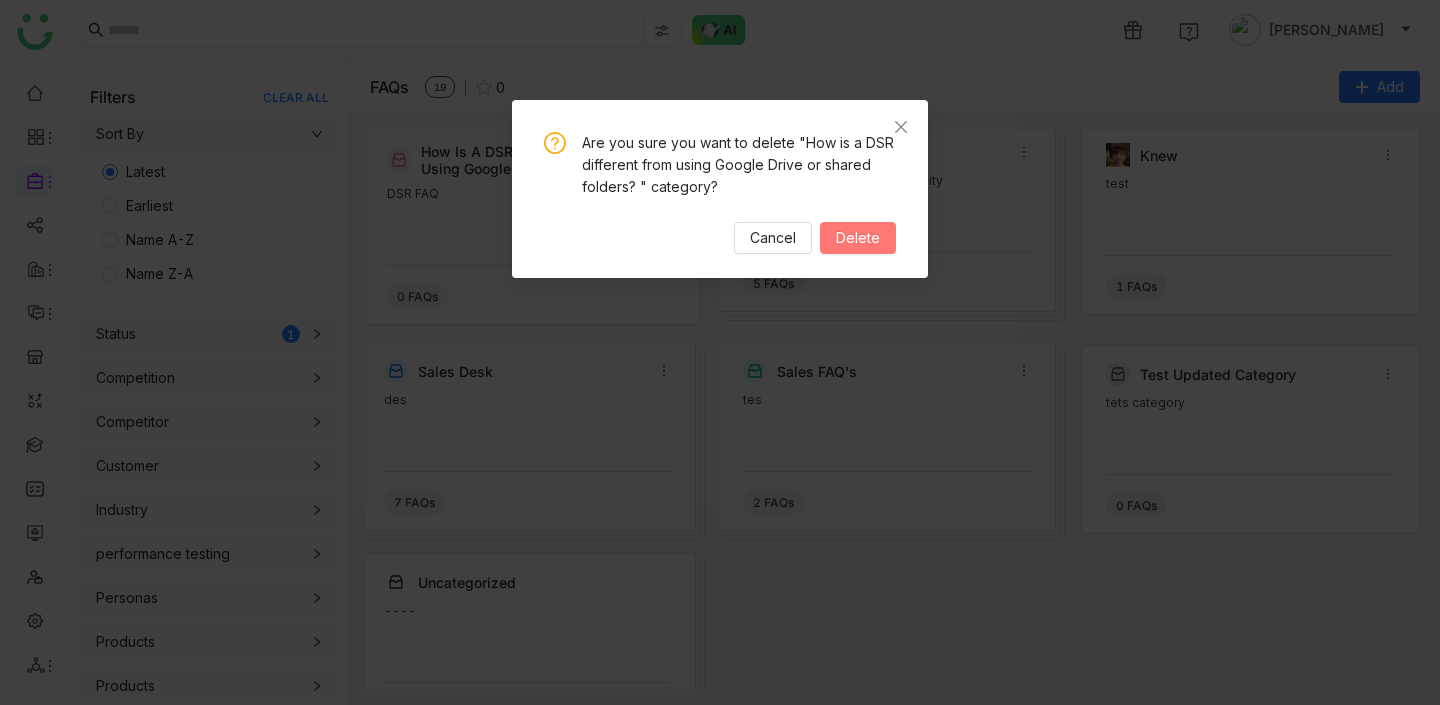 click on "Delete" at bounding box center (858, 238) 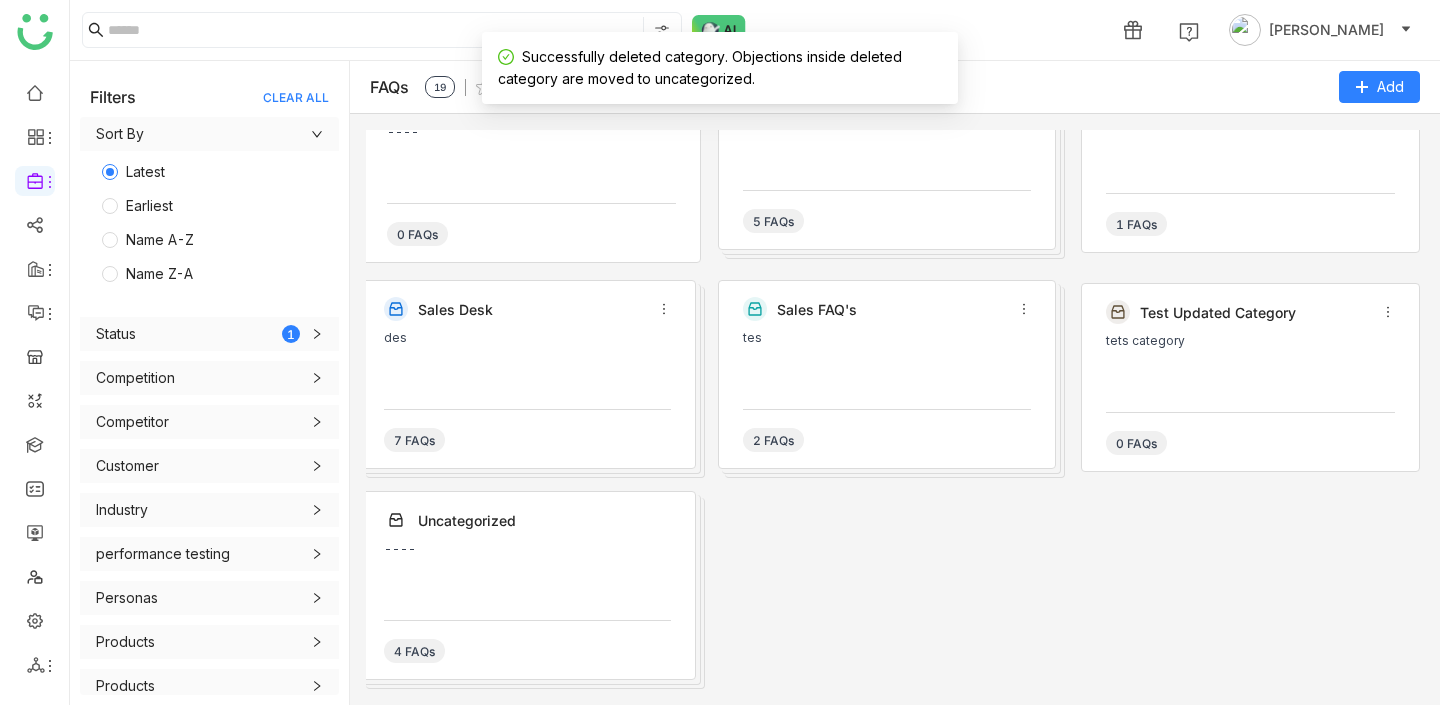 scroll, scrollTop: 0, scrollLeft: 0, axis: both 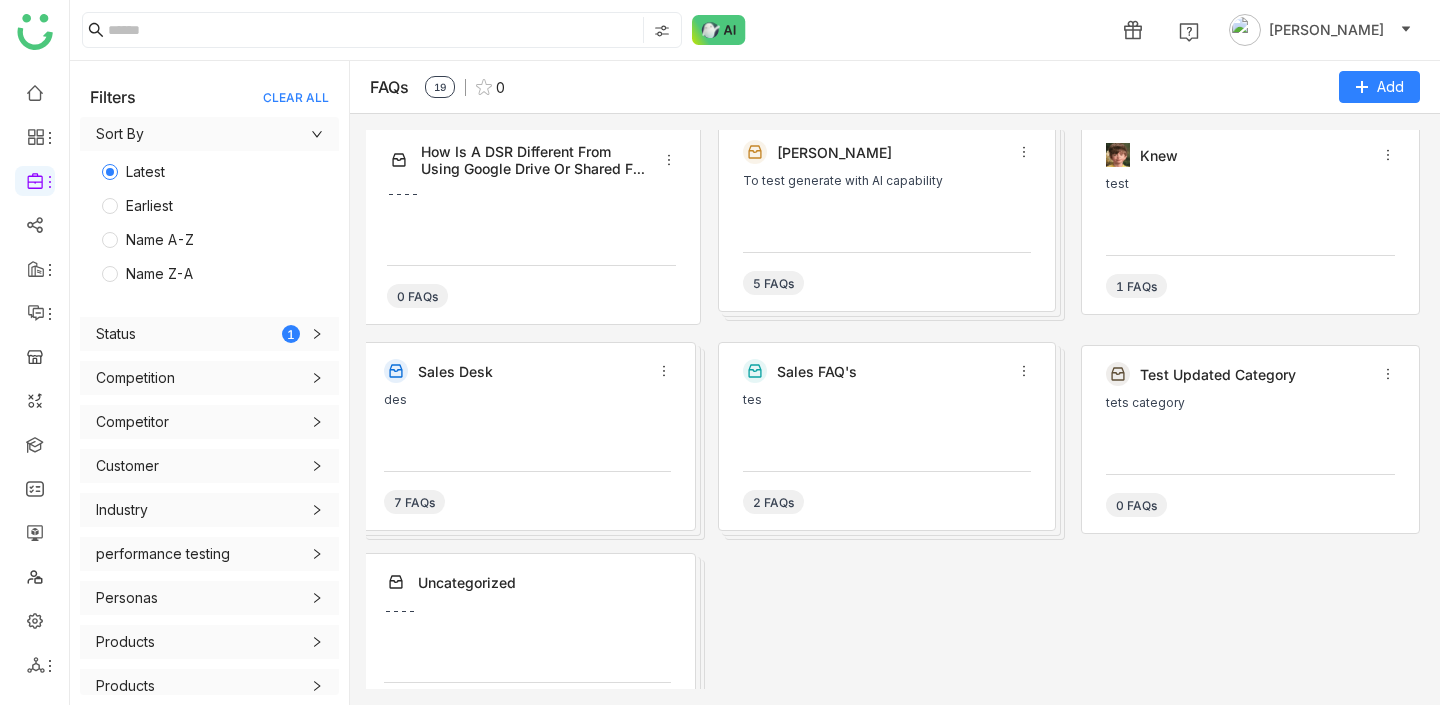 click on "knew  test  1 FAQs" 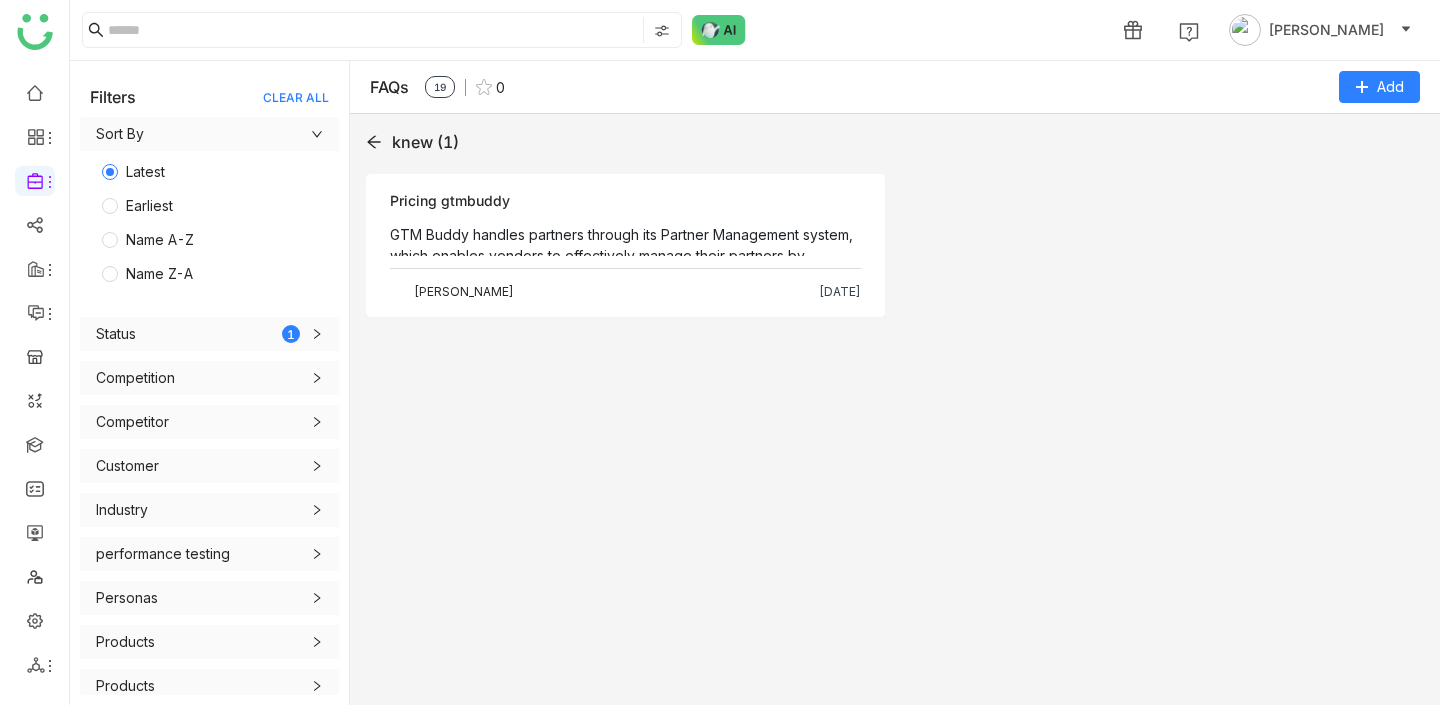 click 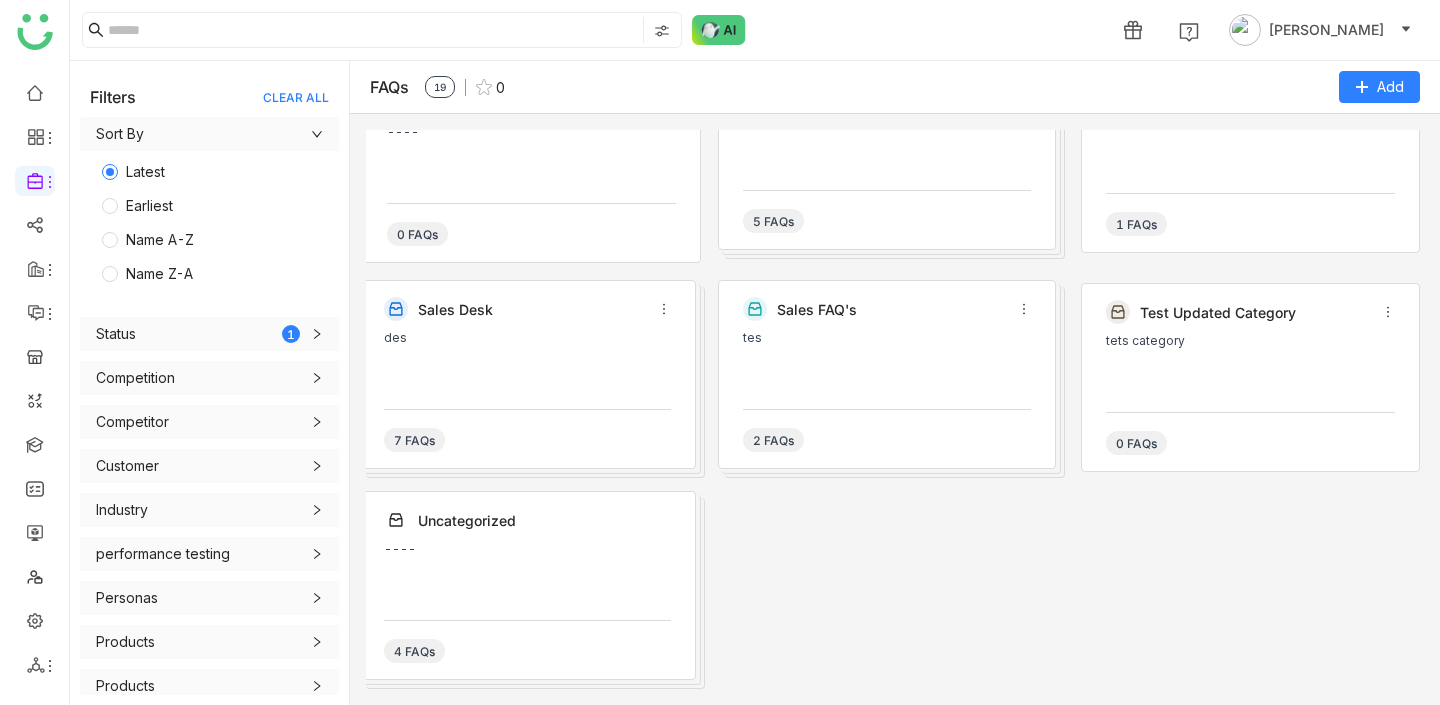 scroll, scrollTop: 0, scrollLeft: 0, axis: both 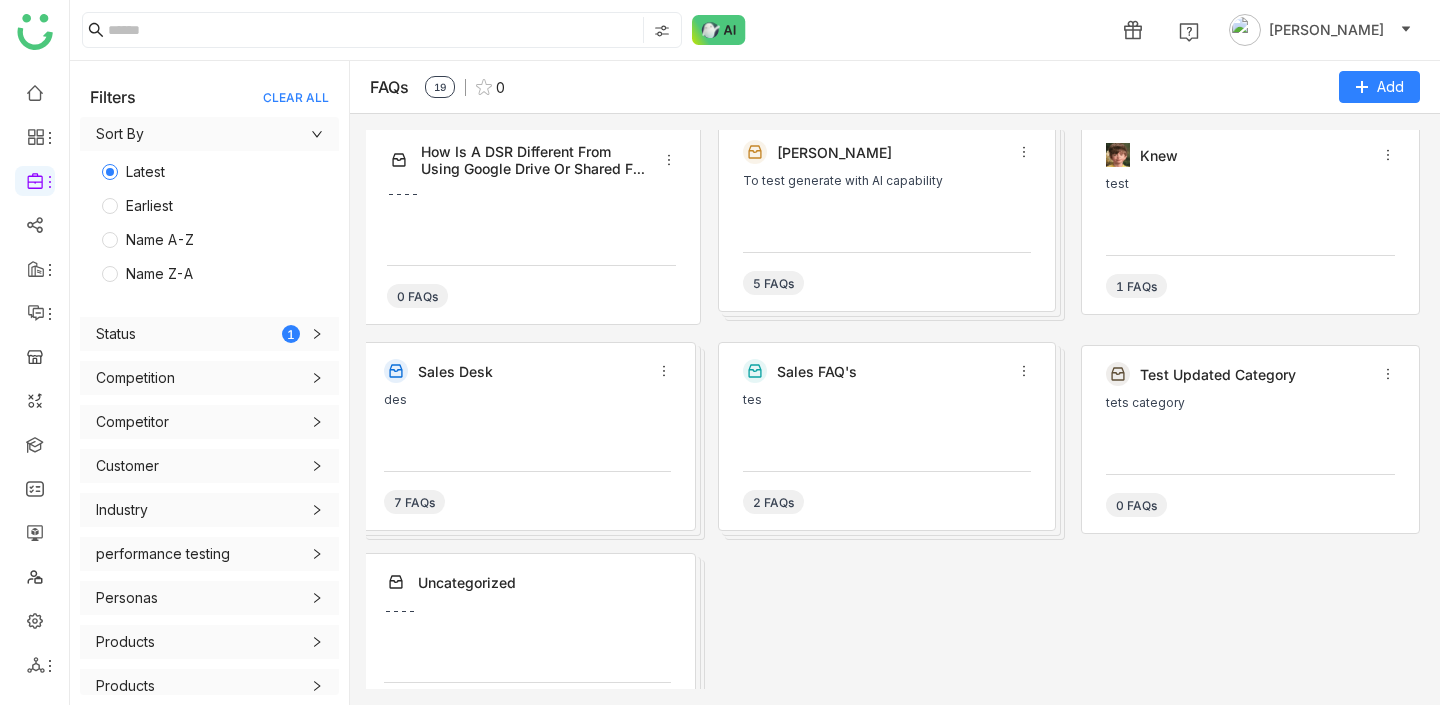 click on "Karthick To test generate with AI capability  5 FAQs" 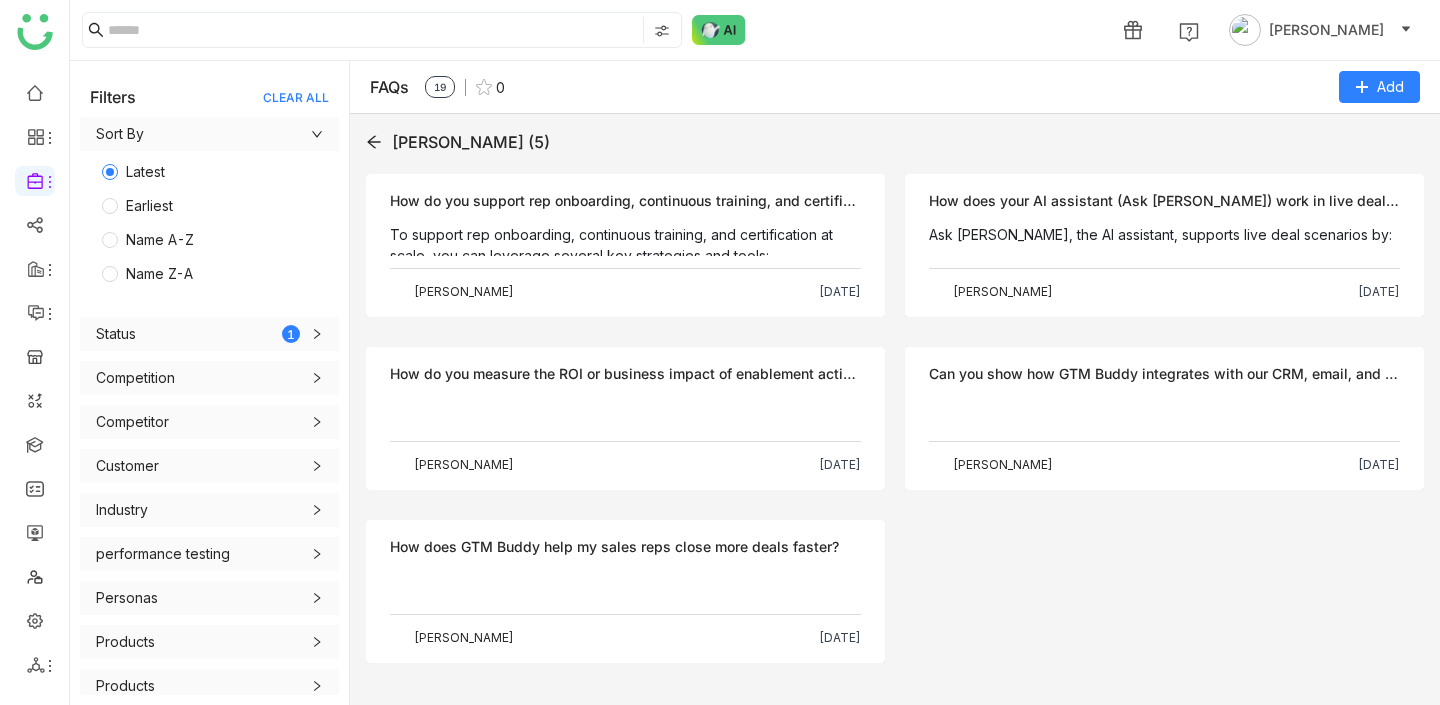 click 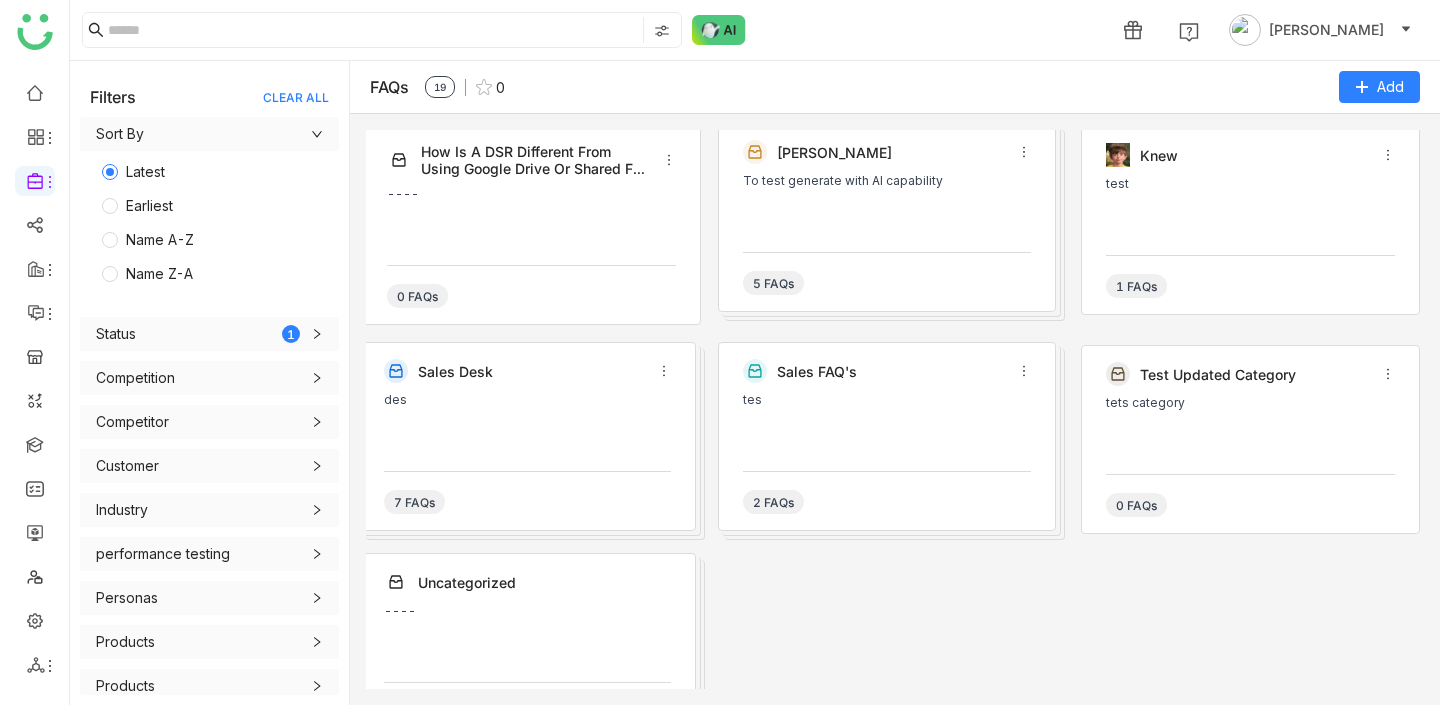 click on "----" 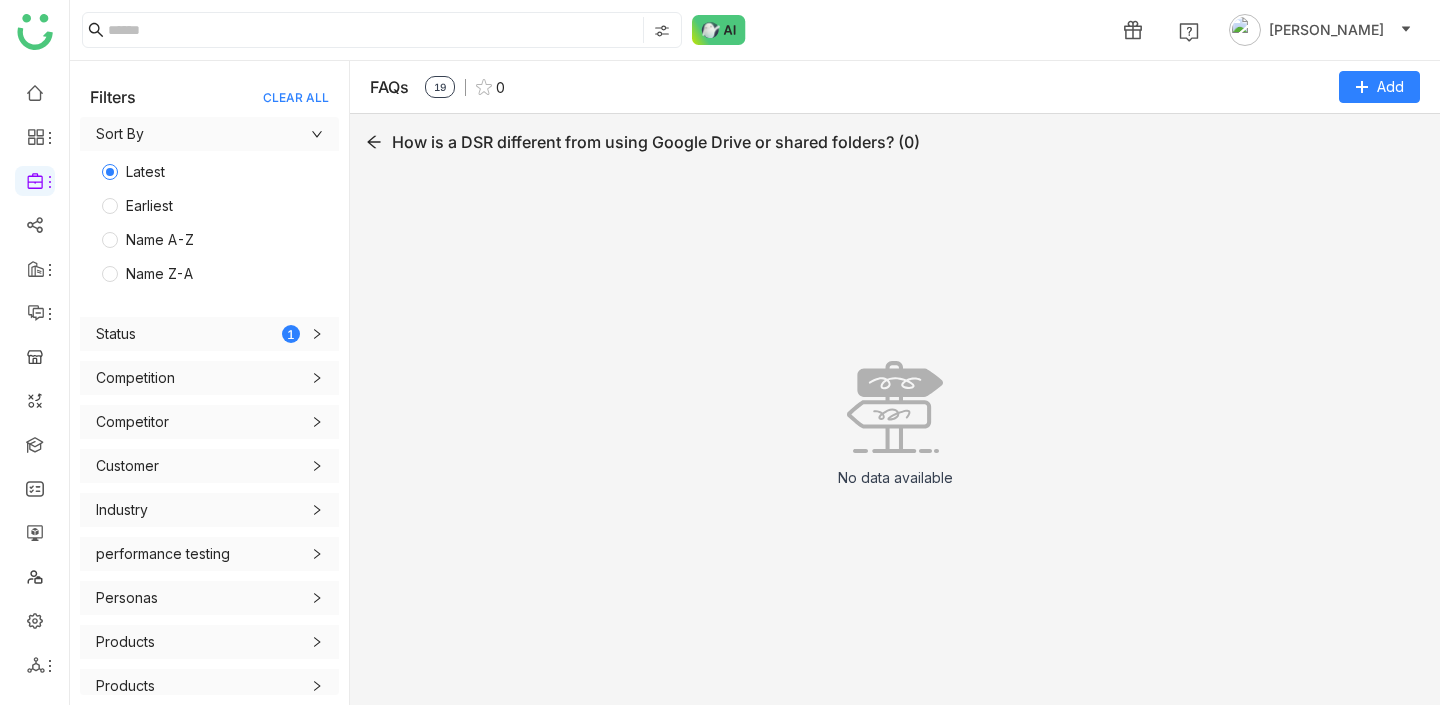 click 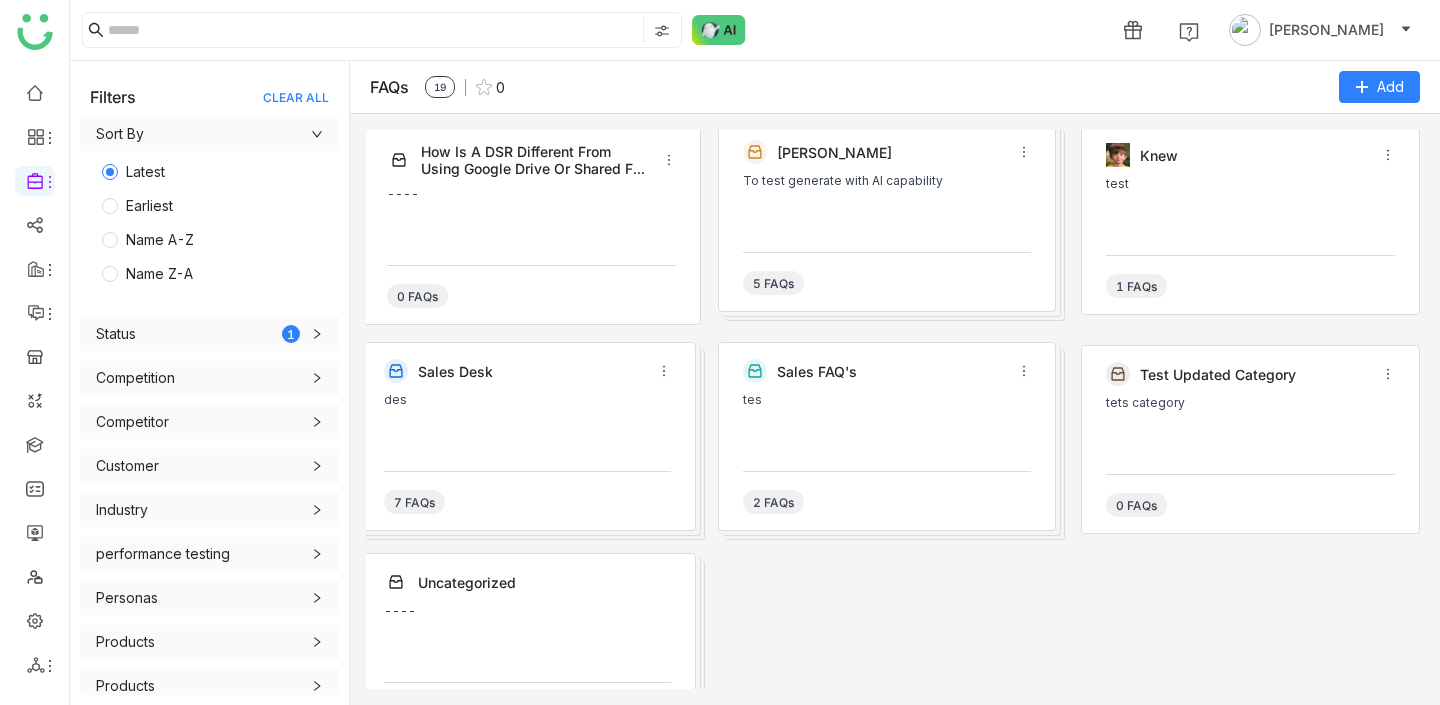 click on "----" 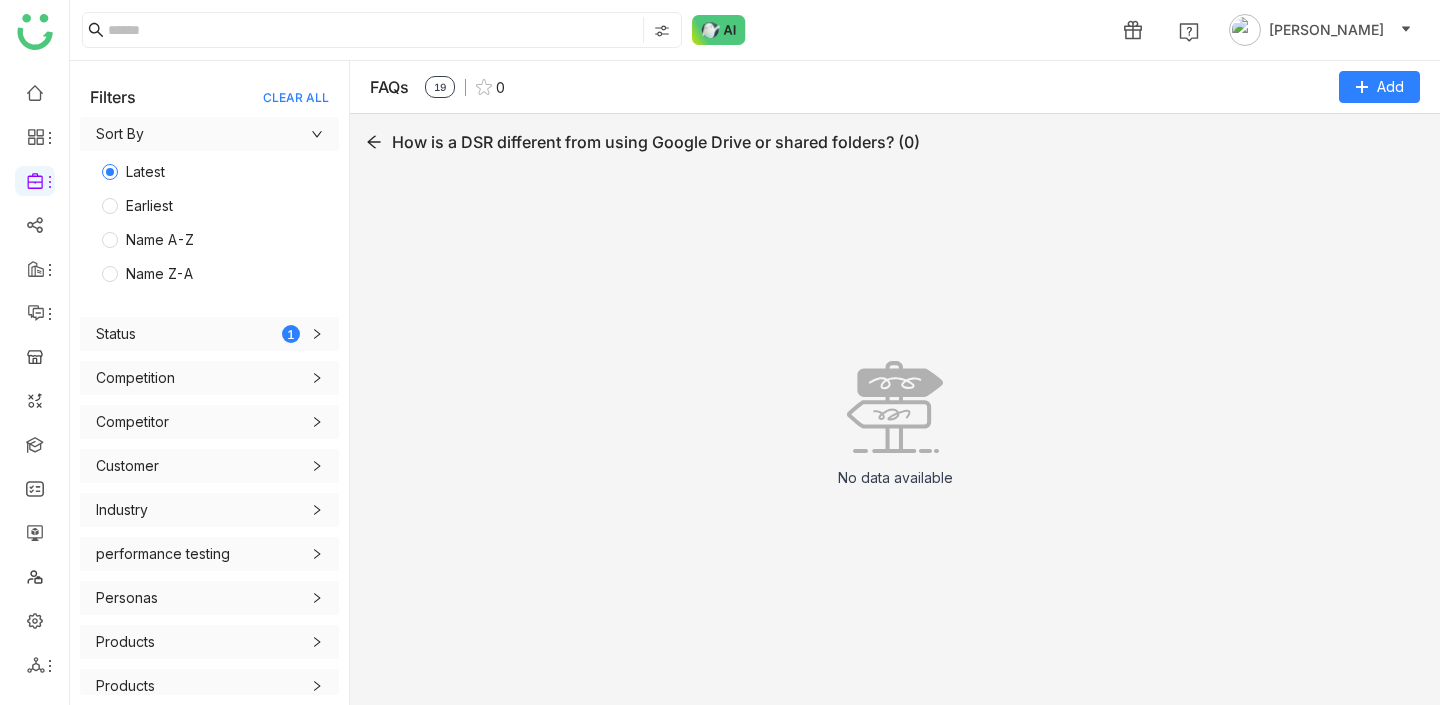click 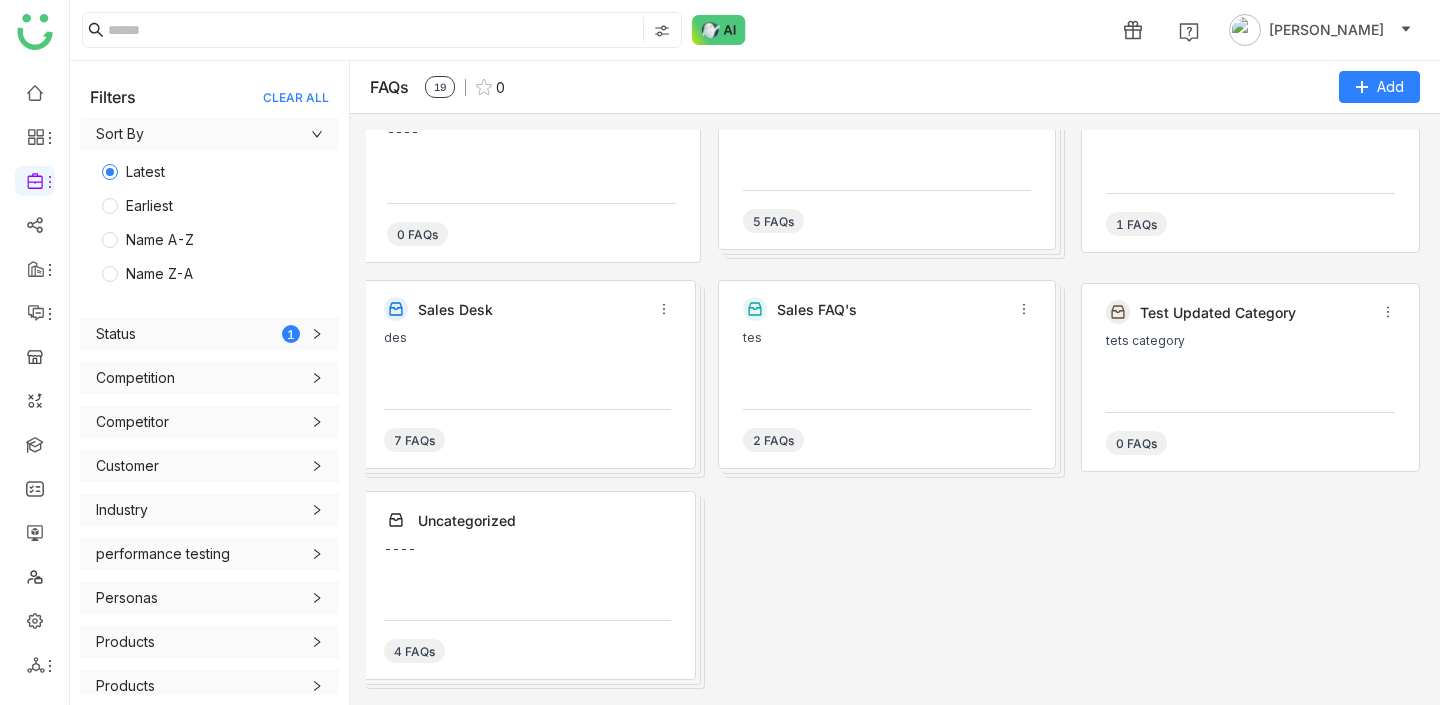 scroll, scrollTop: 0, scrollLeft: 0, axis: both 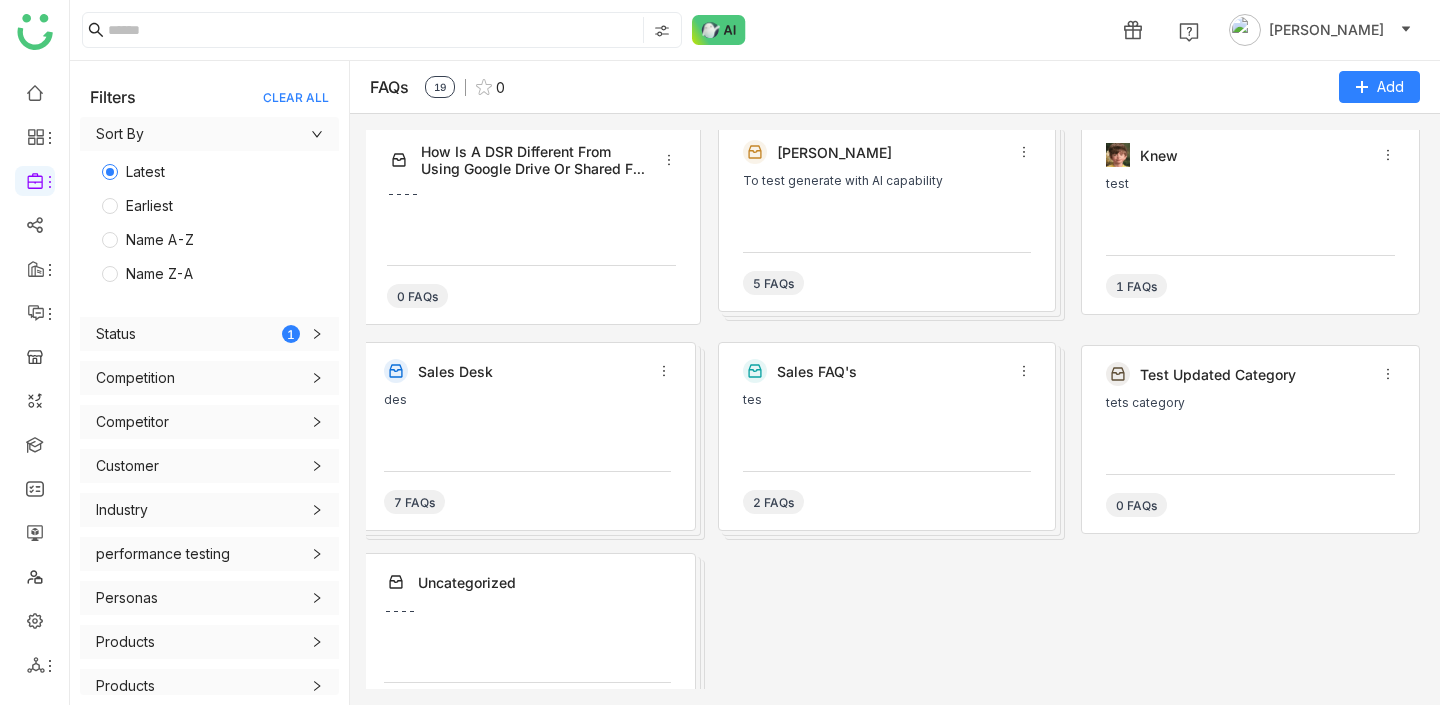 click on "----" 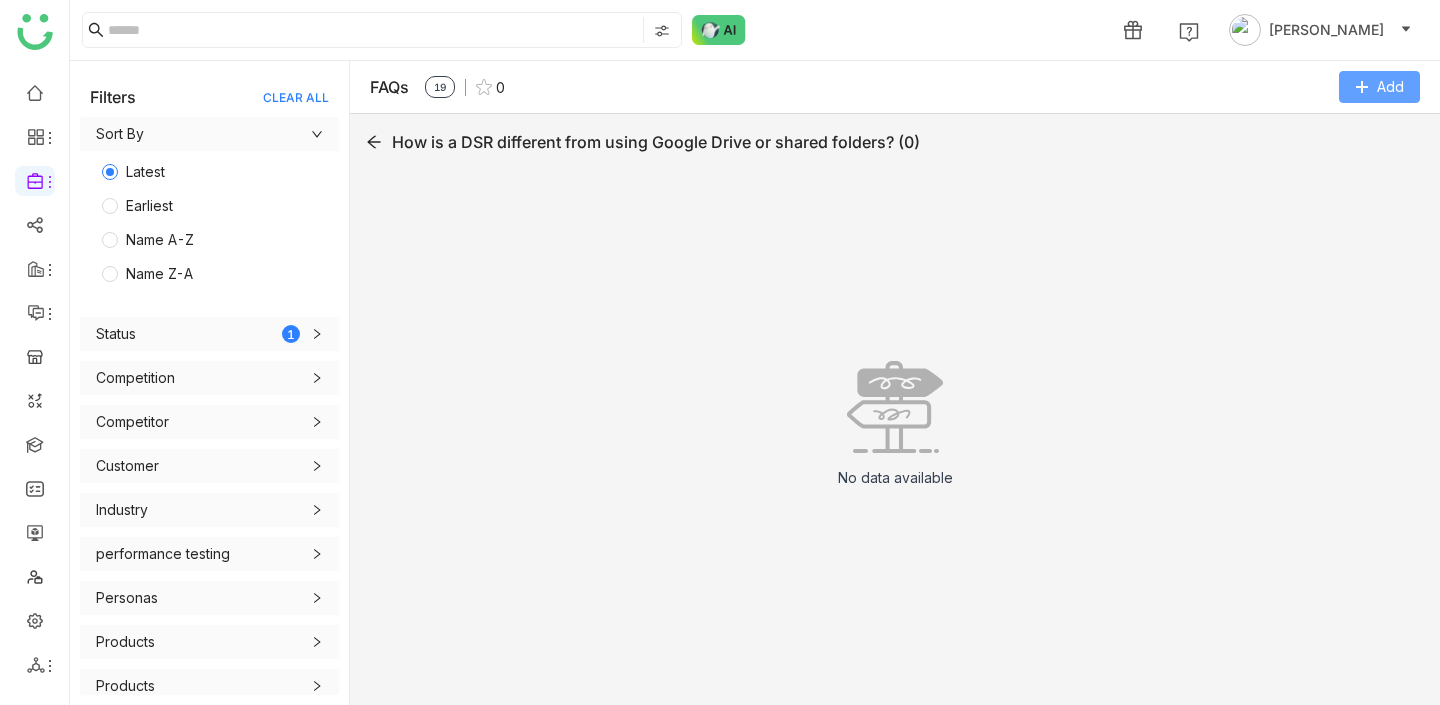 click on "Add" 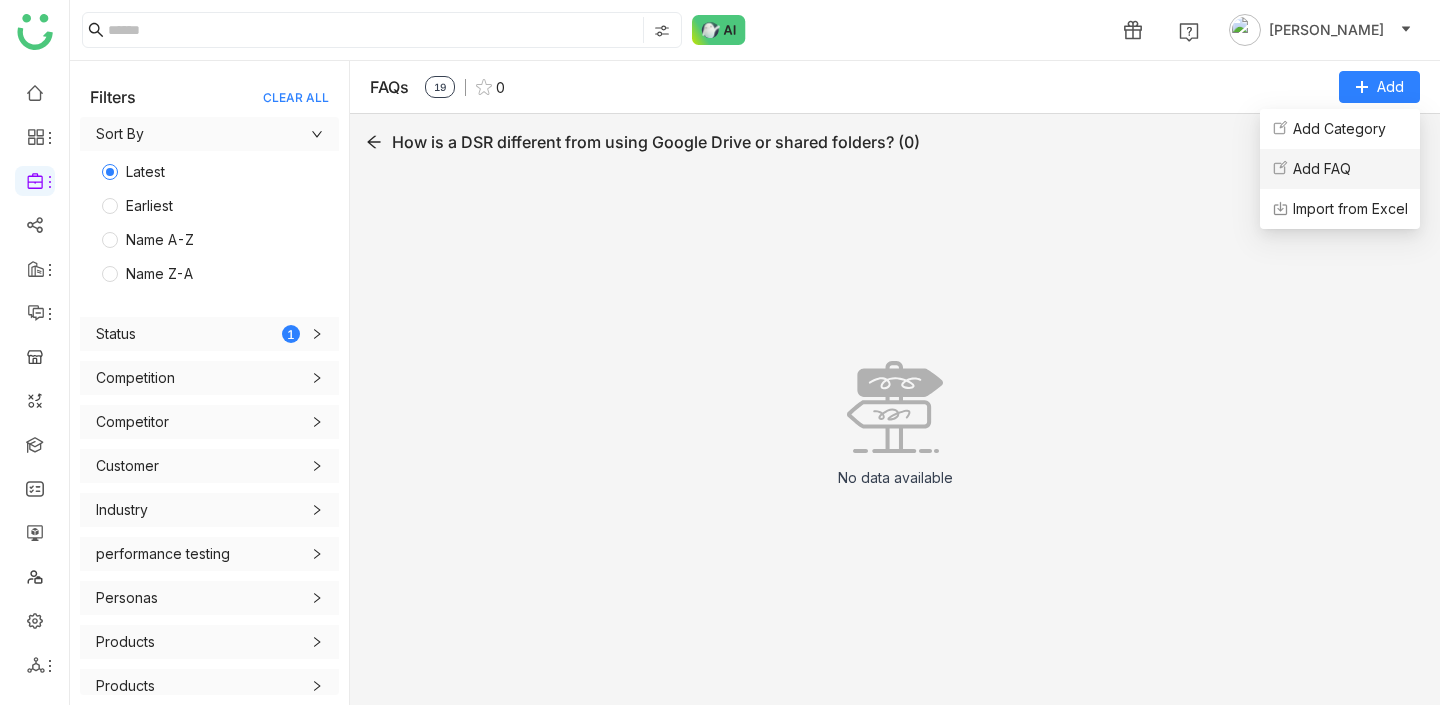 click on "Add FAQ" at bounding box center [1340, 169] 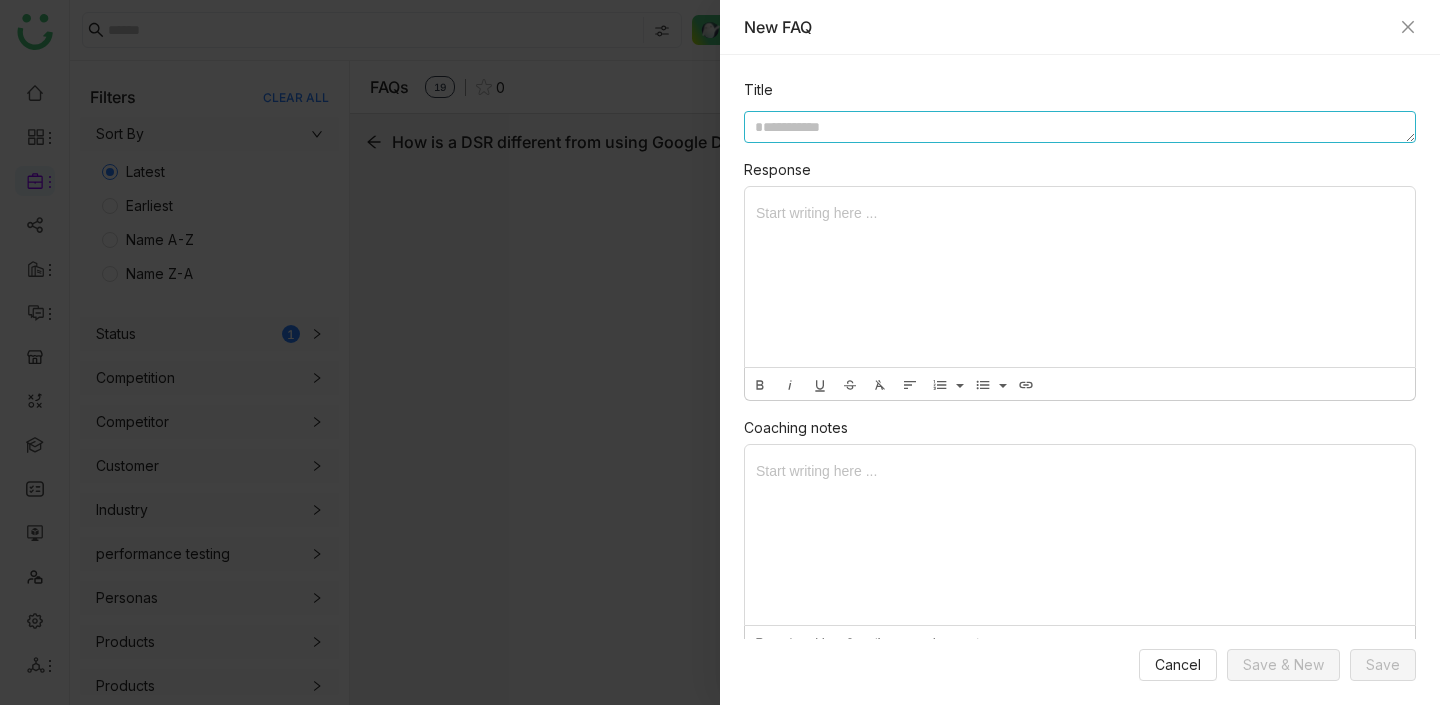 click at bounding box center [1080, 127] 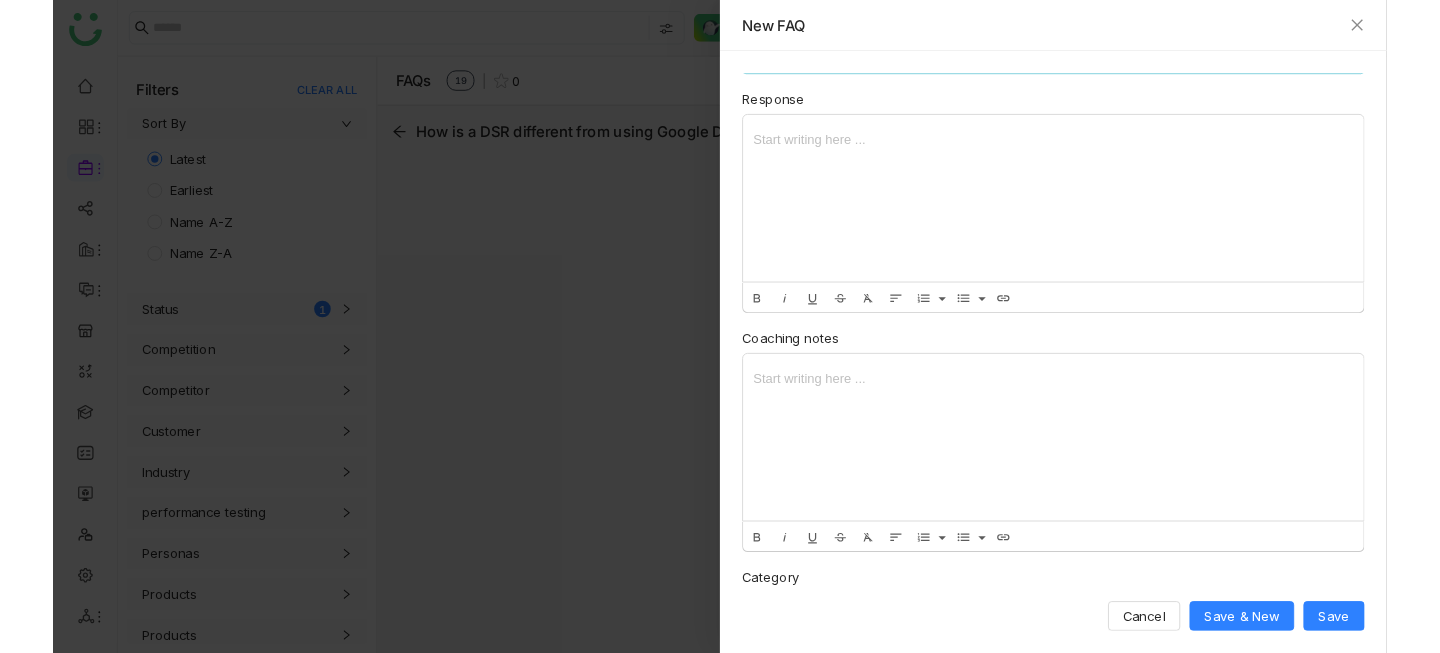 scroll, scrollTop: 196, scrollLeft: 0, axis: vertical 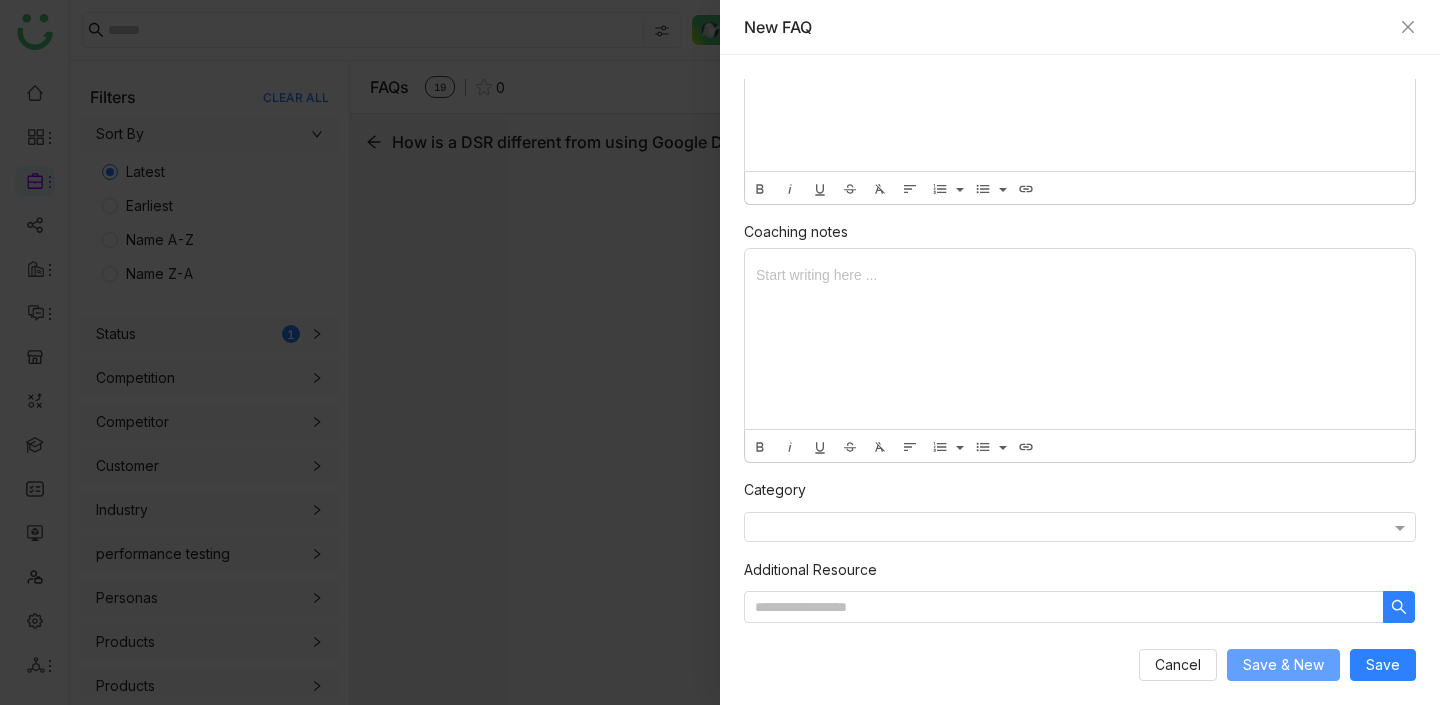 type on "**********" 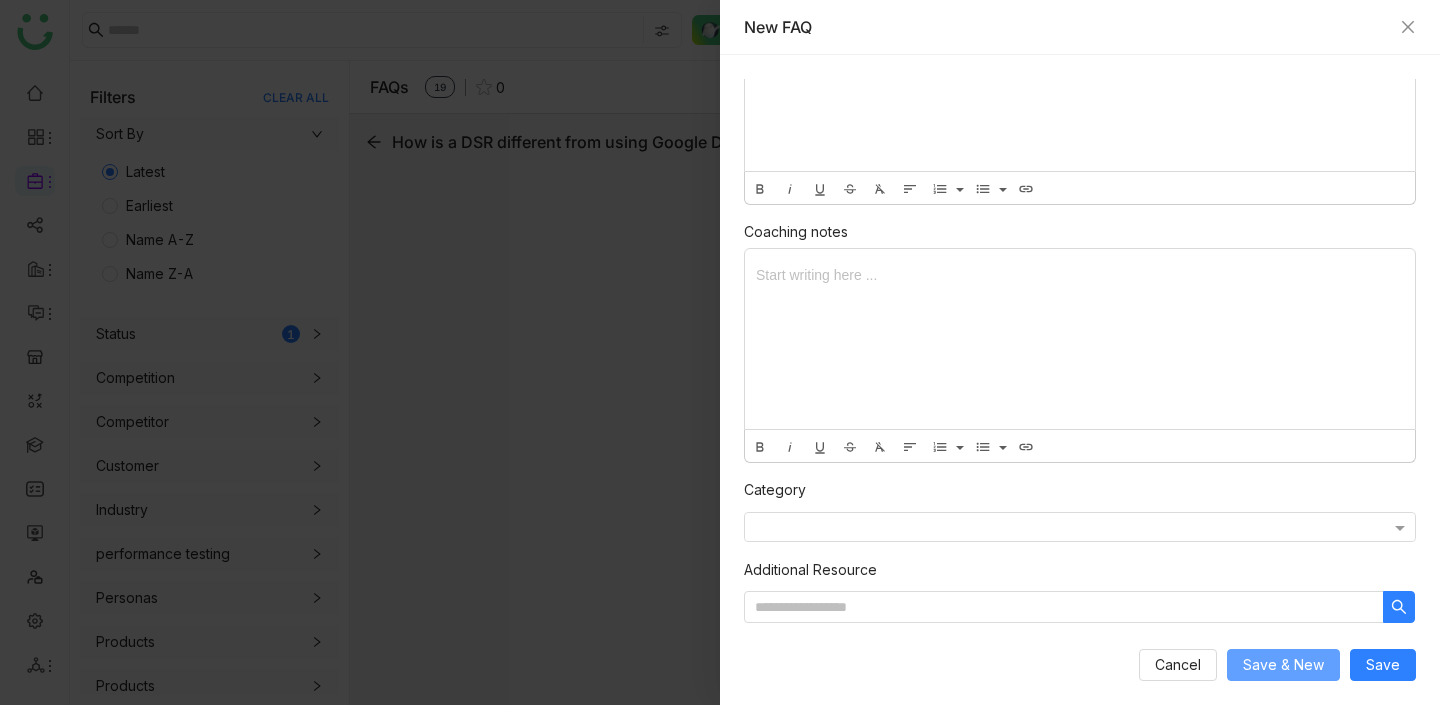 click on "Save & New" at bounding box center [1283, 665] 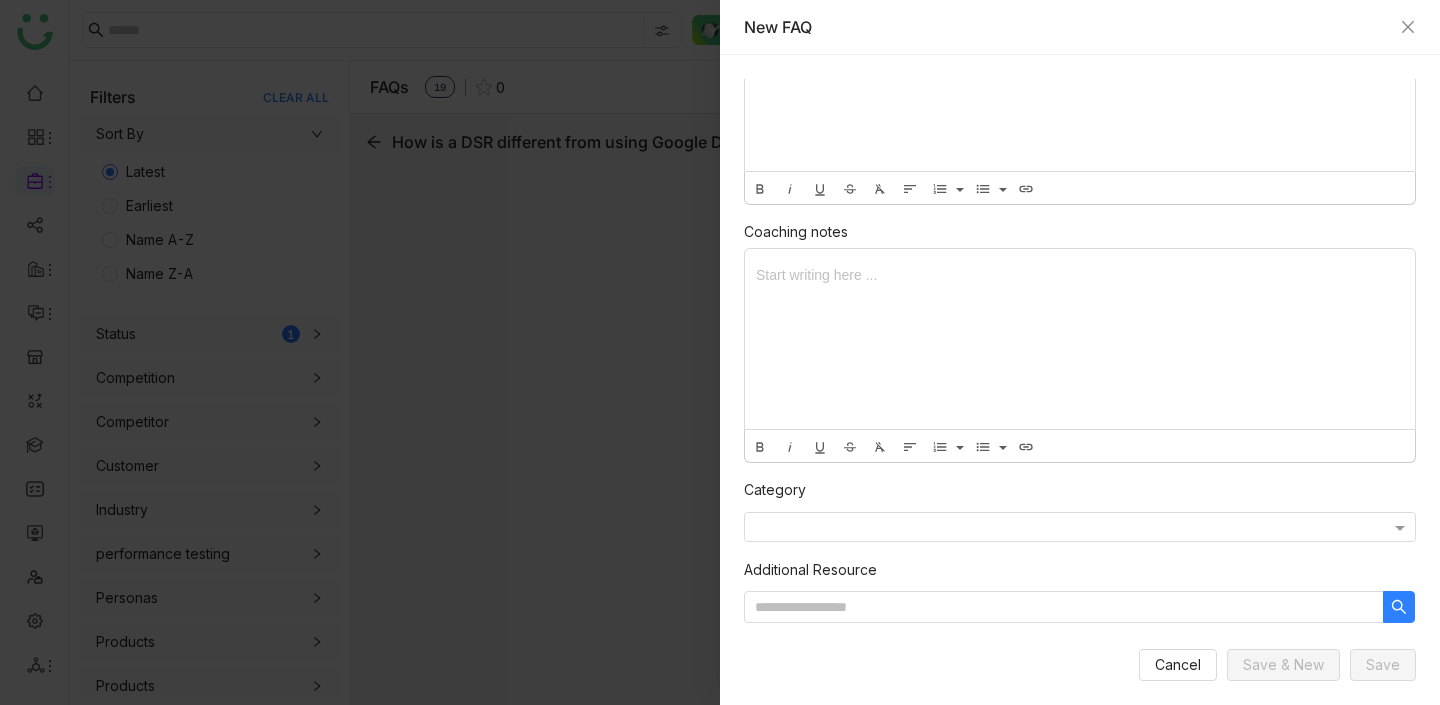 type 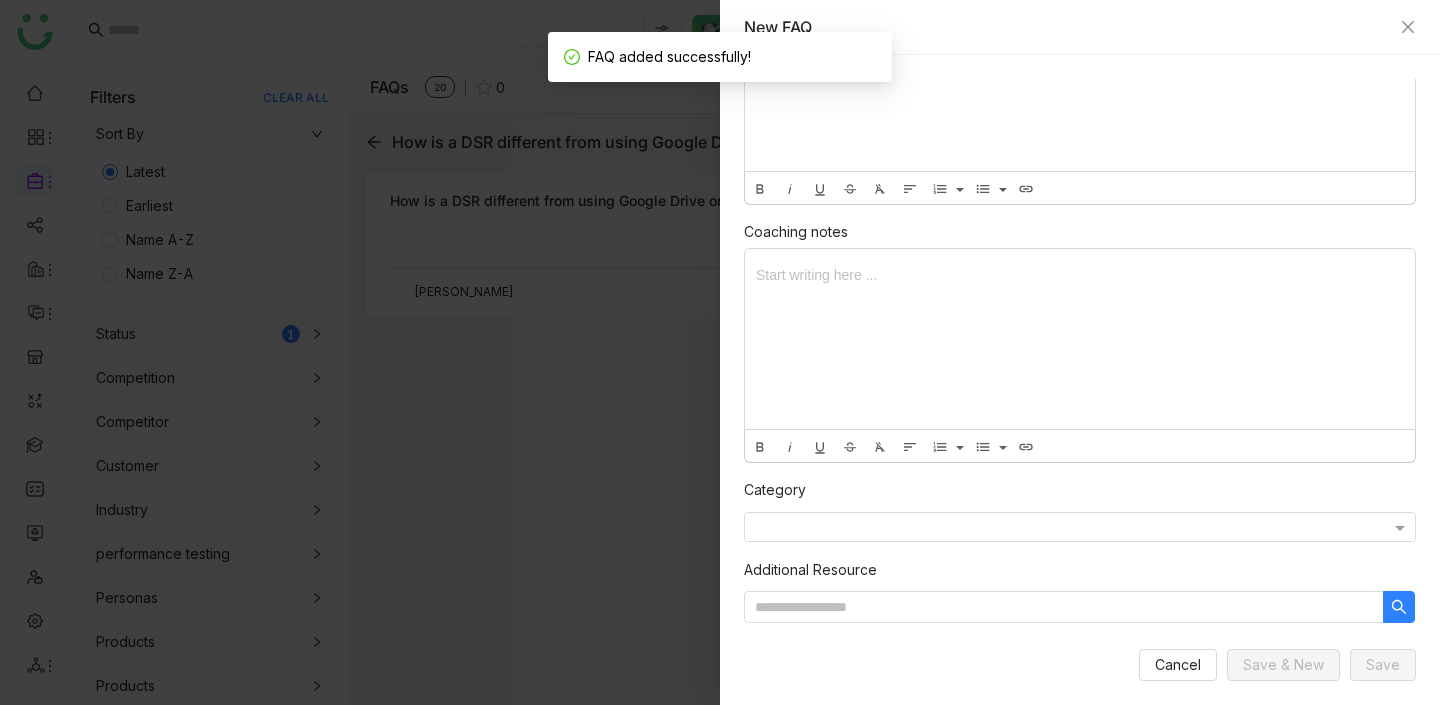 click at bounding box center (720, 352) 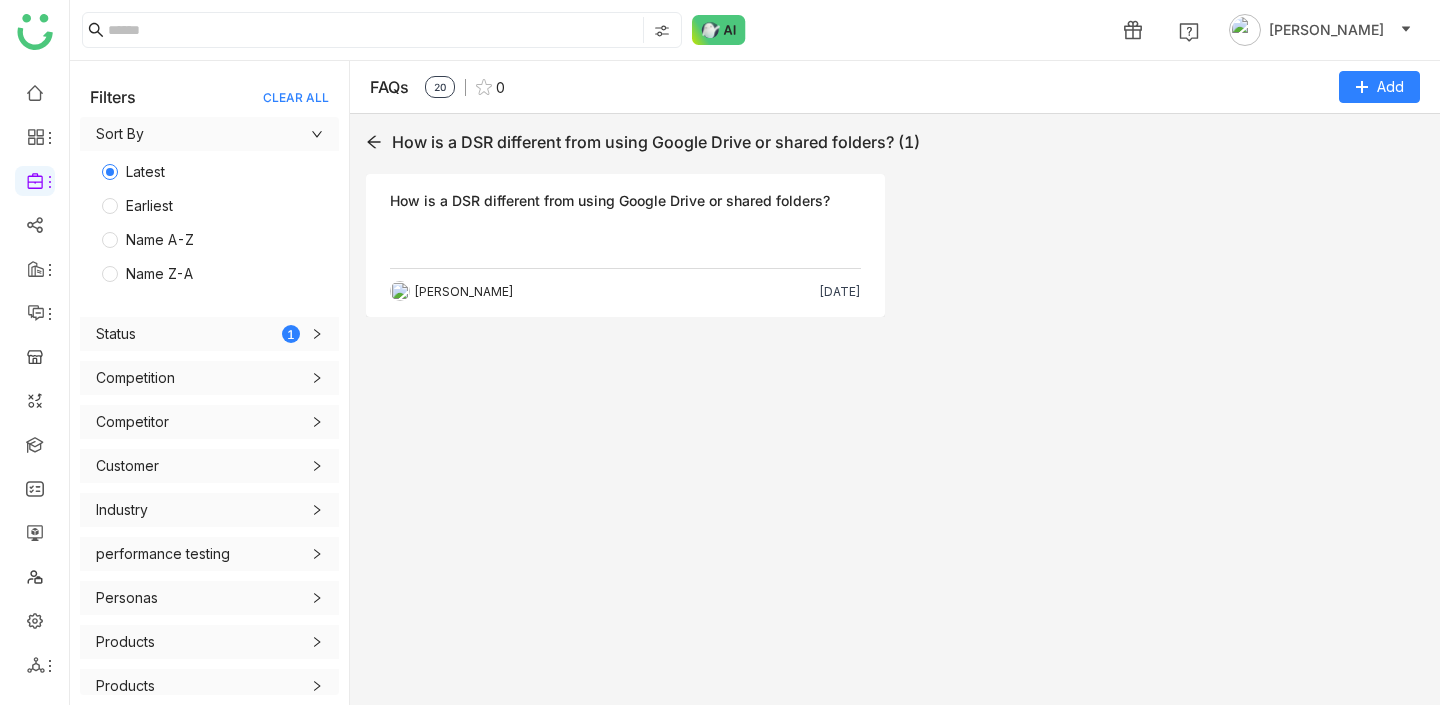 click on "How is a DSR different from using Google Drive or shared folders?" 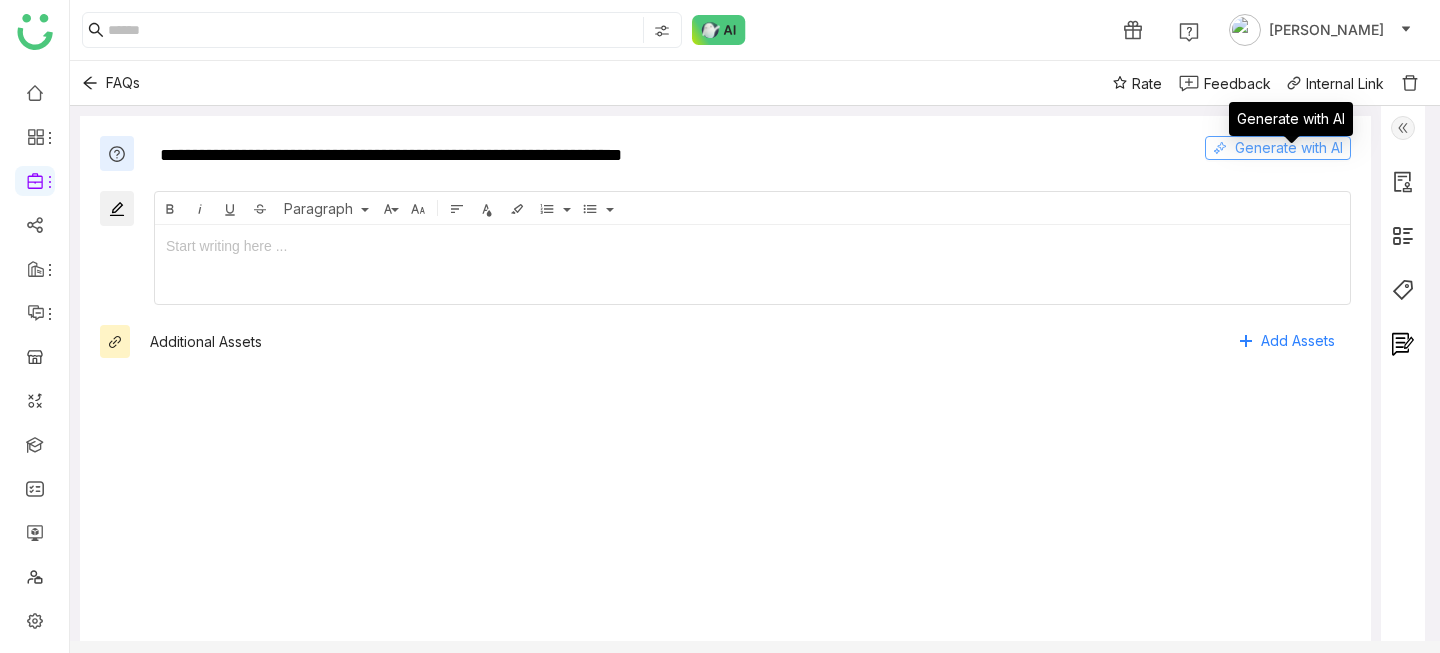 click on "Generate with AI" 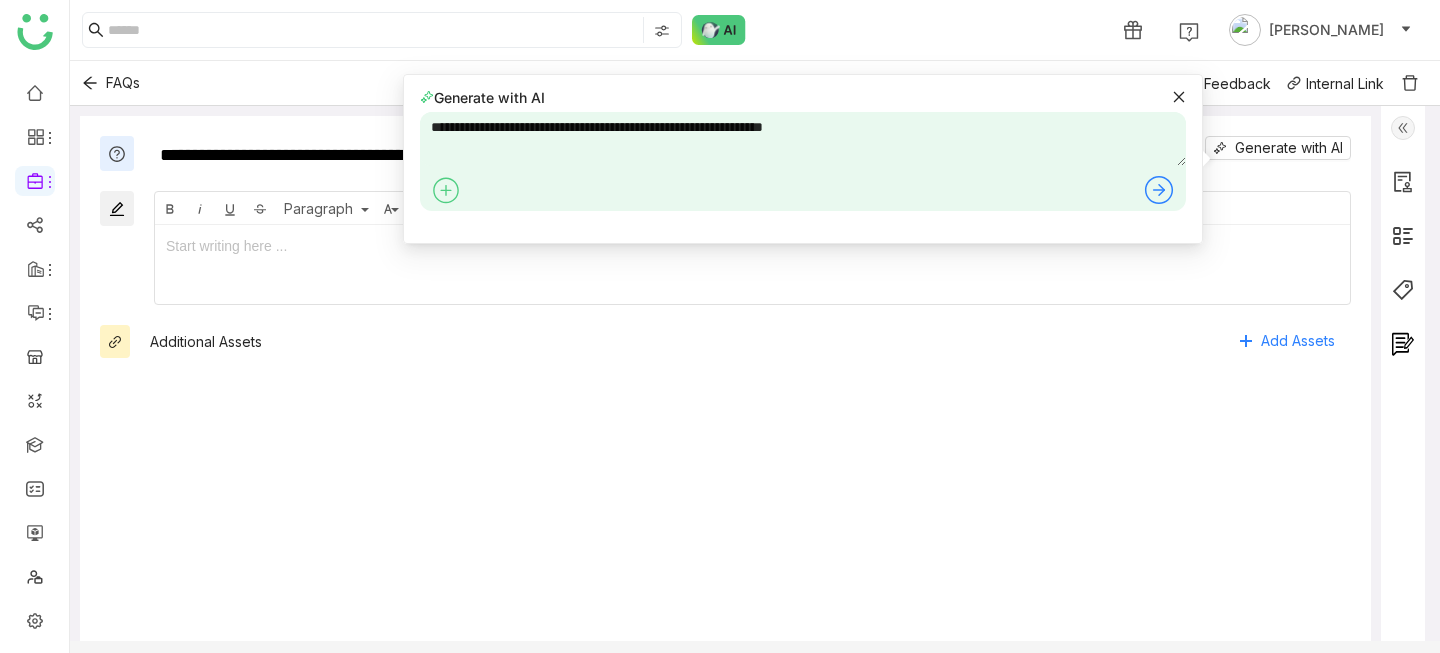 click 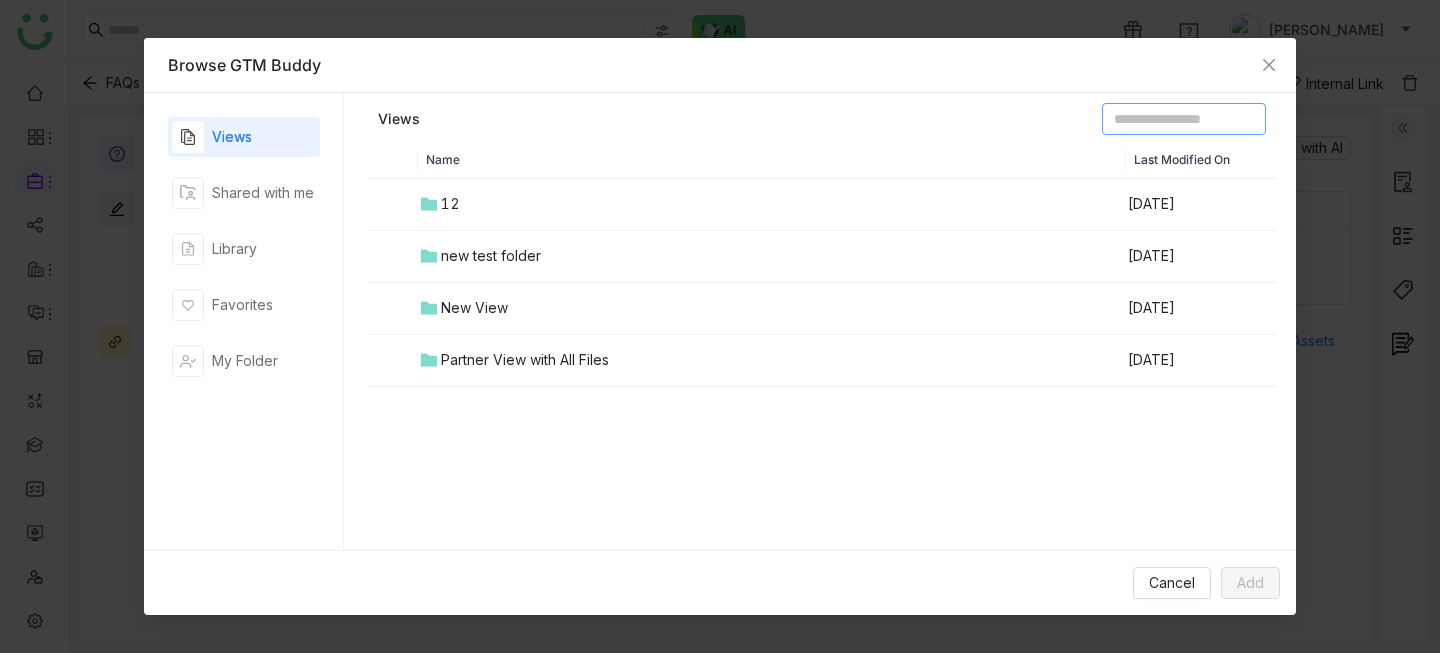 click at bounding box center [1184, 119] 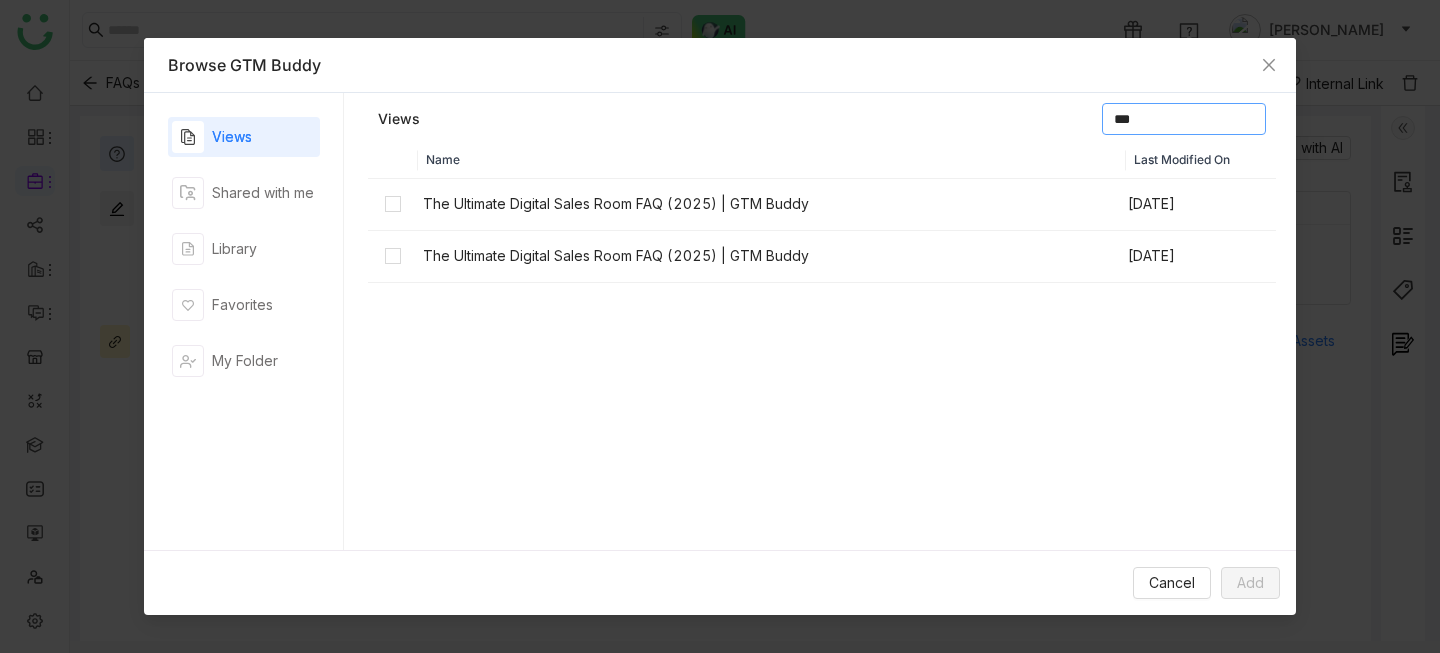 type on "***" 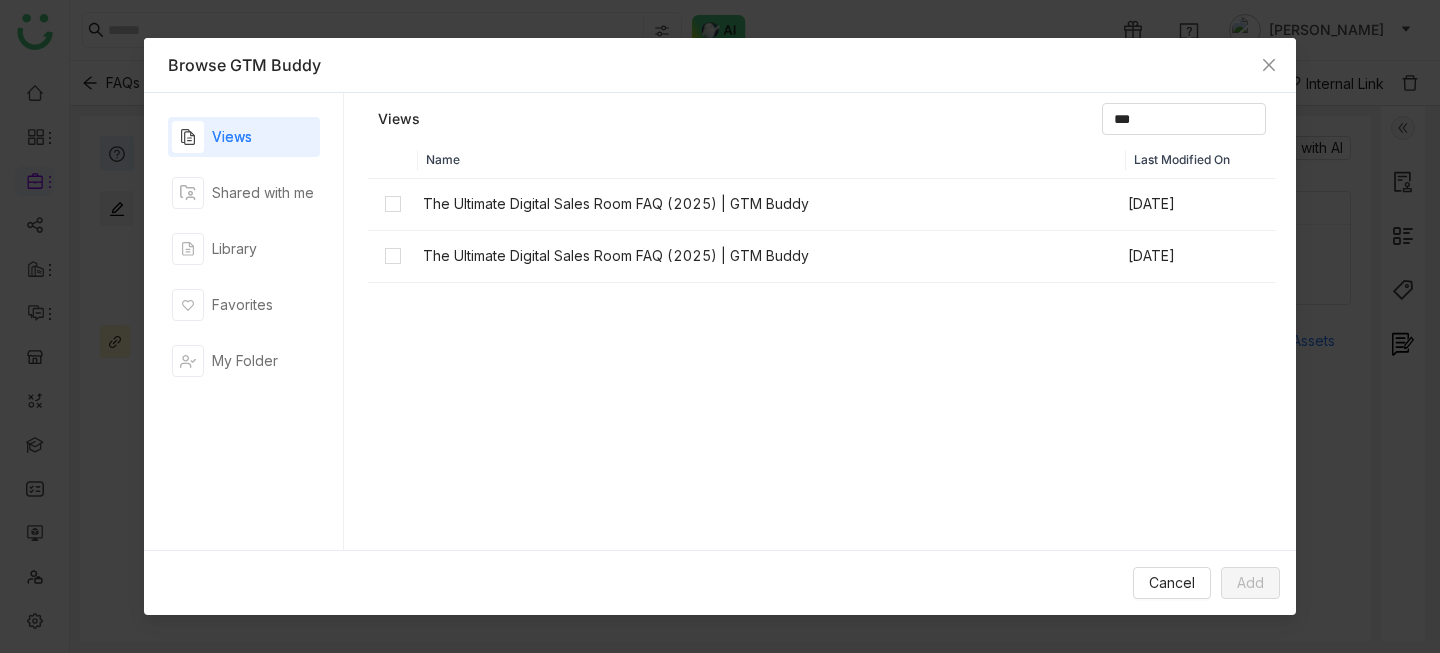 click at bounding box center [393, 205] 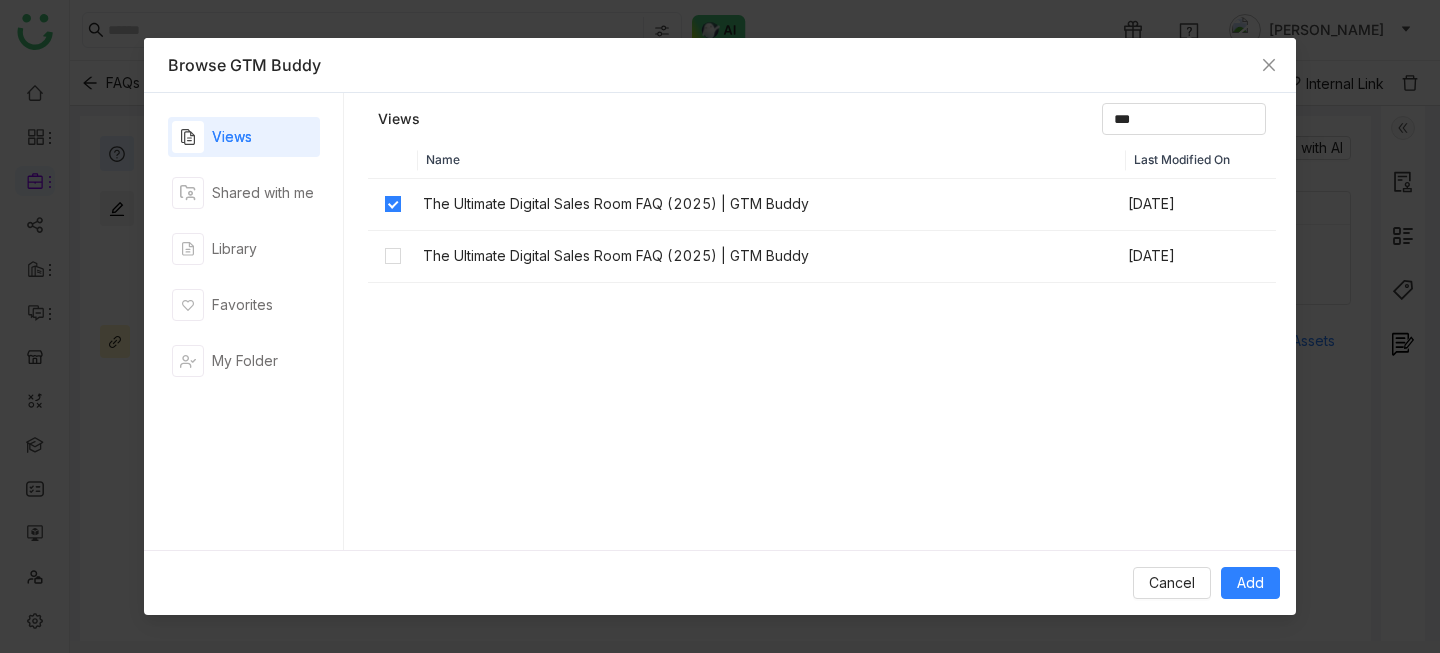 click at bounding box center (393, 205) 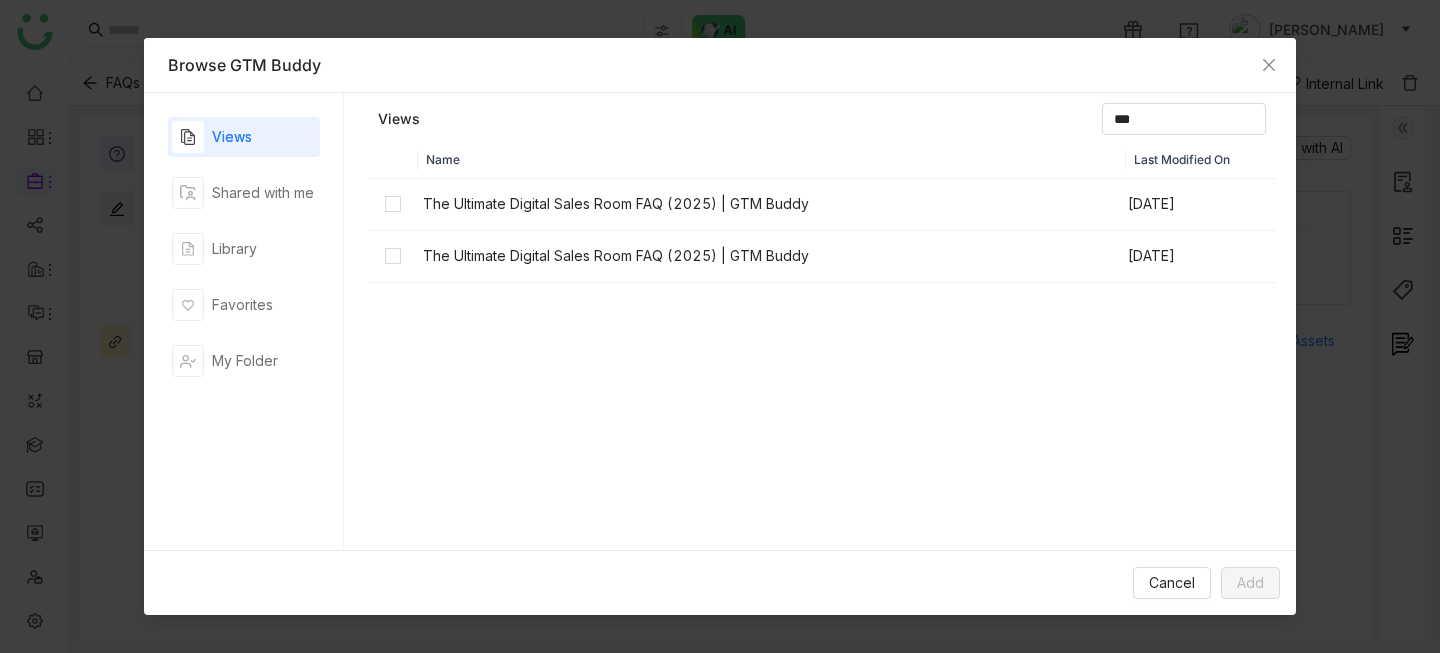 click at bounding box center [393, 205] 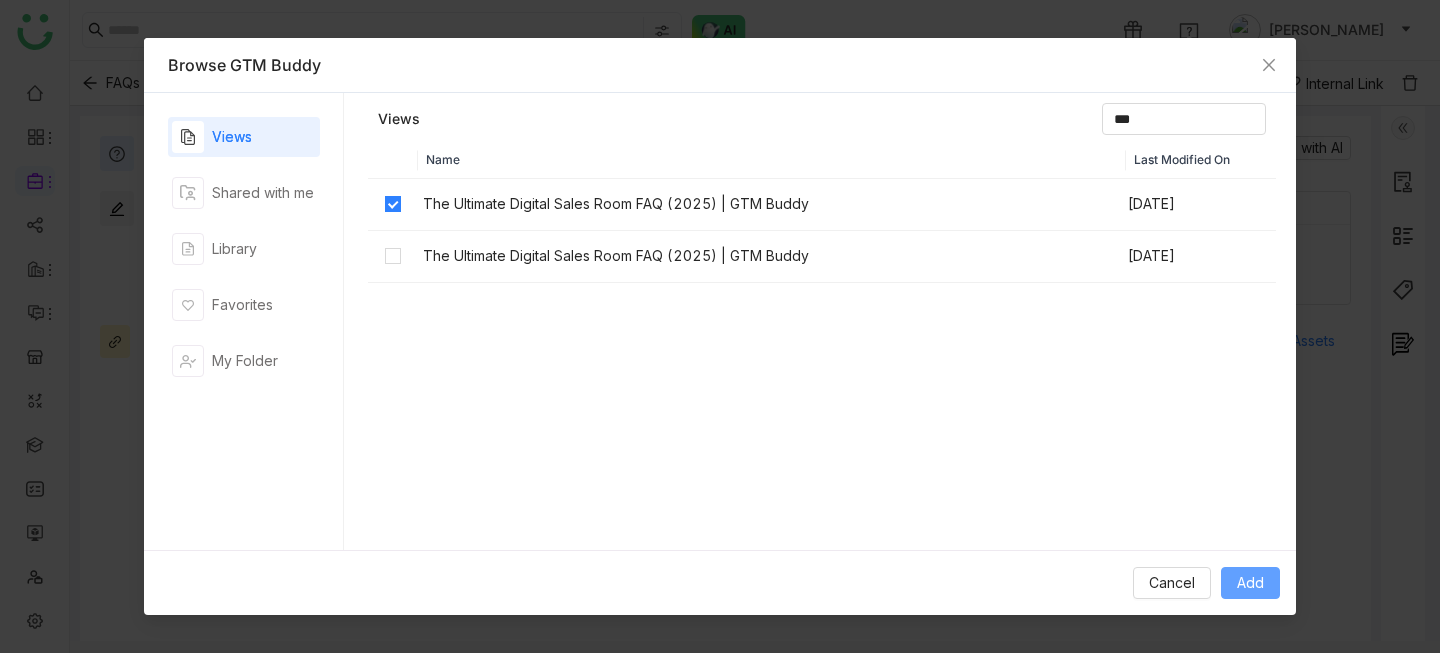 click on "Add" at bounding box center (1250, 583) 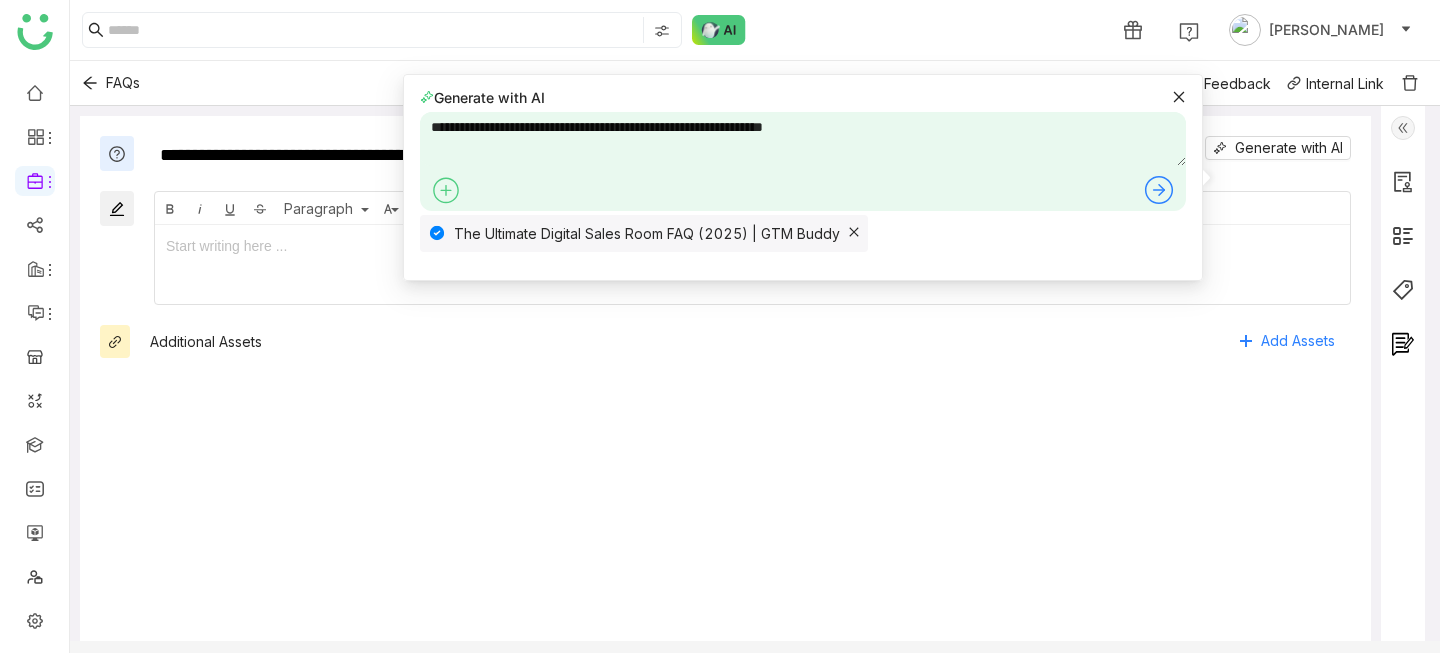 click 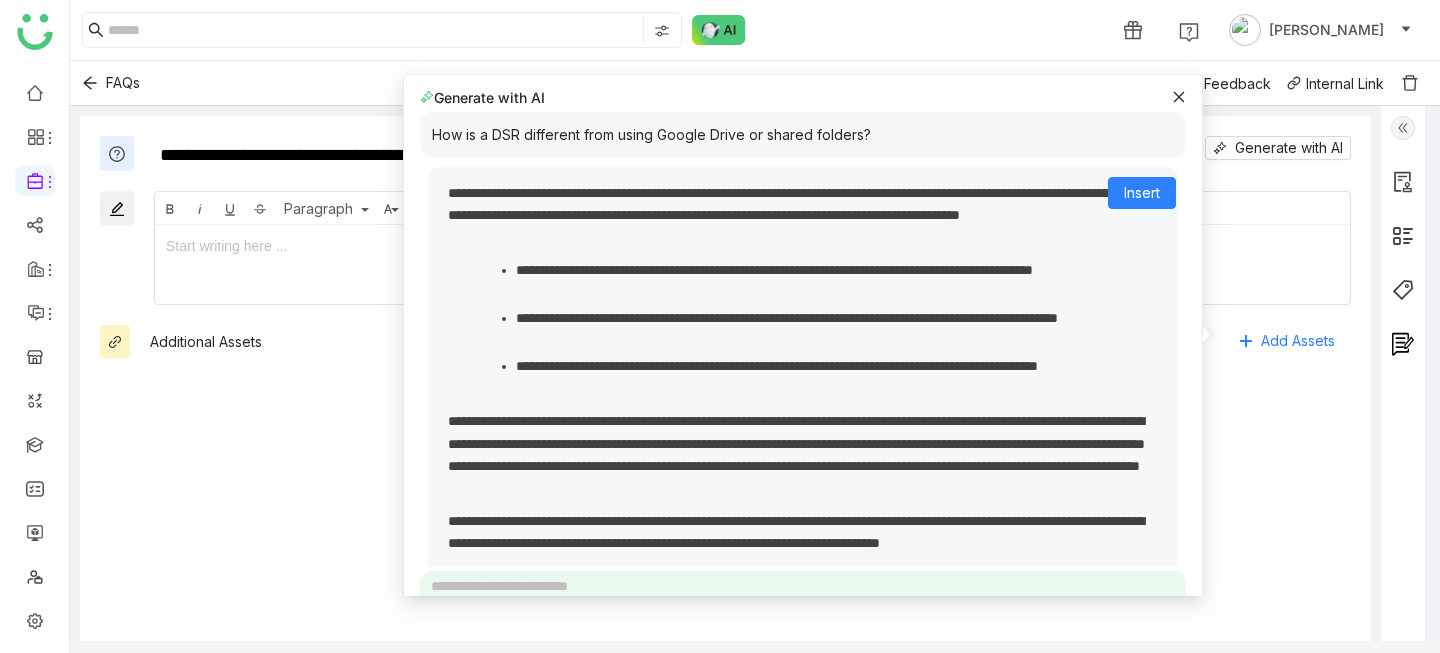 scroll, scrollTop: 40, scrollLeft: 0, axis: vertical 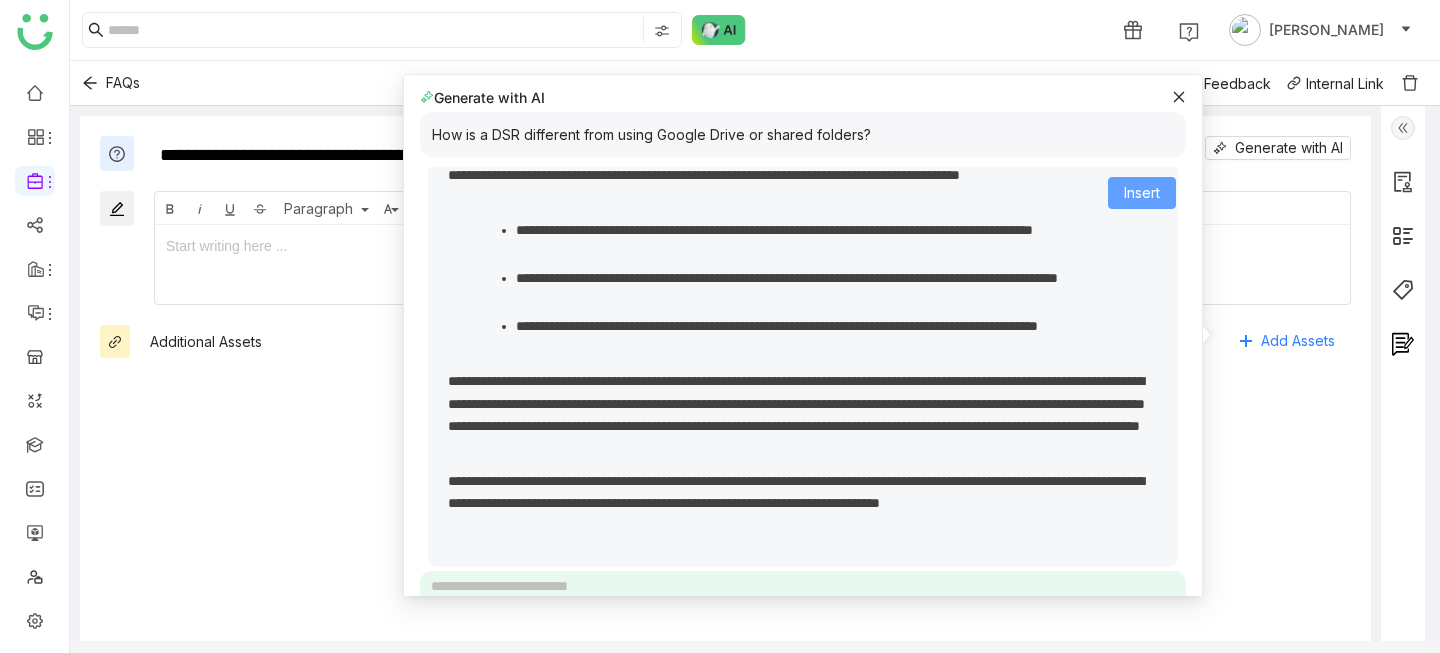 click on "Insert" at bounding box center [1142, 193] 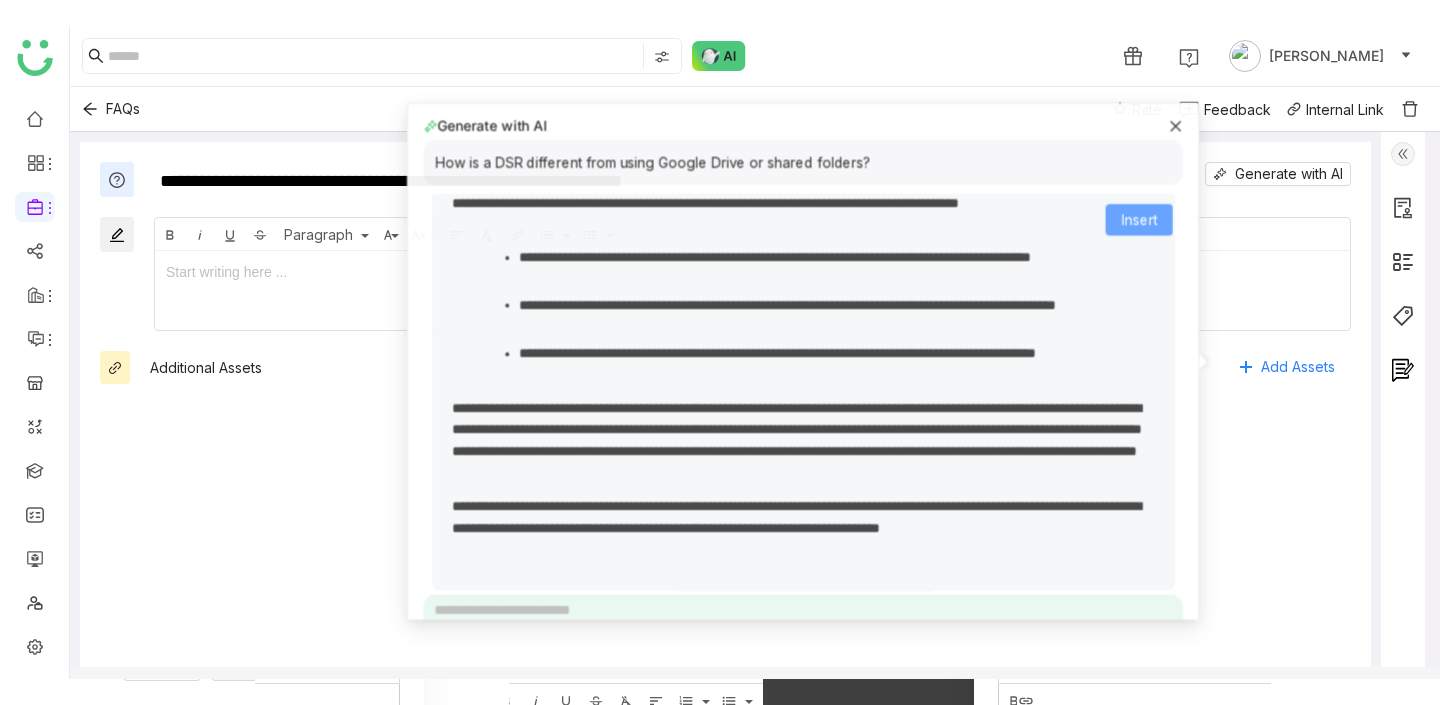 scroll, scrollTop: 0, scrollLeft: 0, axis: both 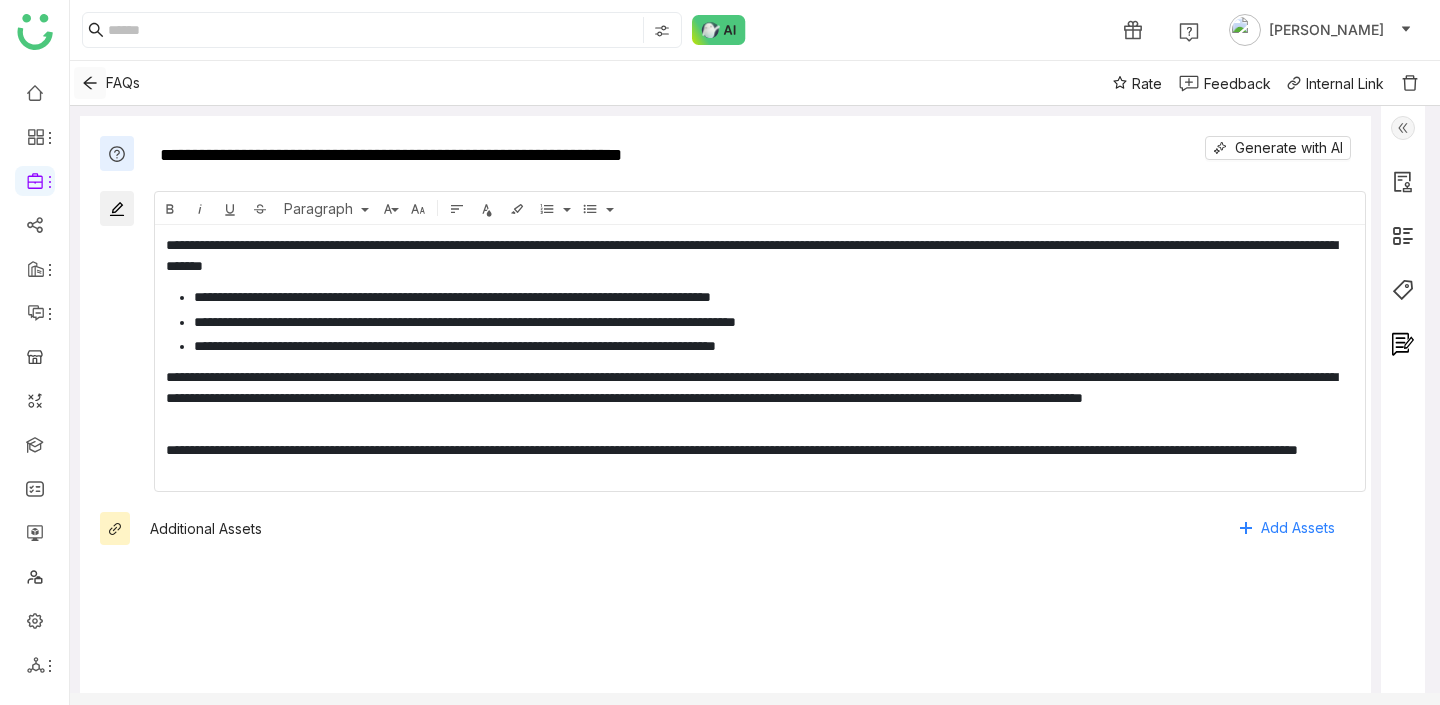 click 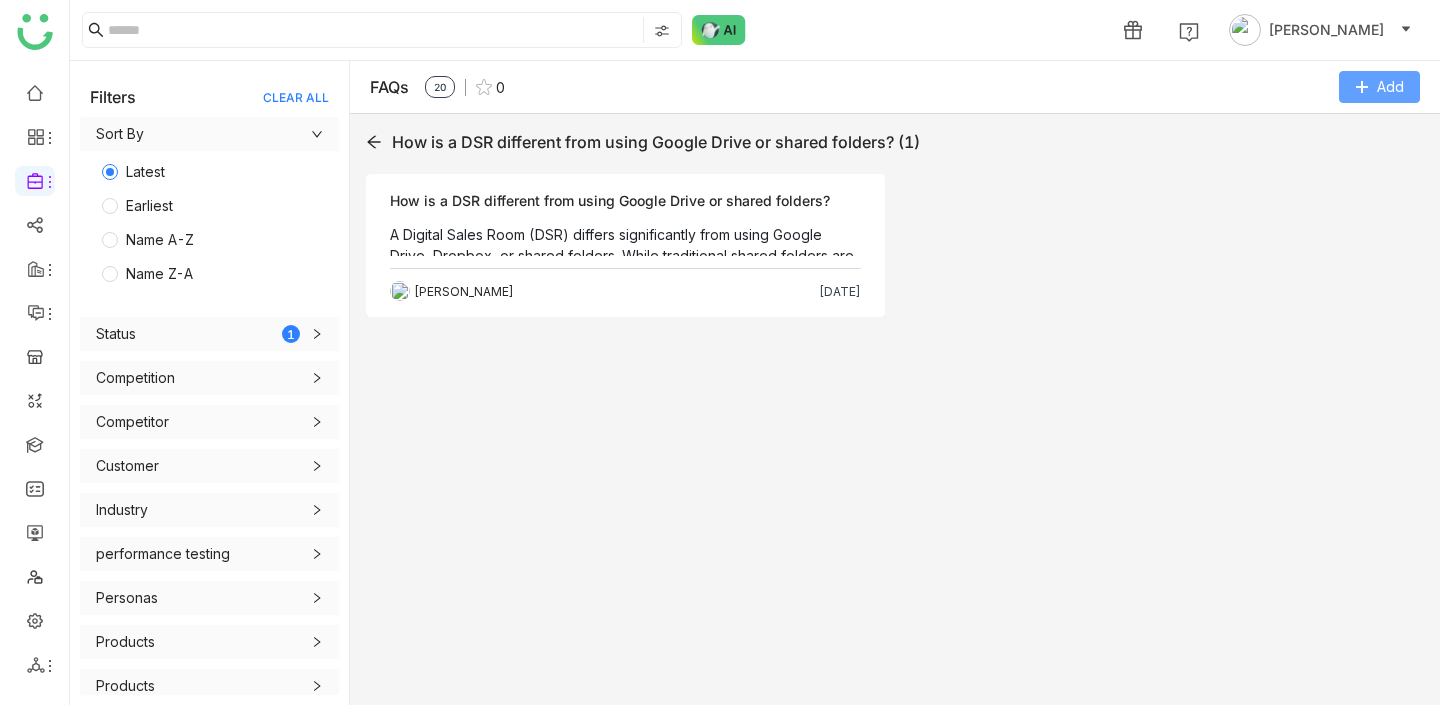 click 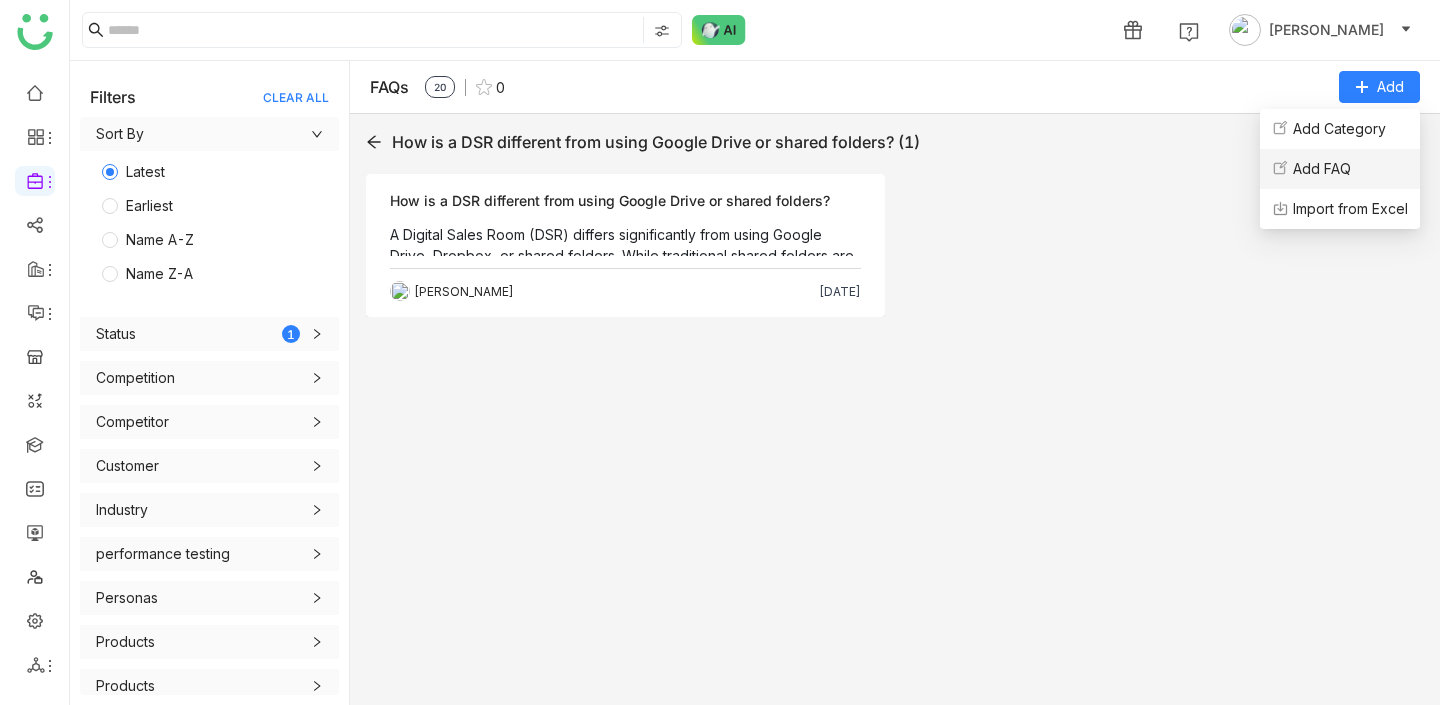 click on "Add FAQ" at bounding box center (1322, 169) 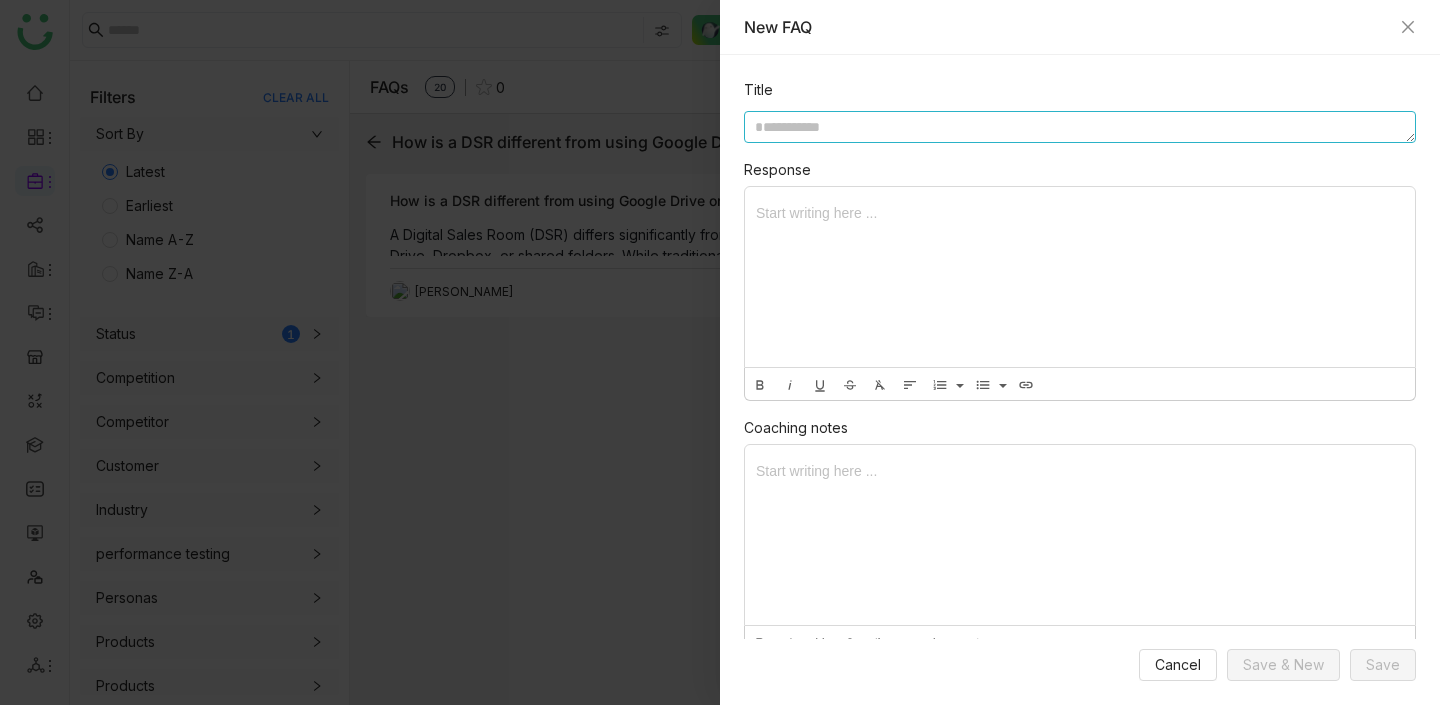 click at bounding box center (1080, 127) 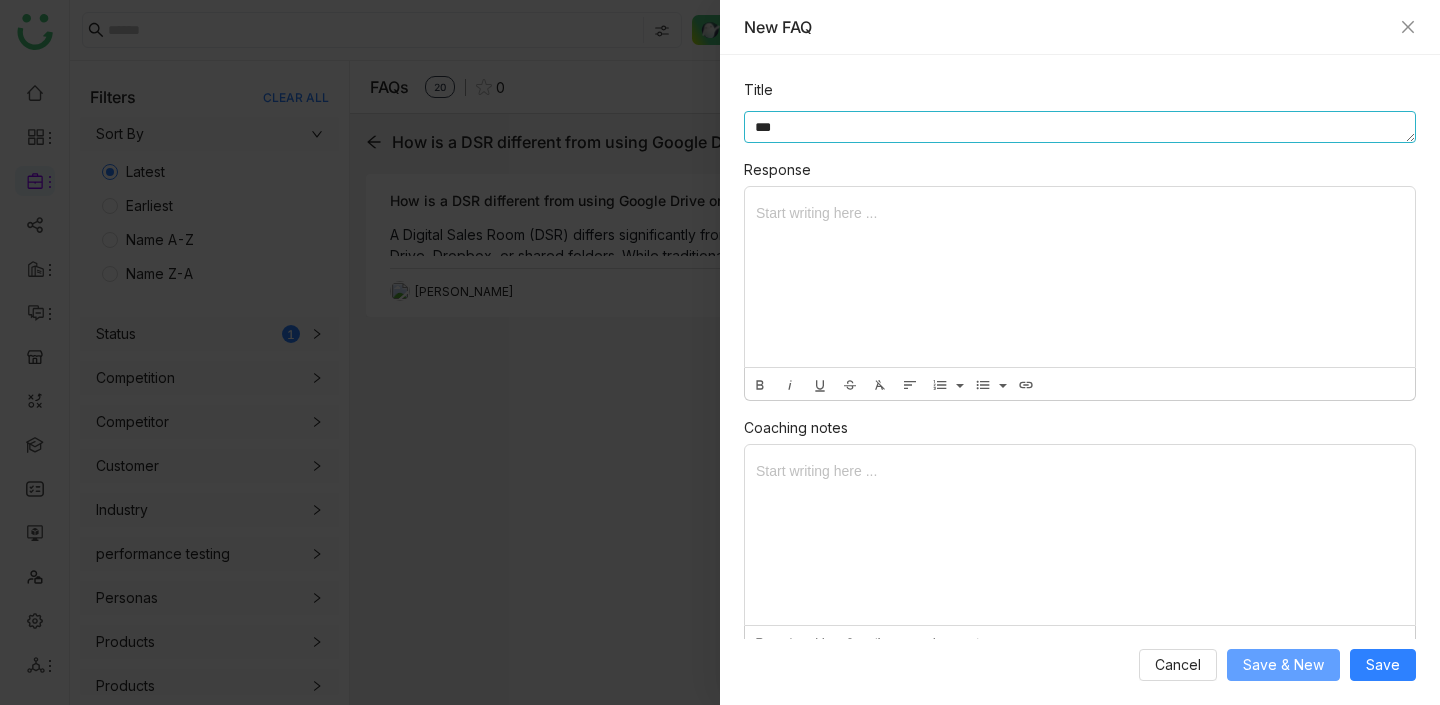 type on "***" 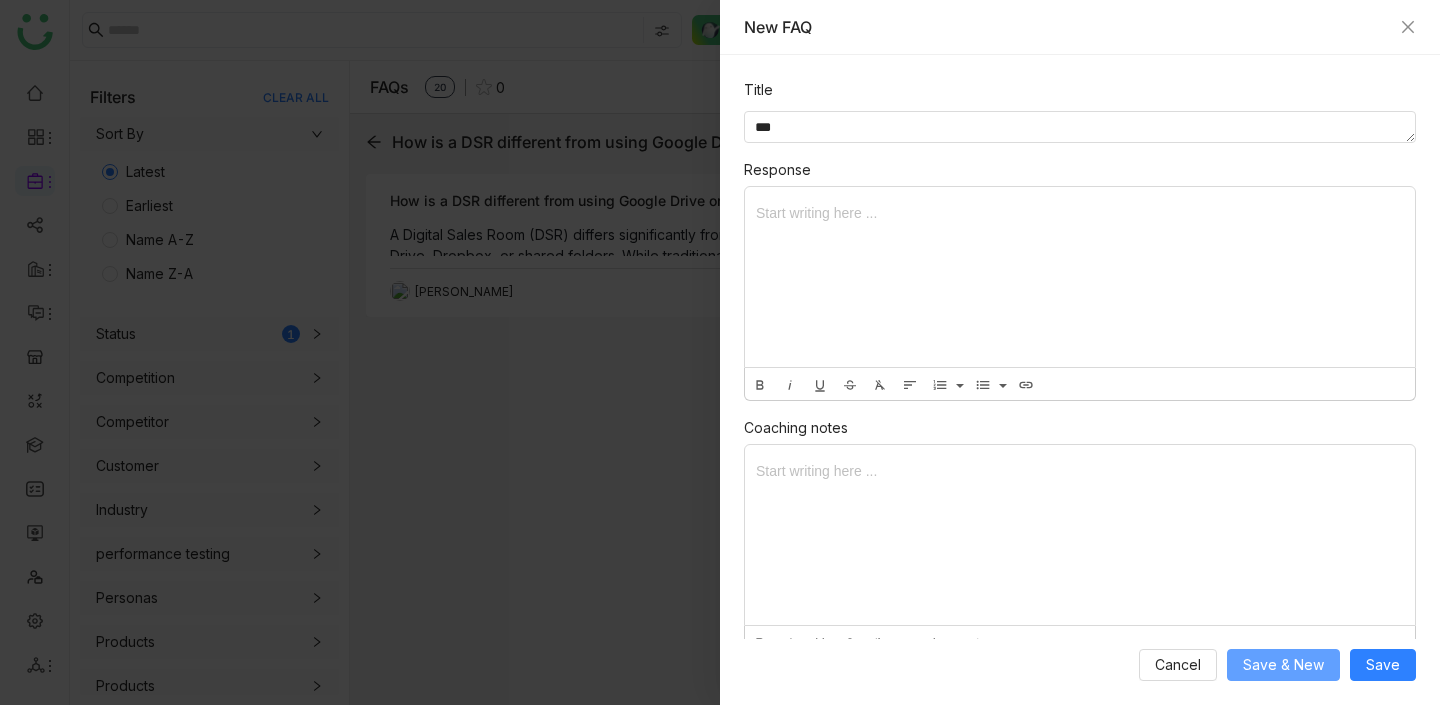 click on "Save & New" at bounding box center (1283, 665) 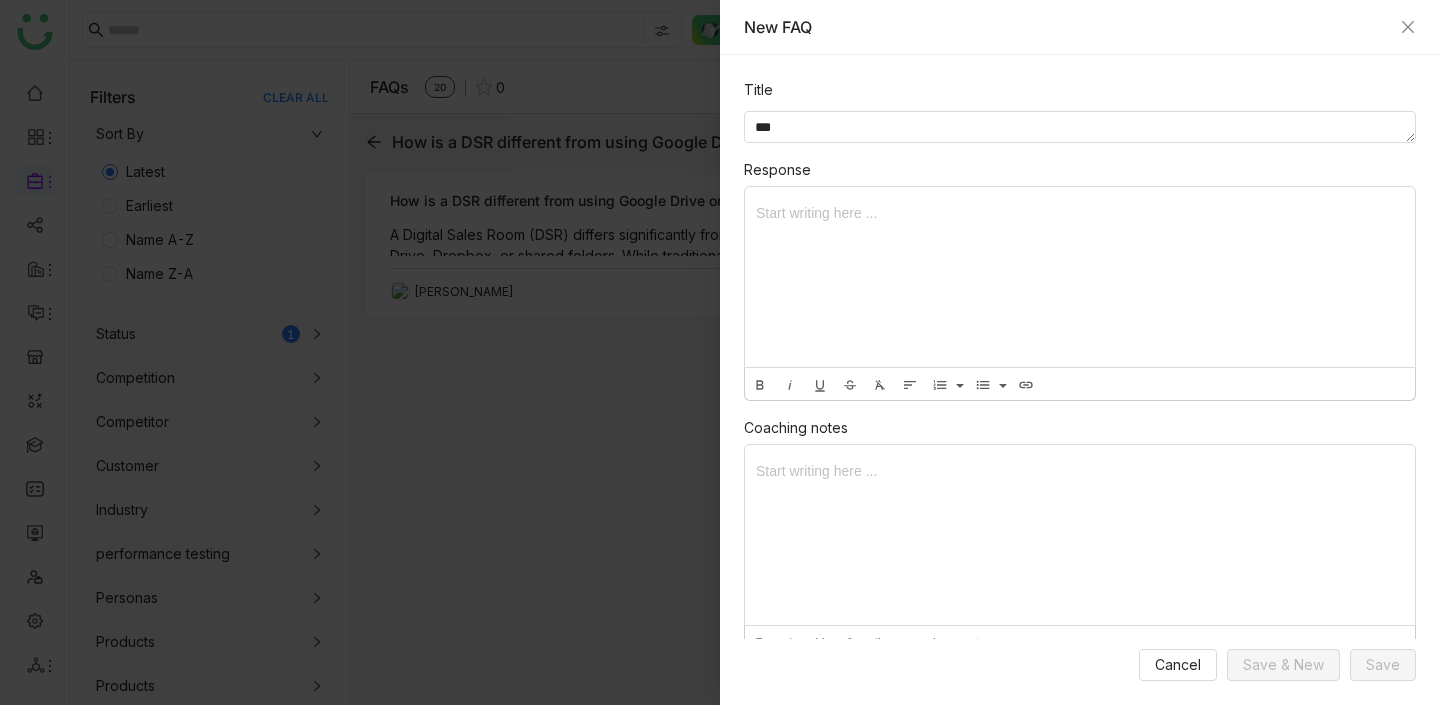 type 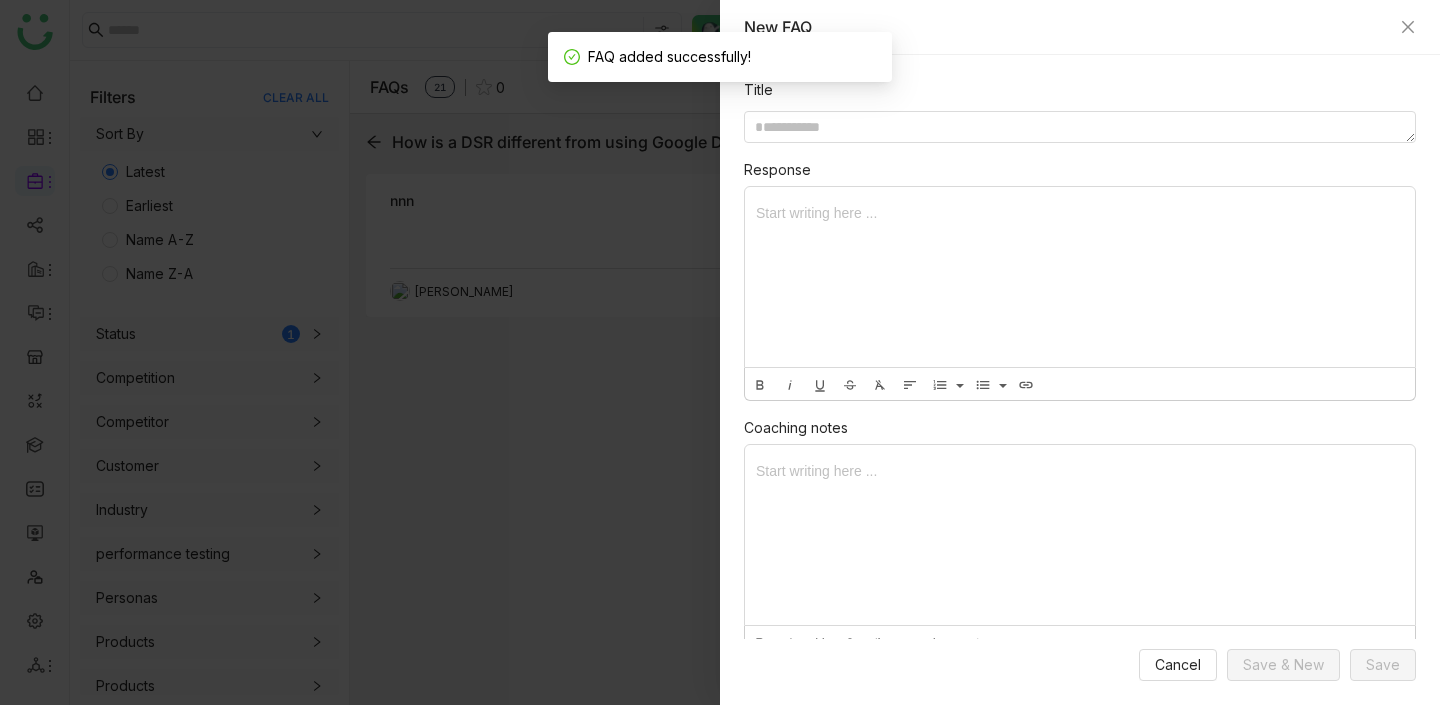 click at bounding box center (720, 352) 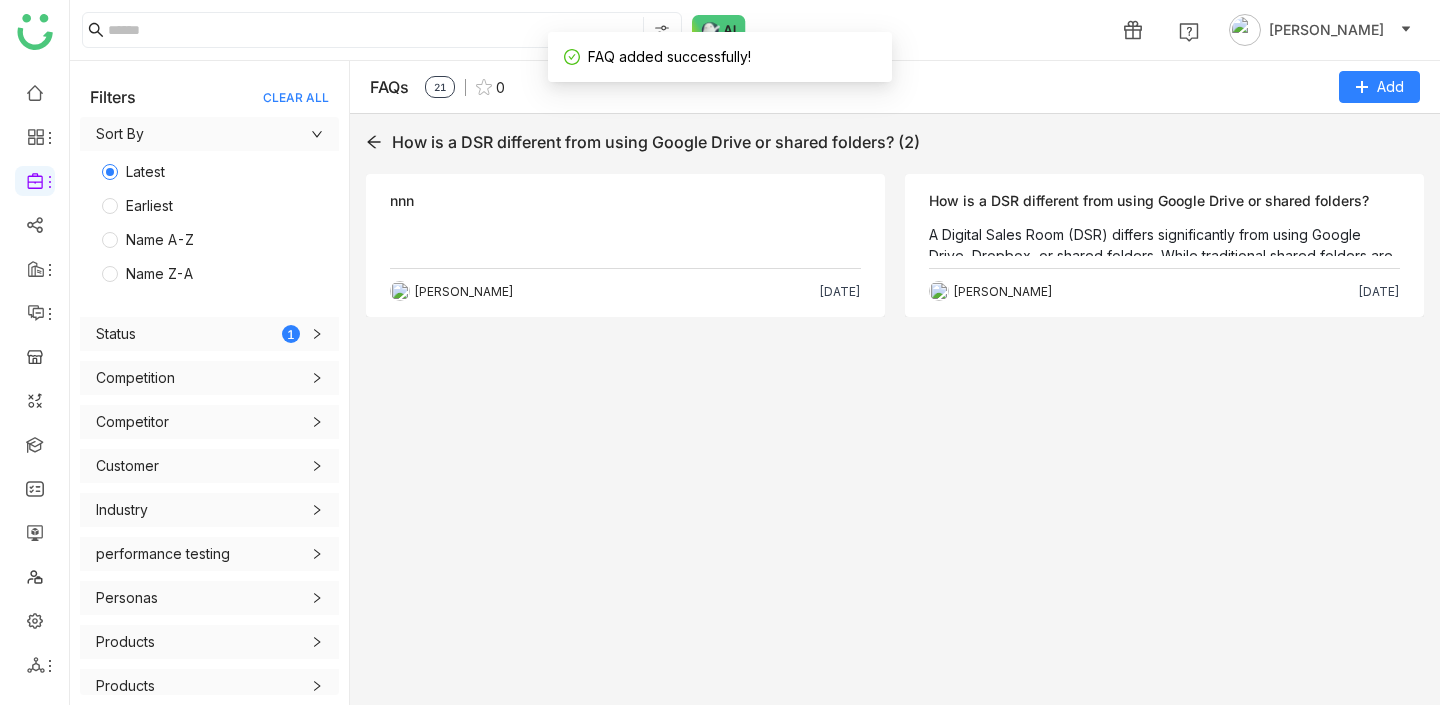 click 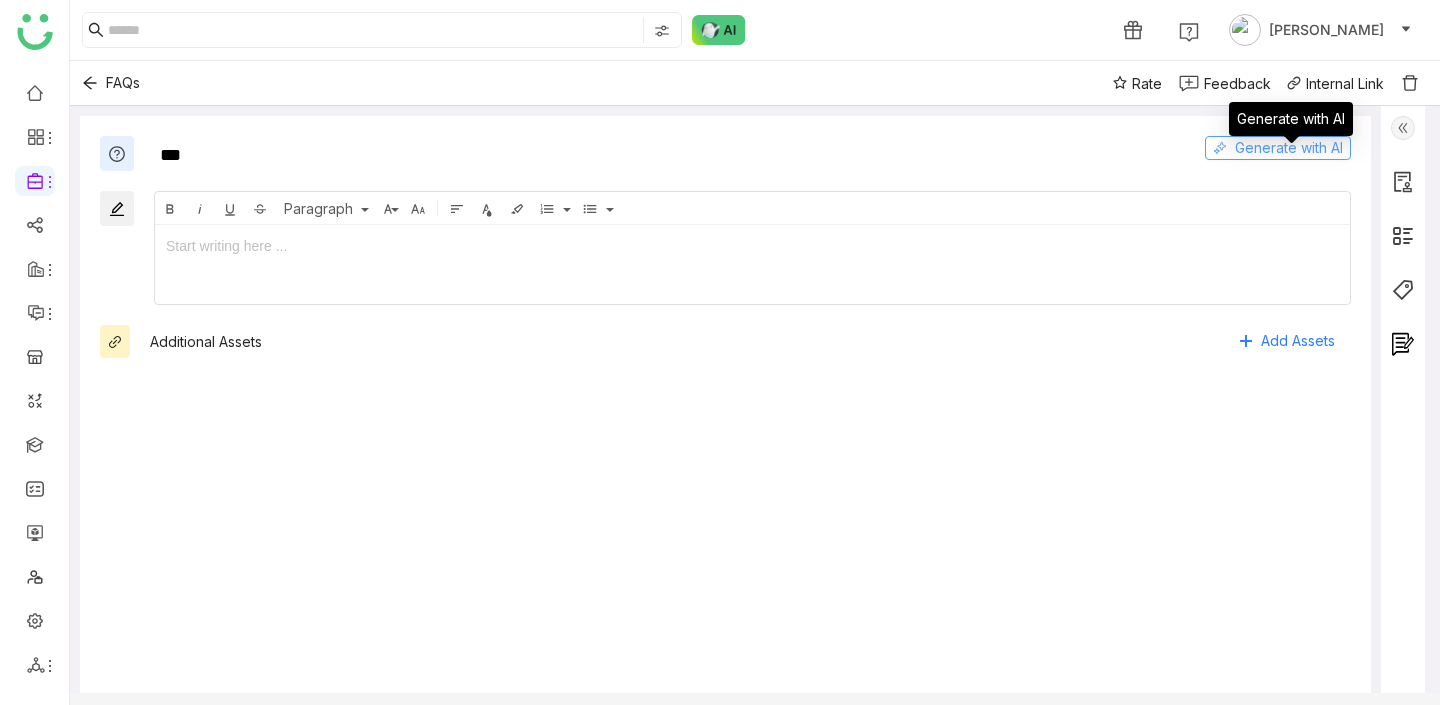 click on "Generate with AI" 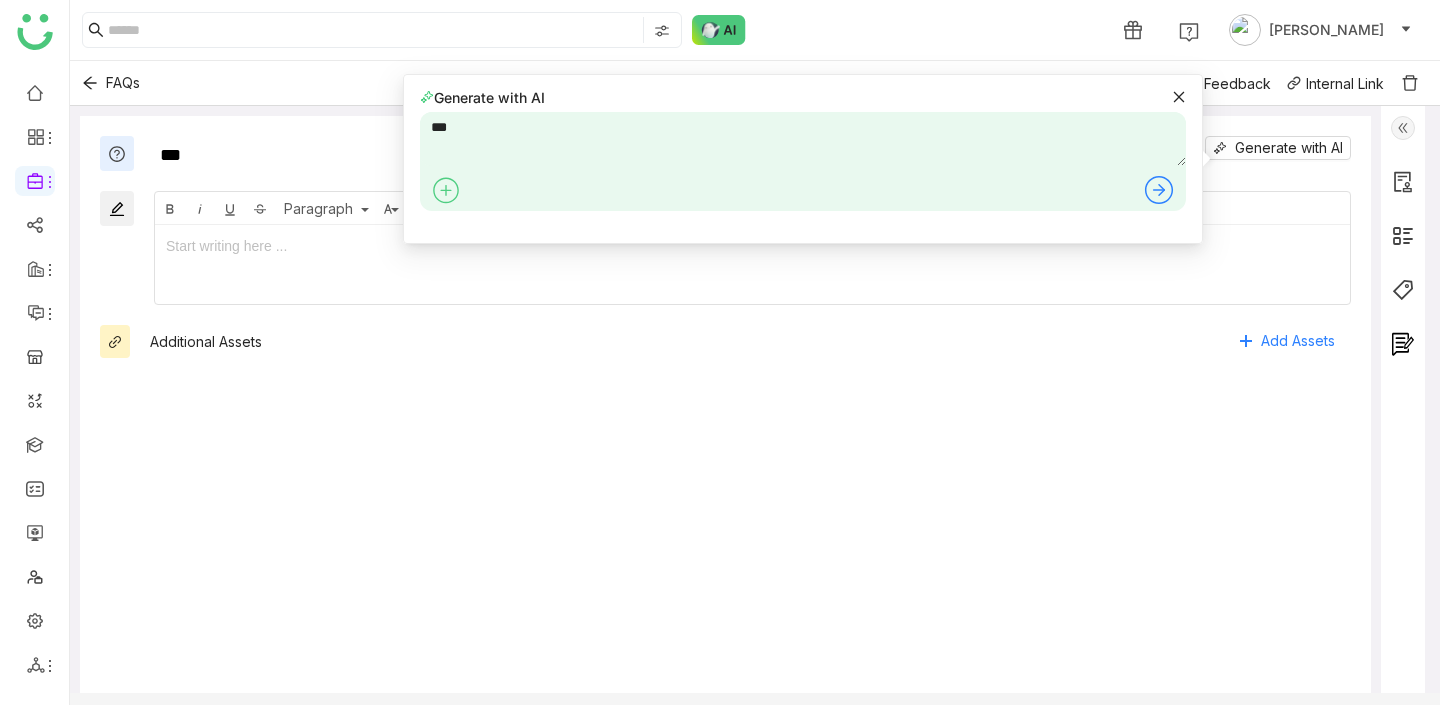 click 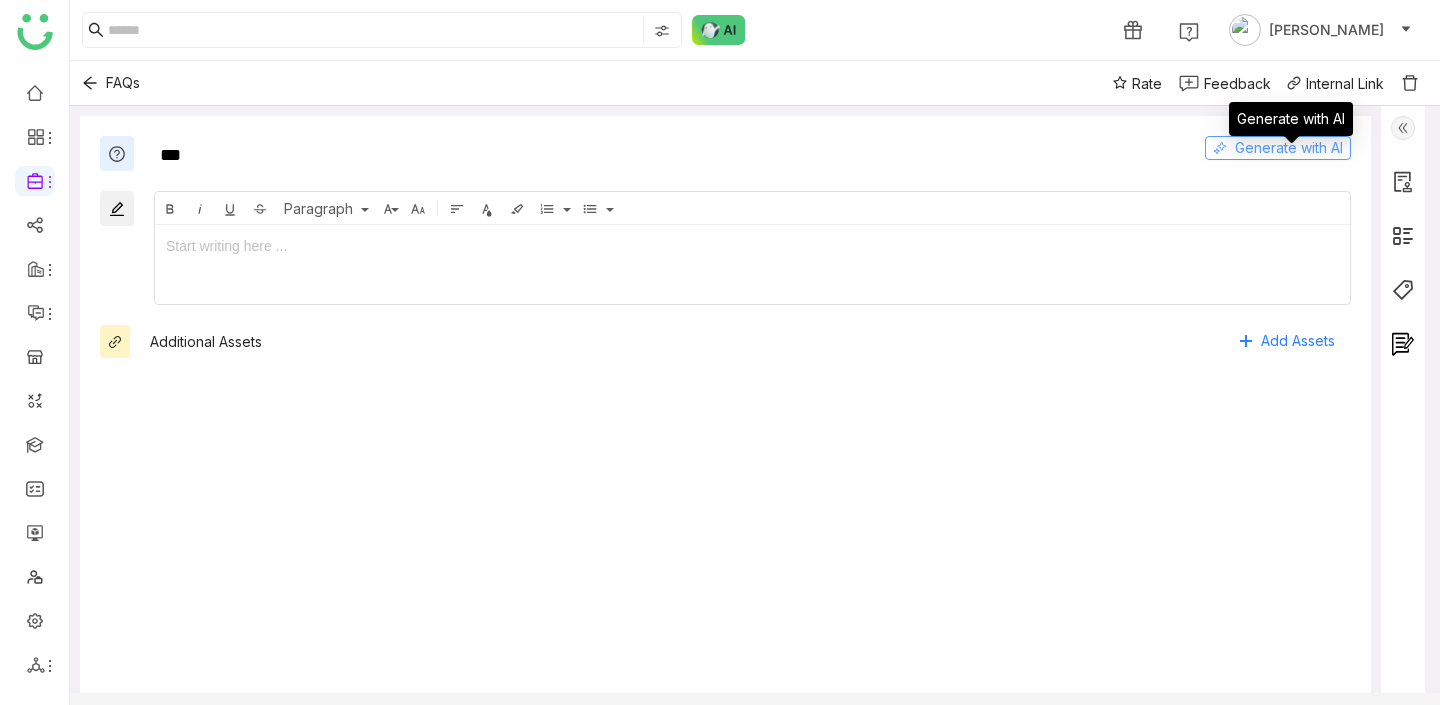 click on "Generate with AI" 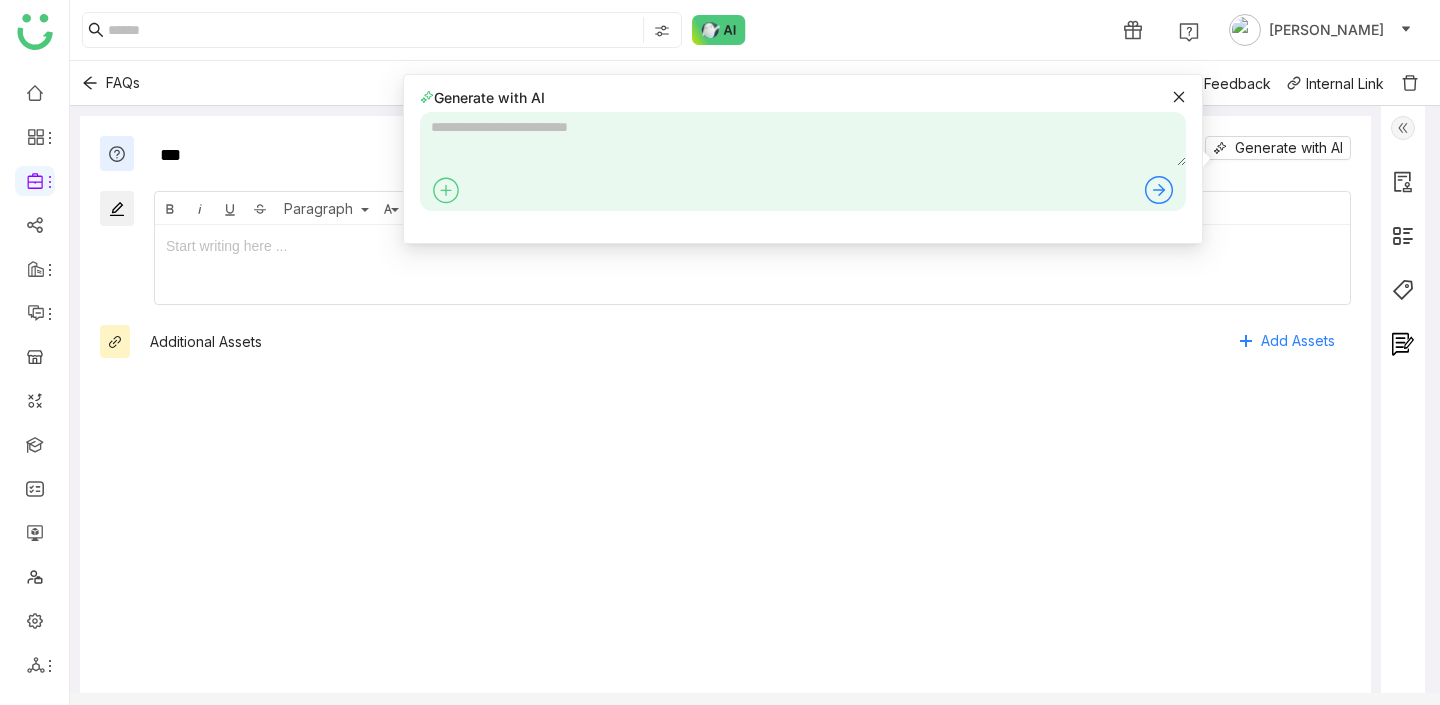 click 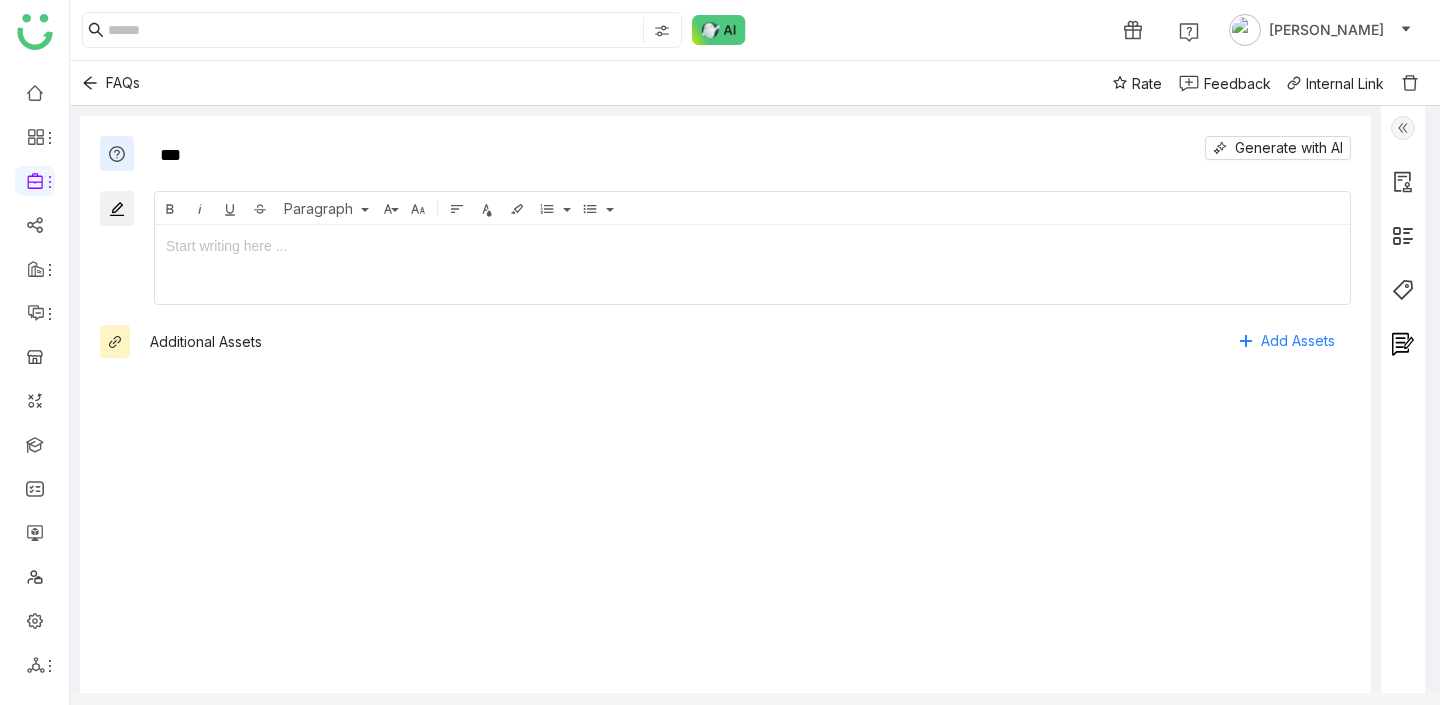 click on "***
Generate with AI  Bold Italic Underline Strikethrough Paragraph Normal Heading 1 Heading 2 Heading 3 Heading 4 Heading 5 Heading 6 Font Family Arial Georgia Impact Tahoma Times New Roman Verdana Font Size 8 9 10 11 12 14 18 24 30 36 48 60 72 96 Align
Align Left
Align Center
Align Right
Align Justify Text Color Background Color Ordered List   Default Lower Alpha Lower Greek Lower Roman Upper Alpha Upper Roman    Unordered List   Default Circle Disc Square    Start writing here ...  Additional Assets   Add Assets" 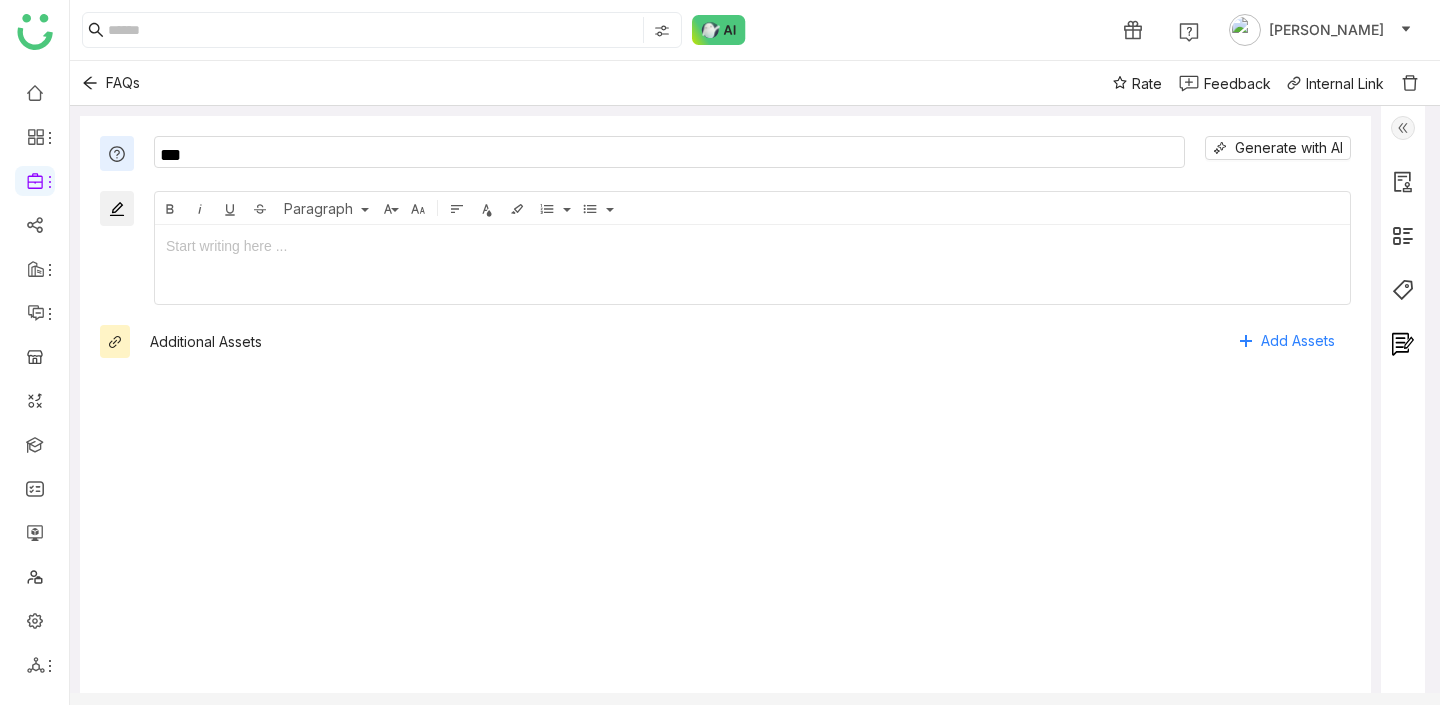 click on "***" 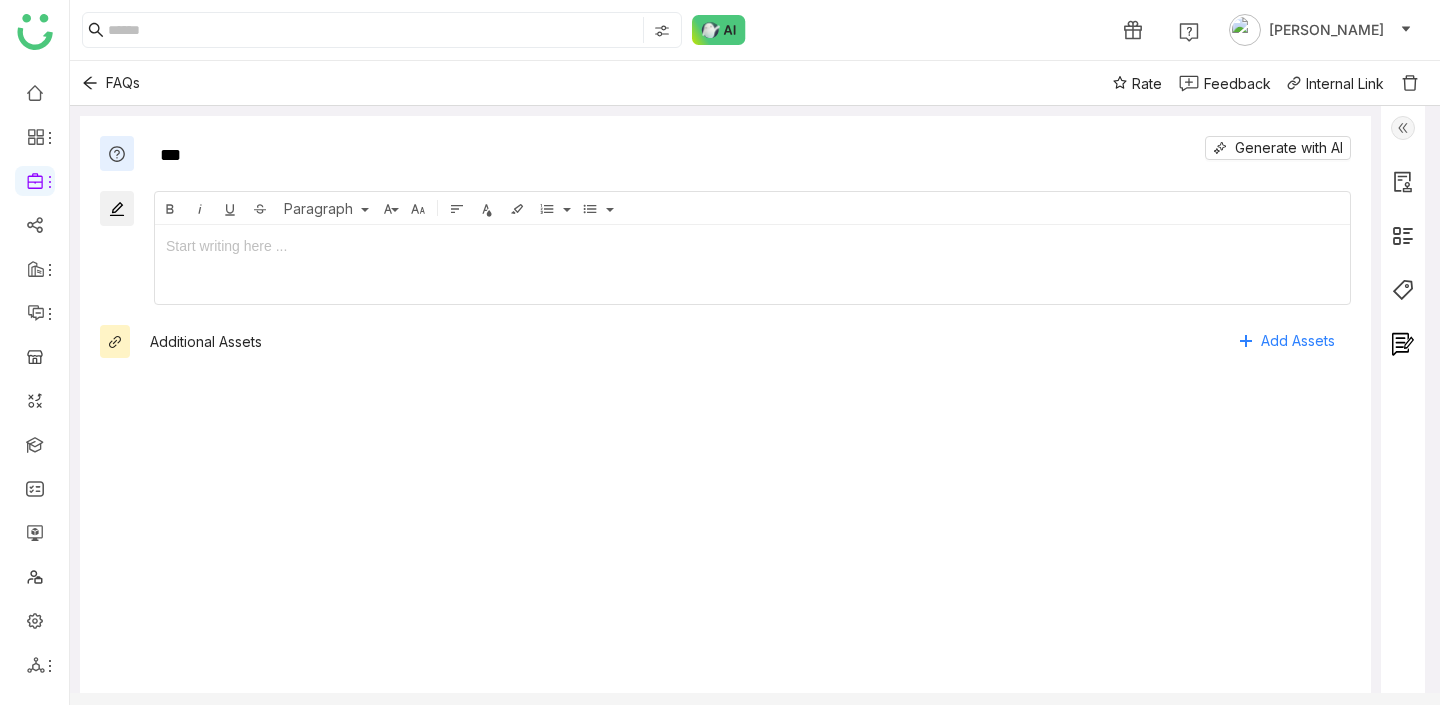 click on "***
Generate with AI  Bold Italic Underline Strikethrough Paragraph Normal Heading 1 Heading 2 Heading 3 Heading 4 Heading 5 Heading 6 Font Family Arial Georgia Impact Tahoma Times New Roman Verdana Font Size 8 9 10 11 12 14 18 24 30 36 48 60 72 96 Align
Align Left
Align Center
Align Right
Align Justify Text Color Background Color Ordered List   Default Lower Alpha Lower Greek Lower Roman Upper Alpha Upper Roman    Unordered List   Default Circle Disc Square    Start writing here ...  Additional Assets   Add Assets" 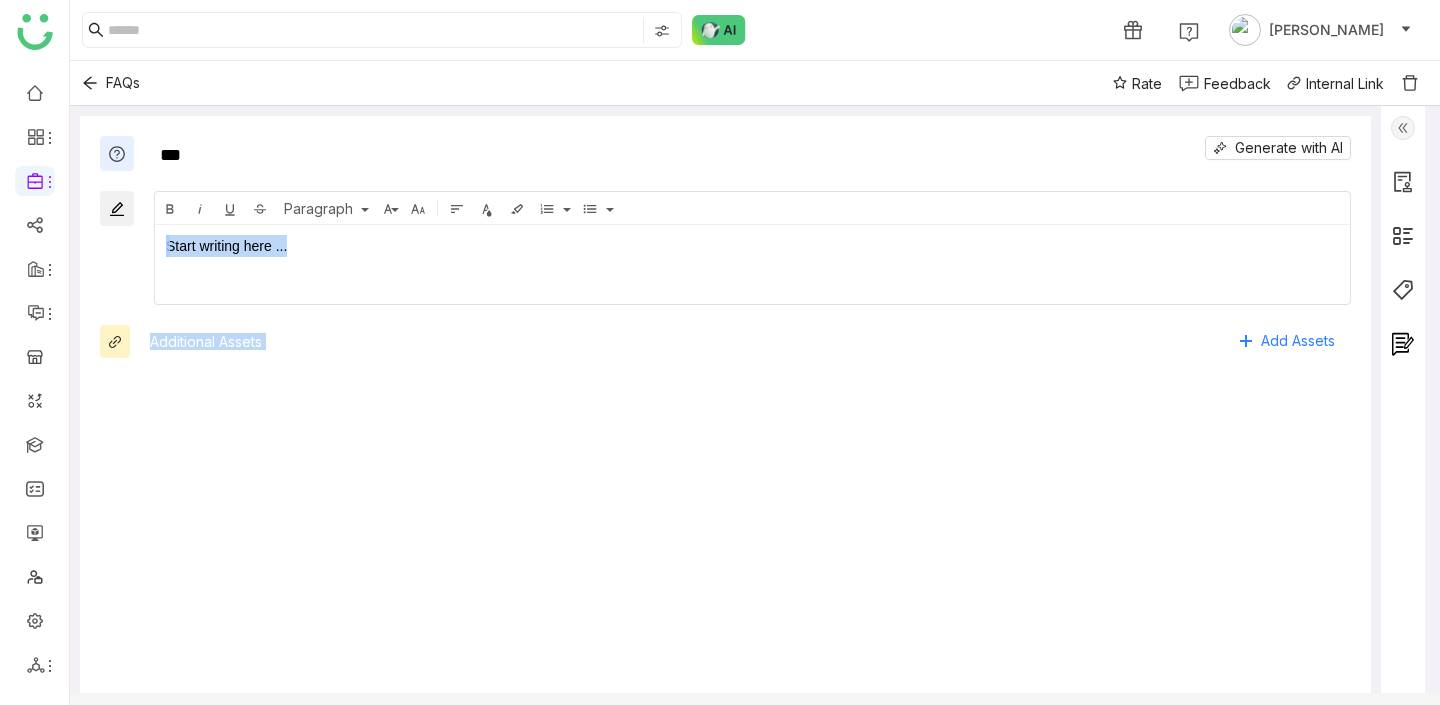 drag, startPoint x: 435, startPoint y: 406, endPoint x: 414, endPoint y: 249, distance: 158.39824 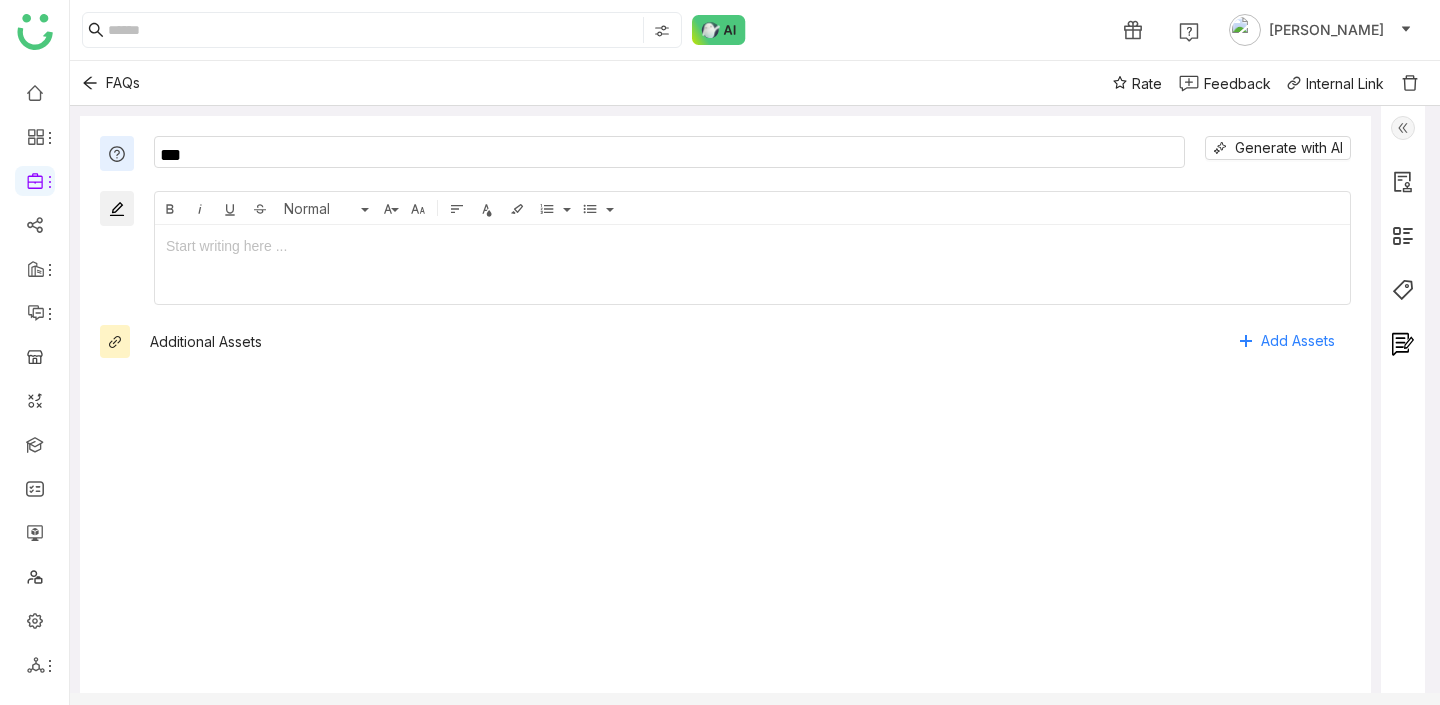 click on "***" 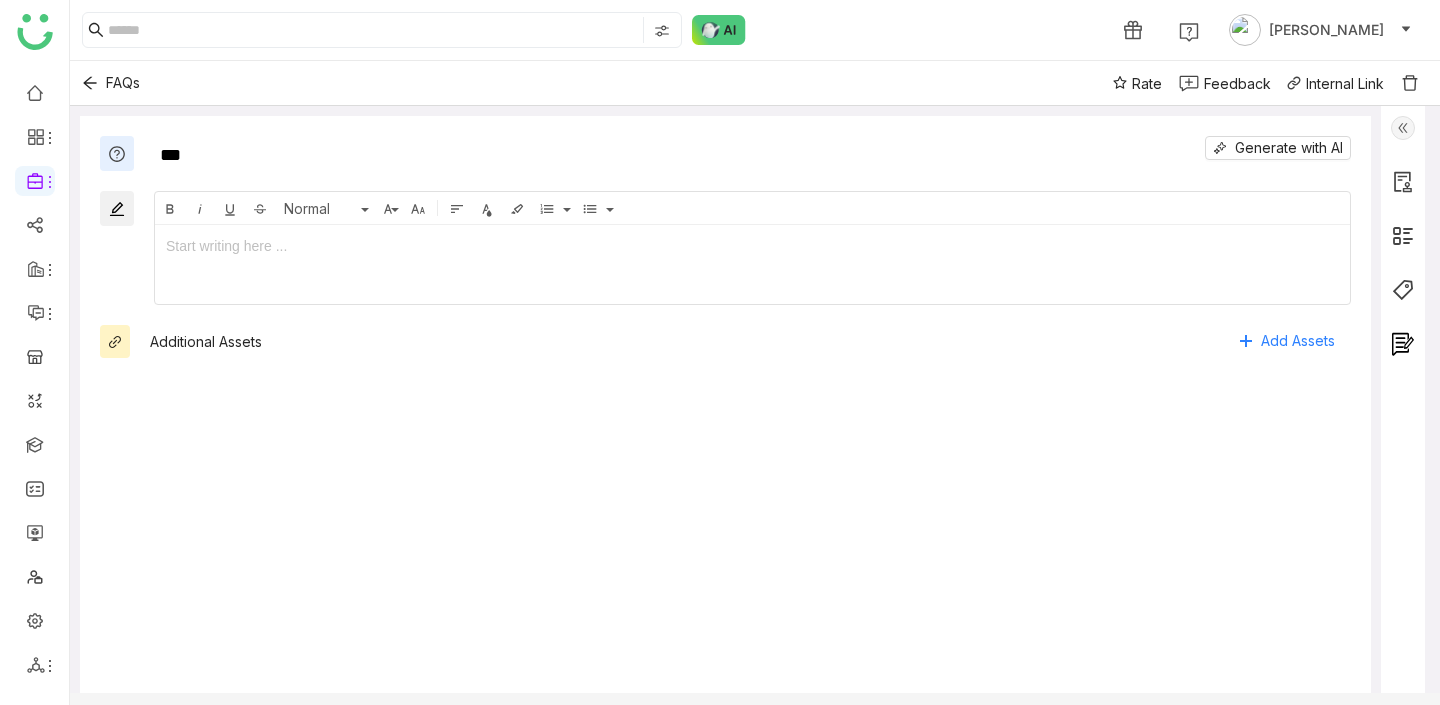 click on "FAQs  Rate Feedback
Internal Link" 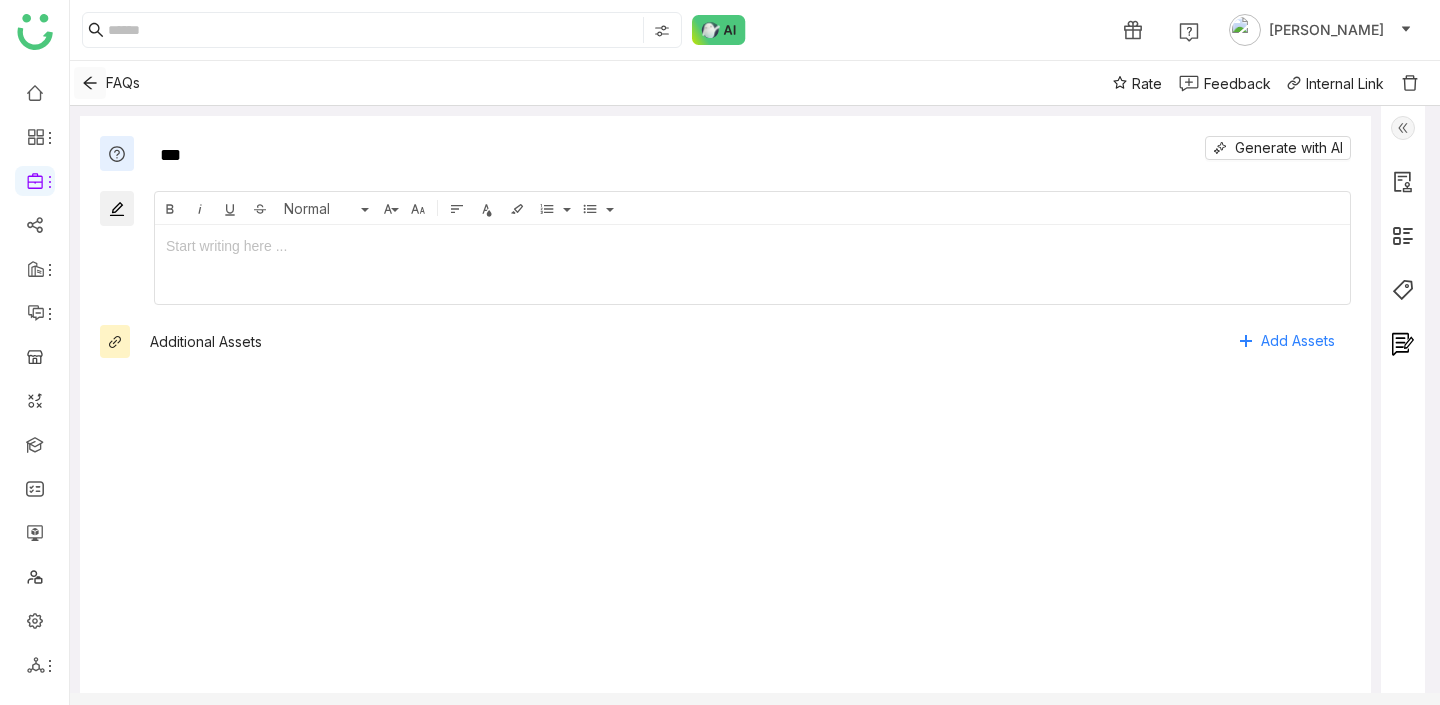 click 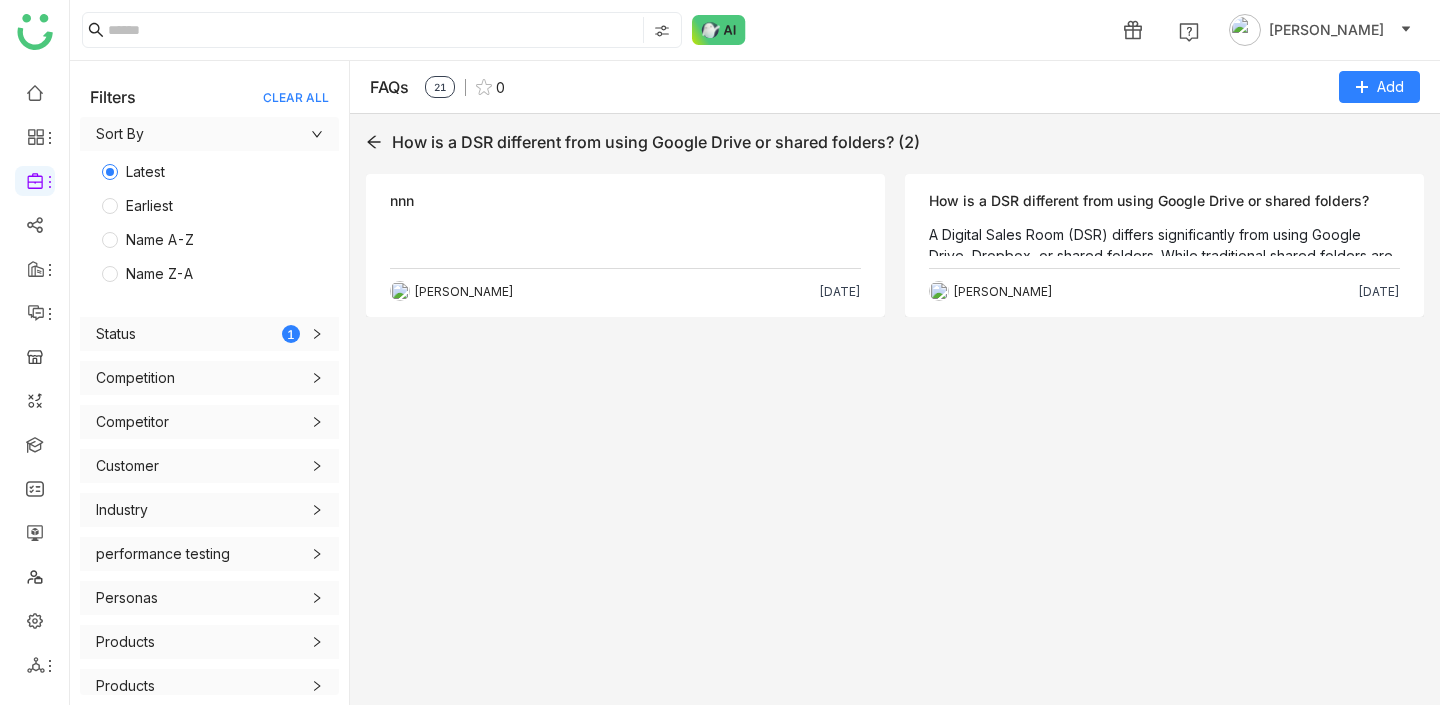click on "21" 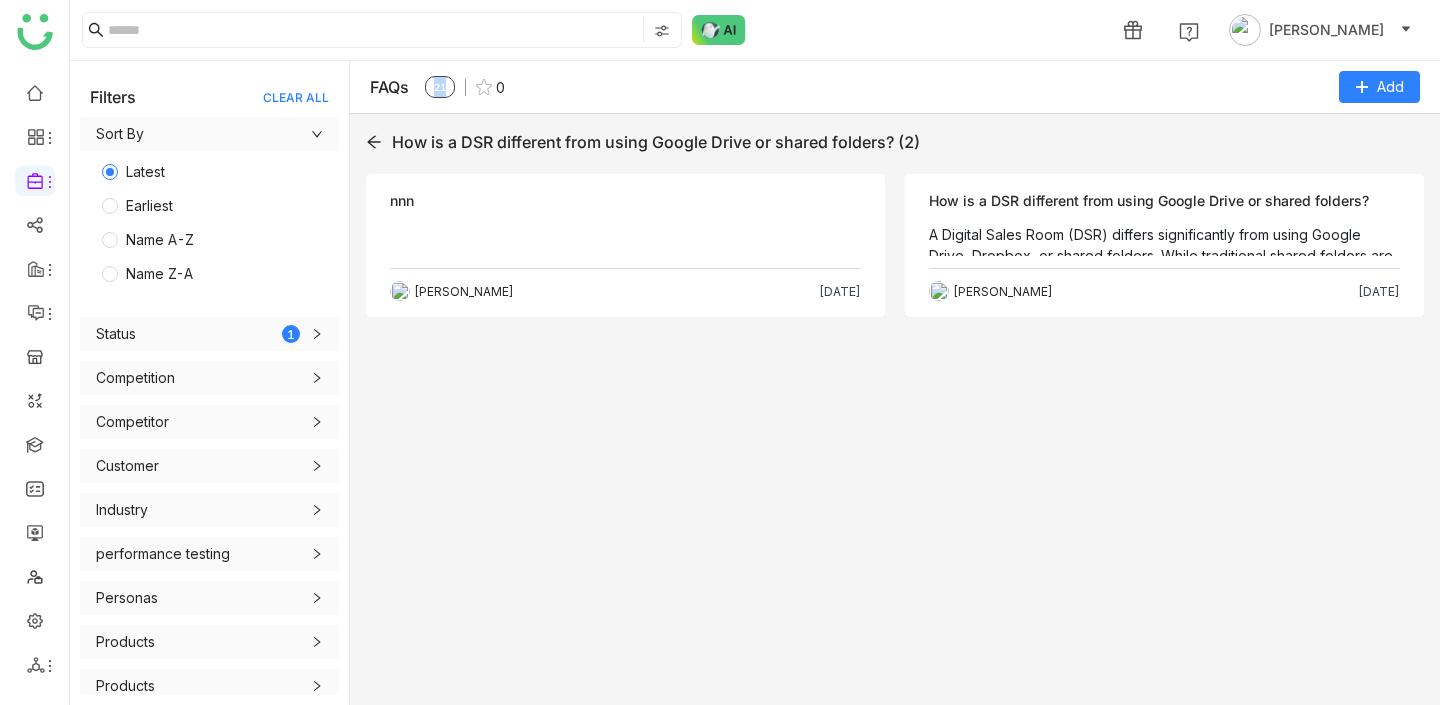click on "21" 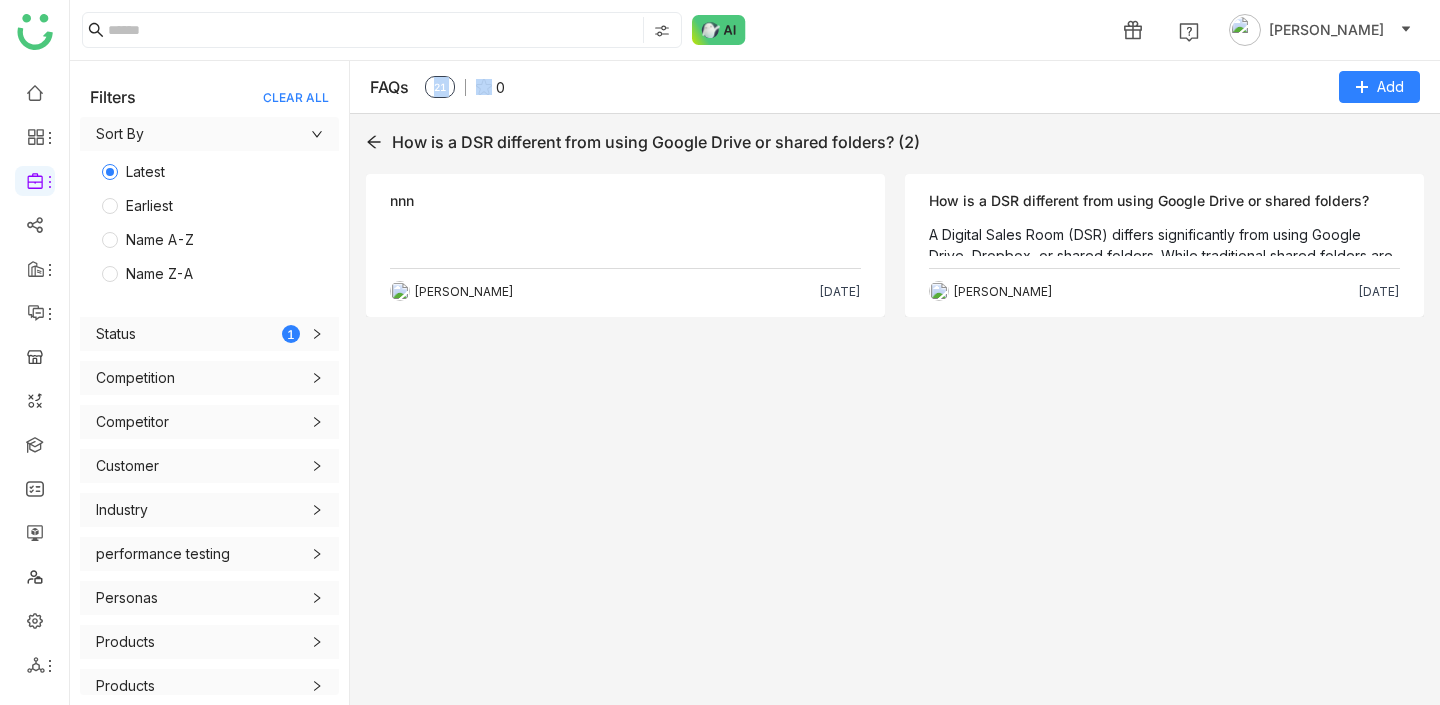 drag, startPoint x: 440, startPoint y: 91, endPoint x: 430, endPoint y: 90, distance: 10.049875 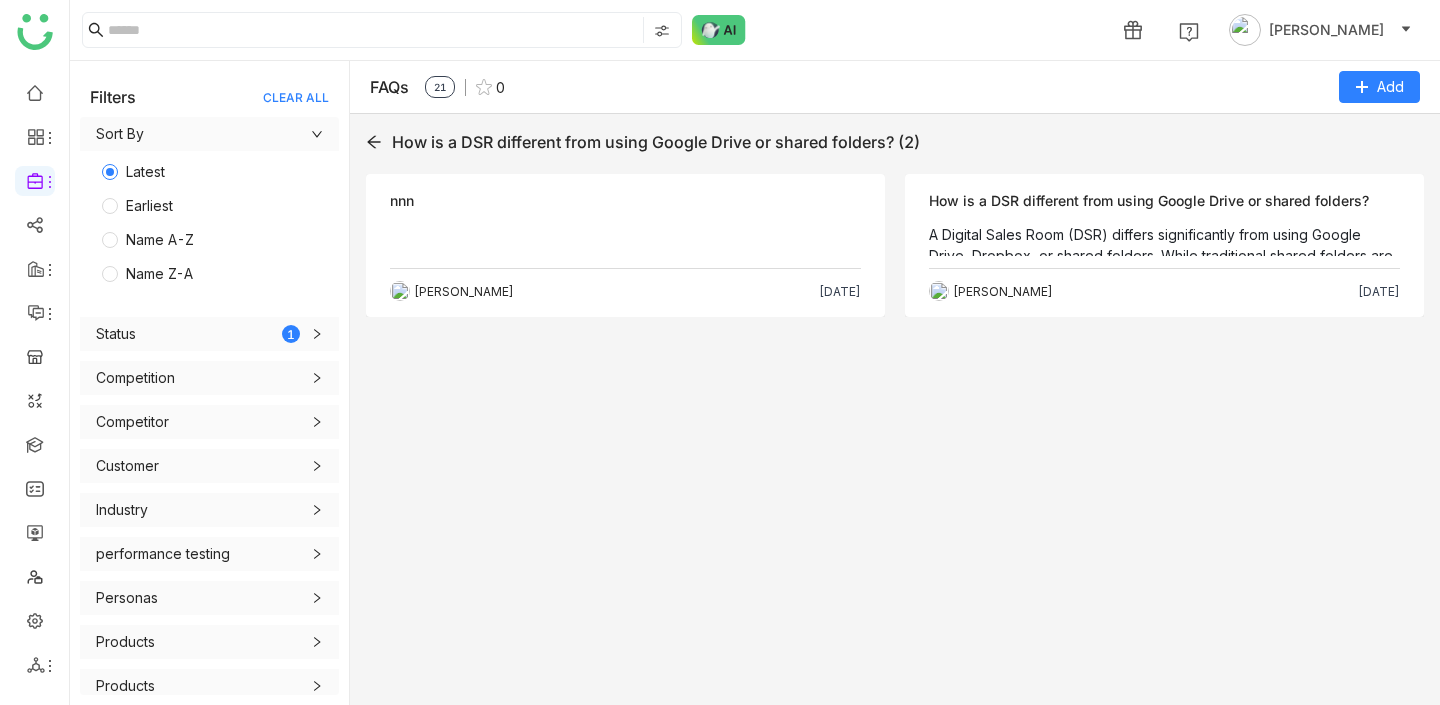 click on "21" 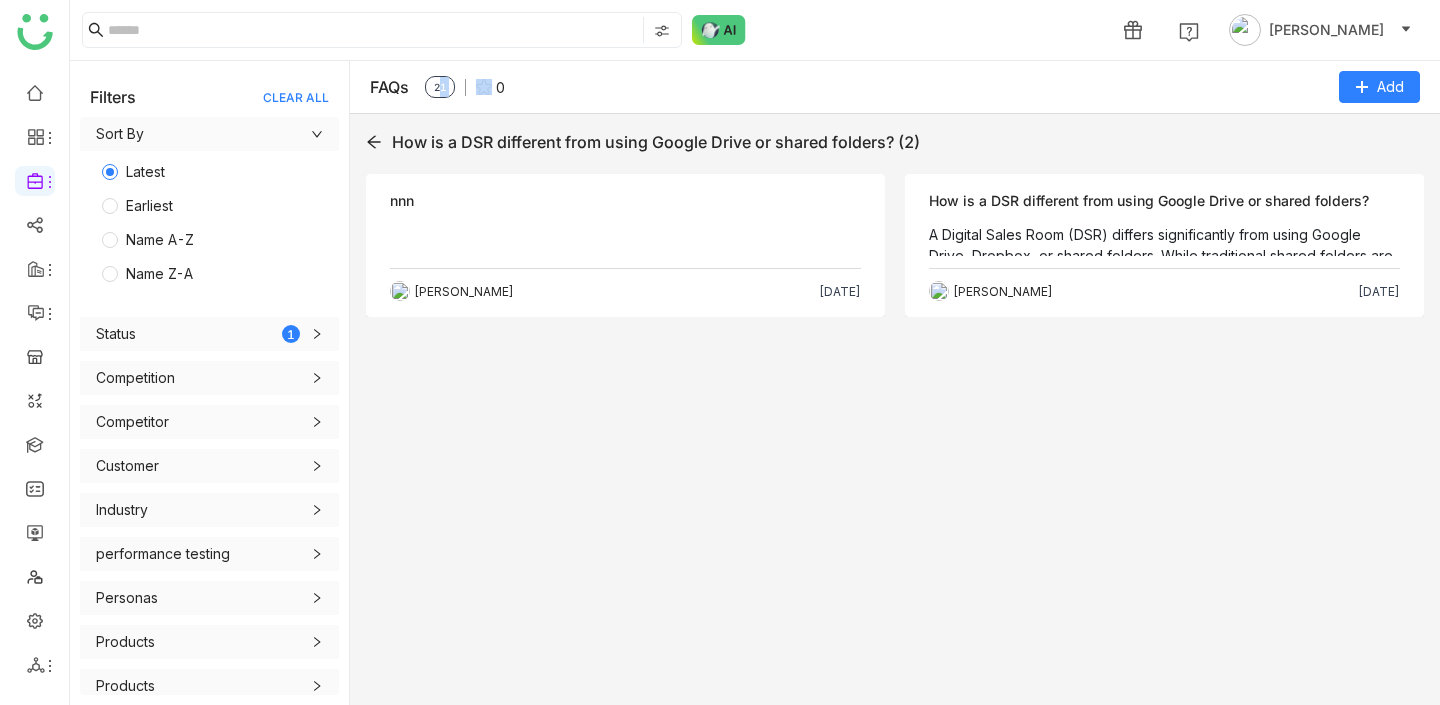 drag, startPoint x: 441, startPoint y: 87, endPoint x: 476, endPoint y: 101, distance: 37.696156 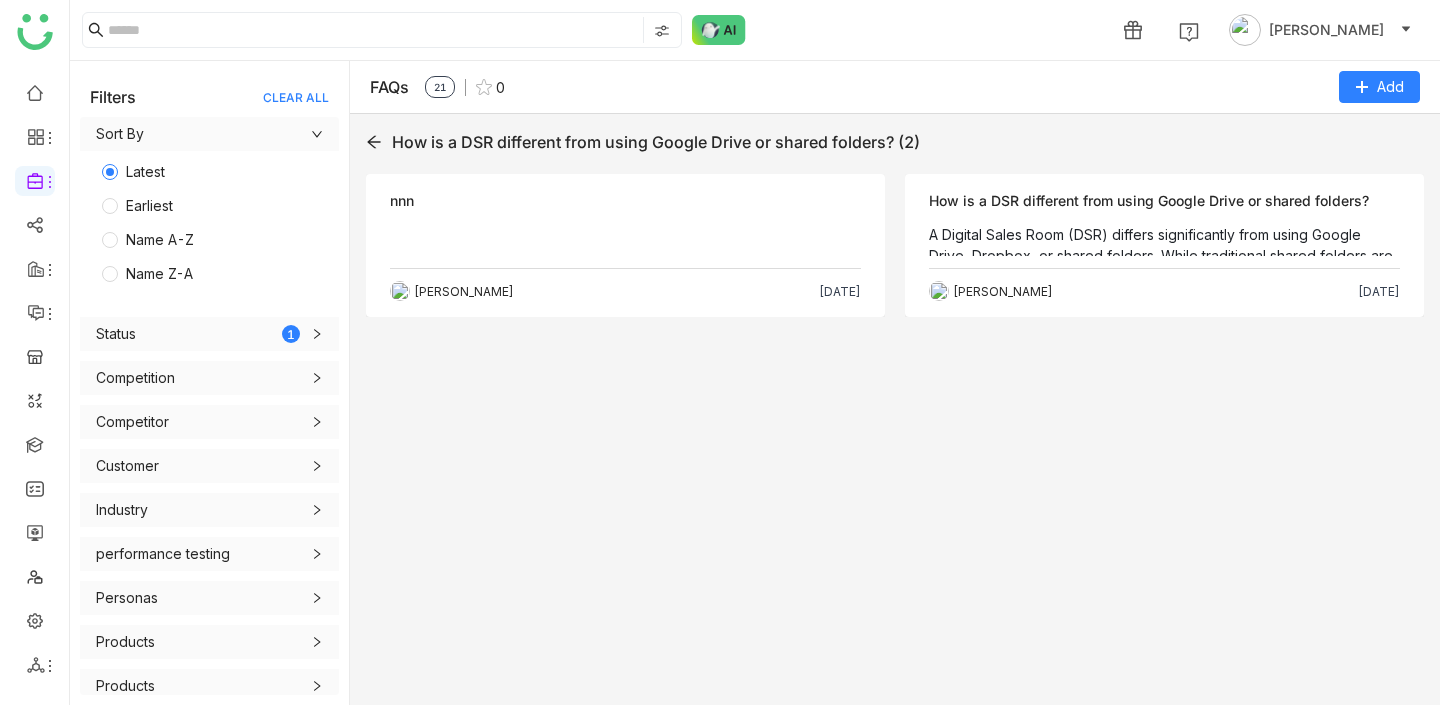 click on "21 0" 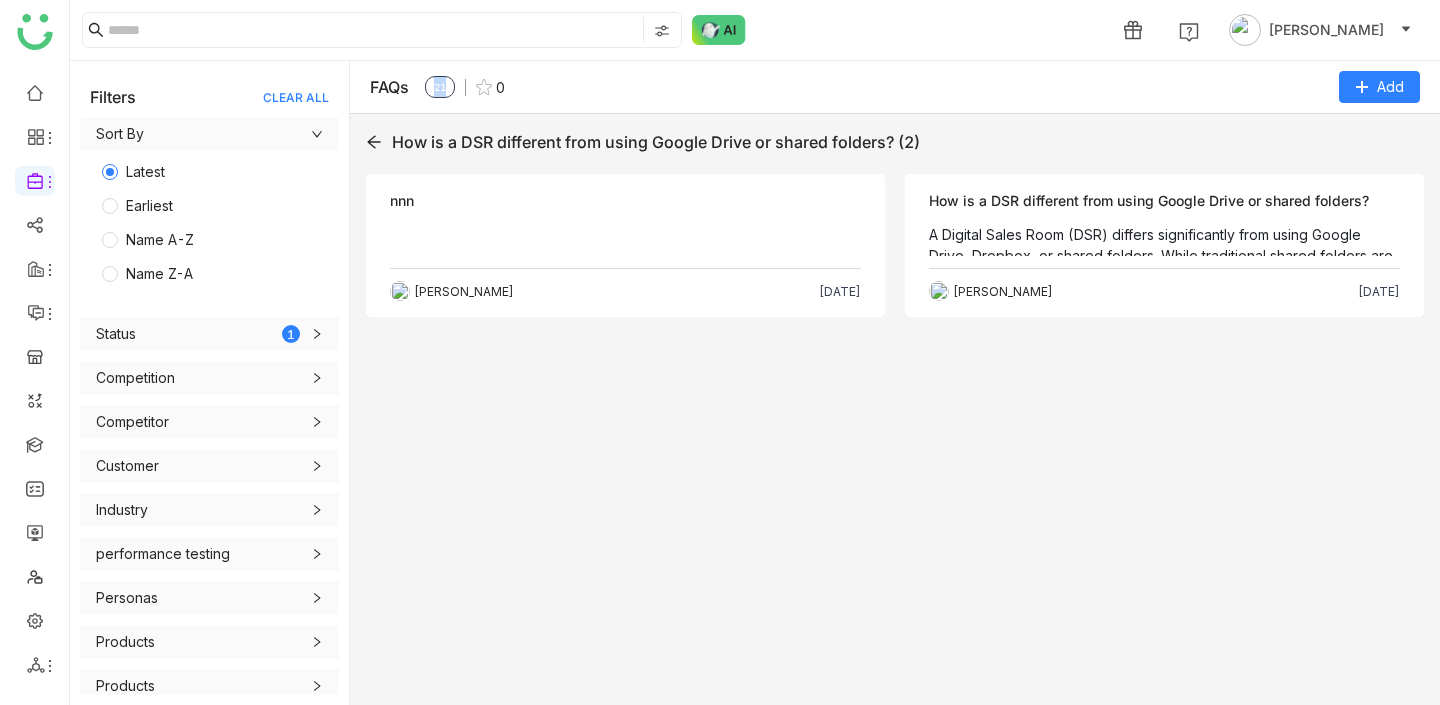 drag, startPoint x: 444, startPoint y: 85, endPoint x: 430, endPoint y: 85, distance: 14 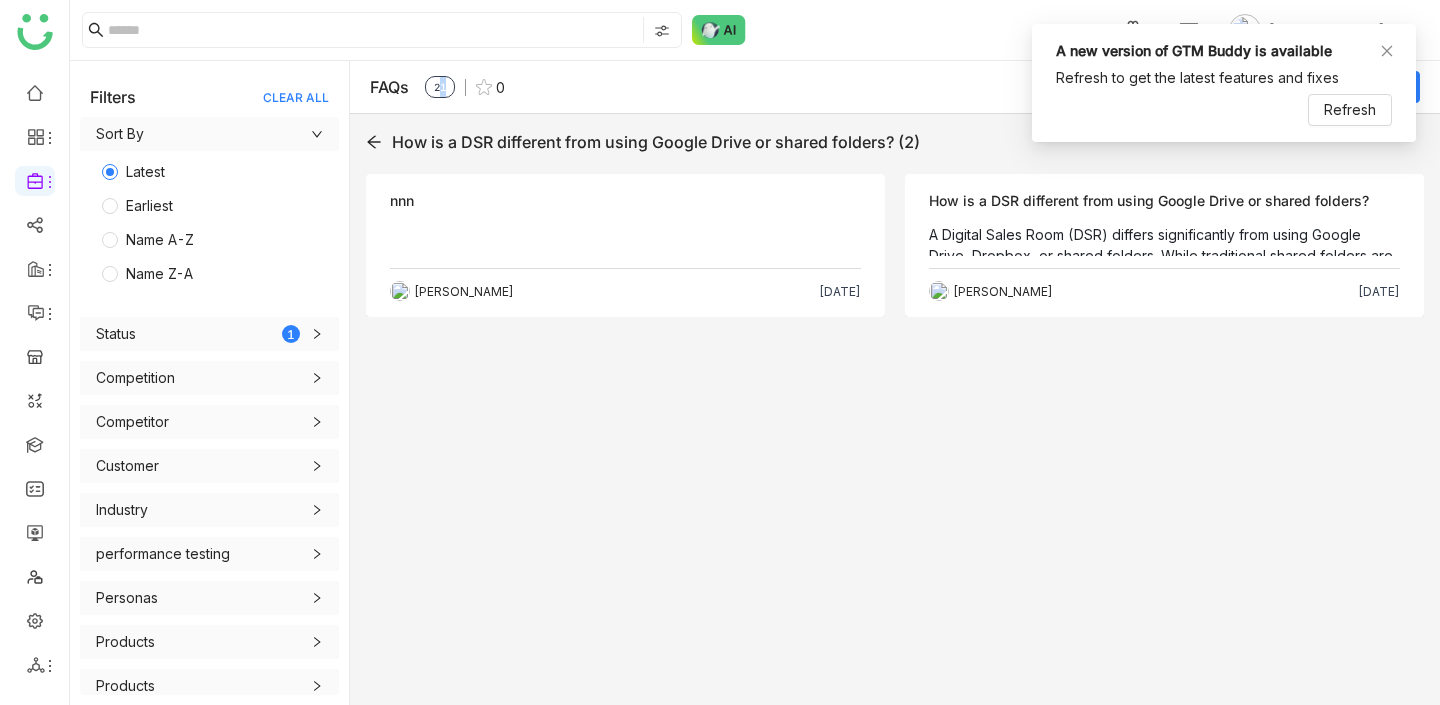 drag, startPoint x: 442, startPoint y: 88, endPoint x: 454, endPoint y: 93, distance: 13 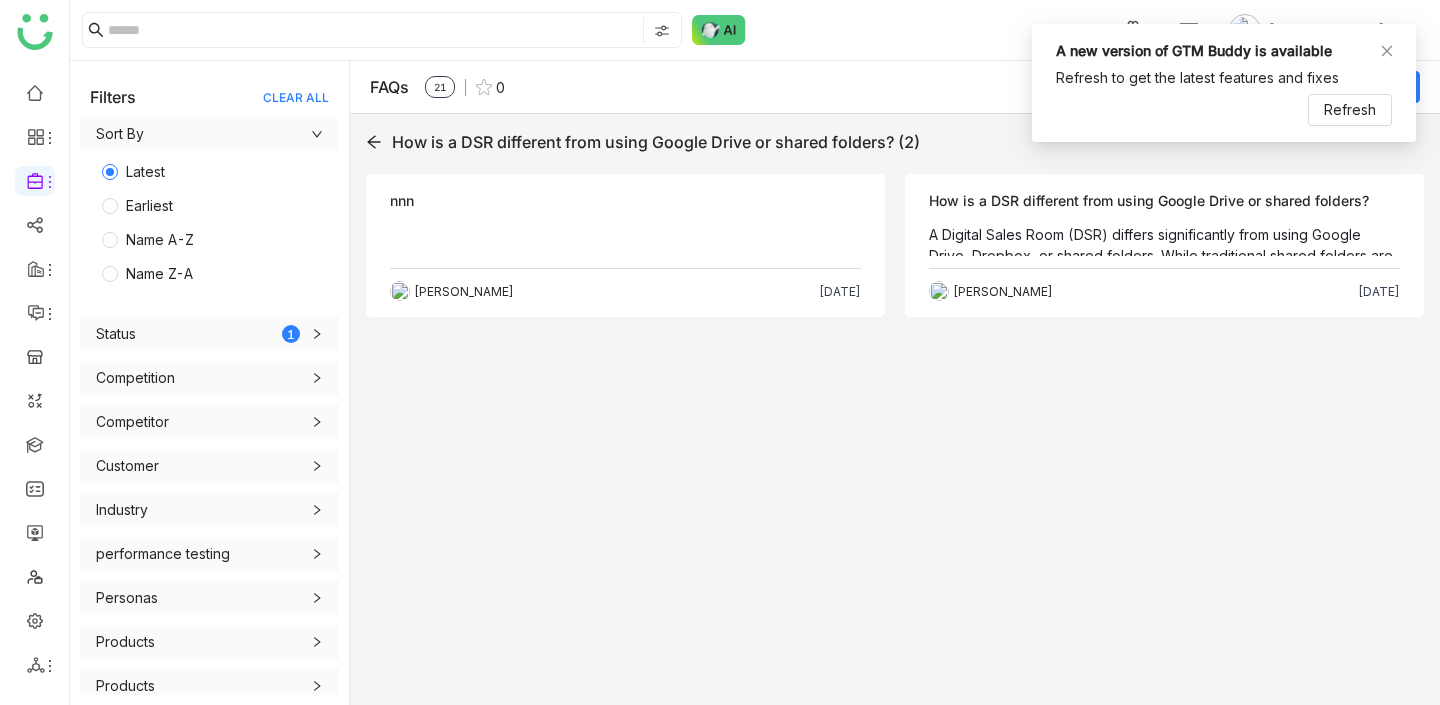 click on "A new version of GTM Buddy is available   Refresh to get the latest features and fixes  Refresh" at bounding box center [1224, 83] 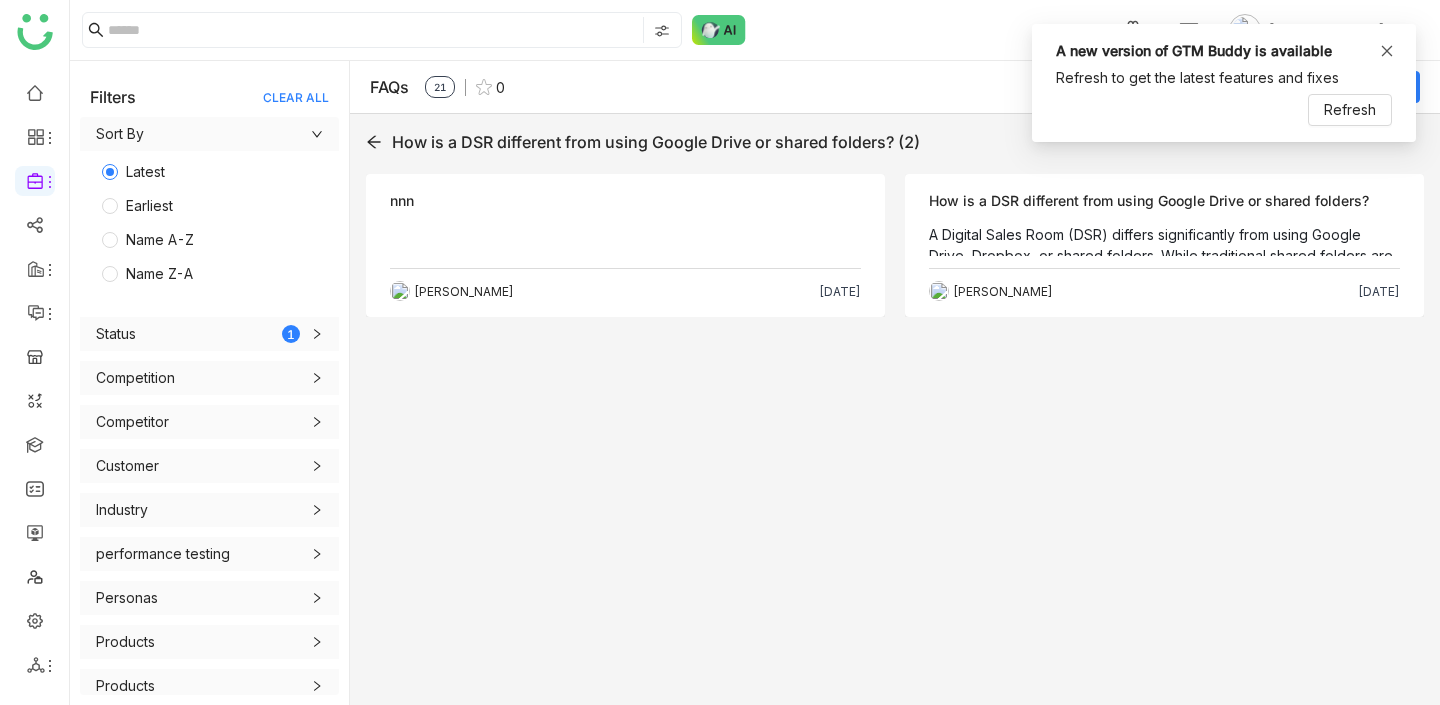click 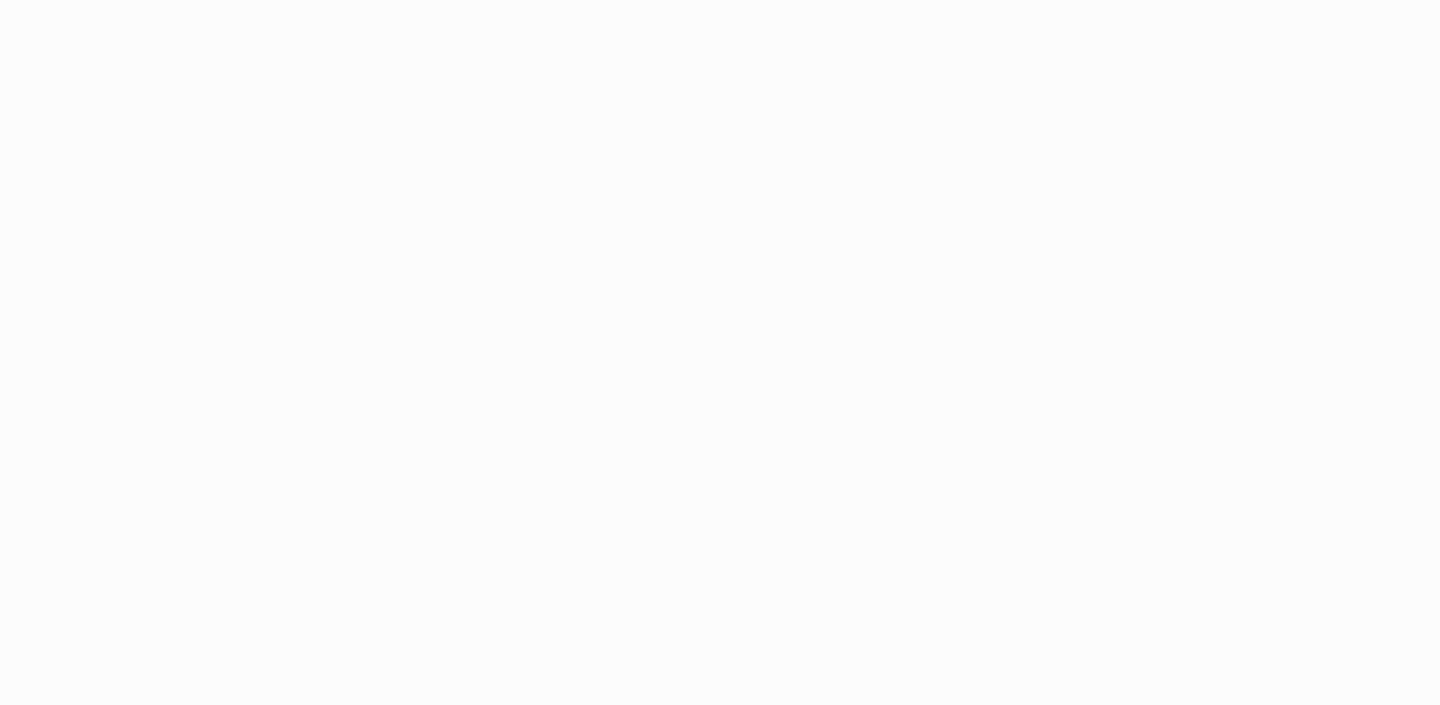 scroll, scrollTop: 0, scrollLeft: 0, axis: both 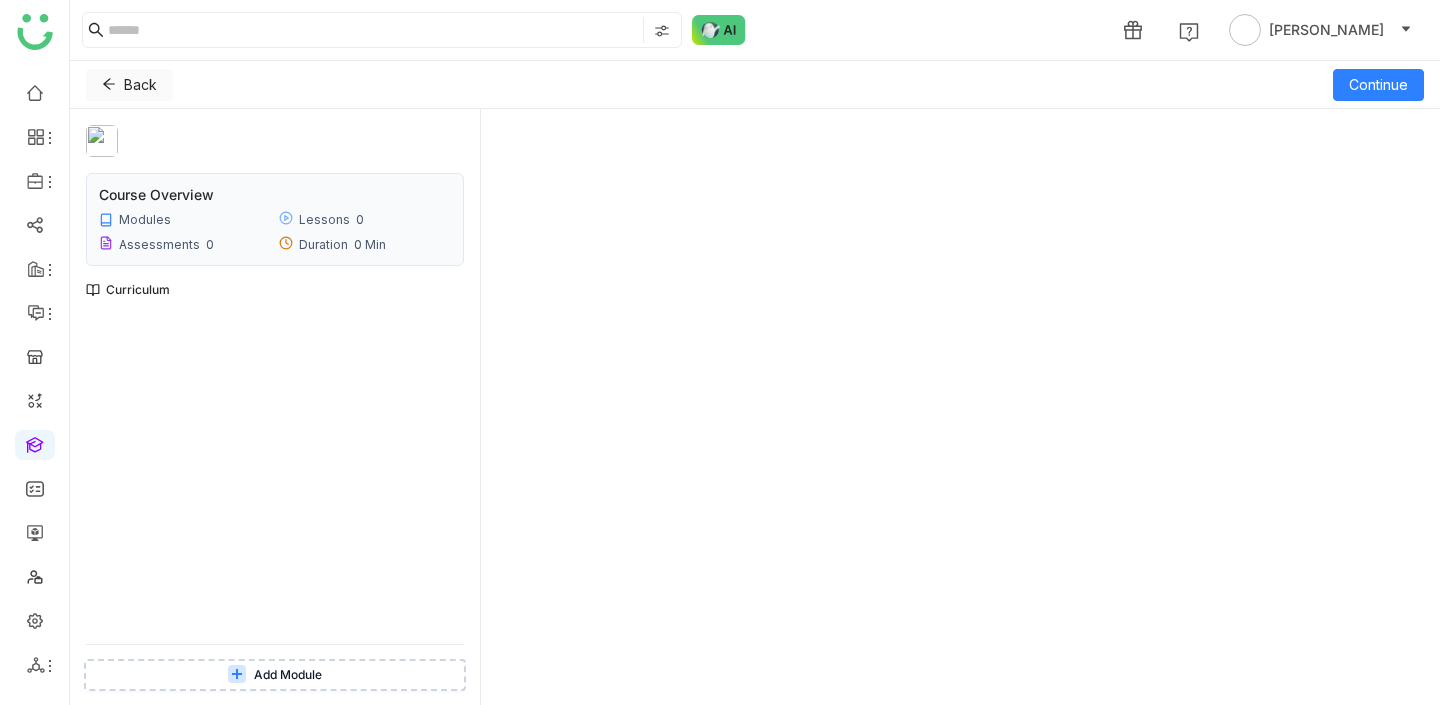click 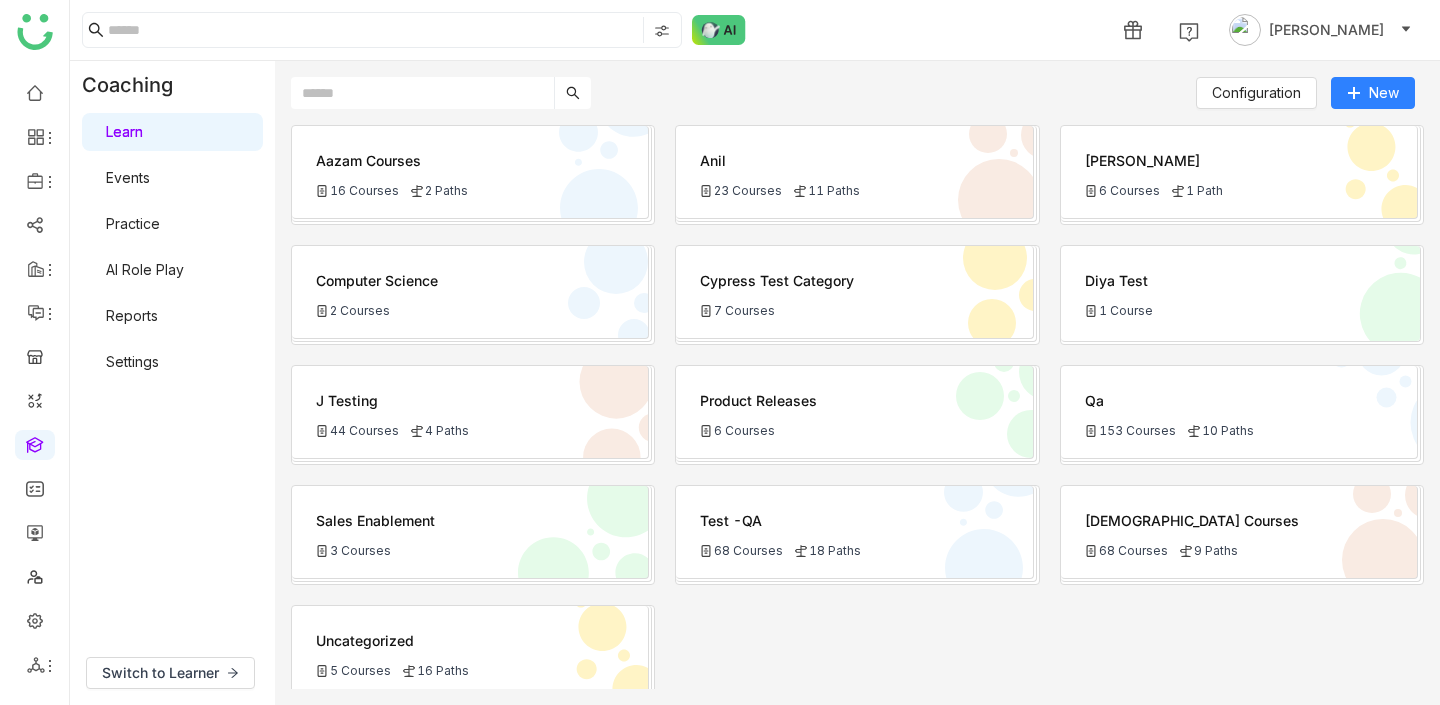 click on "Product Releases" 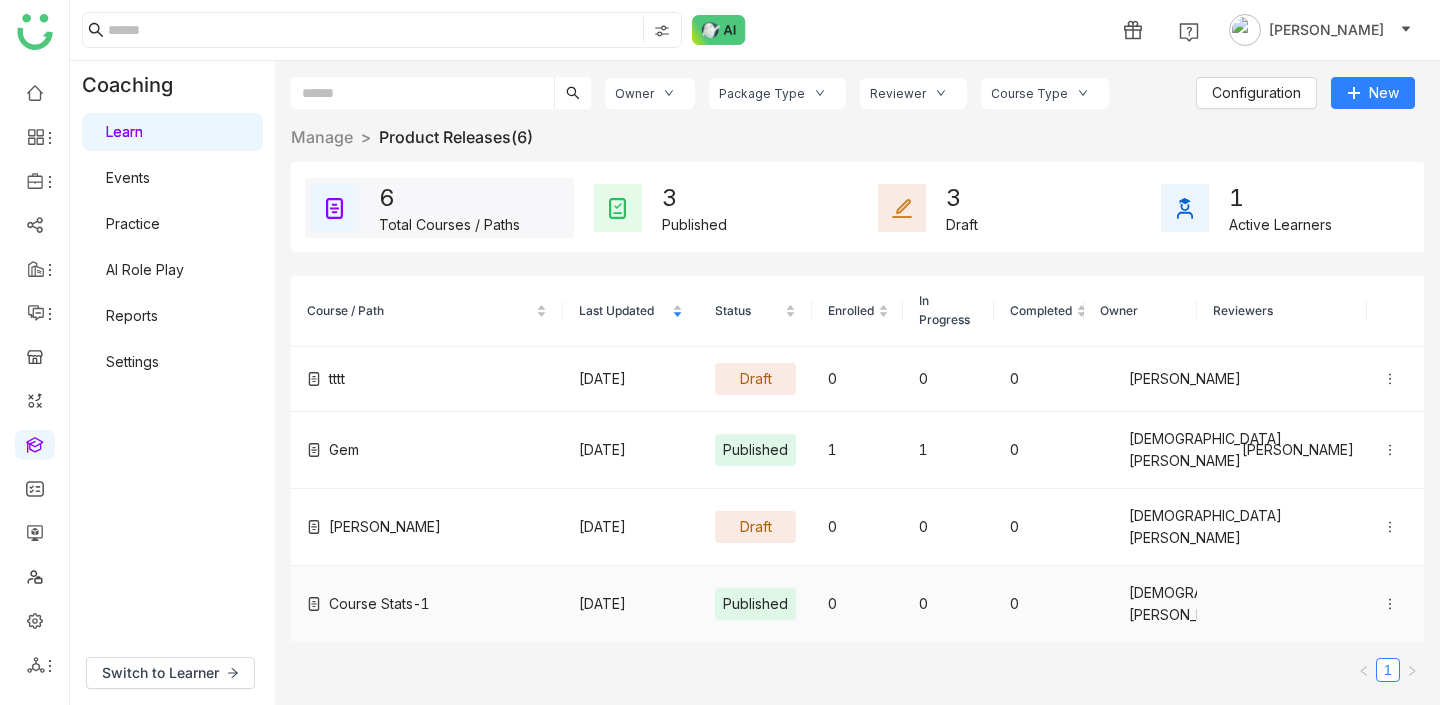 scroll, scrollTop: 167, scrollLeft: 0, axis: vertical 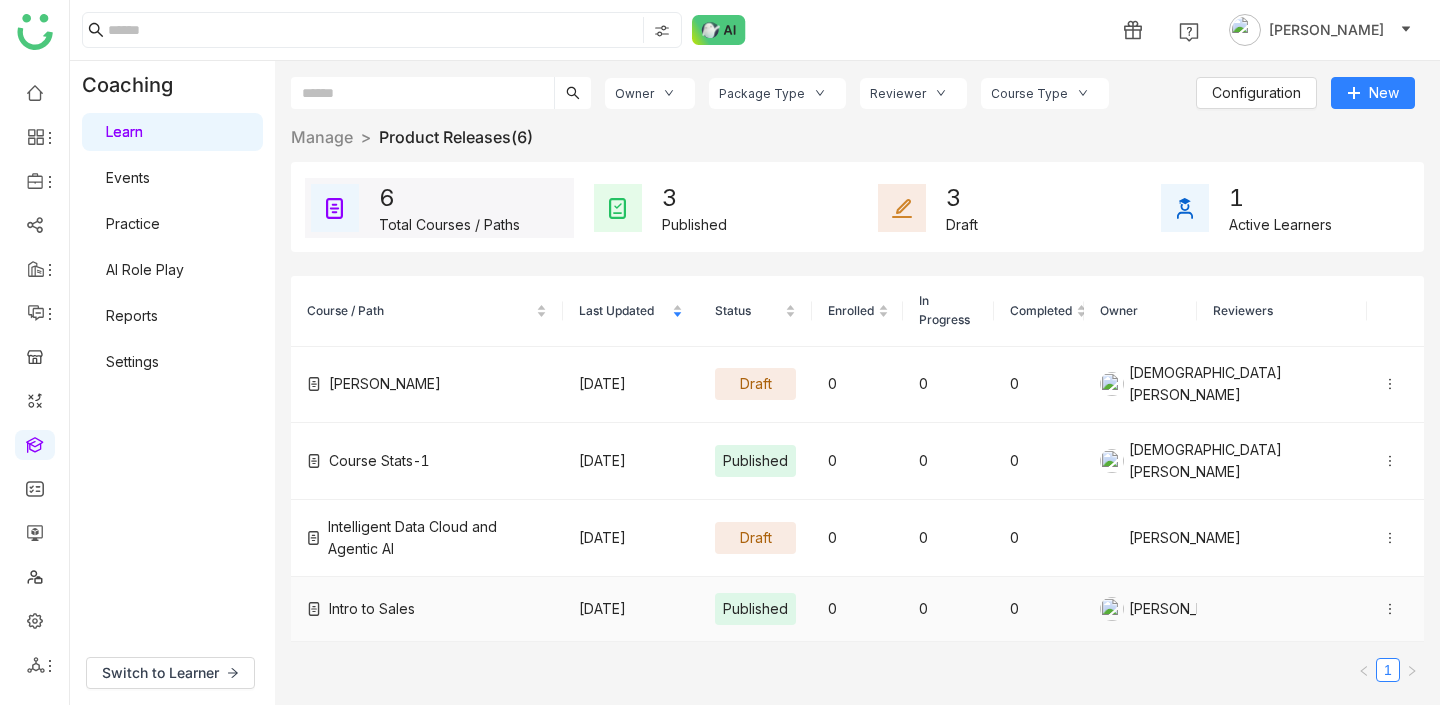 click 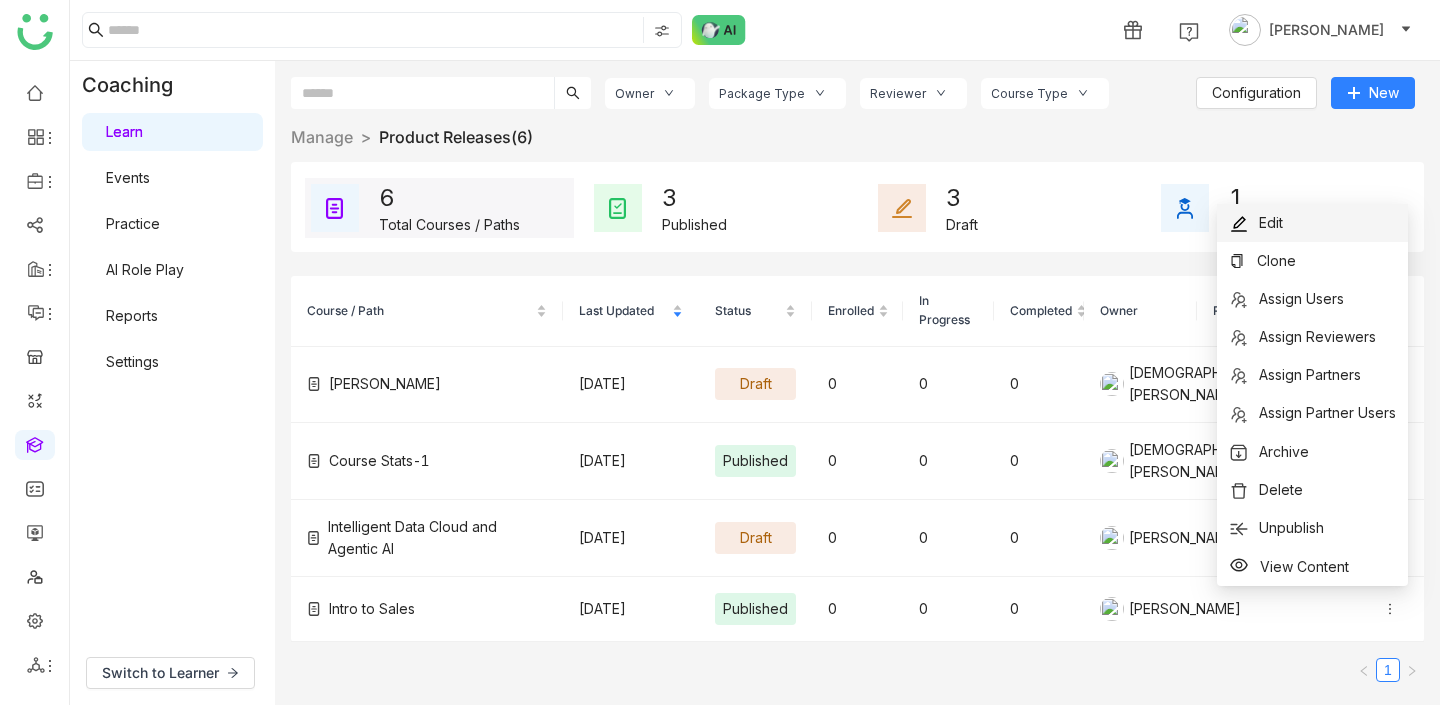 click on "Edit" at bounding box center [1312, 223] 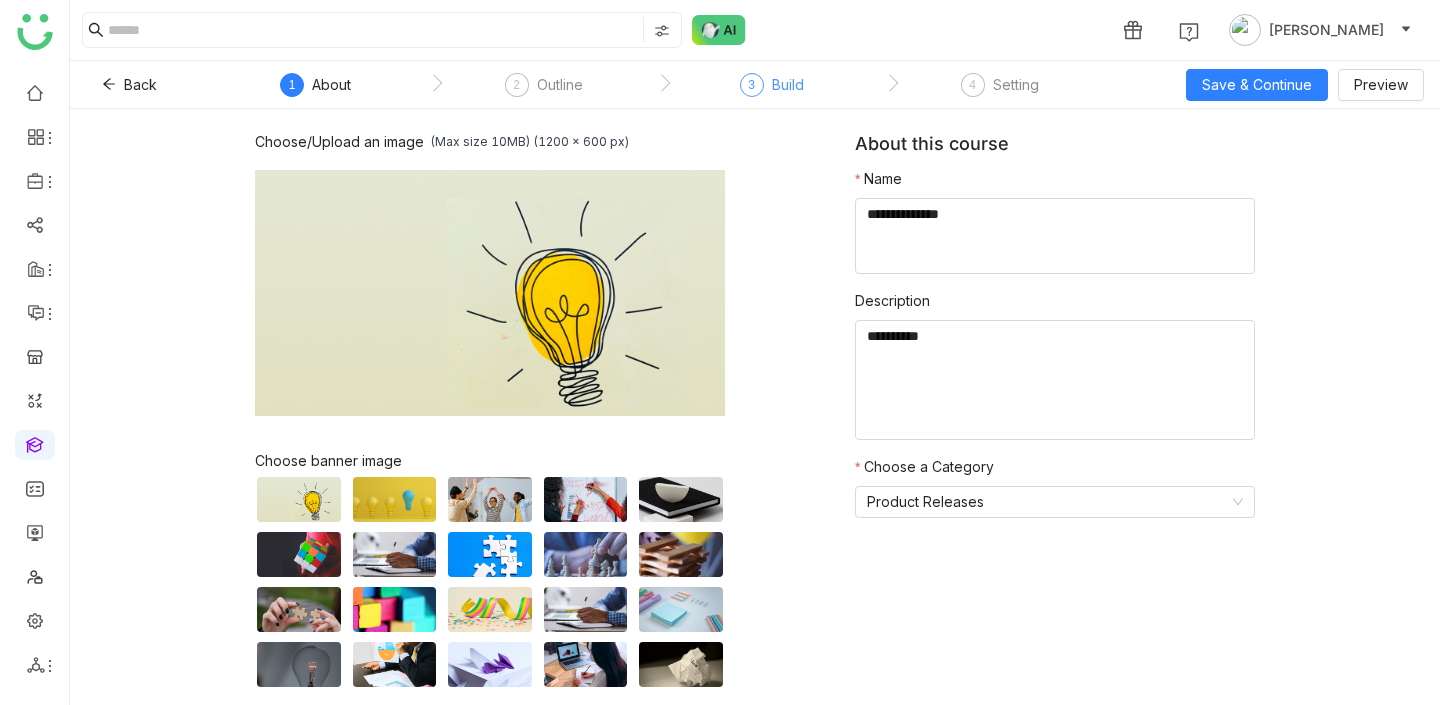 click on "3  Build" 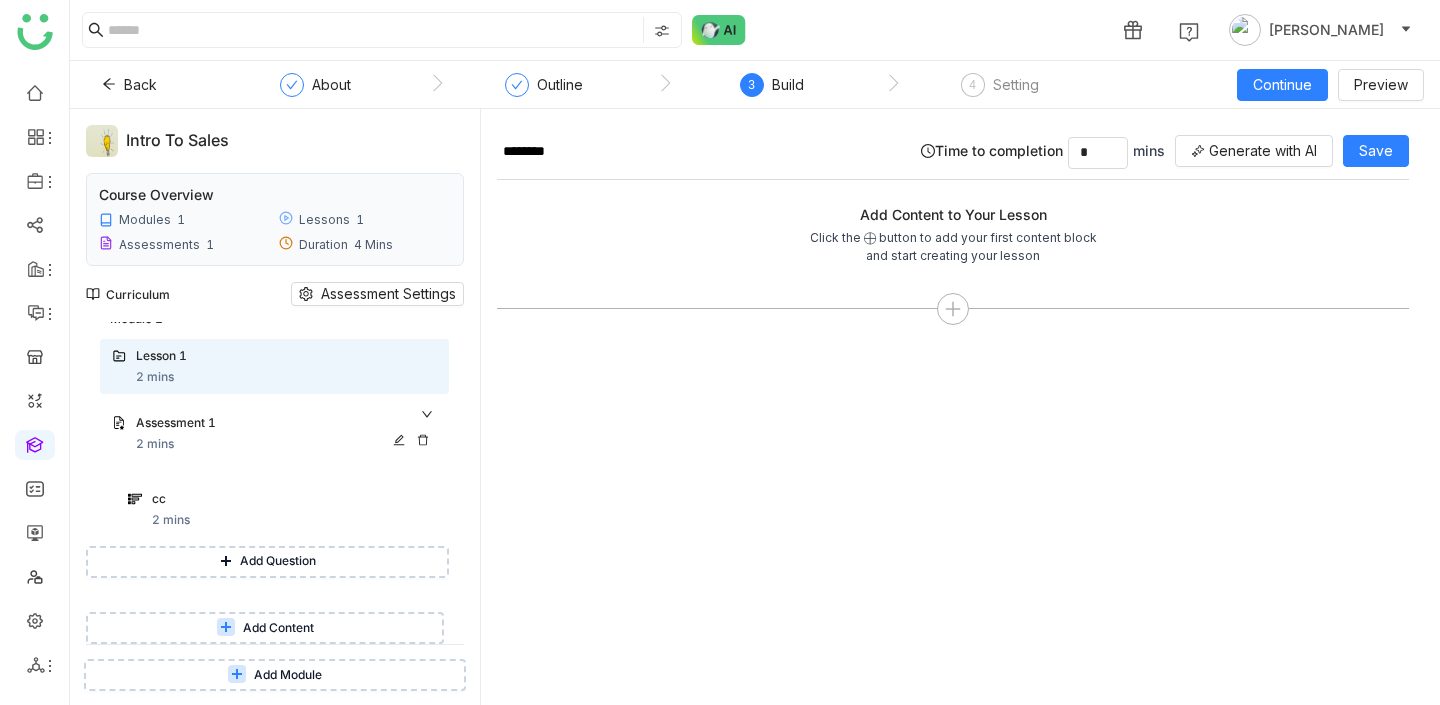 scroll, scrollTop: 0, scrollLeft: 0, axis: both 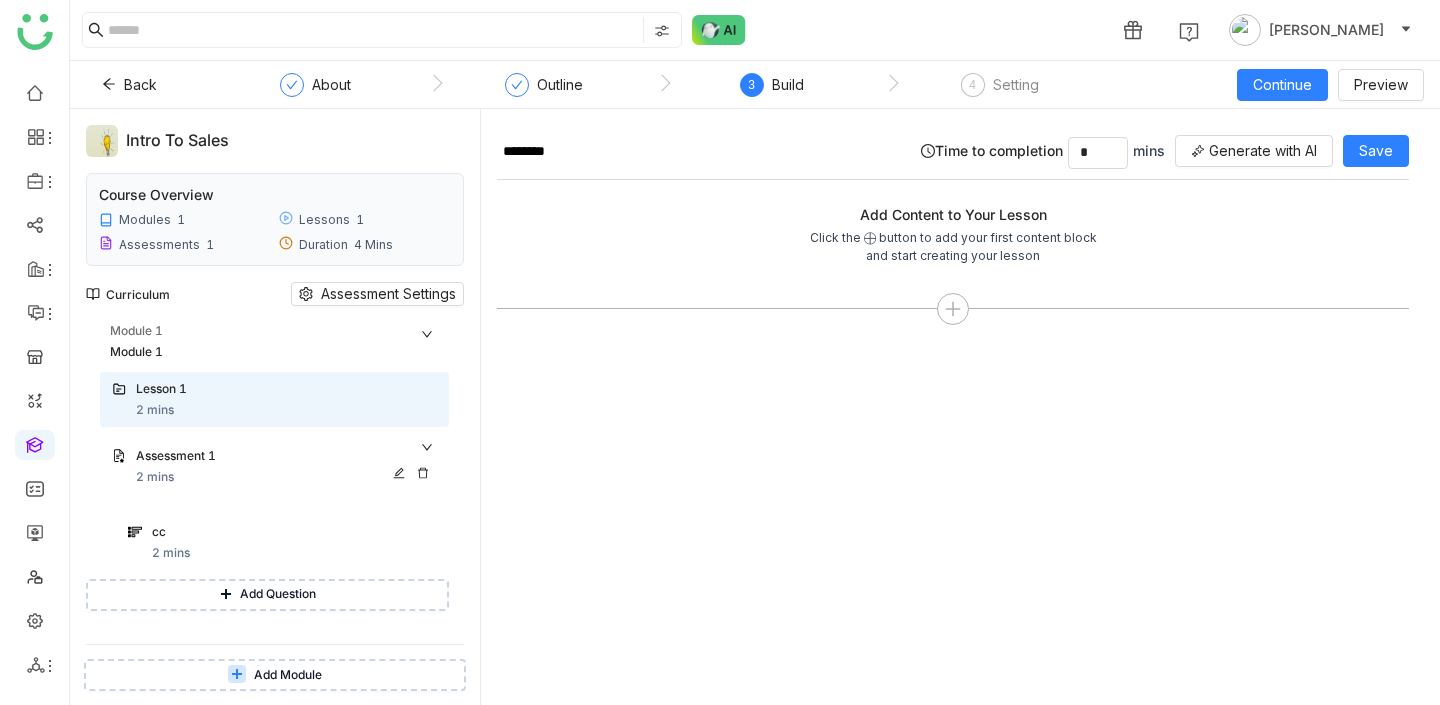 click on "Assessment 1" at bounding box center [268, 456] 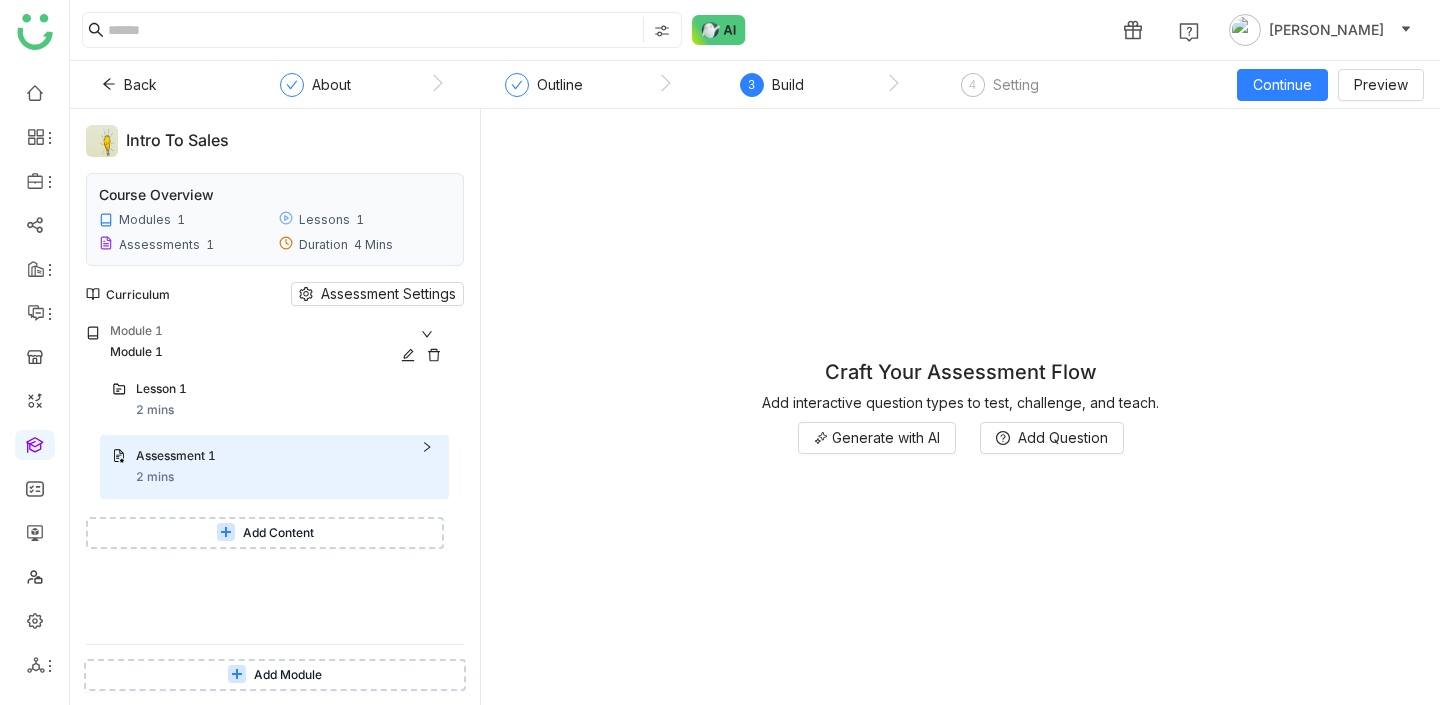 click on "Module 1" at bounding box center [279, 331] 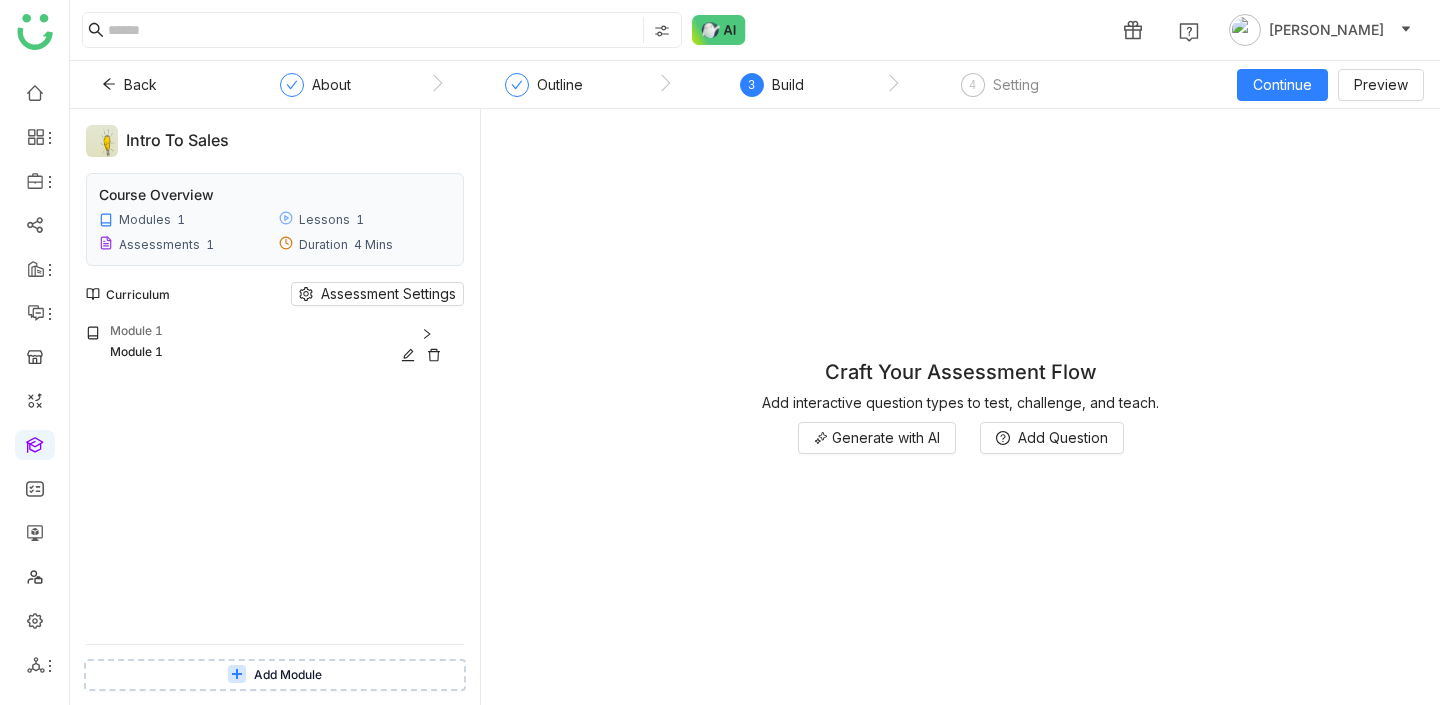 click on "Module 1" at bounding box center [279, 331] 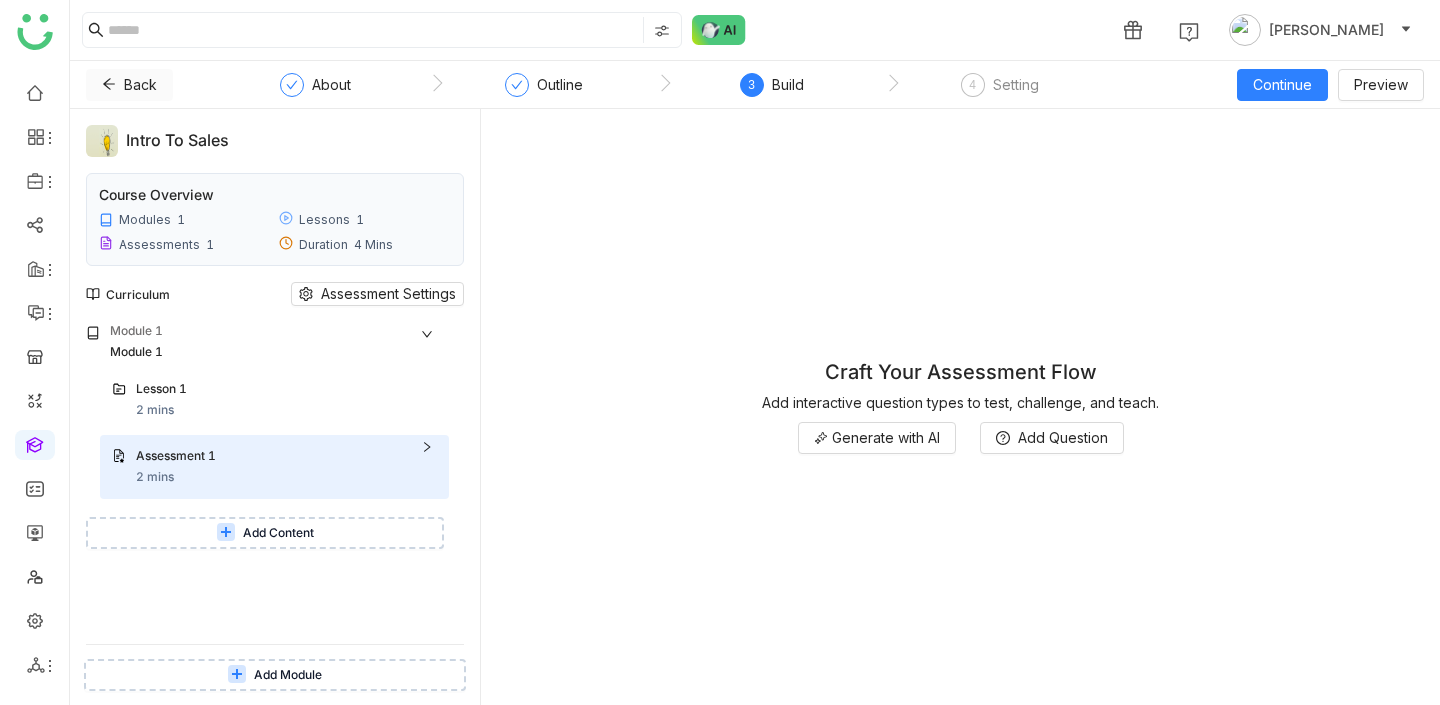 click 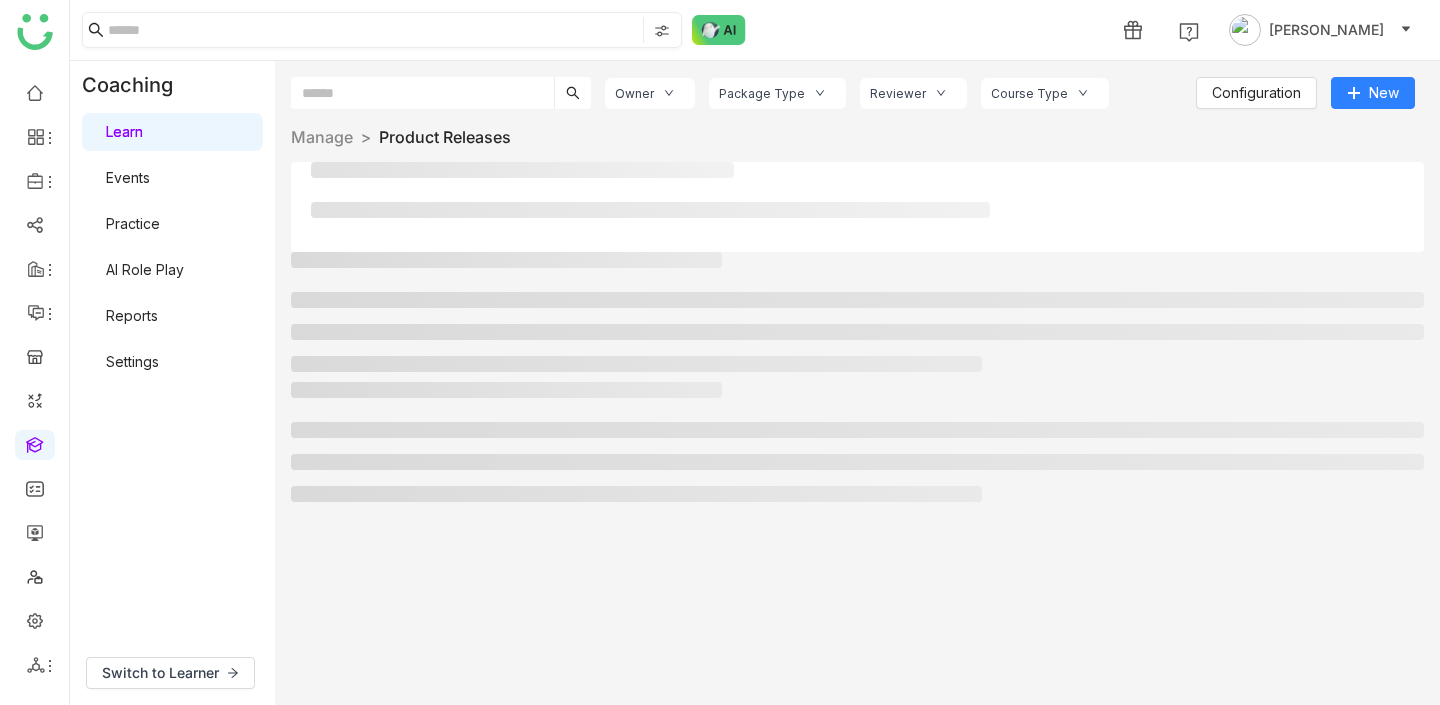 click 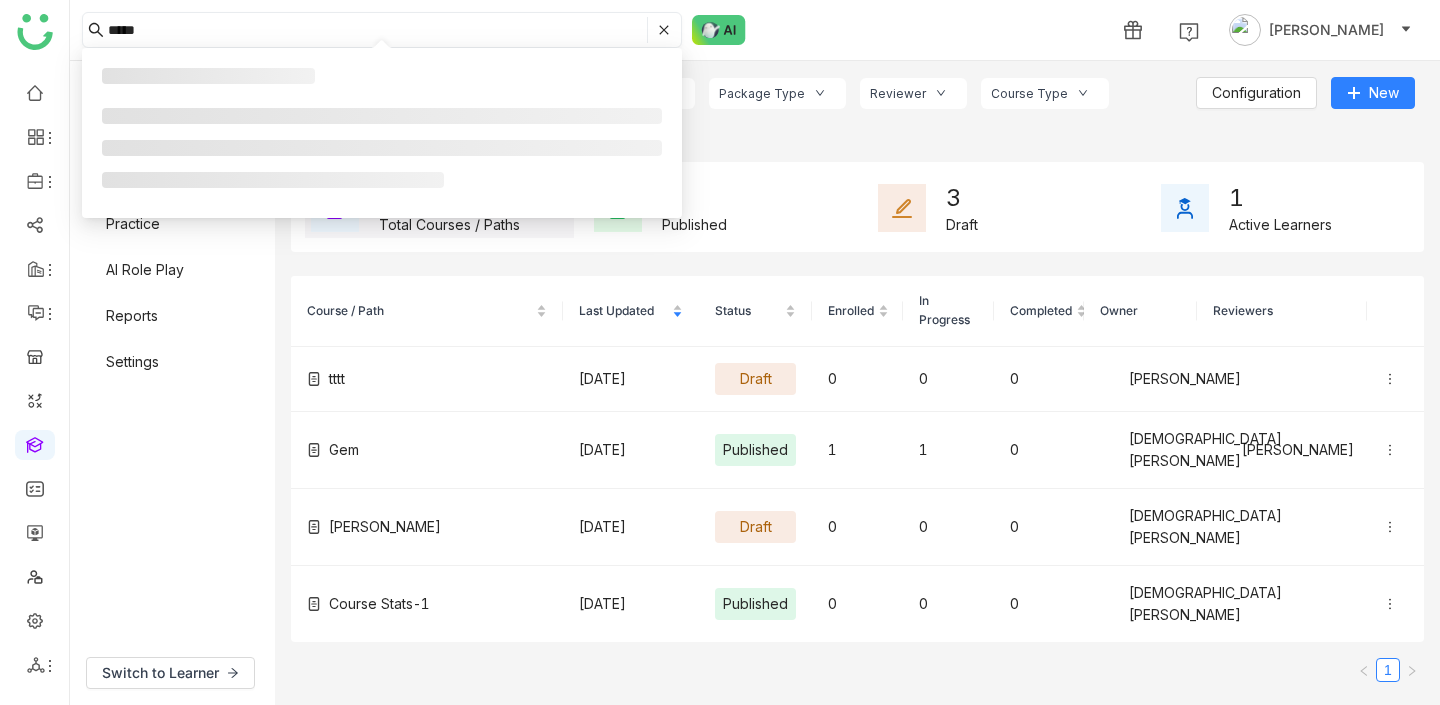 type on "*****" 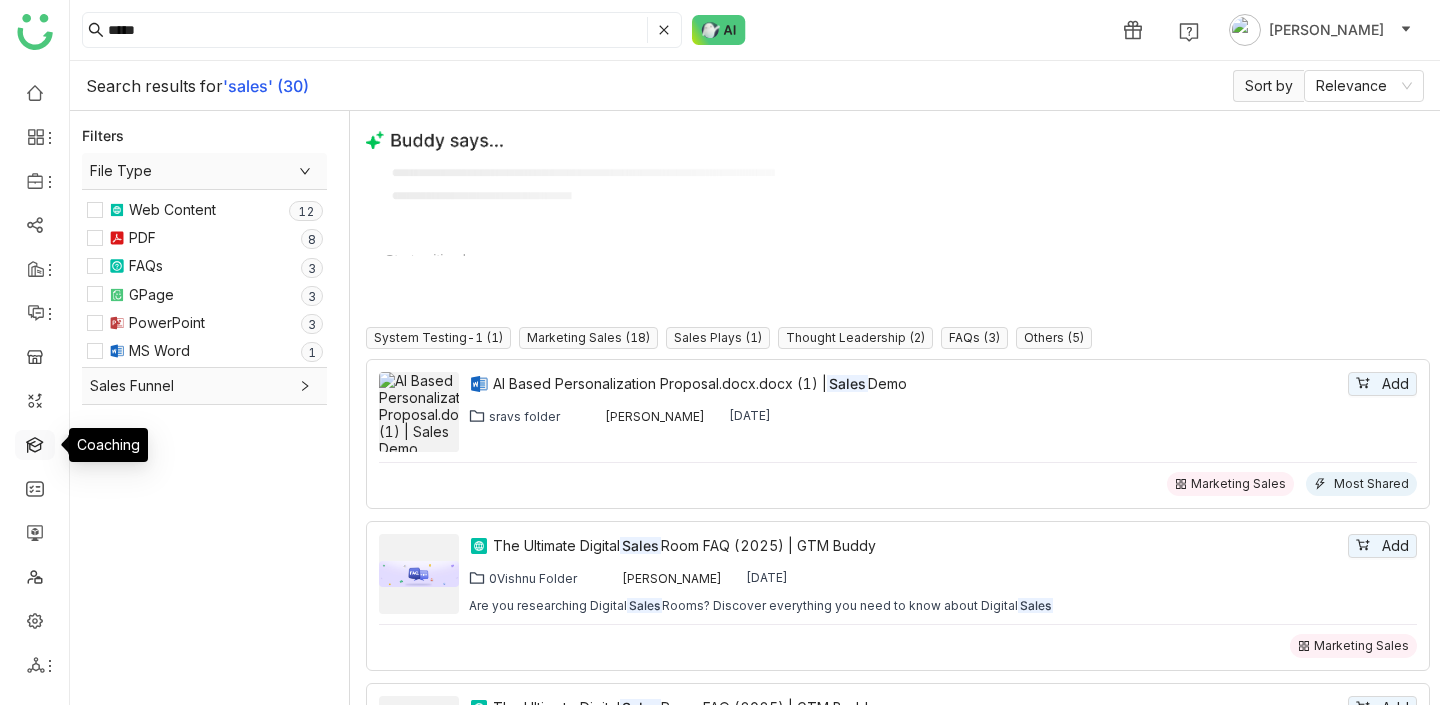 click at bounding box center (35, 443) 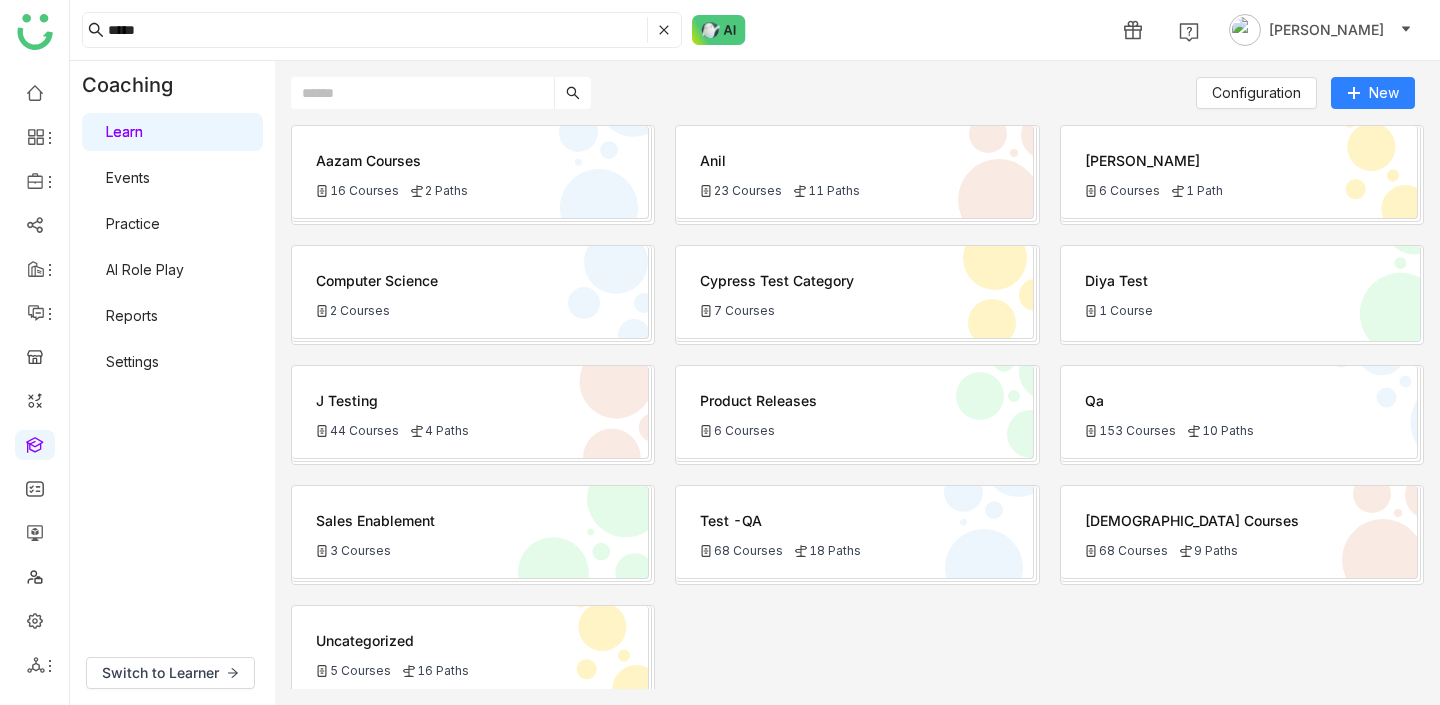 click 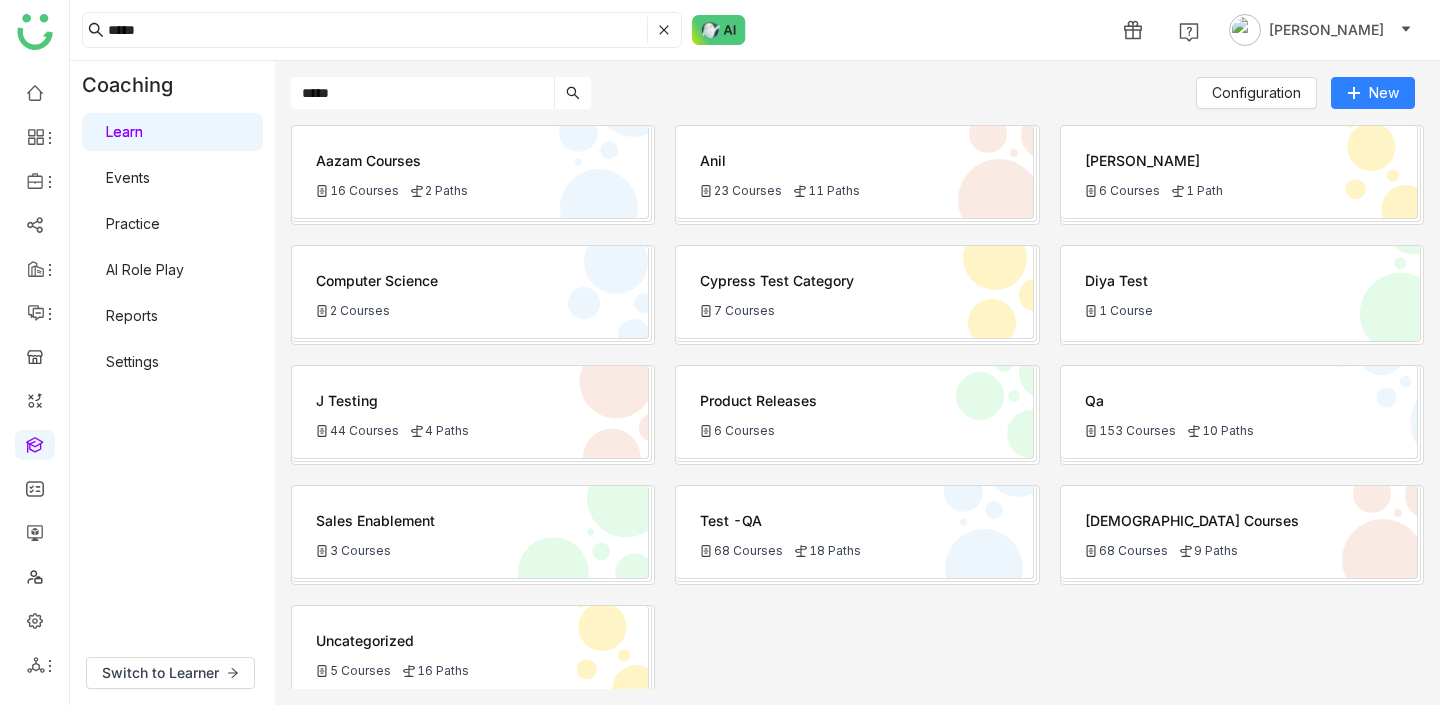 type on "*****" 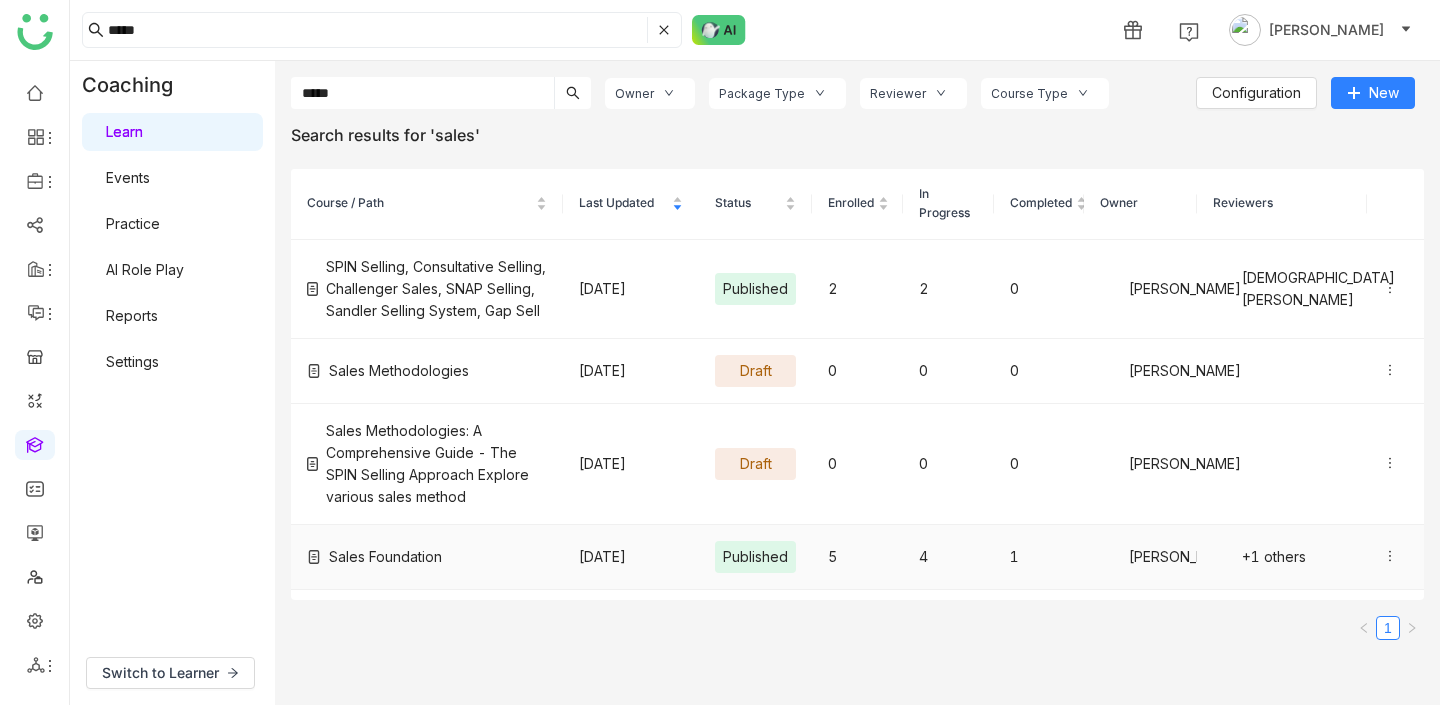 scroll, scrollTop: 13, scrollLeft: 0, axis: vertical 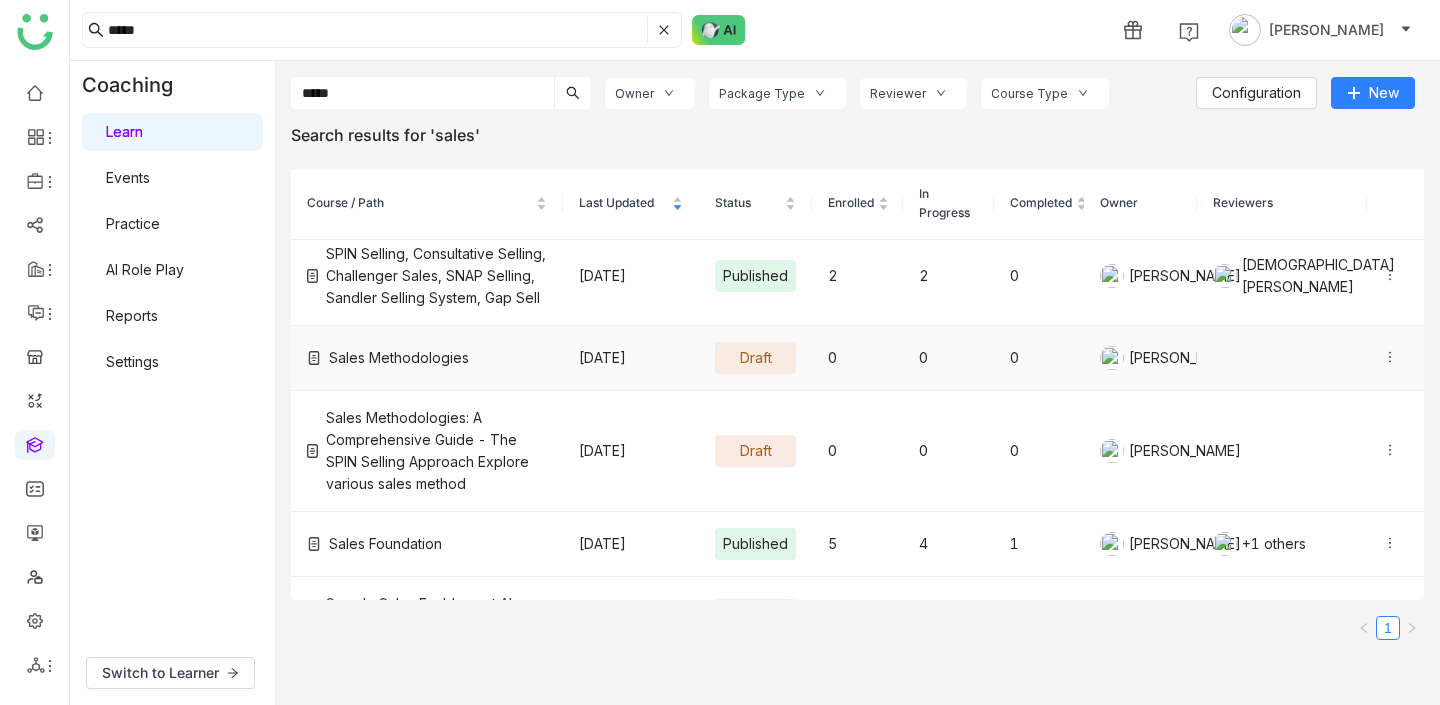 click 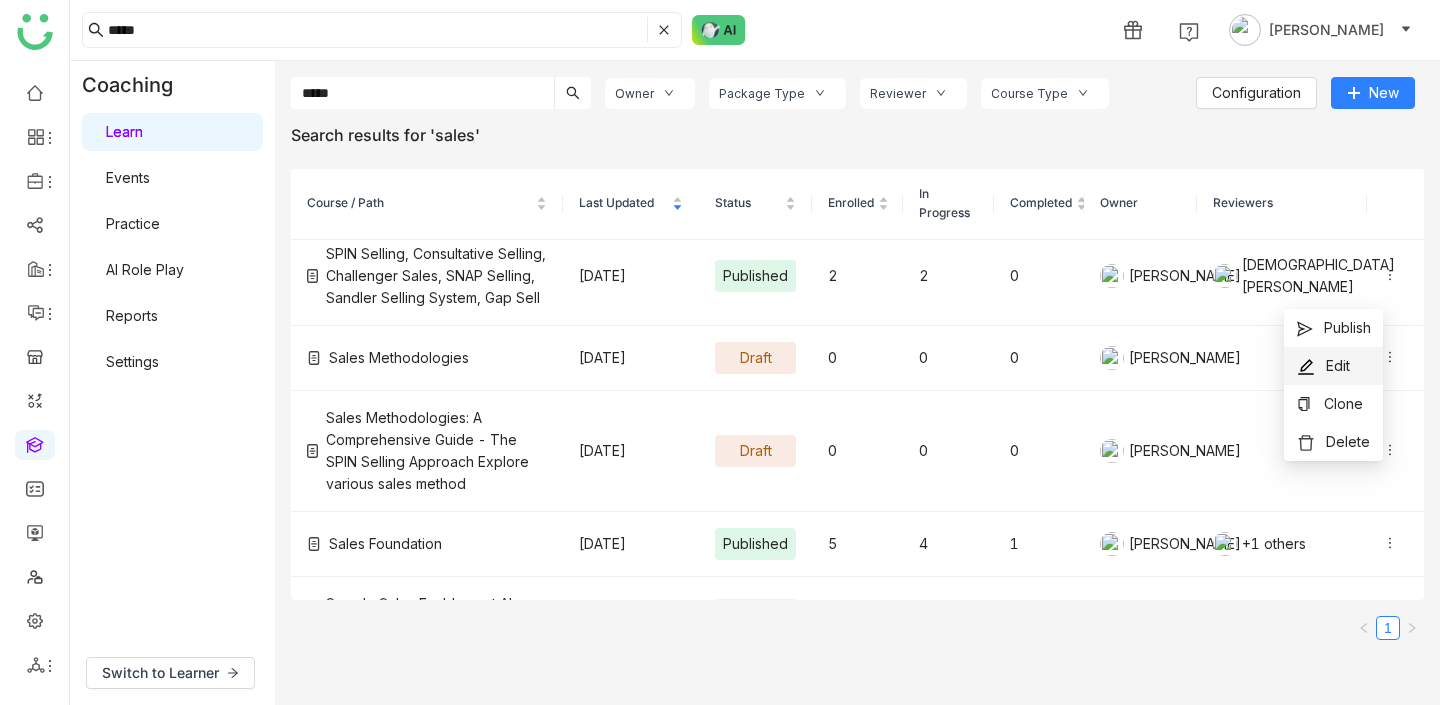 click on "Edit" at bounding box center (1338, 365) 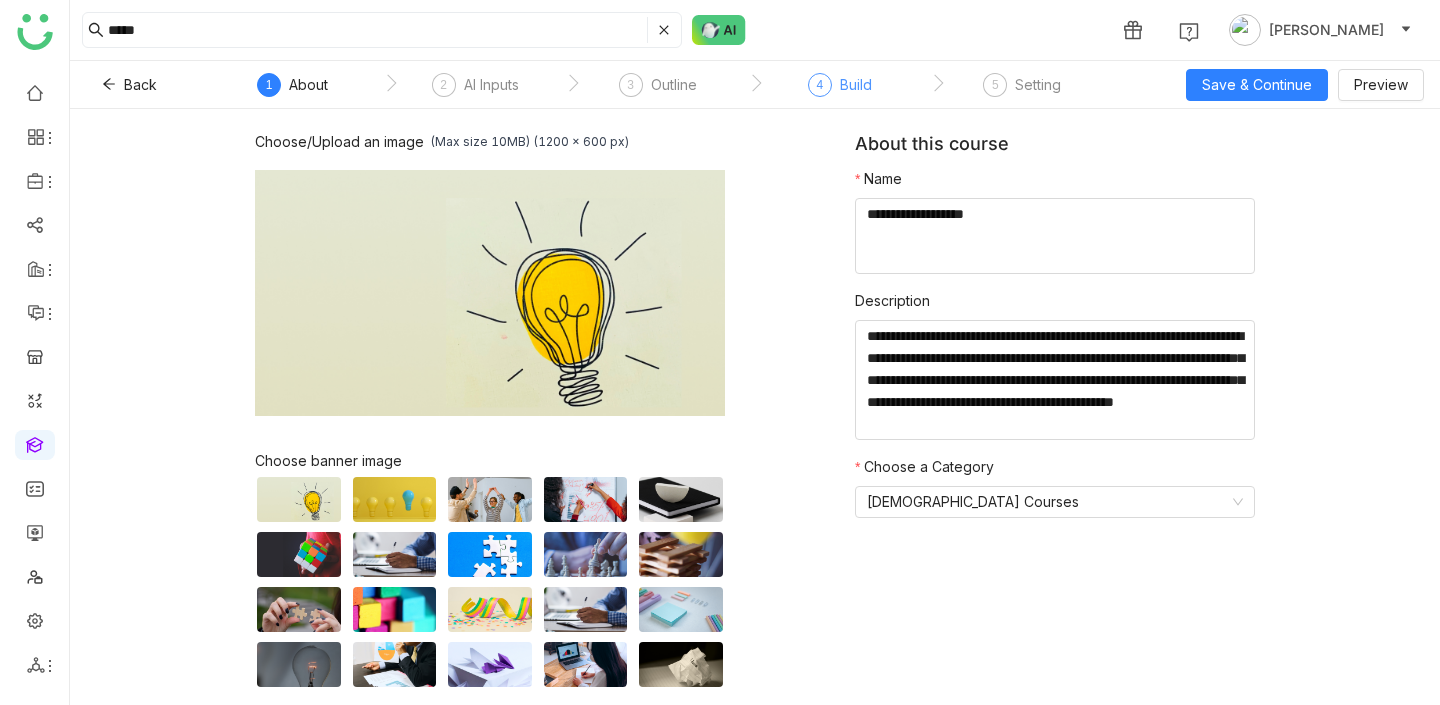 click on "Build" 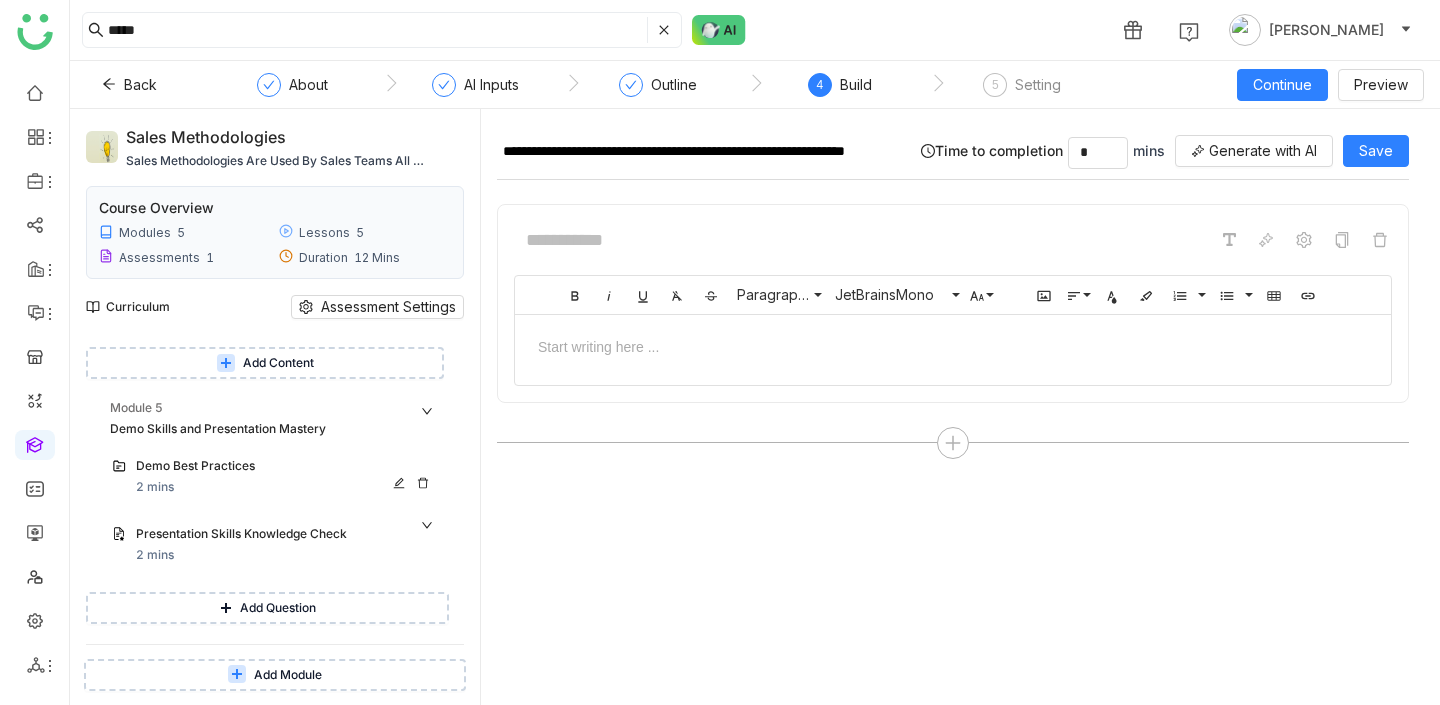 scroll, scrollTop: 695, scrollLeft: 0, axis: vertical 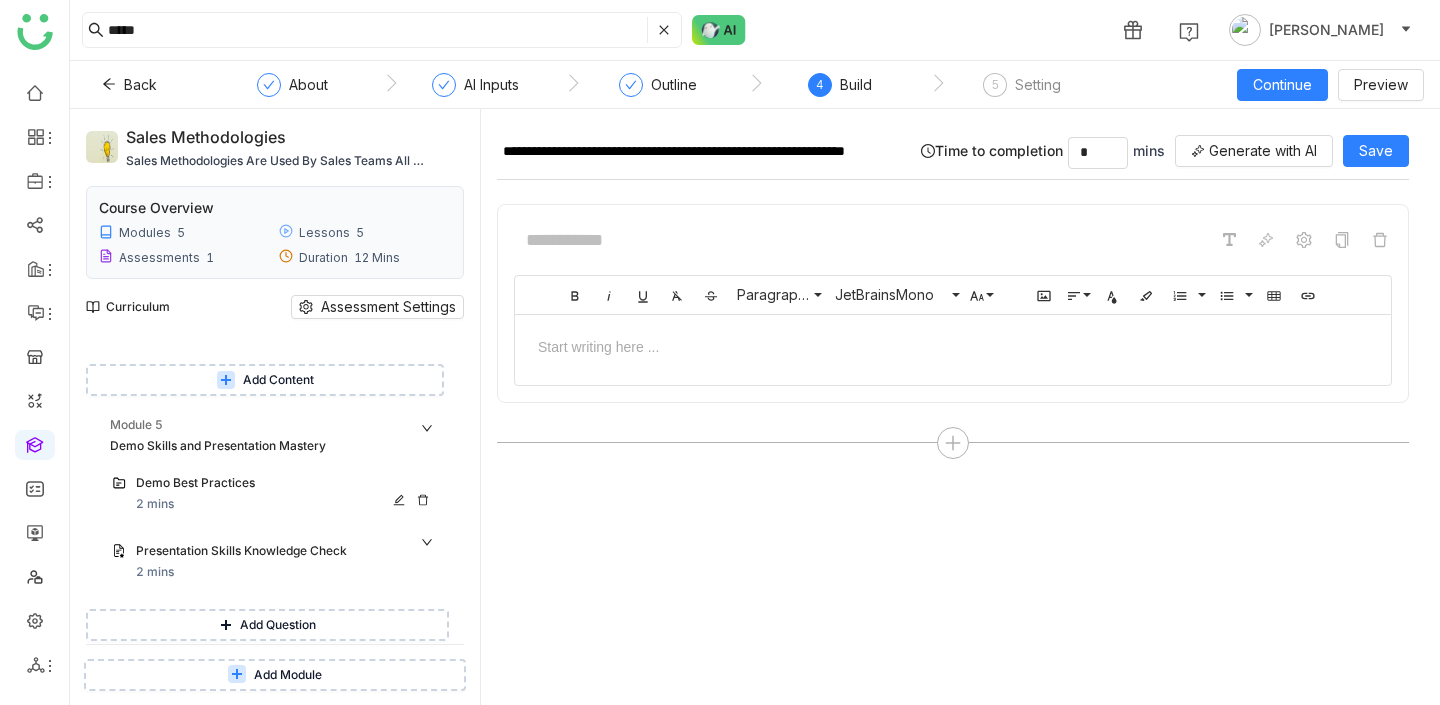 click on "Demo Best Practices   2 mins" at bounding box center [286, 494] 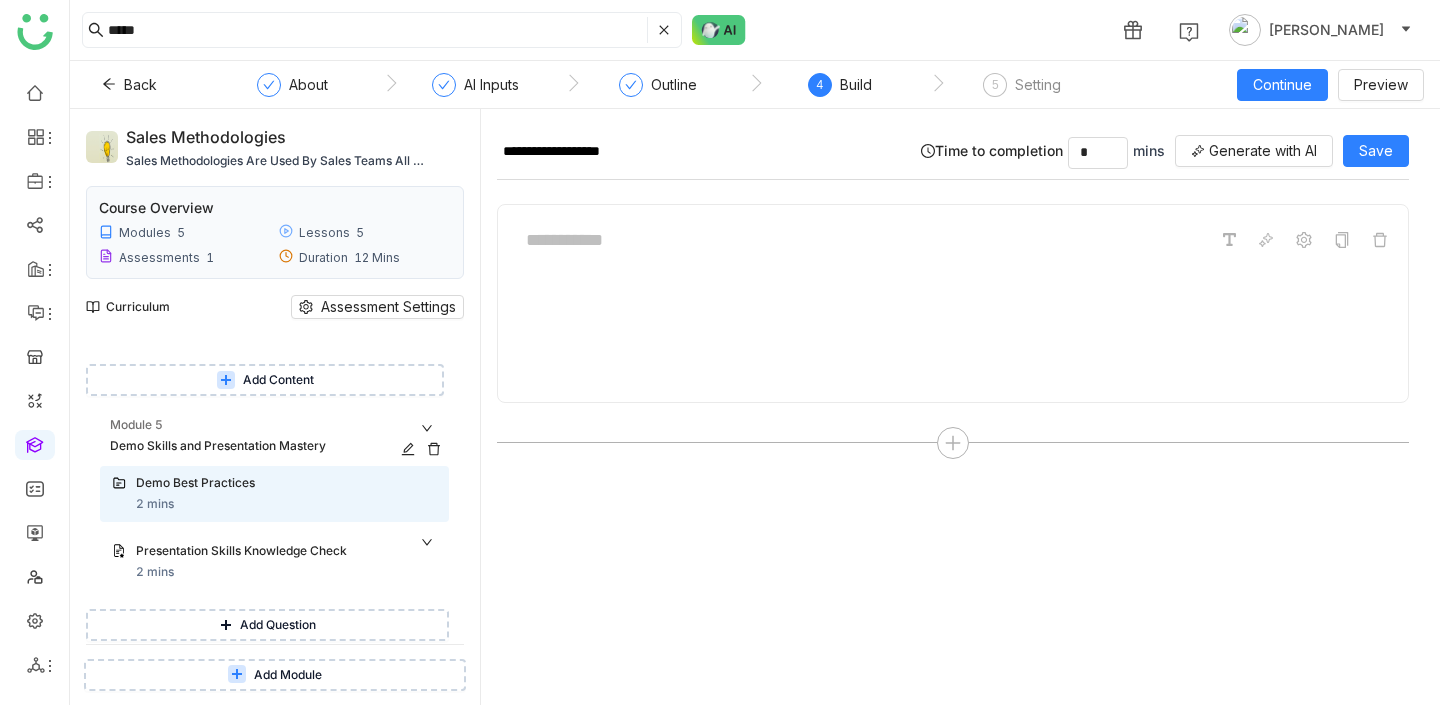 click on "Demo Skills and Presentation Mastery" at bounding box center [259, 446] 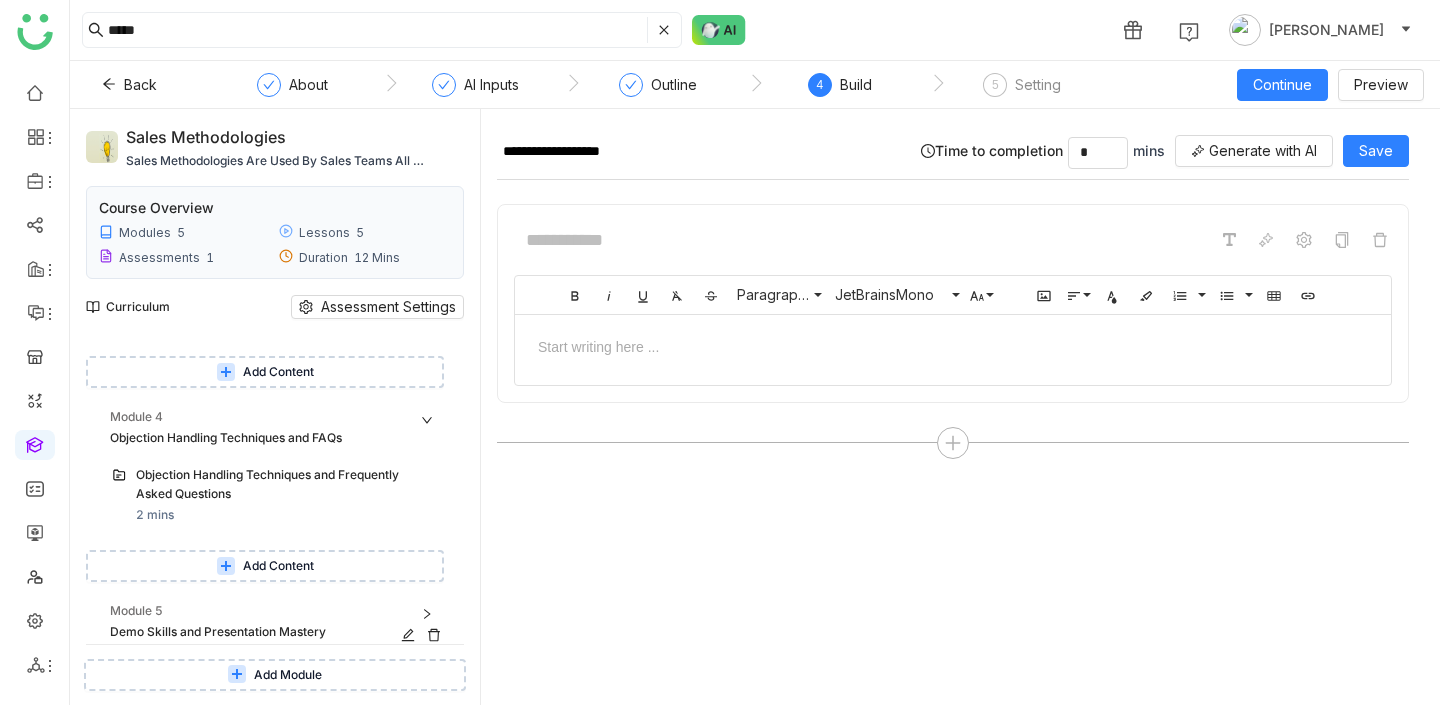 scroll, scrollTop: 0, scrollLeft: 0, axis: both 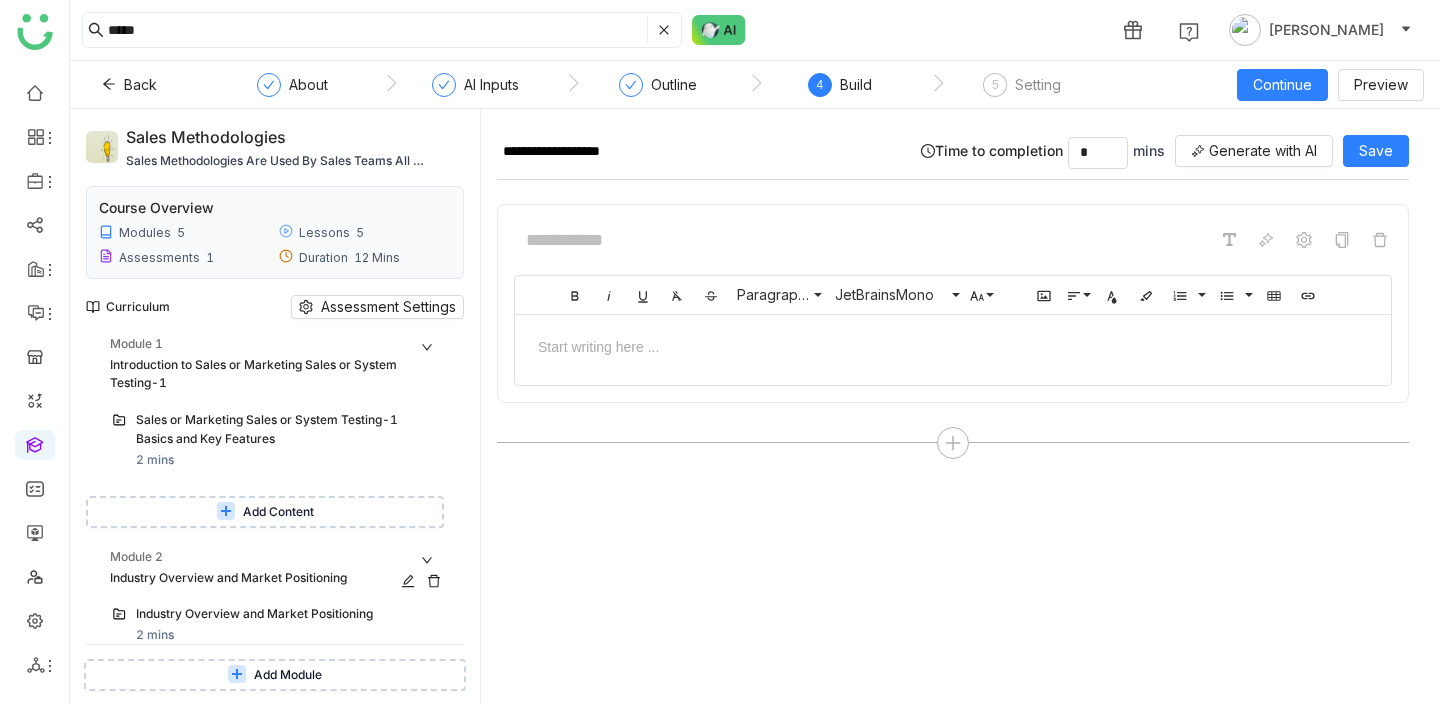 click on "Industry Overview and Market Positioning" at bounding box center (259, 578) 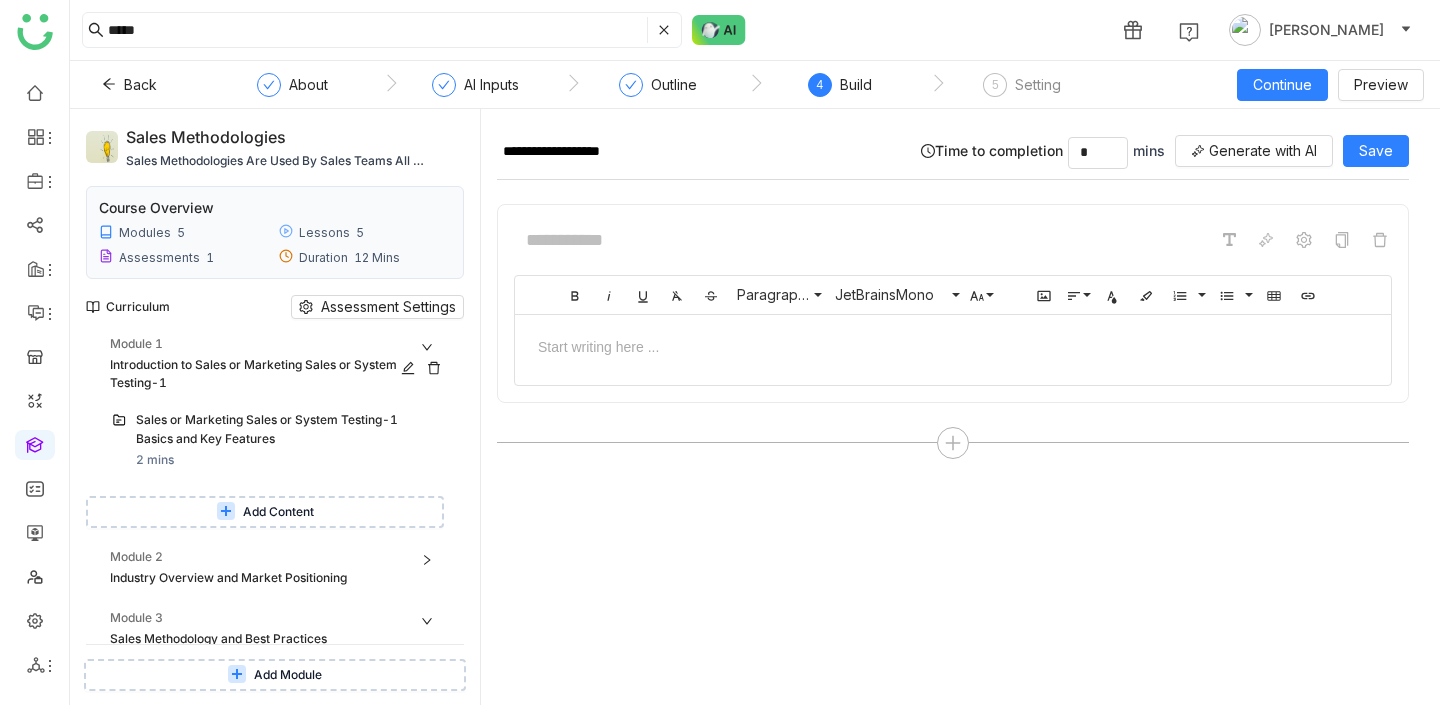 click on "Introduction to Sales or Marketing Sales or System Testing-1" at bounding box center (259, 375) 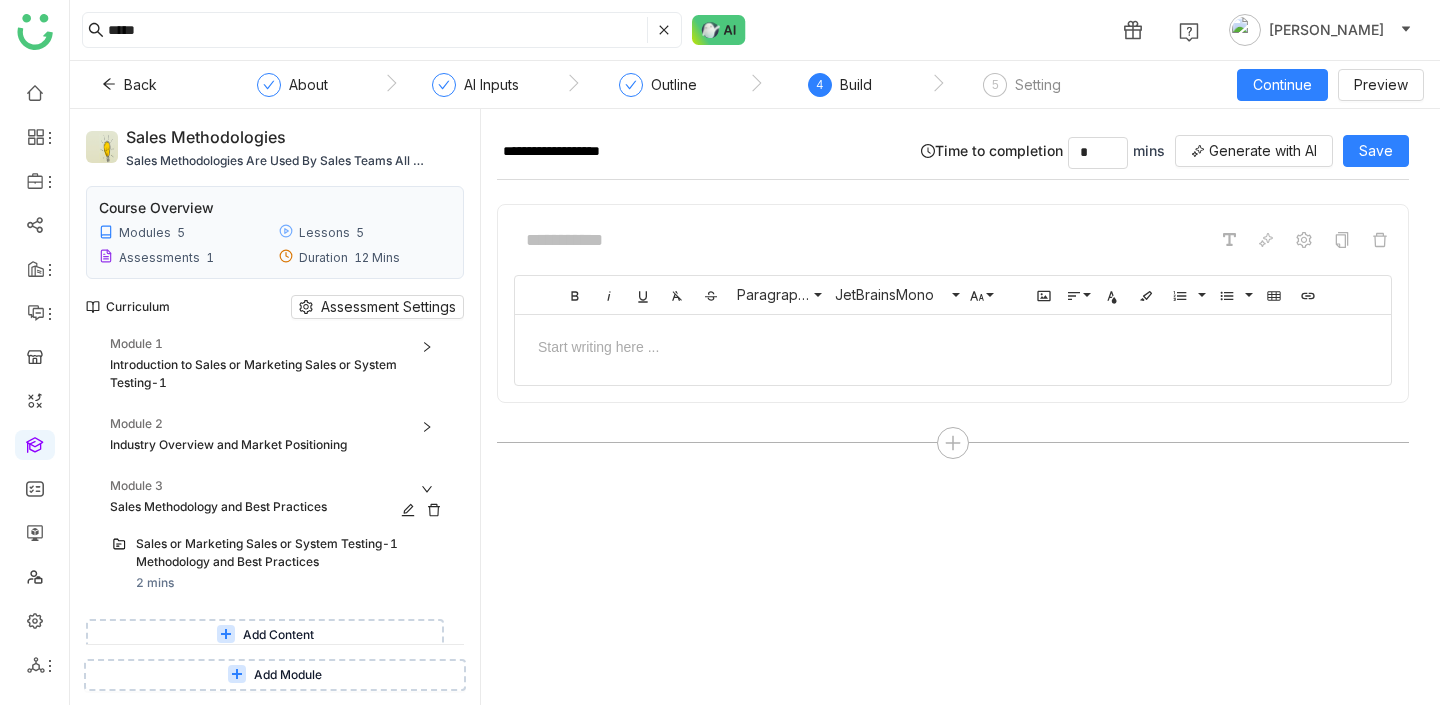 click on "Module 3" at bounding box center [279, 486] 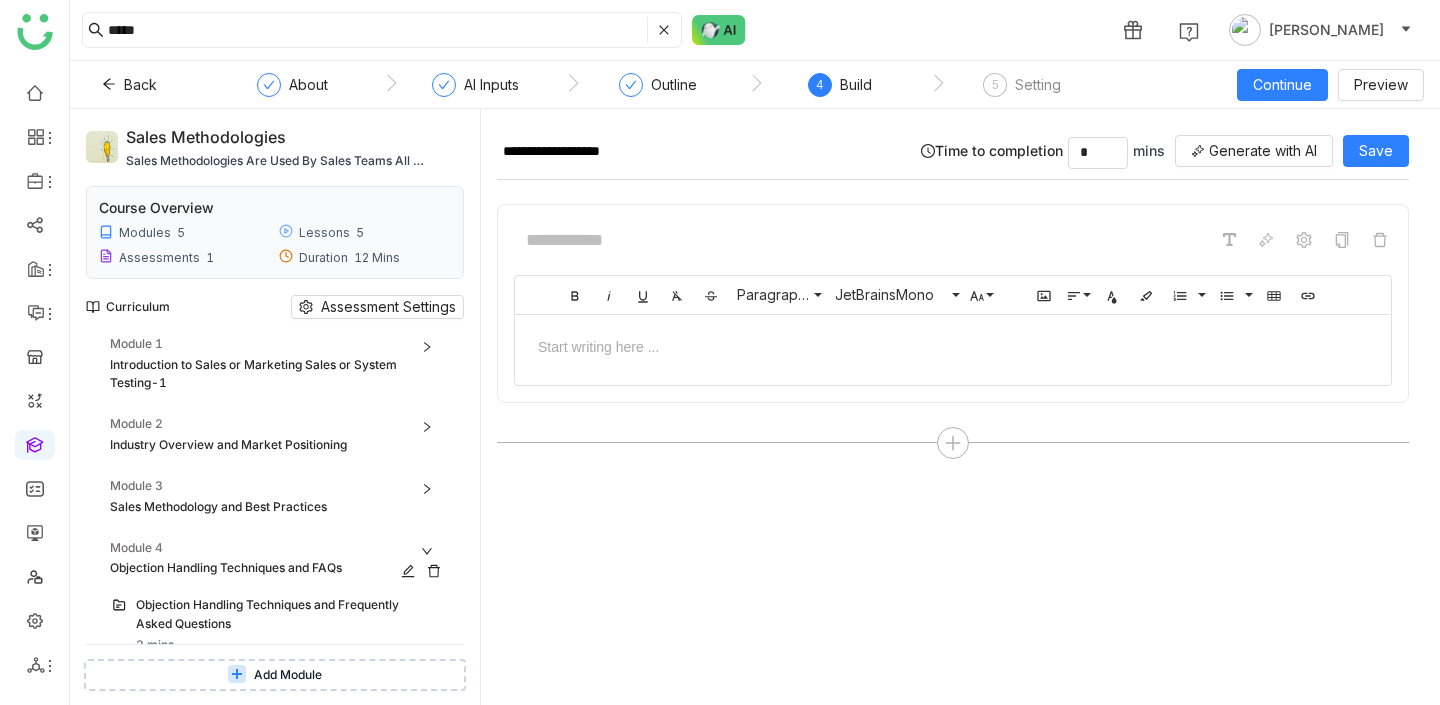 click on "Module 4" at bounding box center [279, 548] 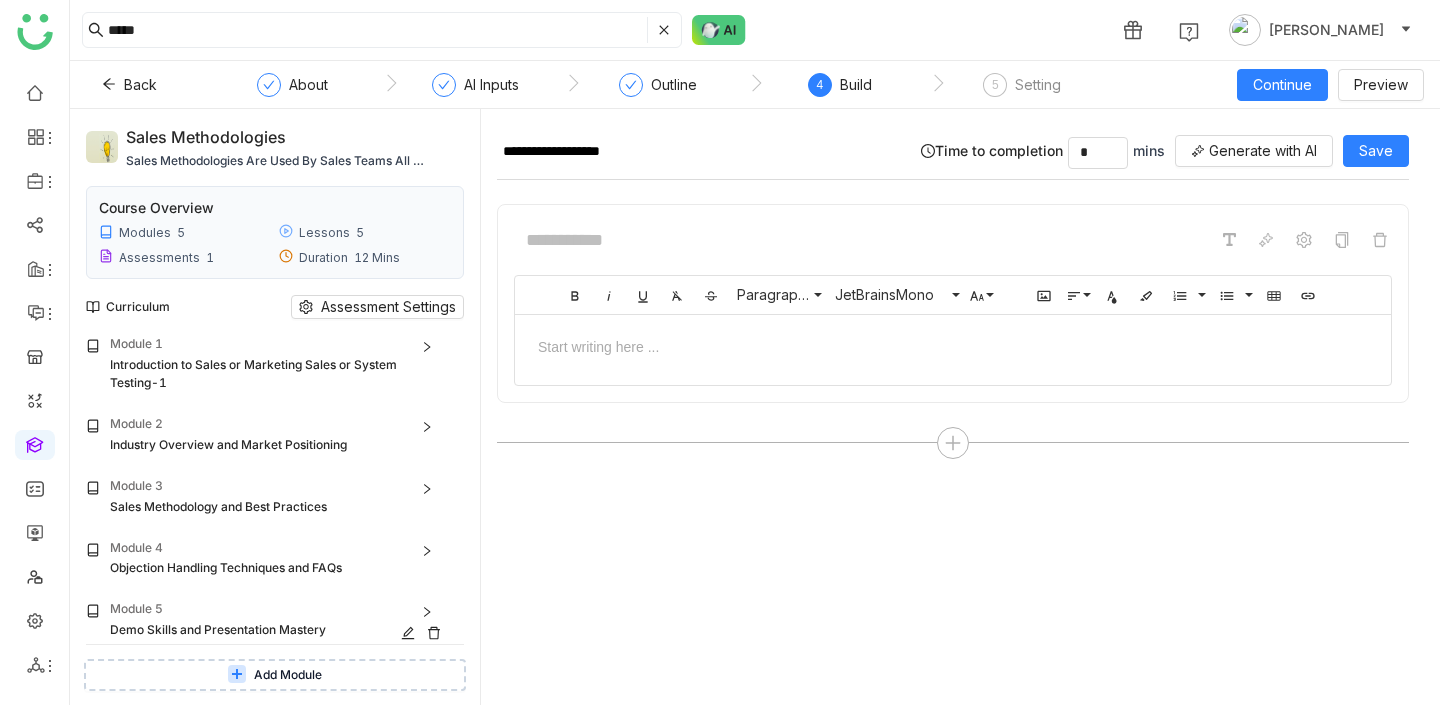 click on "Demo Skills and Presentation Mastery" at bounding box center (259, 630) 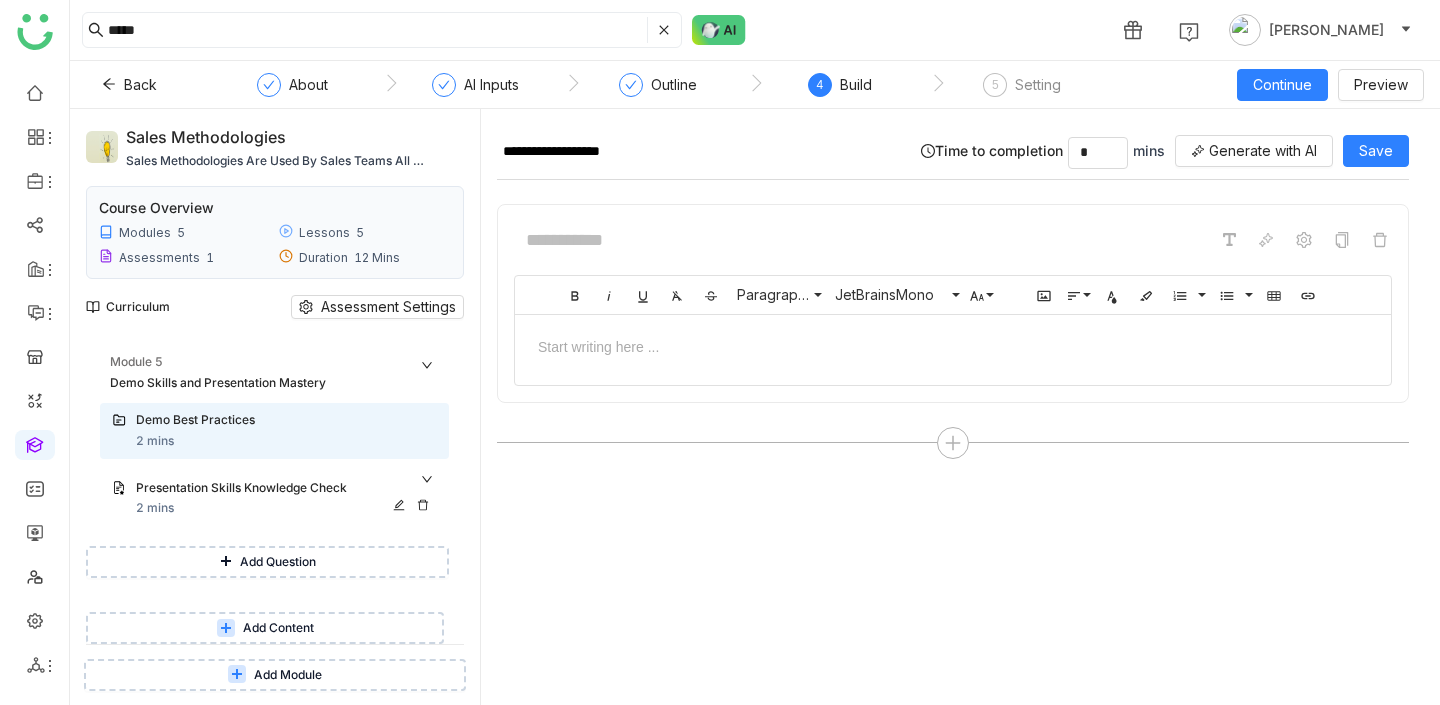 click on "Presentation Skills Knowledge Check   2 mins" at bounding box center [286, 499] 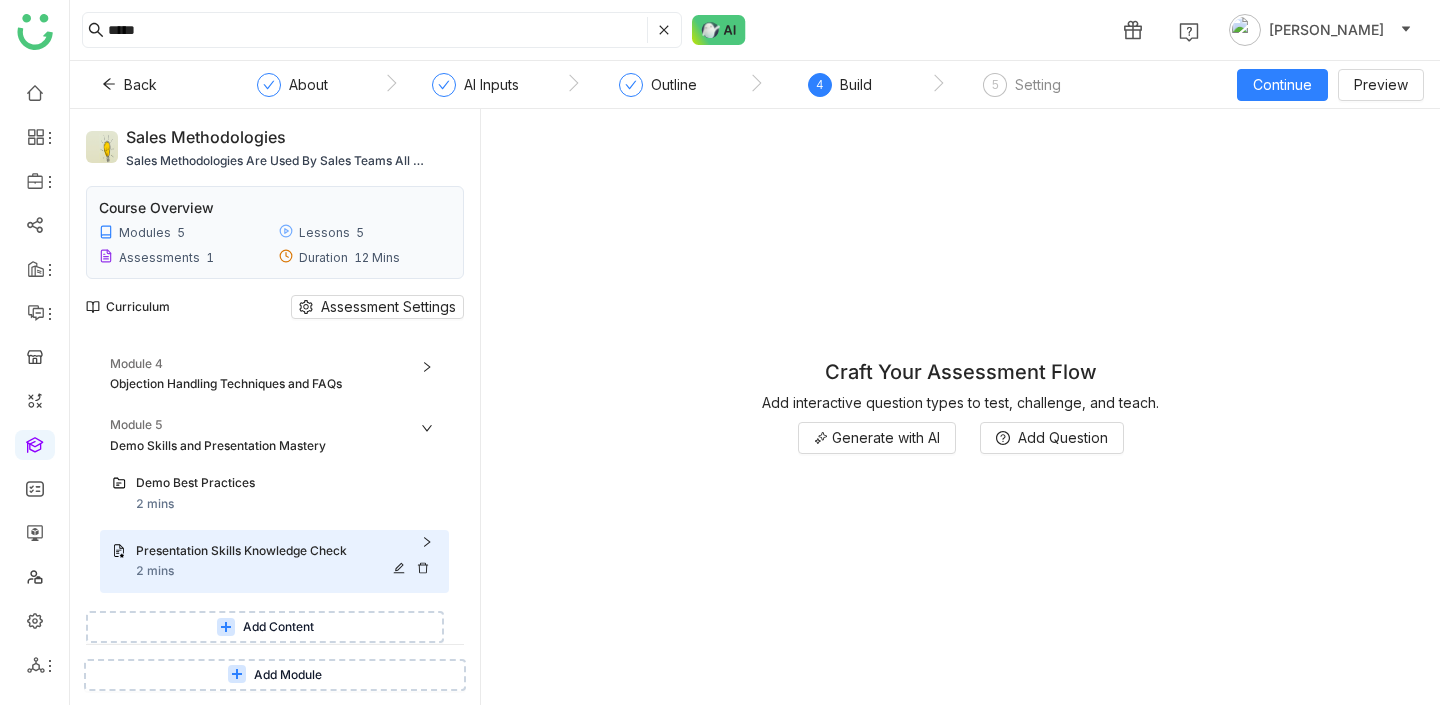 scroll, scrollTop: 183, scrollLeft: 0, axis: vertical 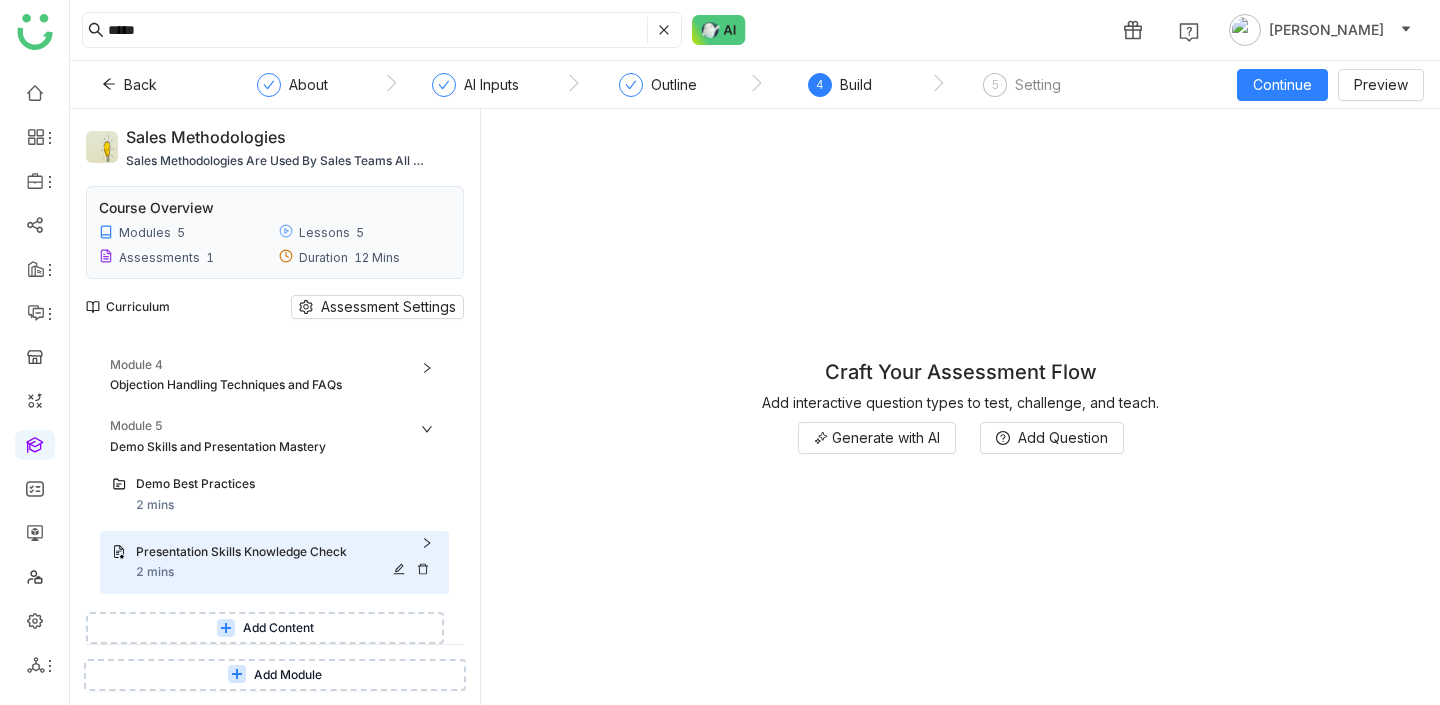 click on "Presentation Skills Knowledge Check" at bounding box center (268, 552) 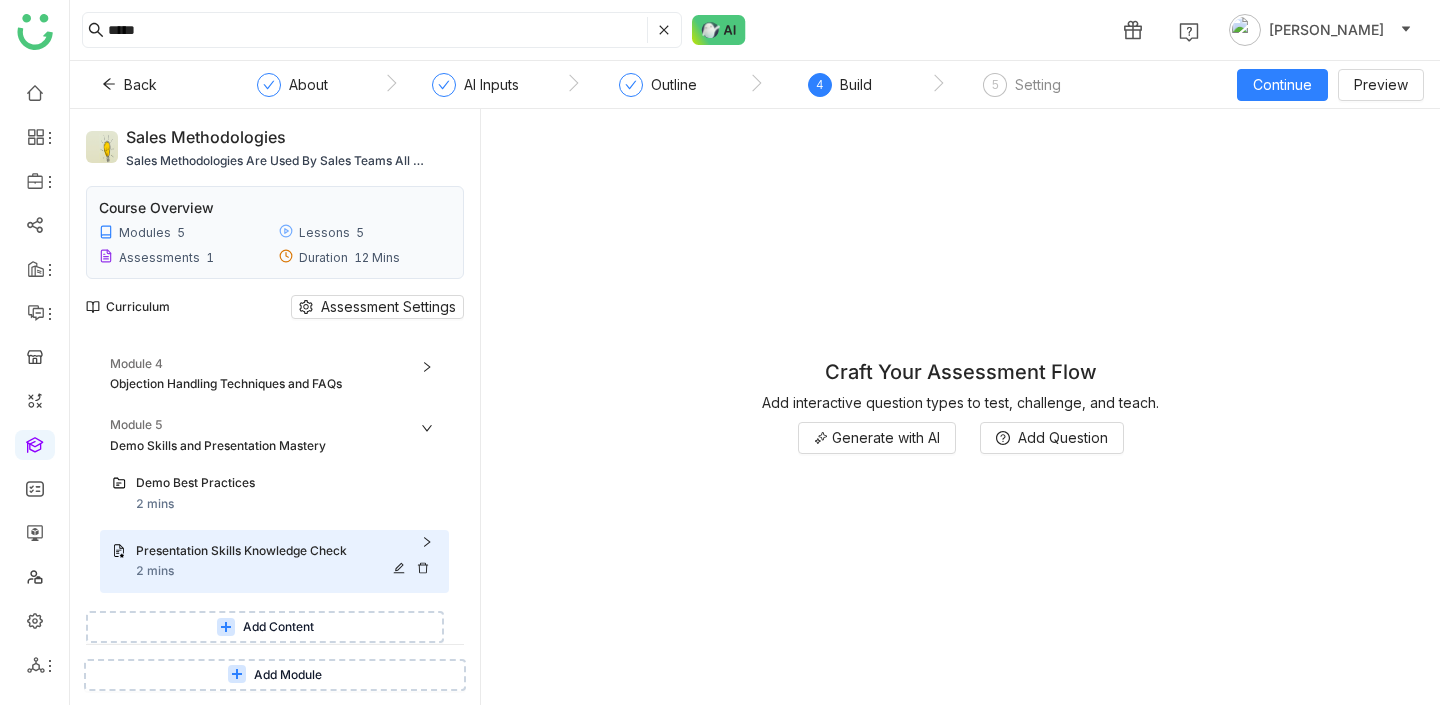scroll, scrollTop: 247, scrollLeft: 0, axis: vertical 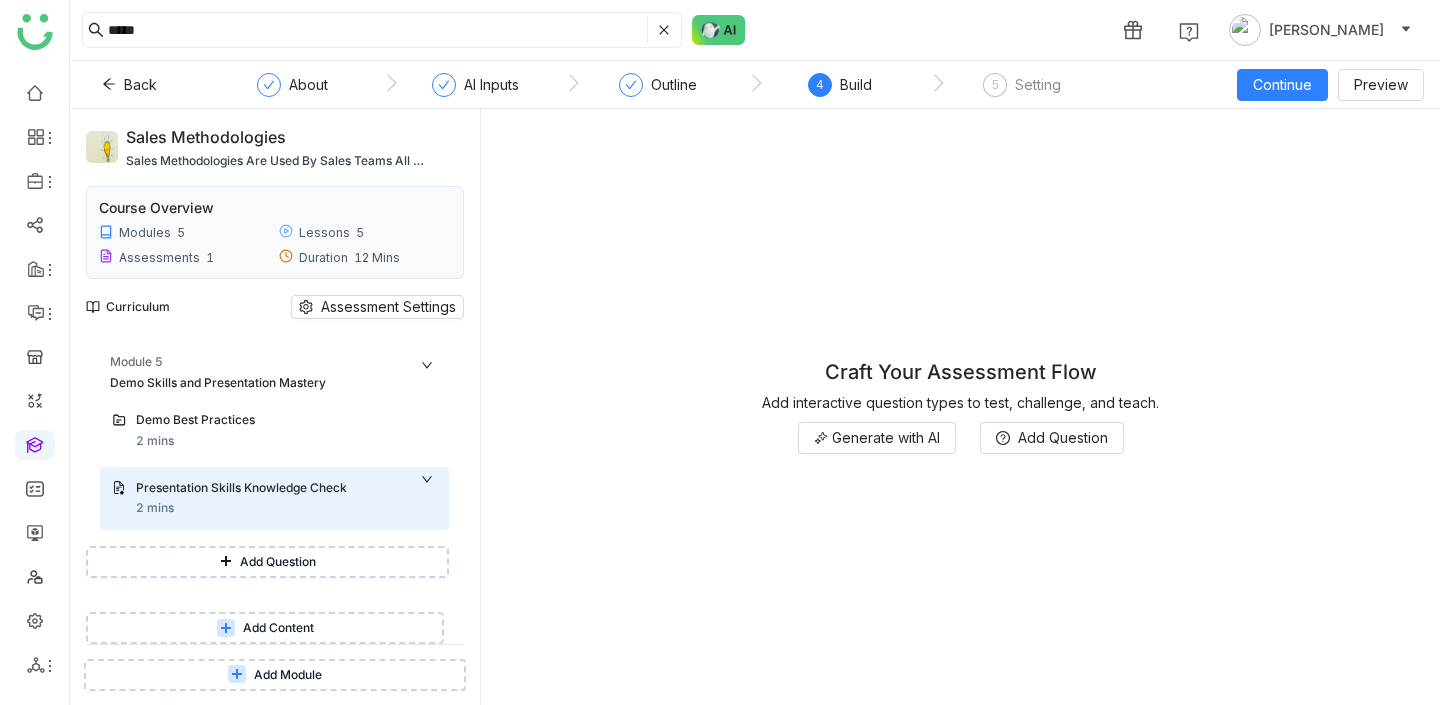 click on "Add Question" at bounding box center [267, 562] 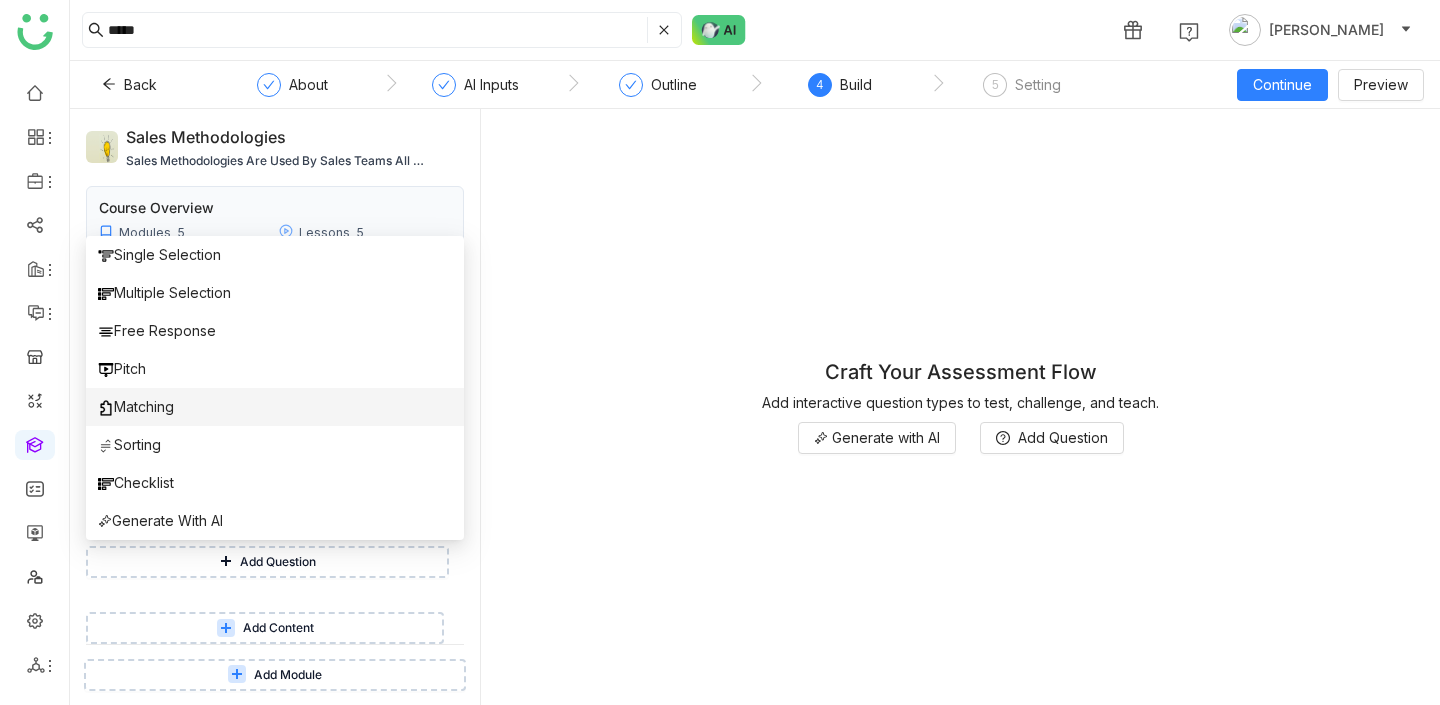 click on "Matching" at bounding box center [275, 407] 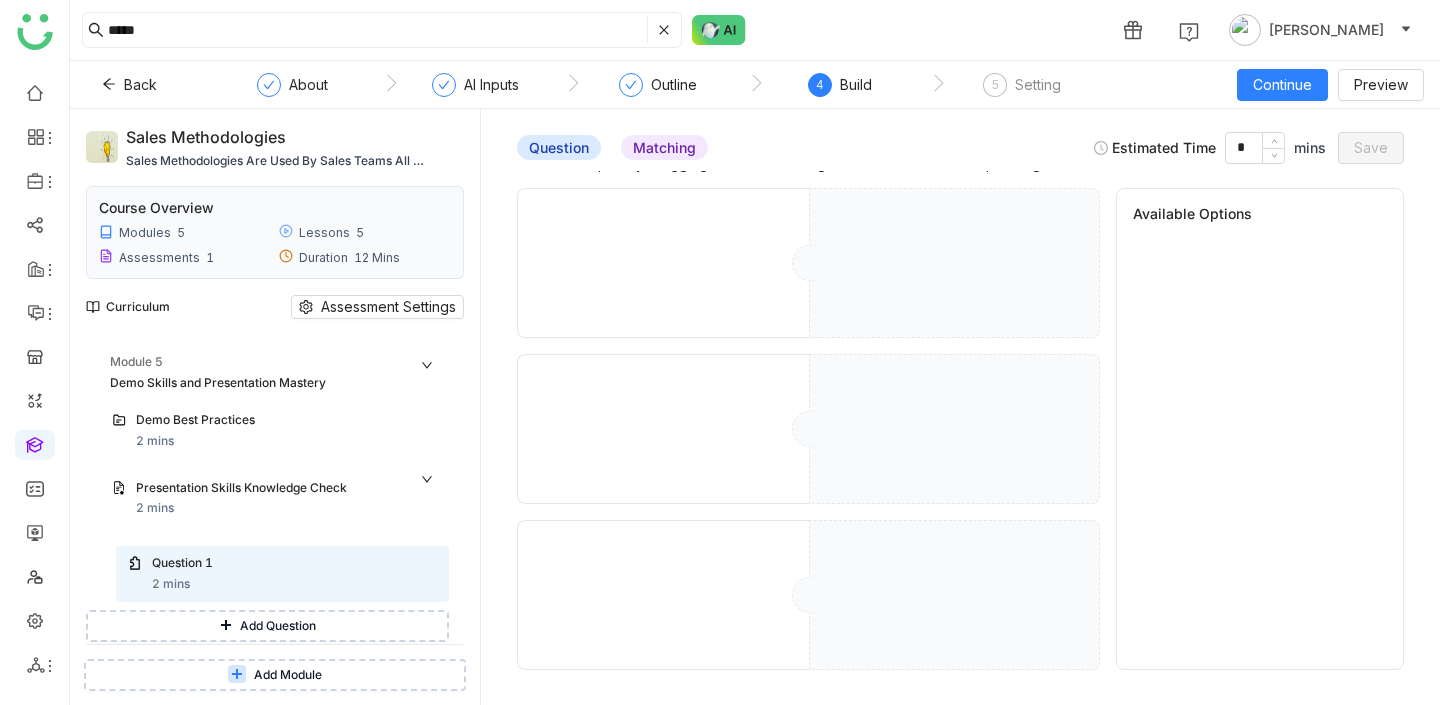 scroll, scrollTop: 0, scrollLeft: 0, axis: both 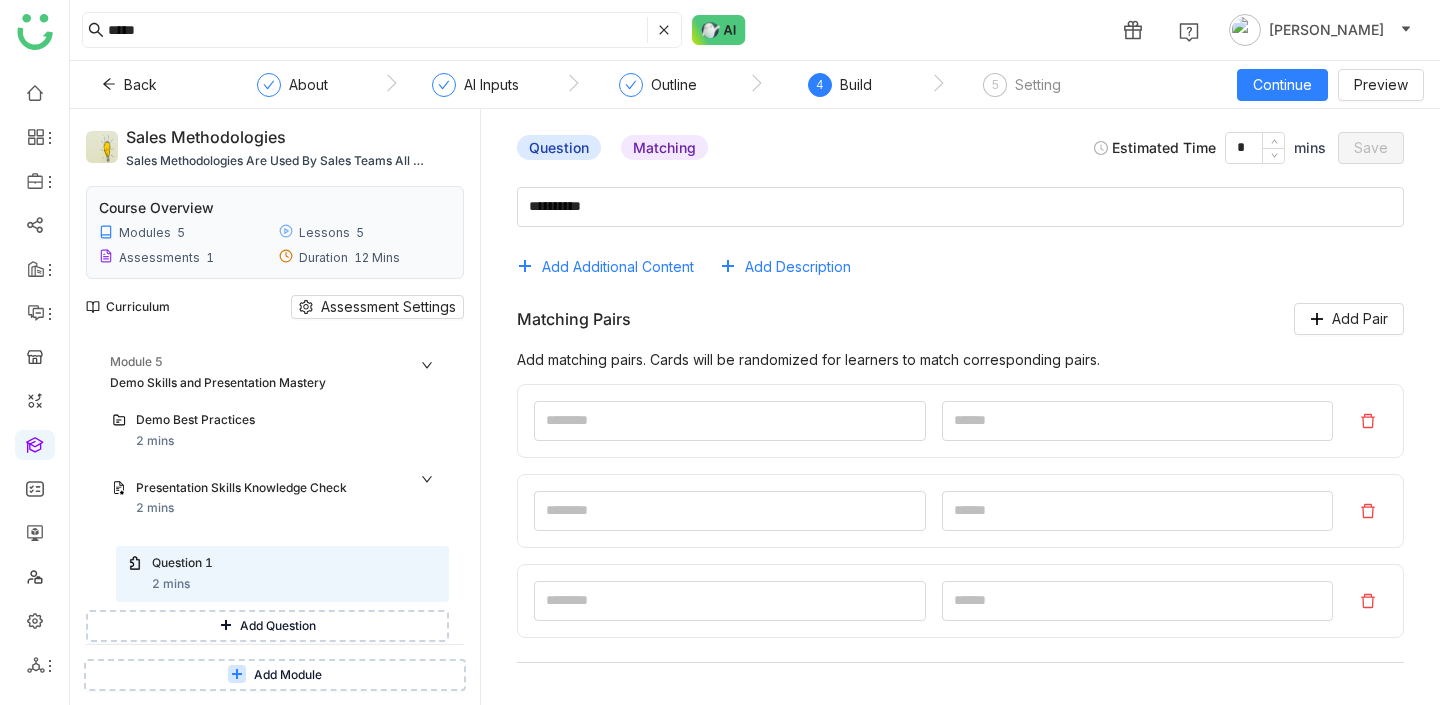 click on "Add Question" at bounding box center [278, 626] 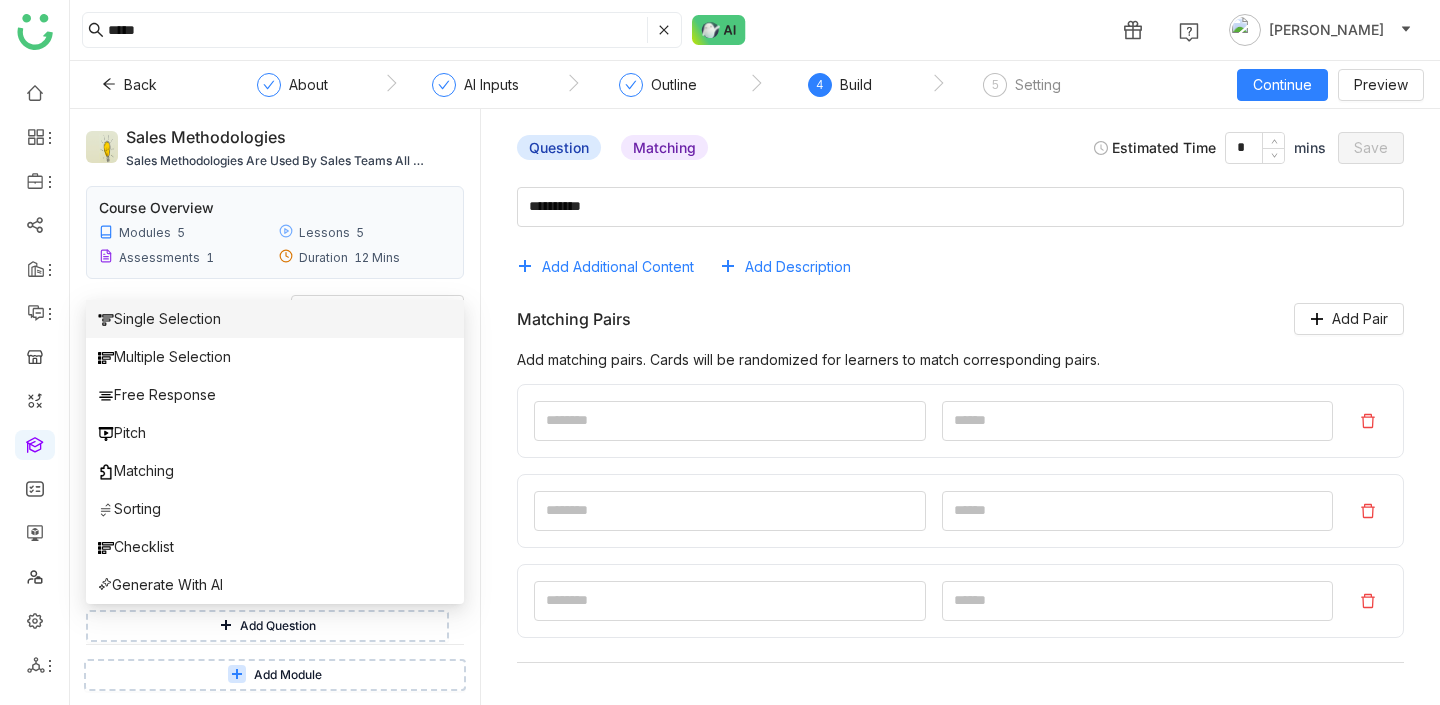 click on "Single Selection" at bounding box center [275, 319] 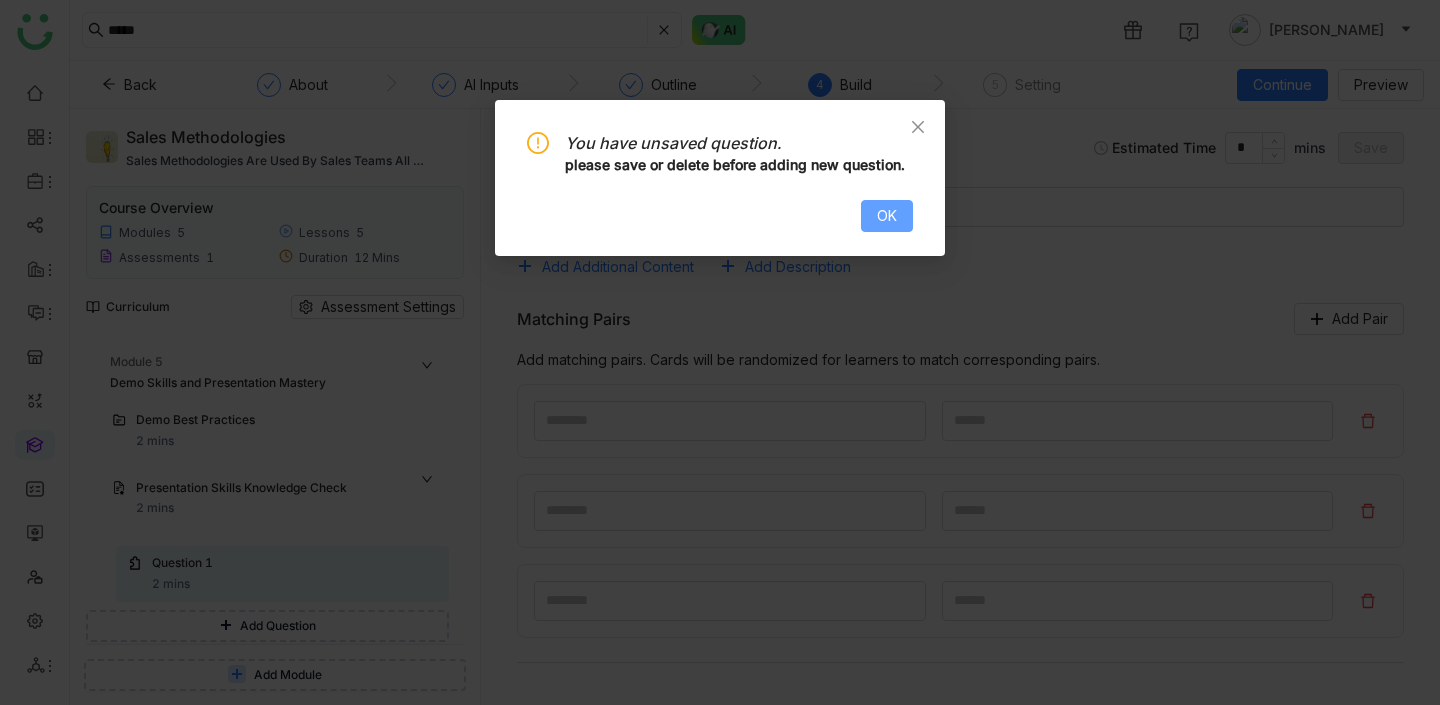 click on "OK" at bounding box center (887, 216) 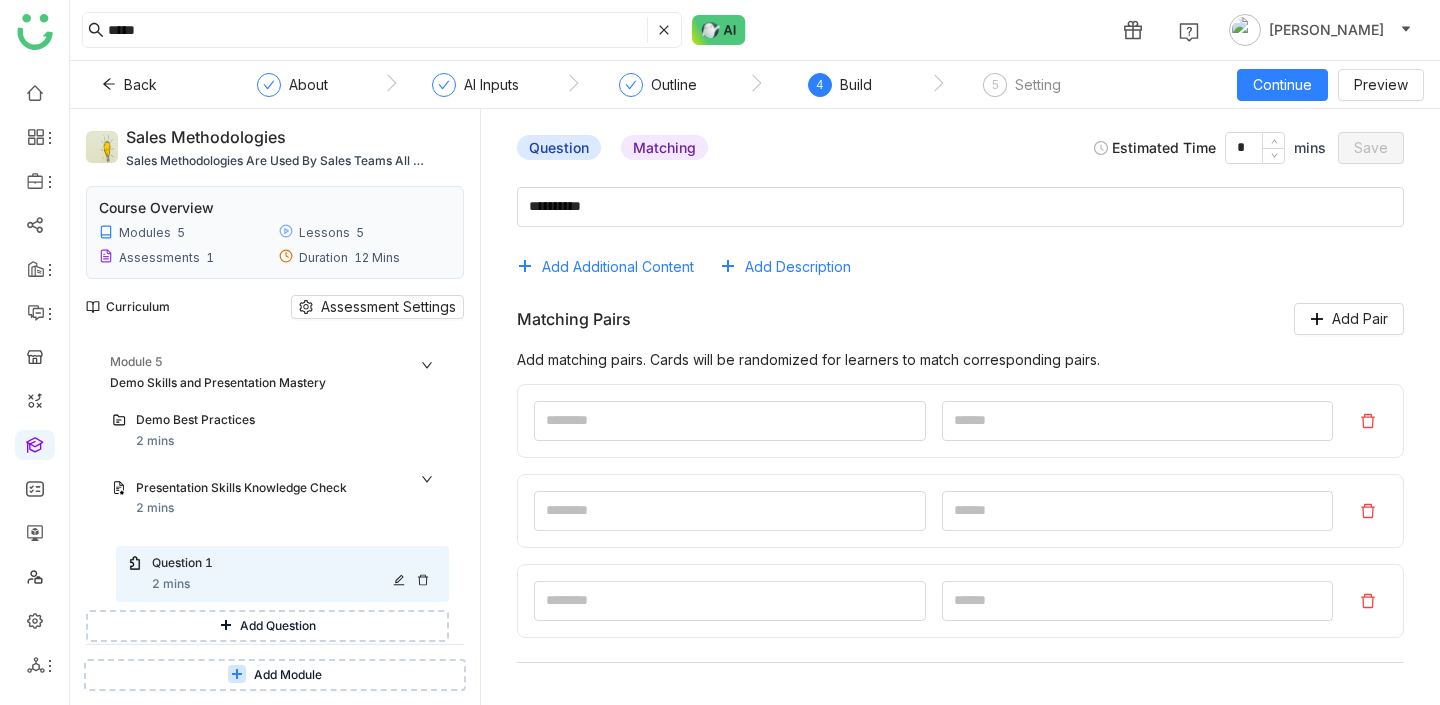 click 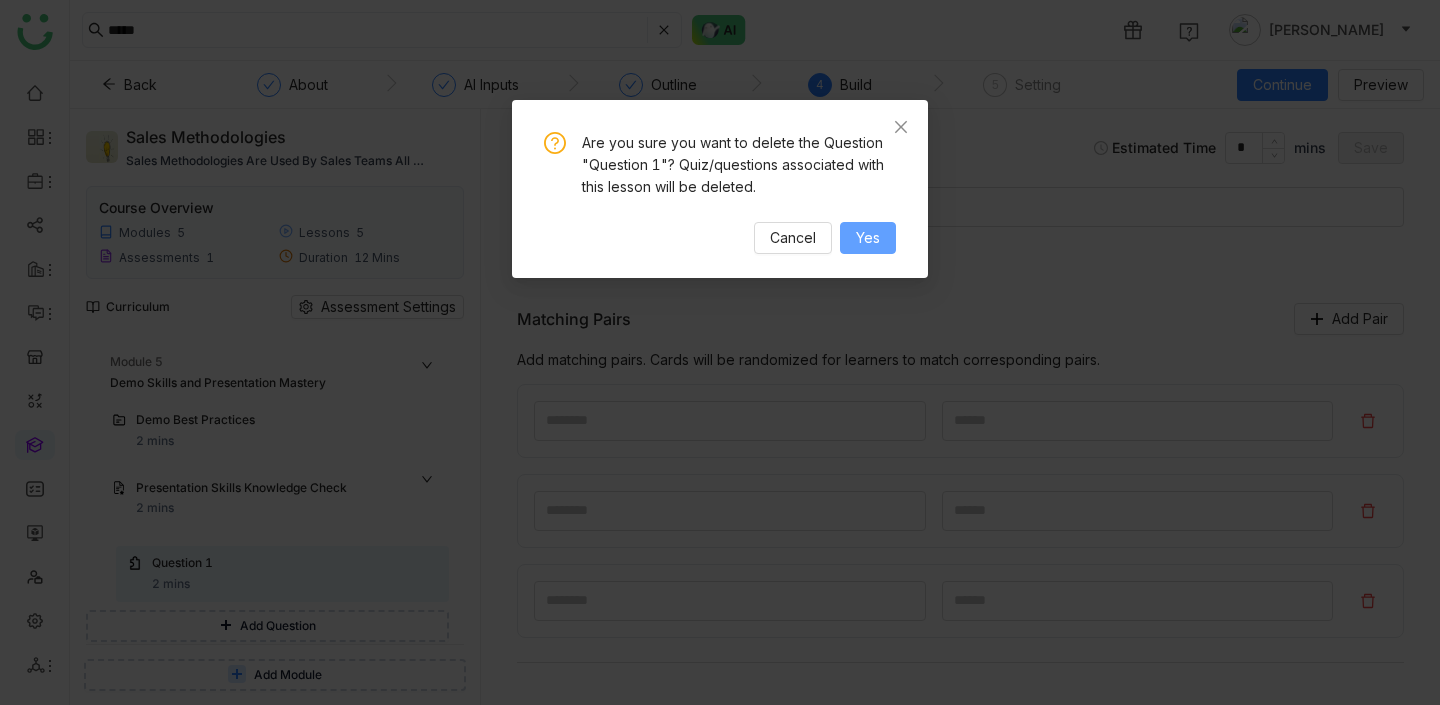 click on "Yes" at bounding box center [868, 238] 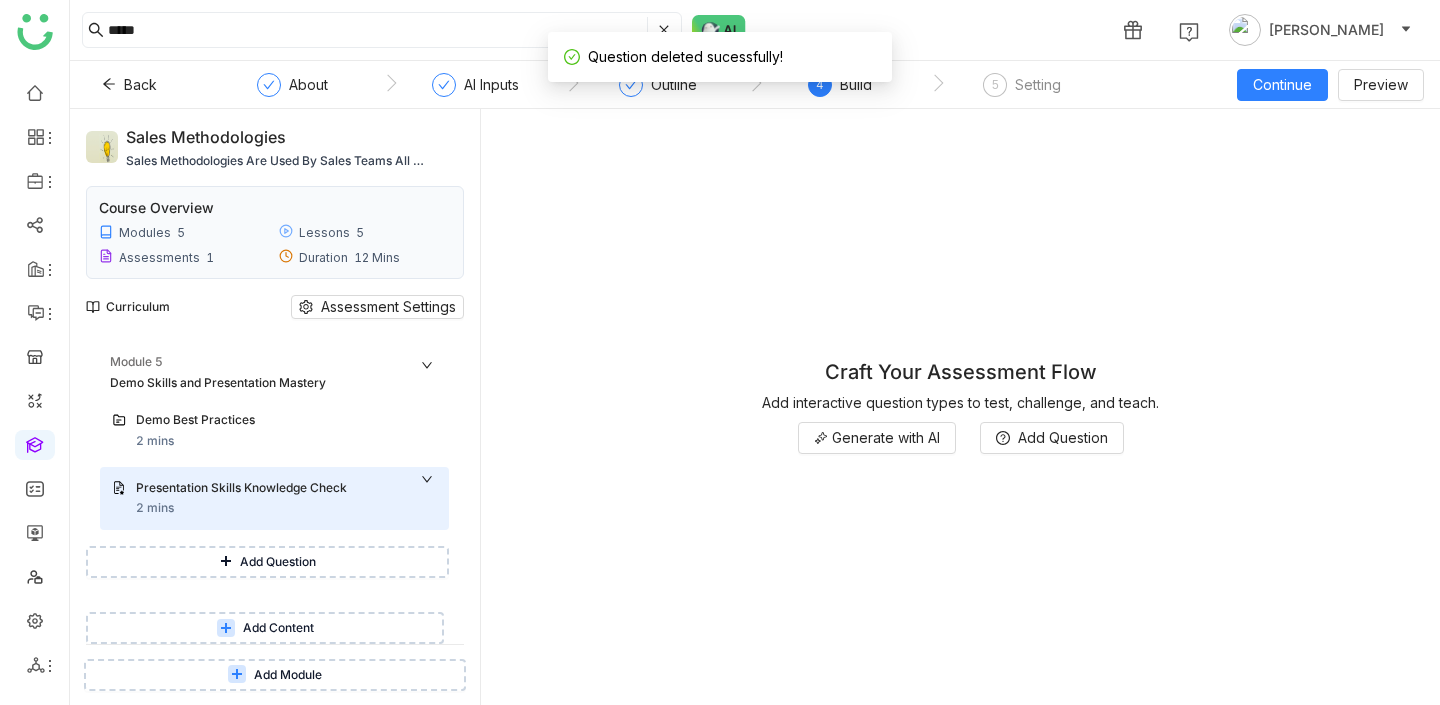 click on "Add Question" at bounding box center (267, 562) 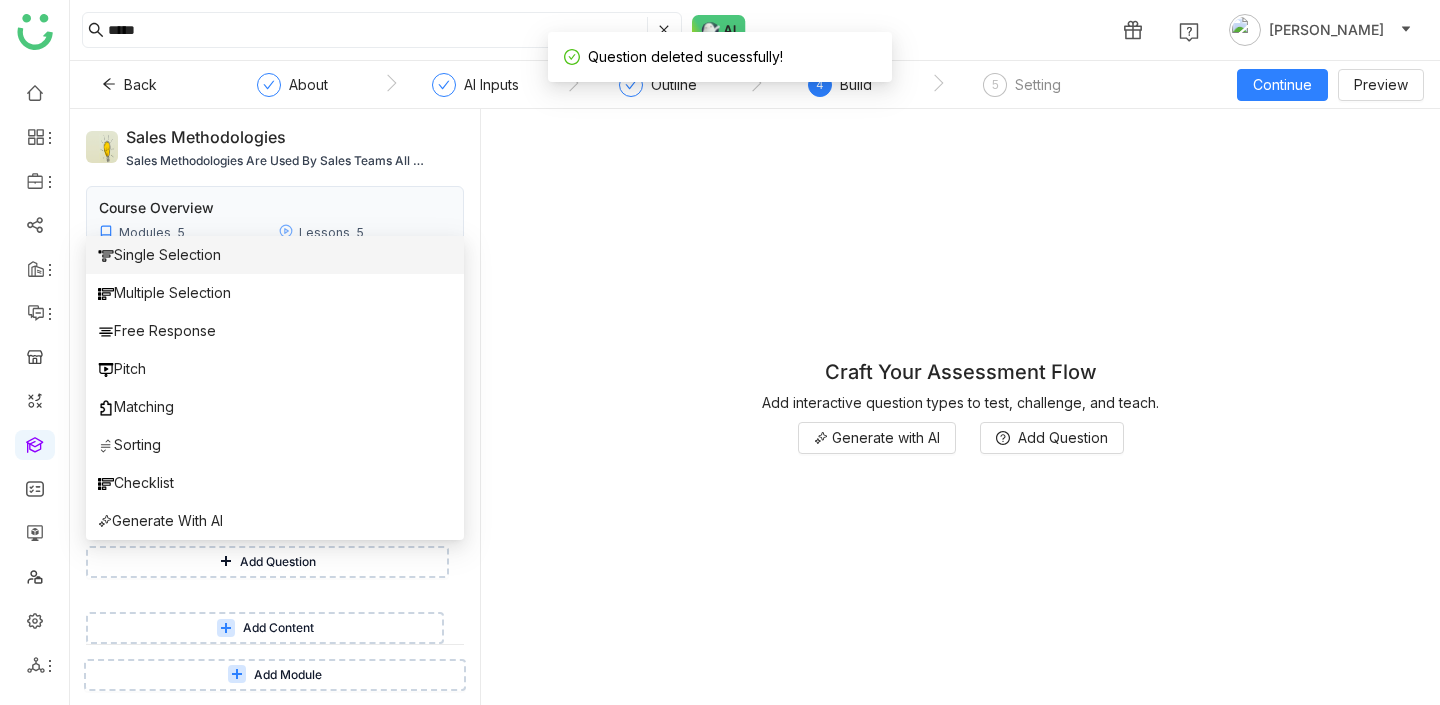 click on "Single Selection" at bounding box center [275, 255] 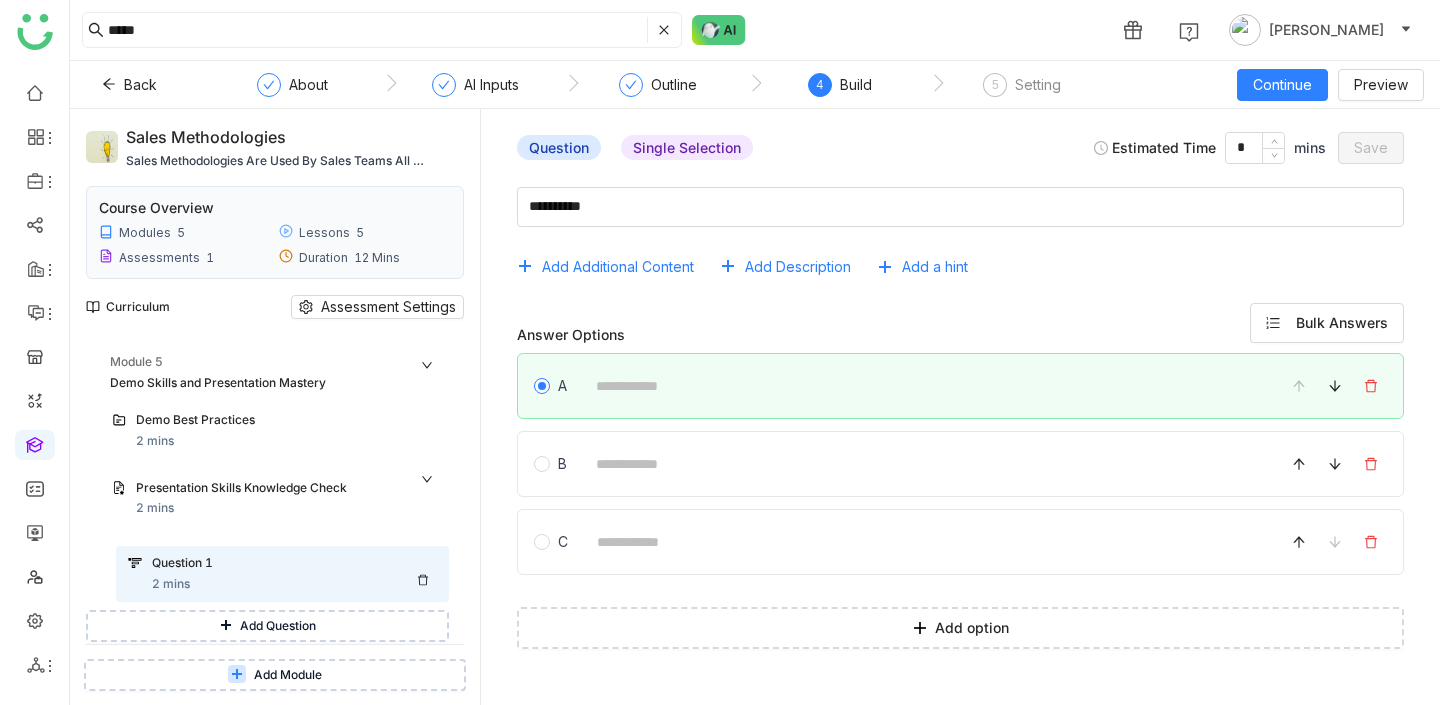 click 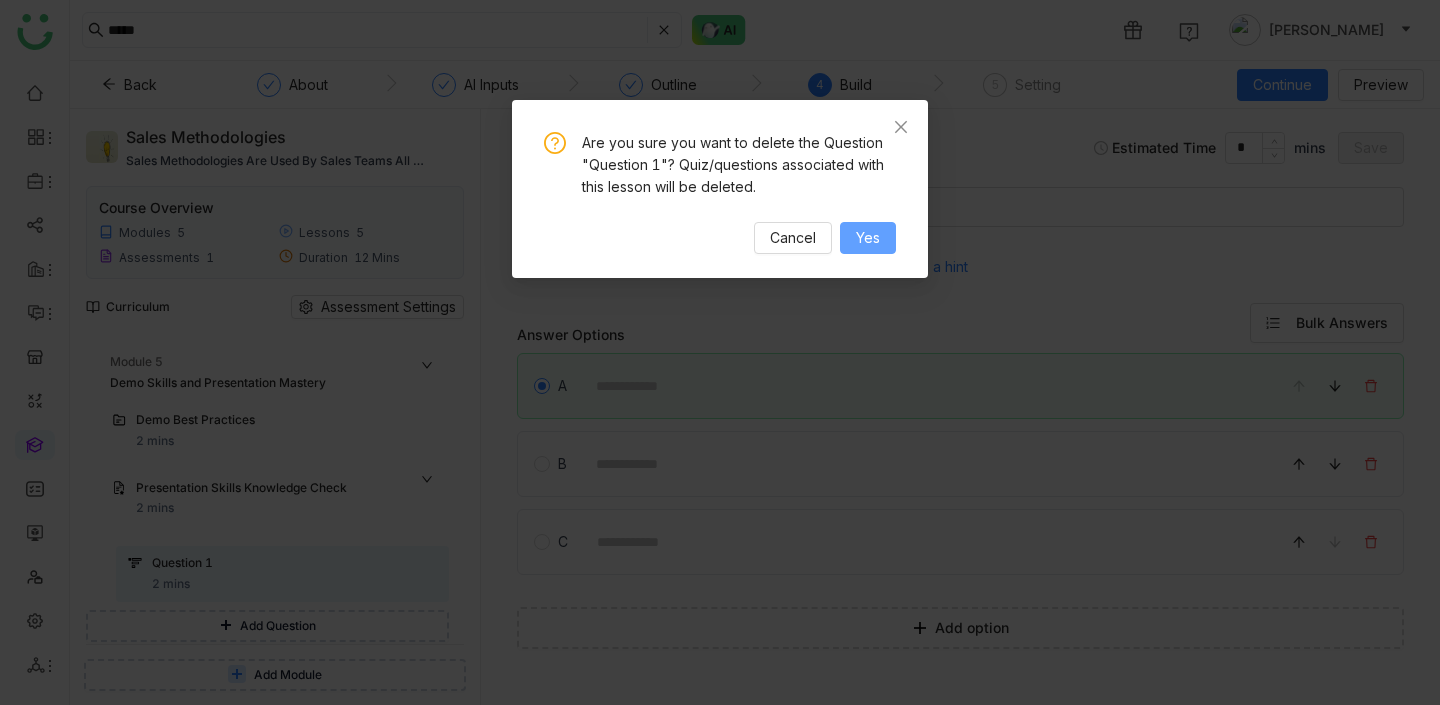 click on "Yes" at bounding box center (868, 238) 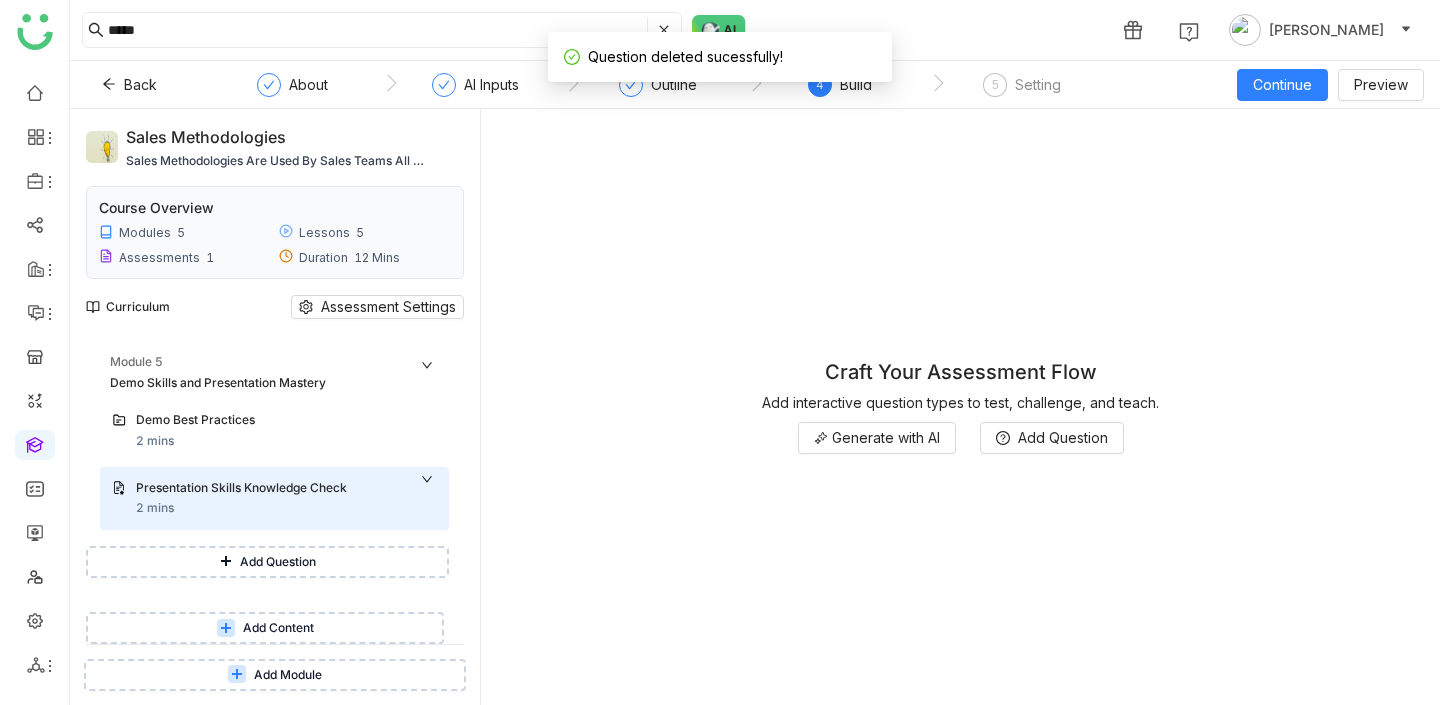 click on "Add Question" at bounding box center (278, 562) 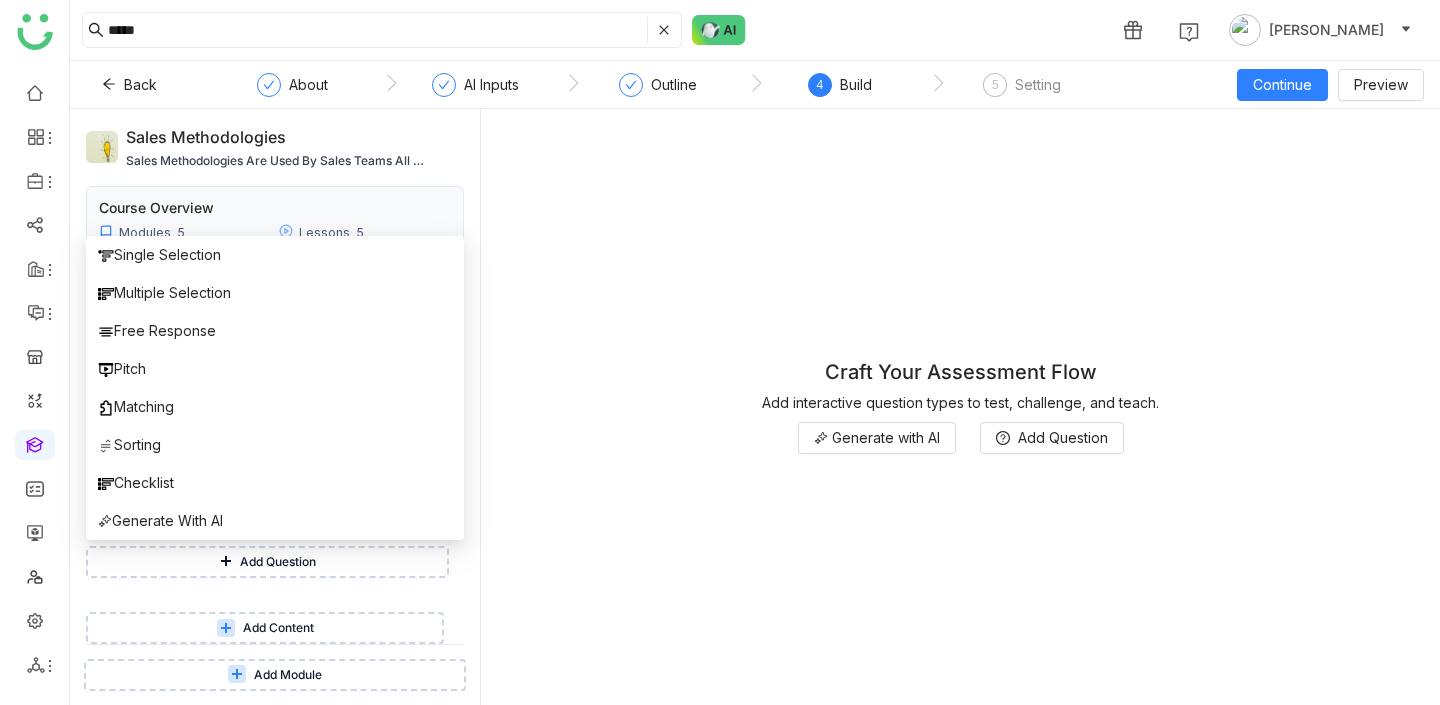 click on "Add Question" at bounding box center [274, 566] 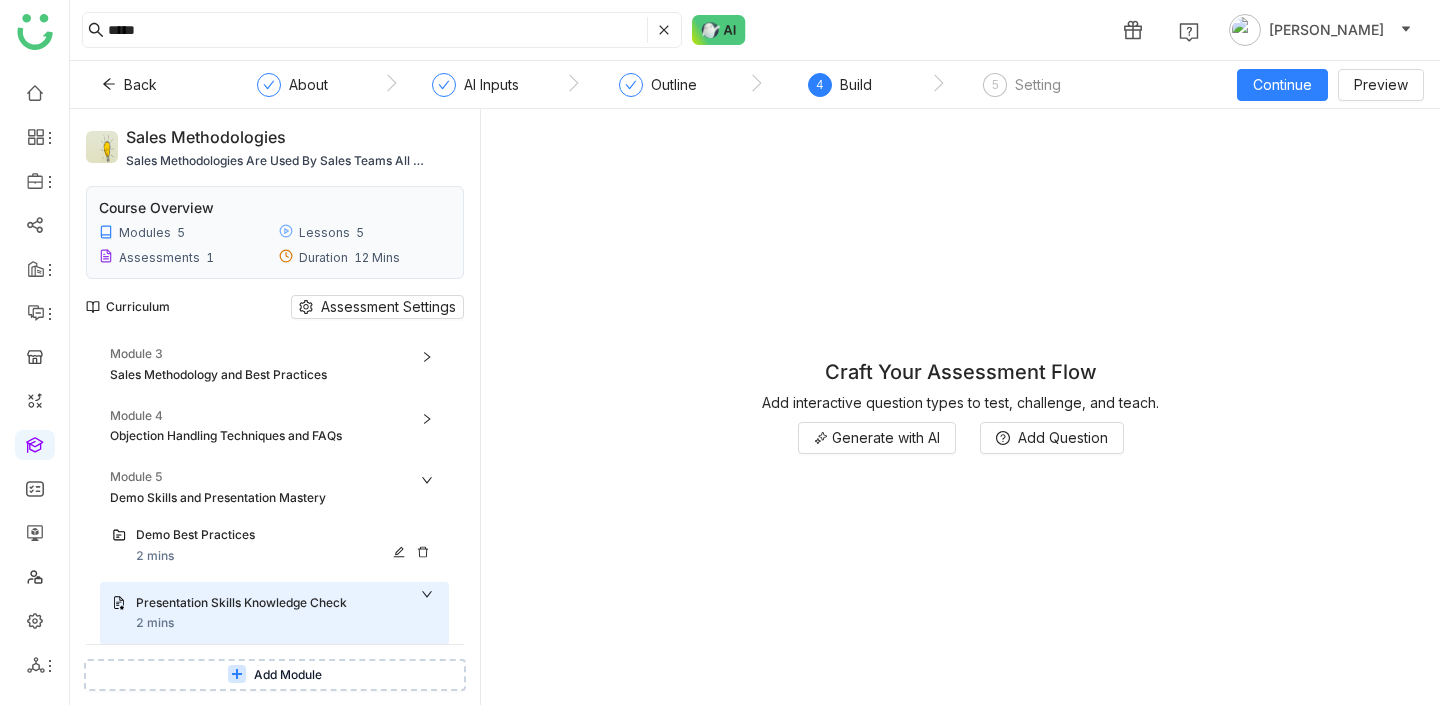 scroll, scrollTop: 101, scrollLeft: 0, axis: vertical 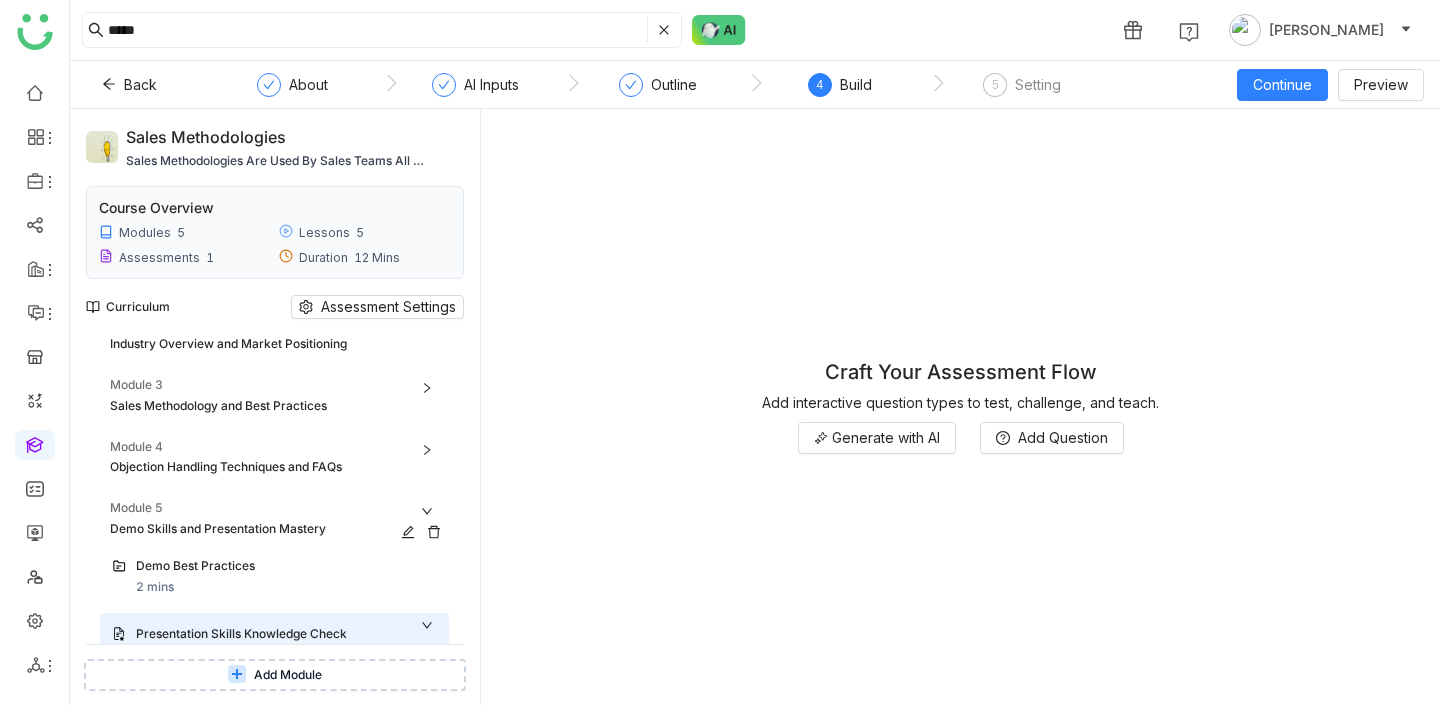 click on "Module 5" at bounding box center [279, 508] 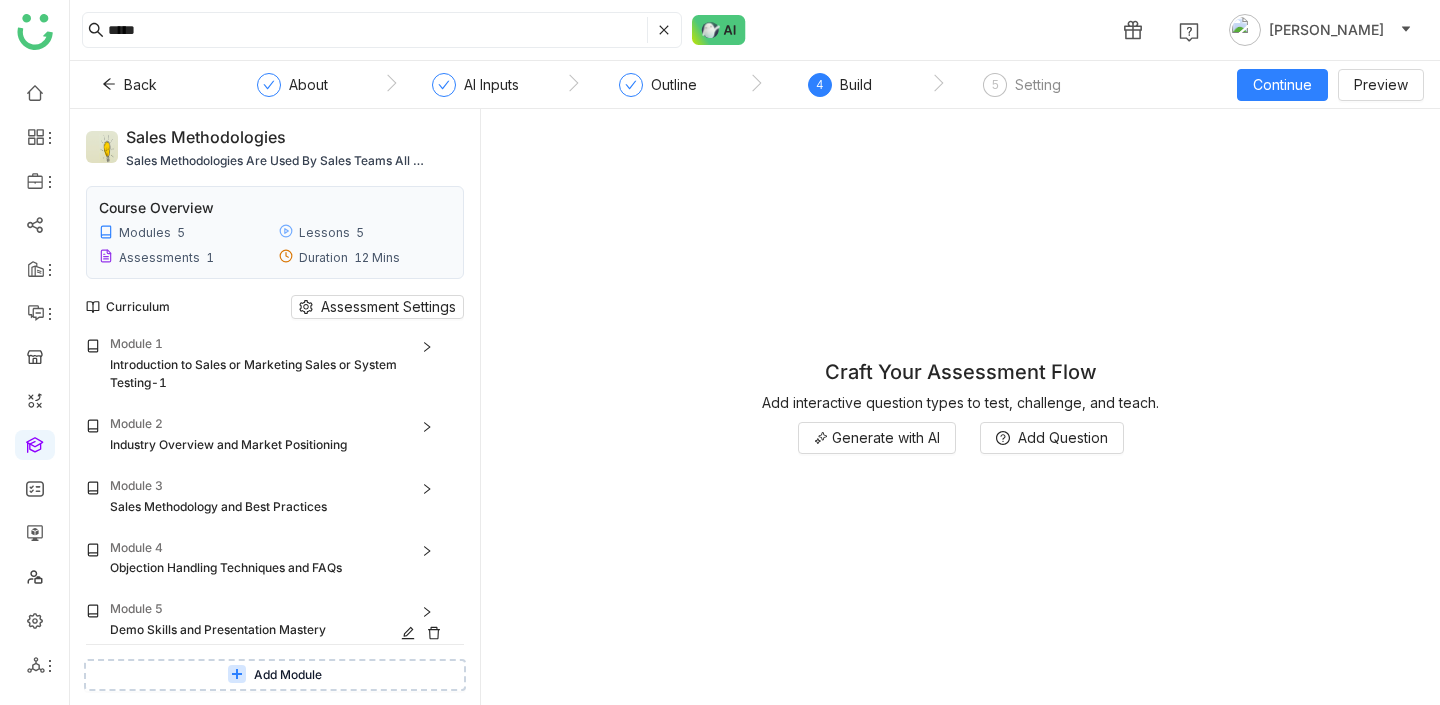 click on "Module 5" at bounding box center [279, 609] 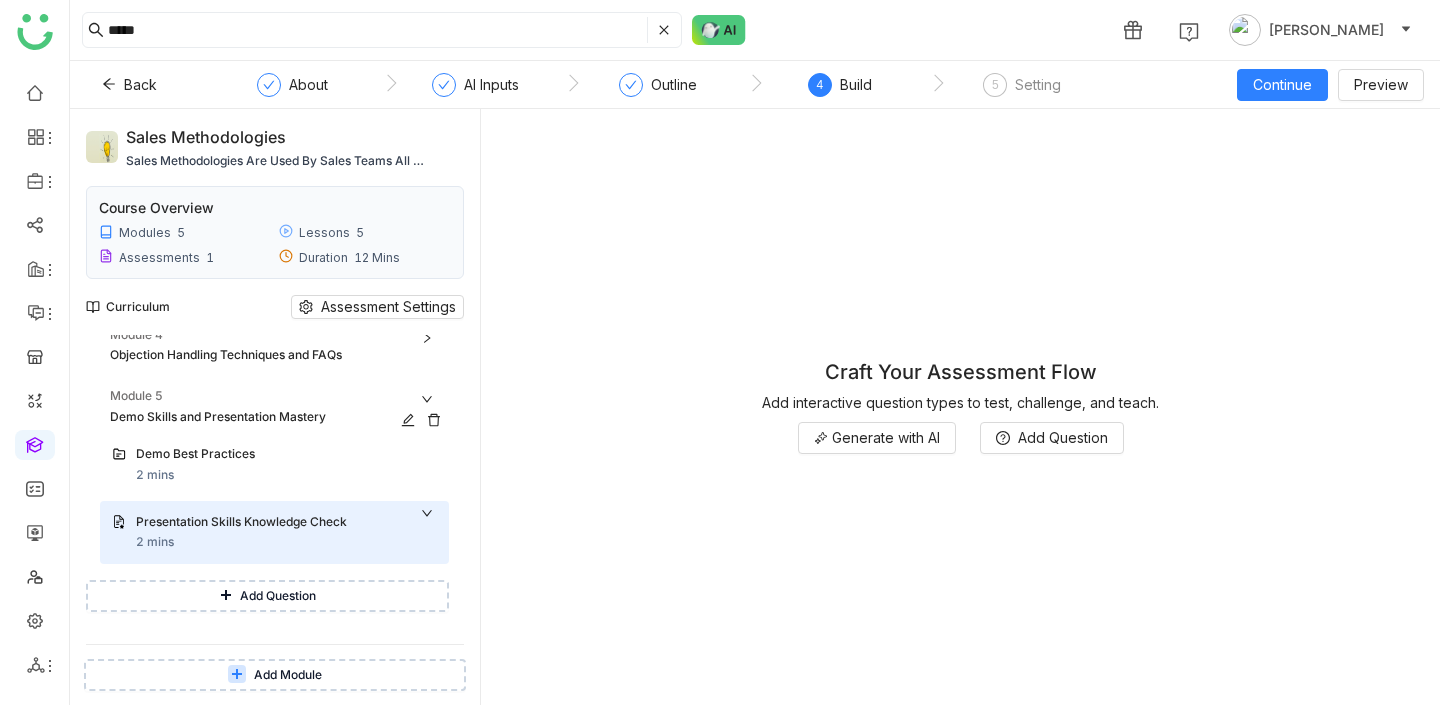 scroll, scrollTop: 224, scrollLeft: 0, axis: vertical 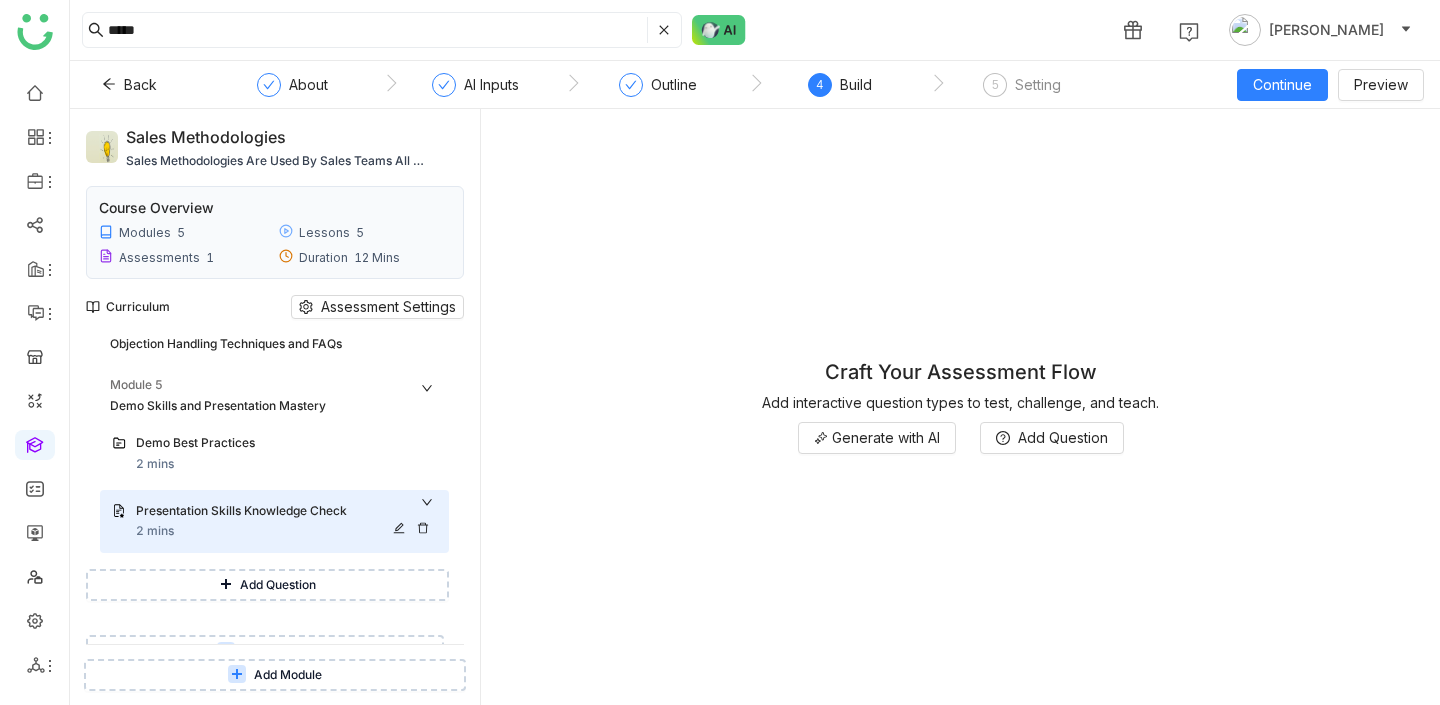 click on "Presentation Skills Knowledge Check" at bounding box center [268, 511] 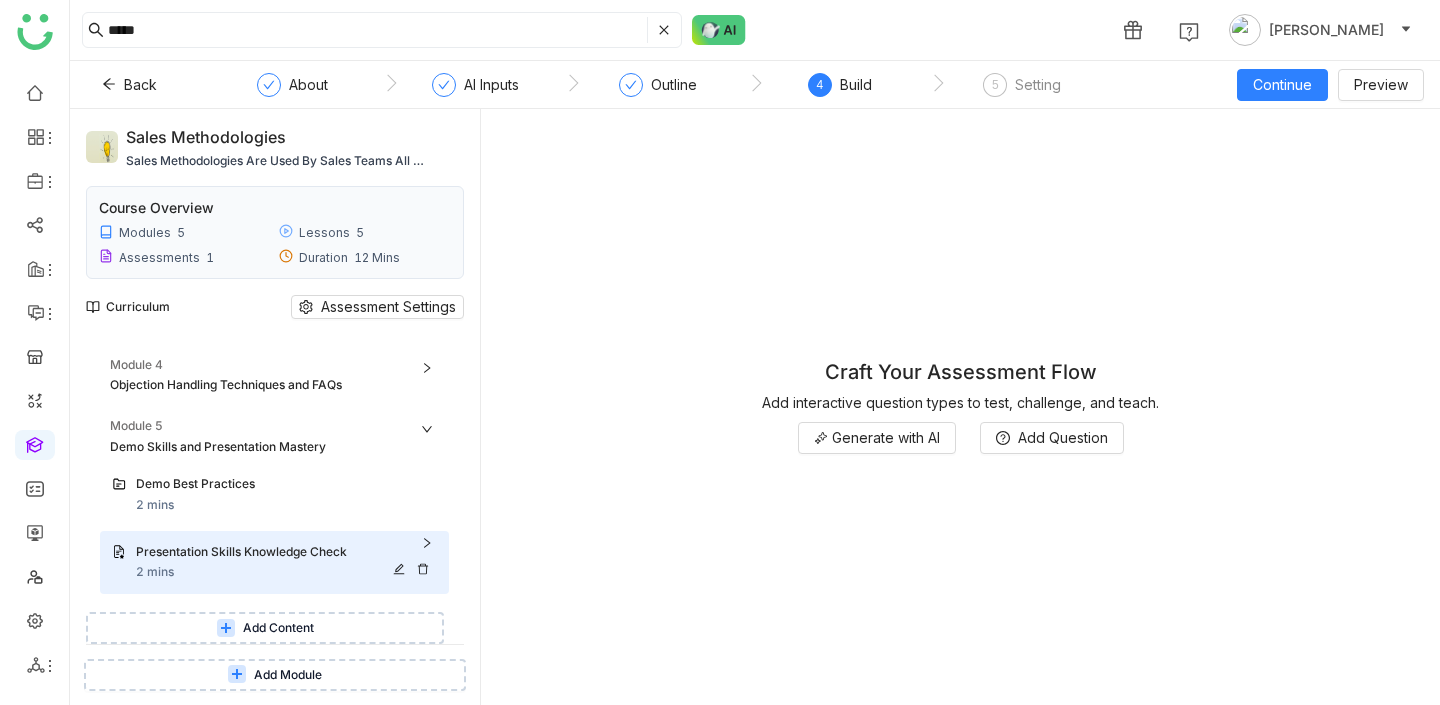 click on "Presentation Skills Knowledge Check" at bounding box center (268, 552) 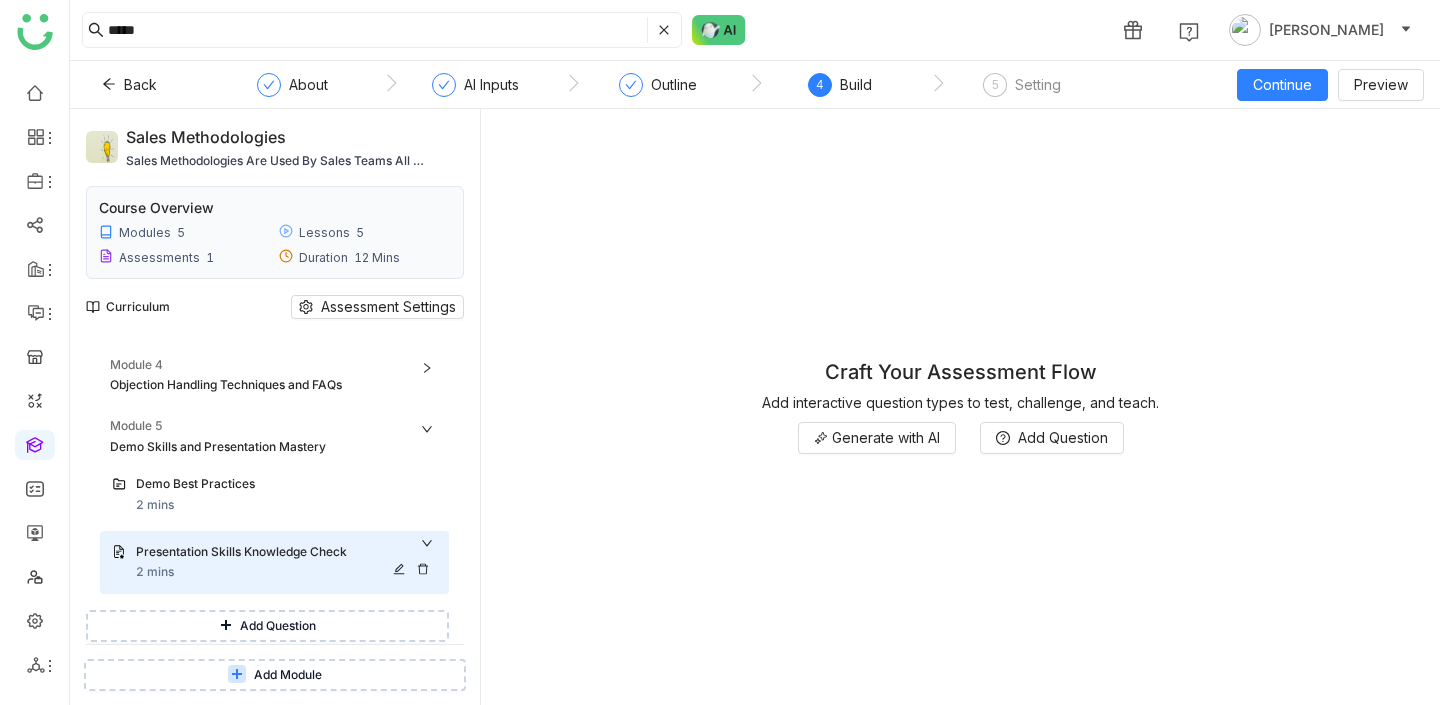 scroll, scrollTop: 224, scrollLeft: 0, axis: vertical 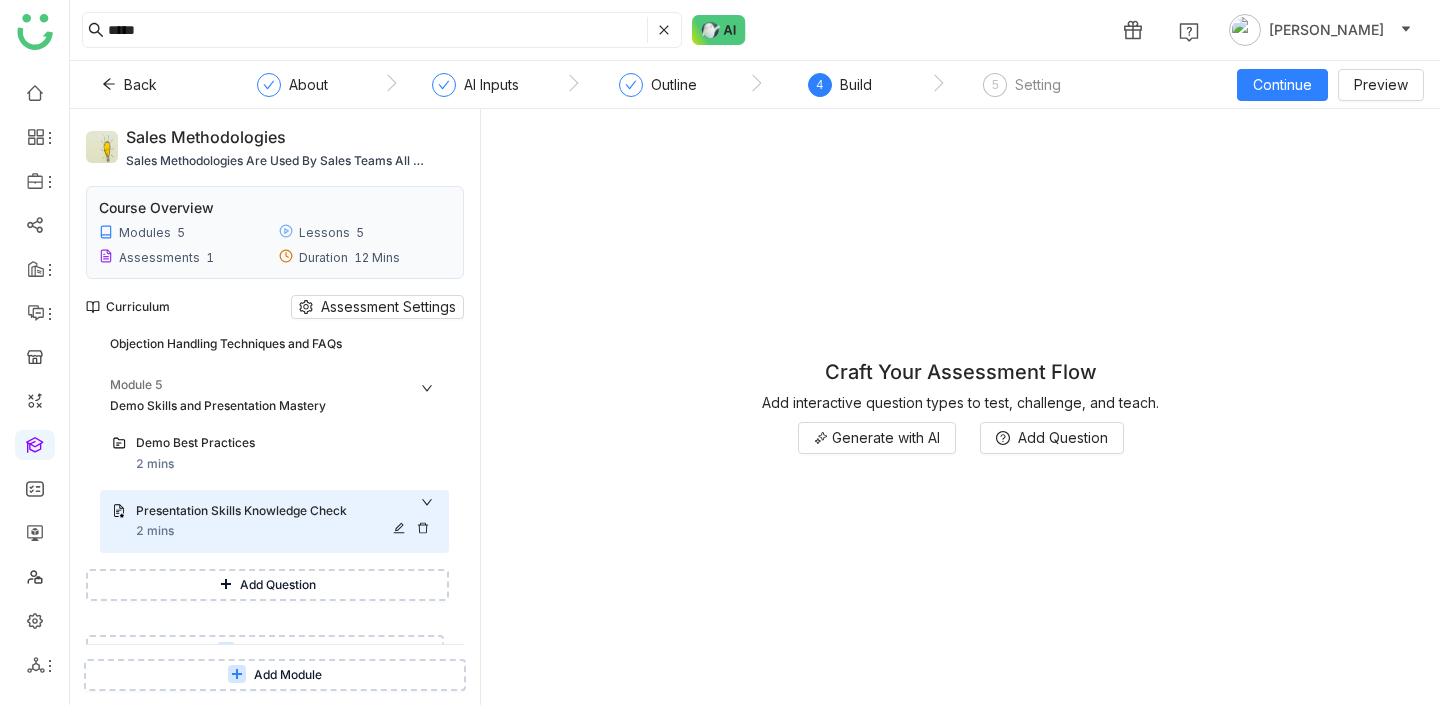 click 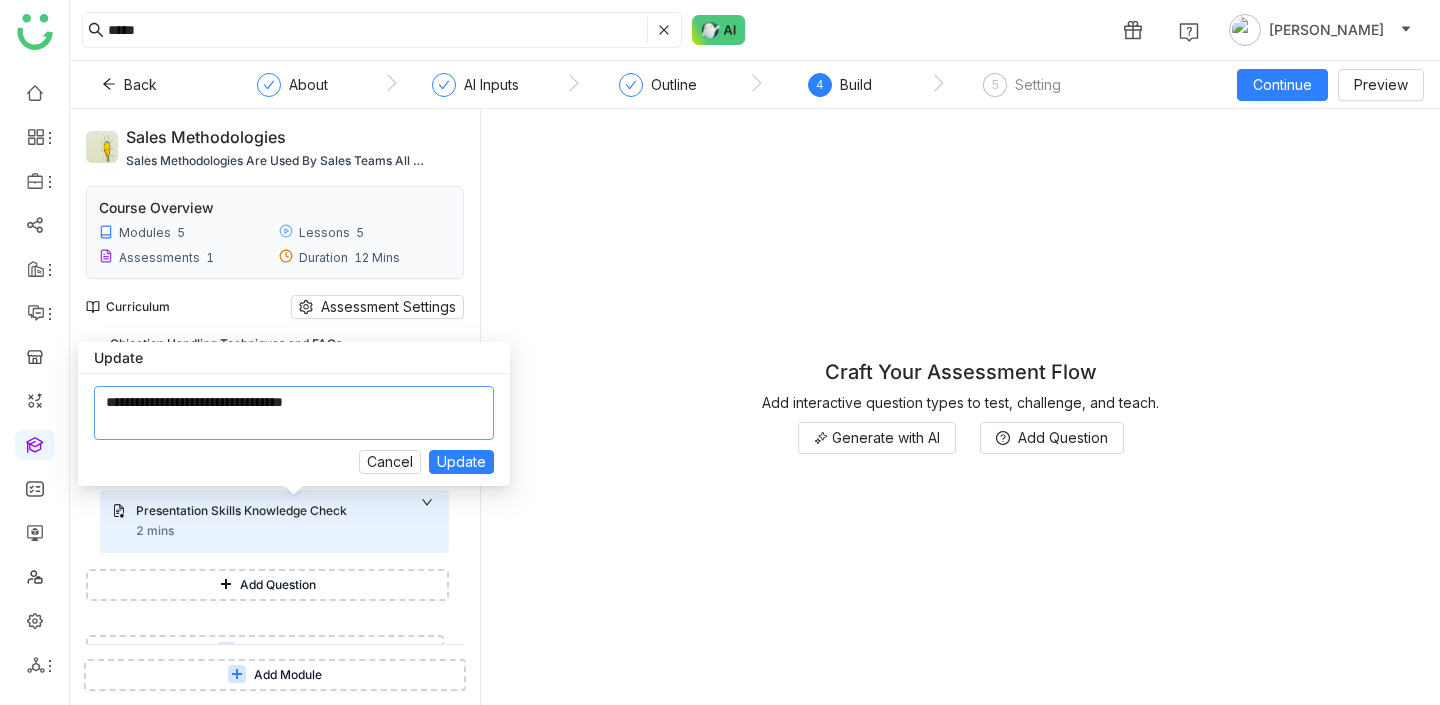 click at bounding box center [294, 413] 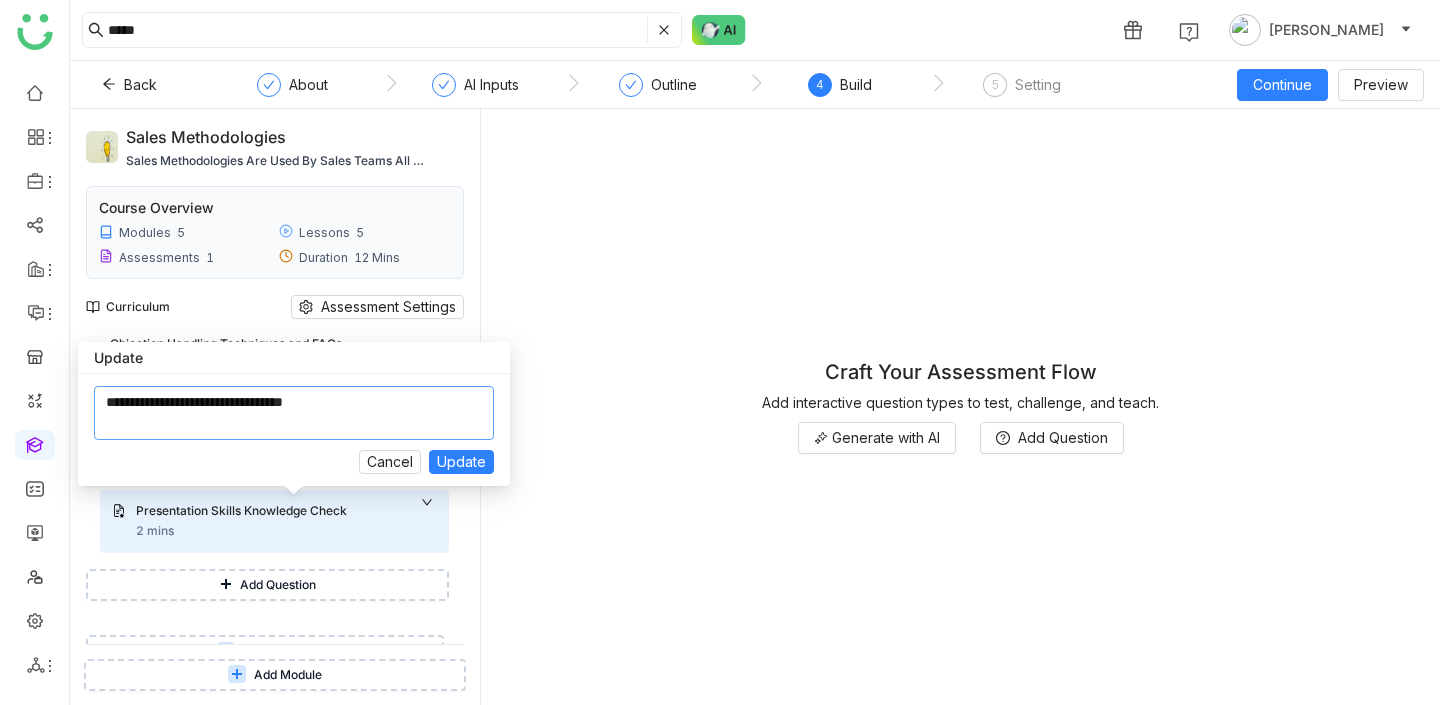 drag, startPoint x: 333, startPoint y: 403, endPoint x: 260, endPoint y: 402, distance: 73.00685 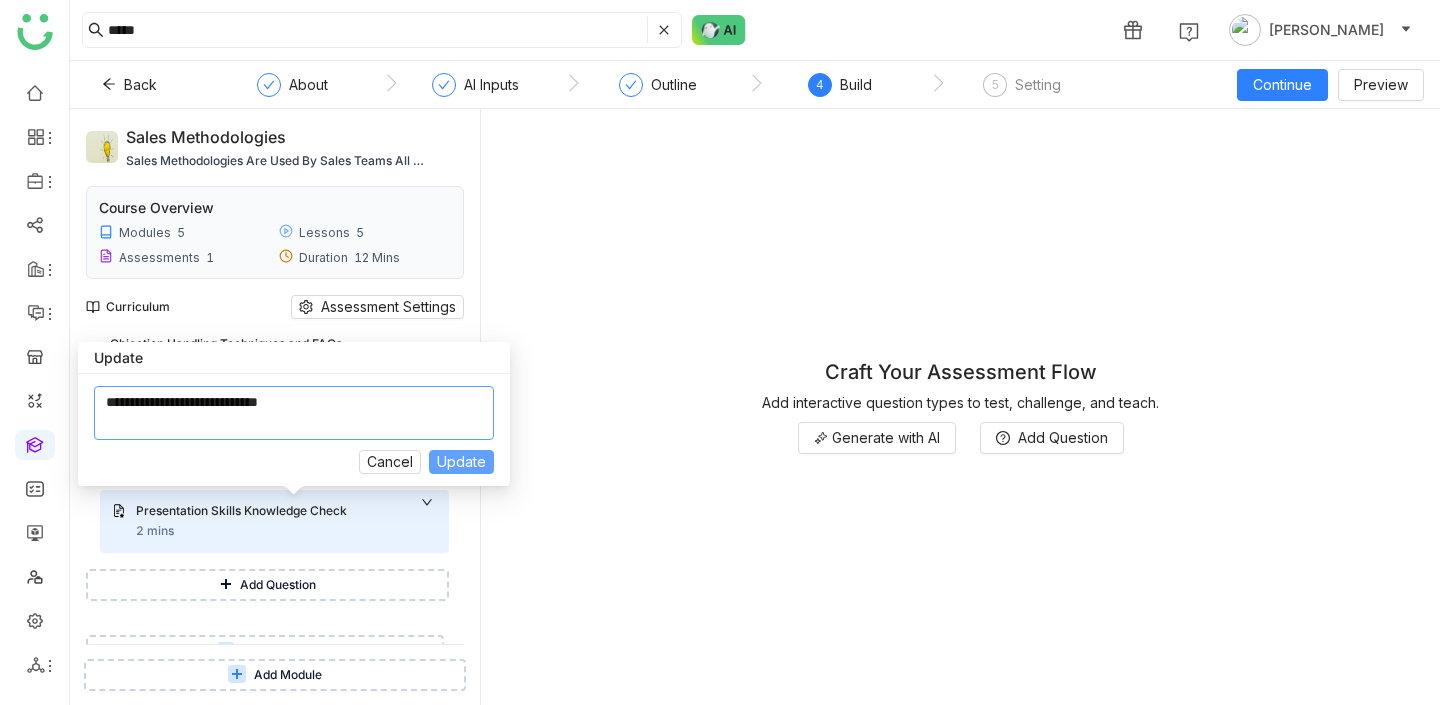 type on "**********" 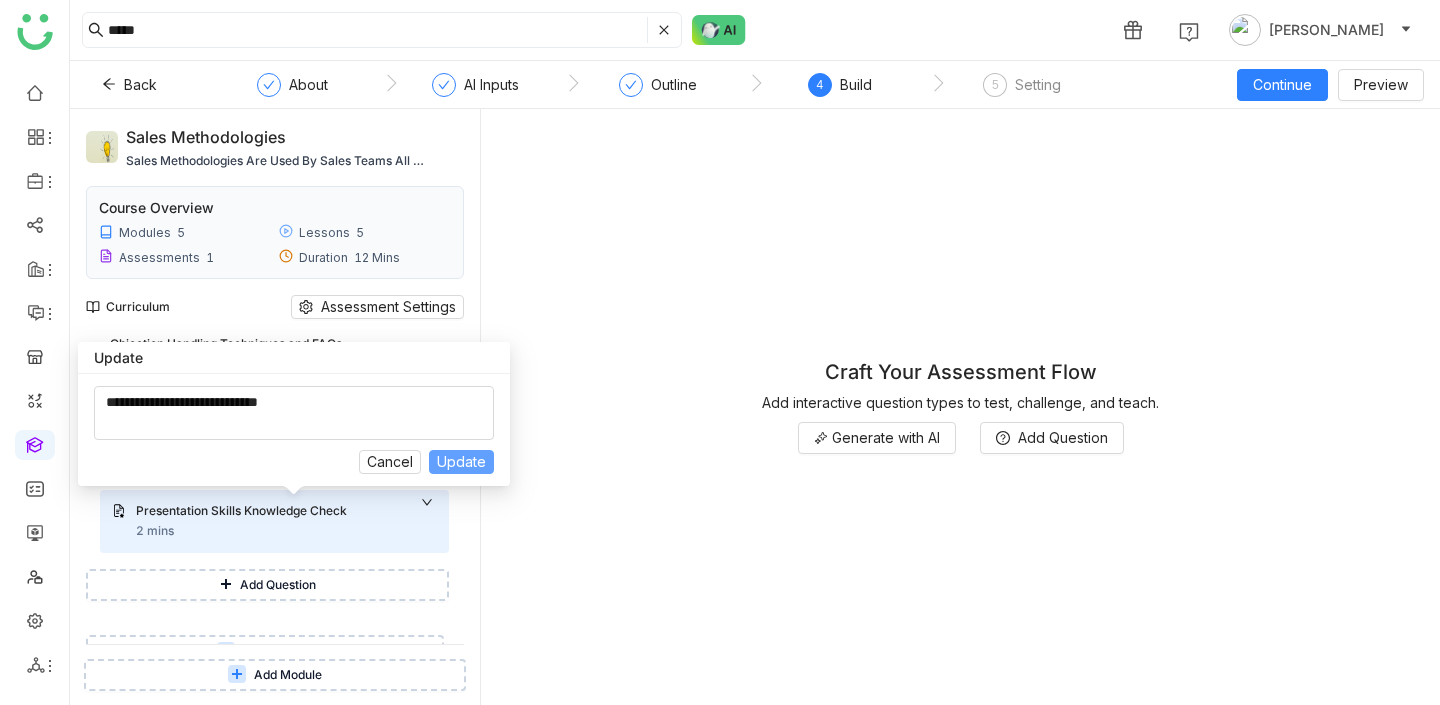 click on "Update" at bounding box center [461, 462] 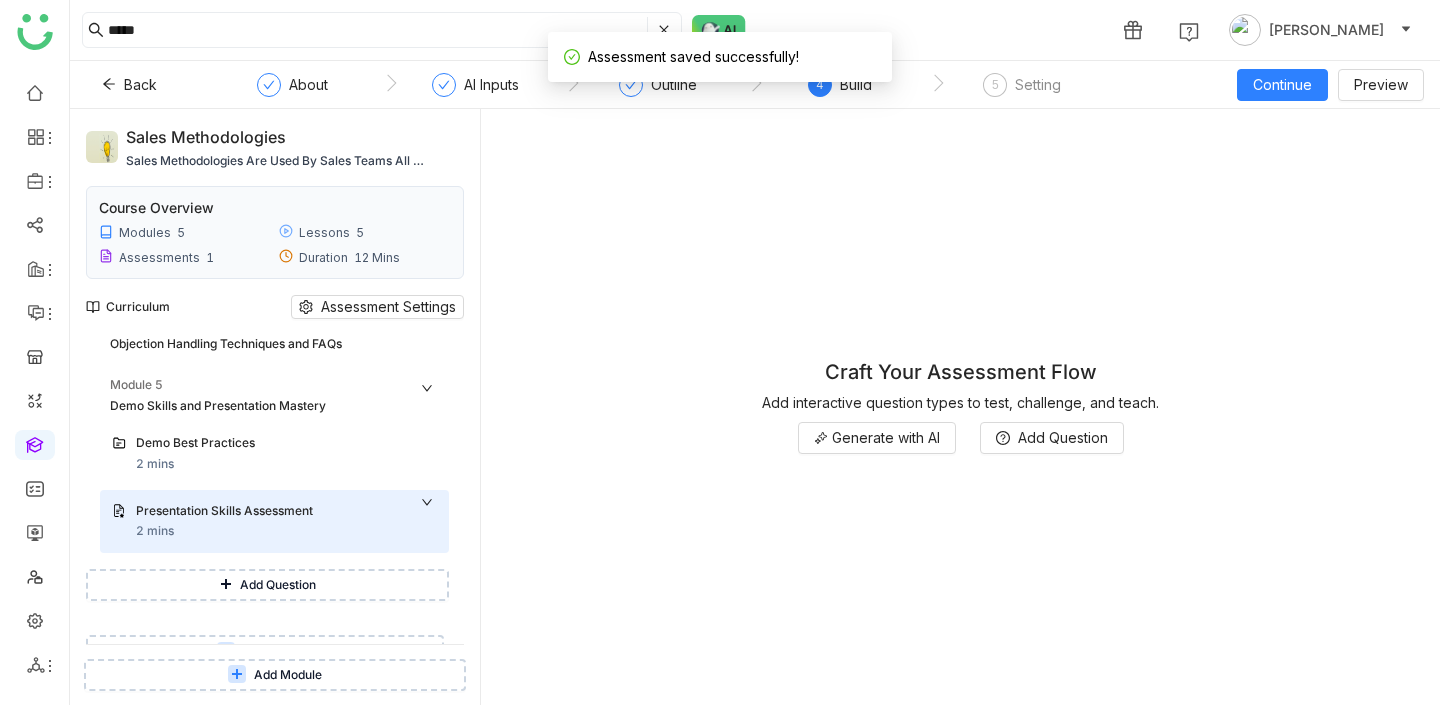 click on "Add Question" at bounding box center (278, 585) 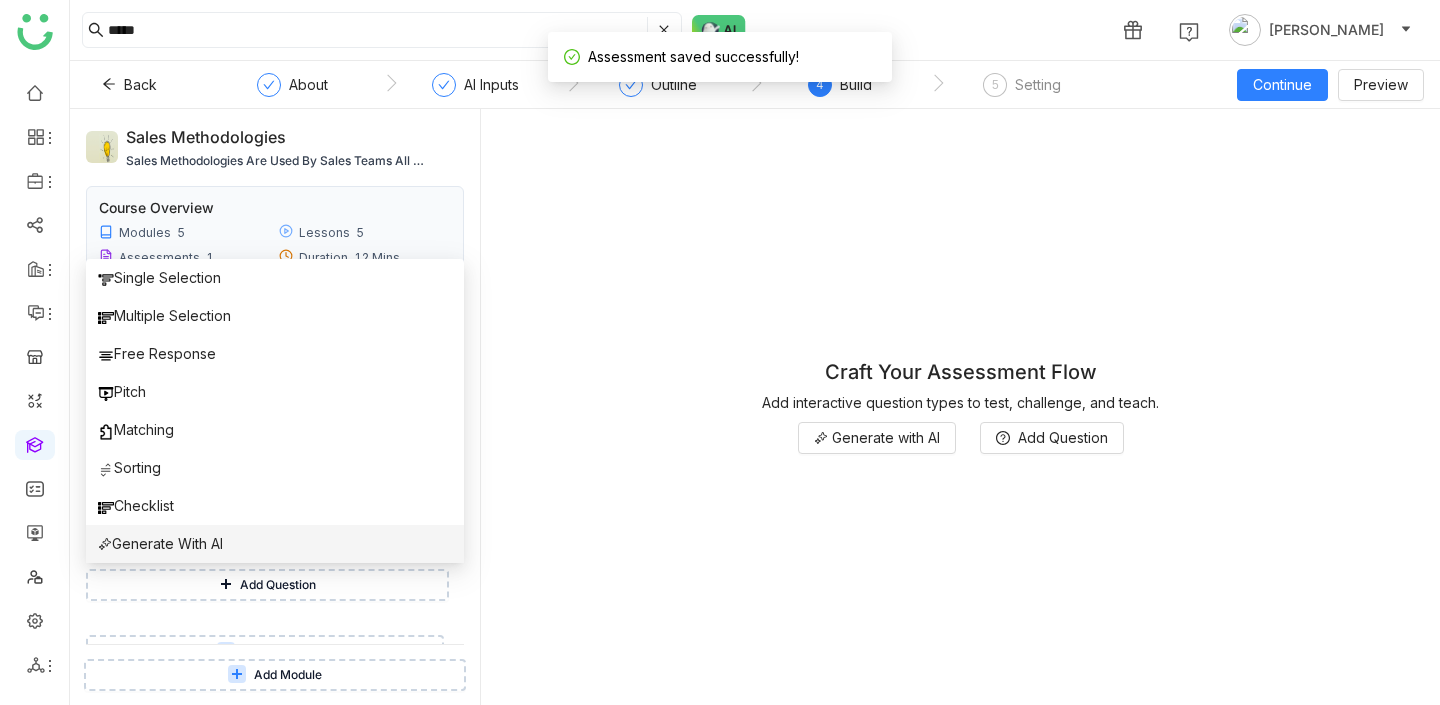 click on "Generate With AI" at bounding box center [275, 544] 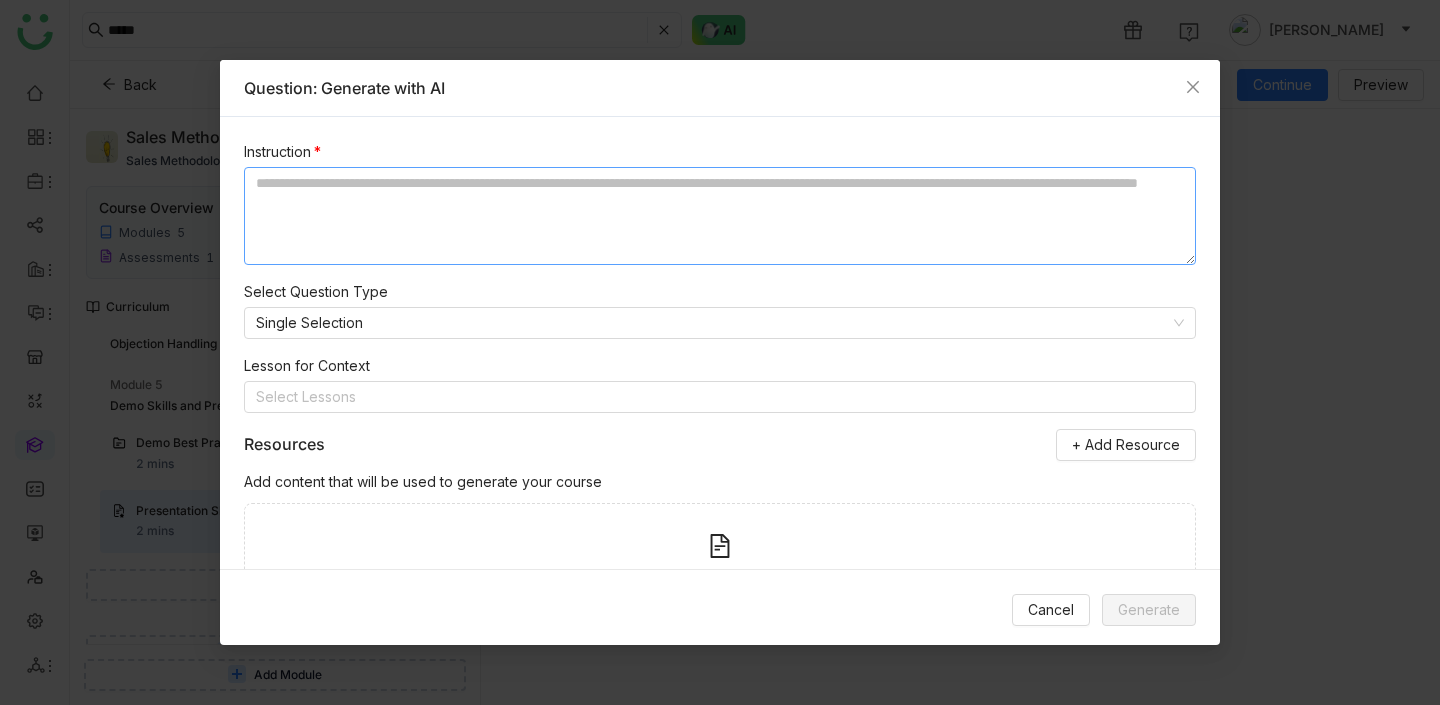 click at bounding box center (720, 216) 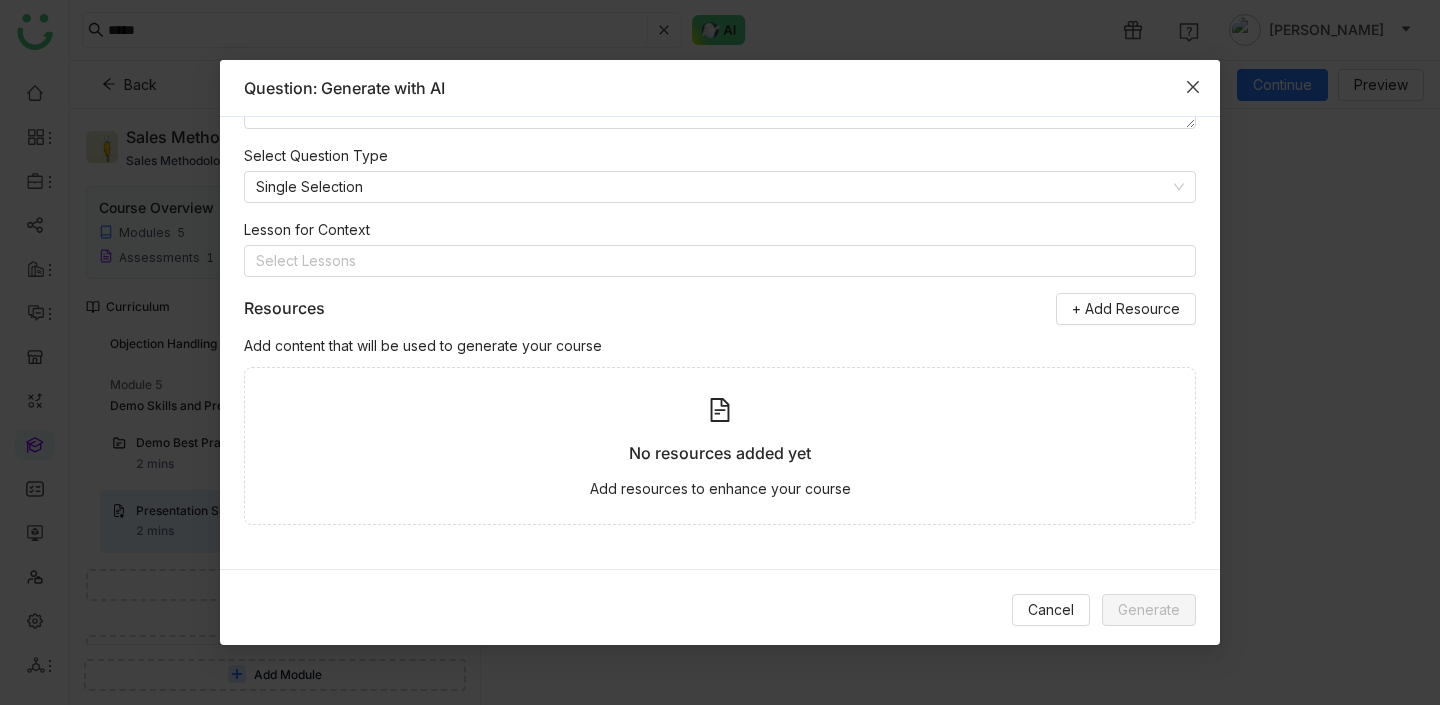 click 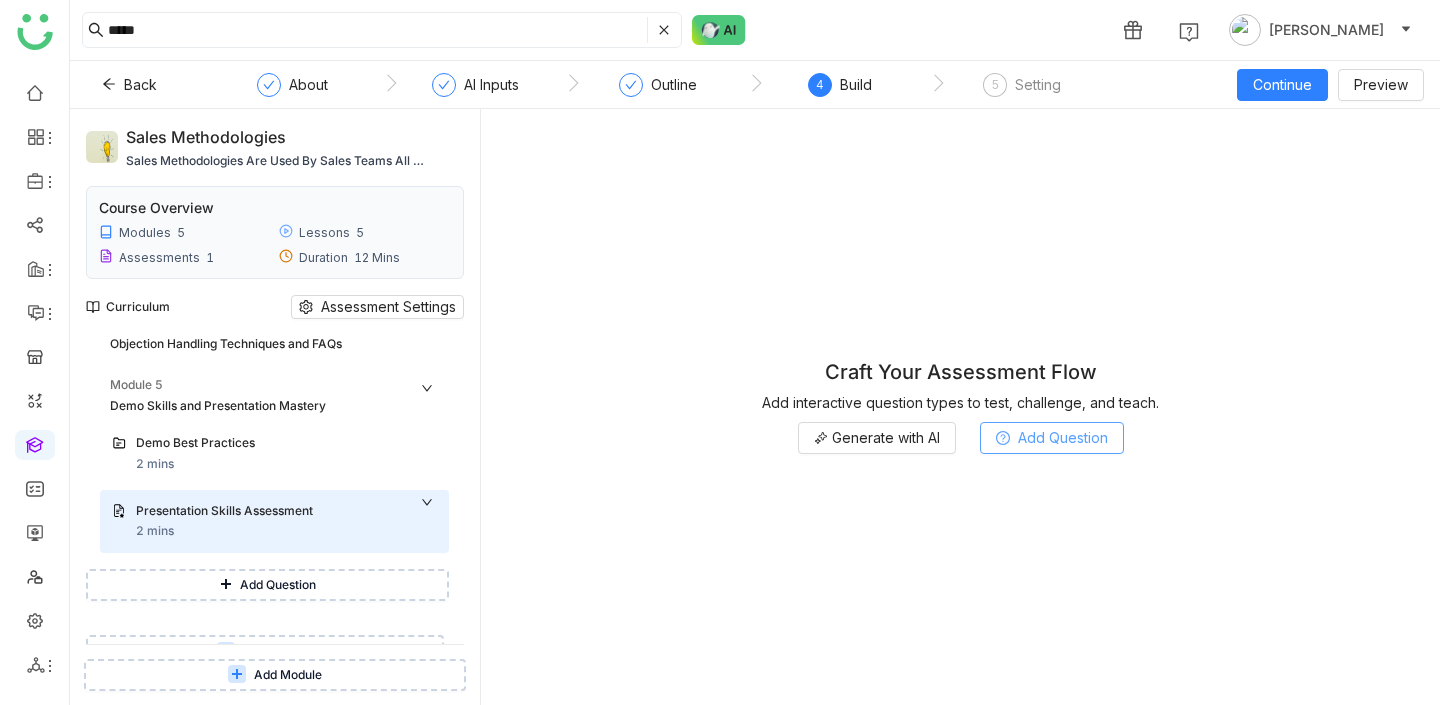 click on "Add Question" 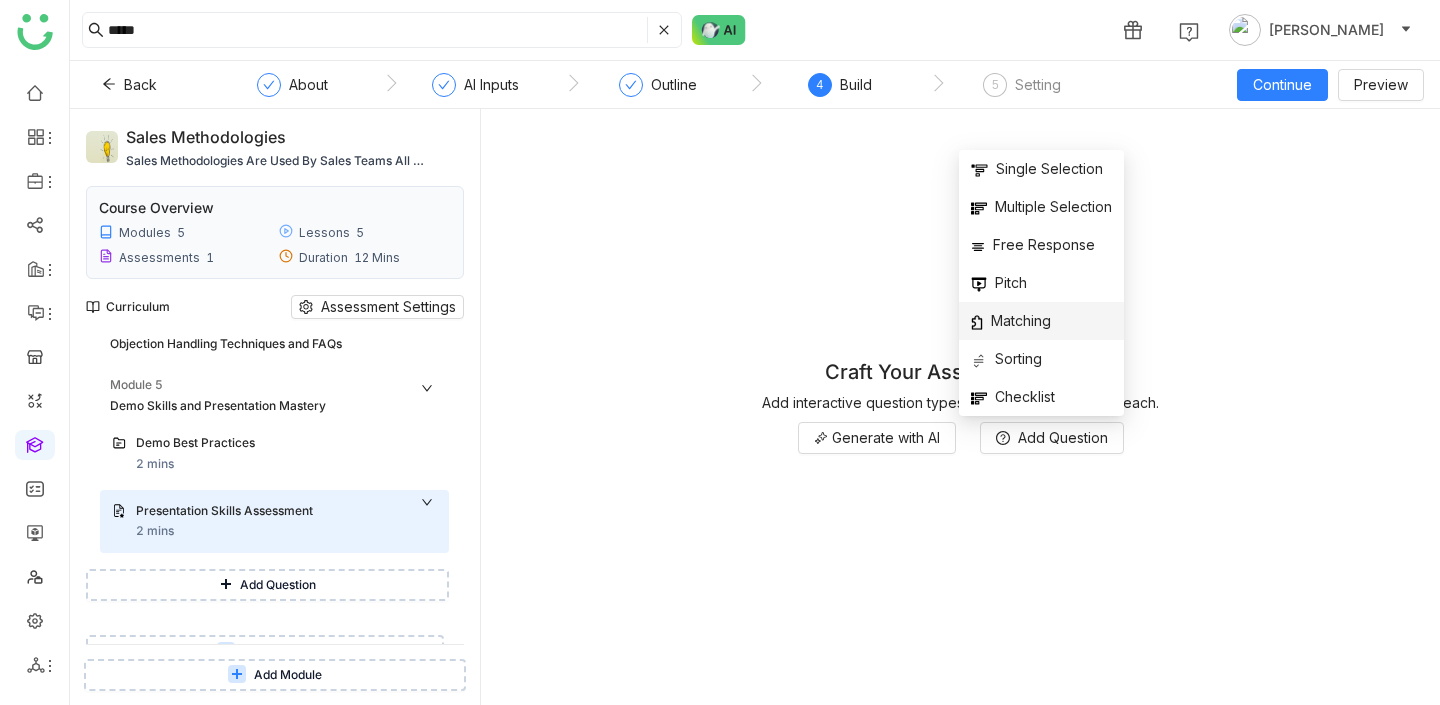 click on "Matching" at bounding box center [1011, 321] 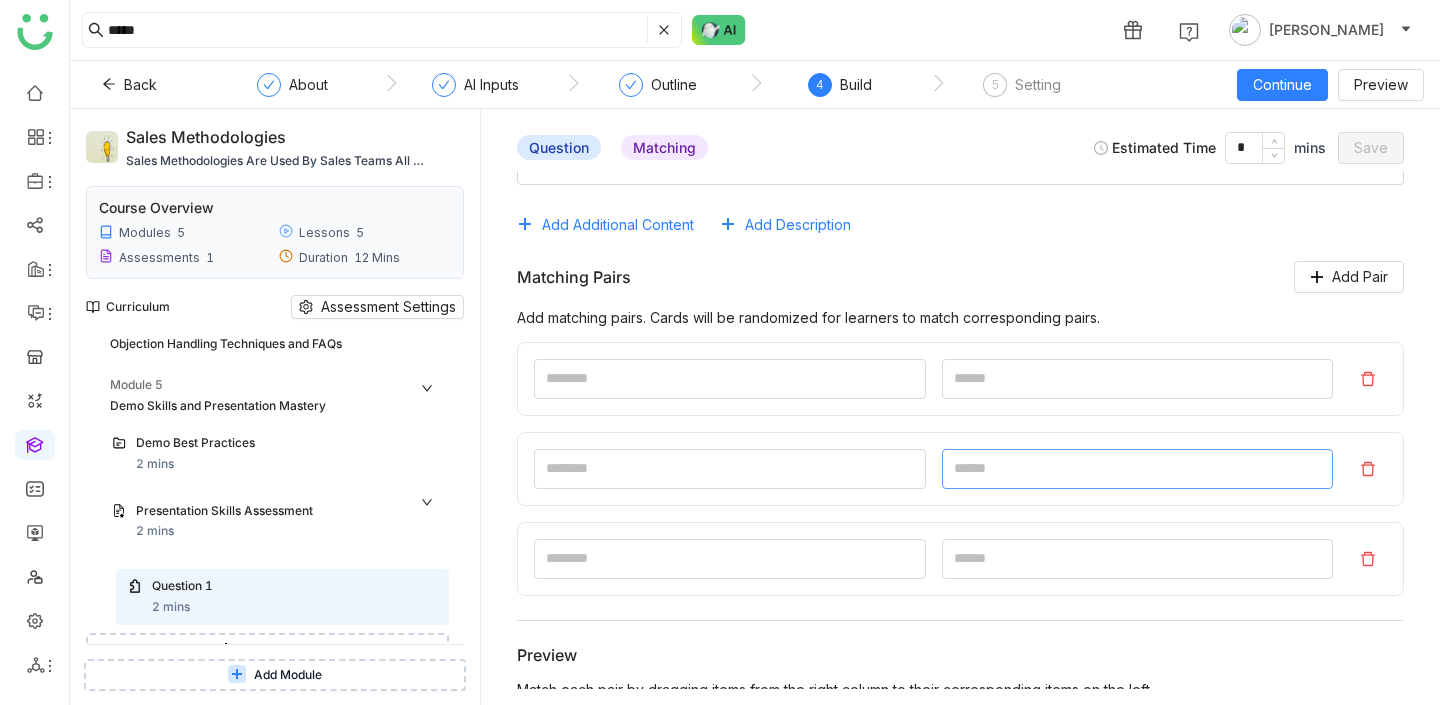 scroll, scrollTop: 90, scrollLeft: 0, axis: vertical 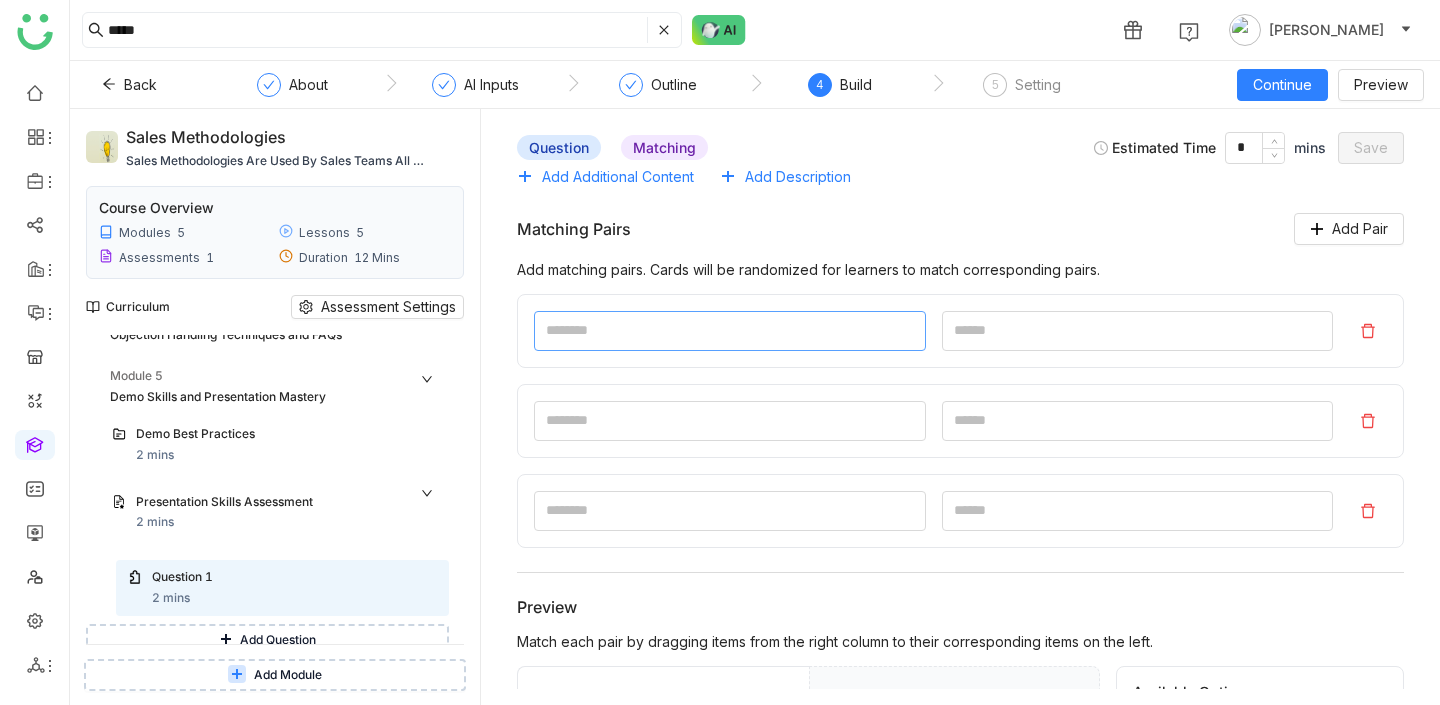 click 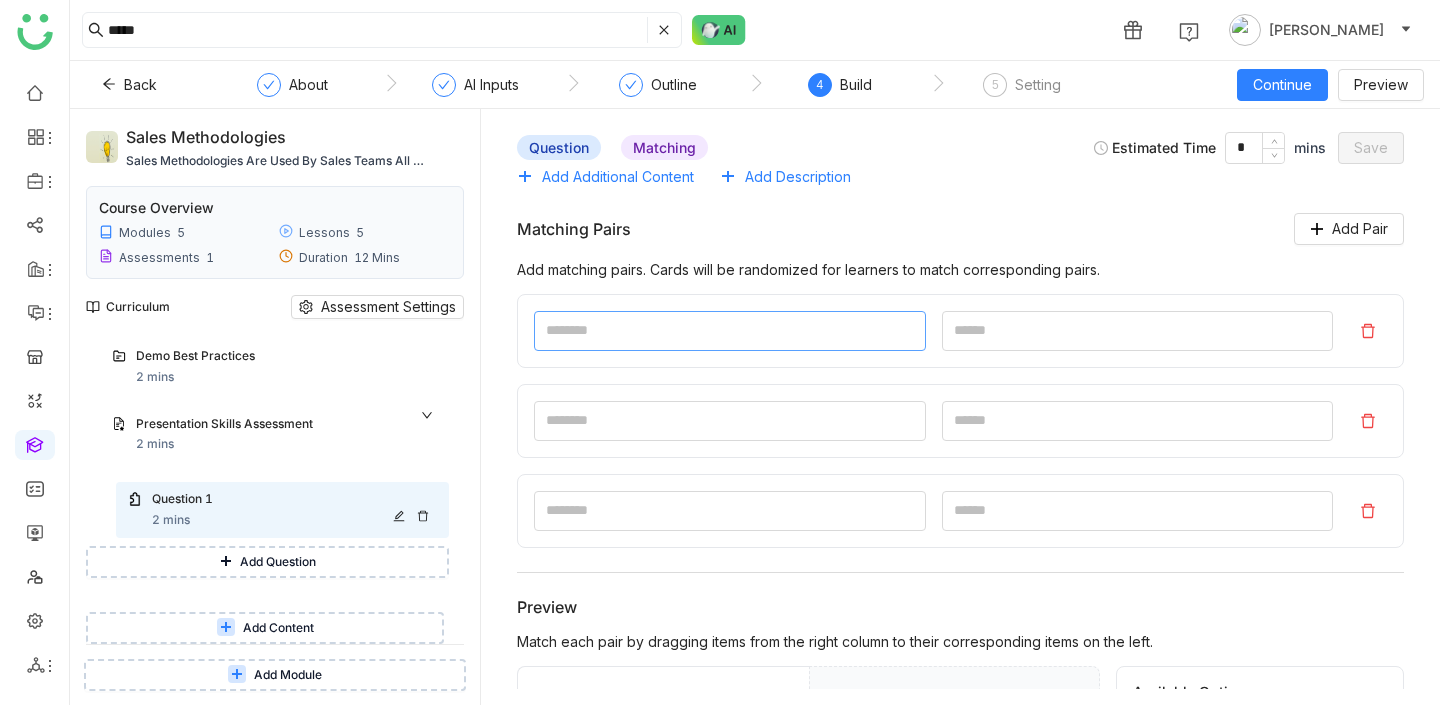 scroll, scrollTop: 310, scrollLeft: 0, axis: vertical 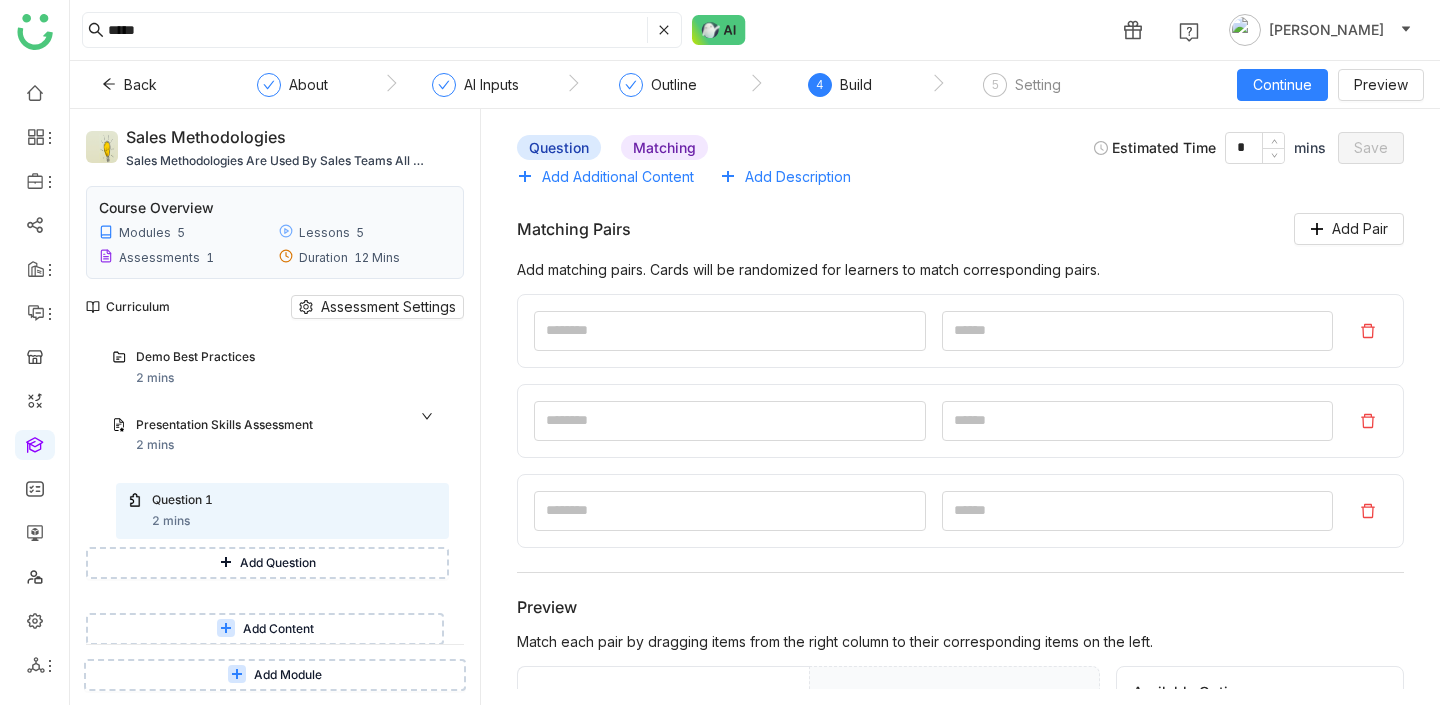 click on "Add Question" at bounding box center (267, 563) 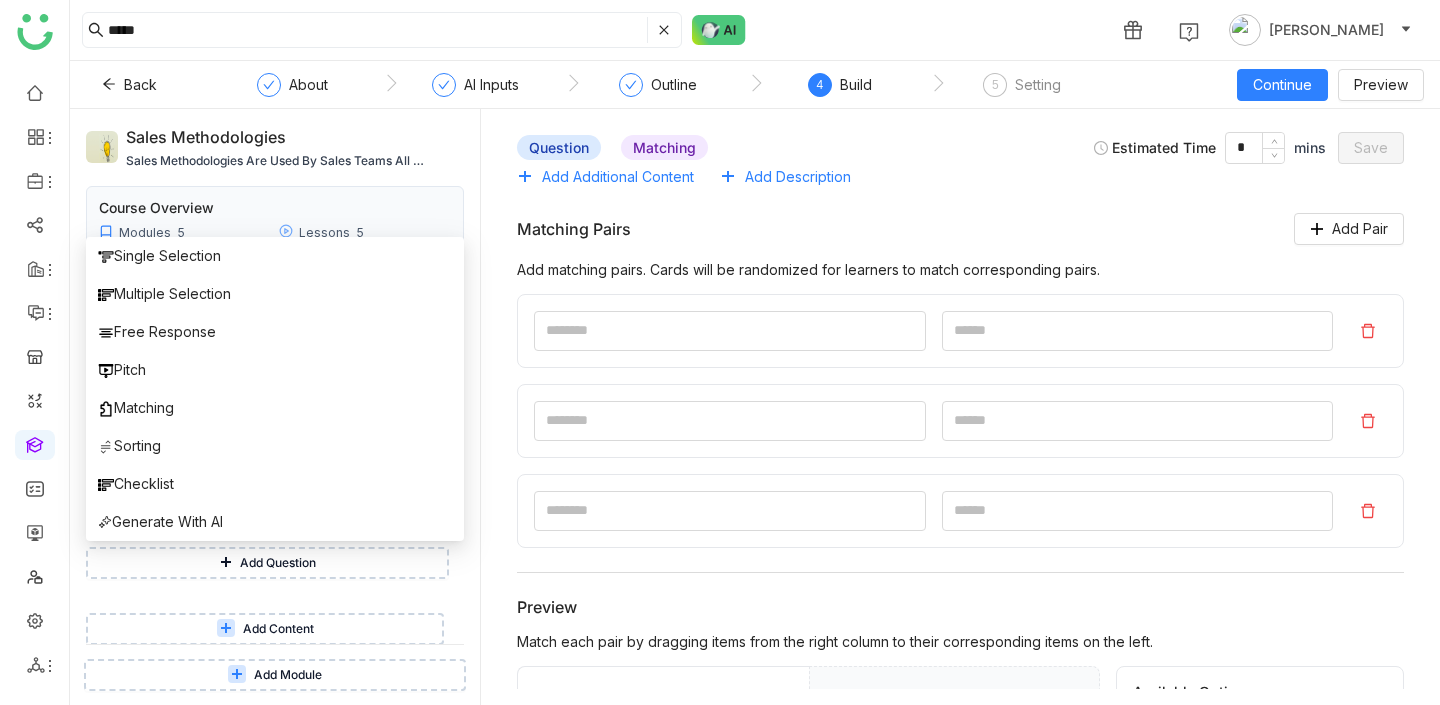 drag, startPoint x: 296, startPoint y: 189, endPoint x: 304, endPoint y: 178, distance: 13.601471 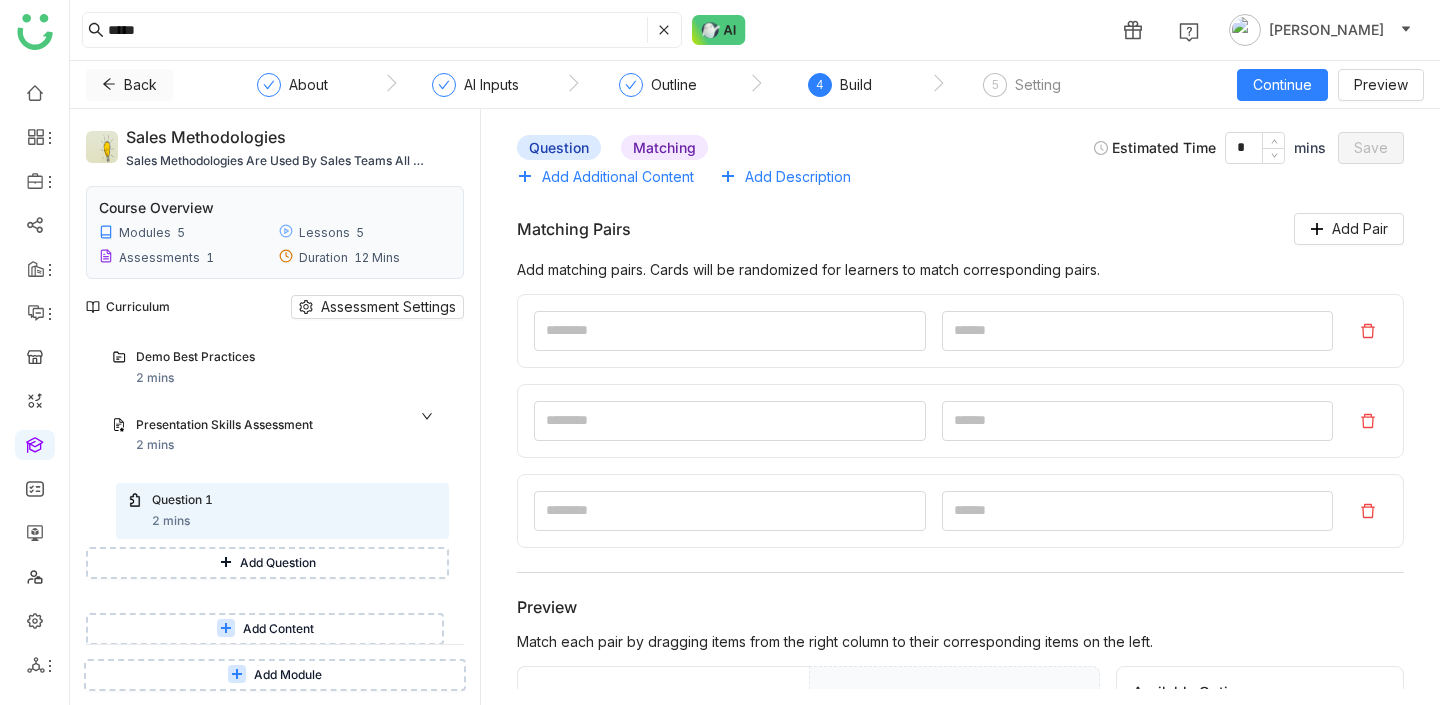 click 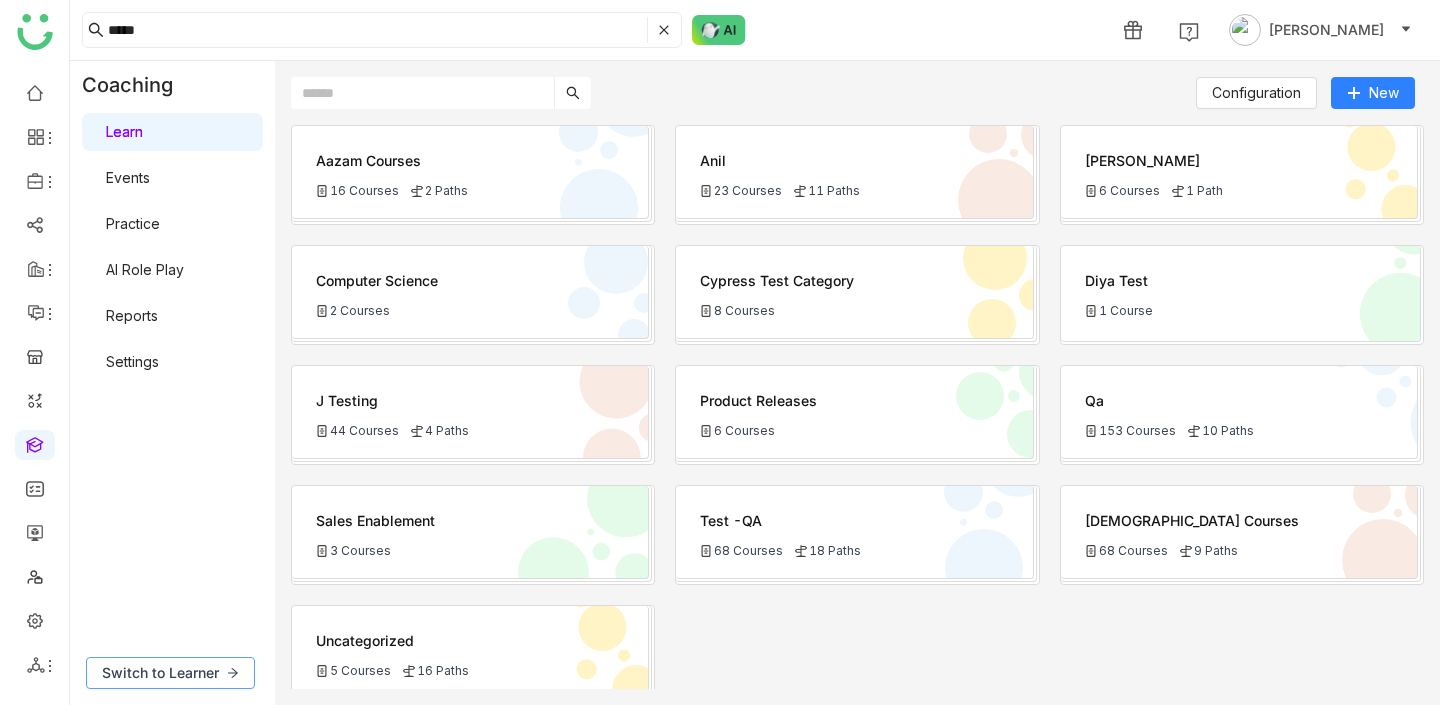 click on "Switch to Learner" 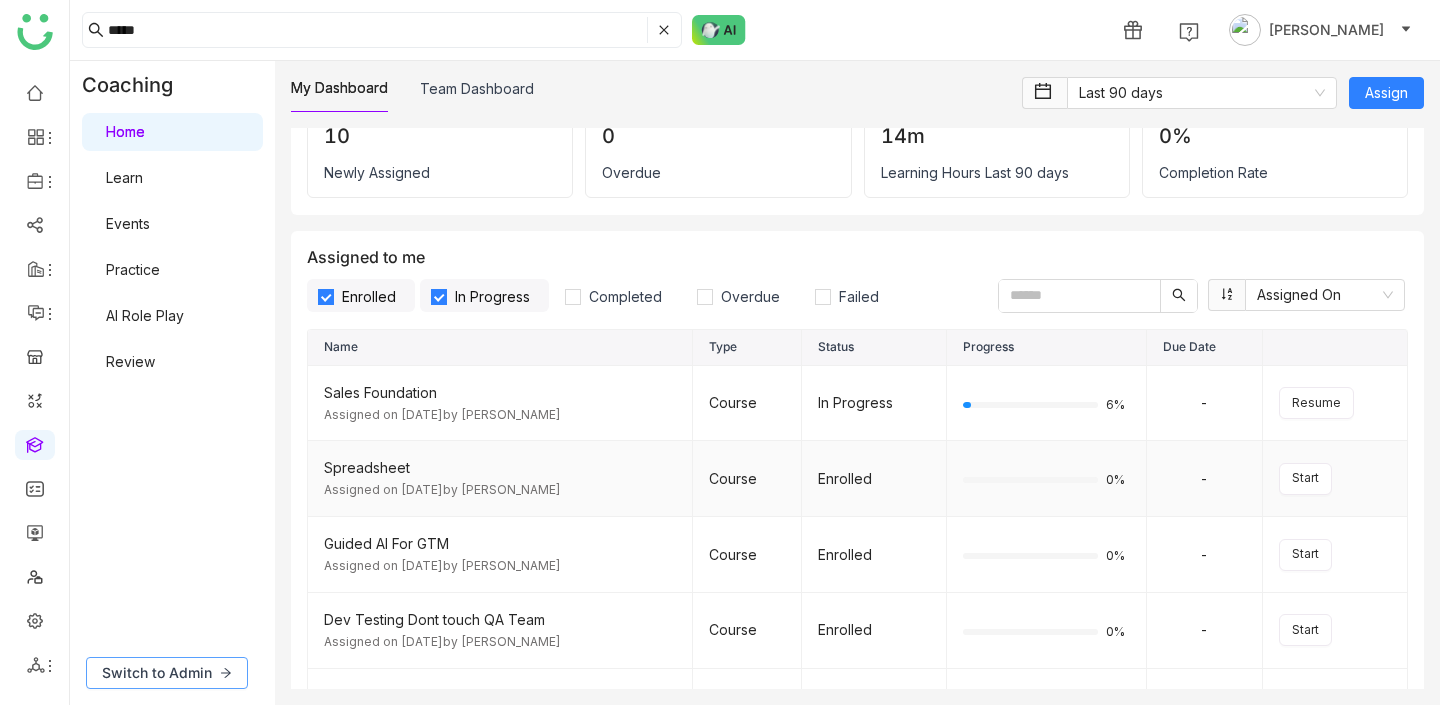 scroll, scrollTop: 110, scrollLeft: 0, axis: vertical 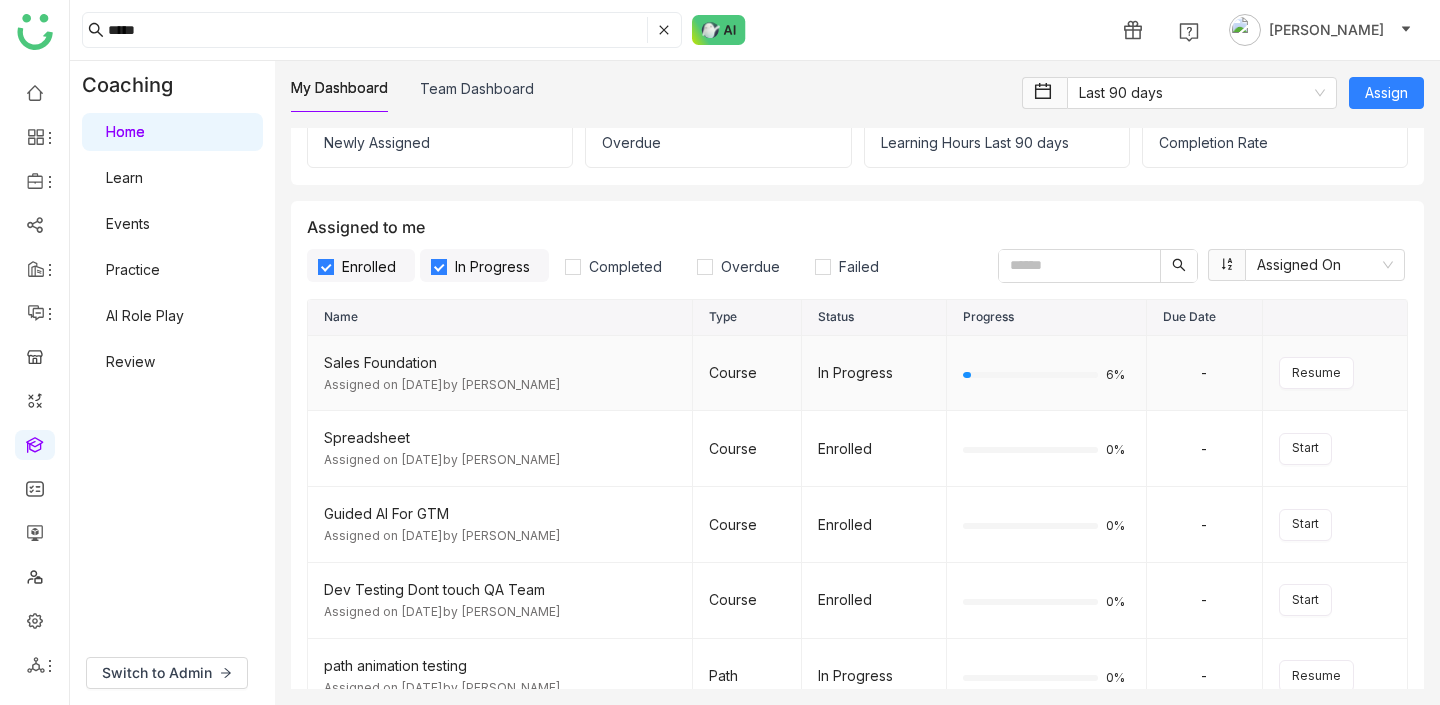 click on "Assigned on Jul 21, 2025   by Shreya Muralikrishna" 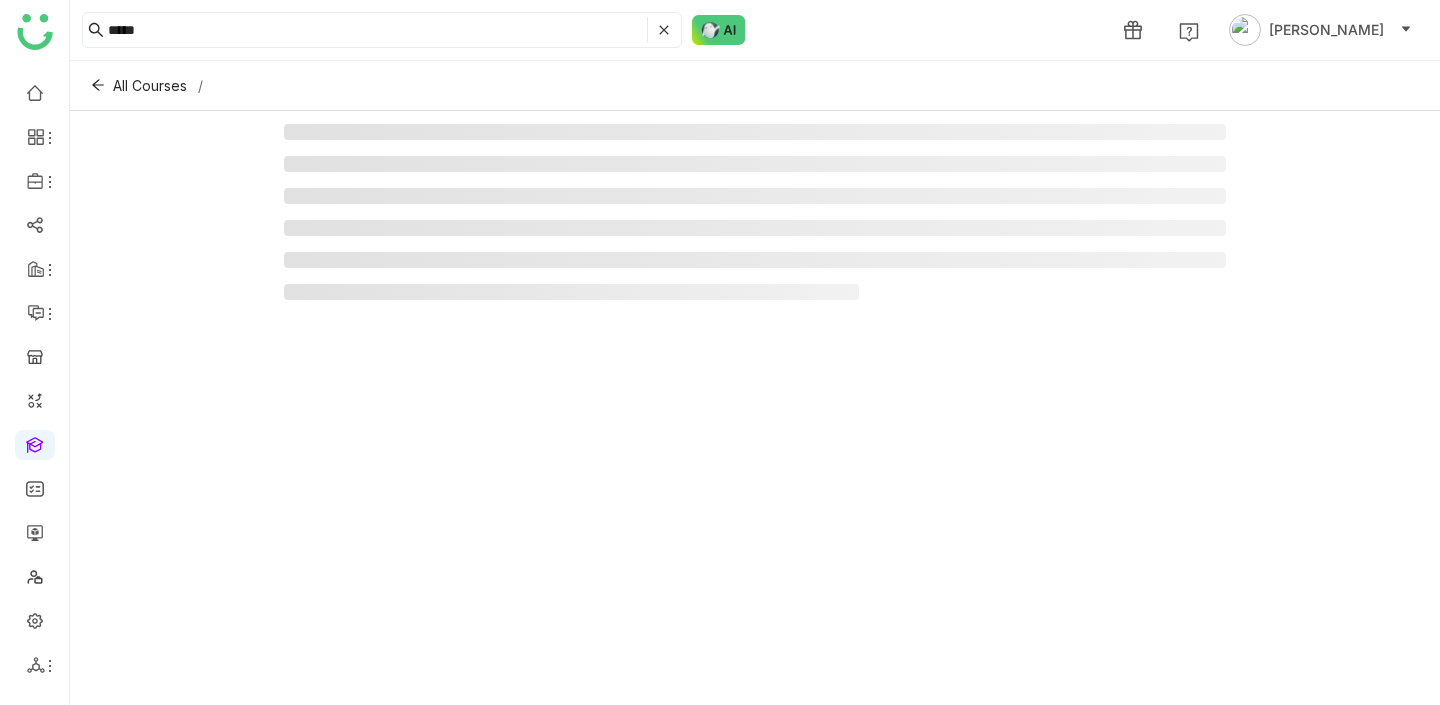 click 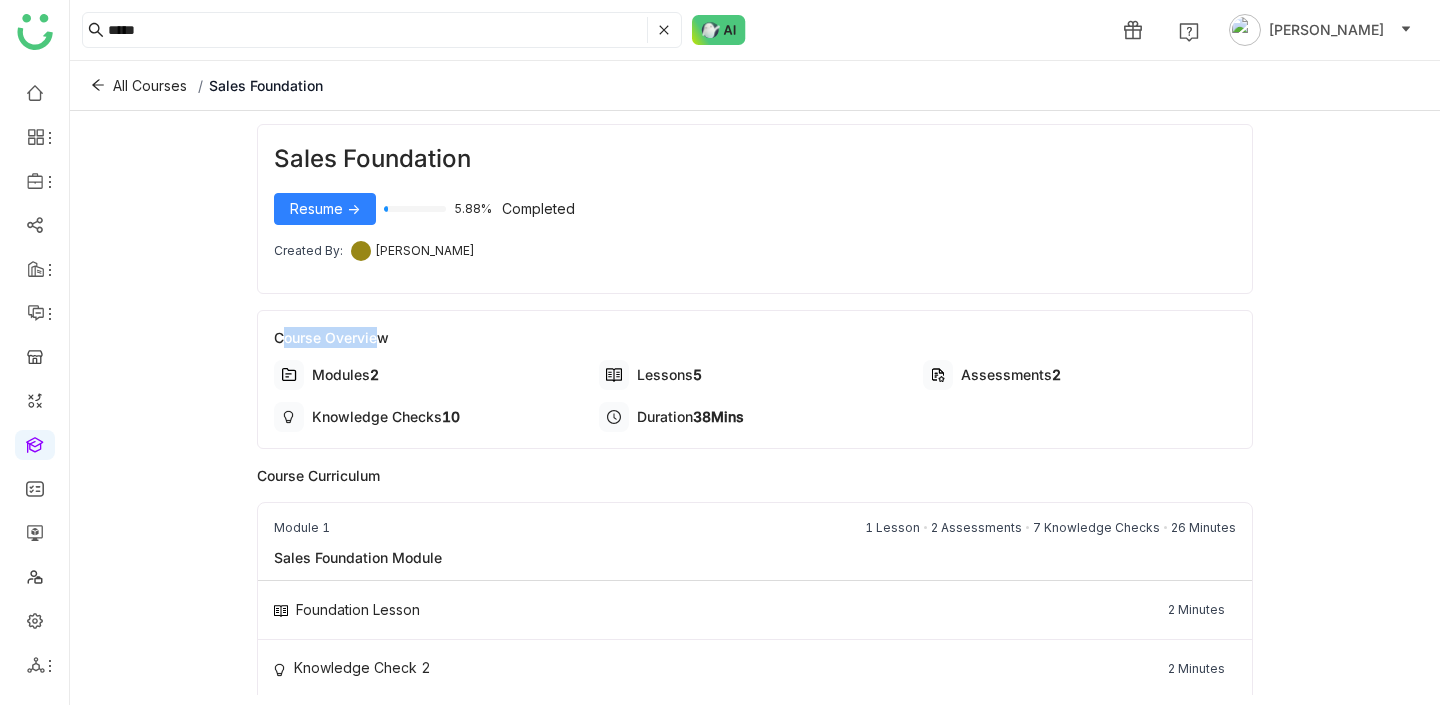 drag, startPoint x: 373, startPoint y: 333, endPoint x: 254, endPoint y: 341, distance: 119.26861 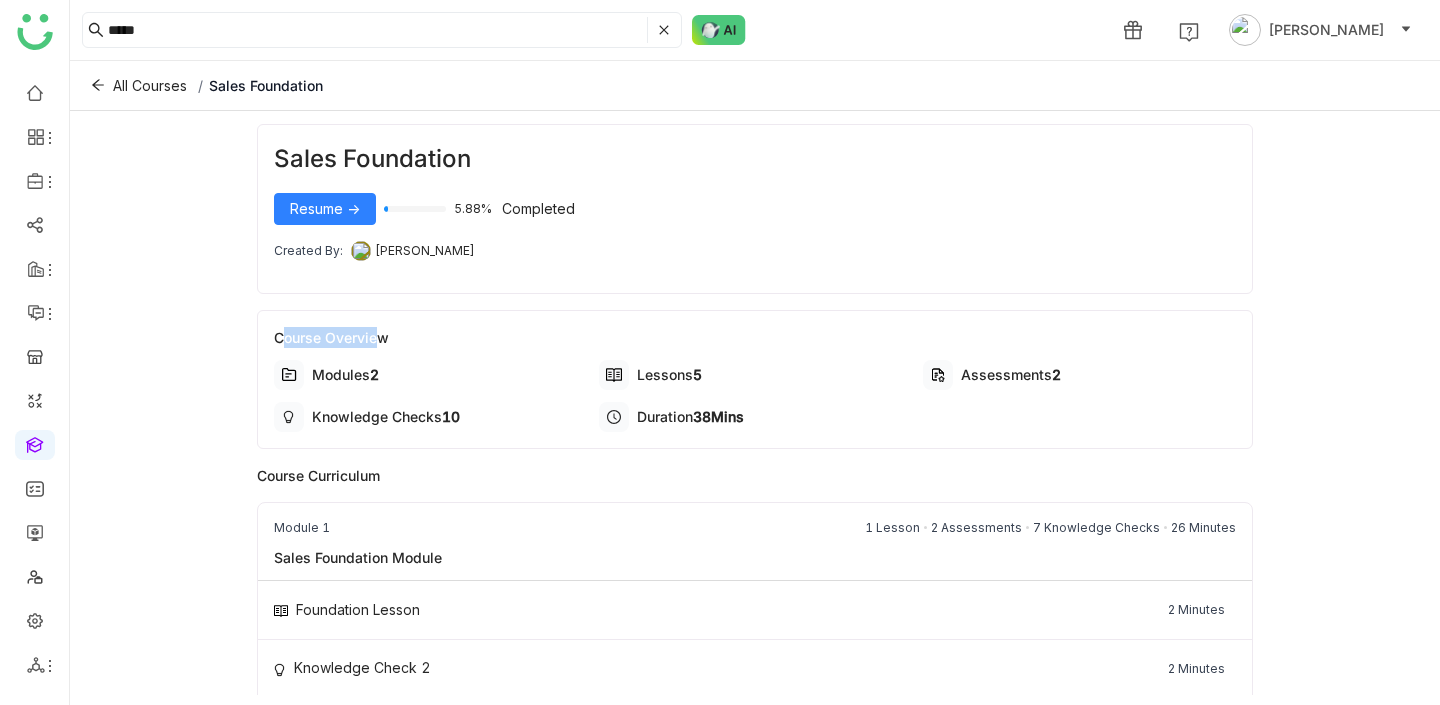 click on "Sales Foundation   Resume ->   5.88%  Completed  Created By:   Azam Hussain   Course Overview   Modules   2   Lessons   5   Assessments   2   Knowledge Checks   10   Duration   38   Mins   Course Curriculum   Module 1   1 Lesson   2 Assessments   7 Knowledge Checks   26 Minutes   Sales Foundation Module   Foundation Lesson   2 Minutes   Knowledge Check 2   2 Minutes   Knowledge Check 3   2 Minutes   Knowledge Checkb4   2 Minutes   Engineering Fundamentals Assessment ne   2 Minutes   15 Questions   75% required to pass   Oops you have failed   - Score: 16%   Click to reattempt   What is a recommended way to reduce cognitive load when designing long forms?   2 Minutes   Which of the following are recommended usability design practices according to the guidelines?   2 Minutes   Knowledge Check   2 Minutes   QA Team Knowledge Assessment   8 Minutes   4 Questions   75% required to pass   Knowledge Check   2 Minutes   Module 2   4 Lessons   3 Knowledge Checks   12 Minutes   Section 1   Untitled Lesson   2 Minutes" 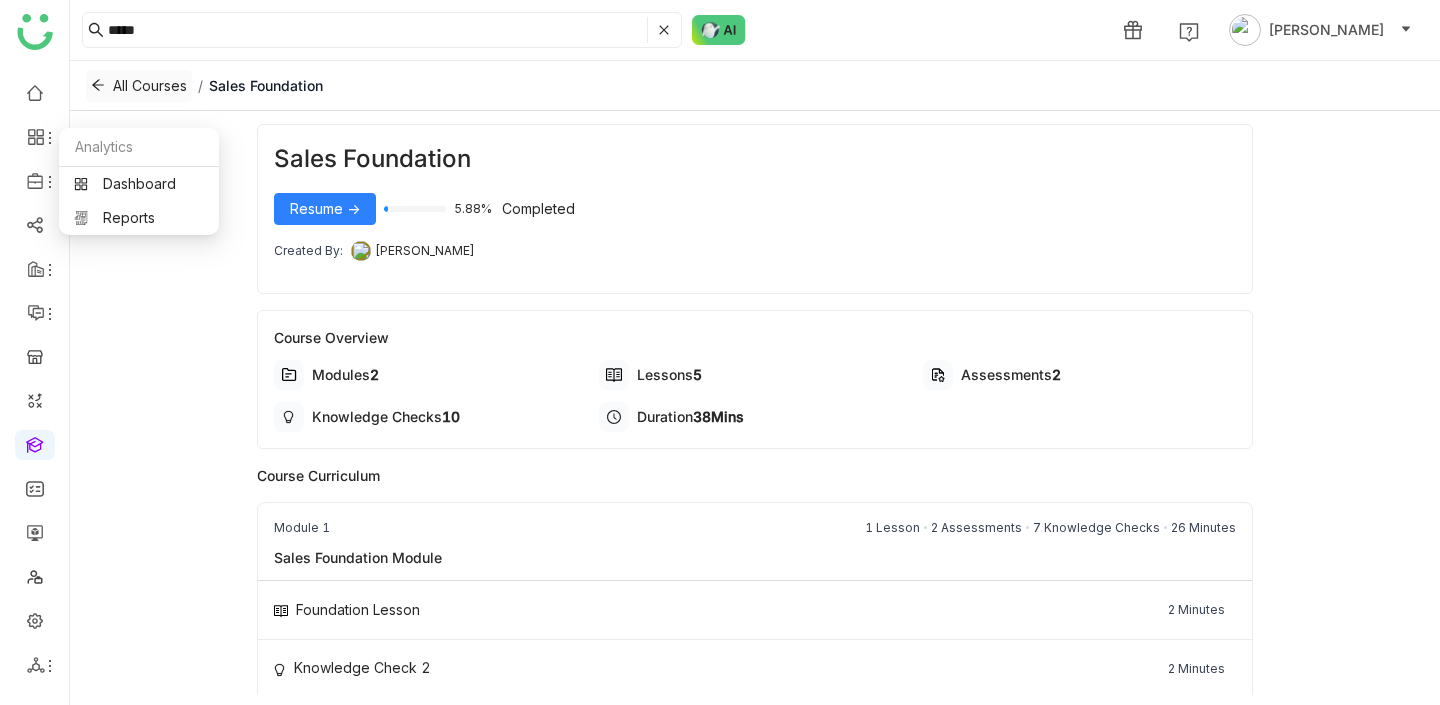 click 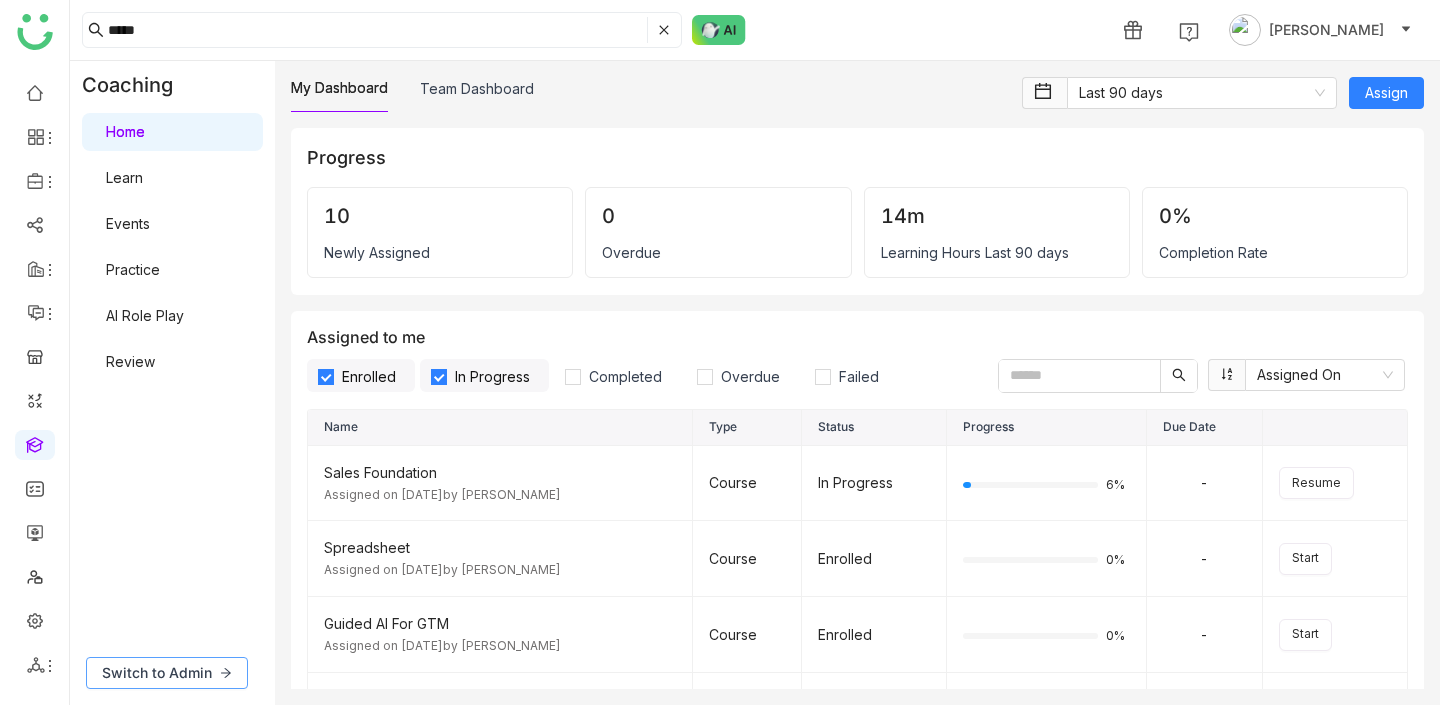 click on "Switch to Admin" 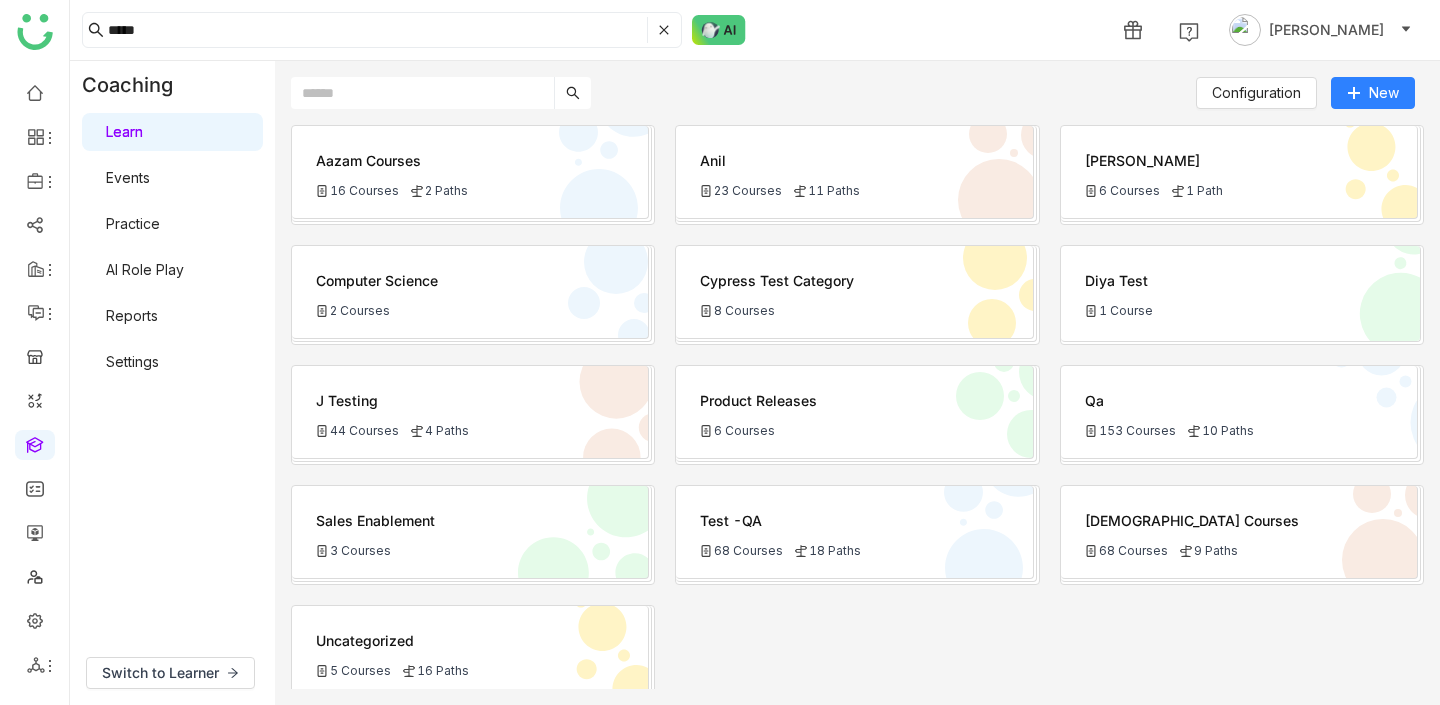 click on "Aazam Courses
16 Courses
2 Paths" 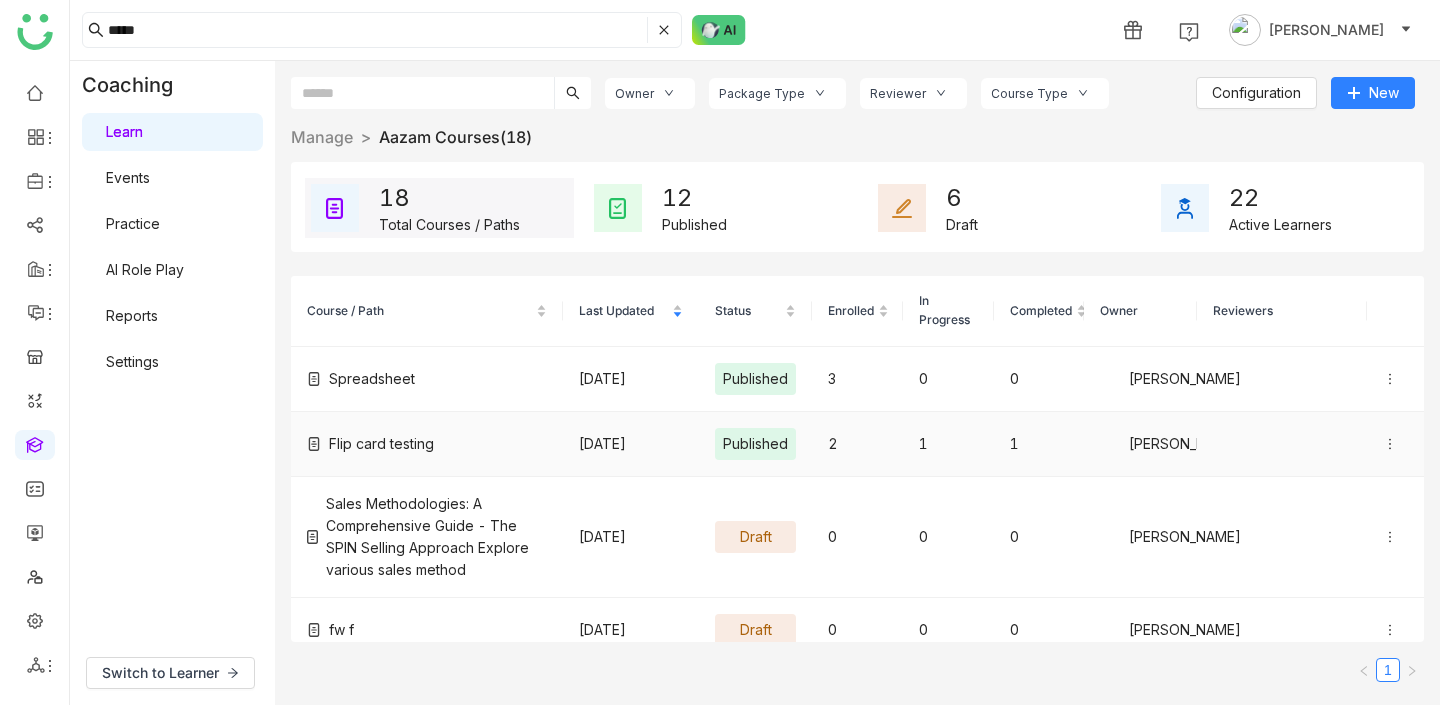 scroll, scrollTop: 41, scrollLeft: 0, axis: vertical 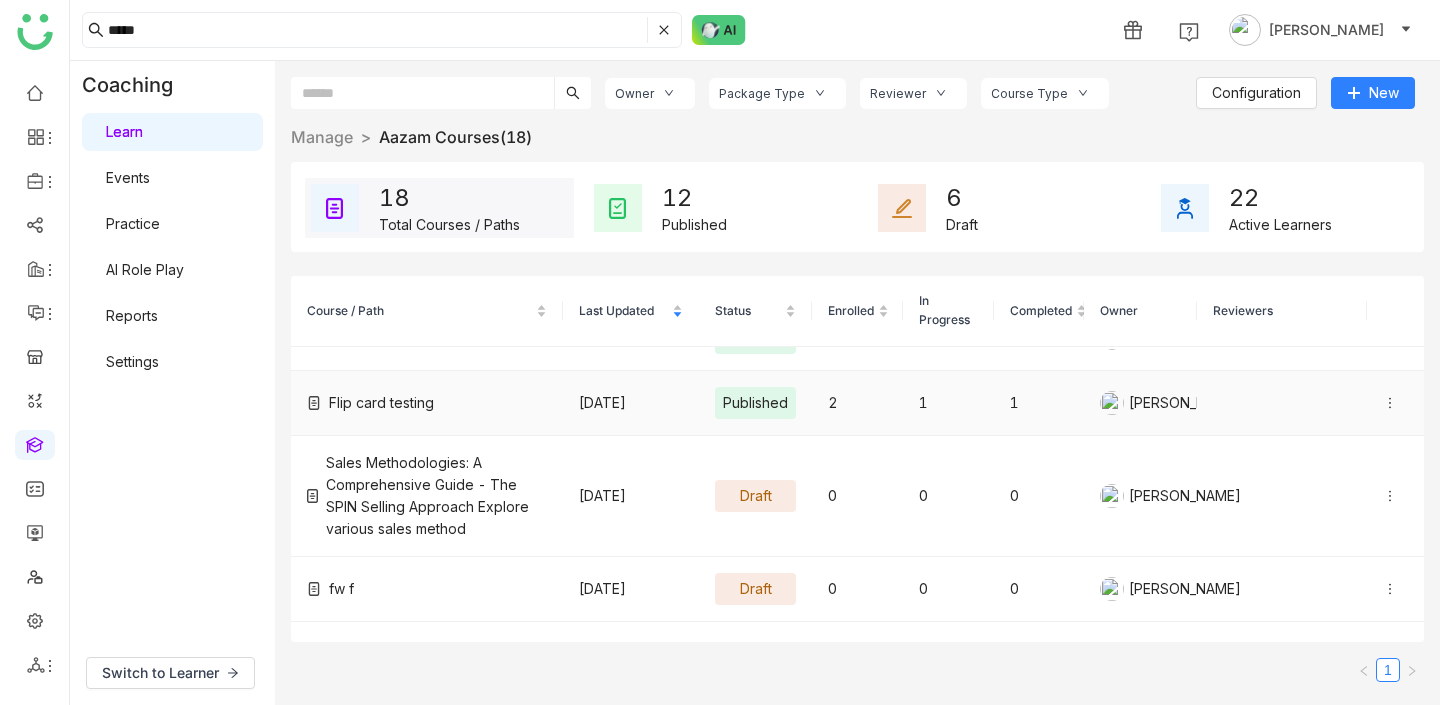 click on "[PERSON_NAME]" 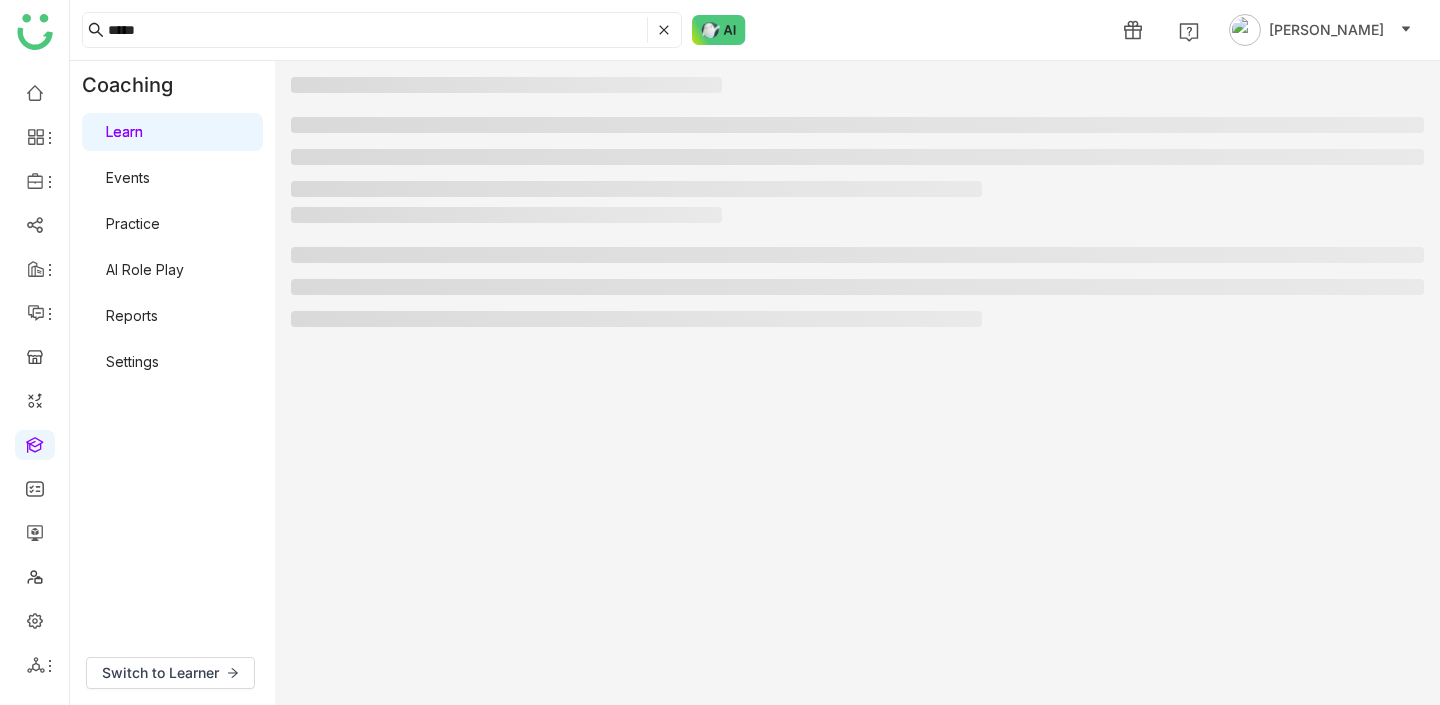 click 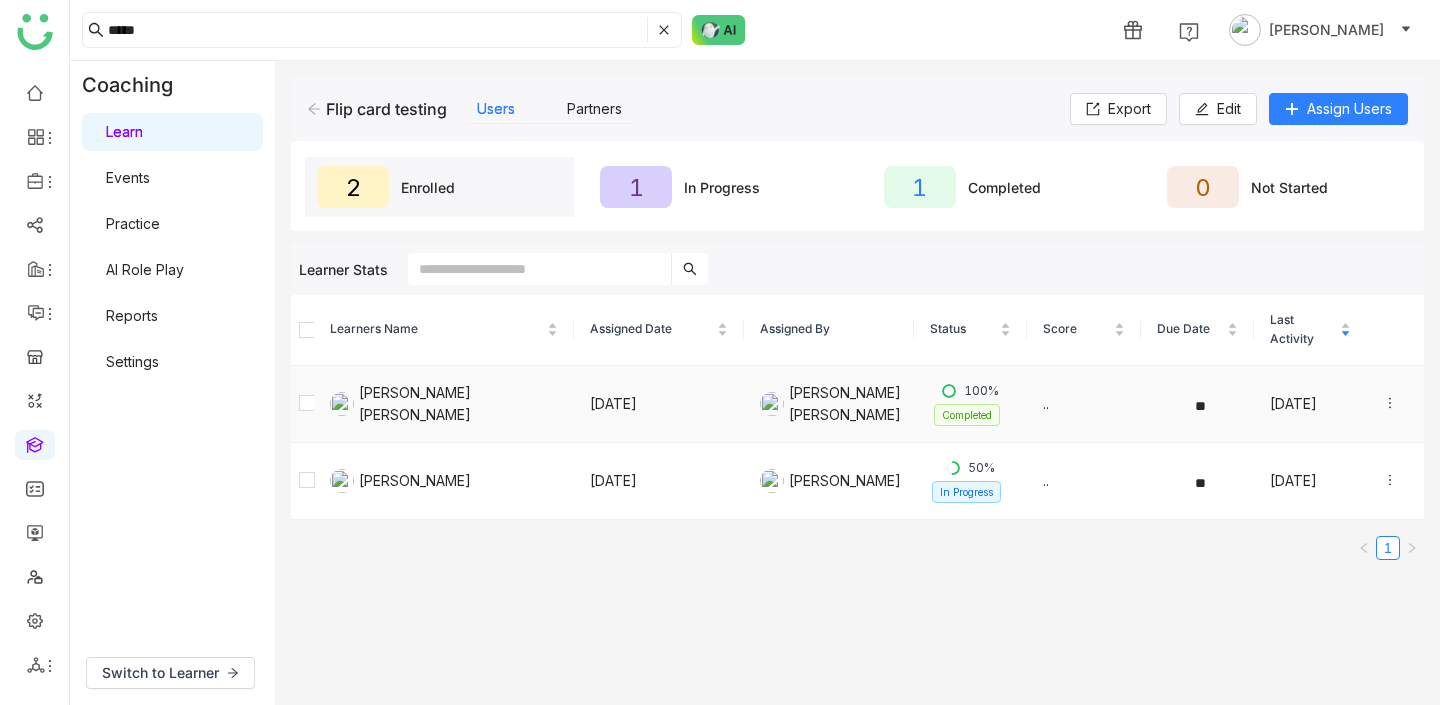 click 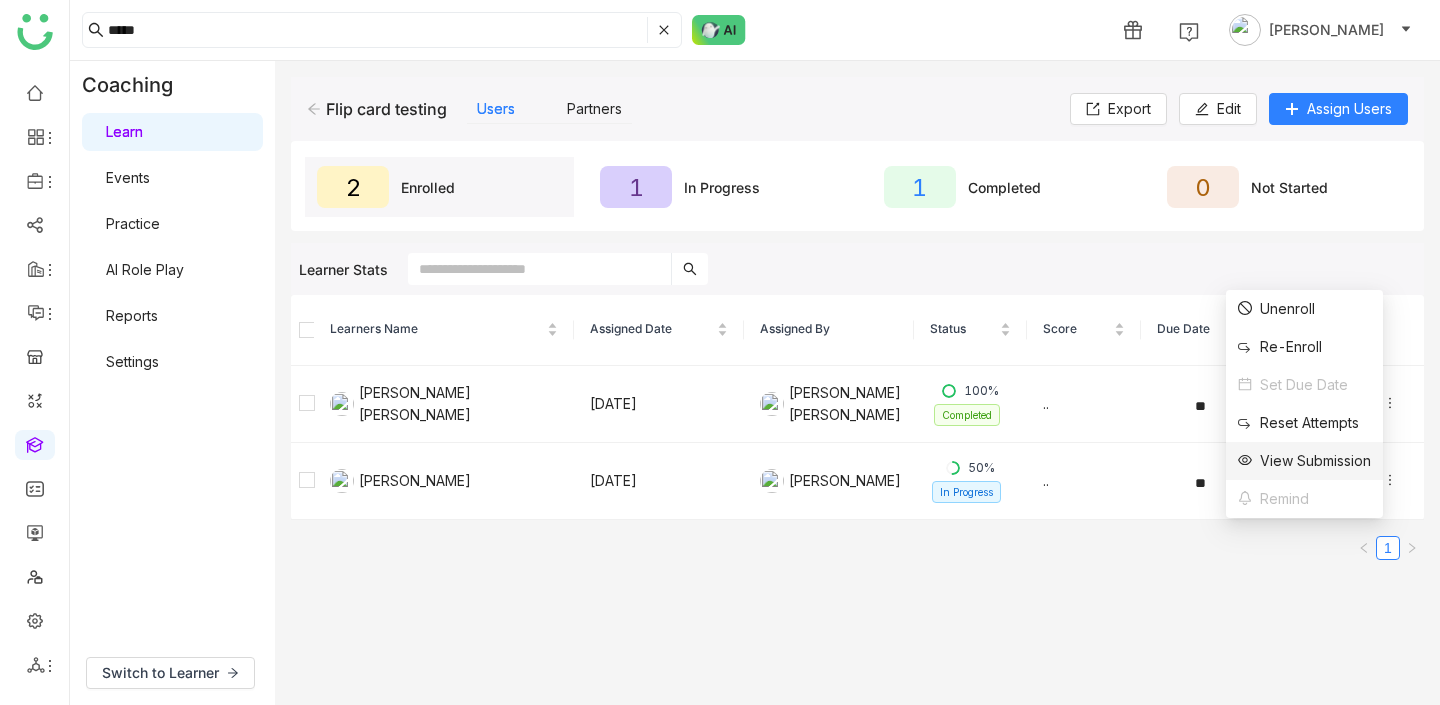 click on "View Submission" at bounding box center [1304, 461] 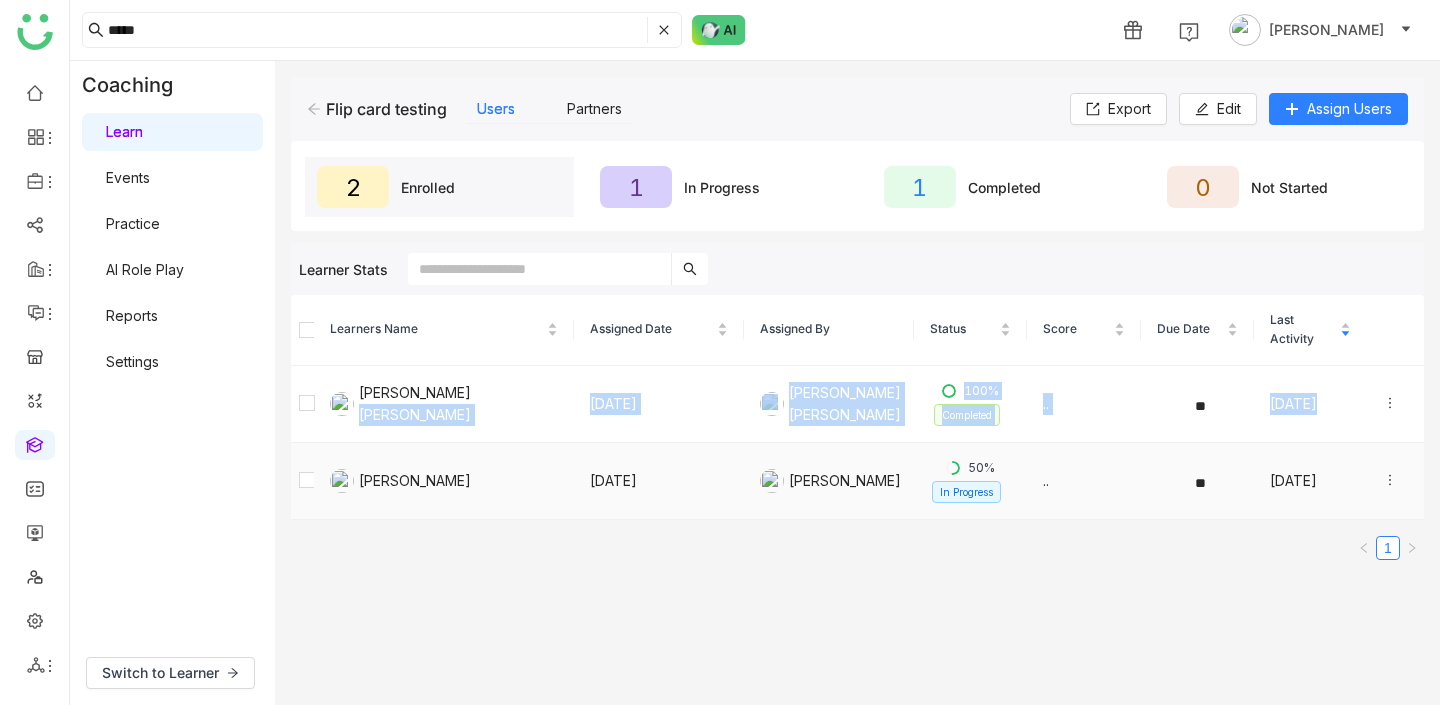 drag, startPoint x: 452, startPoint y: 396, endPoint x: 438, endPoint y: 490, distance: 95.036835 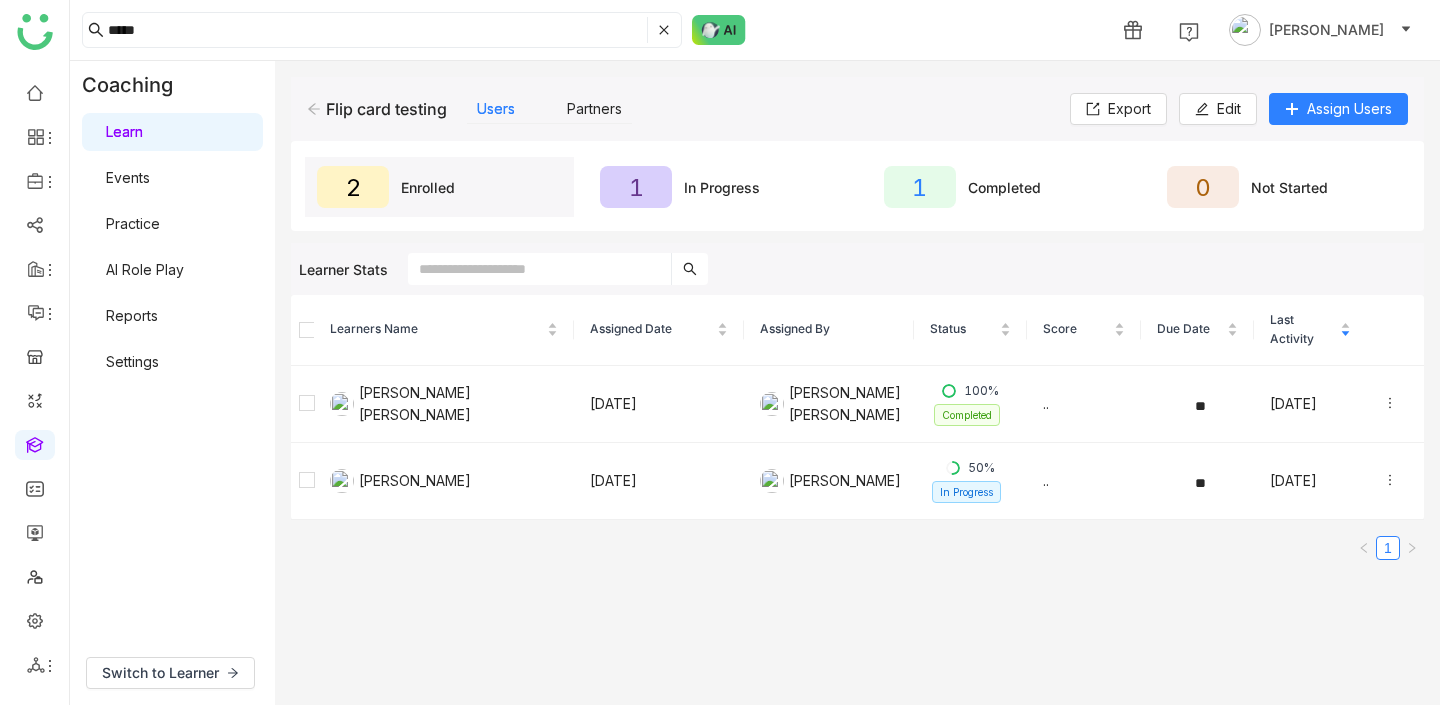 click on "Learners Name   Assigned Date   Assigned By   Status   Score   Due Date   Last Activity      Bhupendra Singh Bhandari  Jul 16, 2025  Bhupendra Singh Bhandari  100%  Completed  .. Jul 16, 2025  Azam Hussain  Jul 15, 2025  Azam Hussain  50%  In Progress  .. Jul 15, 2025 1" 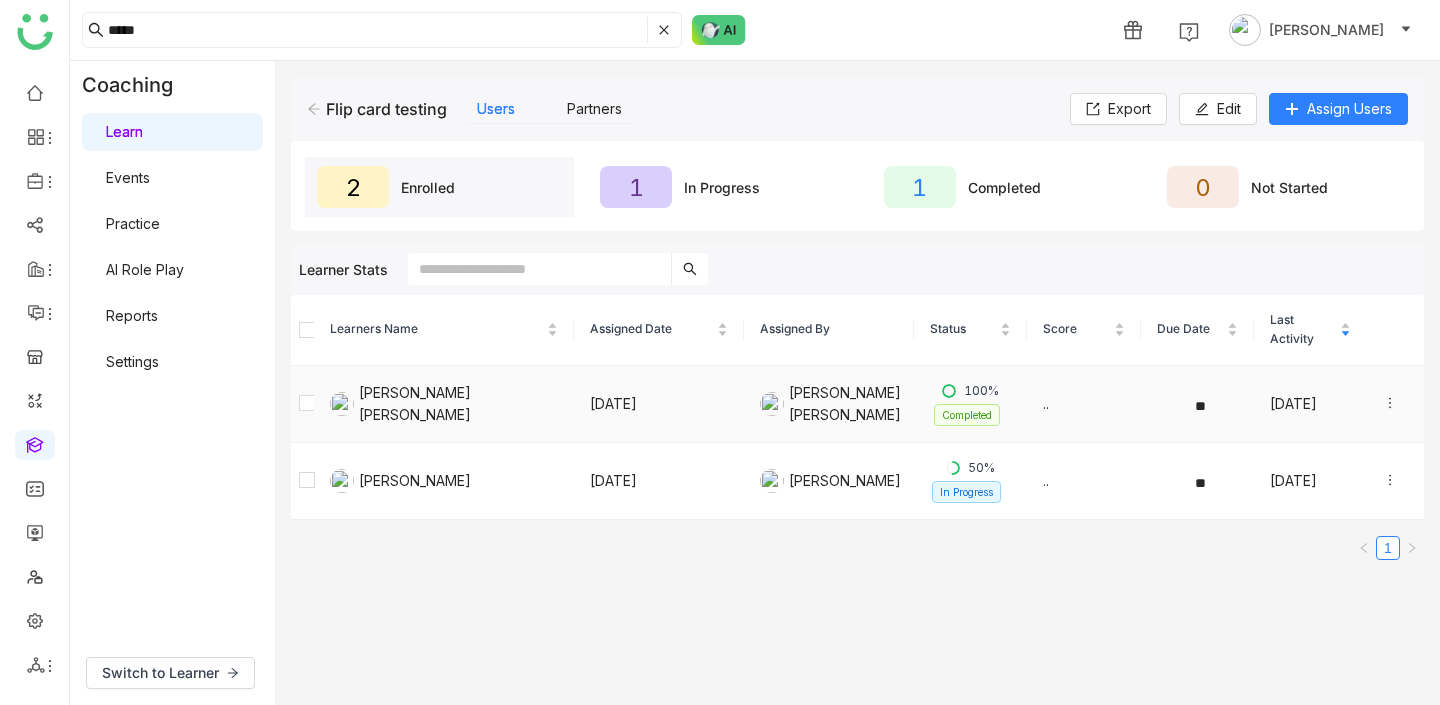 click 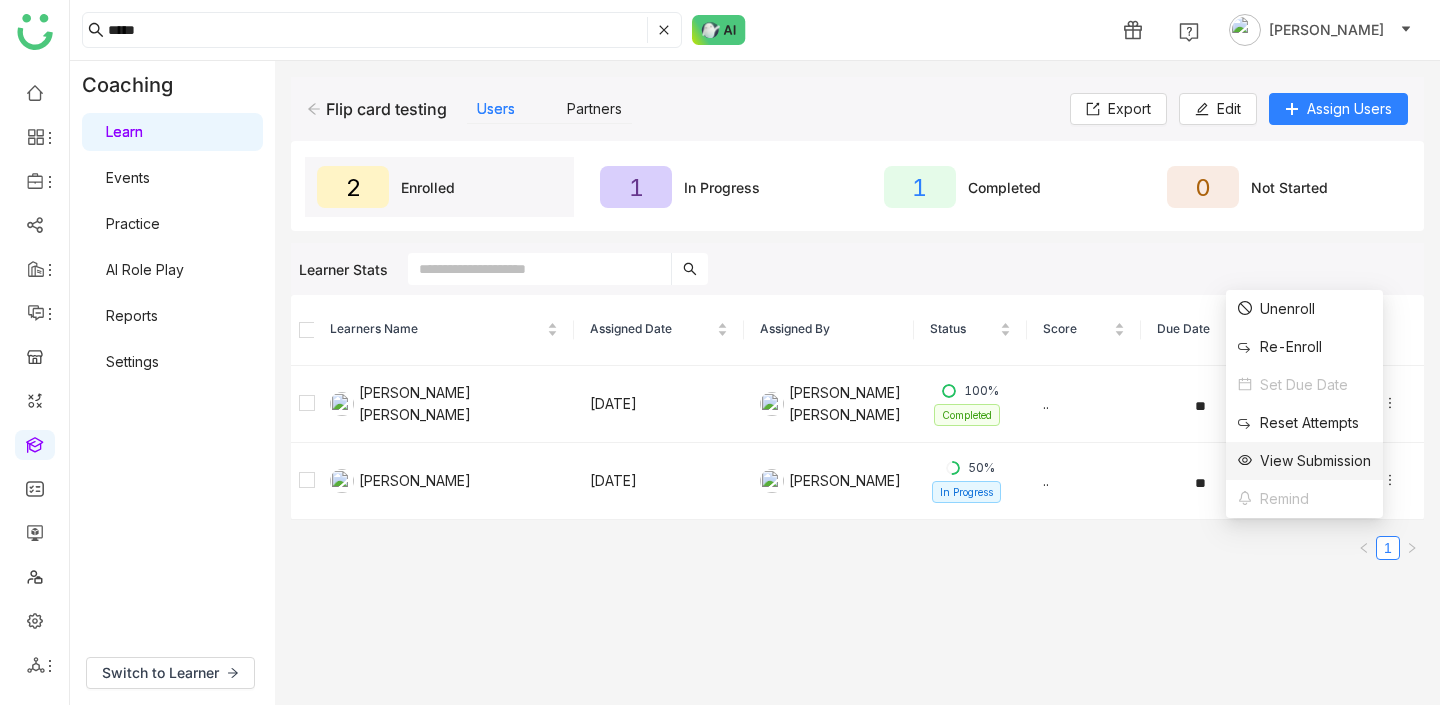 click on "View Submission" at bounding box center [1304, 461] 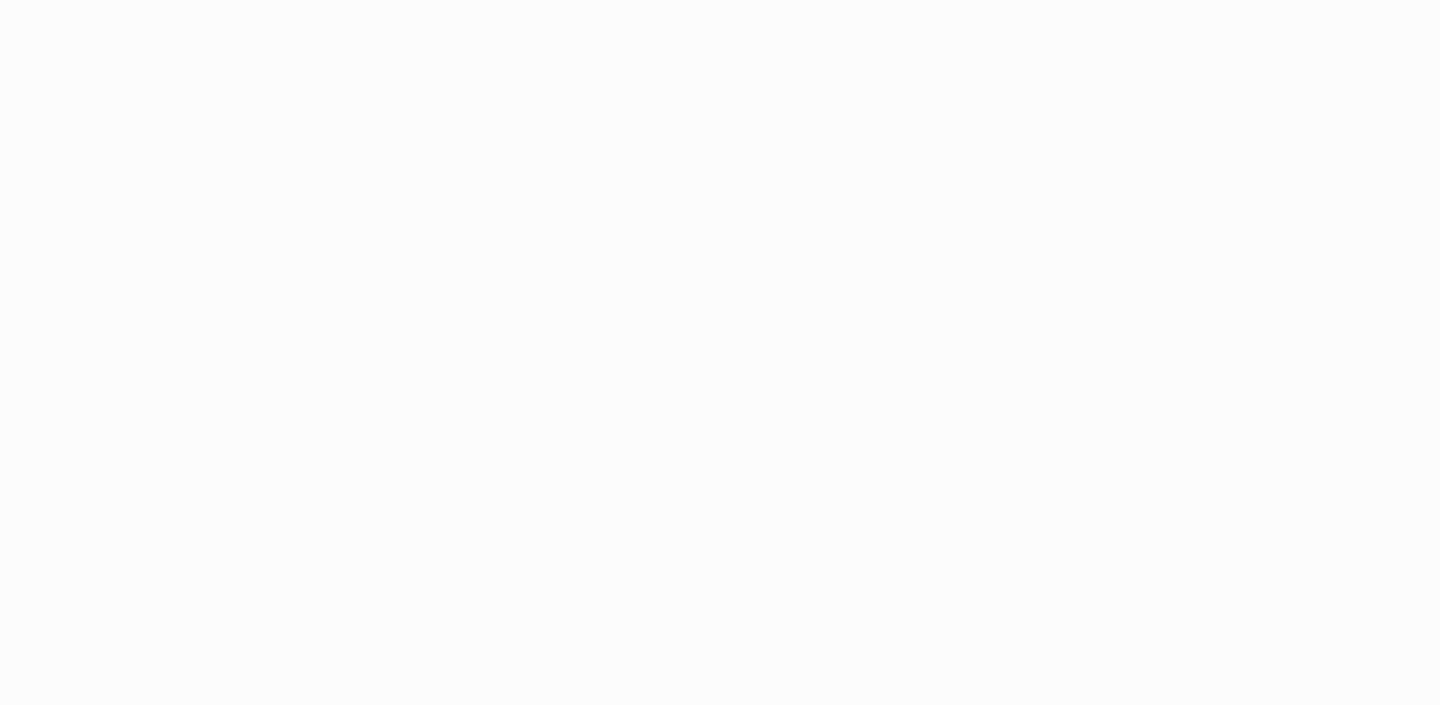 scroll, scrollTop: 0, scrollLeft: 0, axis: both 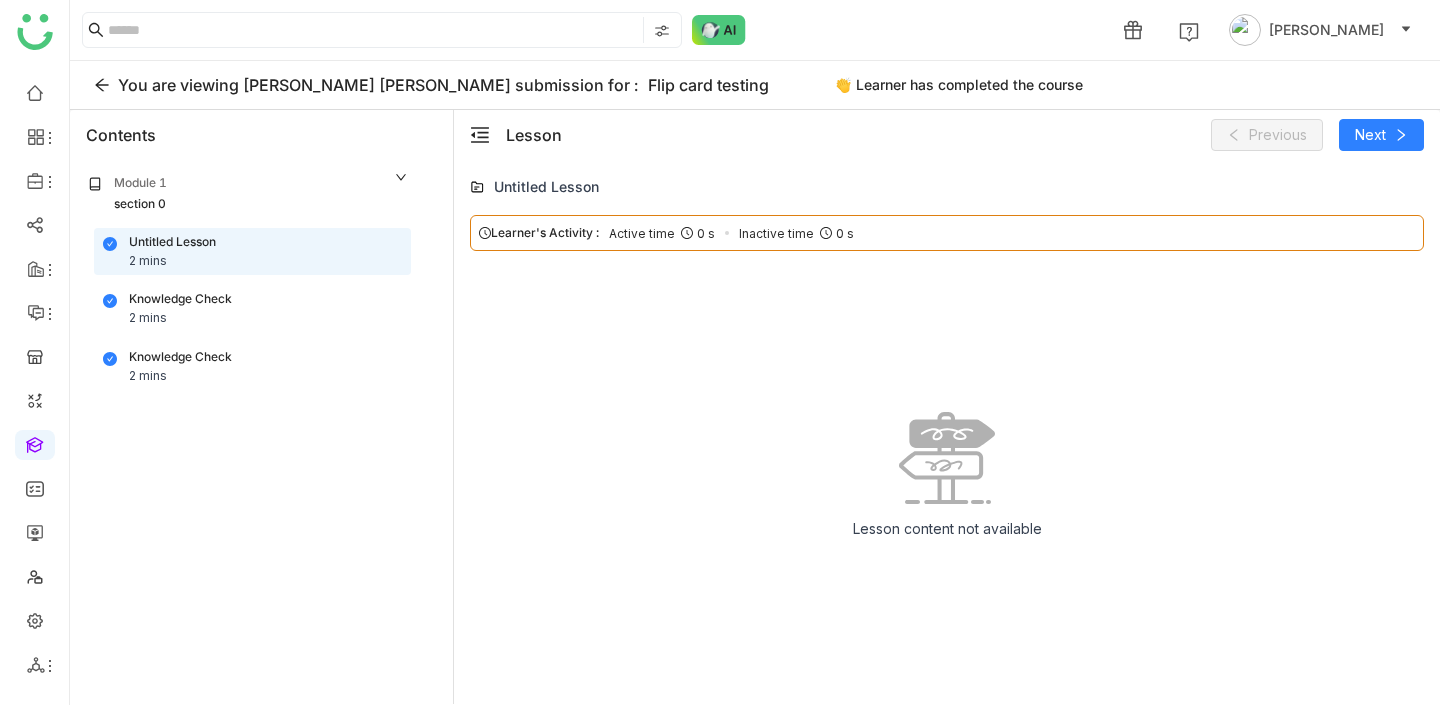 click on "Knowledge Check 2 mins" 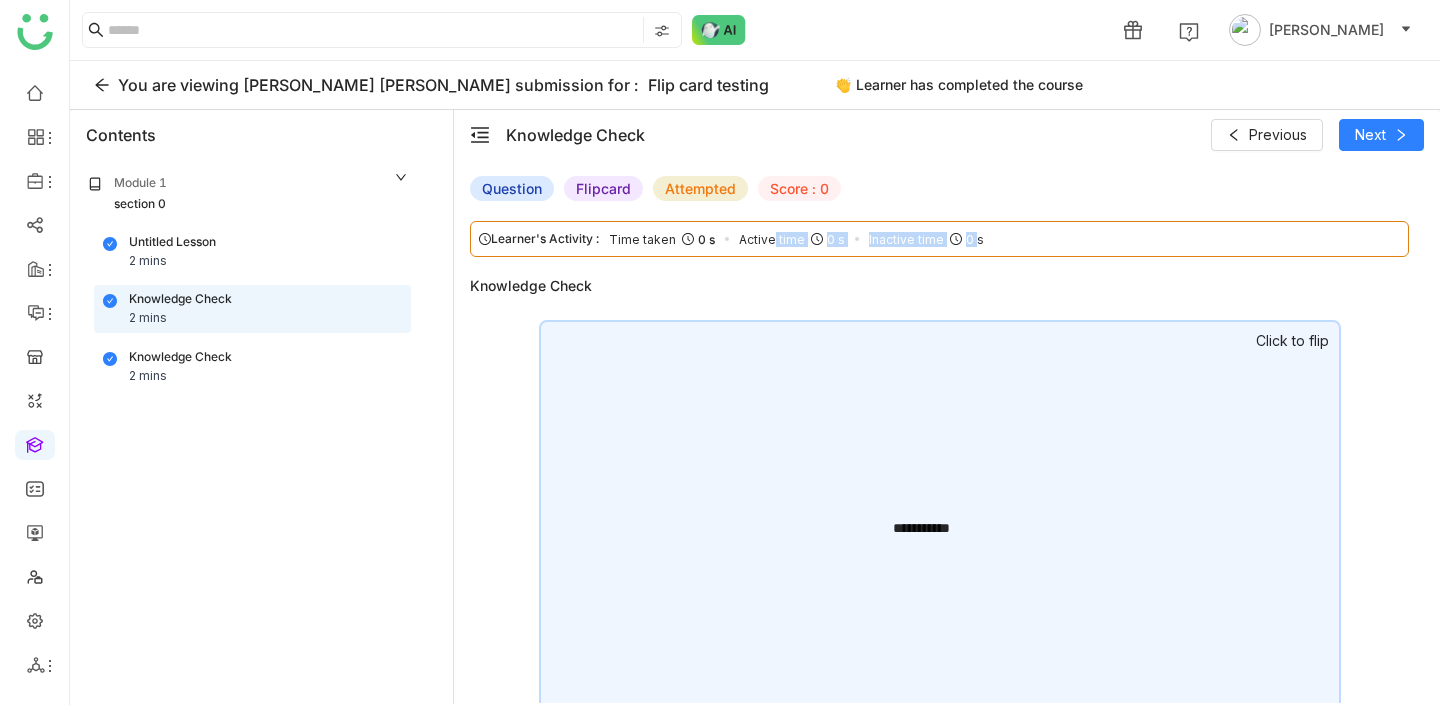 drag, startPoint x: 969, startPoint y: 238, endPoint x: 770, endPoint y: 236, distance: 199.01006 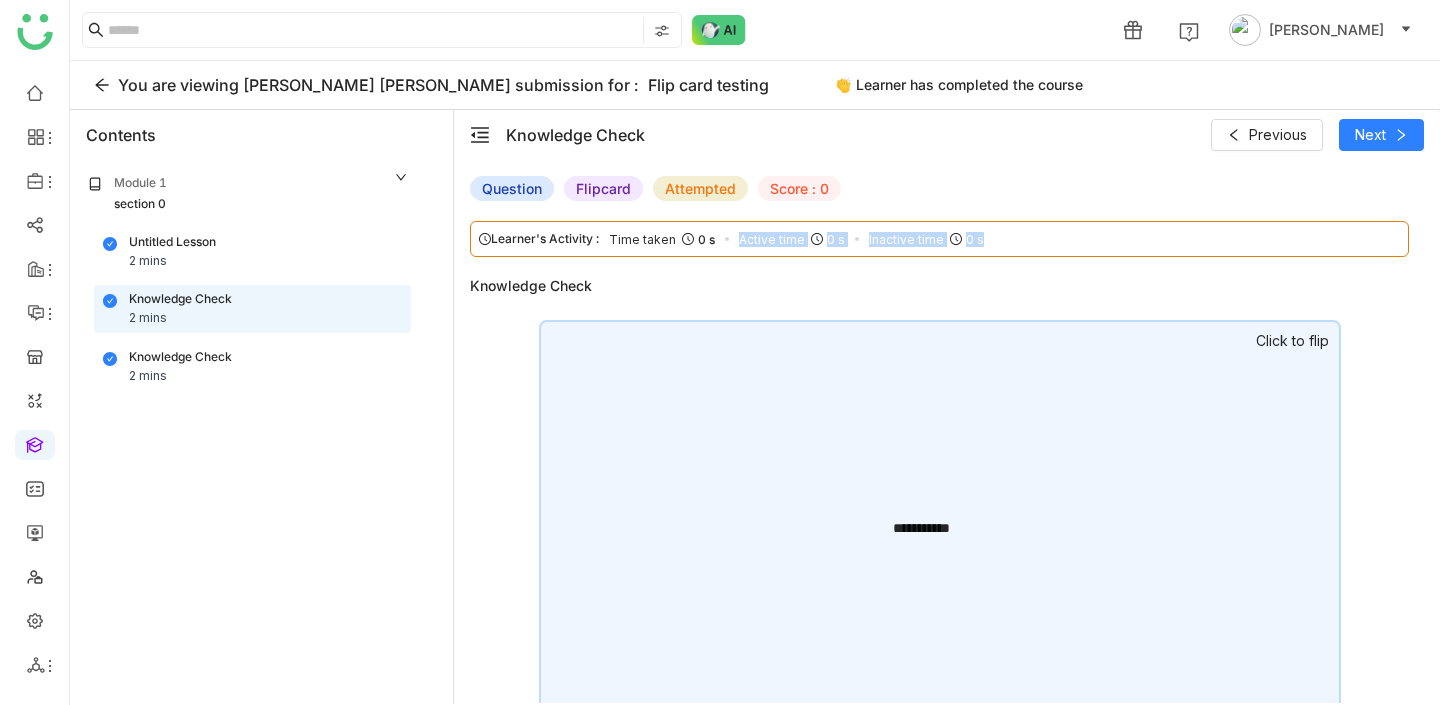 drag, startPoint x: 734, startPoint y: 242, endPoint x: 986, endPoint y: 259, distance: 252.57277 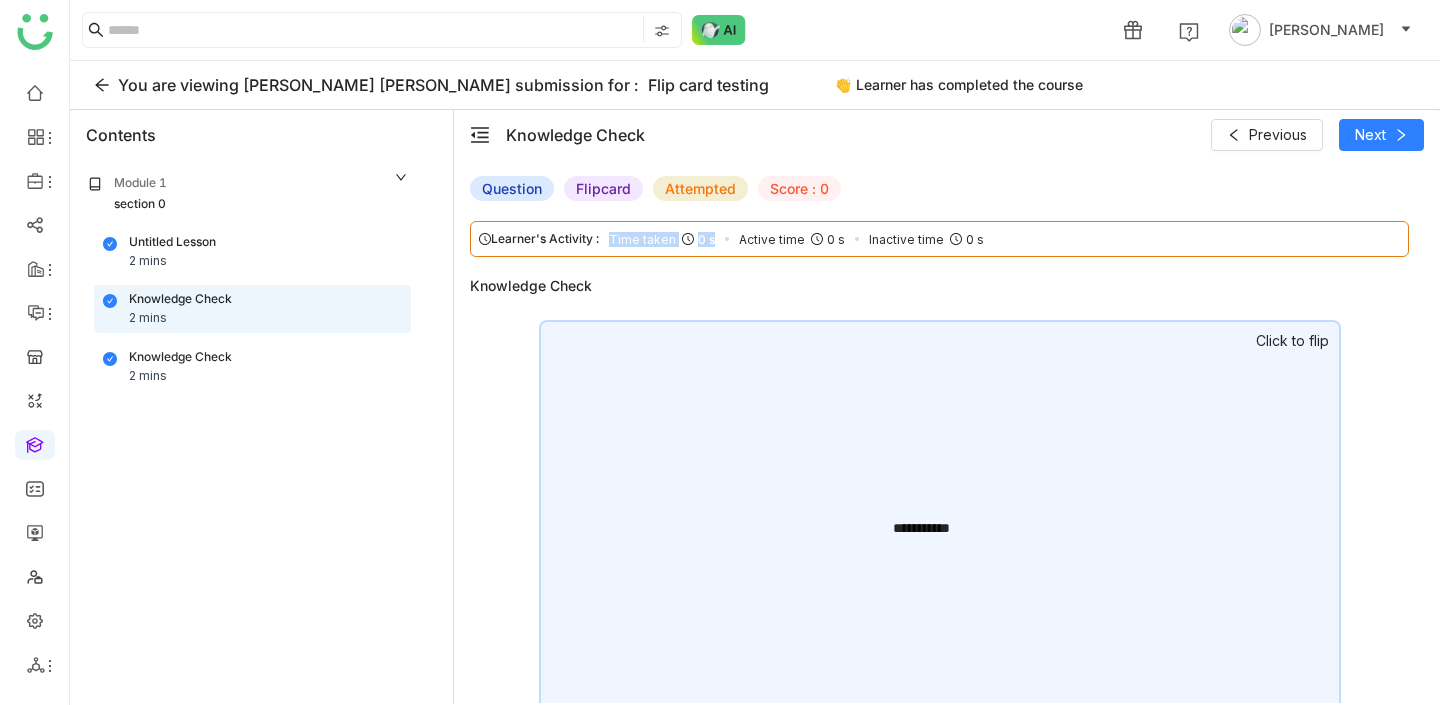 drag, startPoint x: 657, startPoint y: 230, endPoint x: 725, endPoint y: 247, distance: 70.0928 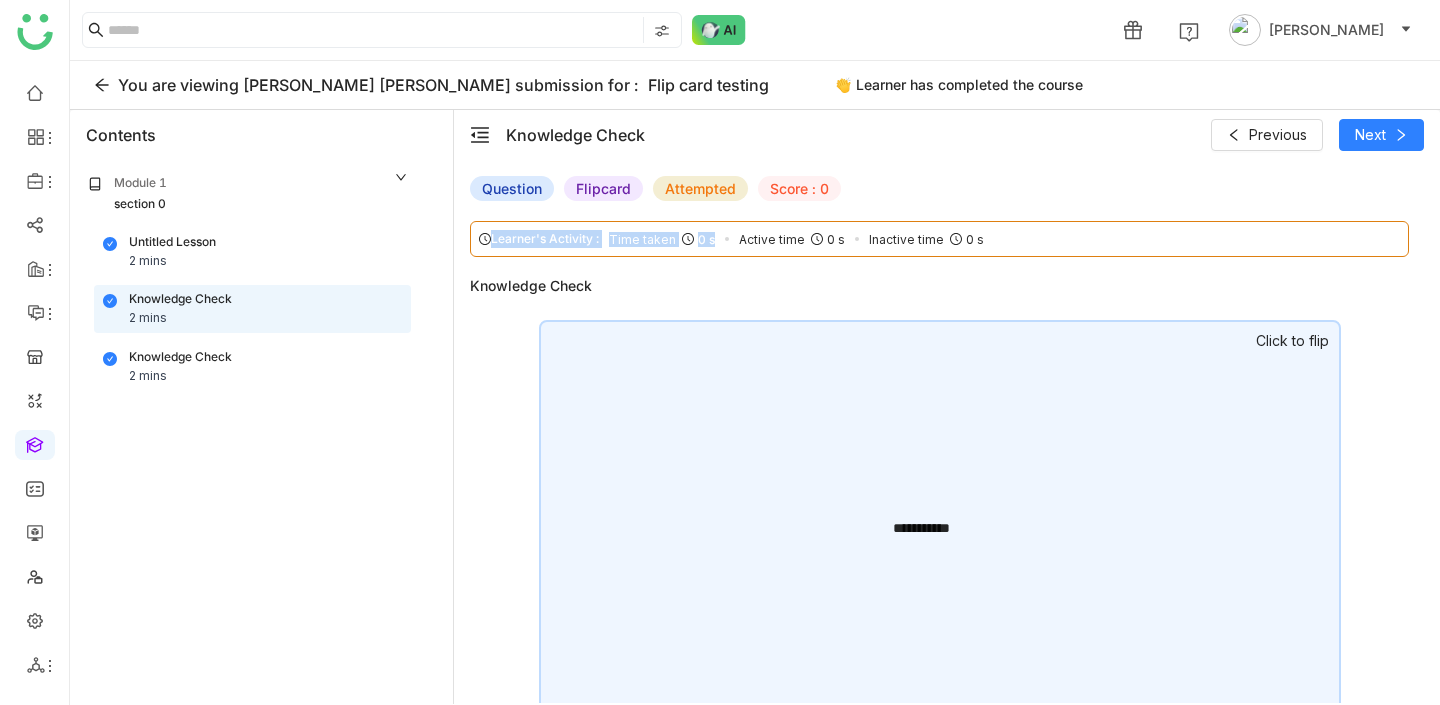 drag, startPoint x: 725, startPoint y: 240, endPoint x: 578, endPoint y: 227, distance: 147.57372 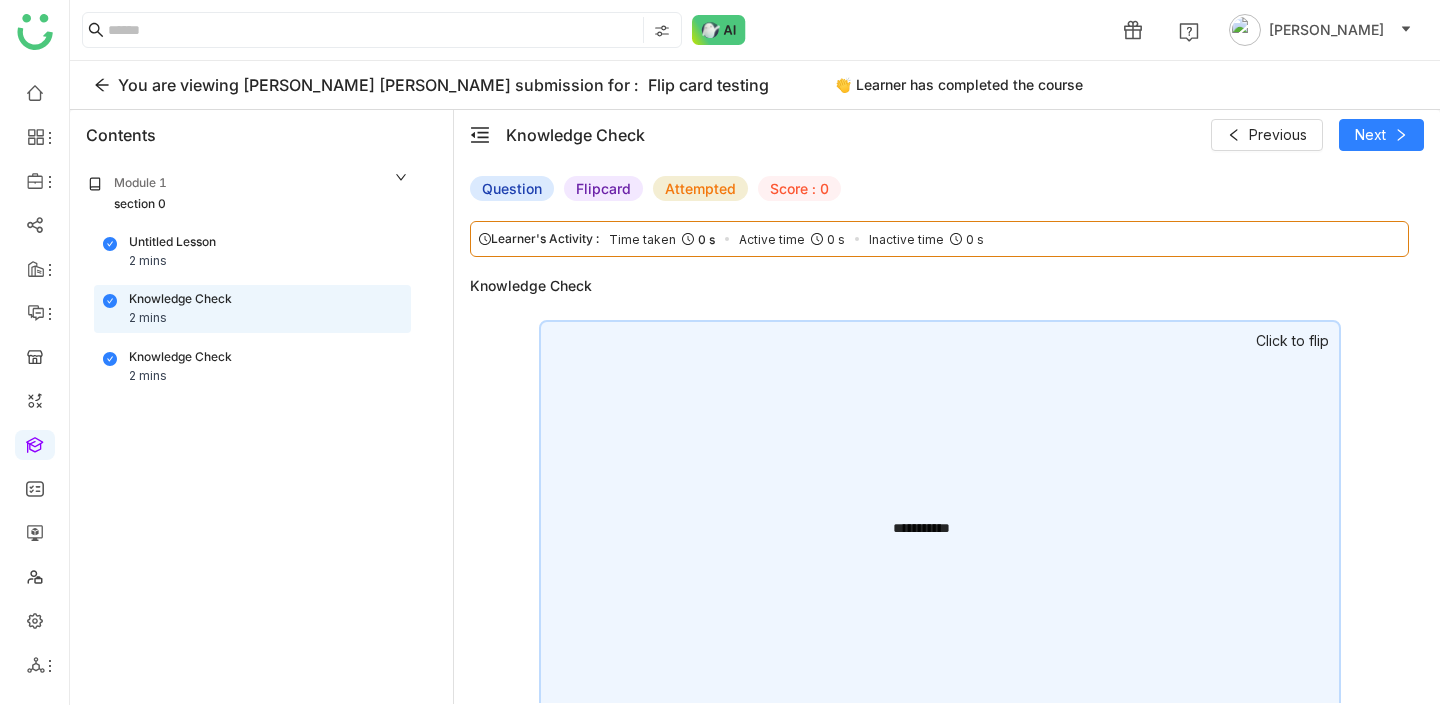 click on "**********" 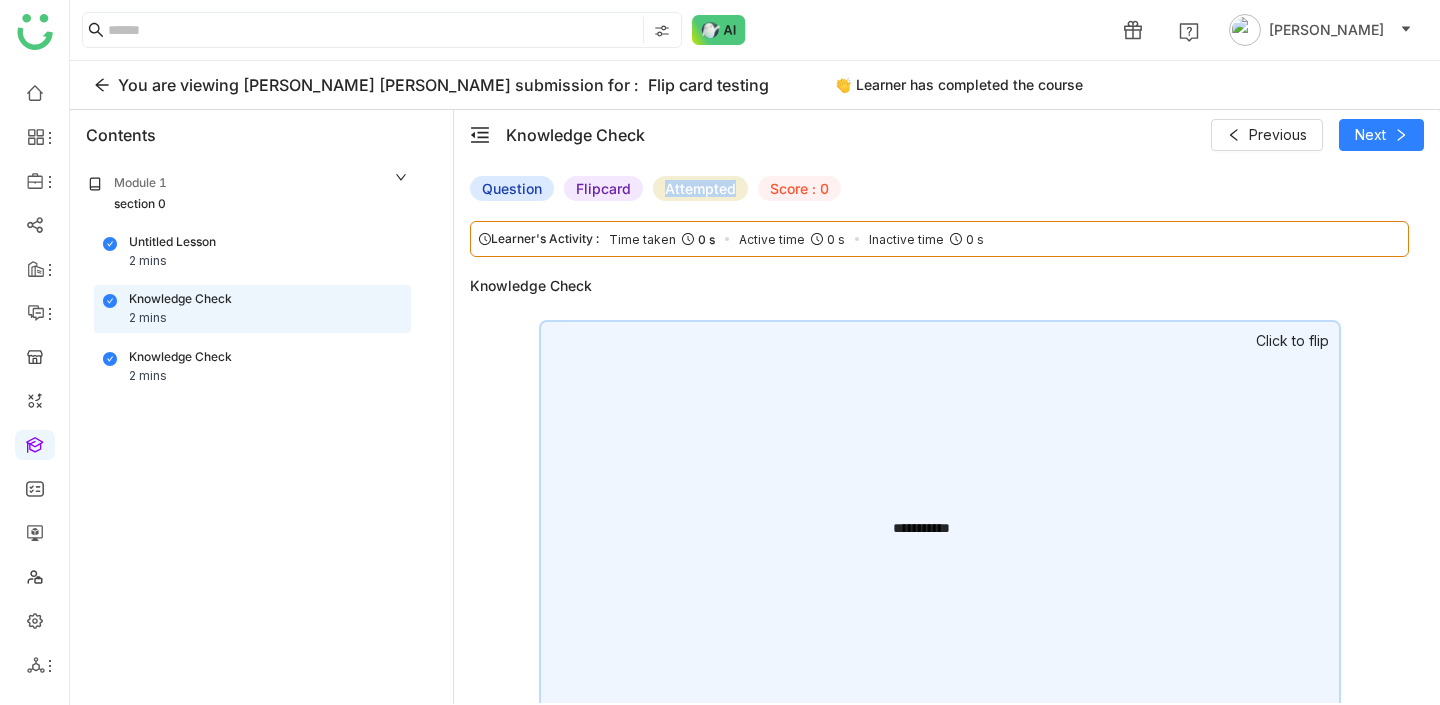 click on "**********" 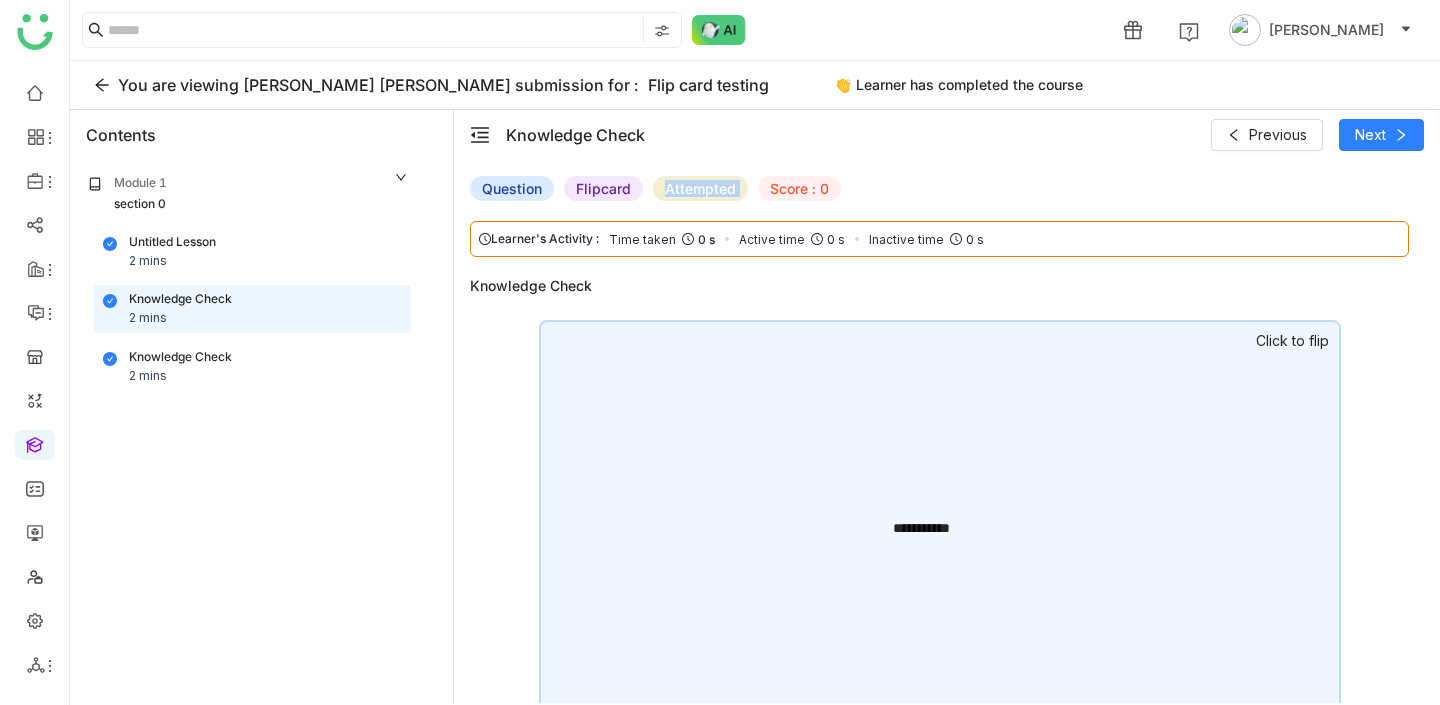 click on "**********" 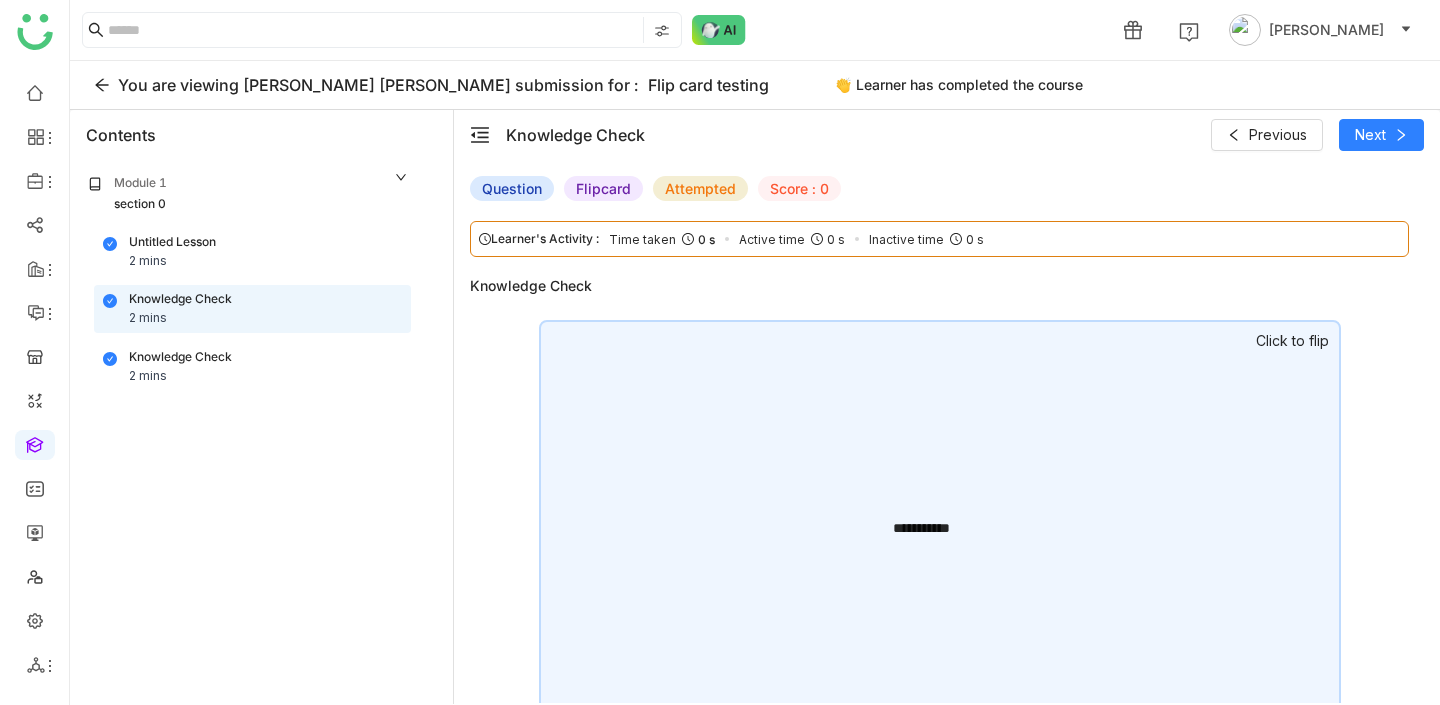 click on "Attempted" 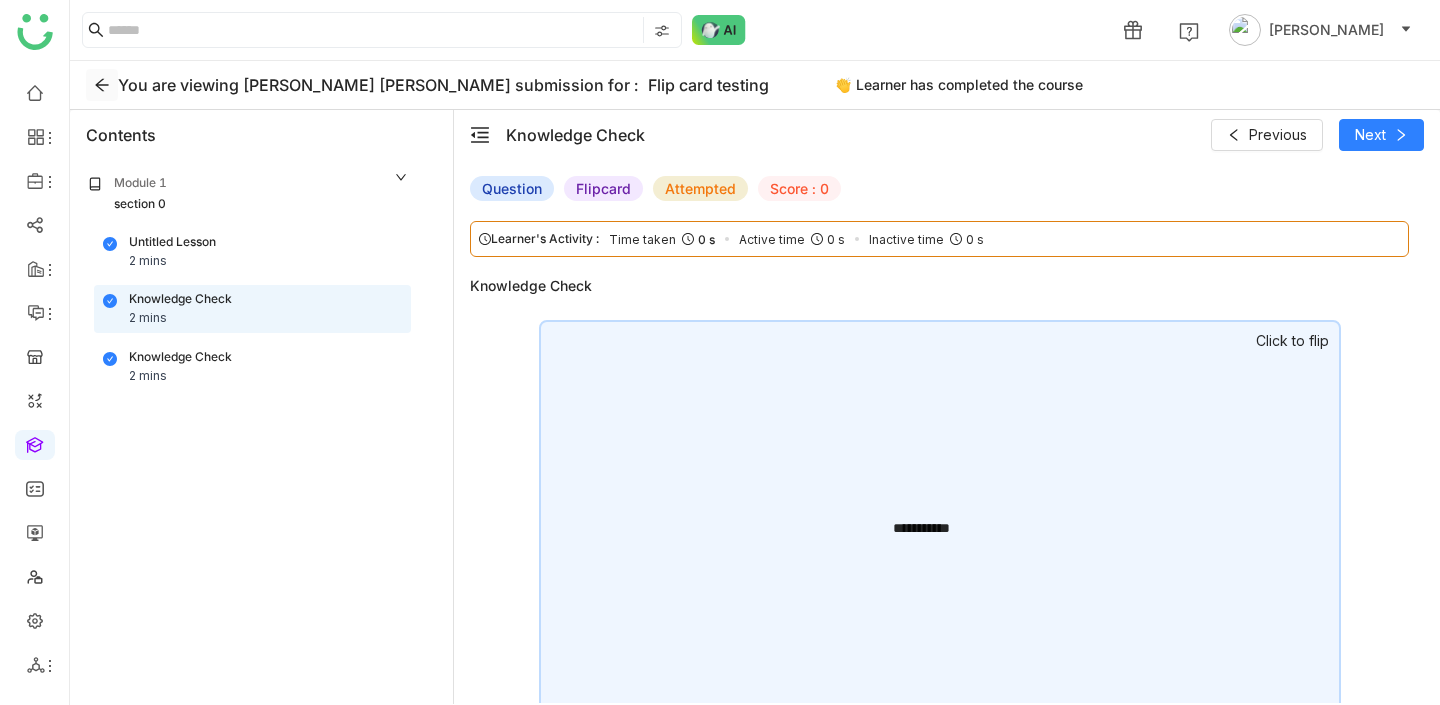 click 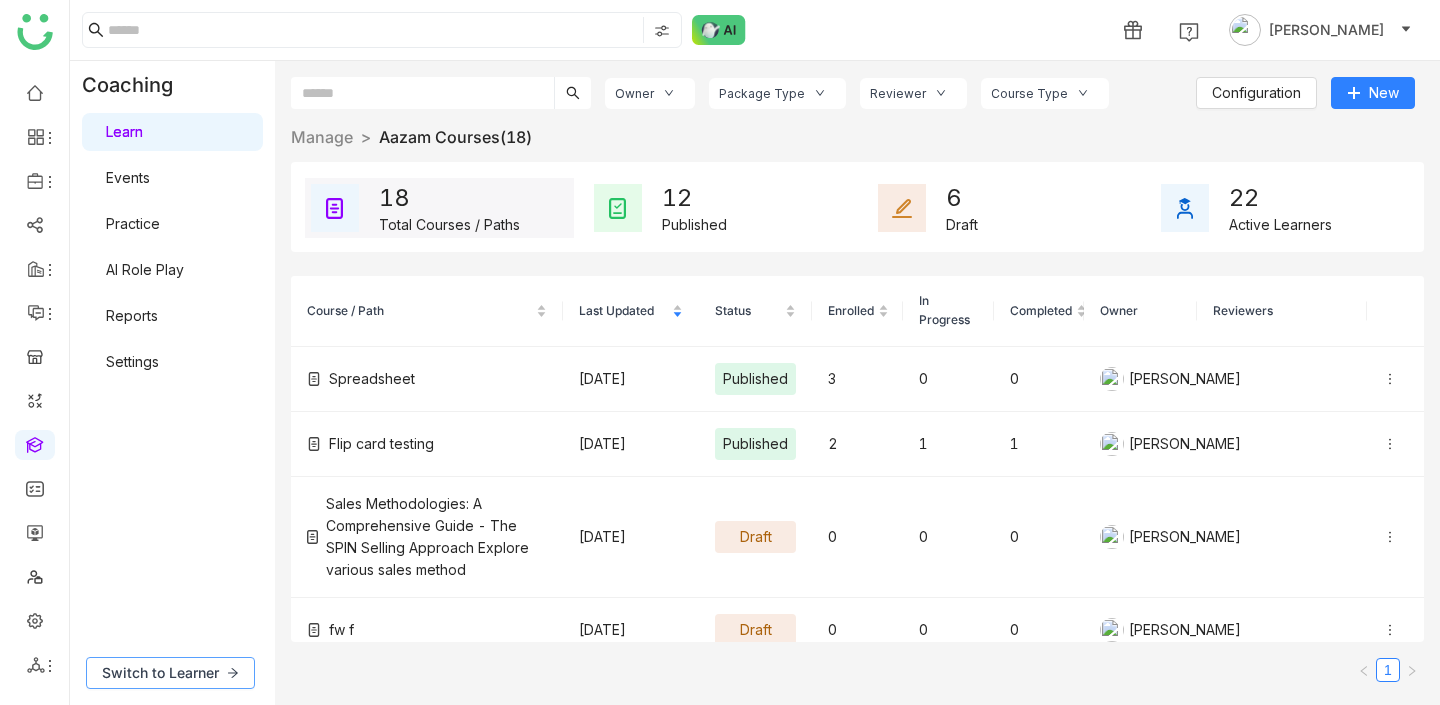 click on "Switch to Learner" 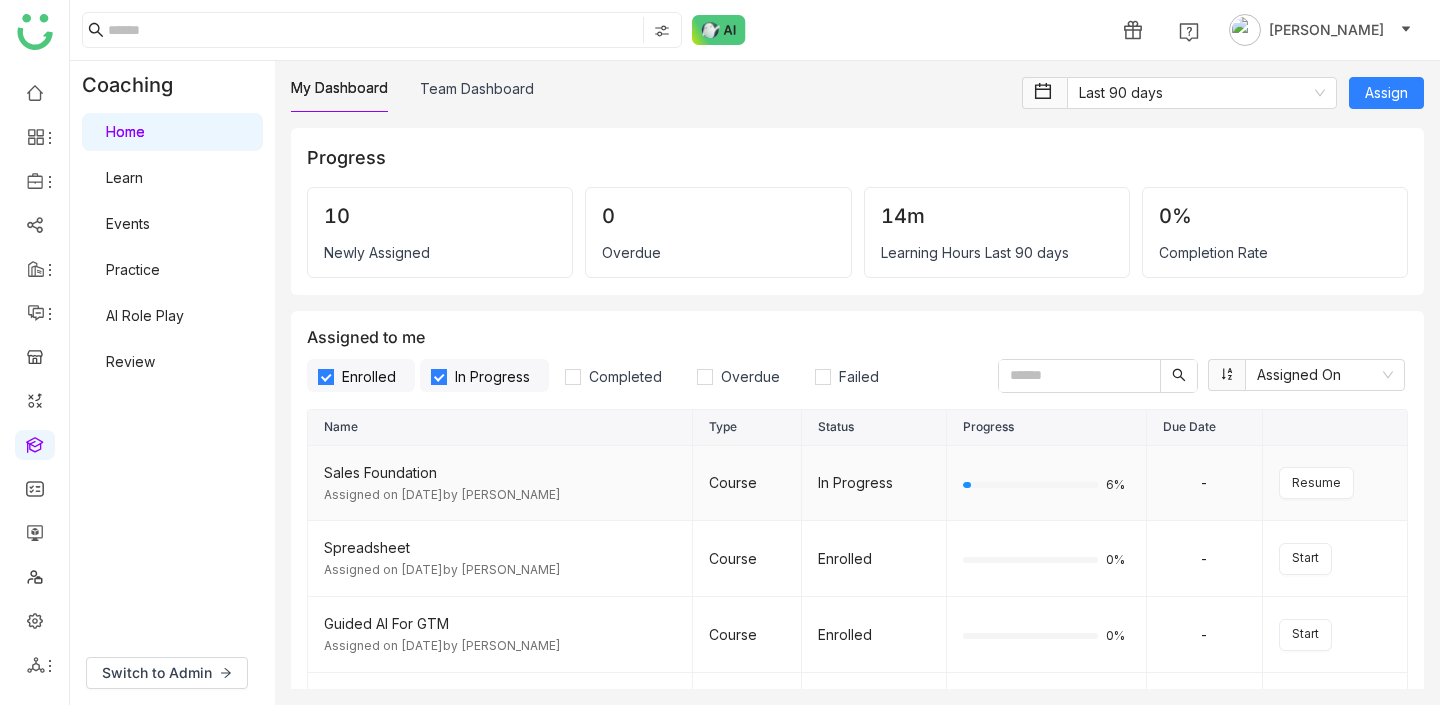 click on "Sales Foundation" 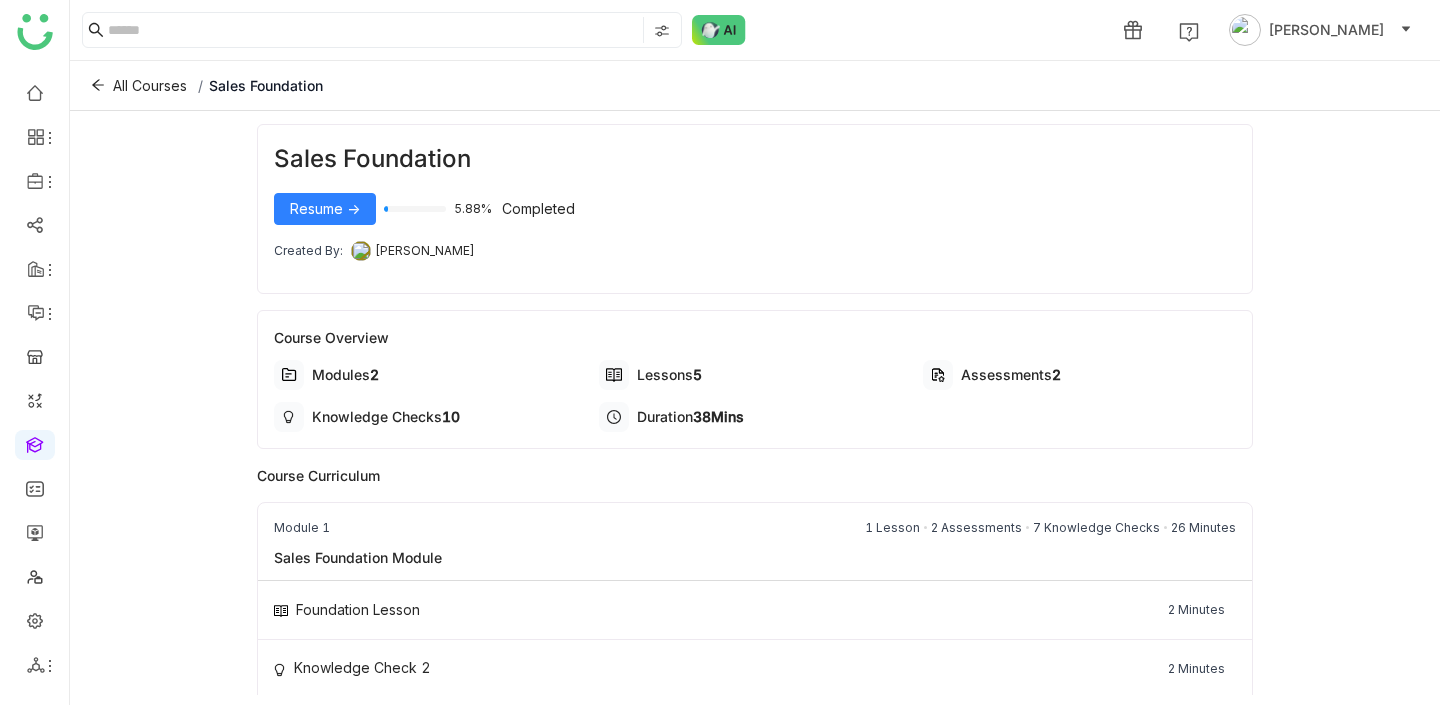 drag, startPoint x: 279, startPoint y: 330, endPoint x: 399, endPoint y: 333, distance: 120.03749 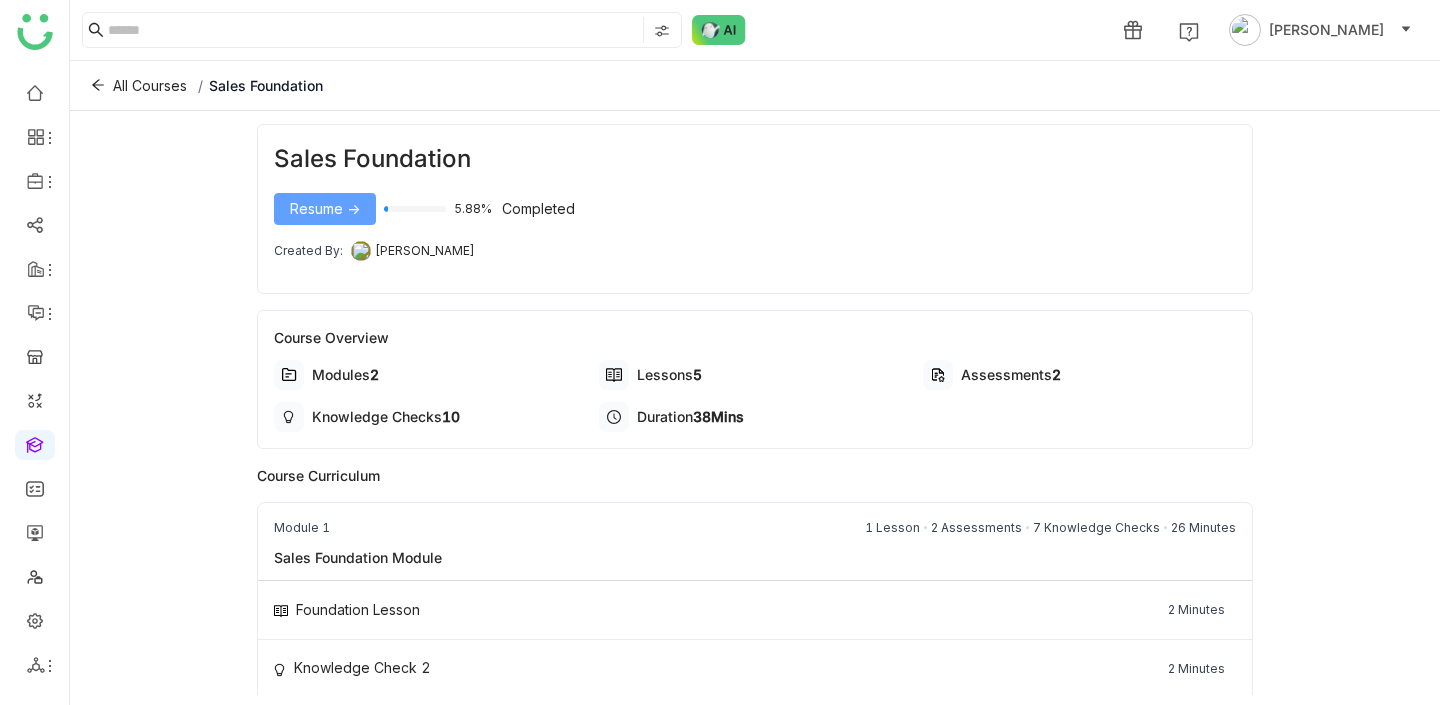 click on "Resume ->" 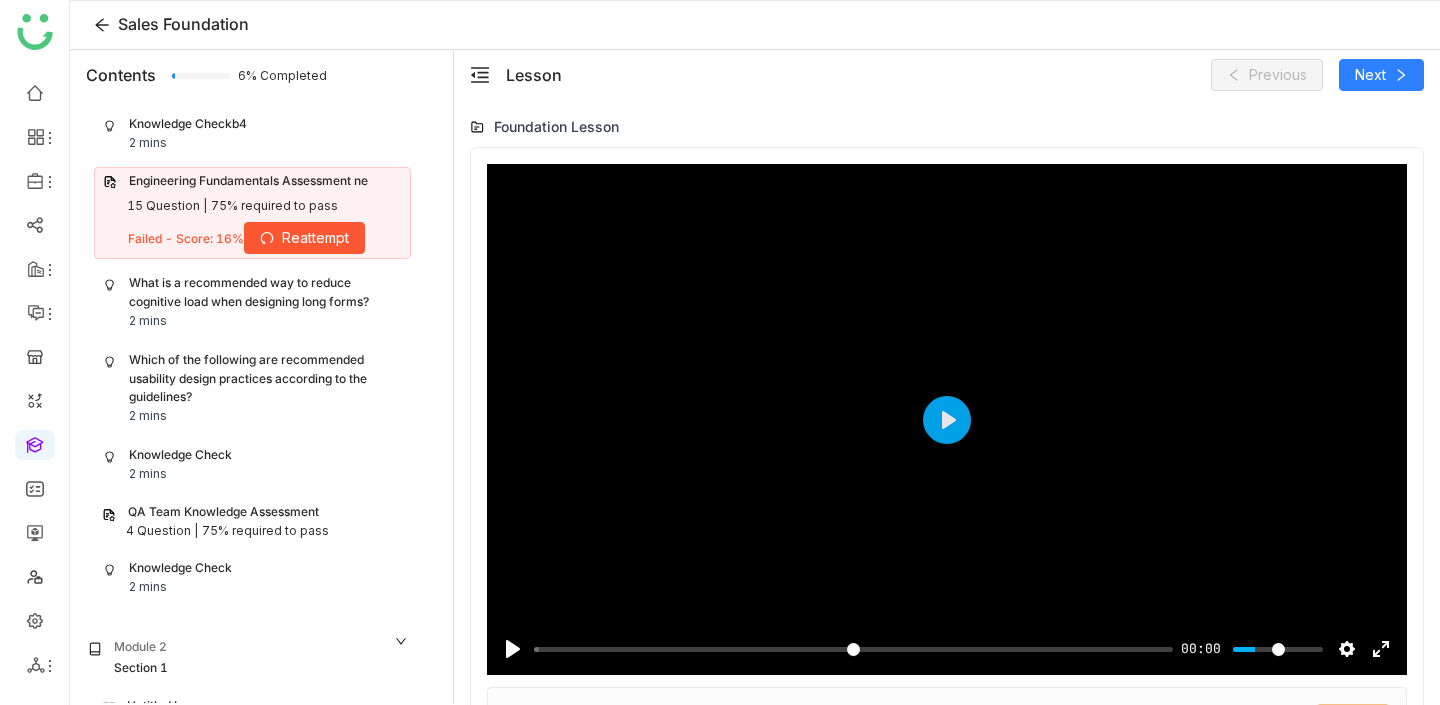 scroll, scrollTop: 262, scrollLeft: 0, axis: vertical 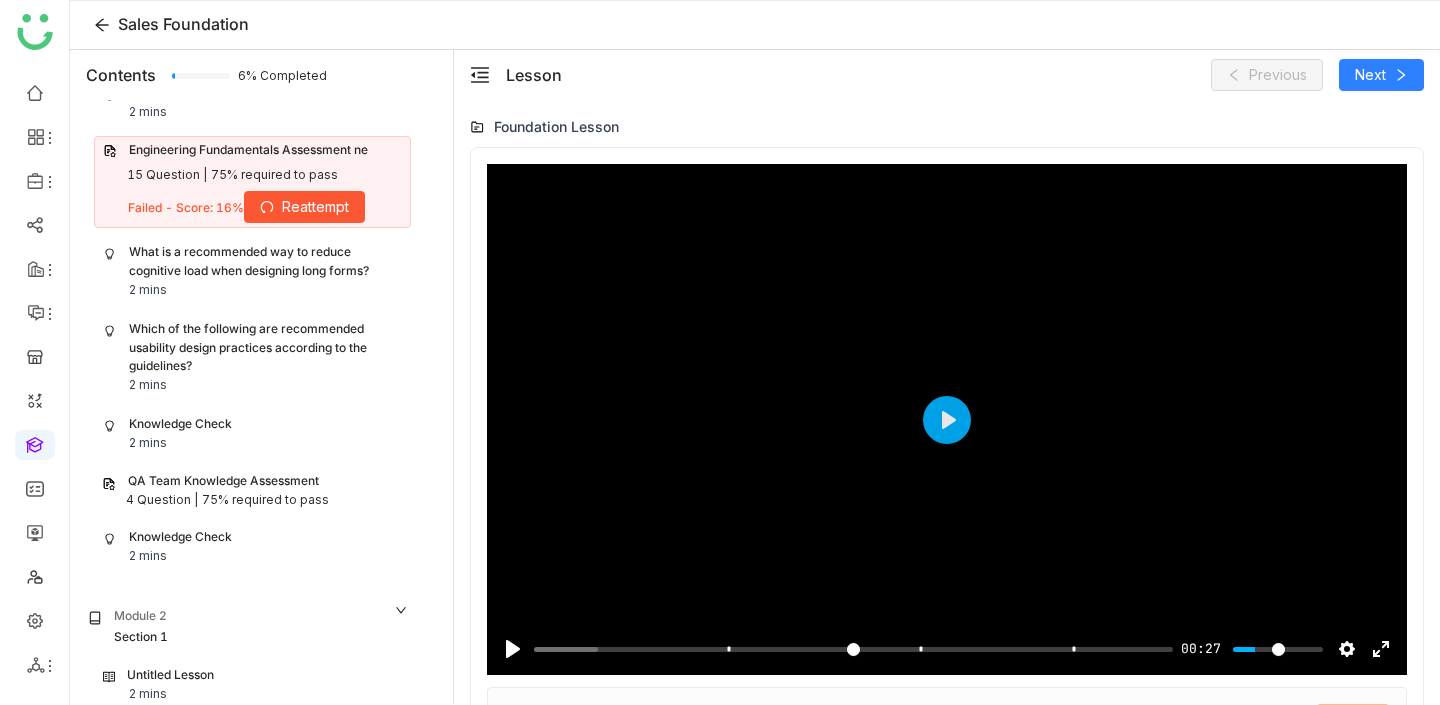 click on "QA Team Knowledge Assessment" 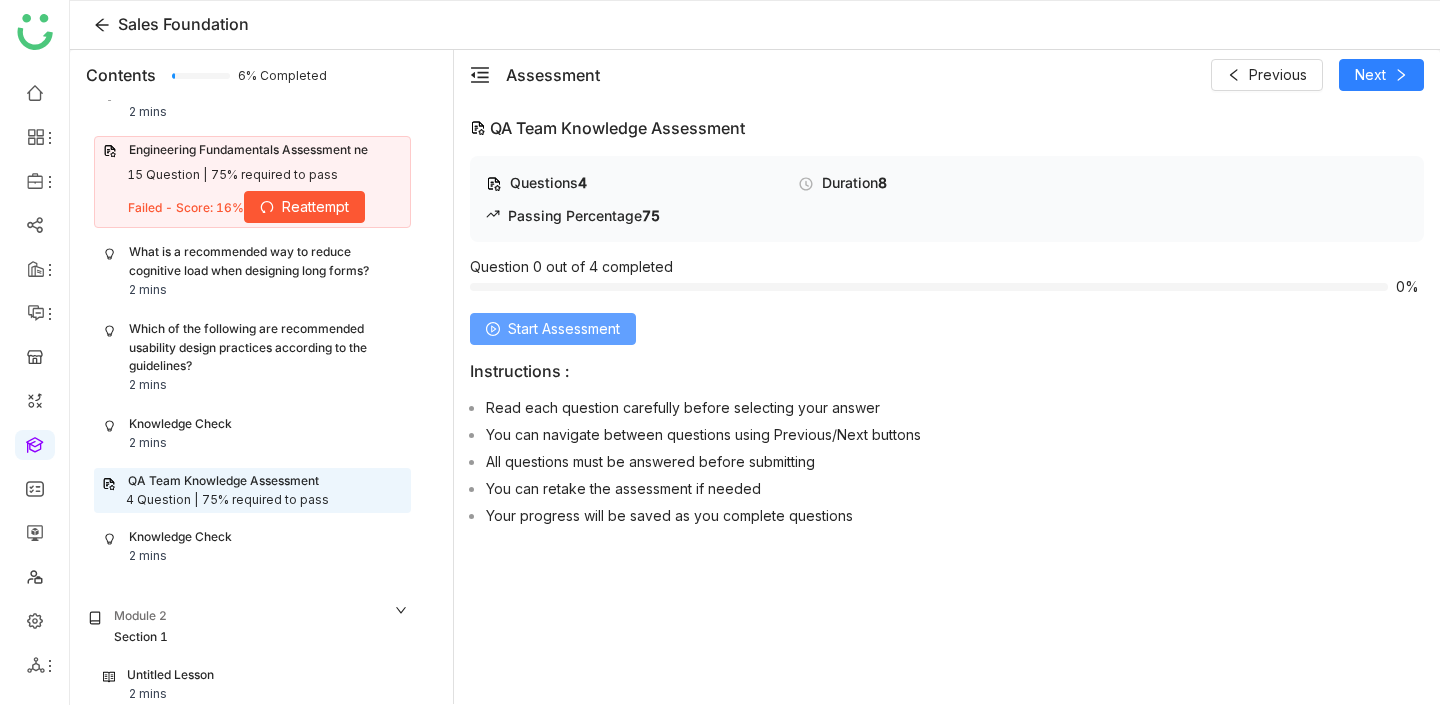 click on "Start Assessment" 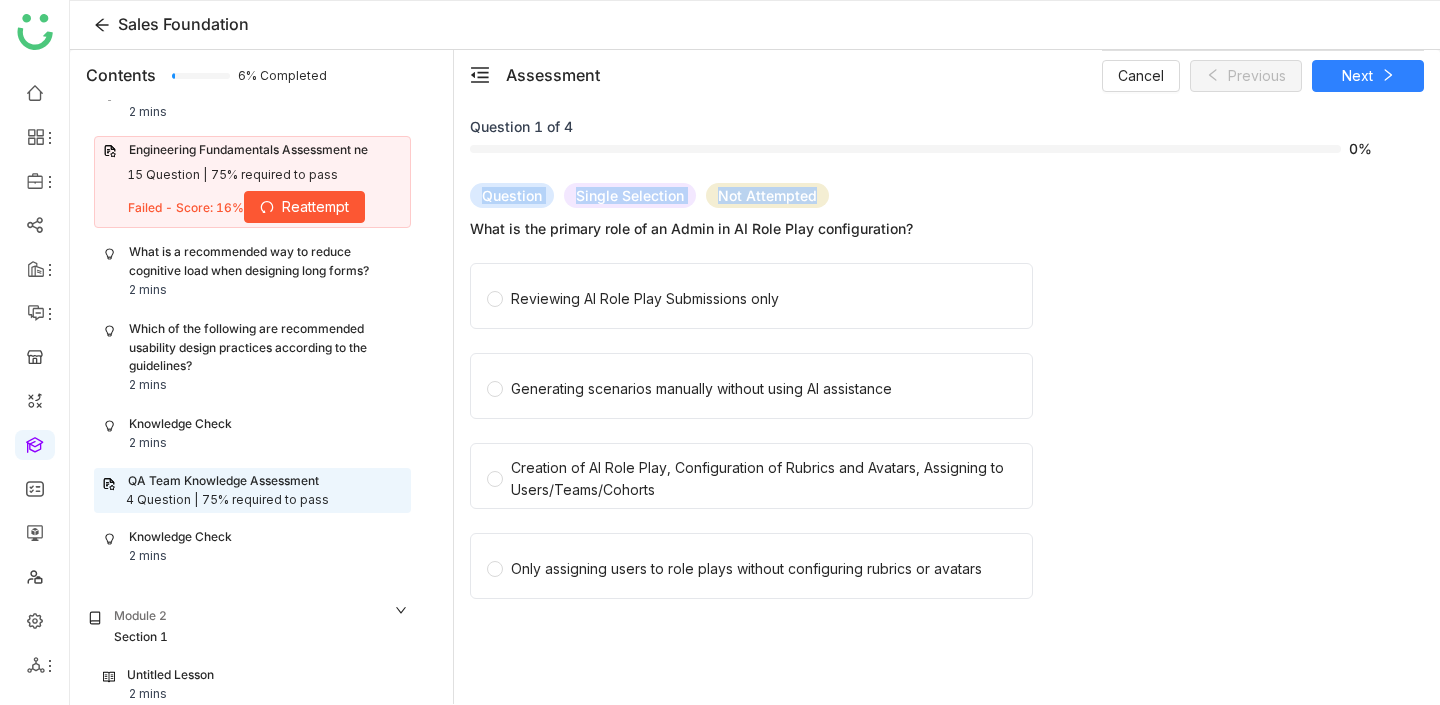 drag, startPoint x: 482, startPoint y: 198, endPoint x: 855, endPoint y: 209, distance: 373.16217 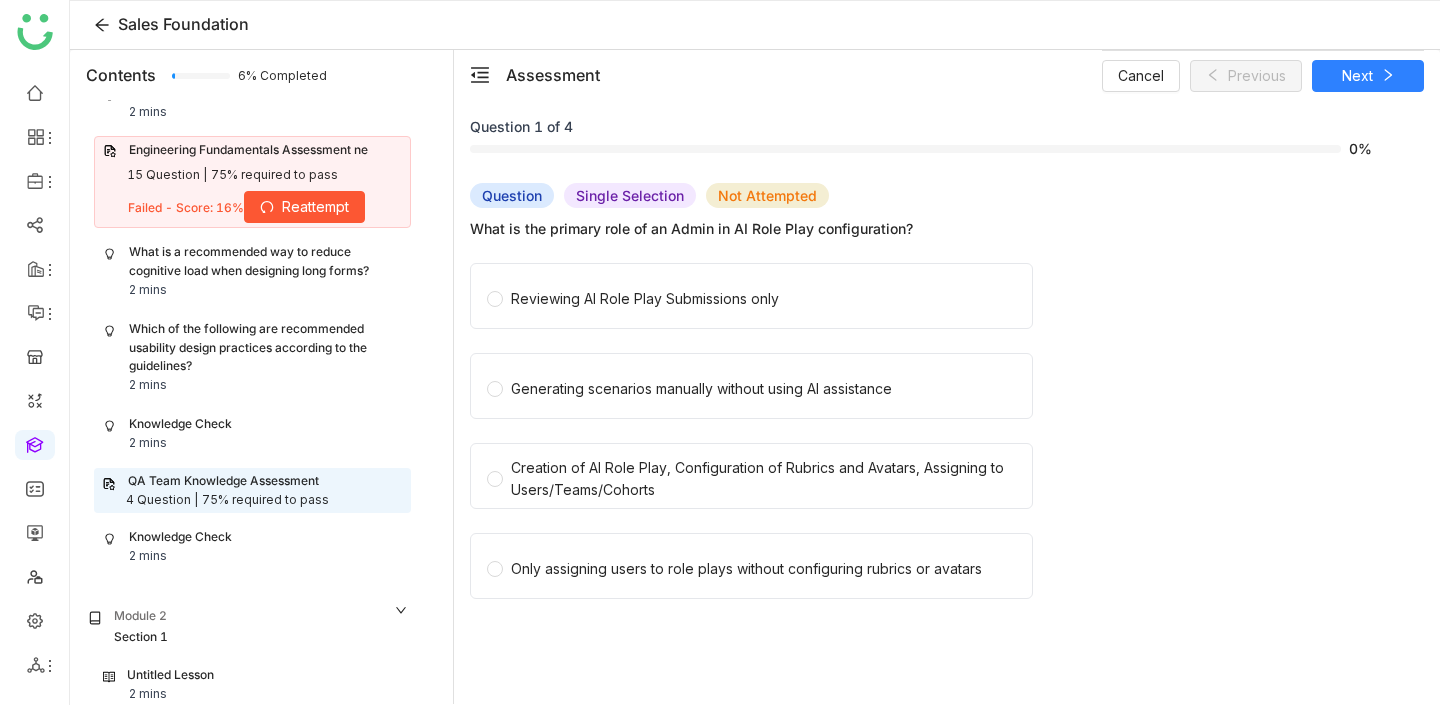 click on "What is a recommended way to reduce cognitive load when designing long forms?" 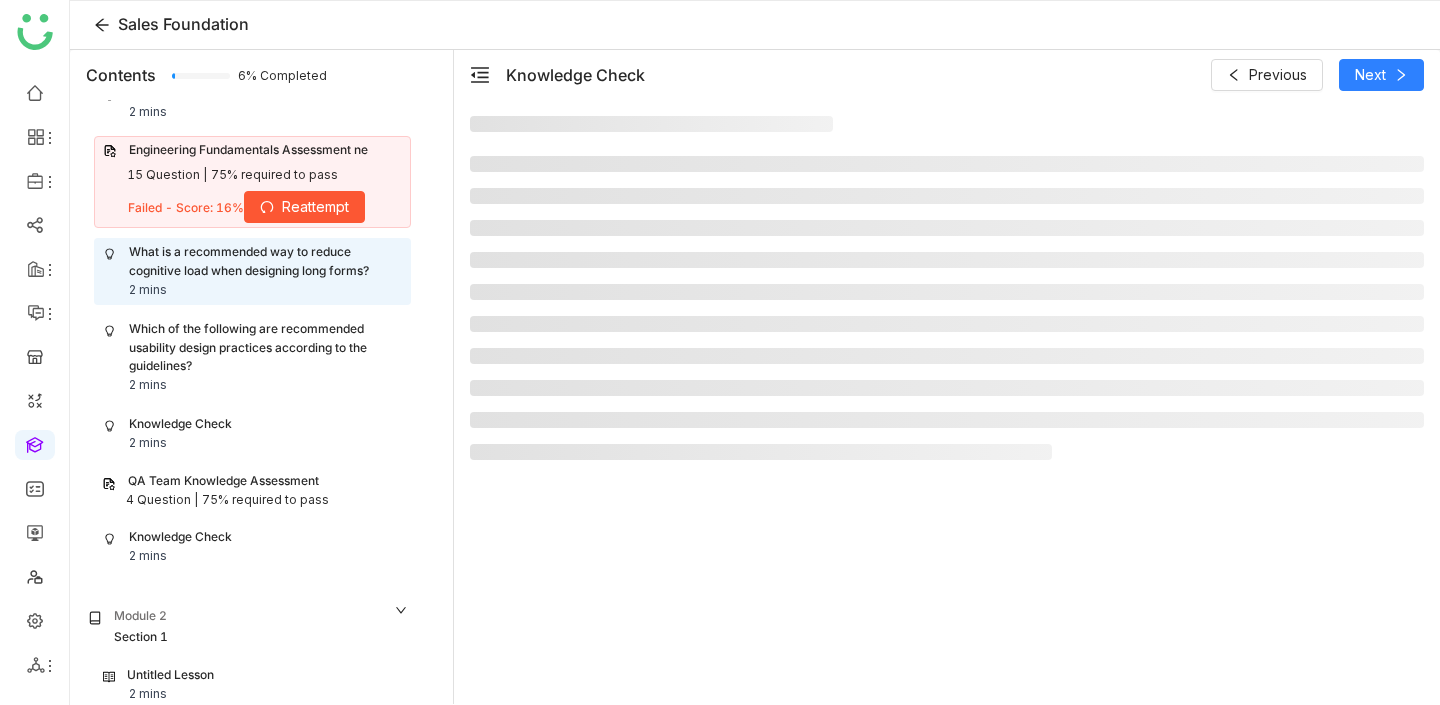 click on "Engineering Fundamentals Assessment ne   15 Question |   75% required to pass   Failed - Score: 16%   Reattempt" 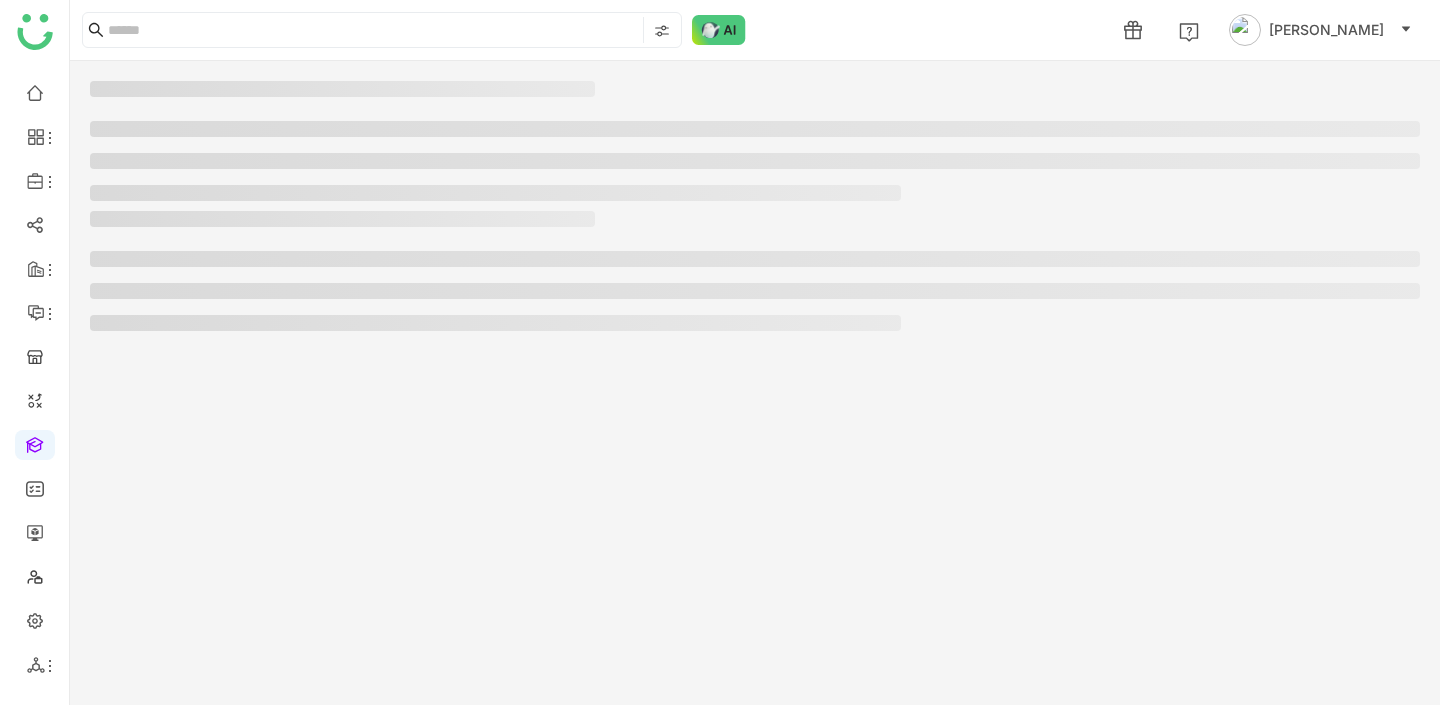 scroll, scrollTop: 0, scrollLeft: 0, axis: both 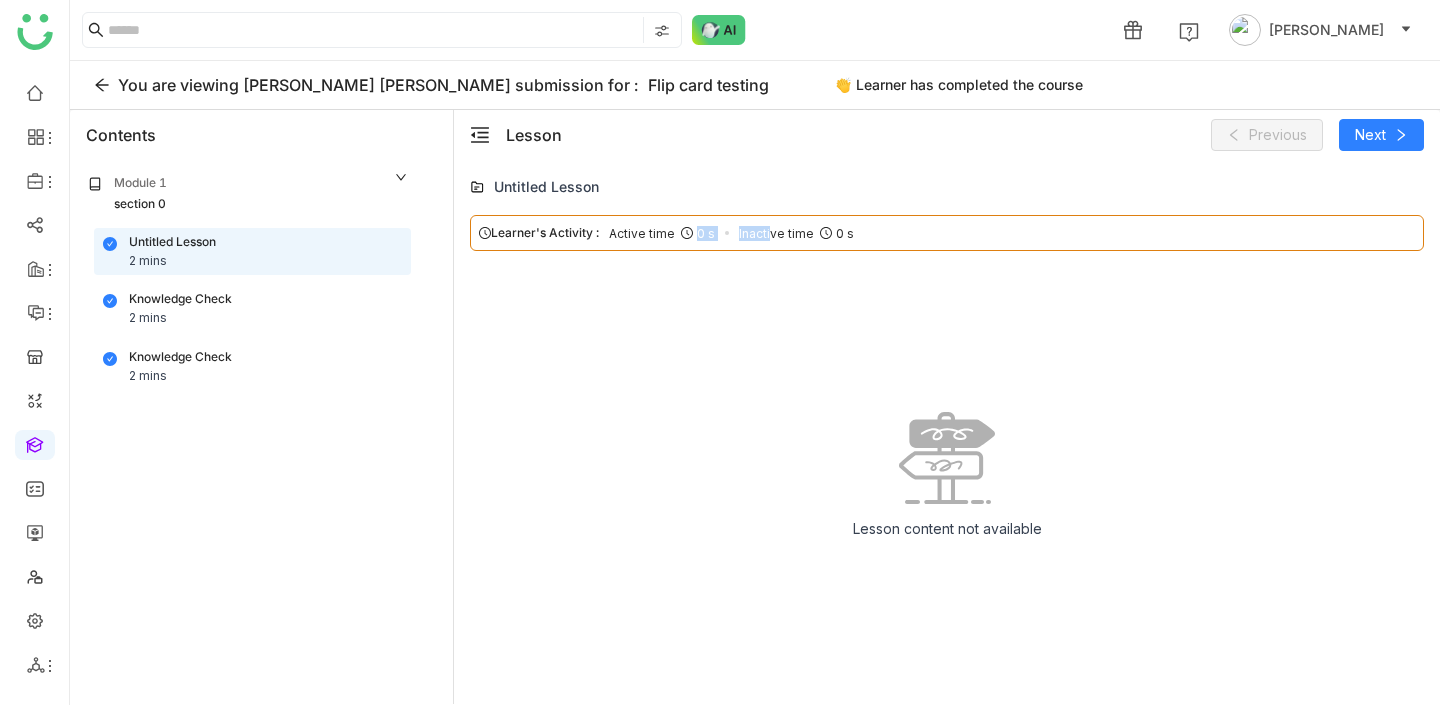 drag, startPoint x: 629, startPoint y: 242, endPoint x: 781, endPoint y: 230, distance: 152.47295 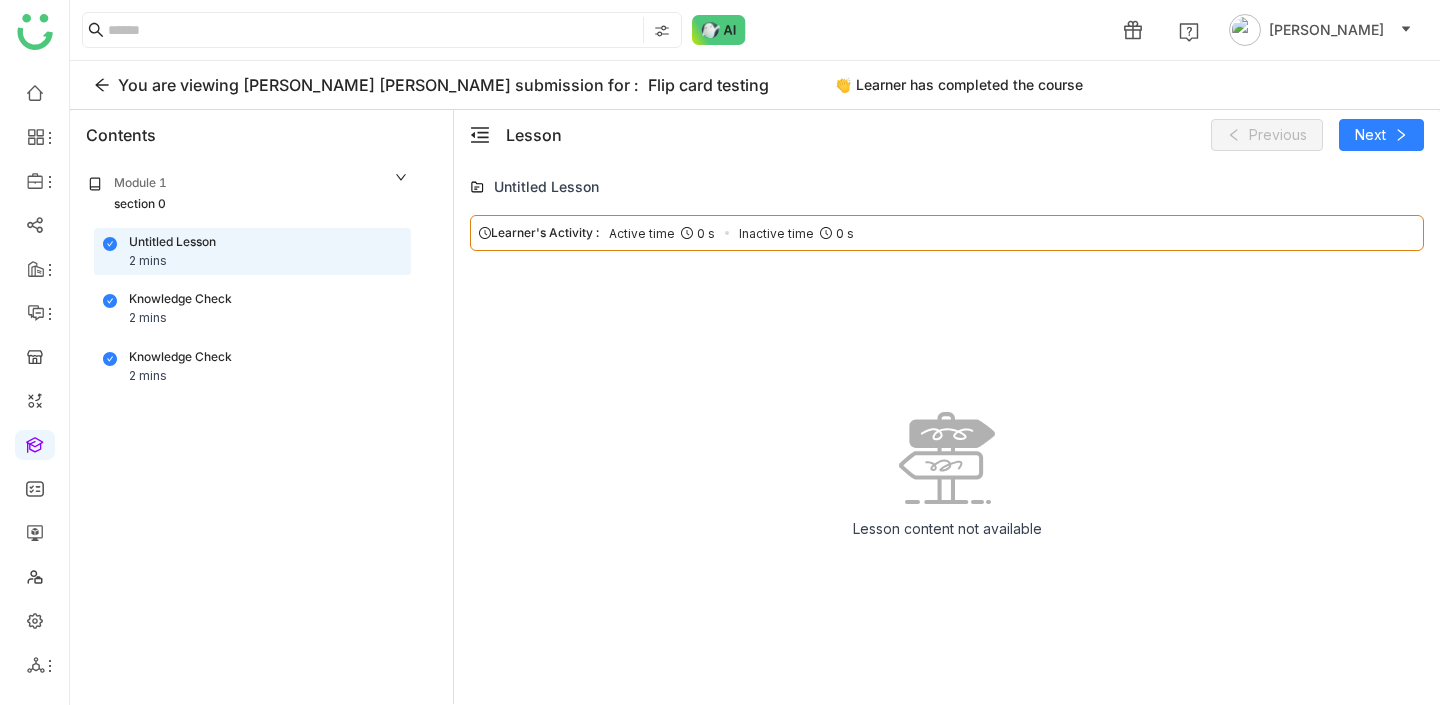 click on "Learner's Activity :  Active time 0 s Inactive time 0 s" 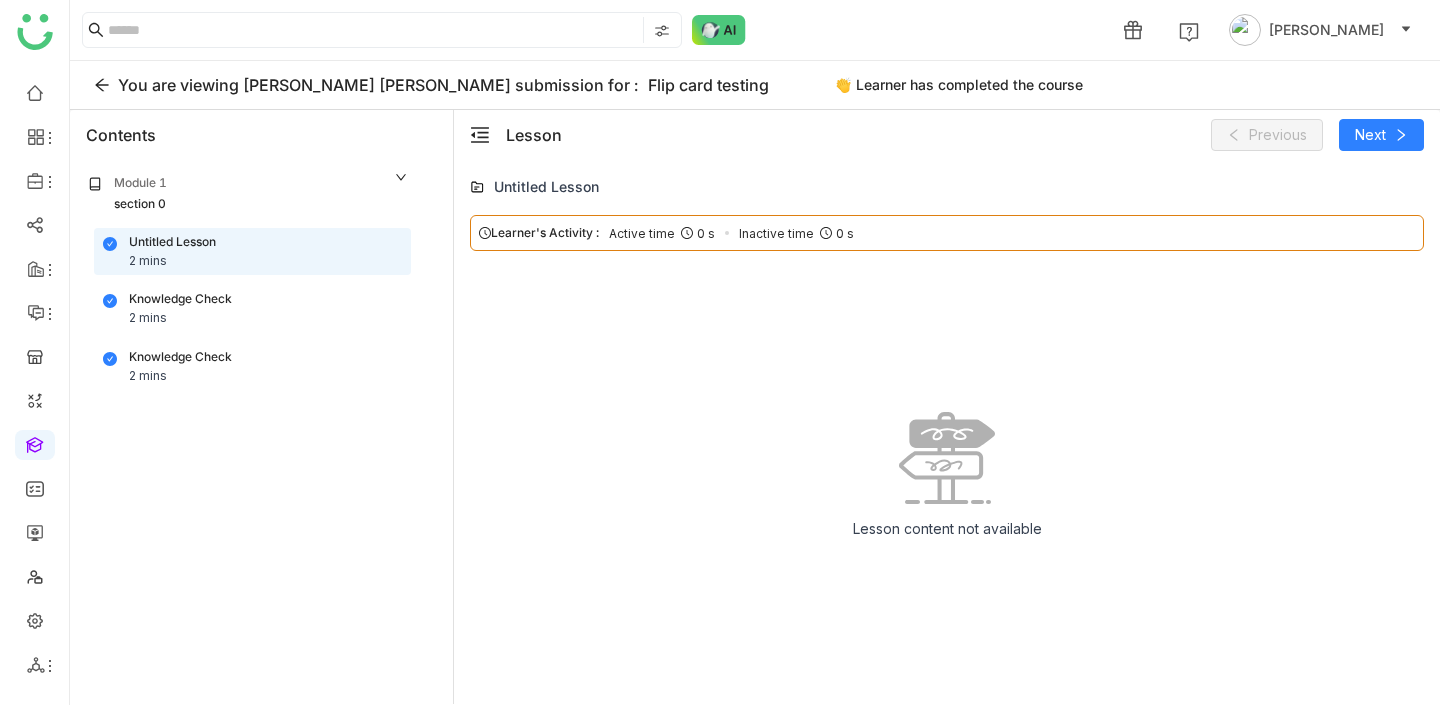click on "Untitled Lesson" 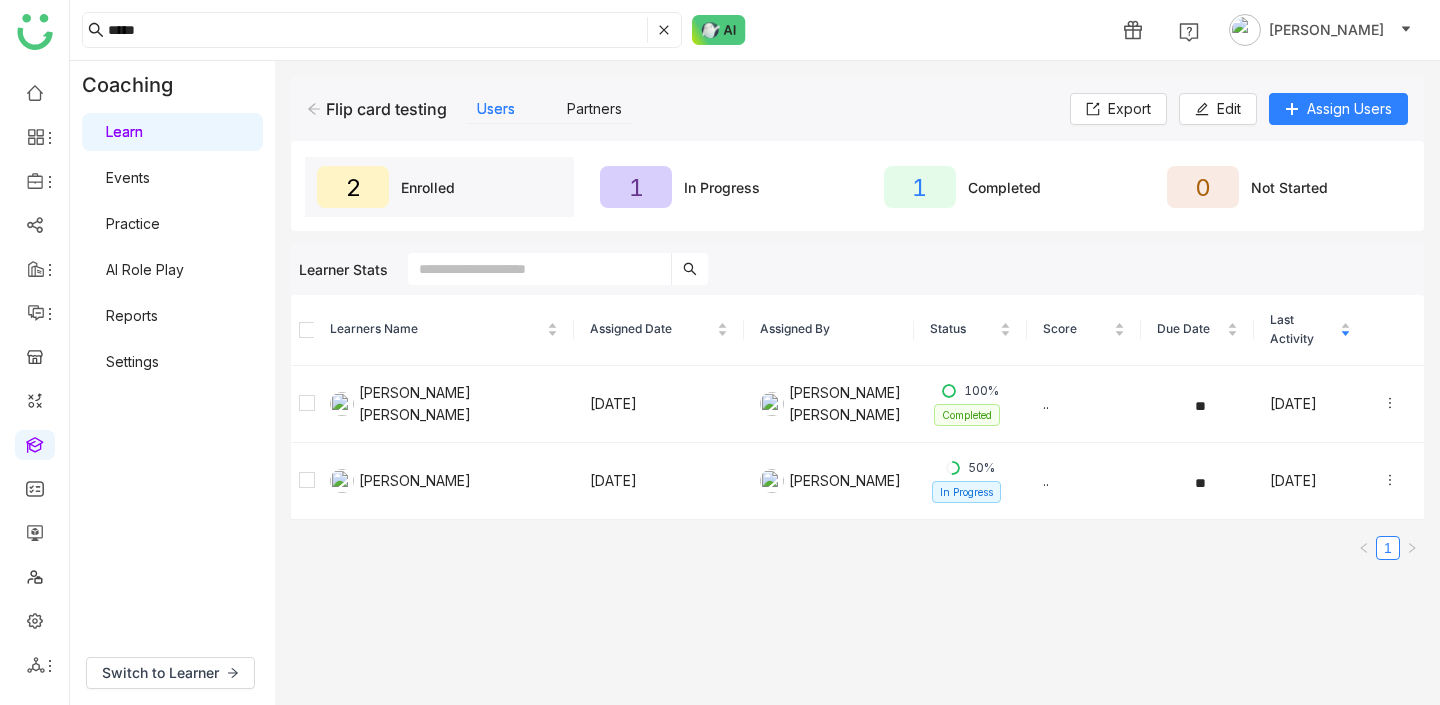 scroll, scrollTop: 0, scrollLeft: 0, axis: both 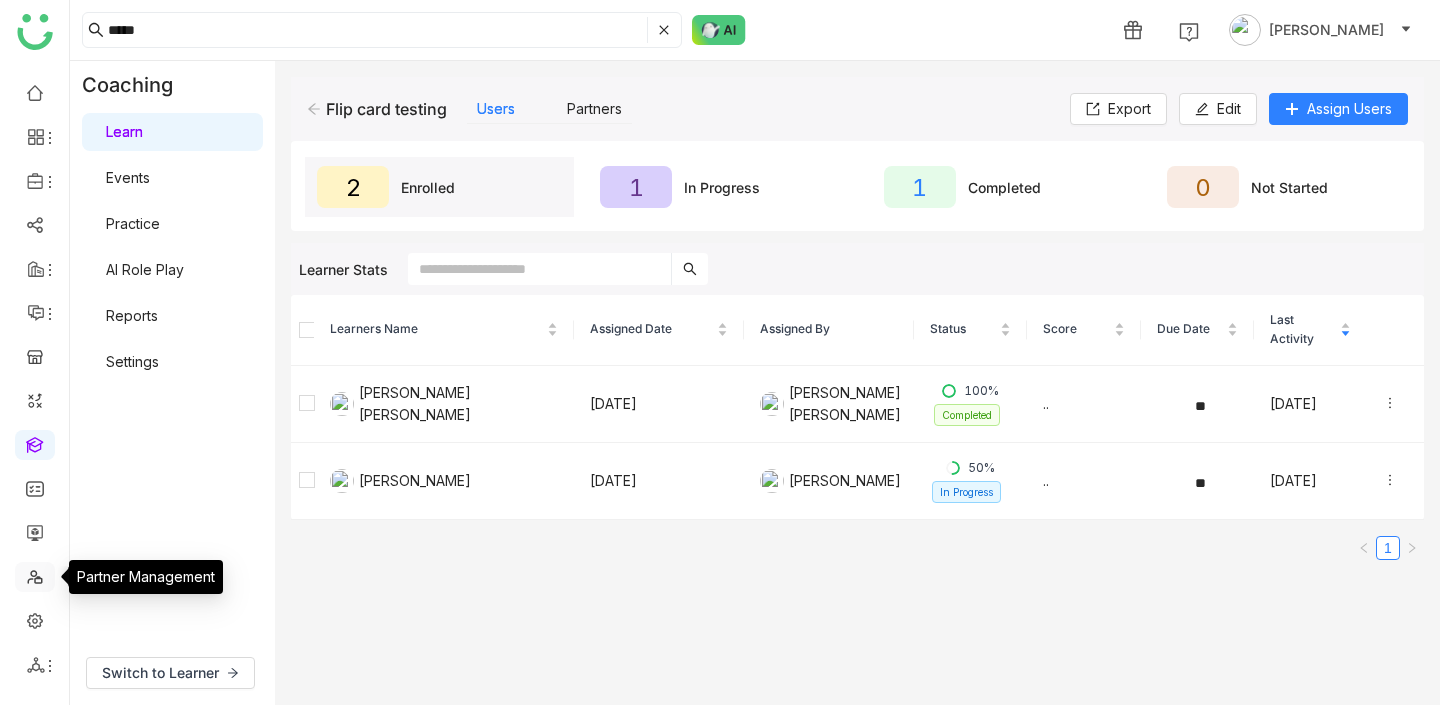 click at bounding box center [35, 575] 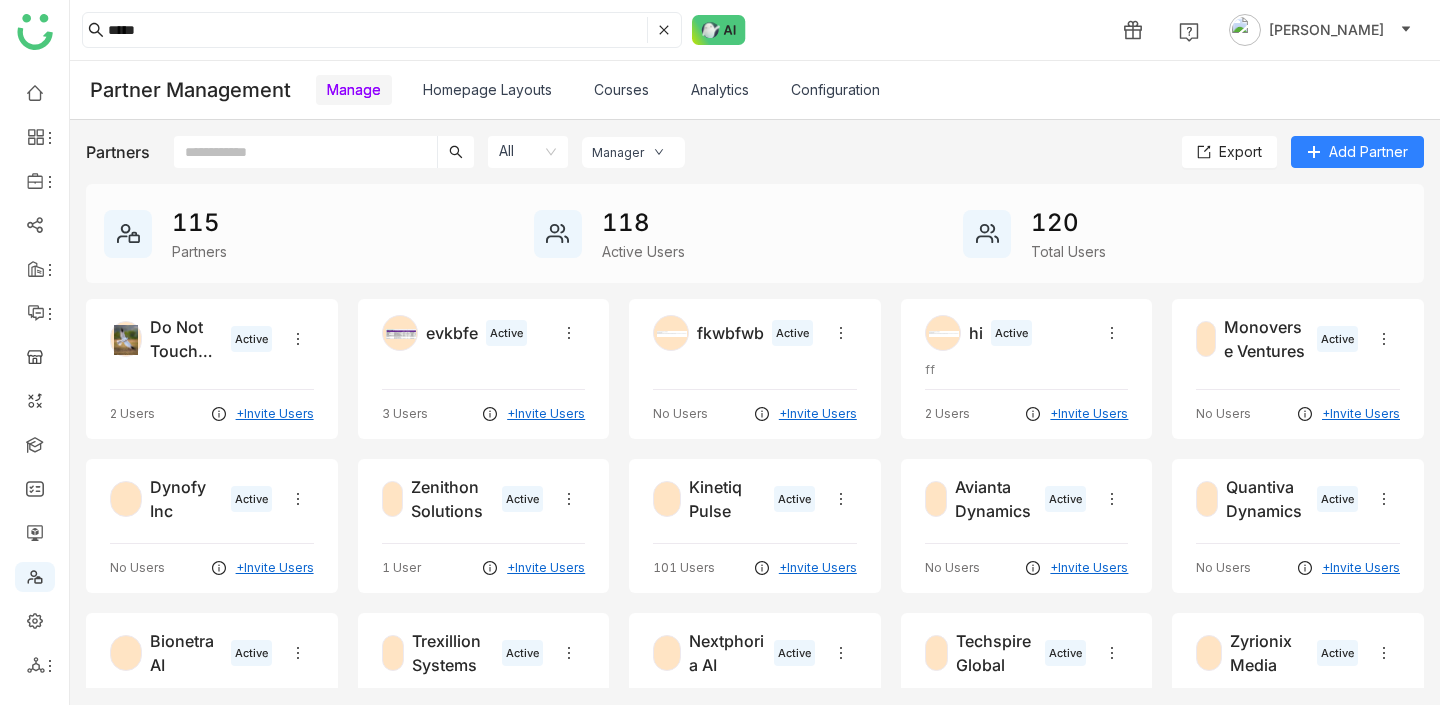 click on "Analytics" at bounding box center [720, 89] 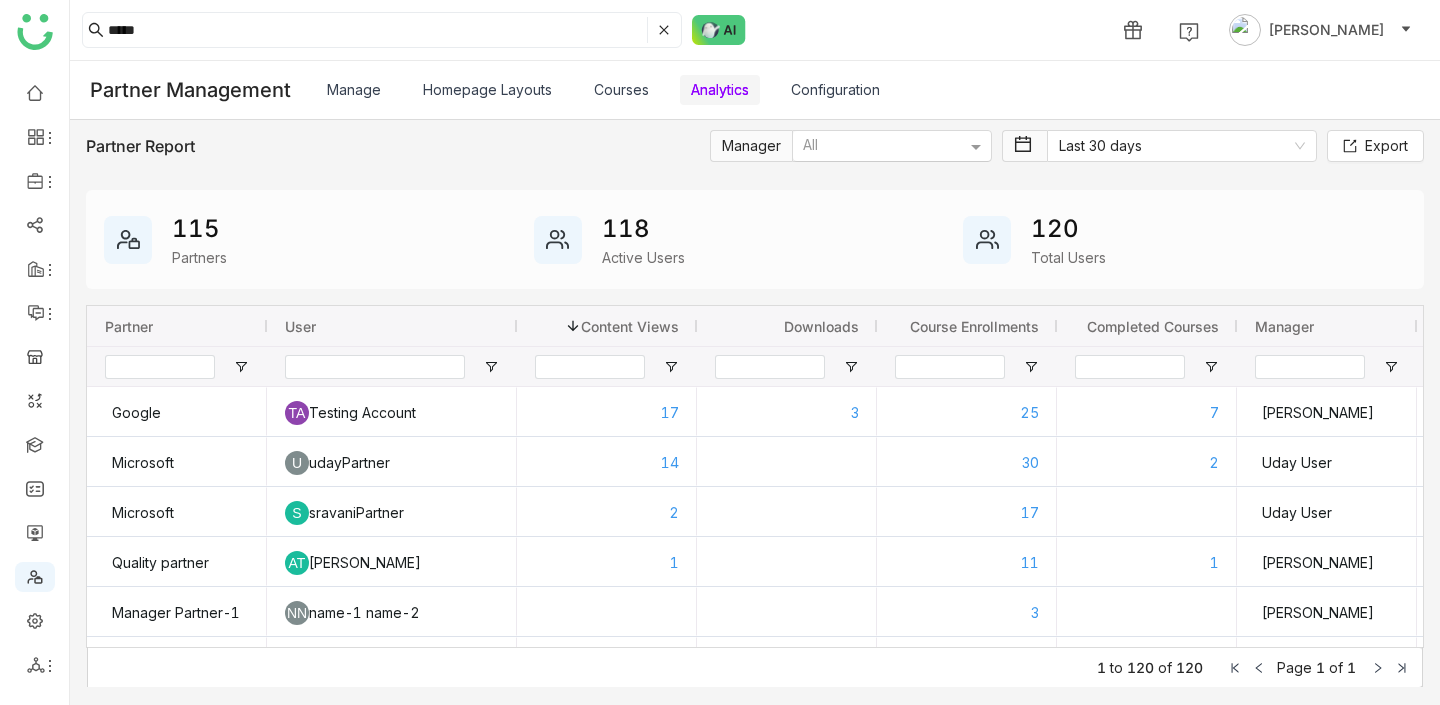 click 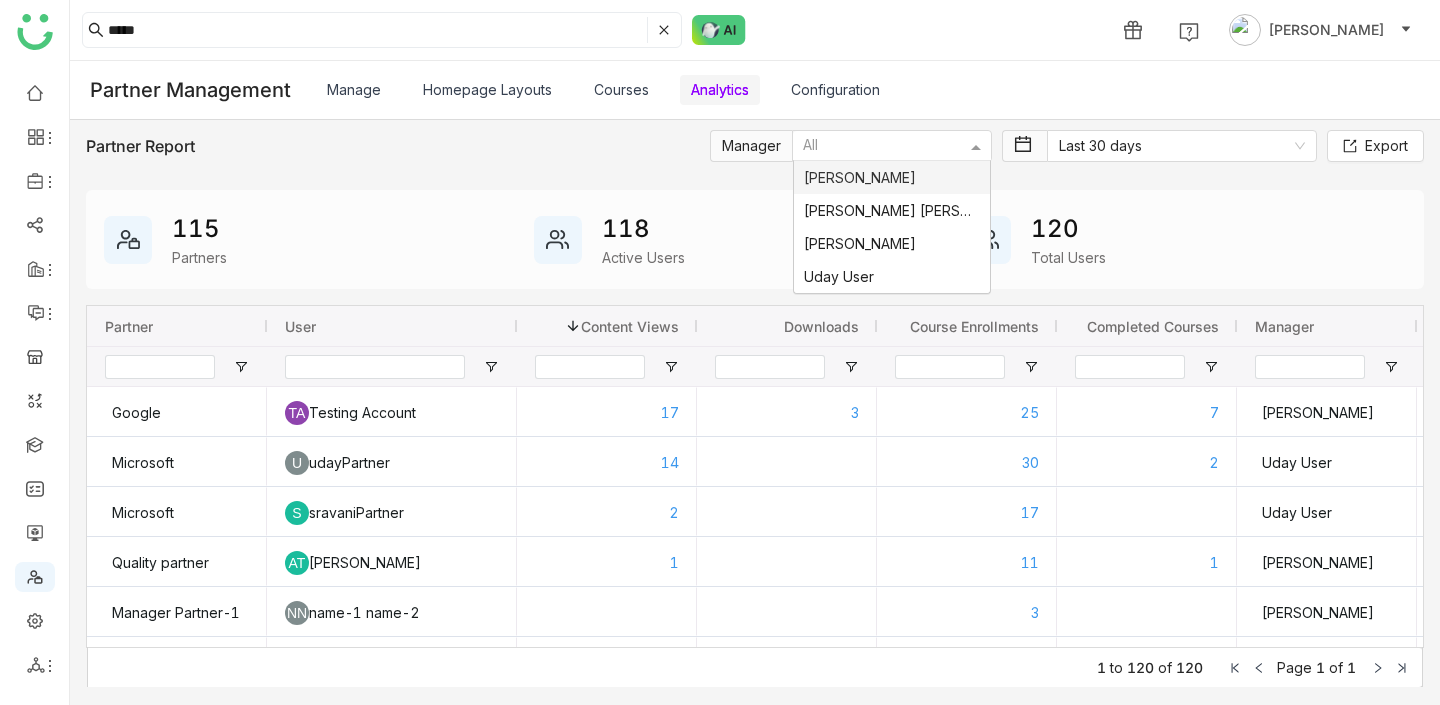 click 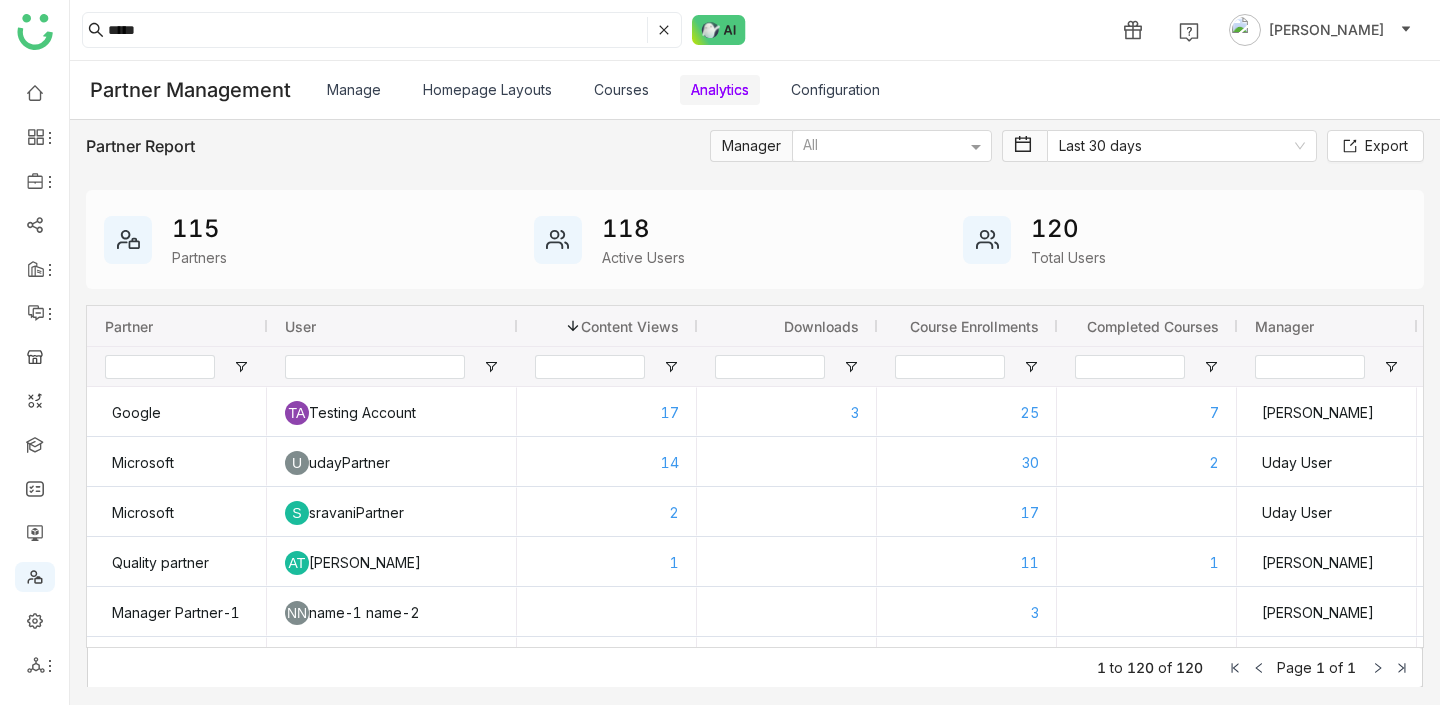 click on "Partner Report Manager All  Last 30 days   Export
115 Partners
118 Active Users
120 Total Users
Drag here to set row groups Drag here to set column labels
Partner
User" 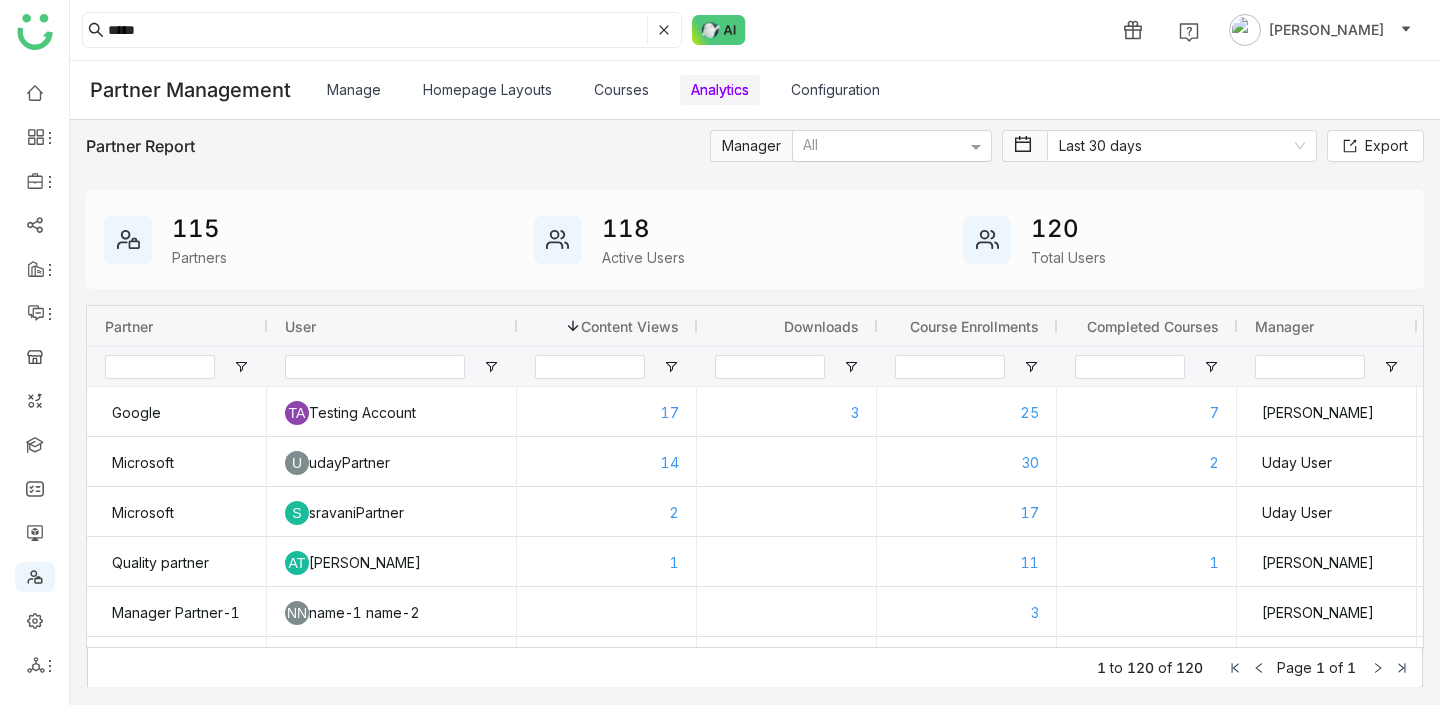 click on "All" 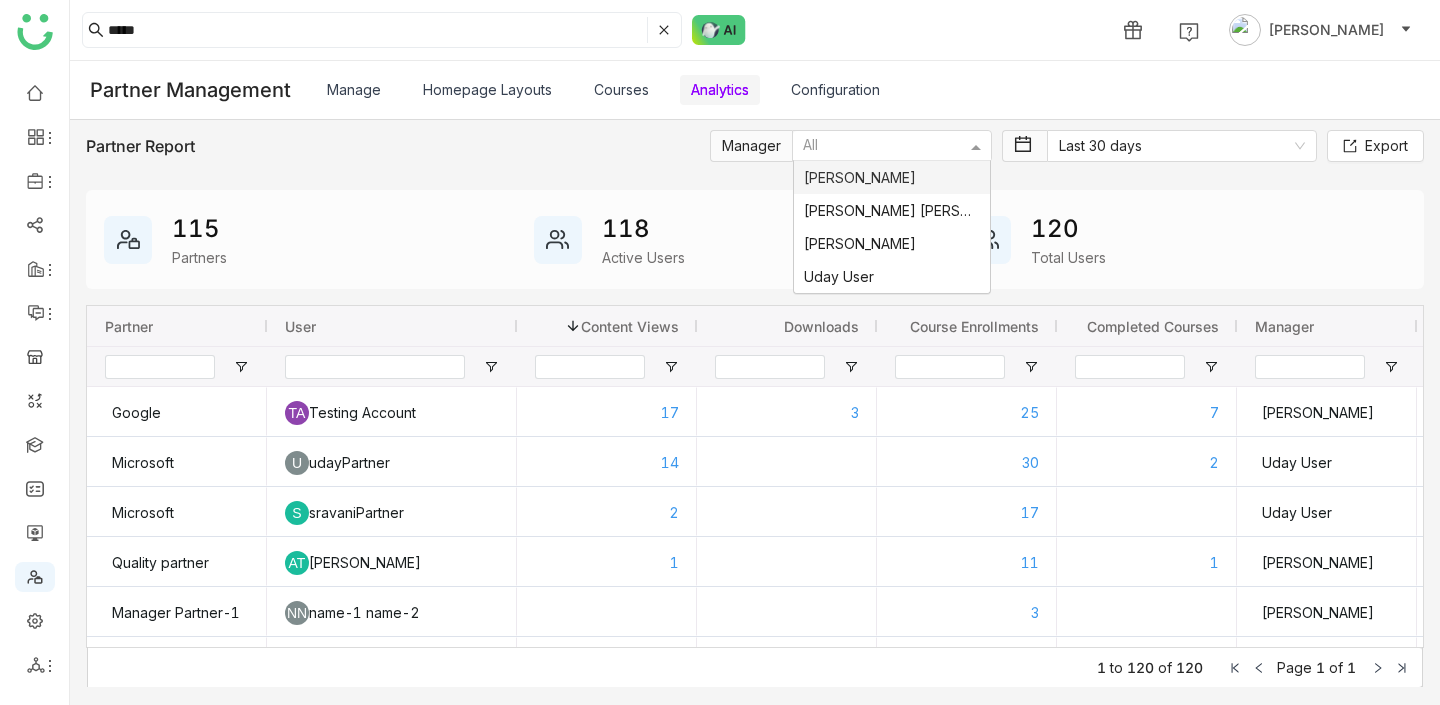 drag, startPoint x: 979, startPoint y: 106, endPoint x: 1049, endPoint y: 118, distance: 71.021126 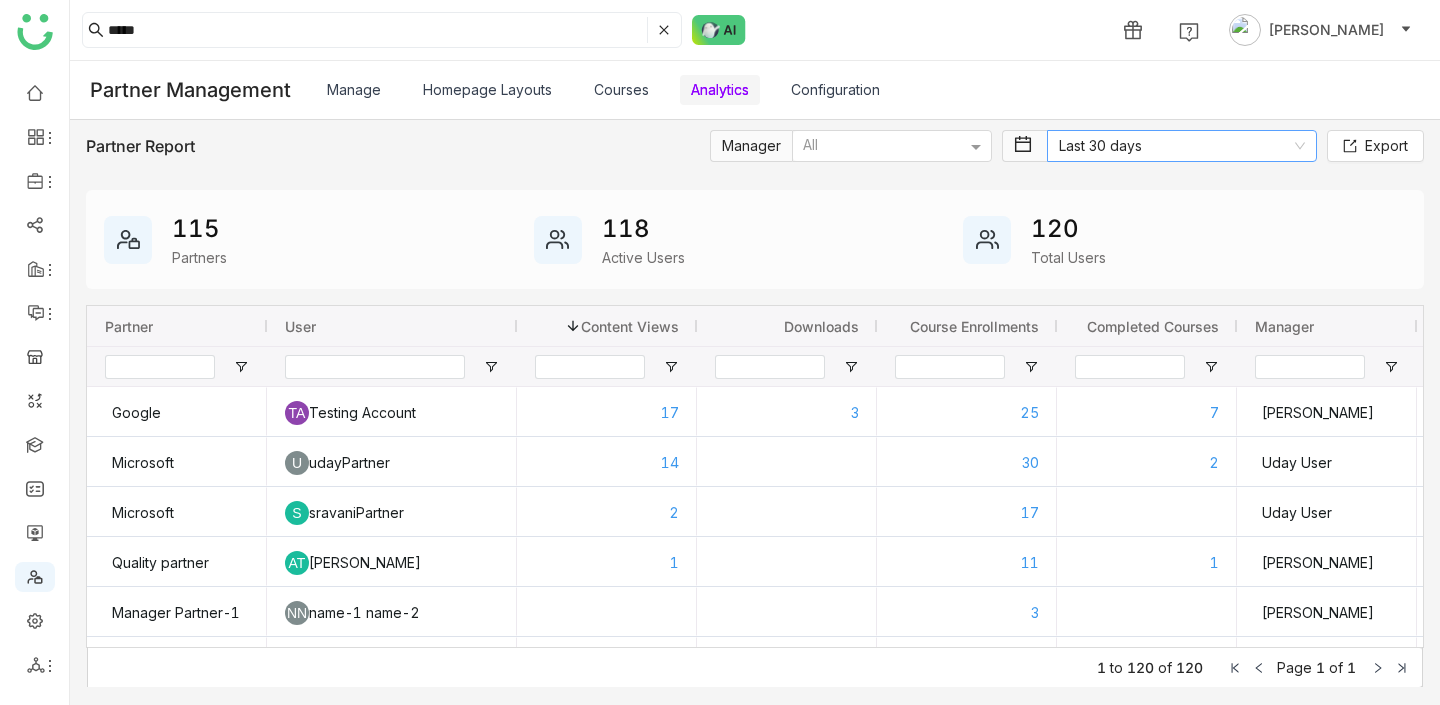 click on "Last 30 days" 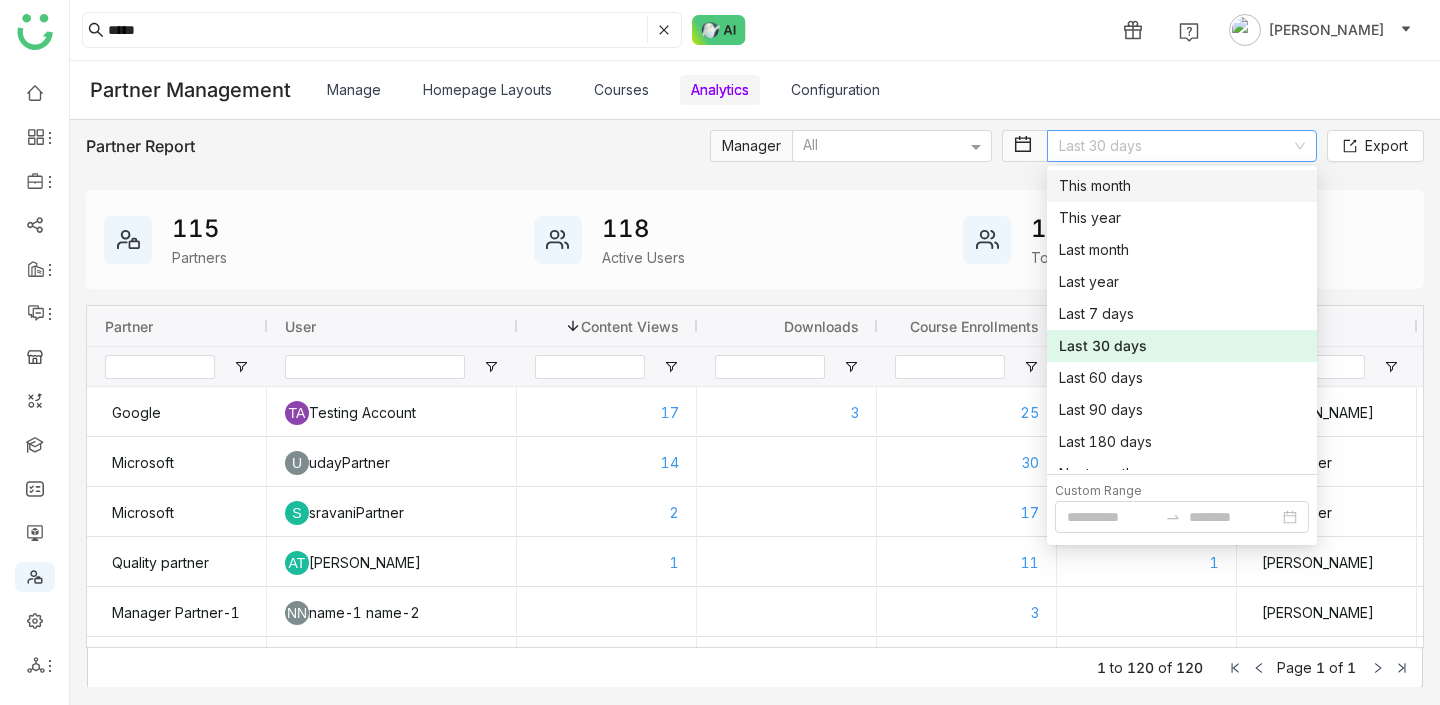 click on "Last 30 days" 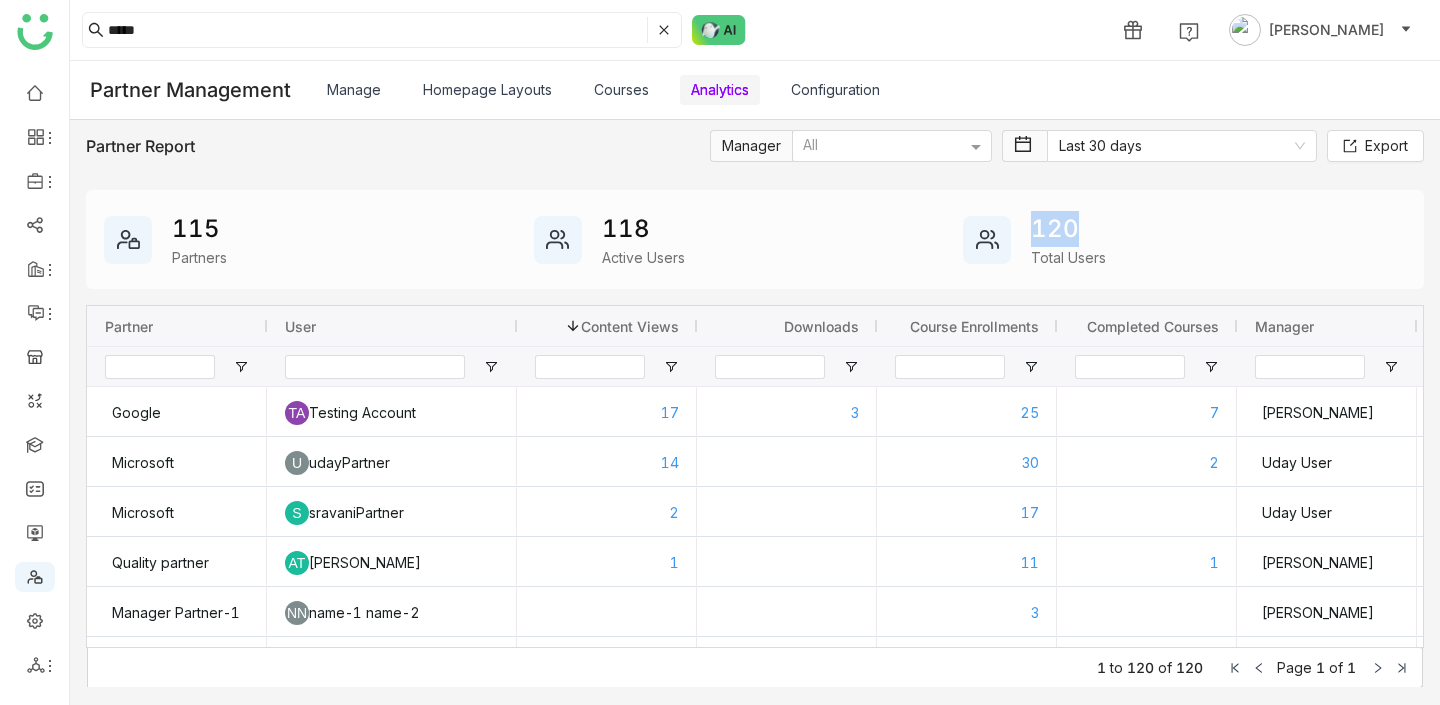 drag, startPoint x: 1086, startPoint y: 188, endPoint x: 1028, endPoint y: 247, distance: 82.73451 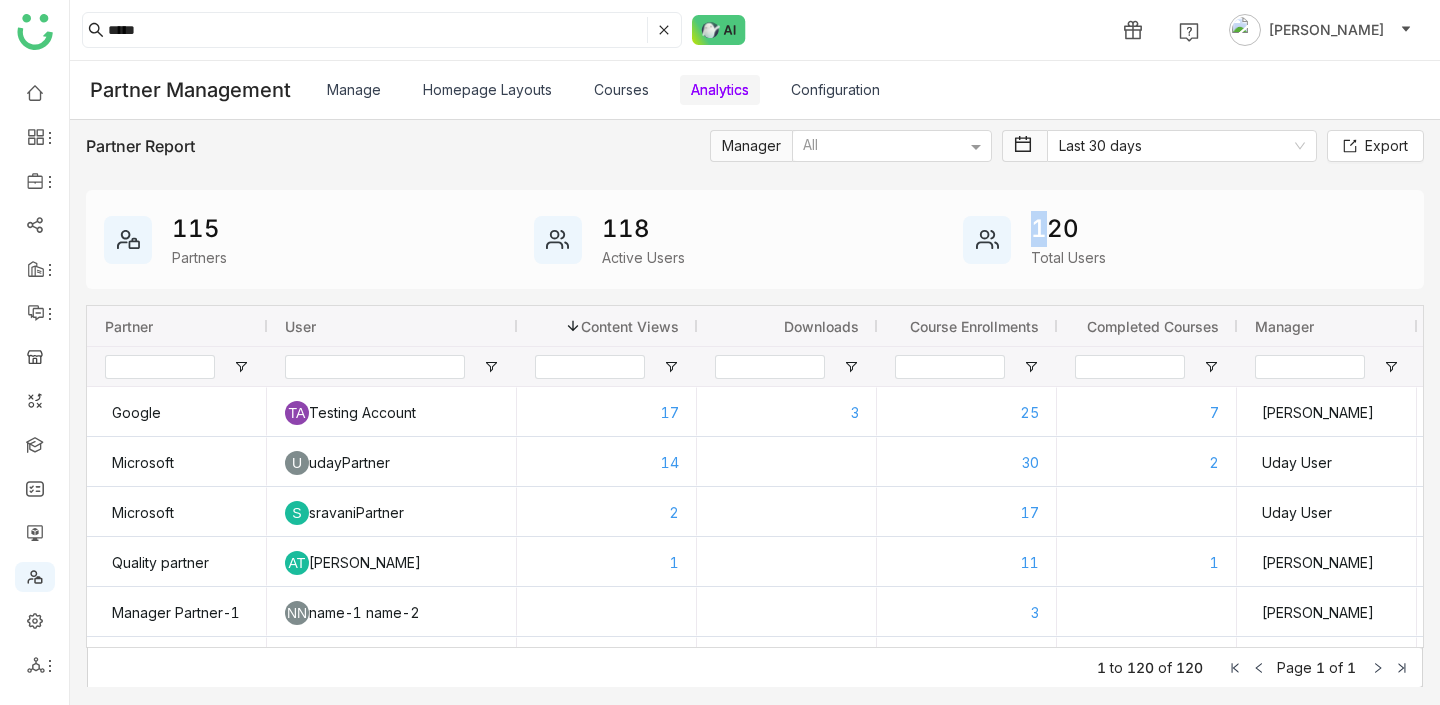 drag, startPoint x: 1034, startPoint y: 246, endPoint x: 1046, endPoint y: 221, distance: 27.730848 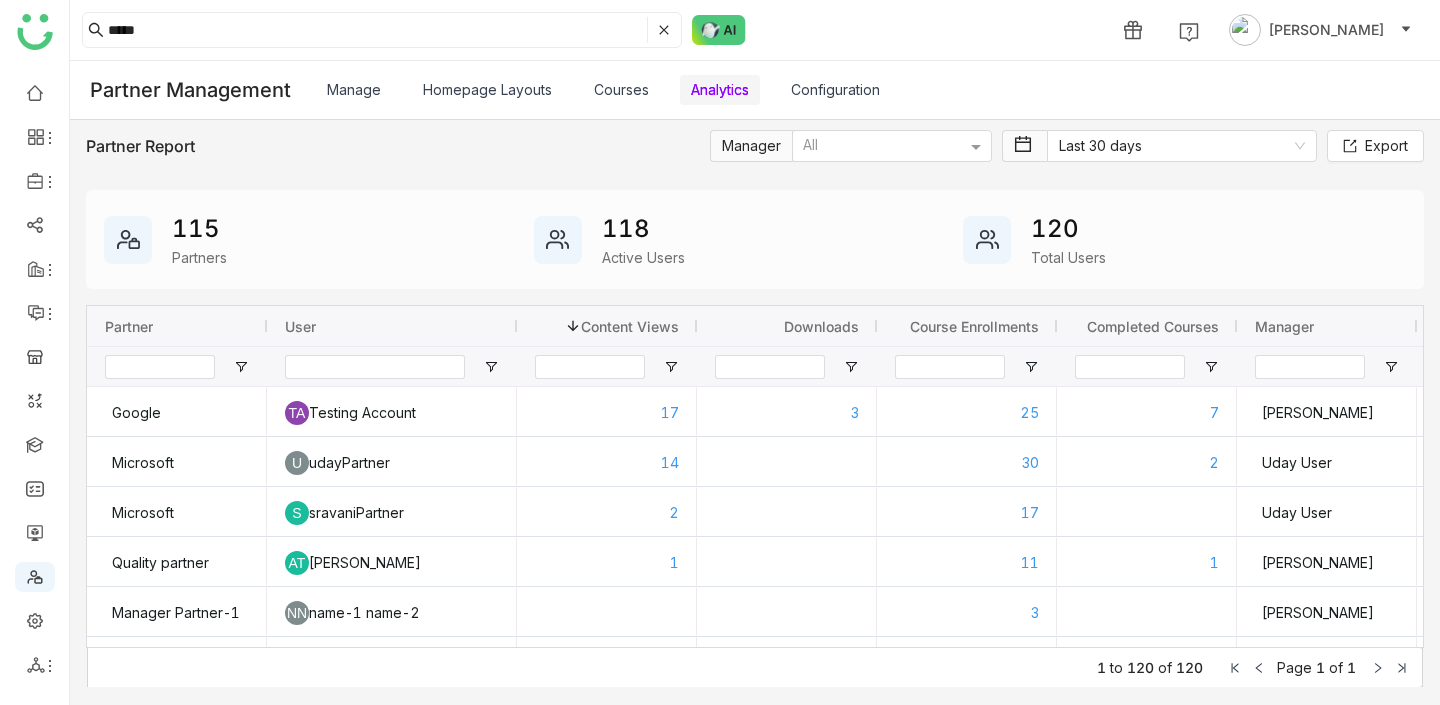 click on "120" 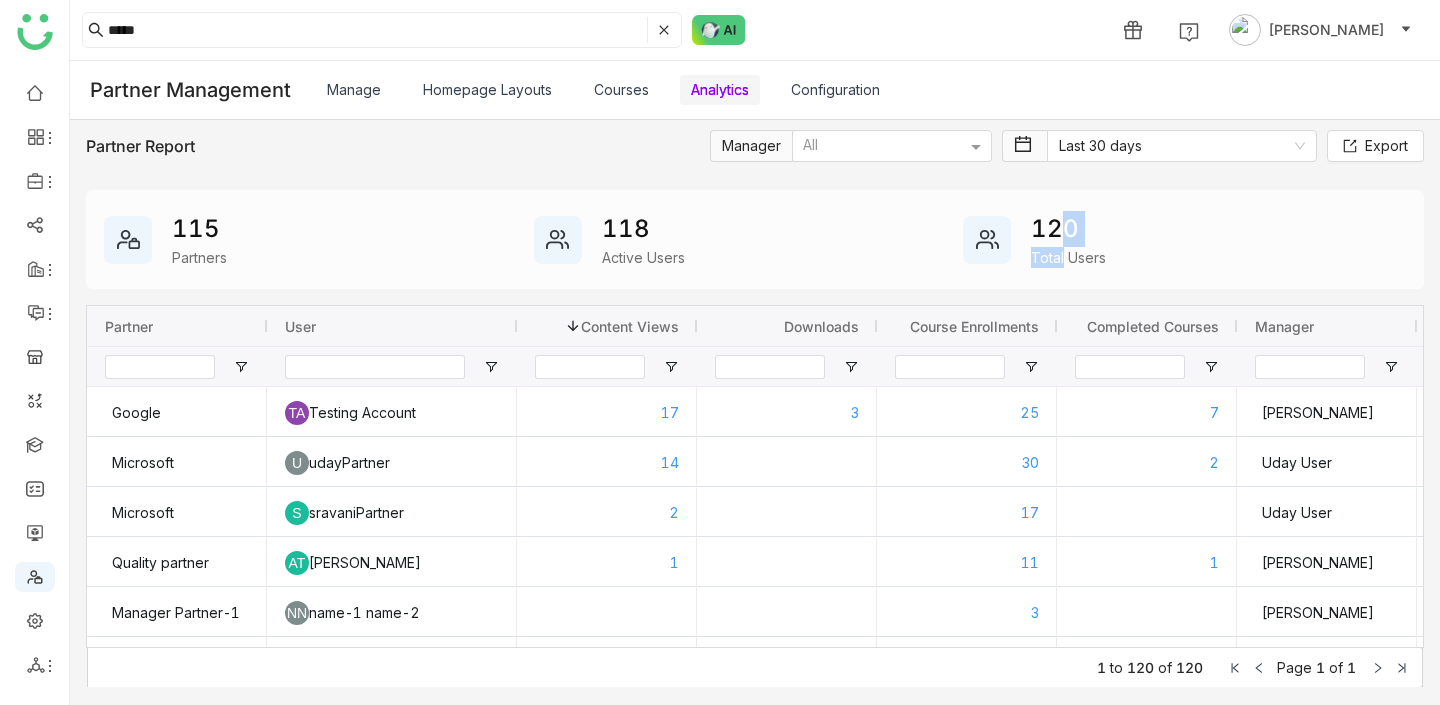 drag, startPoint x: 1068, startPoint y: 220, endPoint x: 1063, endPoint y: 261, distance: 41.303753 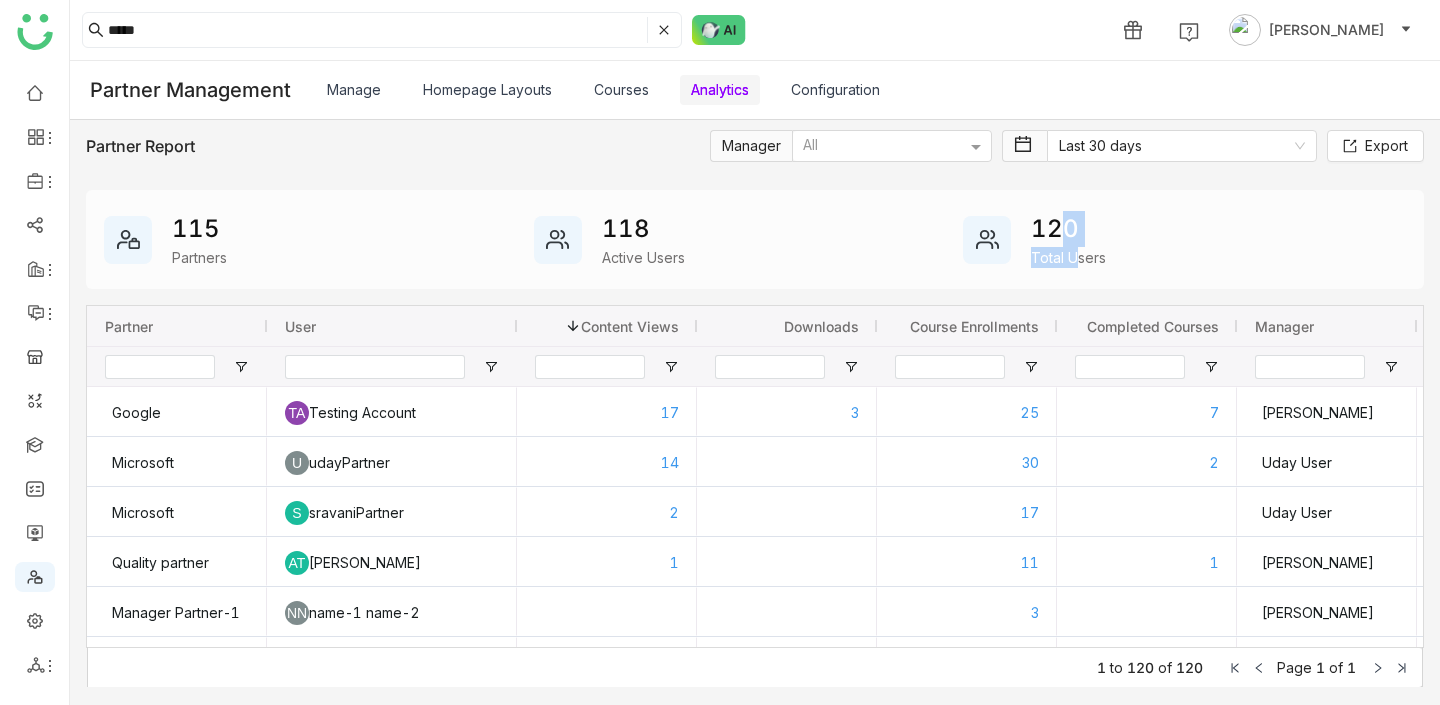drag, startPoint x: 1080, startPoint y: 262, endPoint x: 1063, endPoint y: 224, distance: 41.62932 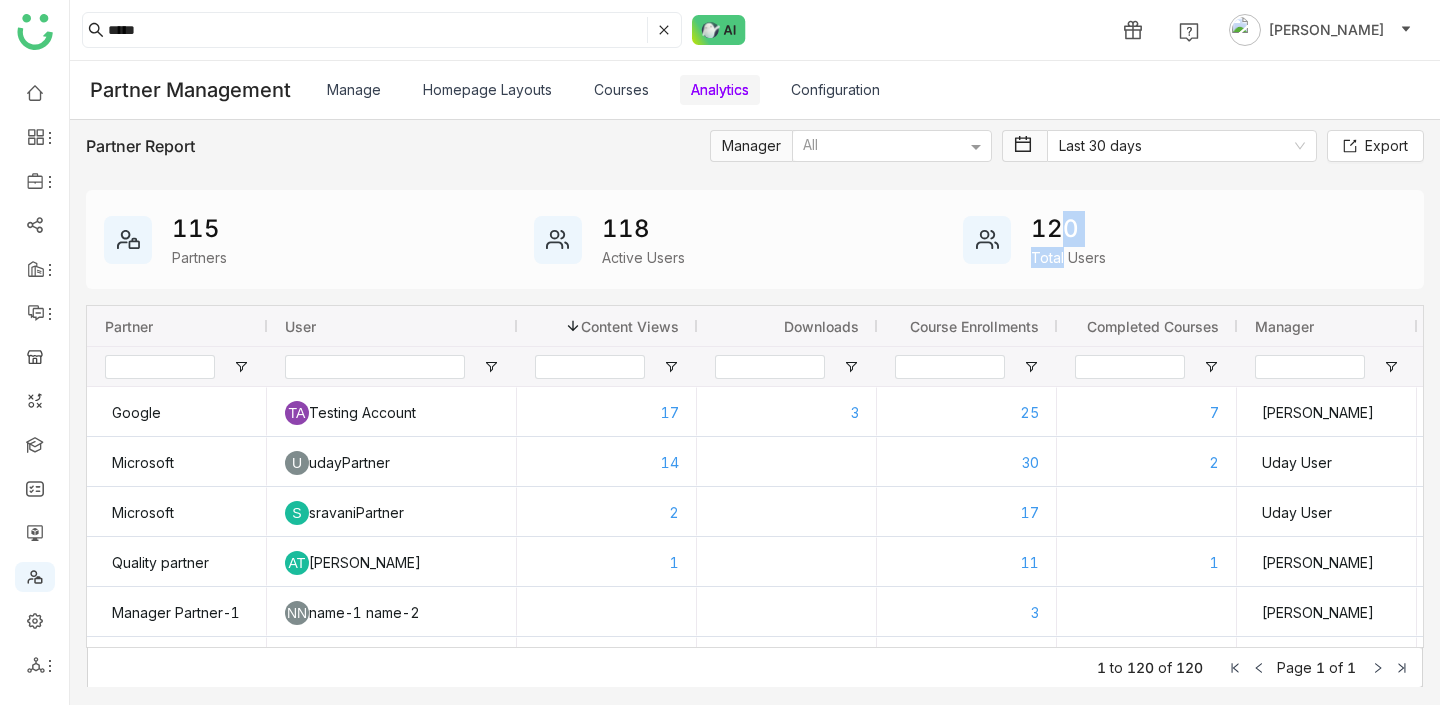 drag, startPoint x: 1068, startPoint y: 228, endPoint x: 1063, endPoint y: 263, distance: 35.35534 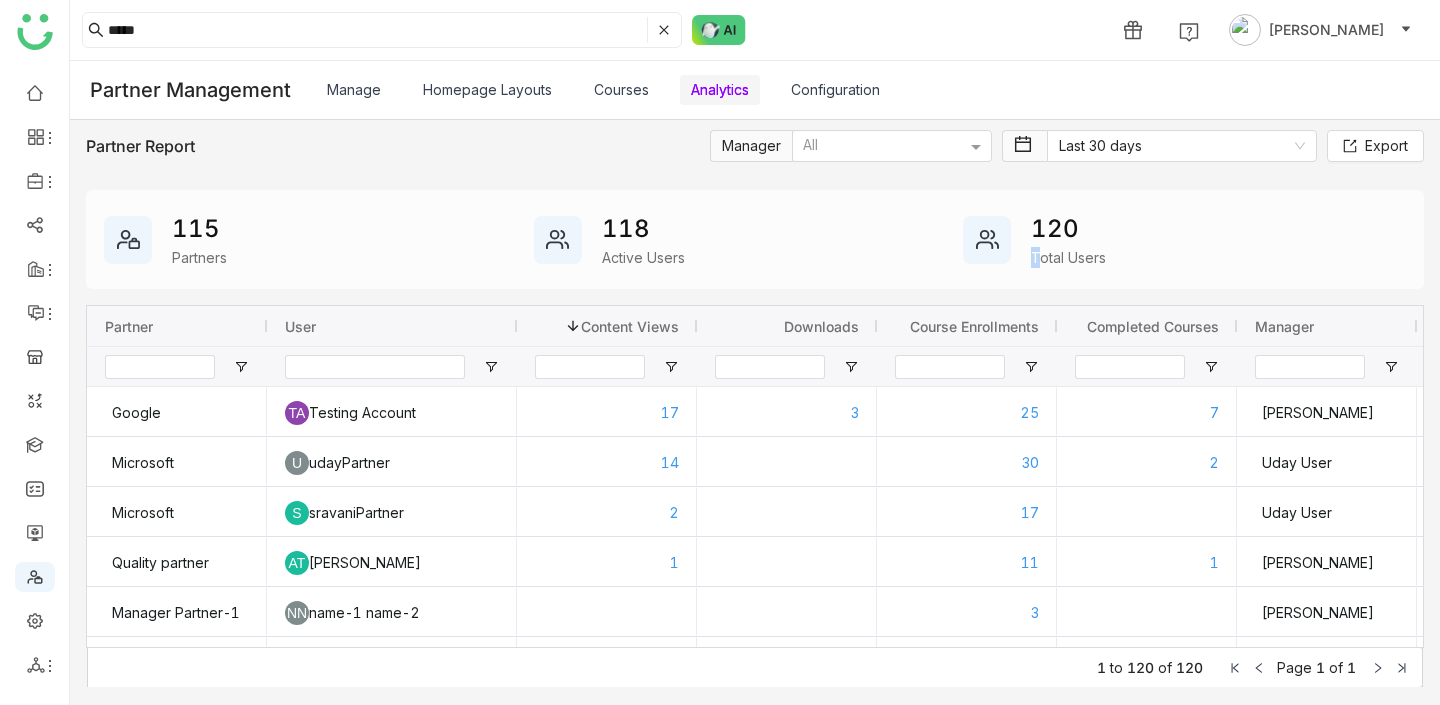drag, startPoint x: 1042, startPoint y: 266, endPoint x: 1086, endPoint y: 202, distance: 77.665955 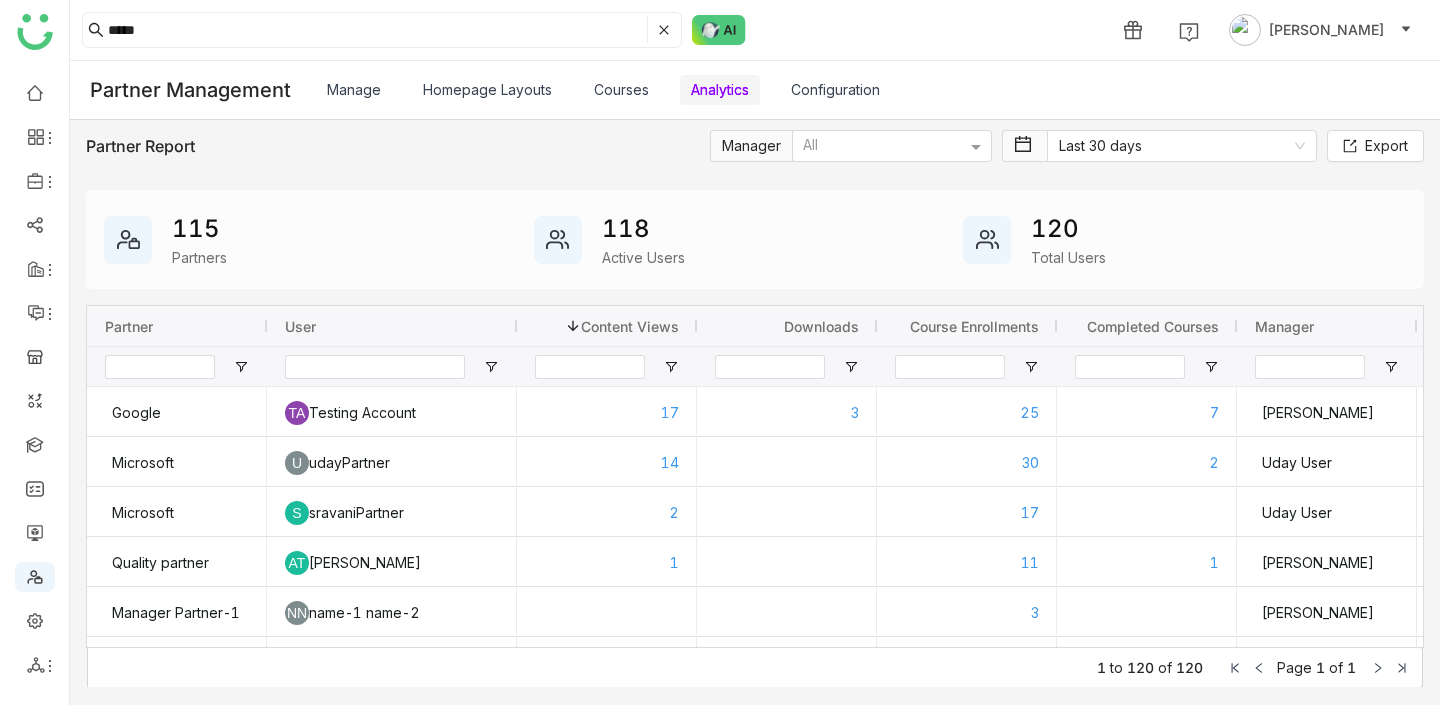click on "120" 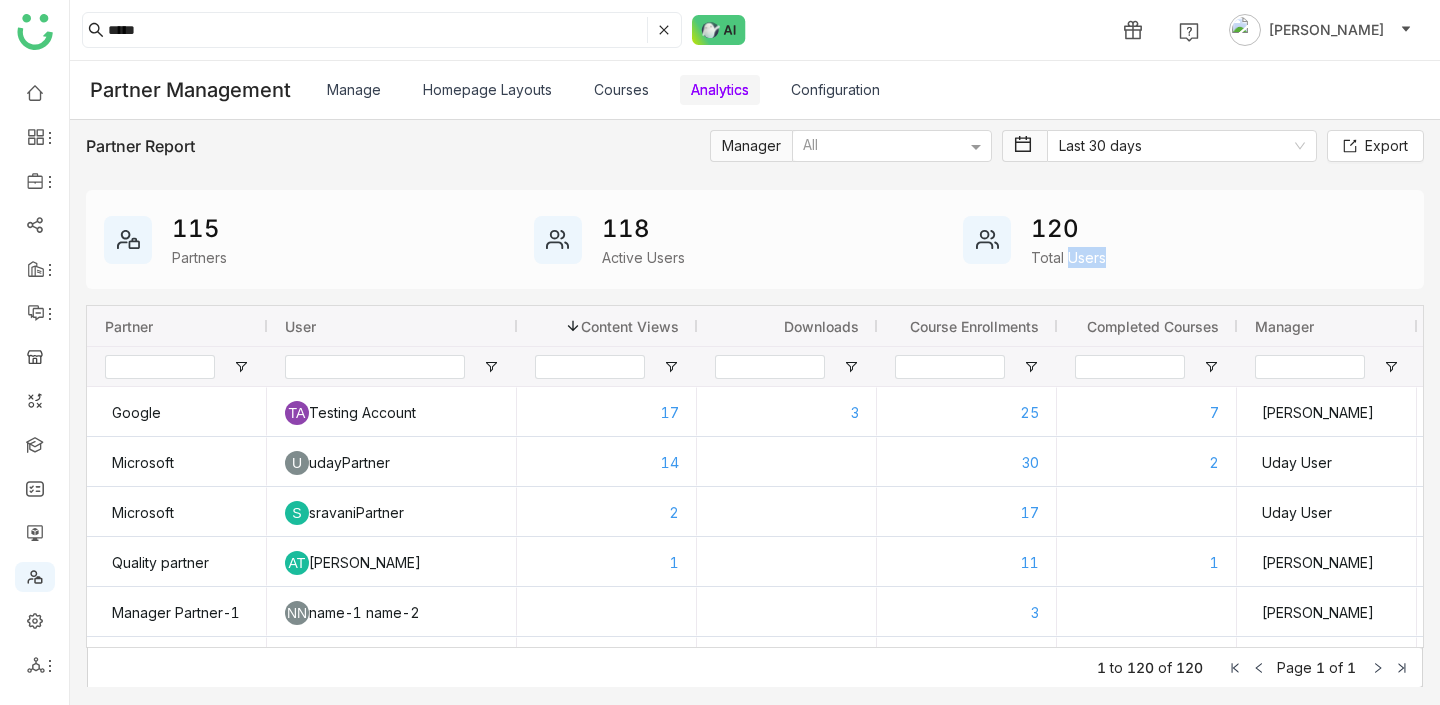 drag, startPoint x: 1072, startPoint y: 251, endPoint x: 1072, endPoint y: 276, distance: 25 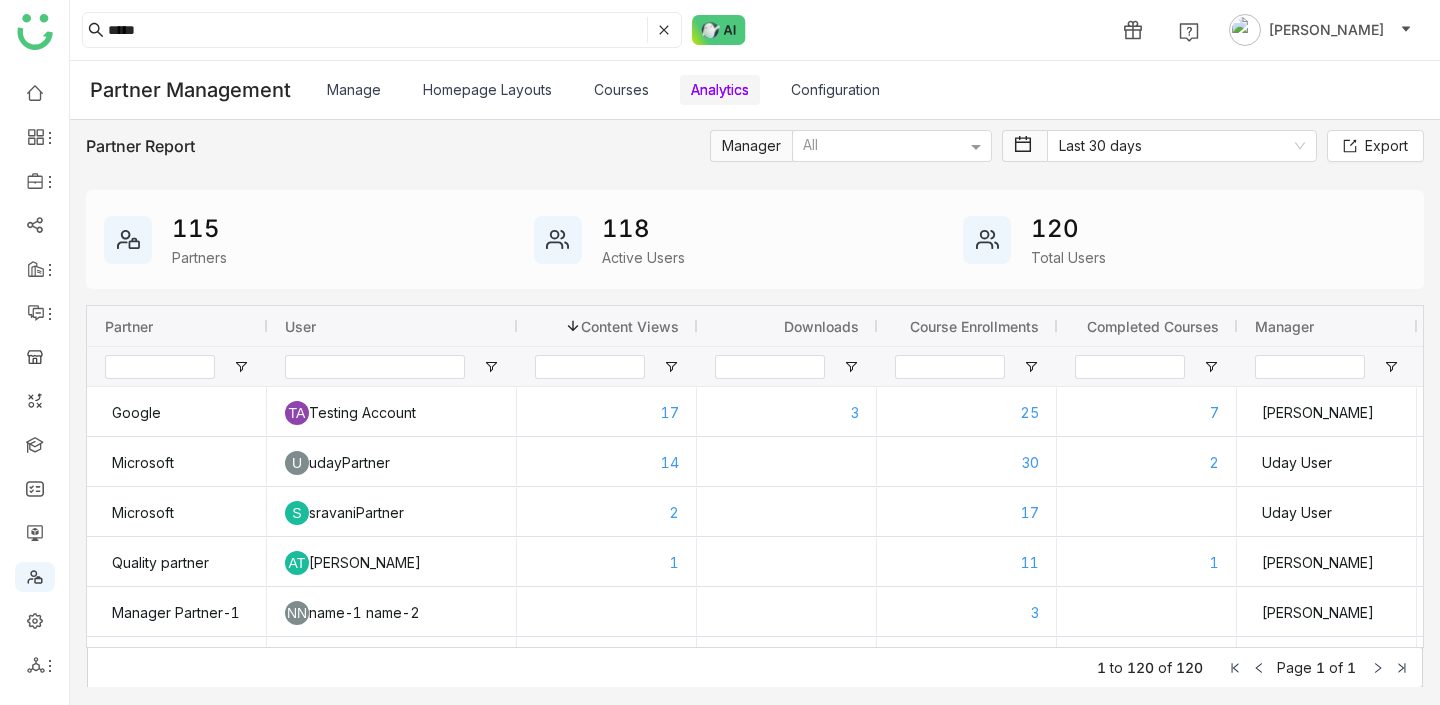 click on "Manage" at bounding box center [354, 89] 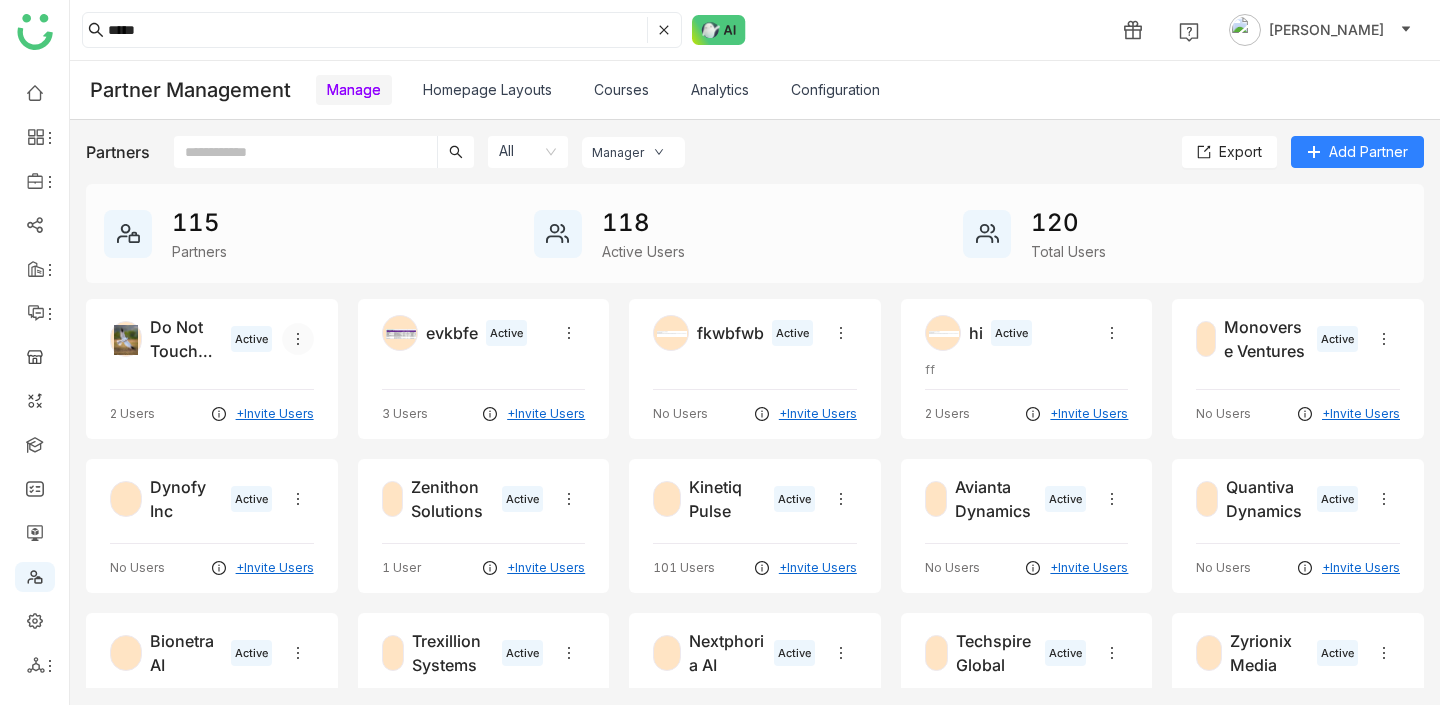 click 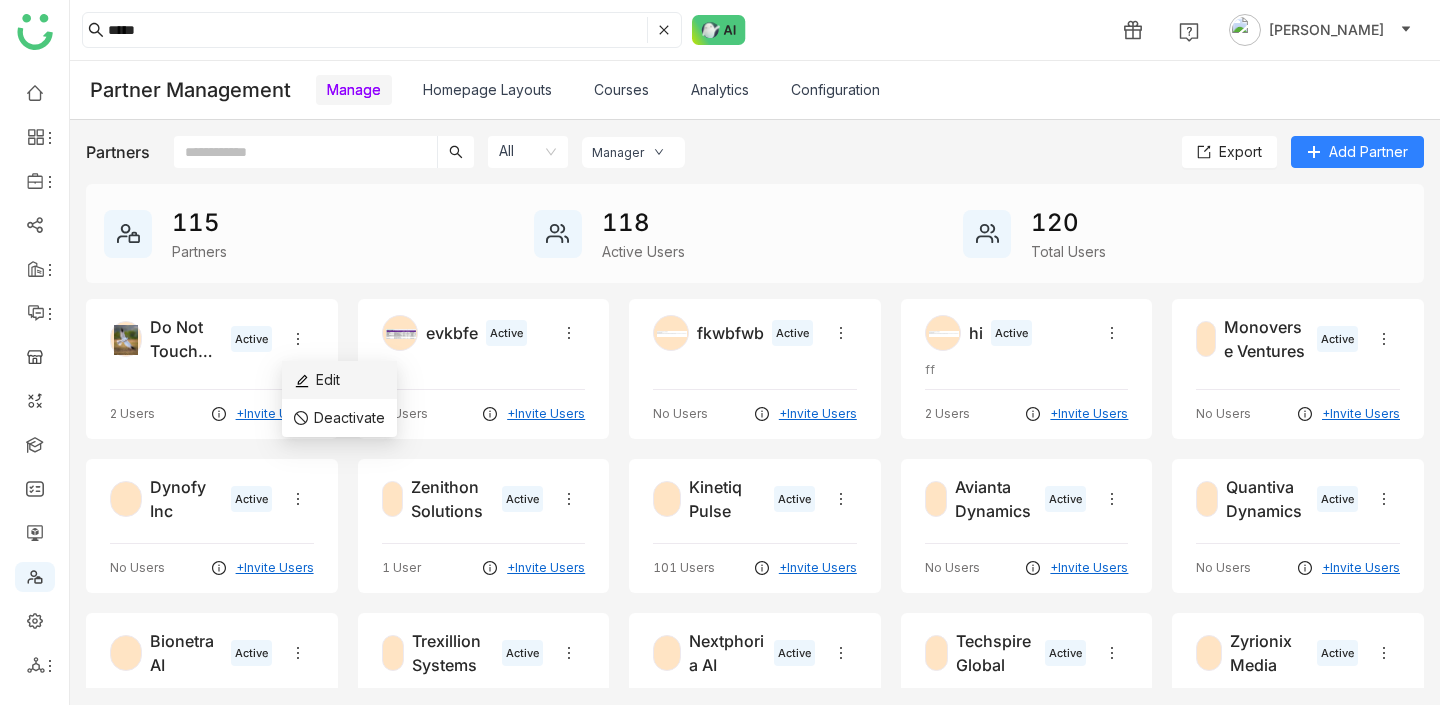 click on "Edit" at bounding box center (328, 379) 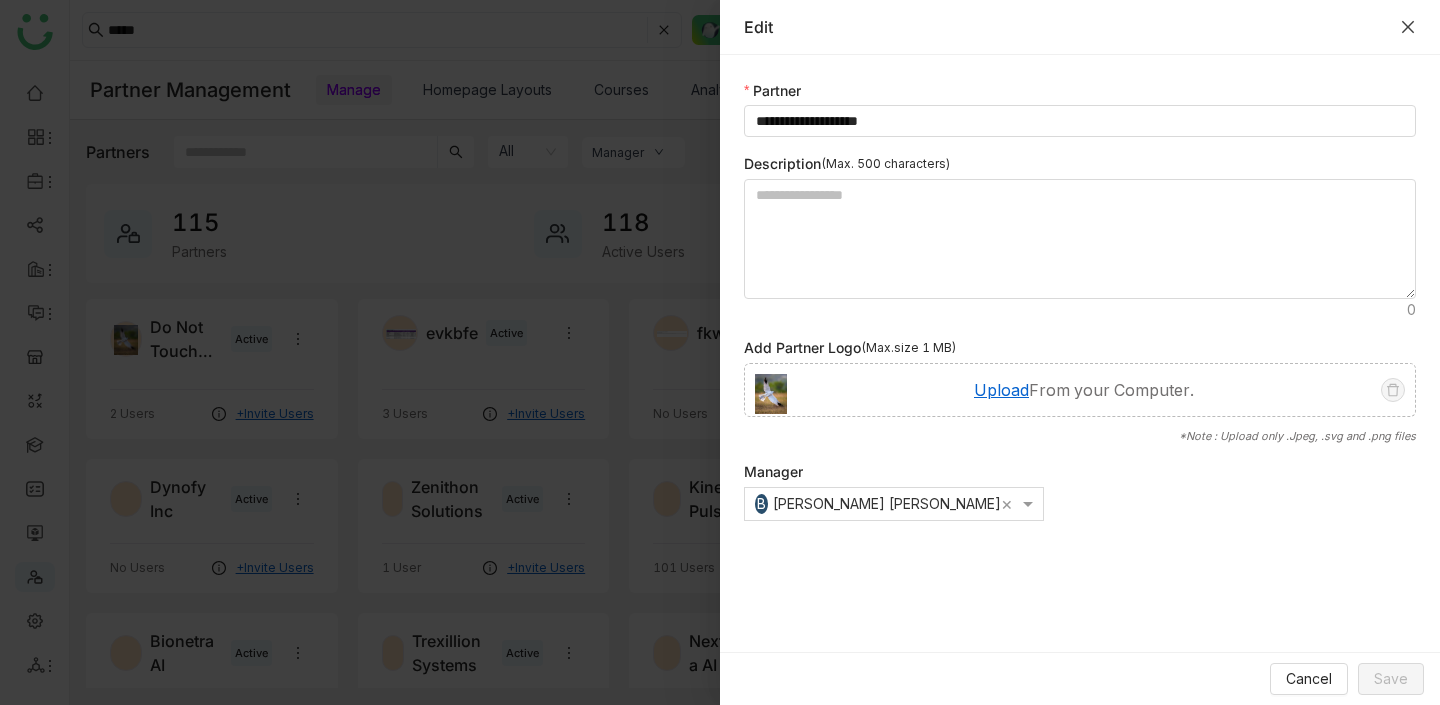 type 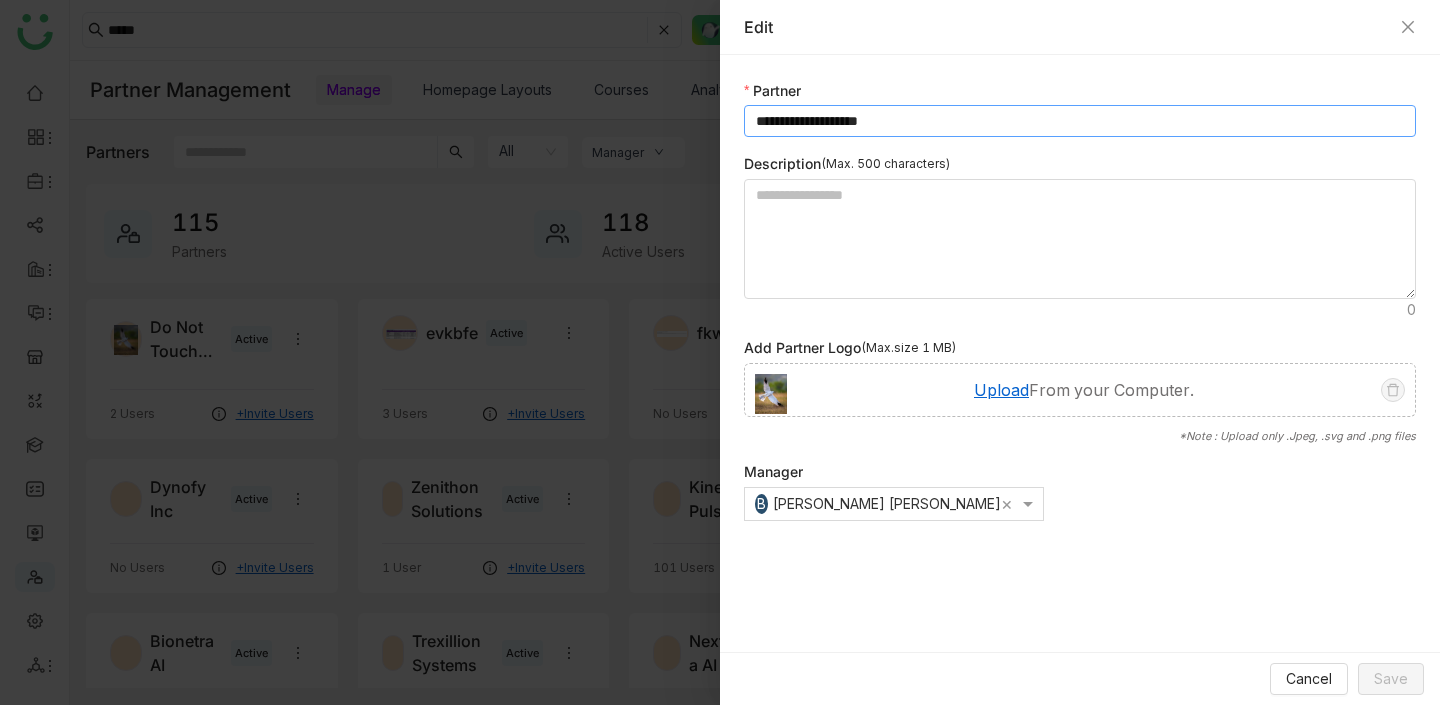 click on "**********" 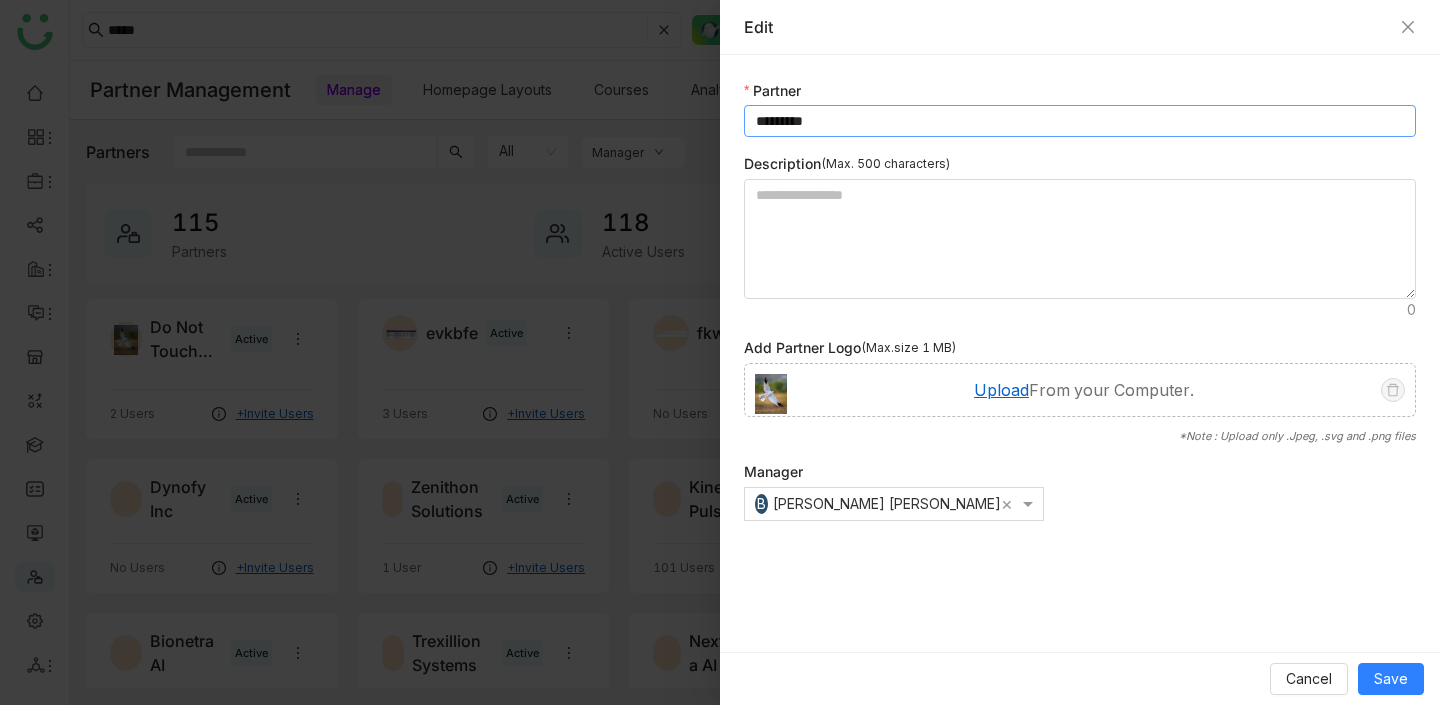 type on "*********" 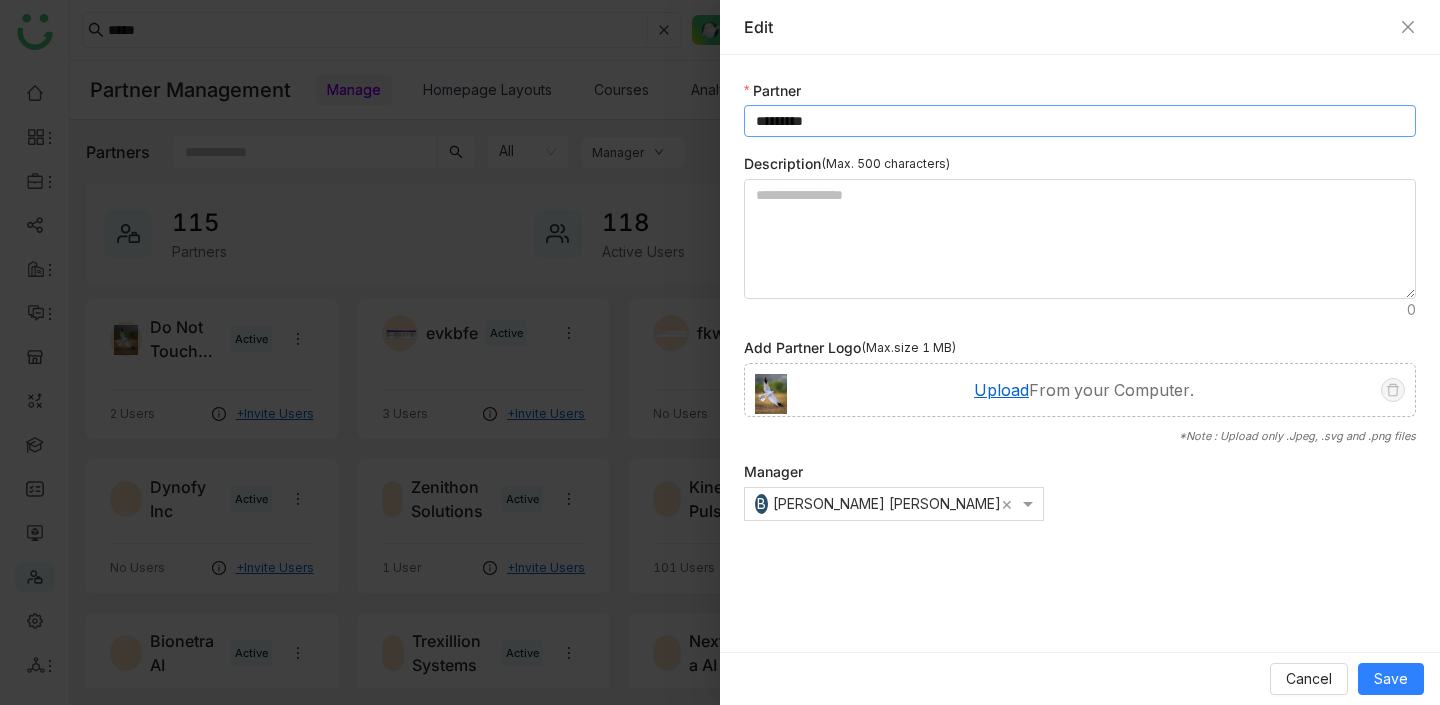 click on "Partner ********* Description (Max. 500 characters) Add Partner Logo (Max.size 1 MB) Upload  From your Computer. *Note : Upload only .Jpeg, .svg and .png files  Manager B Bhupendra Singh Bhandari ×" at bounding box center (1080, 353) 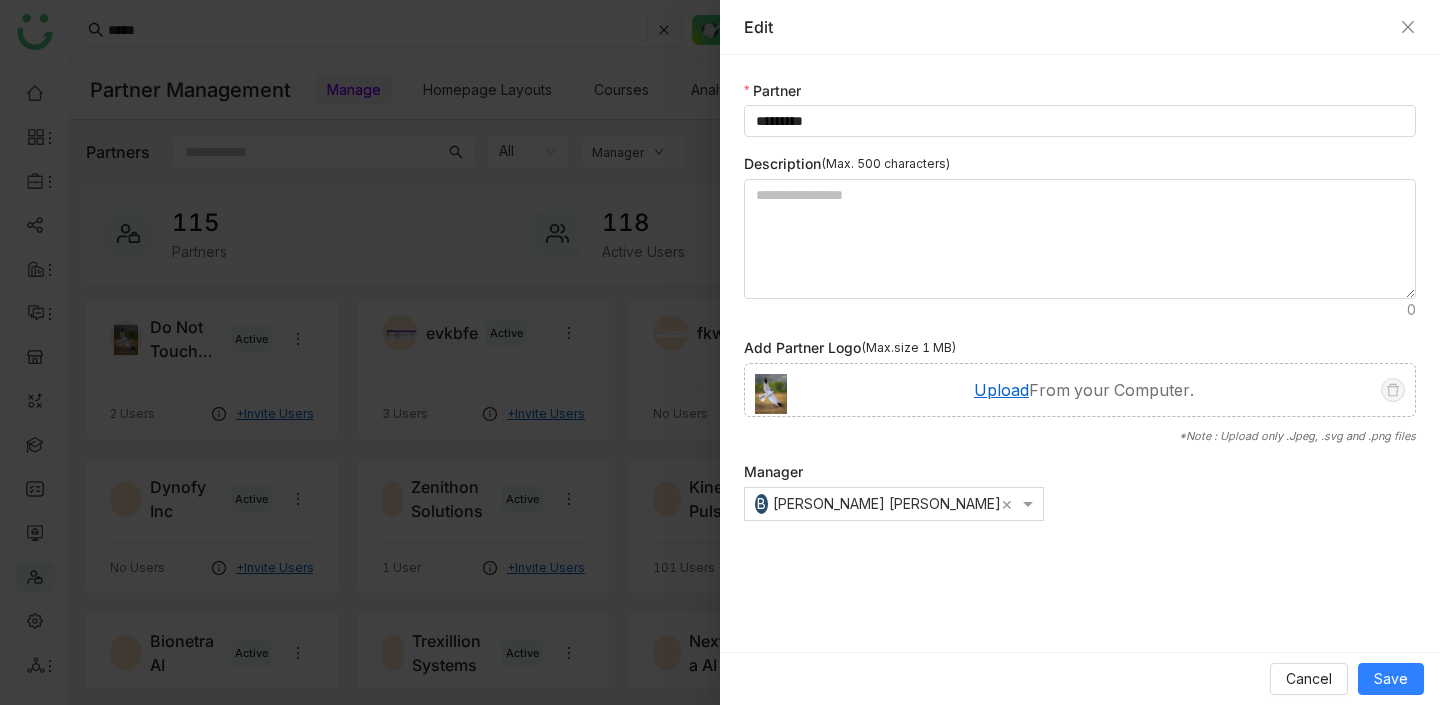 click at bounding box center (720, 352) 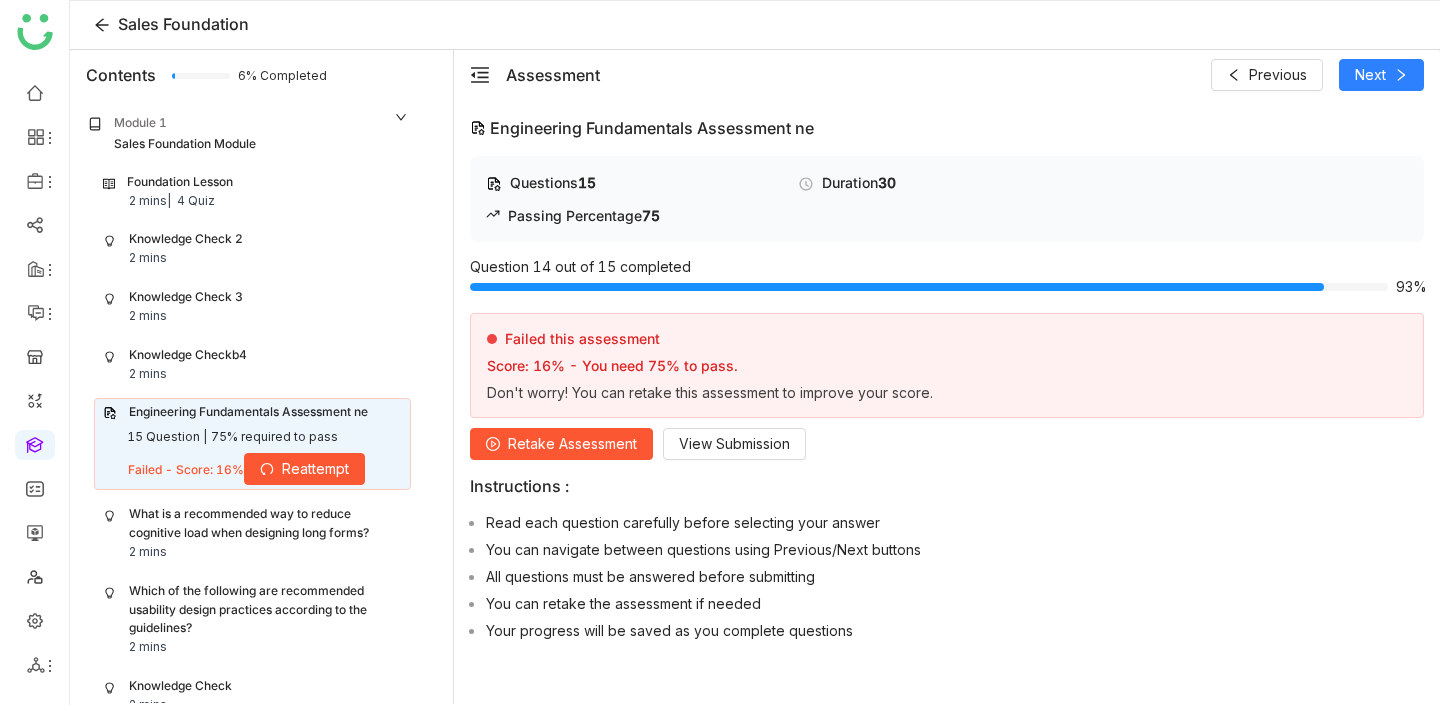 scroll, scrollTop: 0, scrollLeft: 0, axis: both 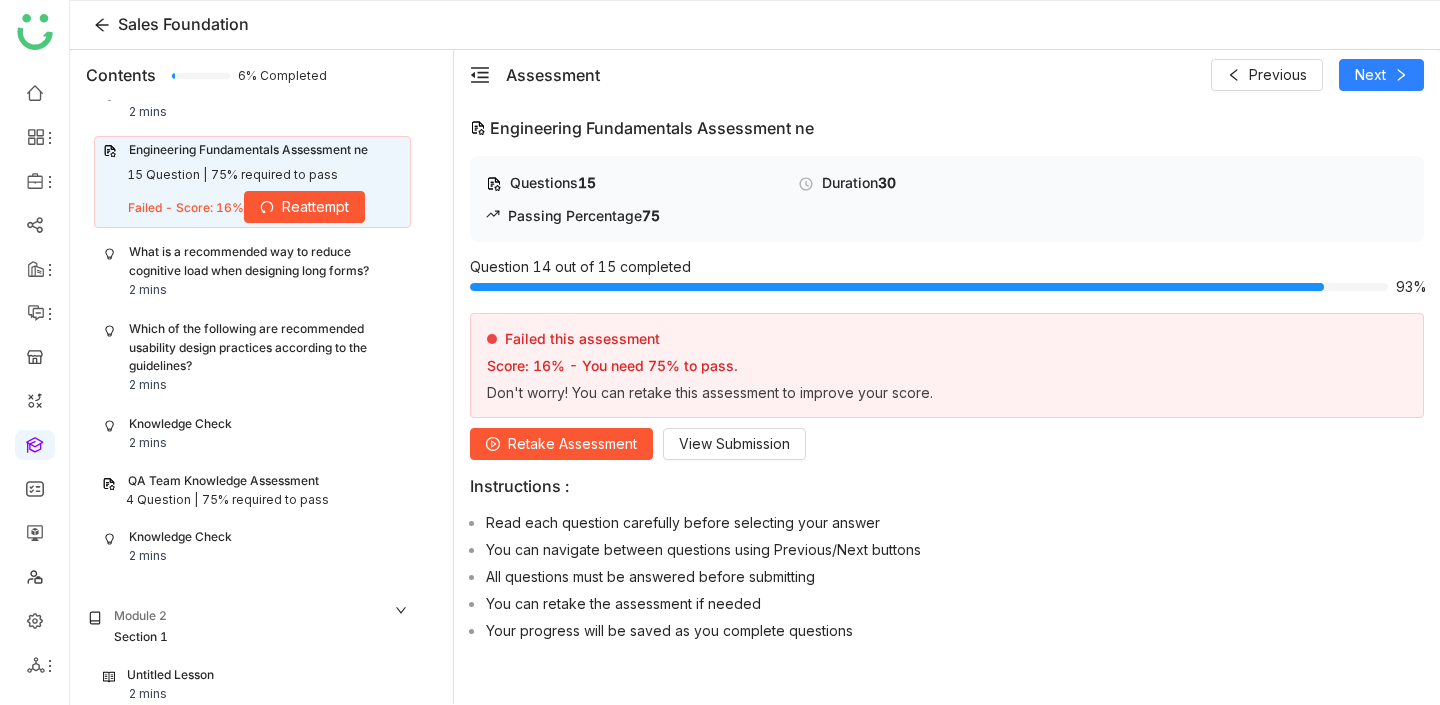 click on "What is a recommended way to reduce cognitive load when designing long forms?" 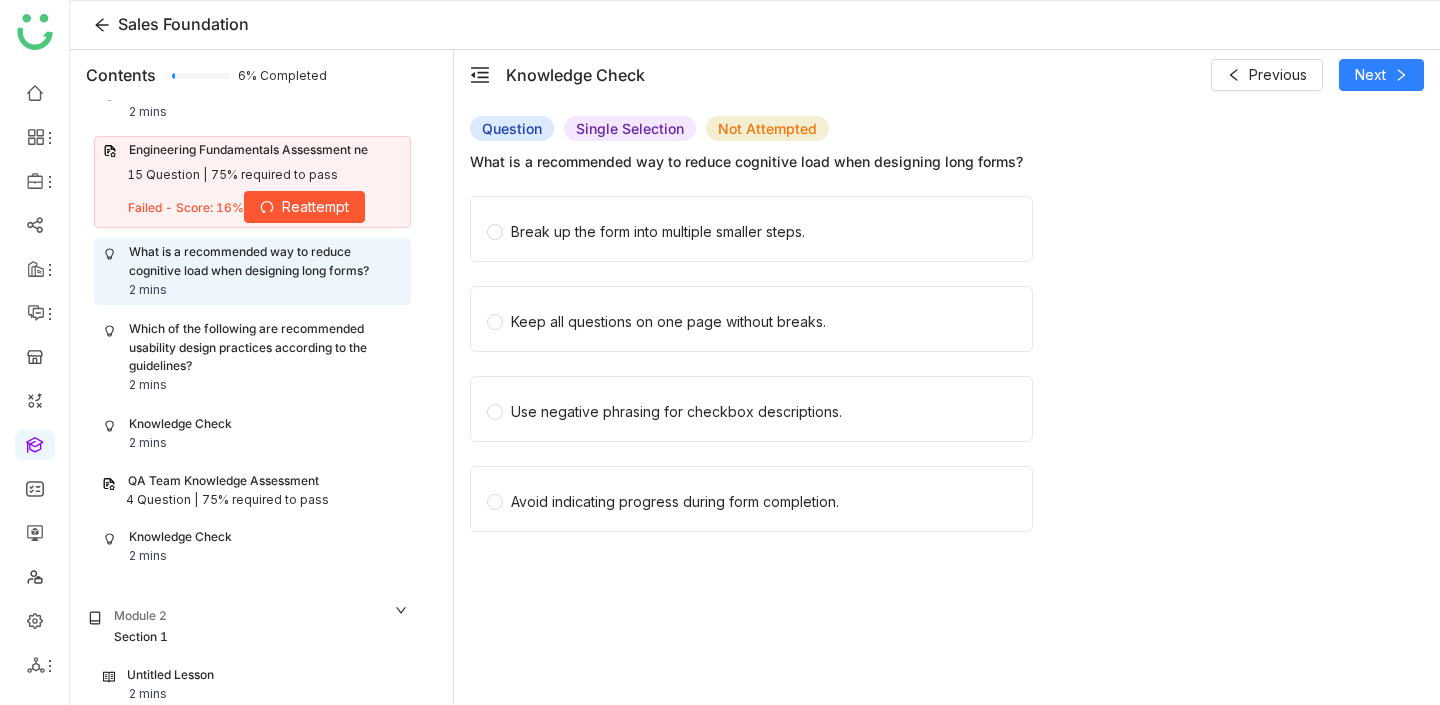 click on "15 Question |   75% required to pass" 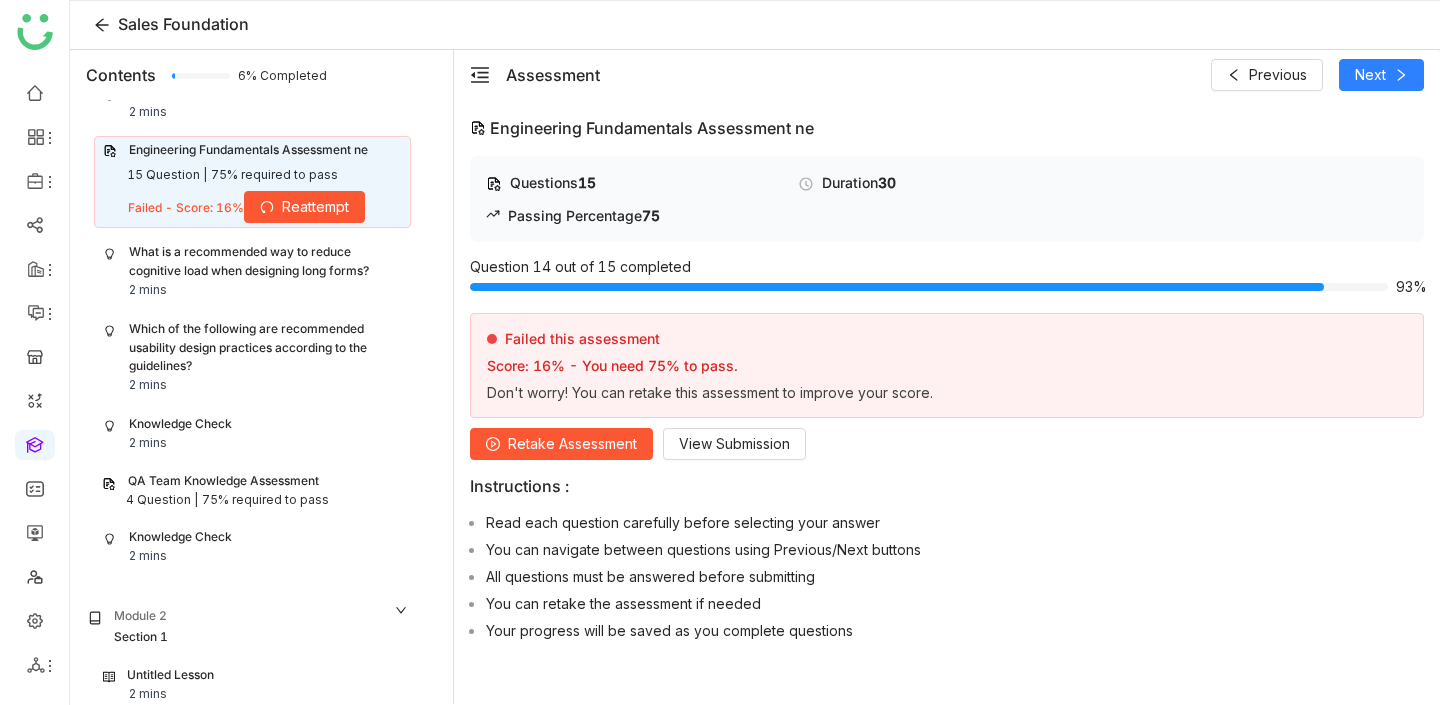 click on "Reattempt" 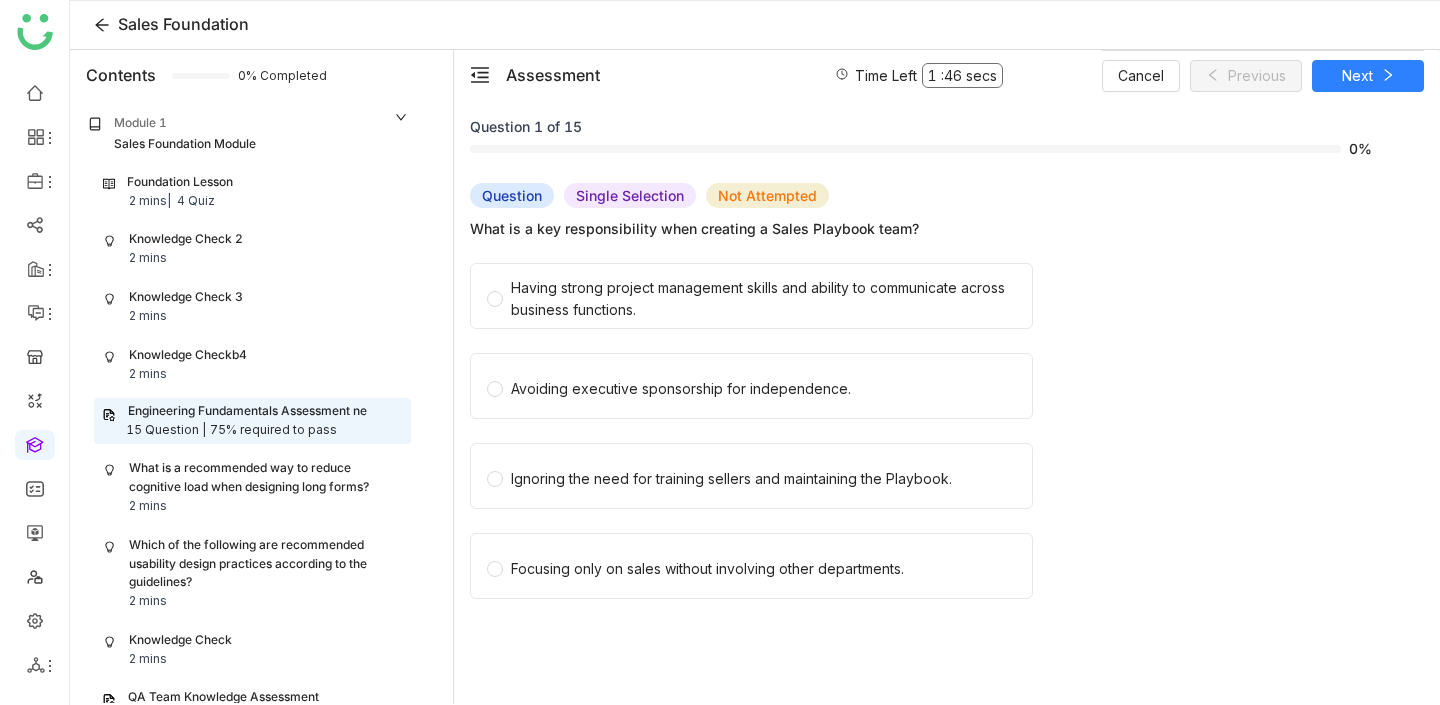 click on "Module 1" 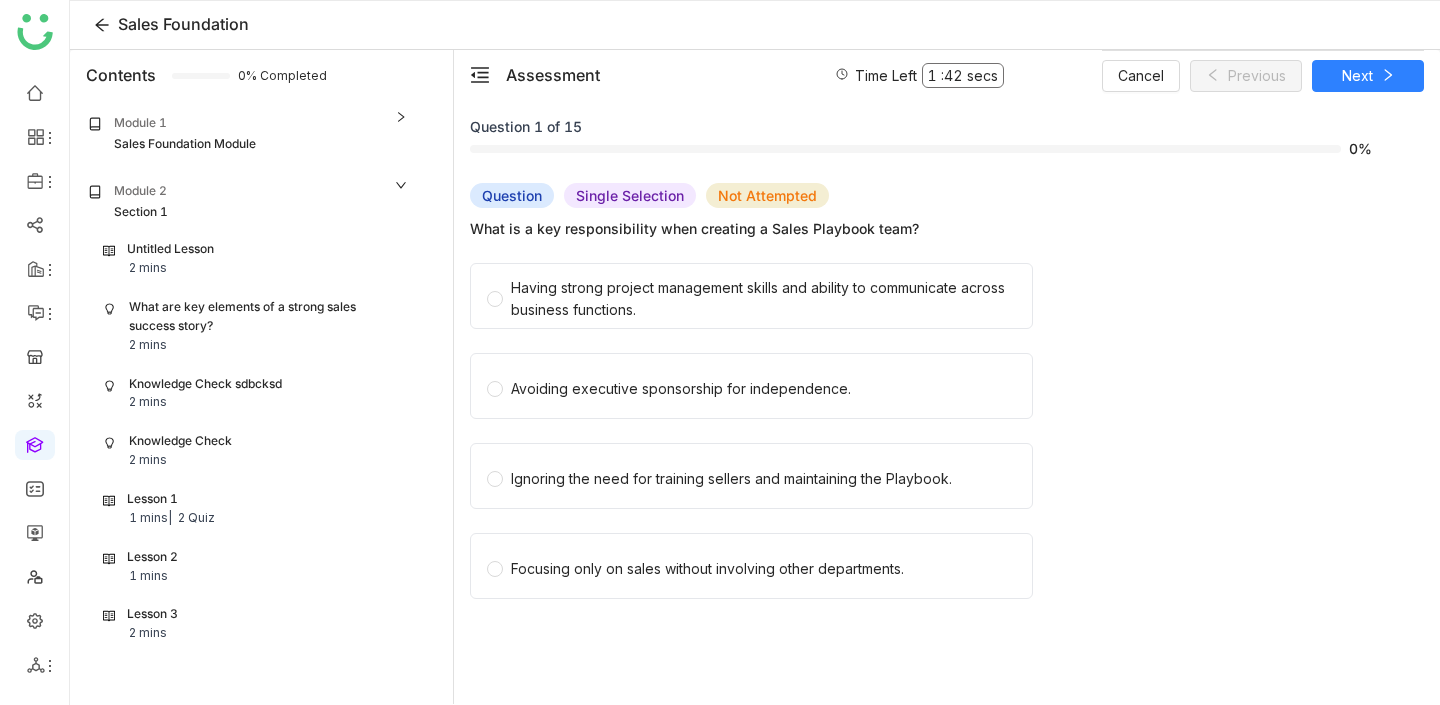 click on "Module 2" 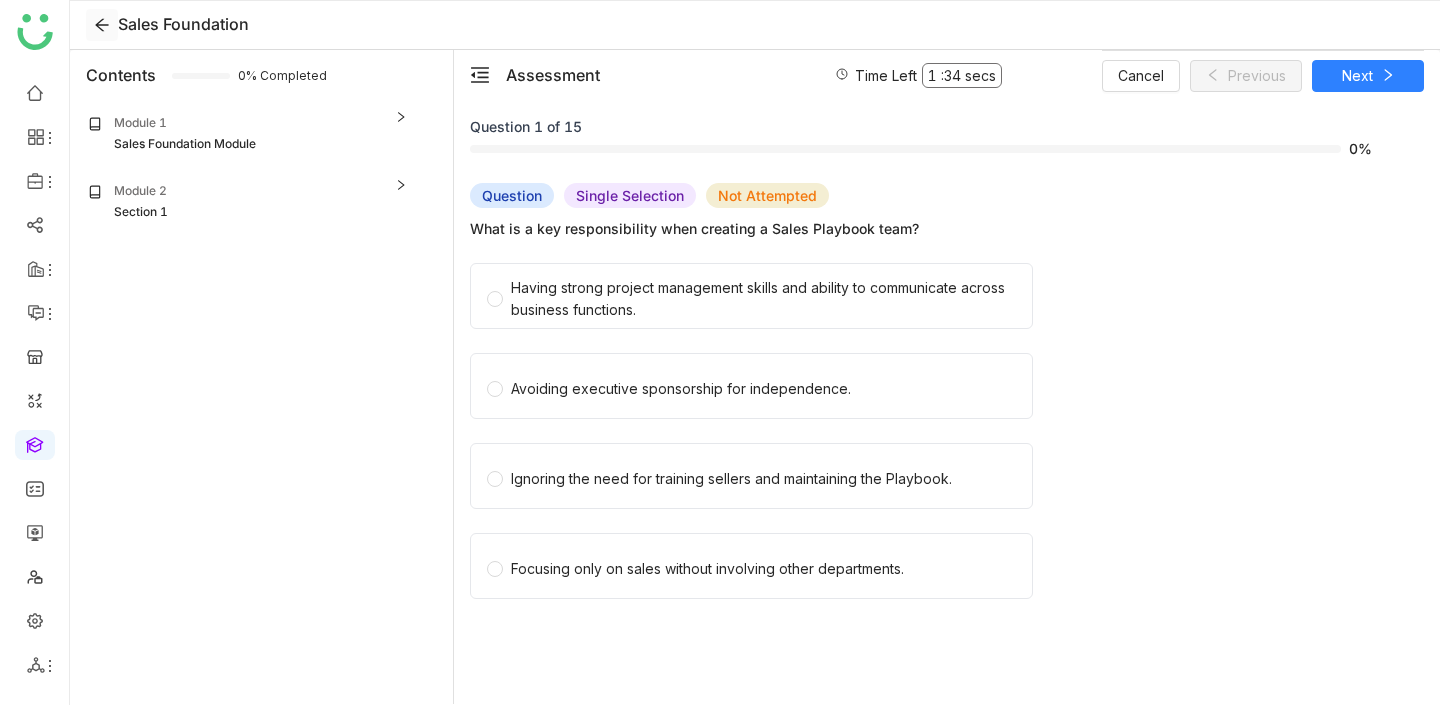 click 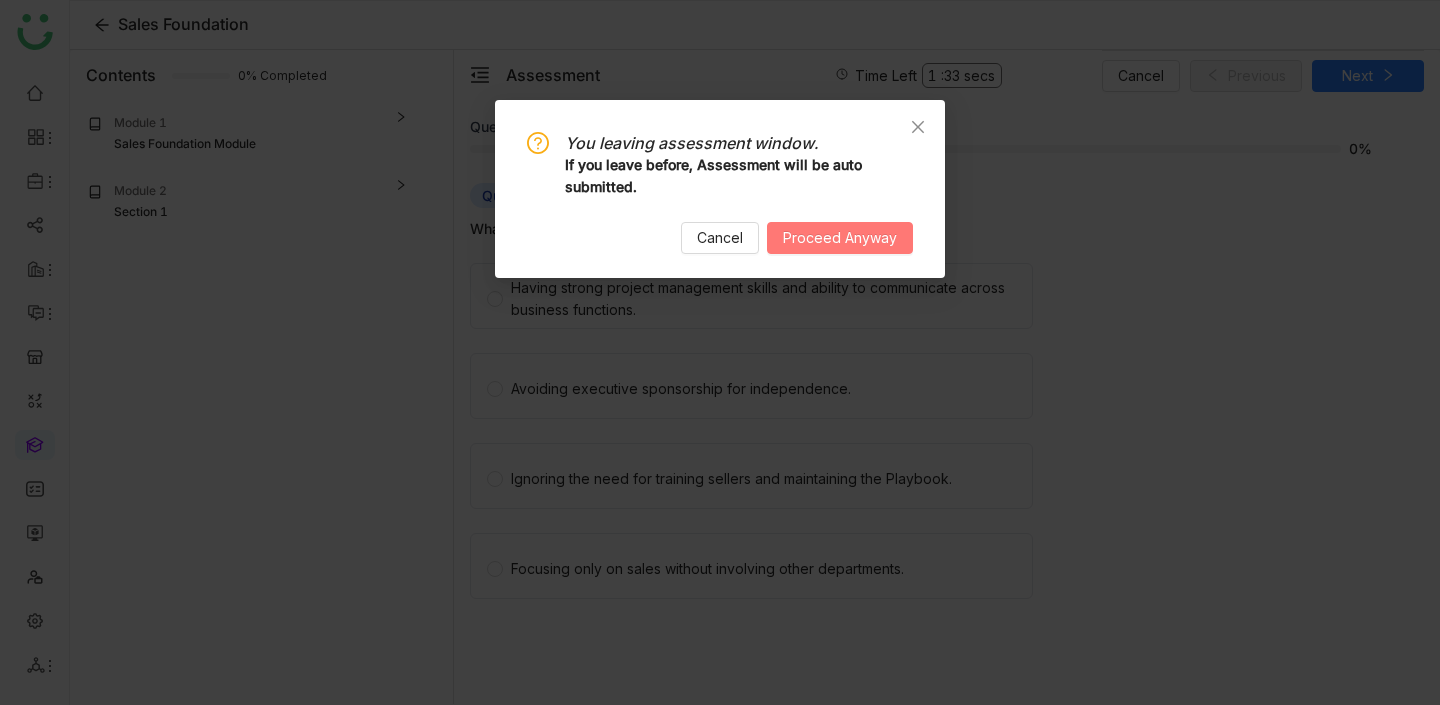 click on "Proceed Anyway" at bounding box center (840, 238) 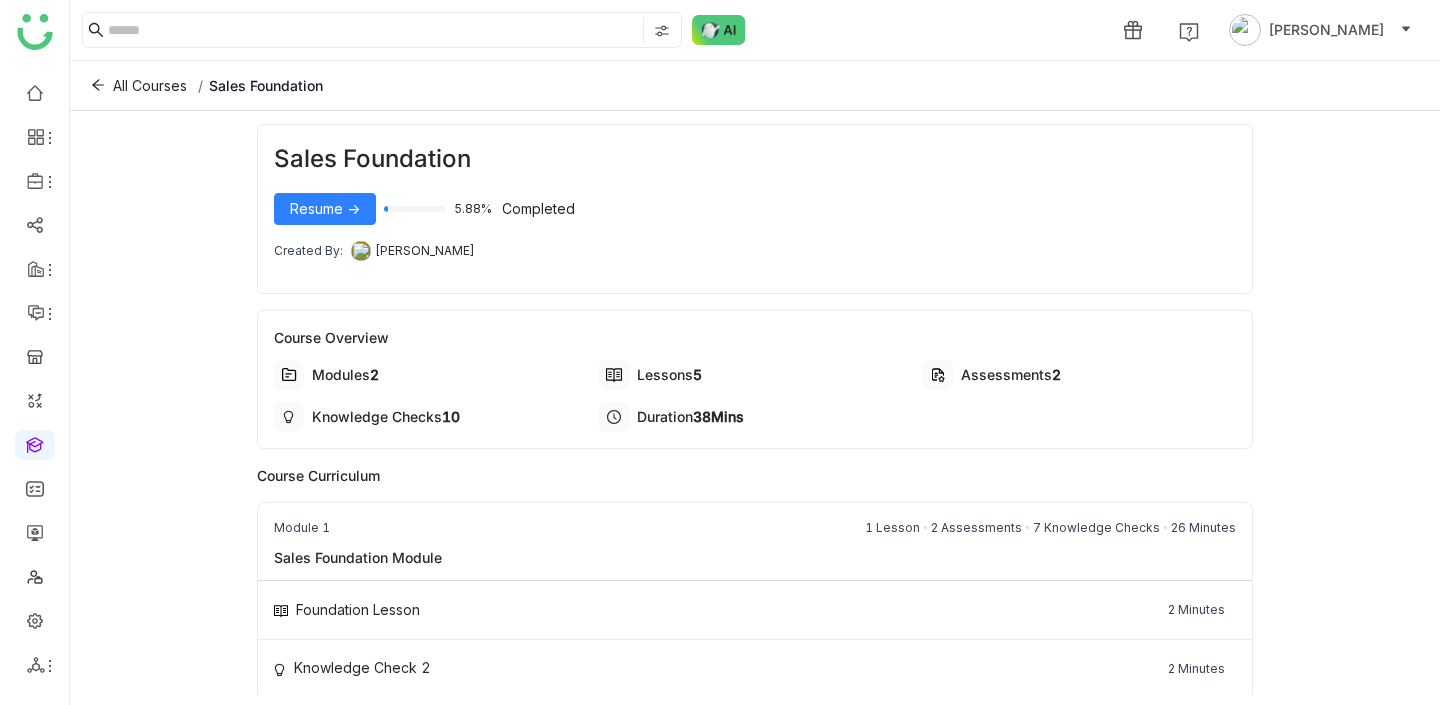 click 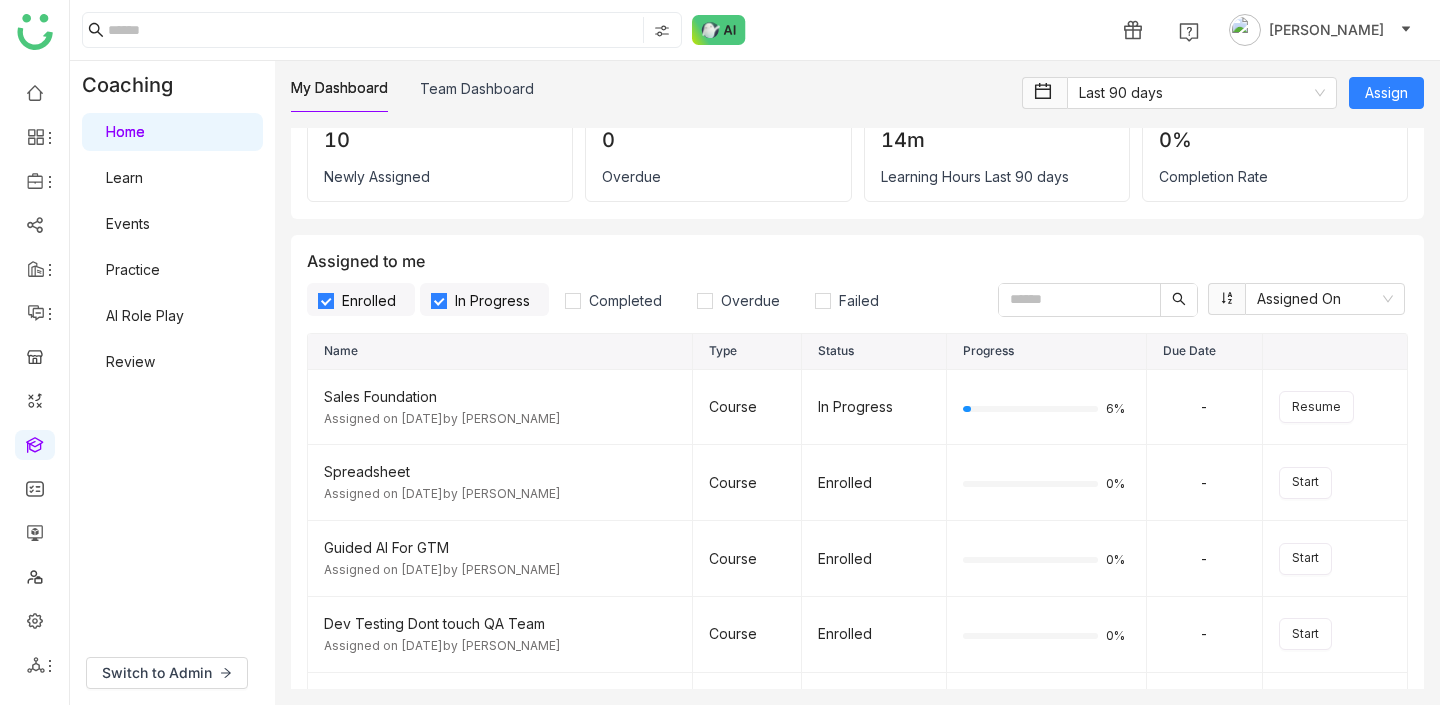 scroll, scrollTop: 77, scrollLeft: 0, axis: vertical 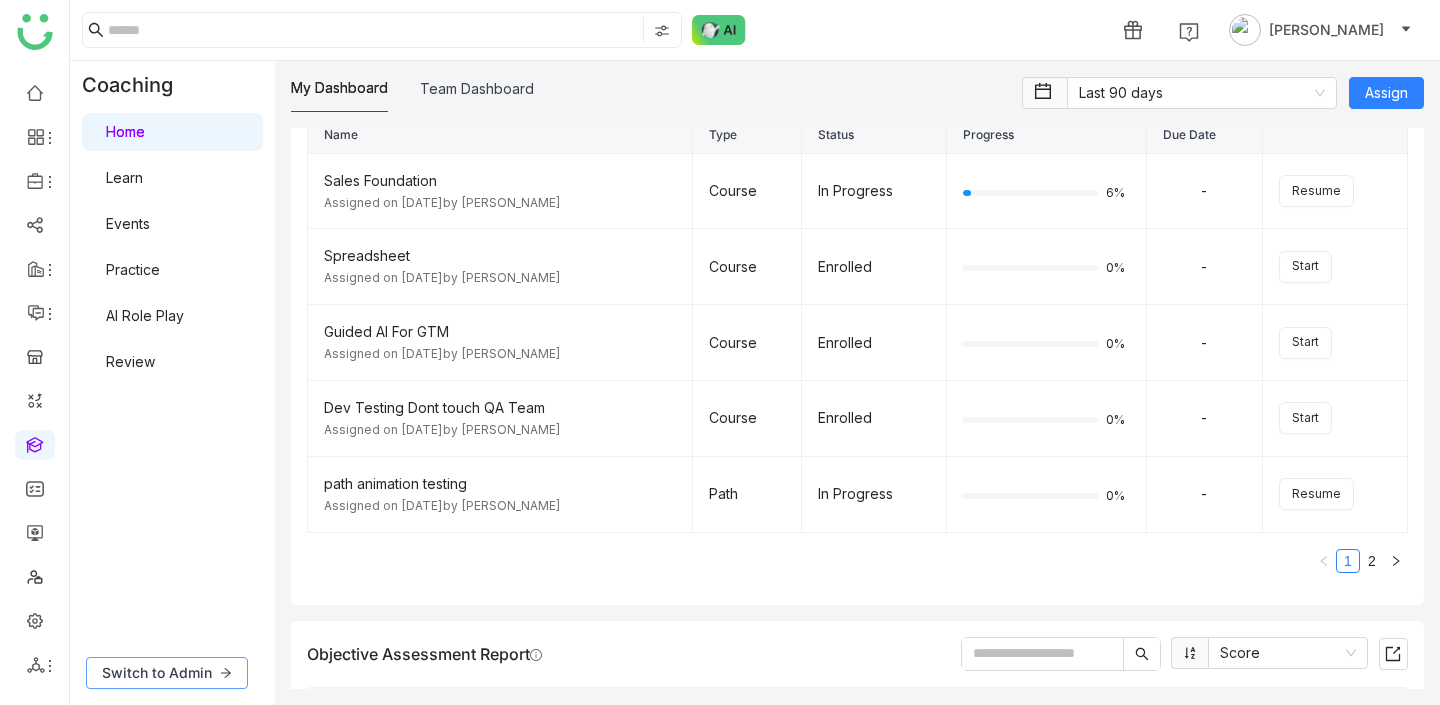 click on "Switch to Admin" 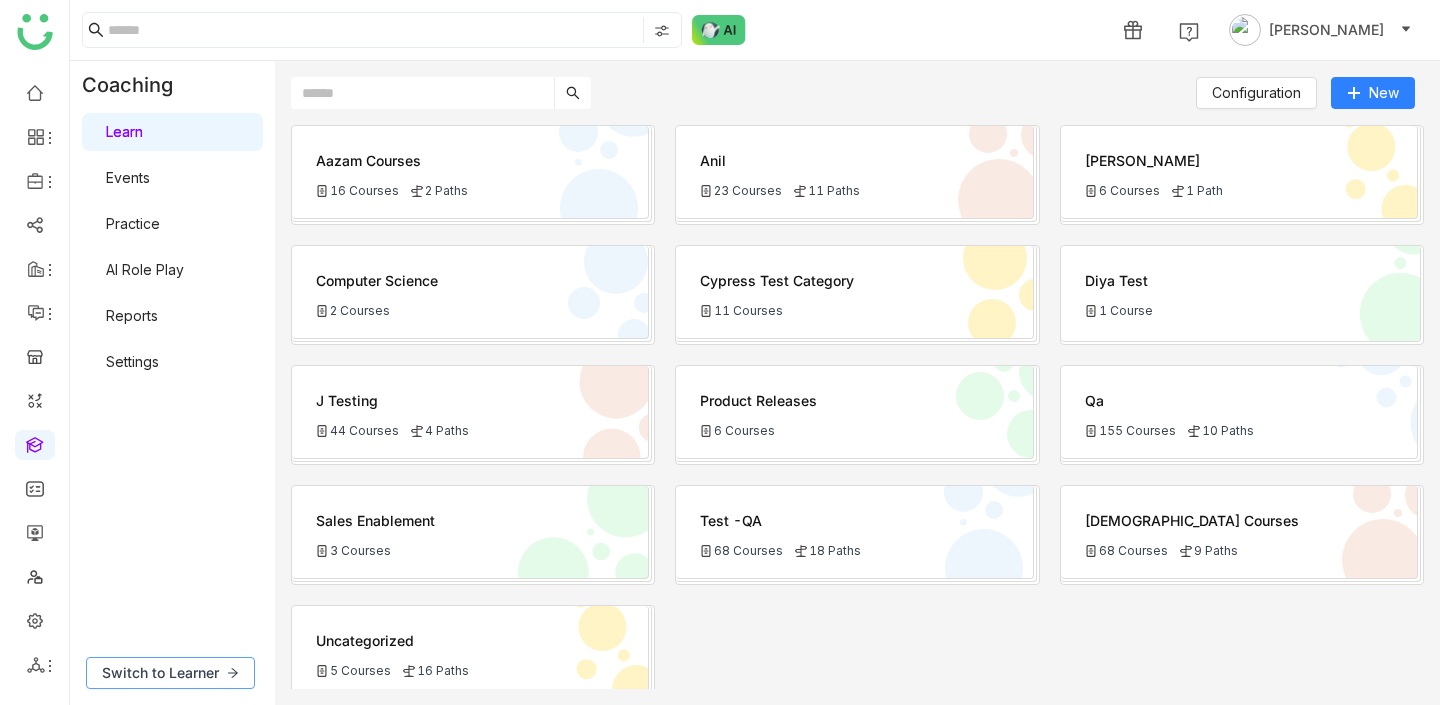 click on "Switch to Learner" 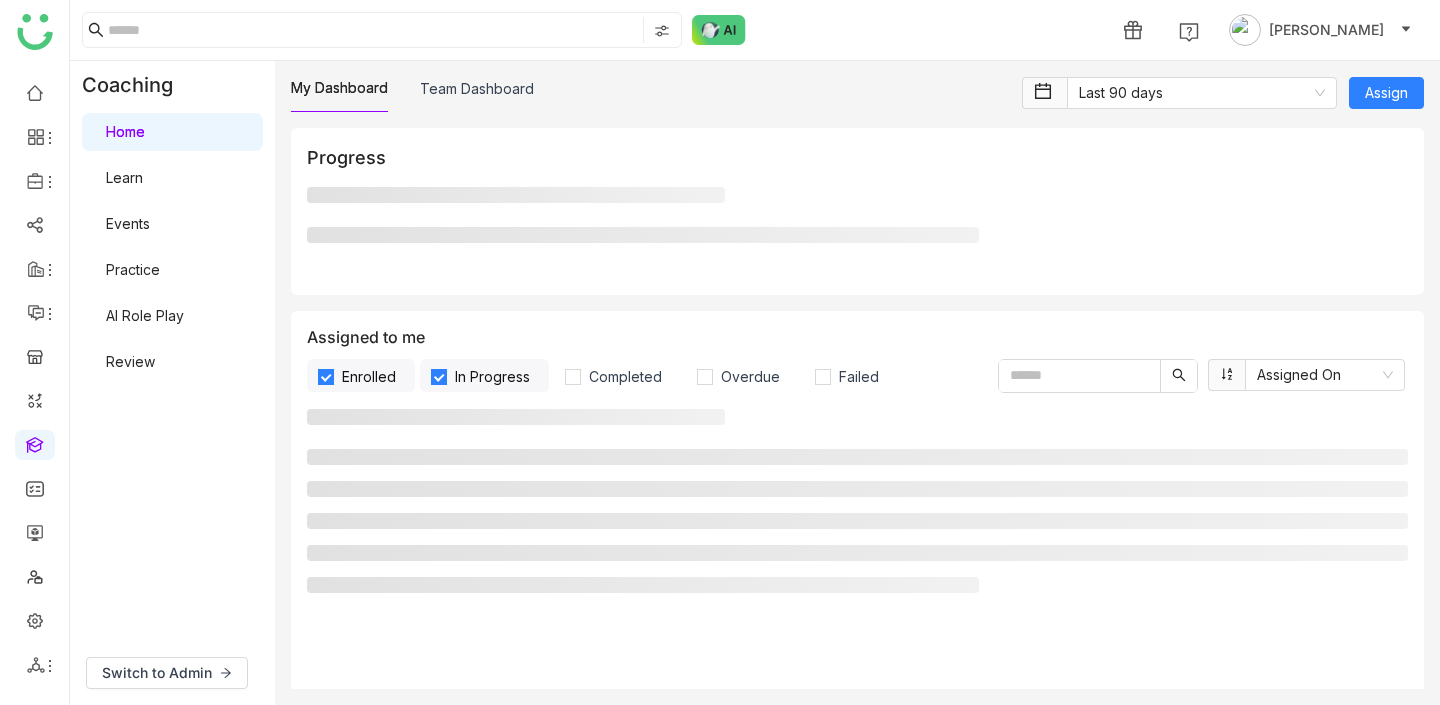 click on "Home" at bounding box center [125, 131] 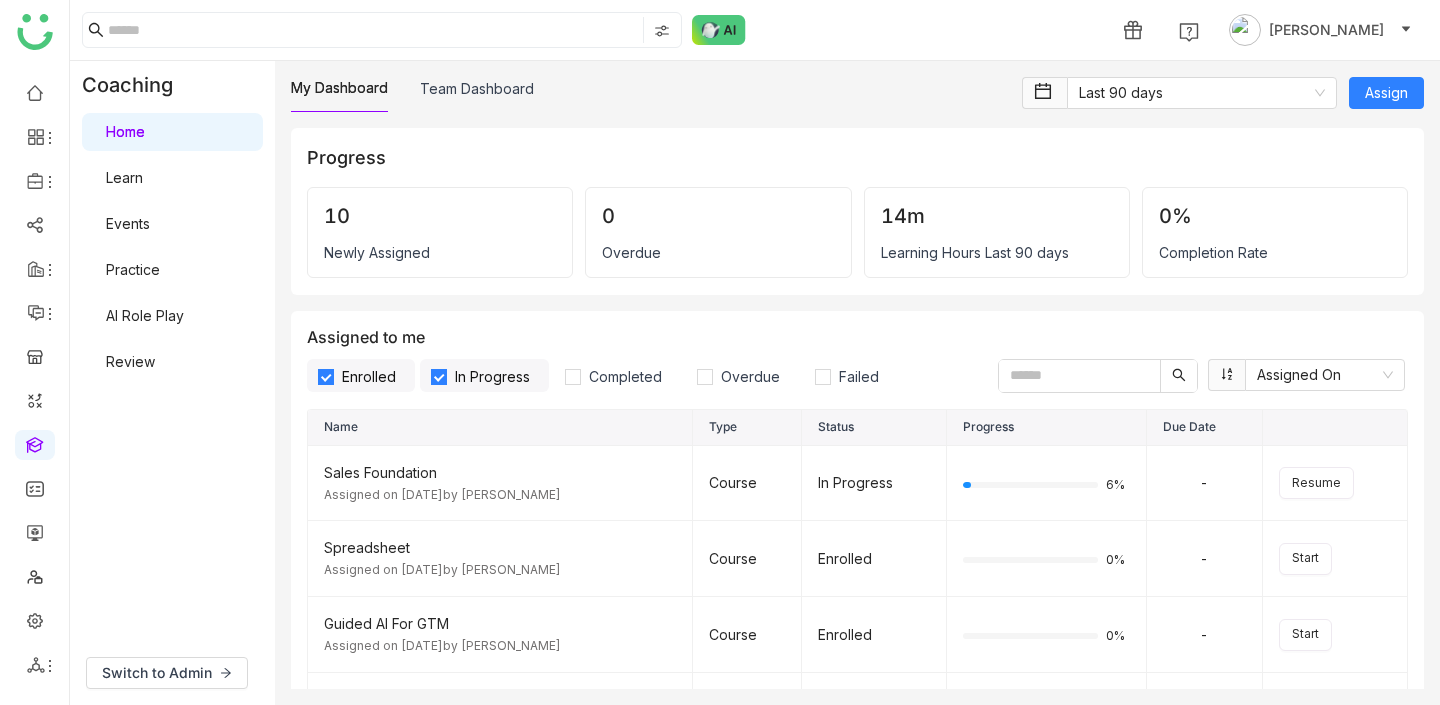 click on "Events" at bounding box center (128, 223) 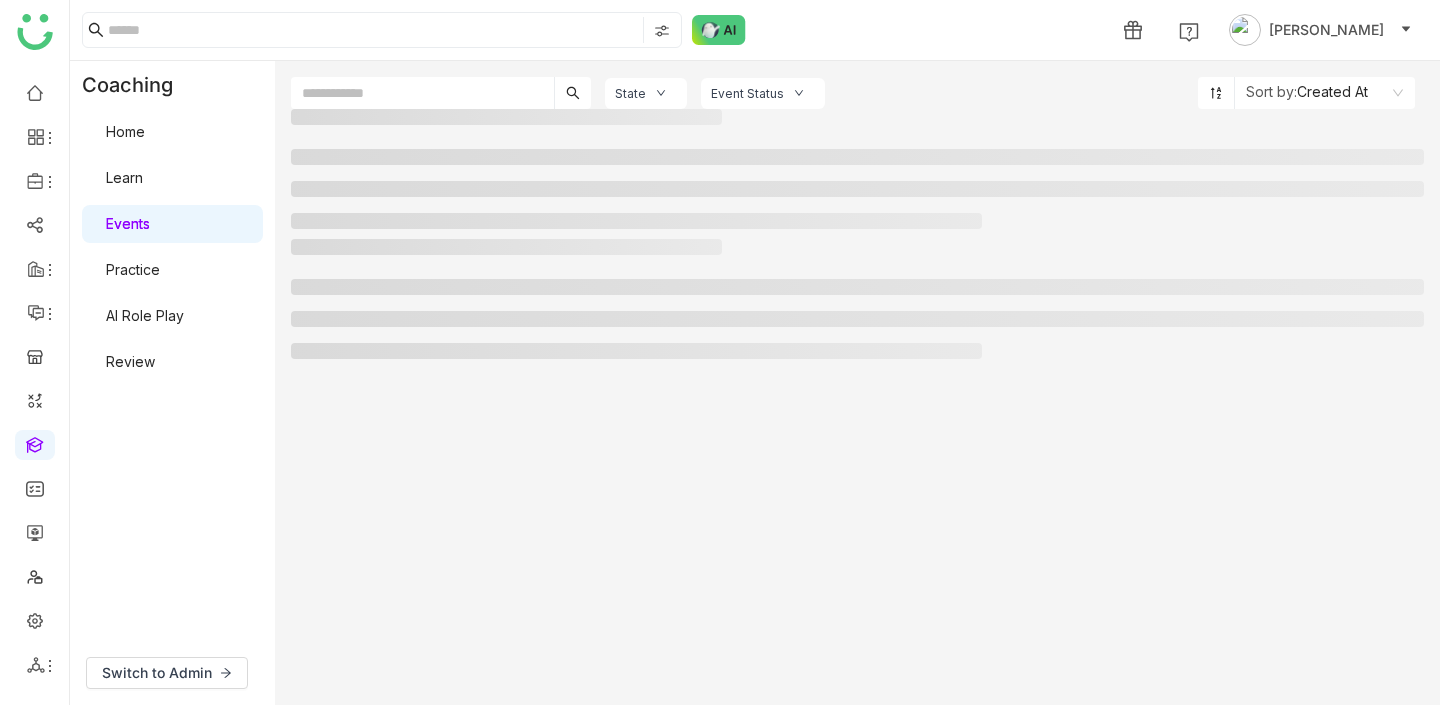 click on "Learn" at bounding box center [124, 177] 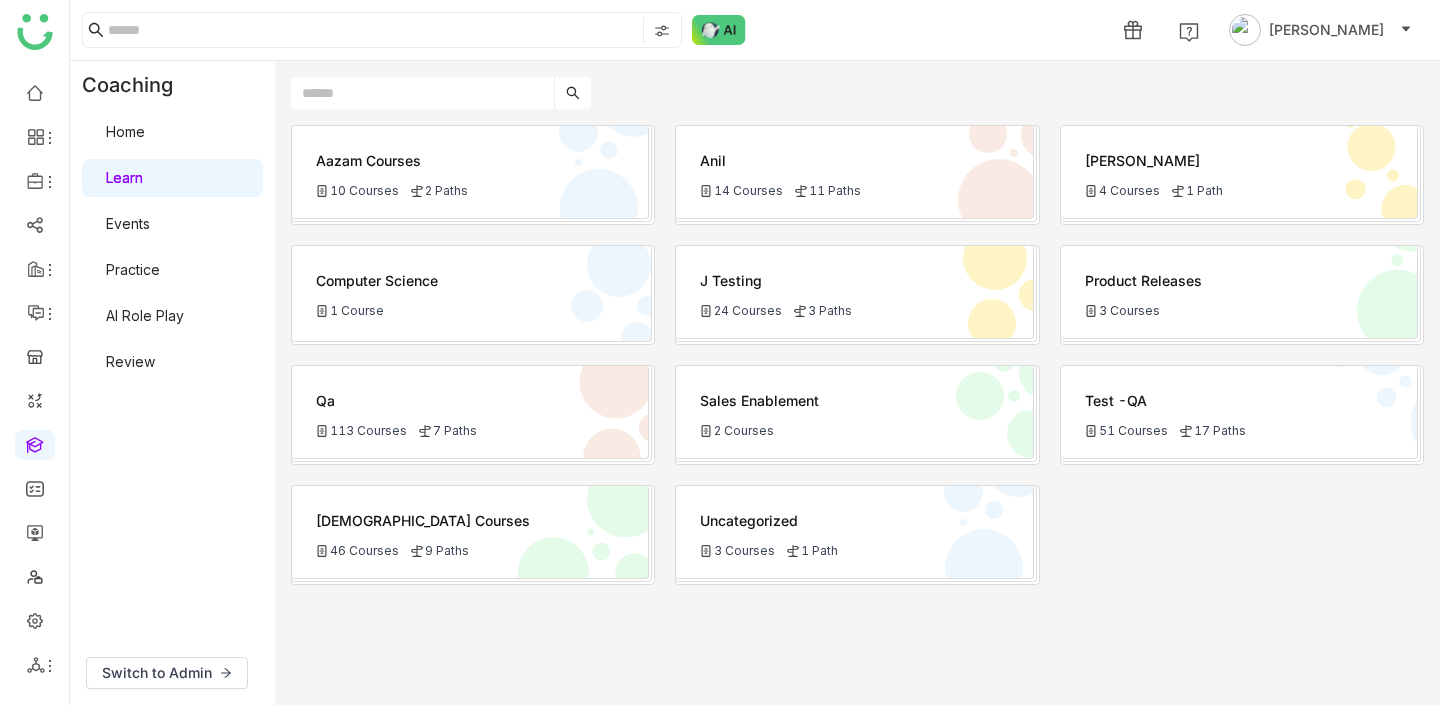 click on "Home" at bounding box center (125, 131) 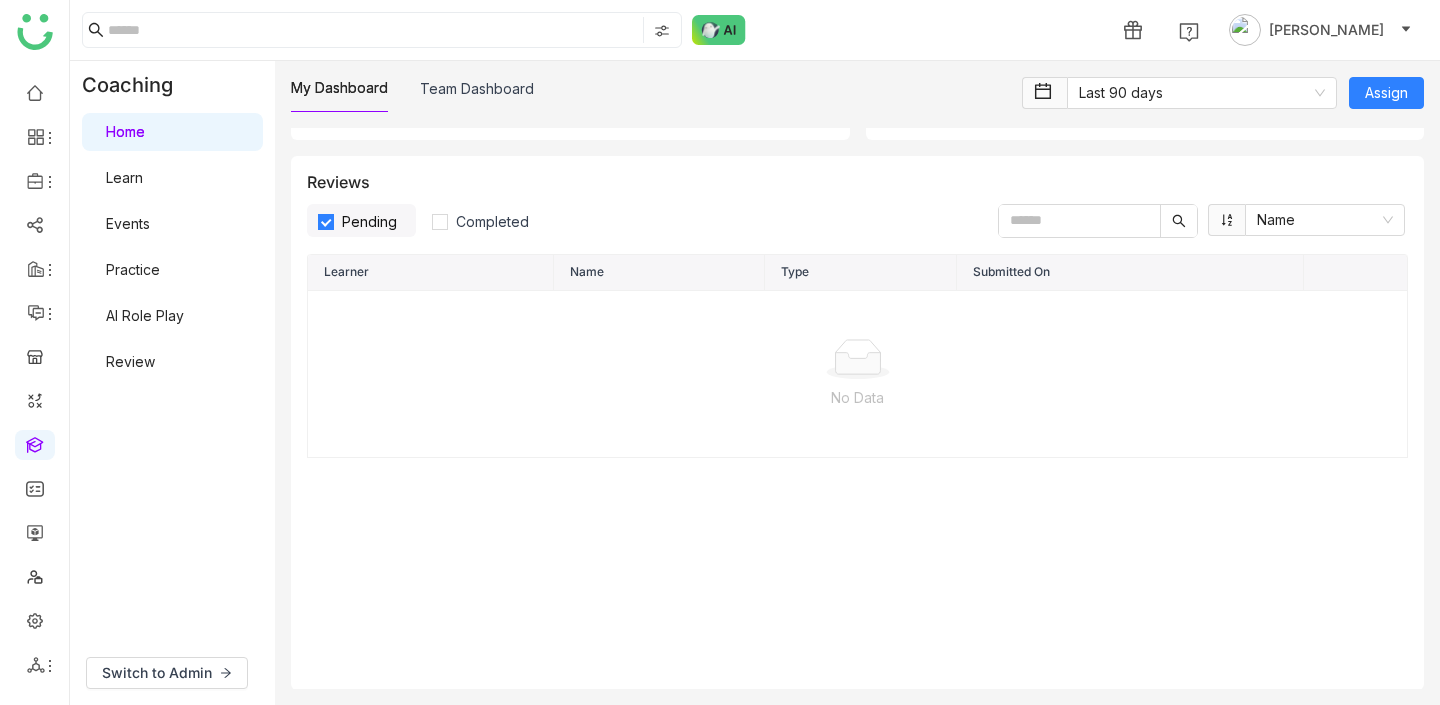 scroll, scrollTop: 766, scrollLeft: 0, axis: vertical 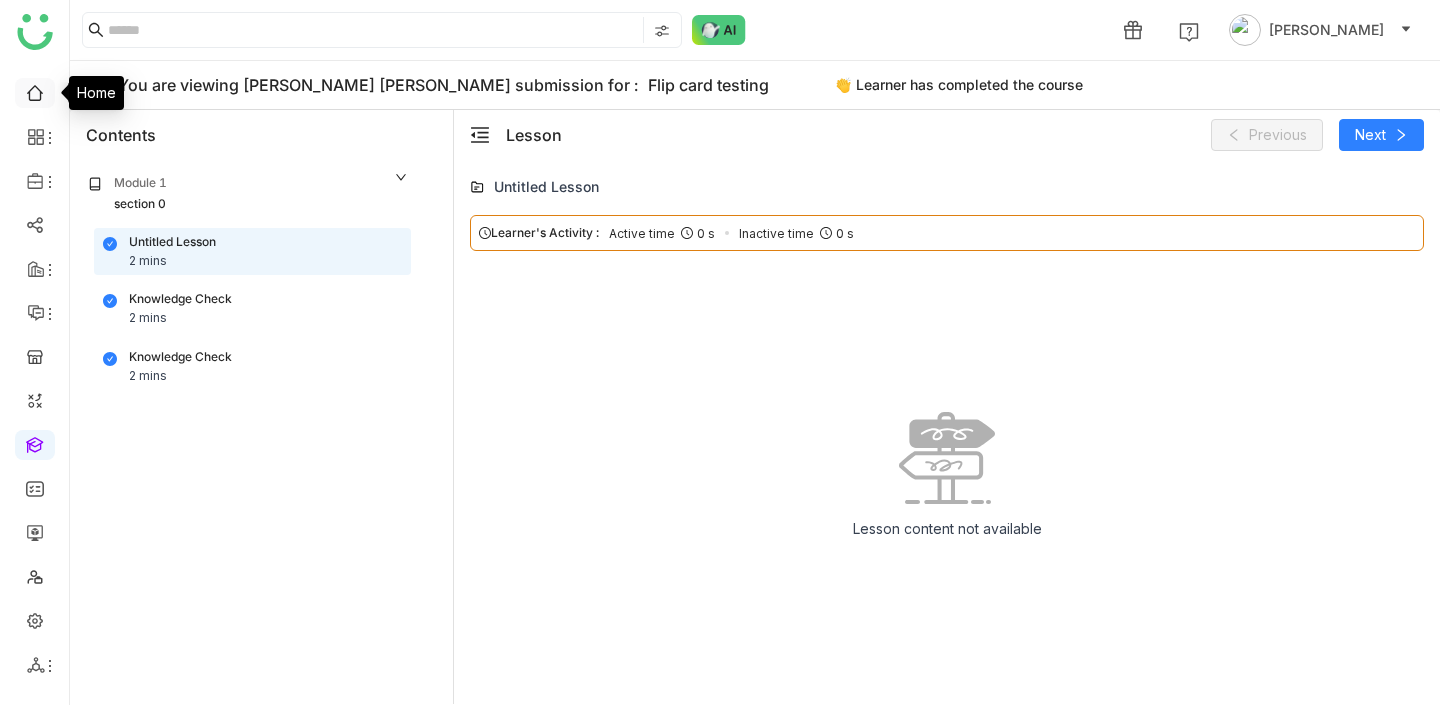 click at bounding box center [35, 91] 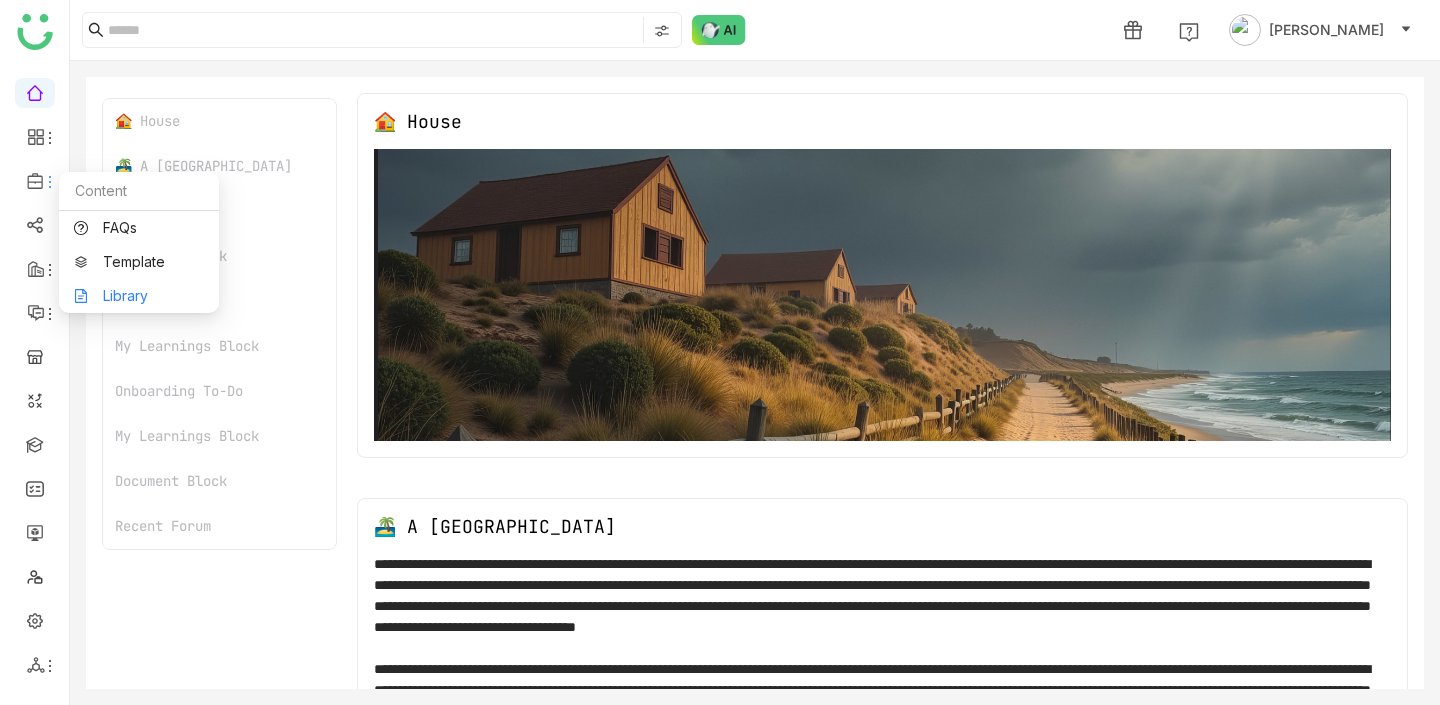 click on "Library" at bounding box center [139, 296] 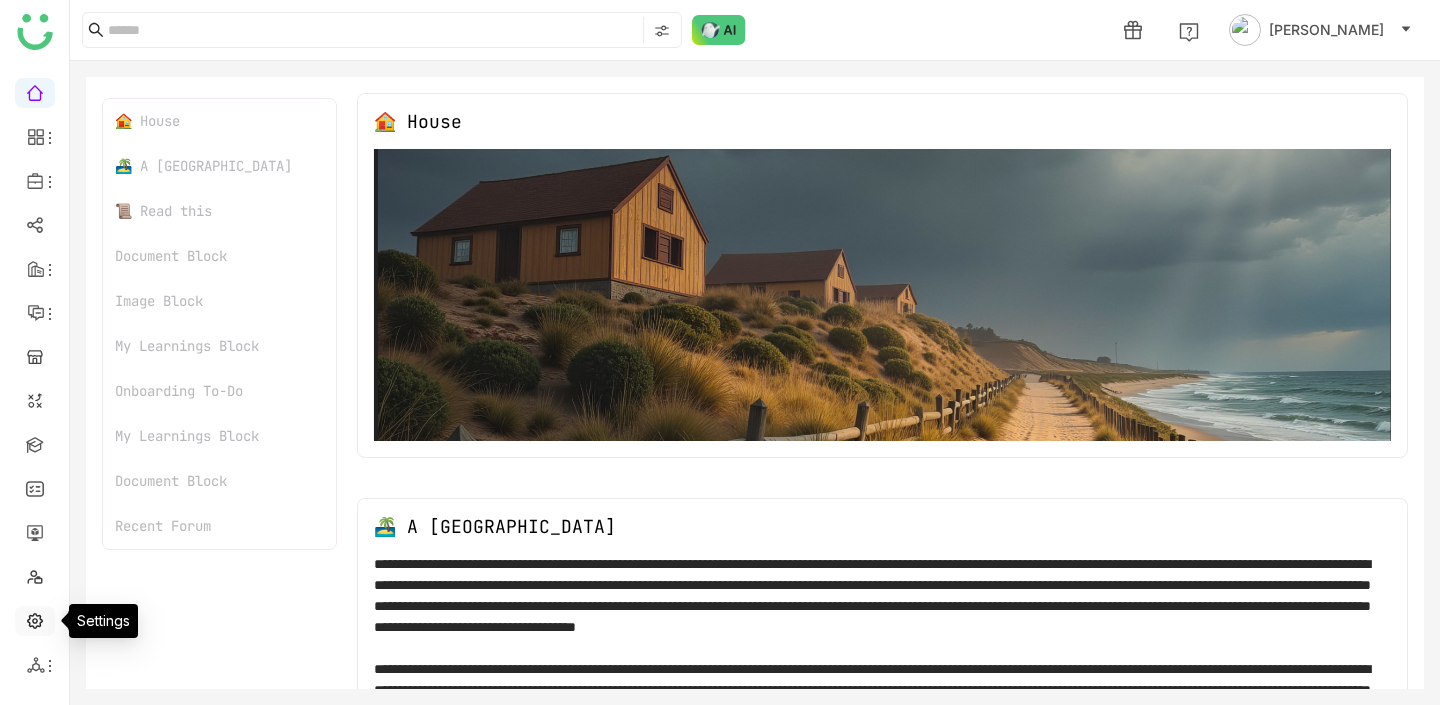 click at bounding box center [35, 619] 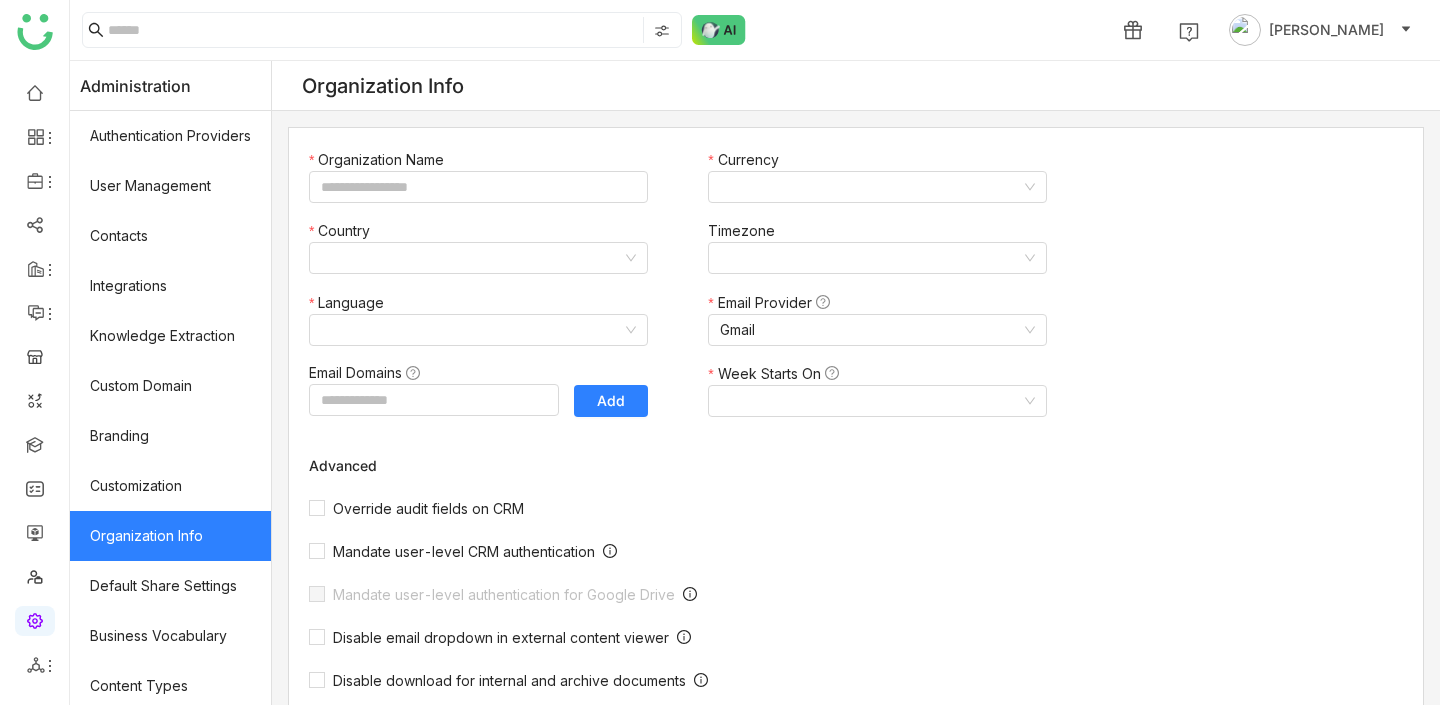 type on "*******" 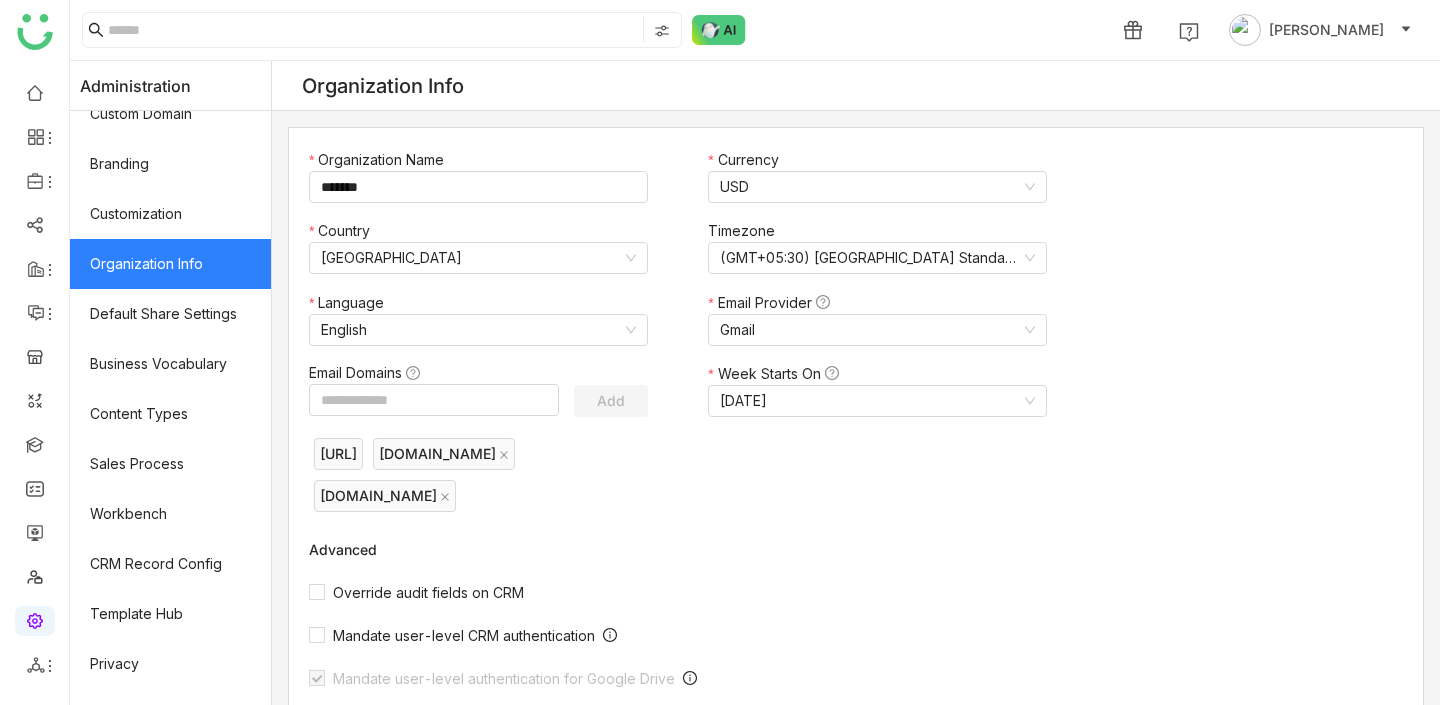 scroll, scrollTop: 356, scrollLeft: 0, axis: vertical 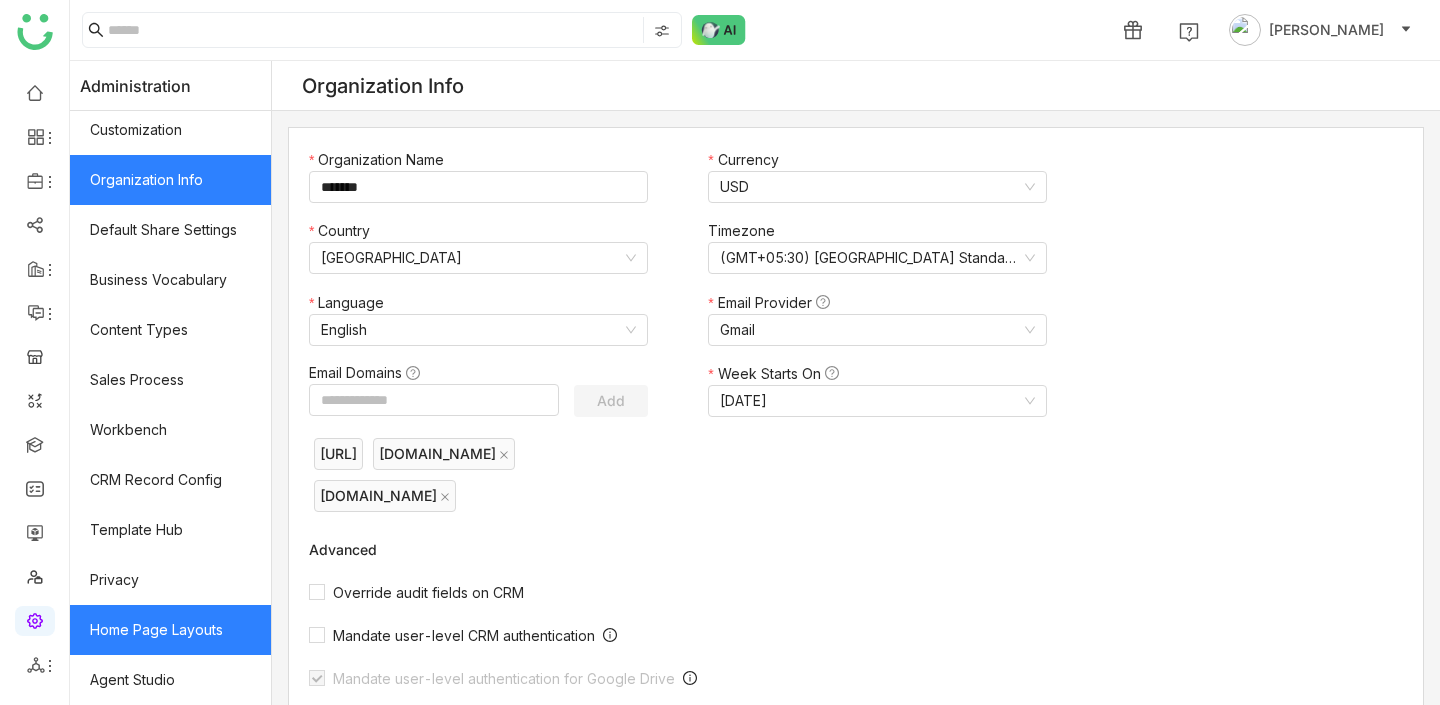 click on "Home Page Layouts" 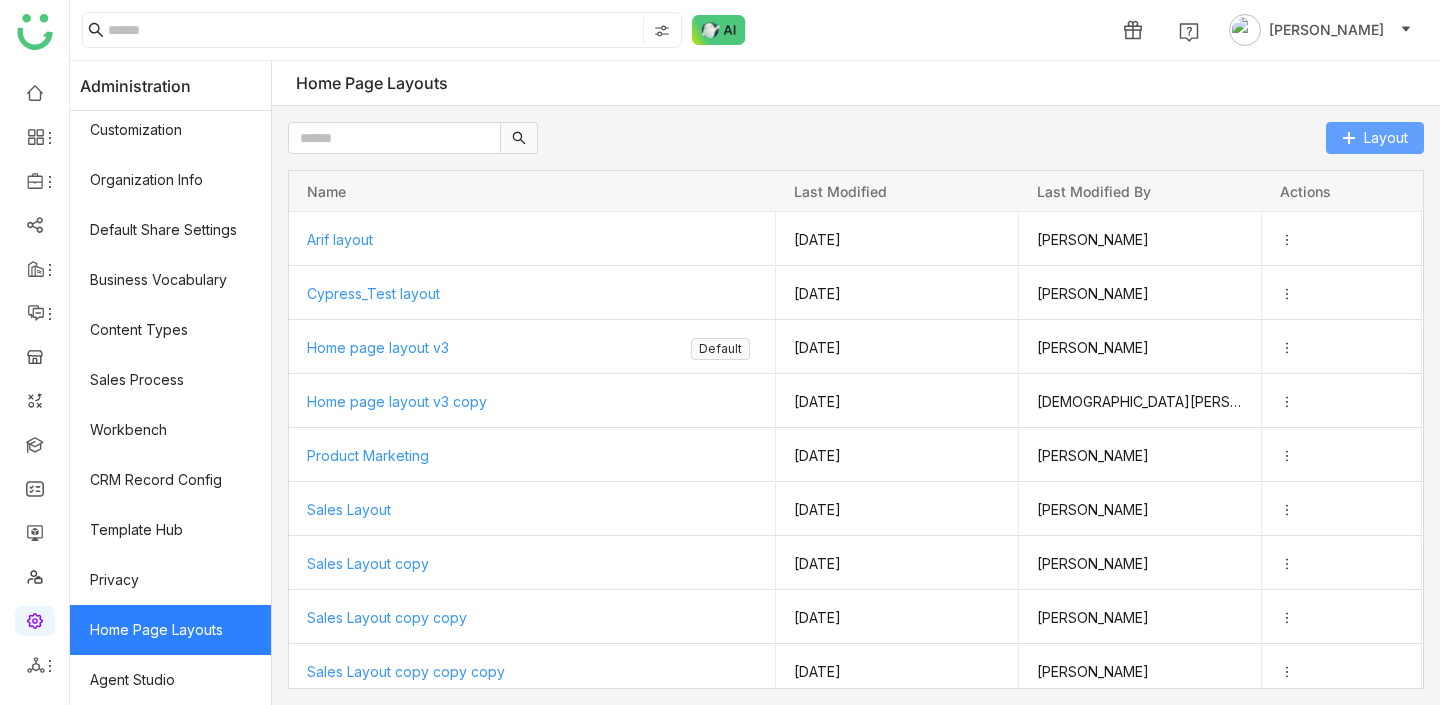 click on "Layout" 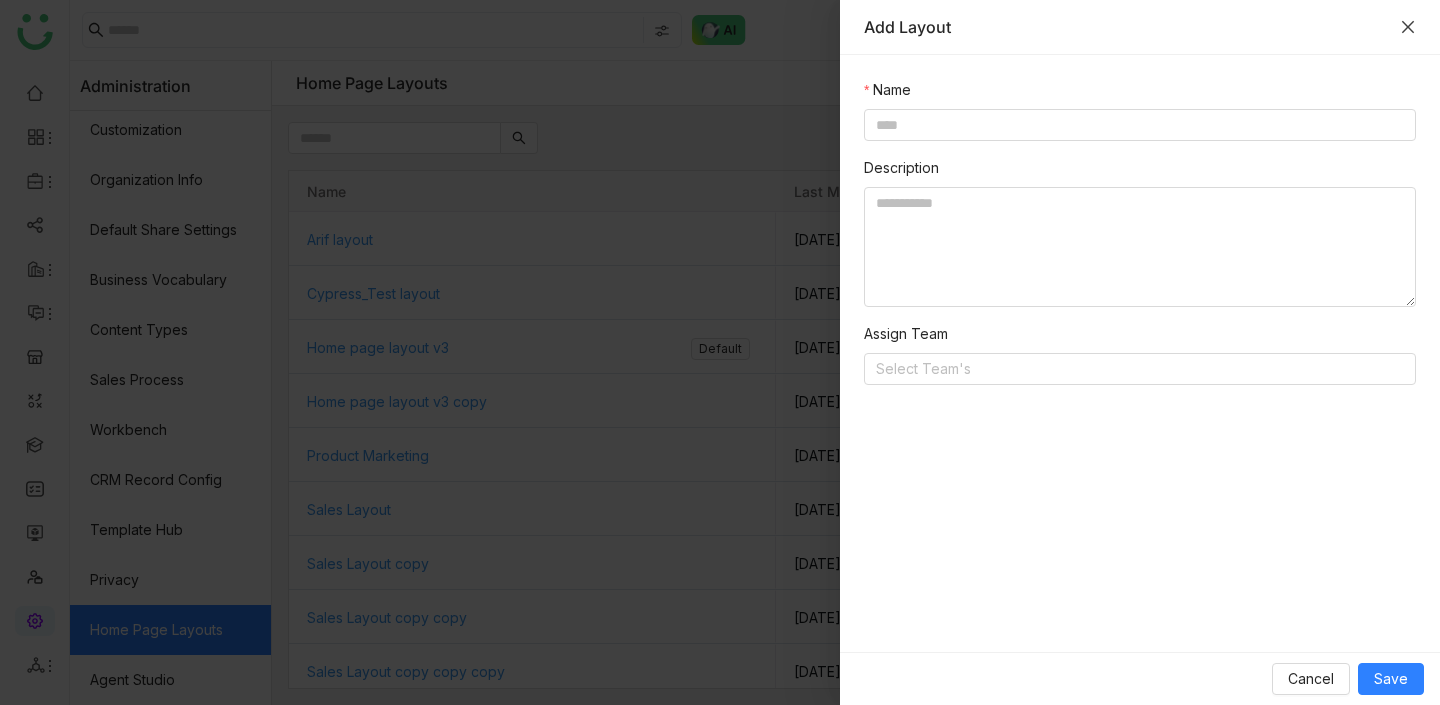 click 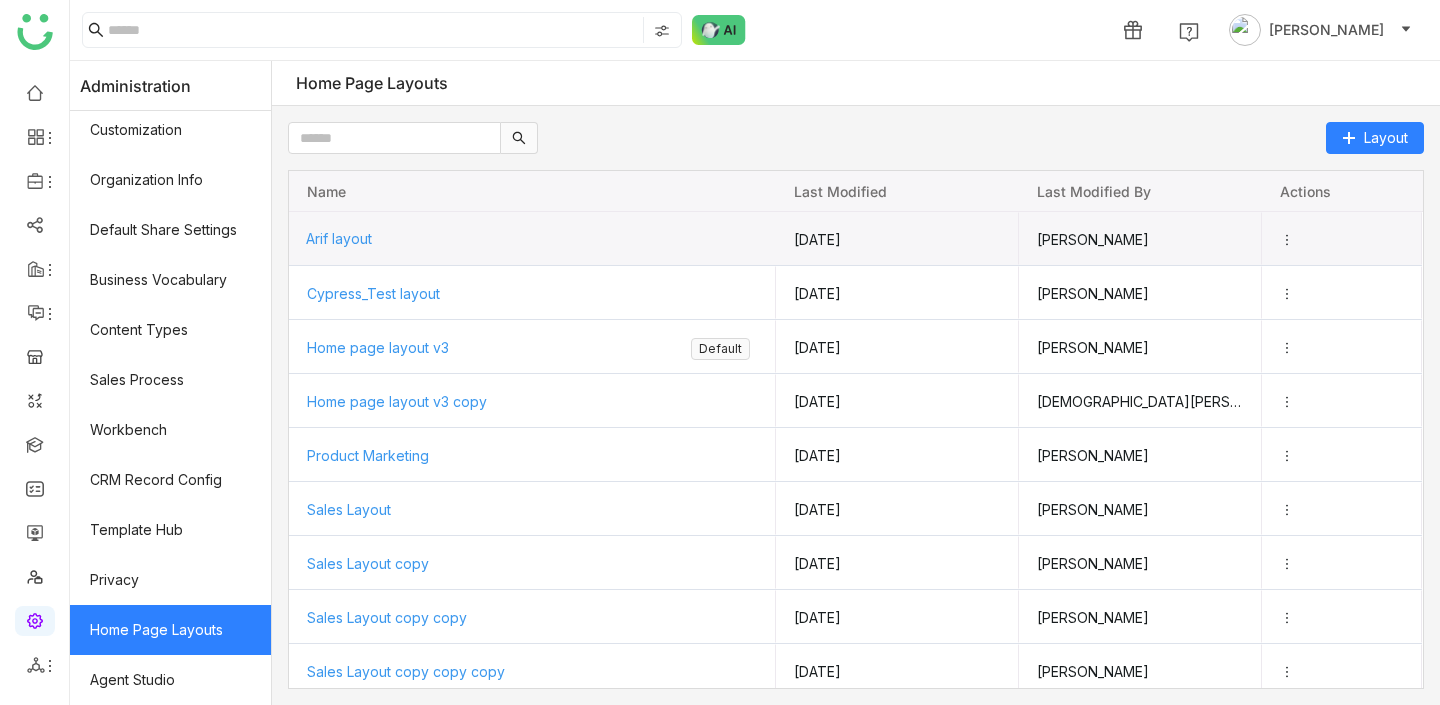 click on "Arif layout" 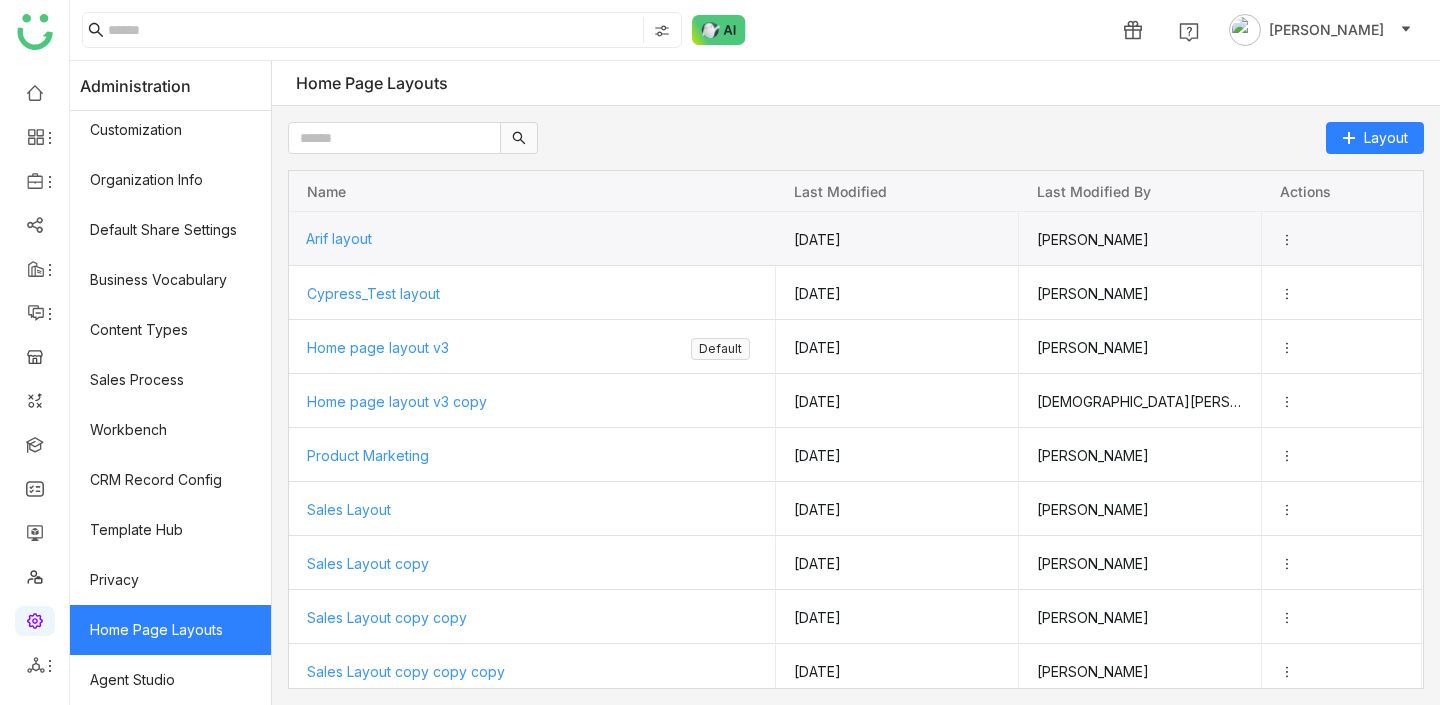 click on "Arif layout" 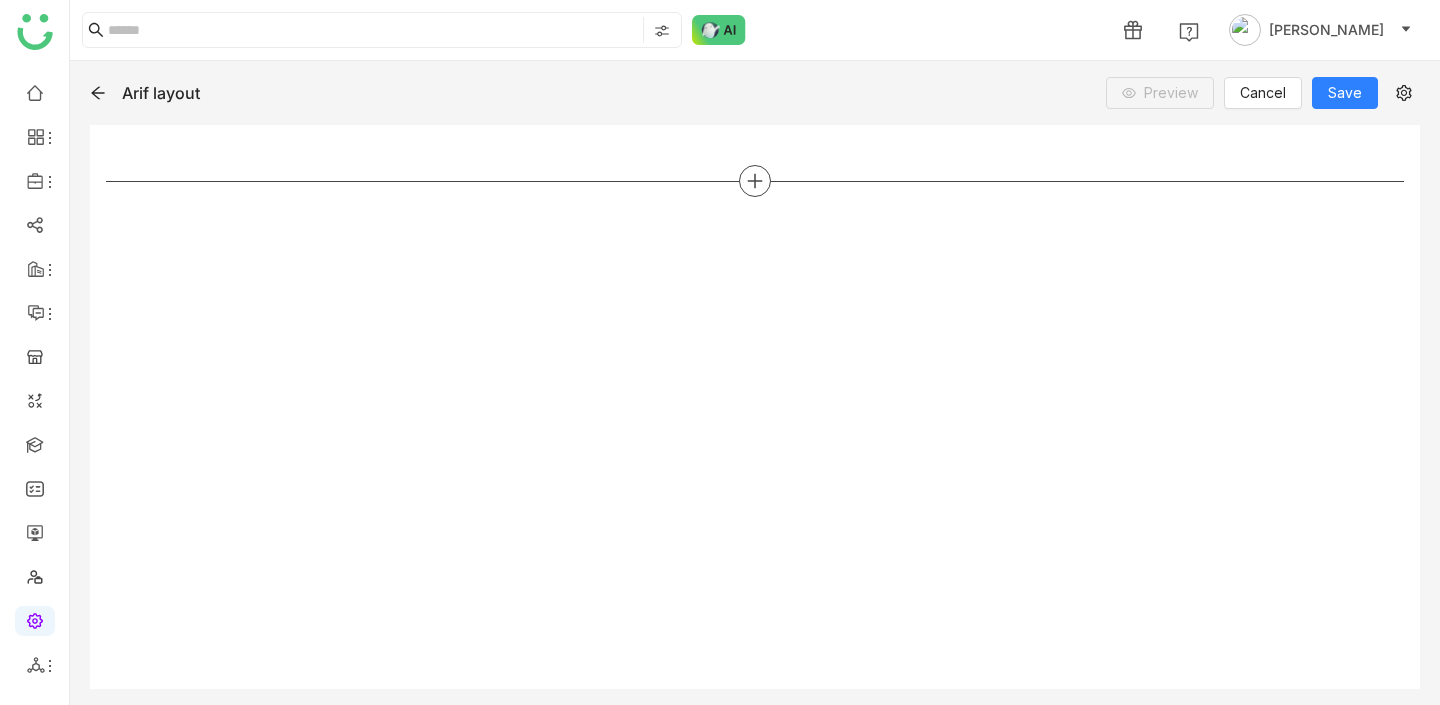 click 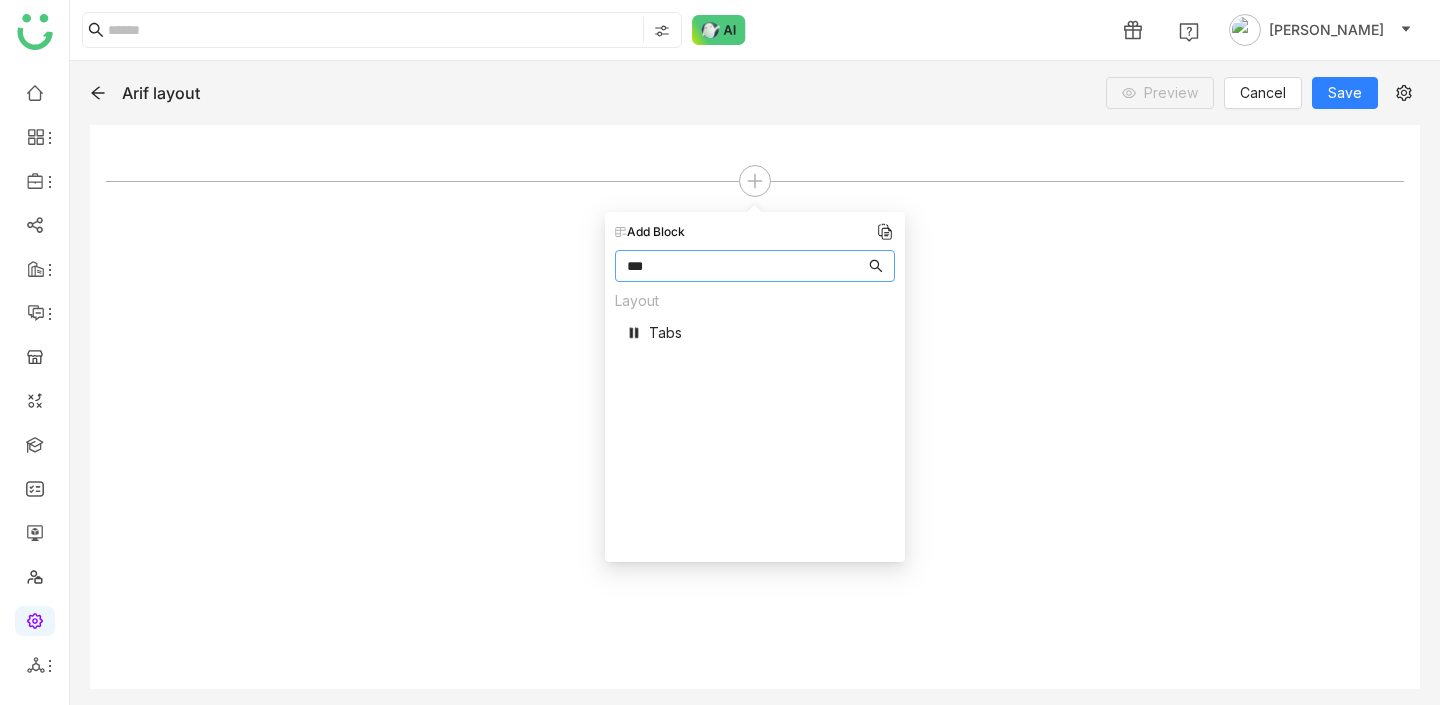 type on "***" 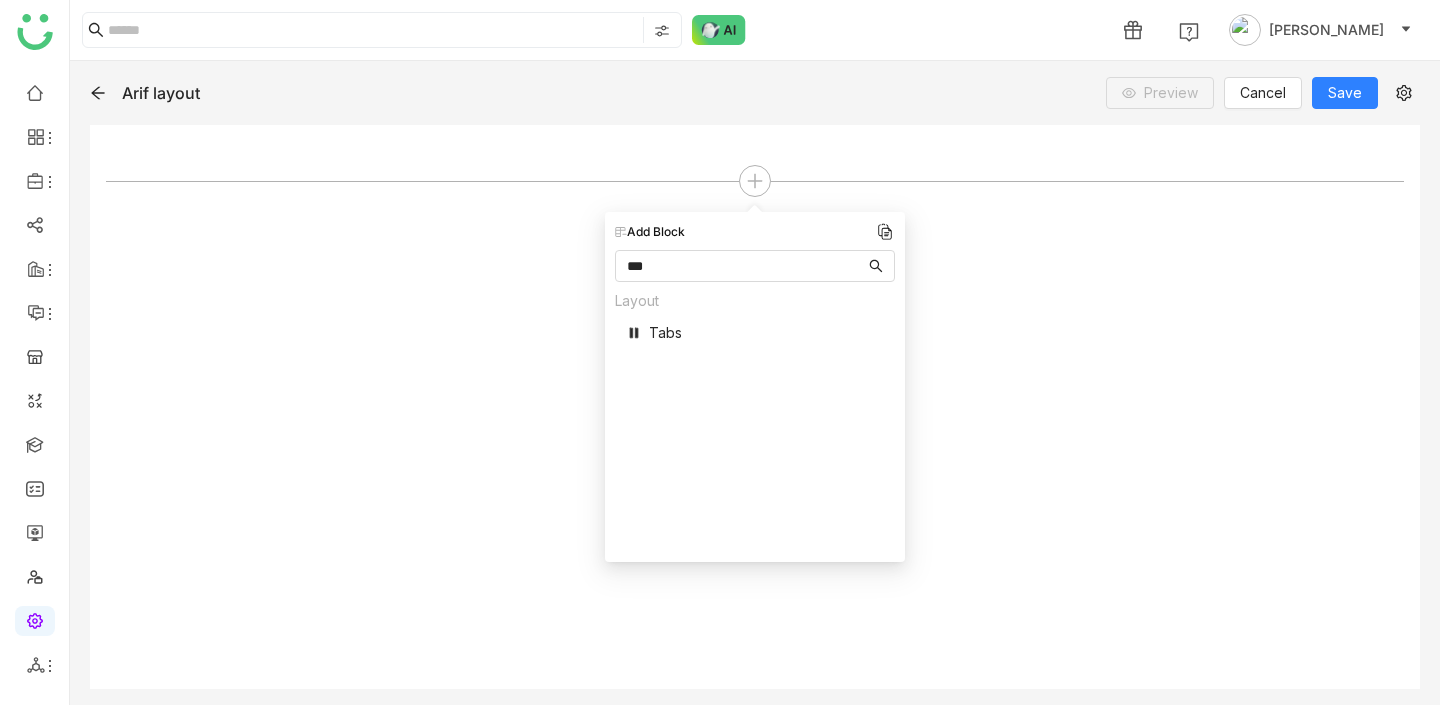 click on "Layout
Tabs" at bounding box center [755, 322] 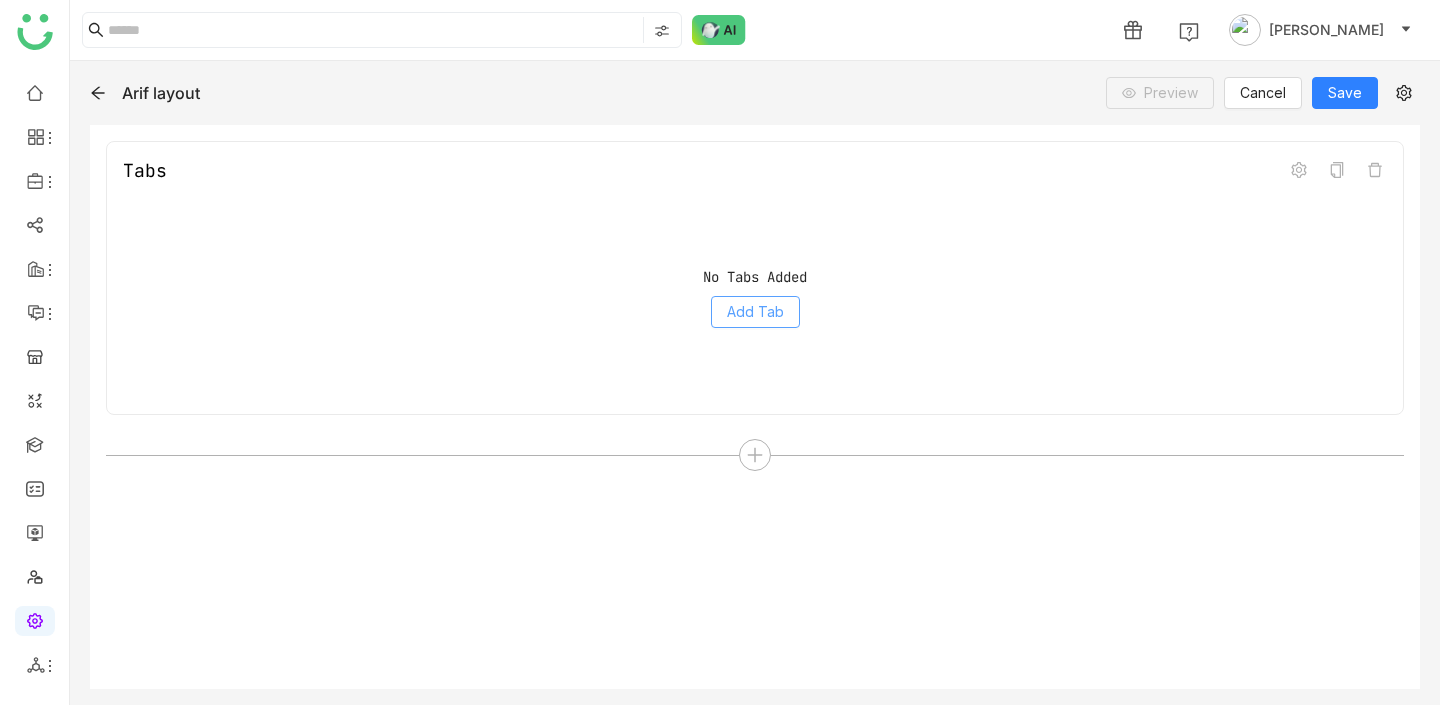 click on "Add Tab" 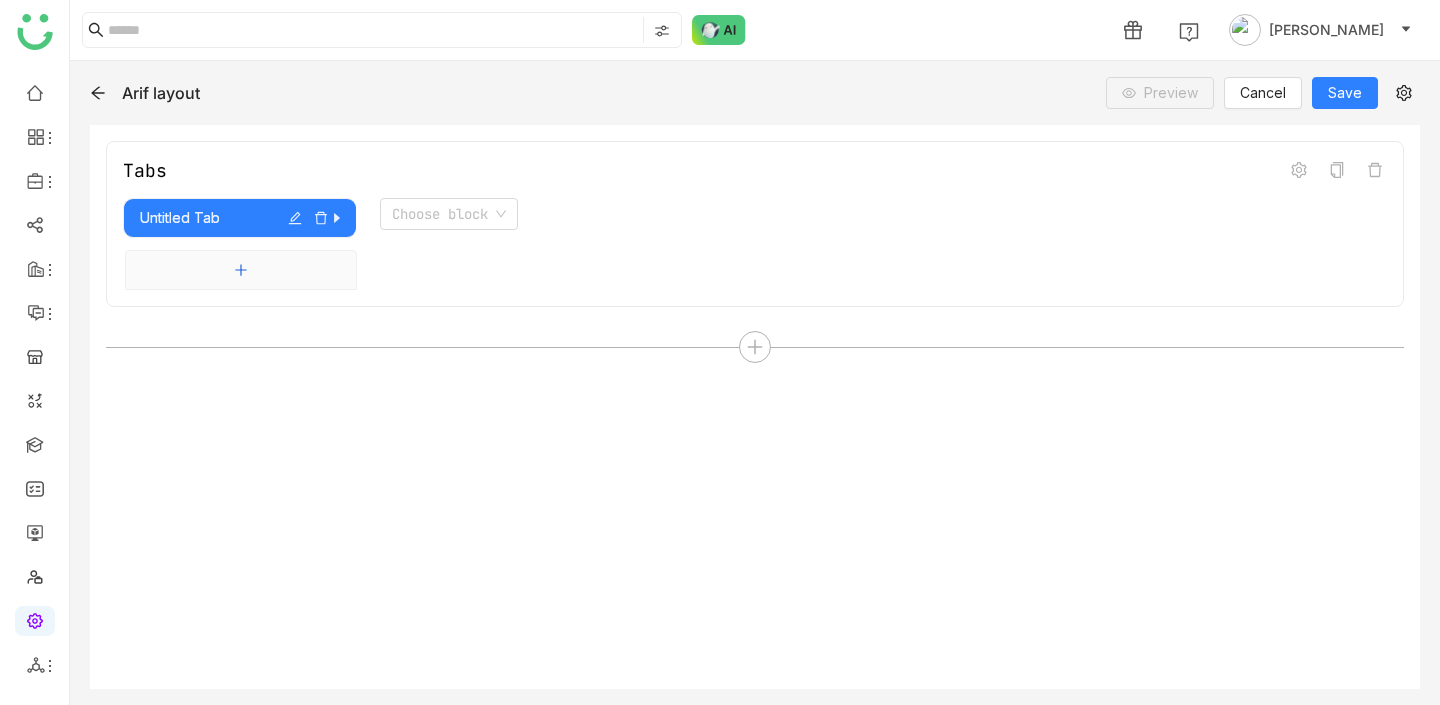 click 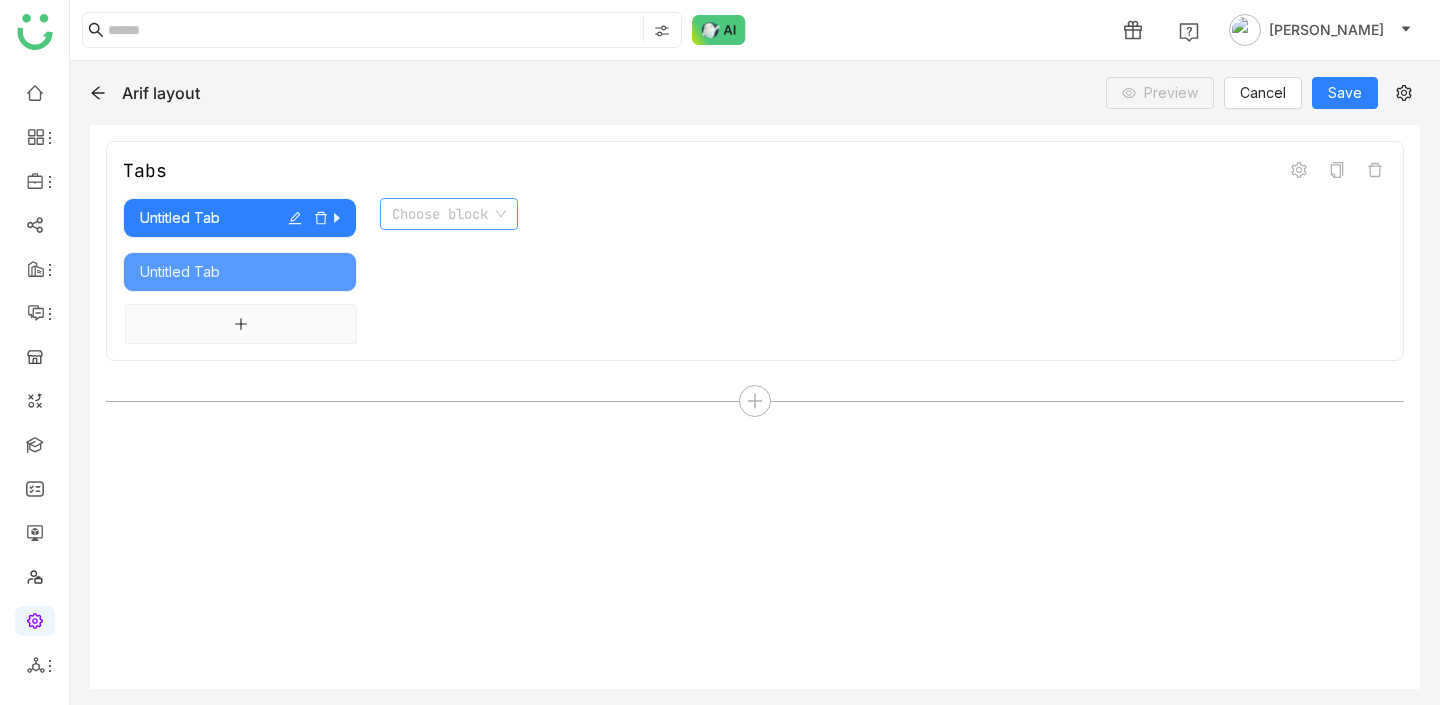 click at bounding box center [442, 214] 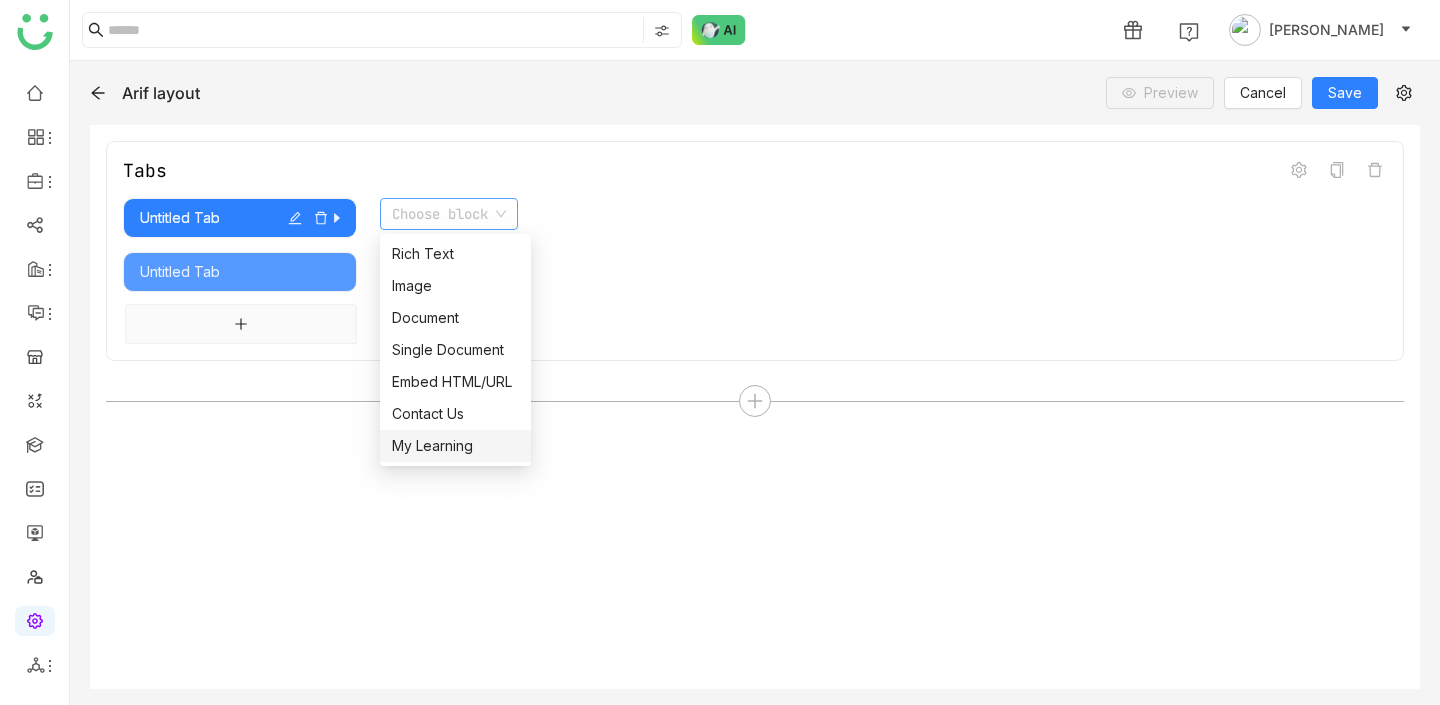 click on "My Learning" at bounding box center (455, 446) 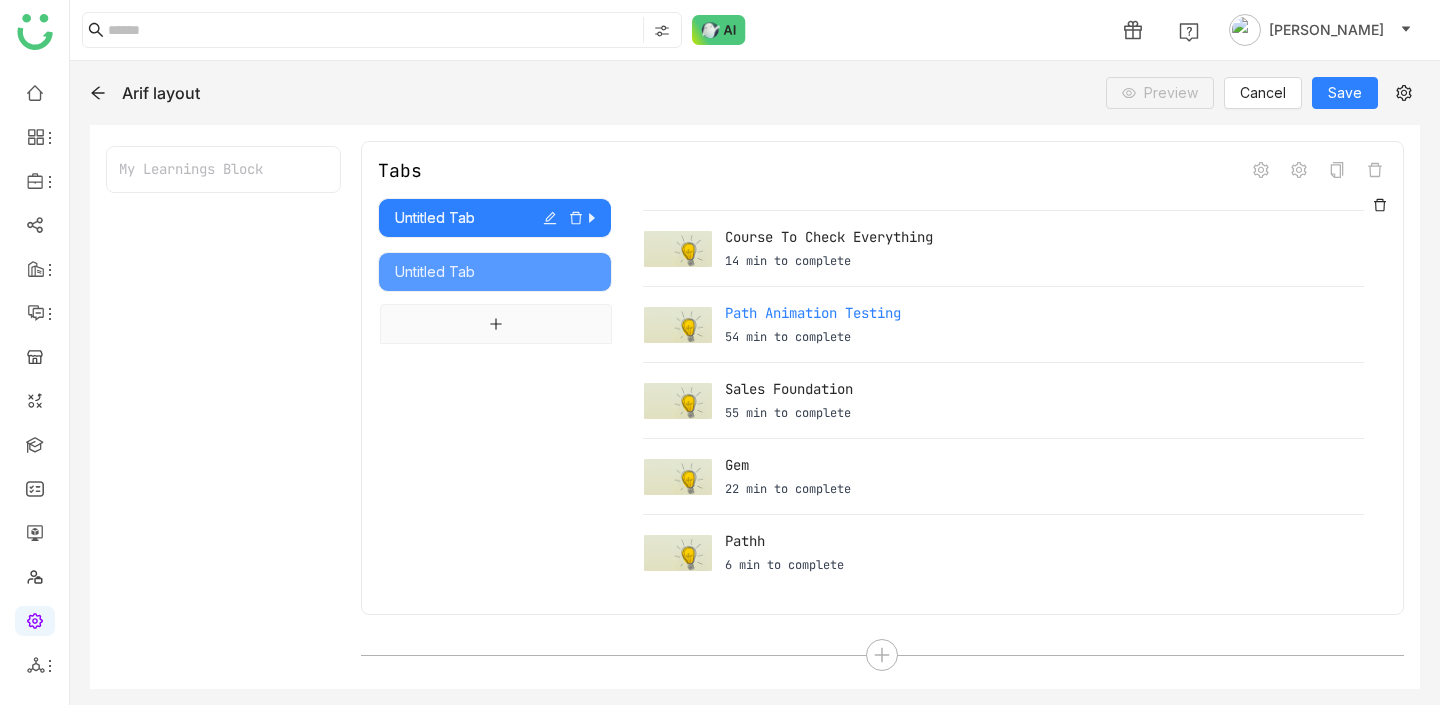 scroll, scrollTop: 0, scrollLeft: 0, axis: both 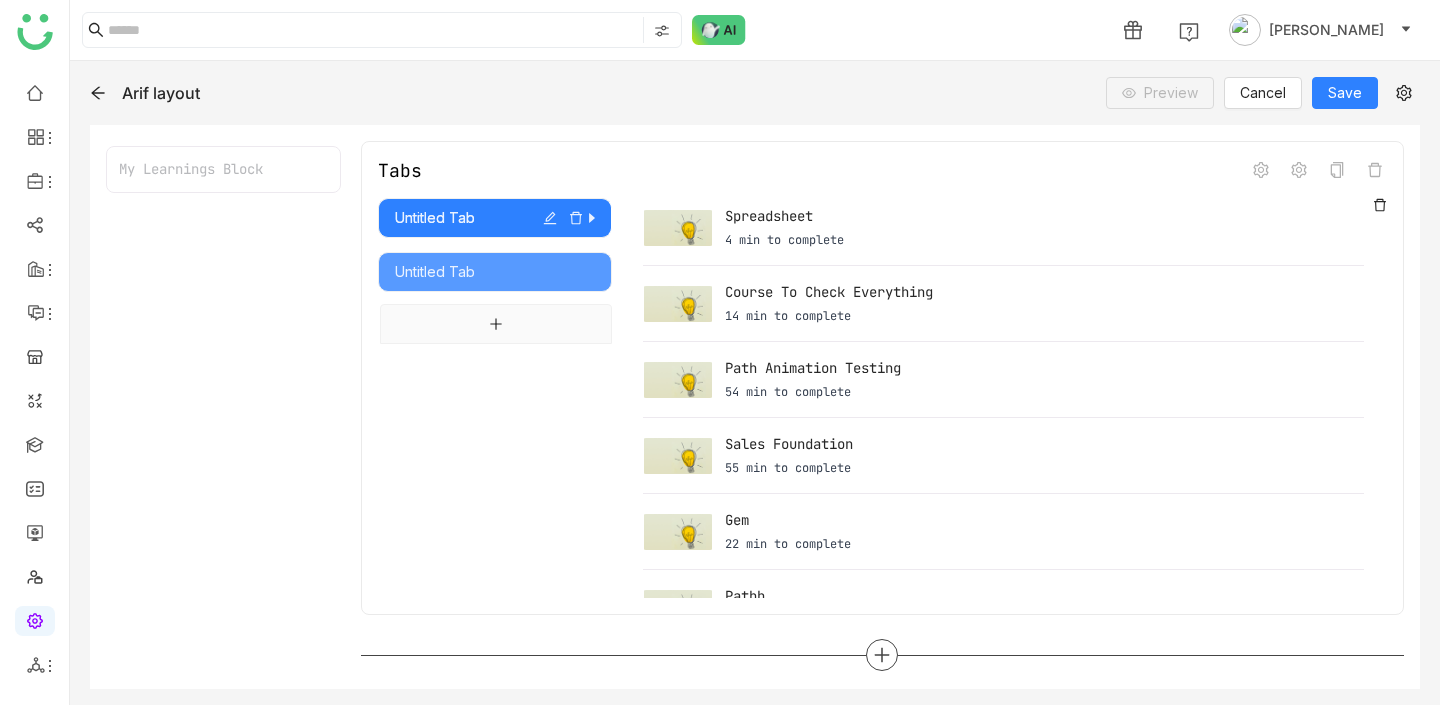 click 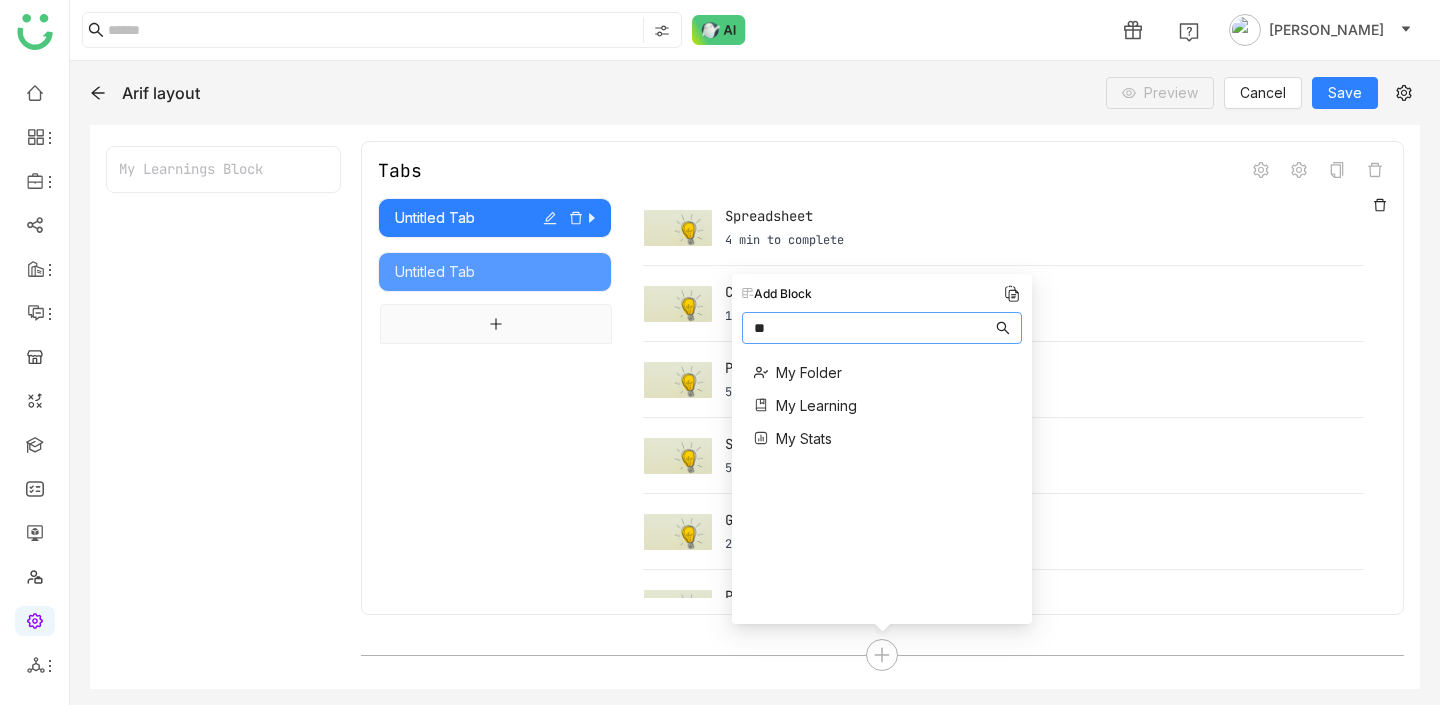 scroll, scrollTop: 0, scrollLeft: 0, axis: both 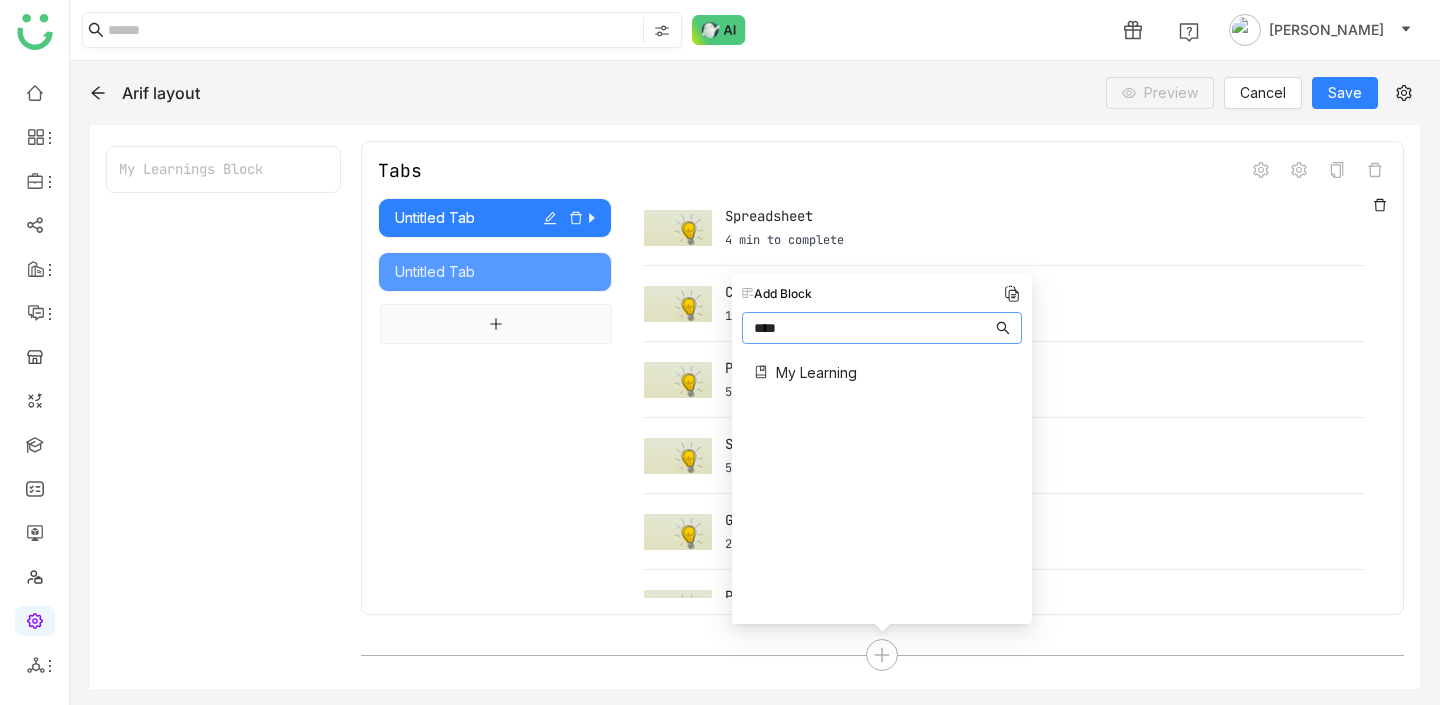 type on "****" 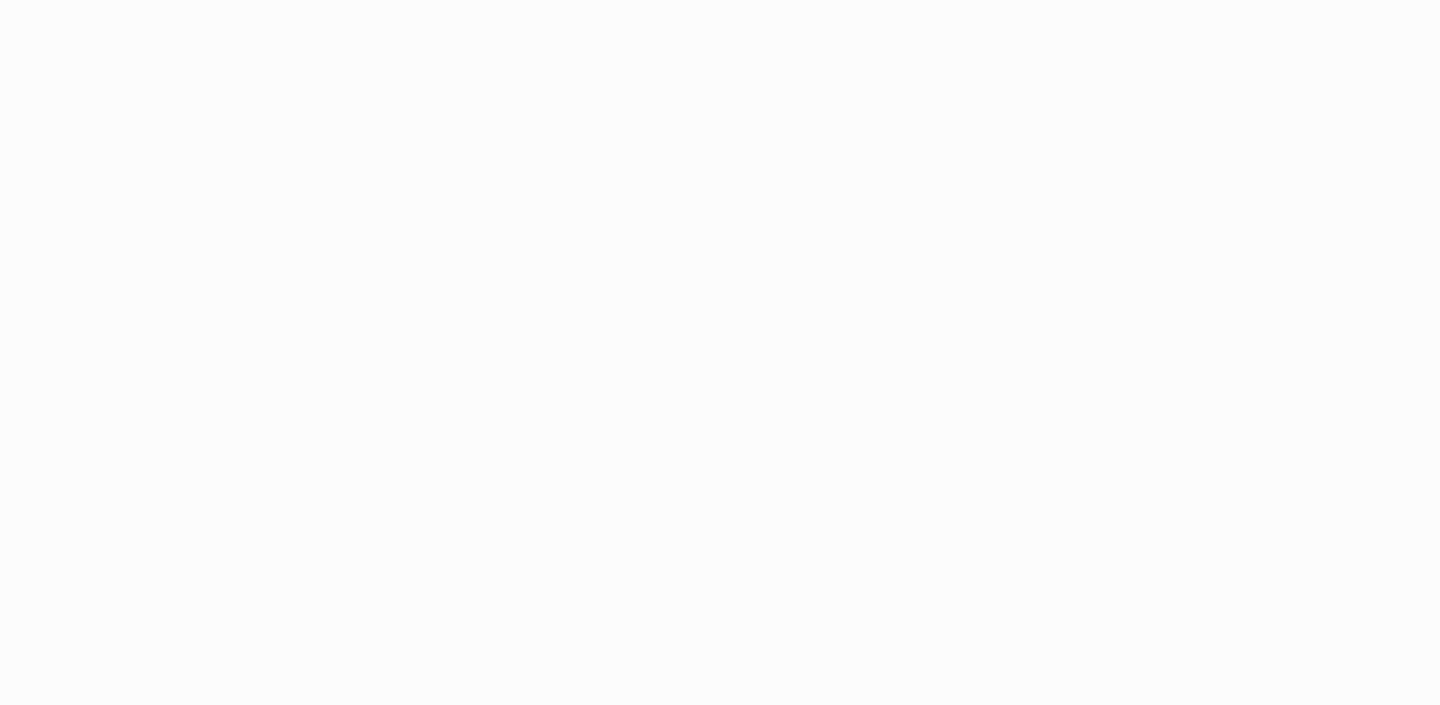 scroll, scrollTop: 0, scrollLeft: 0, axis: both 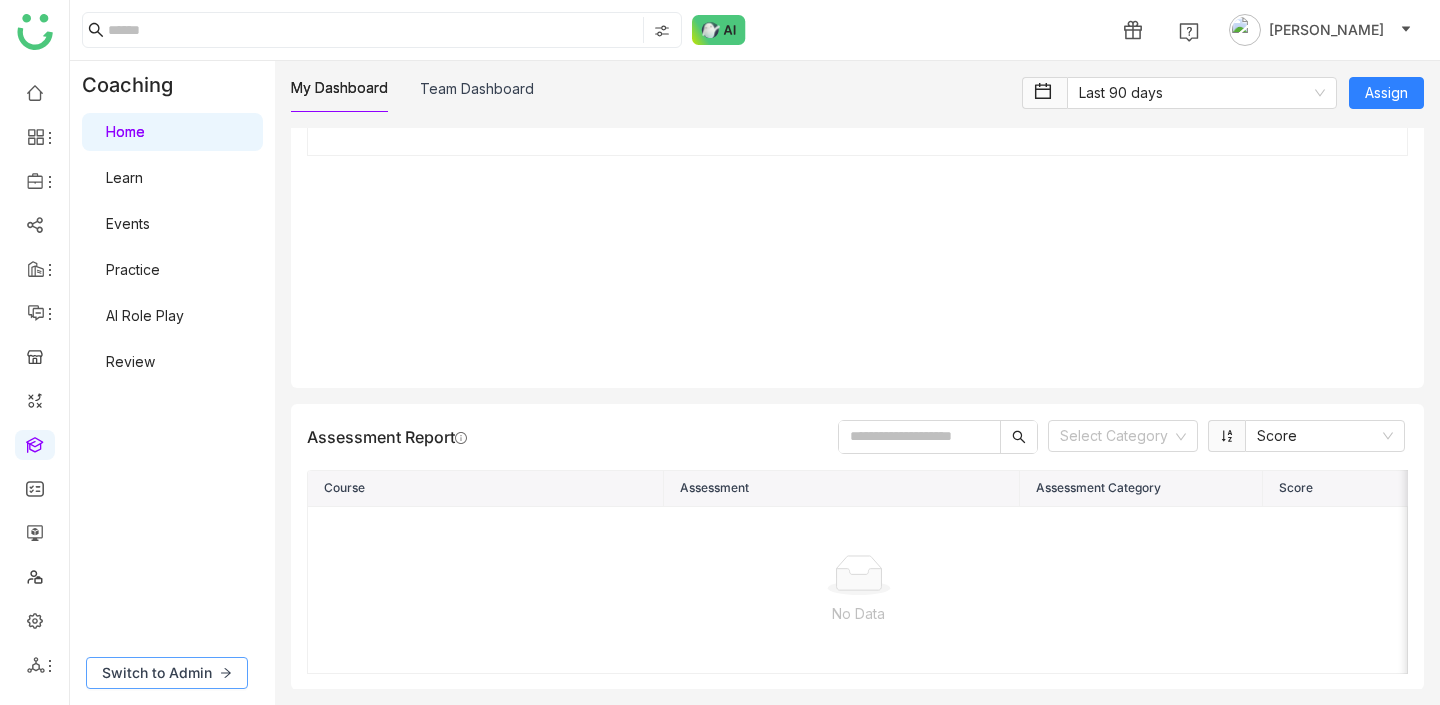 click on "Switch to Admin" 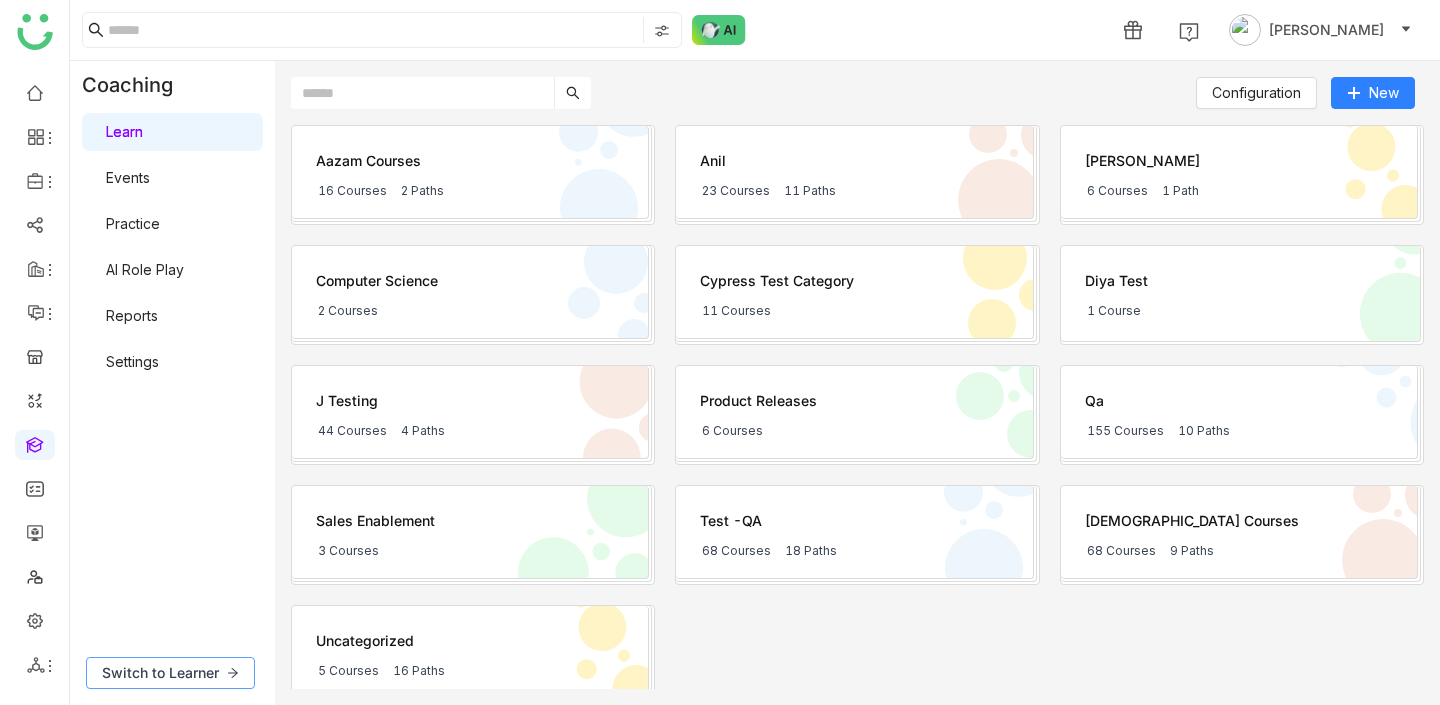 click on "Switch to Learner" 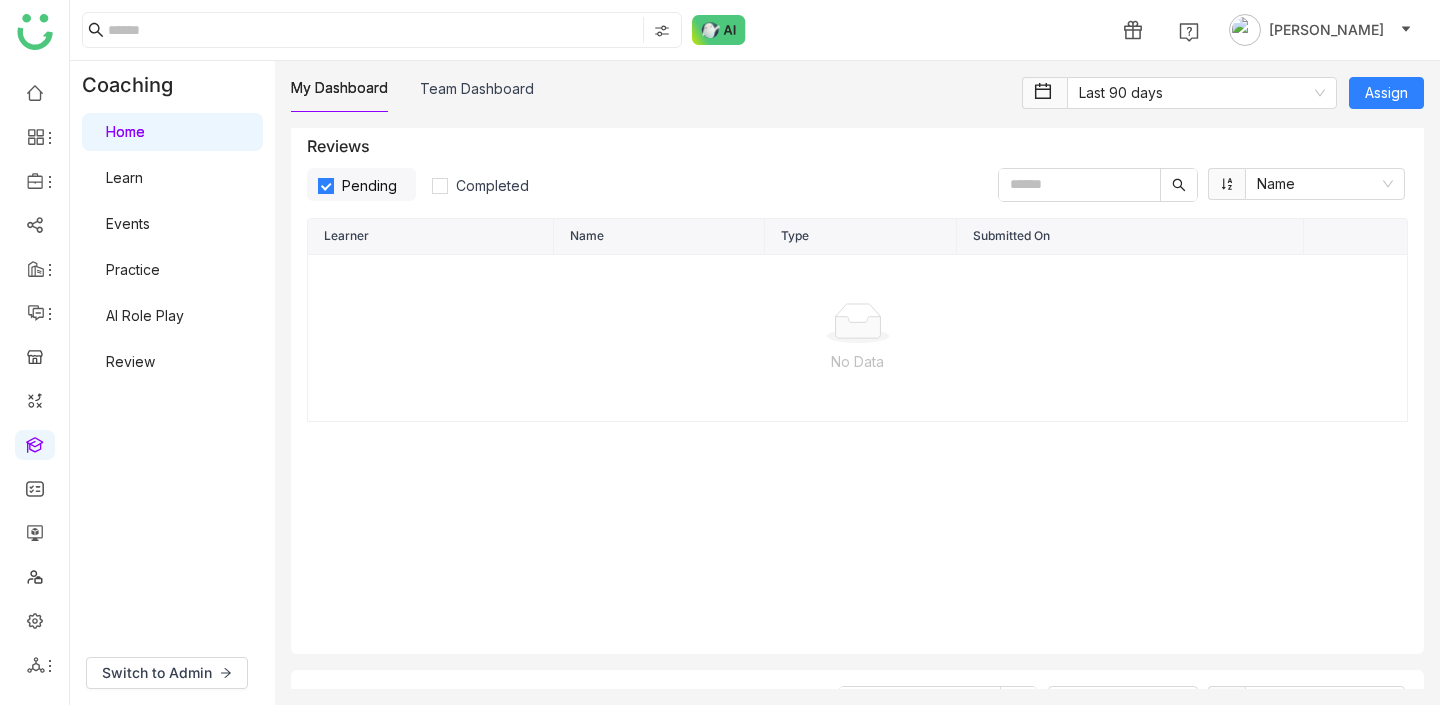 scroll, scrollTop: 2143, scrollLeft: 0, axis: vertical 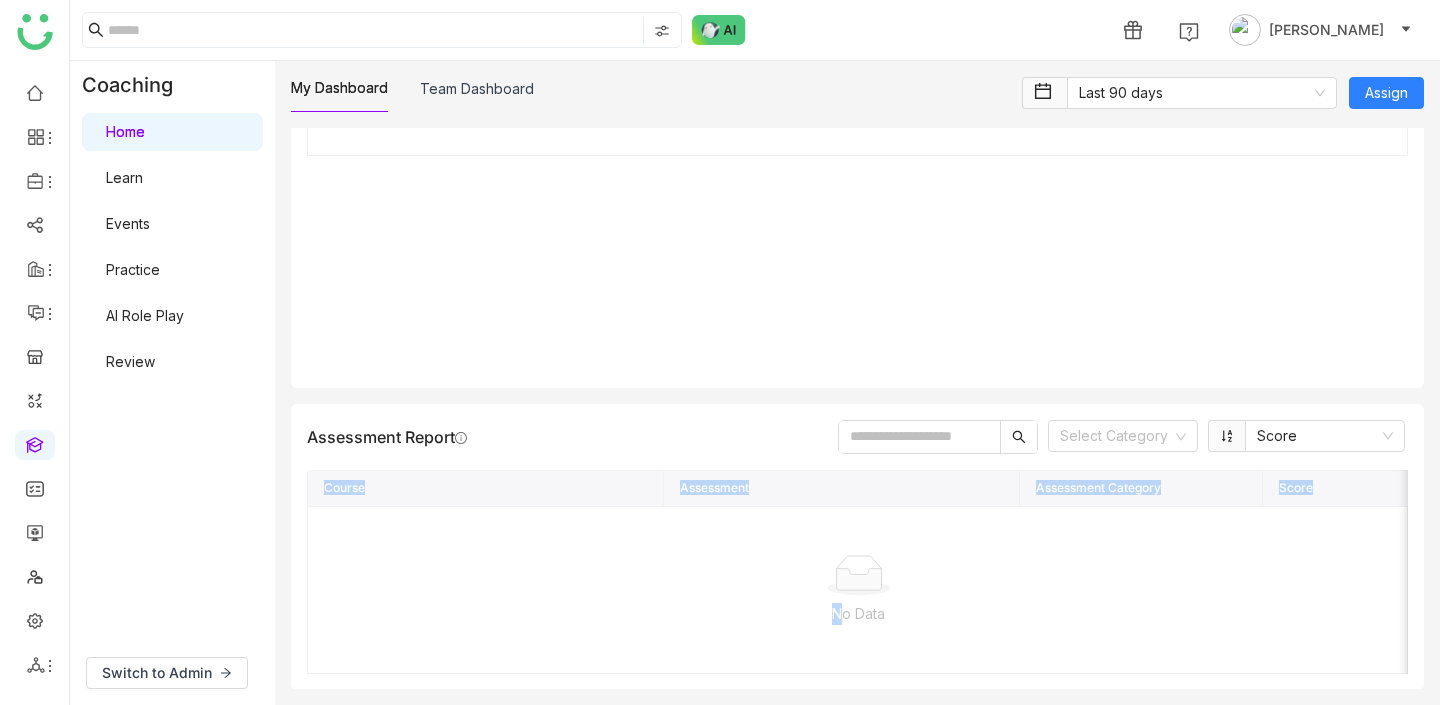 drag, startPoint x: 395, startPoint y: 509, endPoint x: 1066, endPoint y: 652, distance: 686.0685 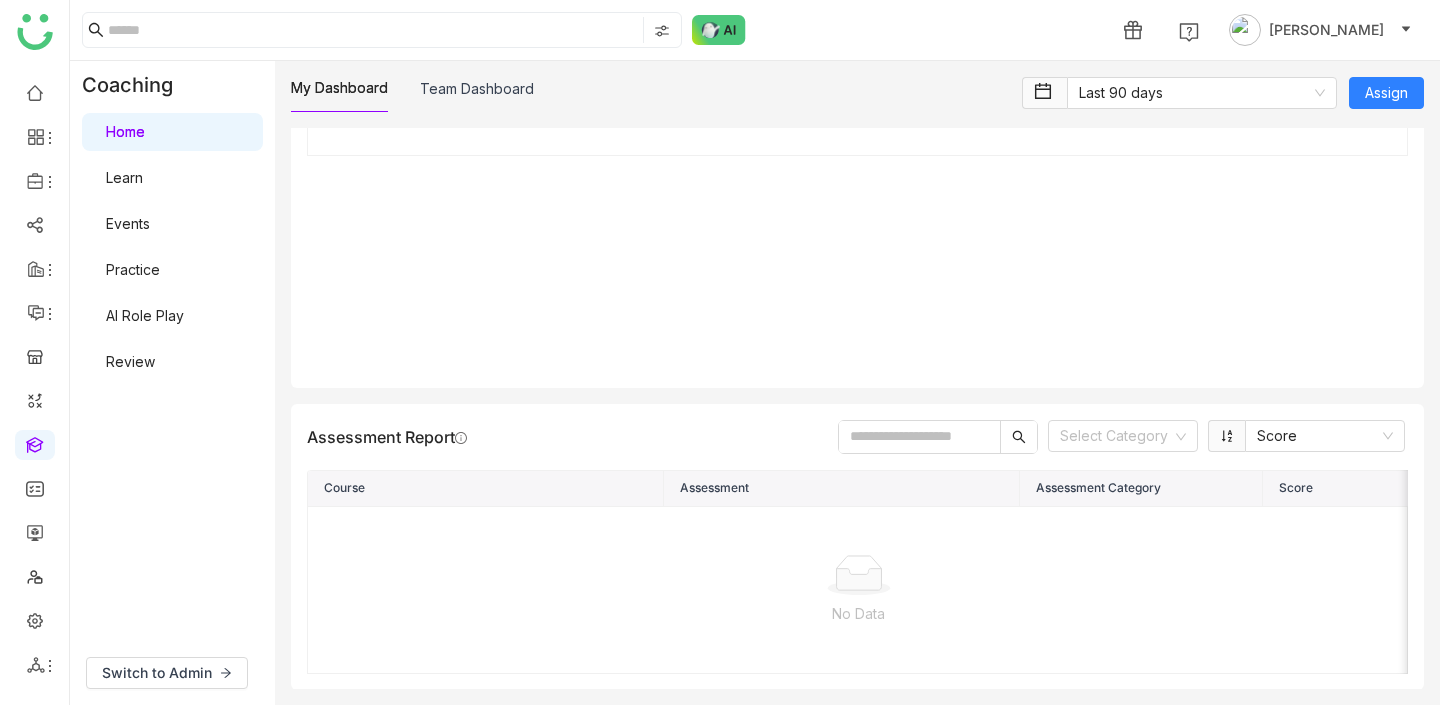 click 